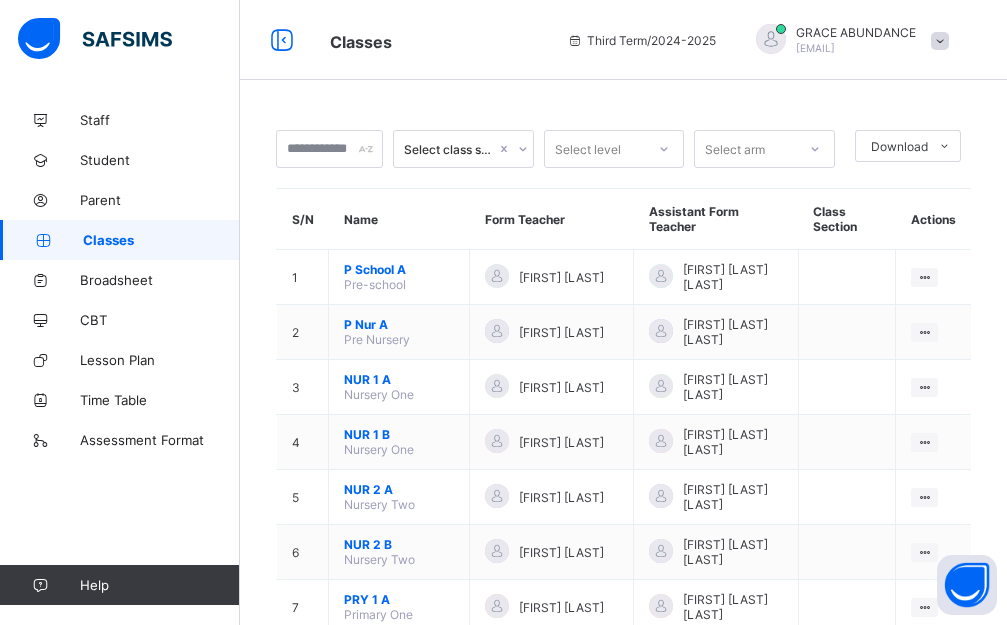 scroll, scrollTop: 0, scrollLeft: 0, axis: both 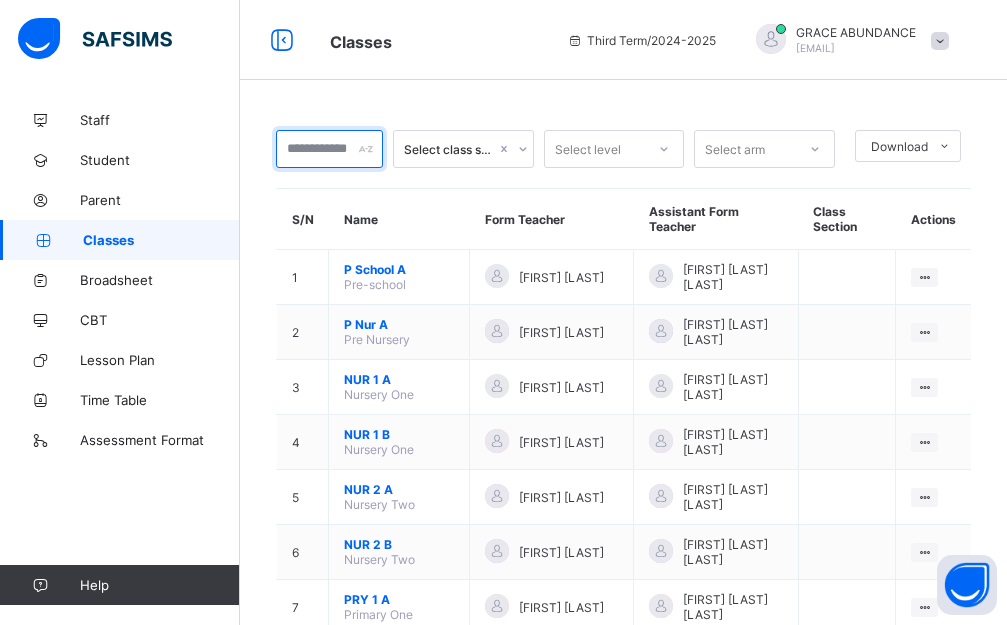click at bounding box center [329, 149] 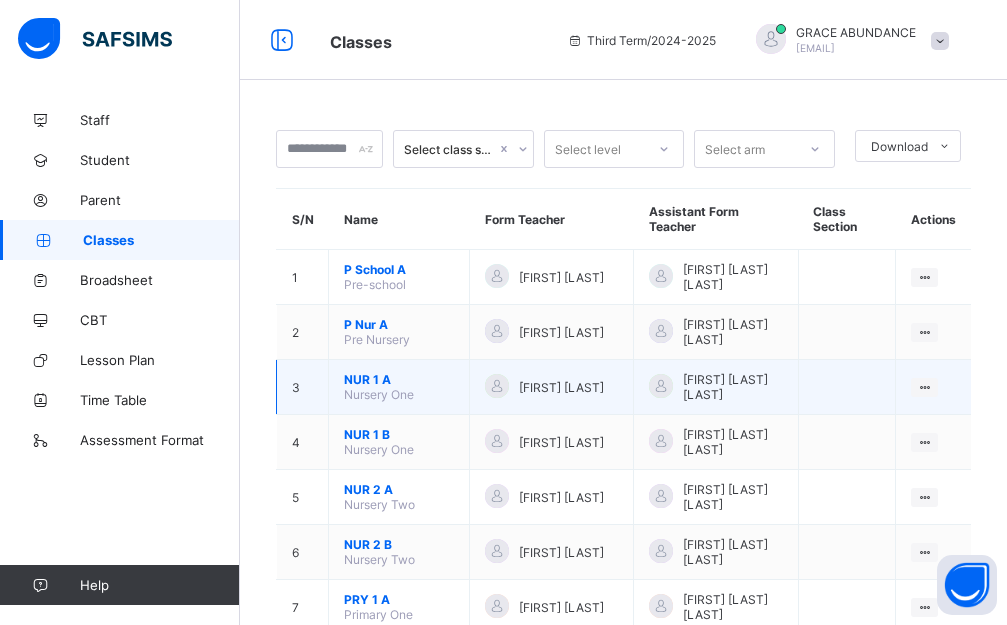 click on "NUR 1   A" at bounding box center (399, 379) 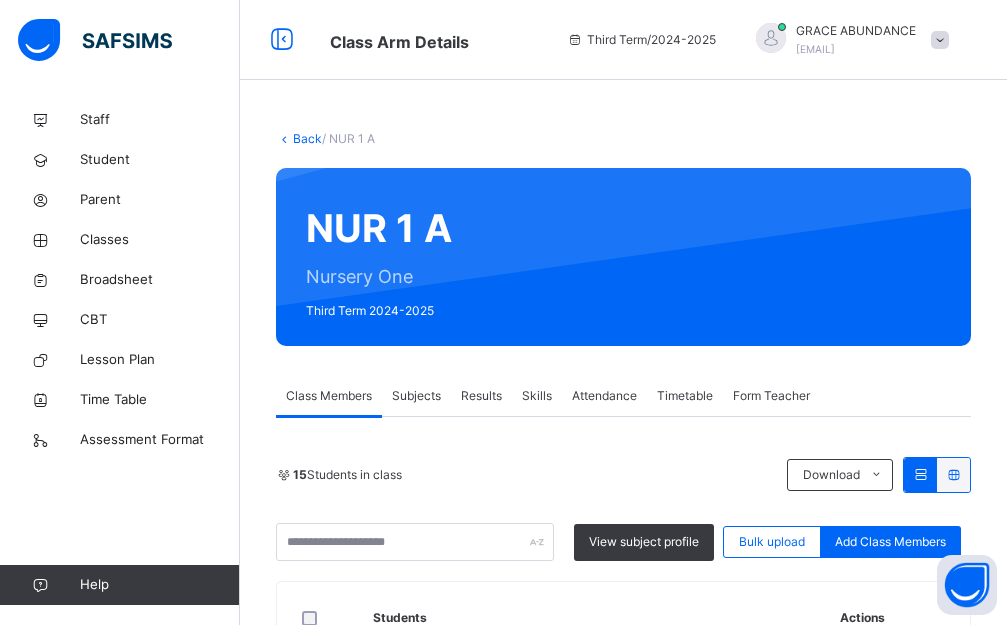 click on "Skills" at bounding box center [537, 396] 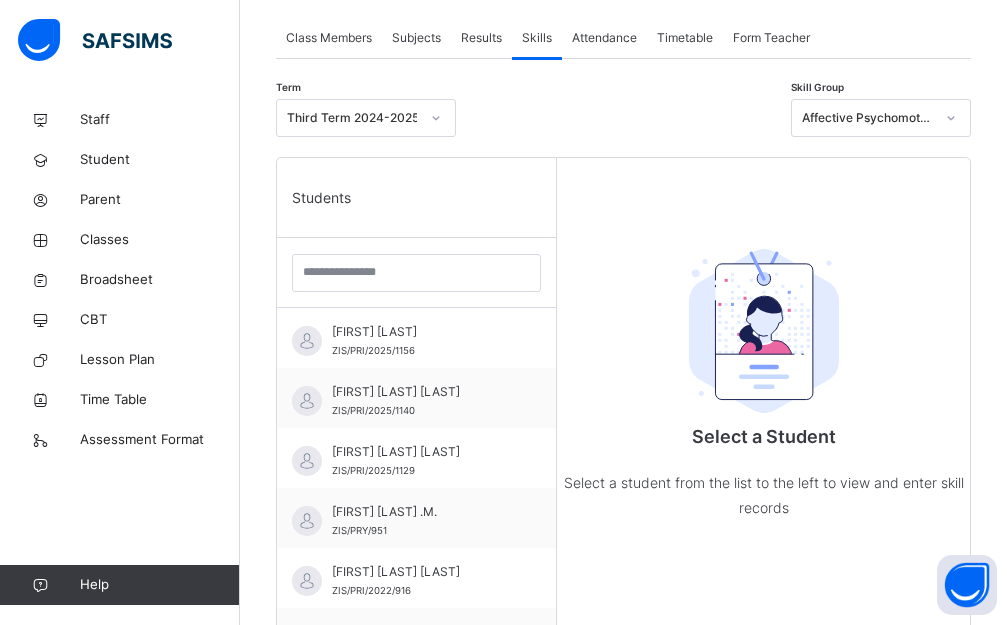 scroll, scrollTop: 400, scrollLeft: 0, axis: vertical 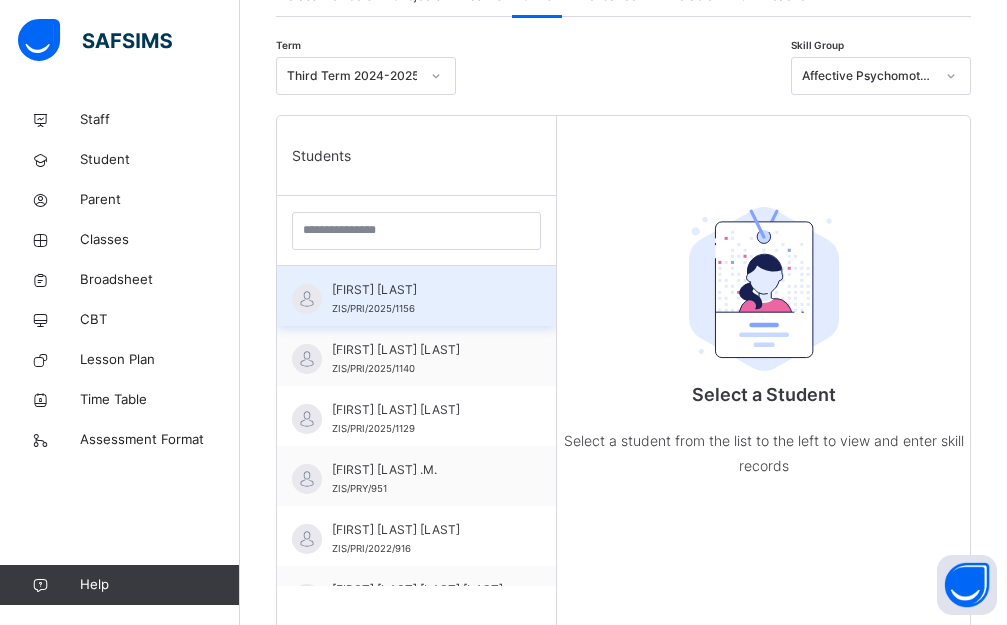 click on "[FIRST] [LAST] ZIS/PRI/2025/1156" at bounding box center [421, 299] 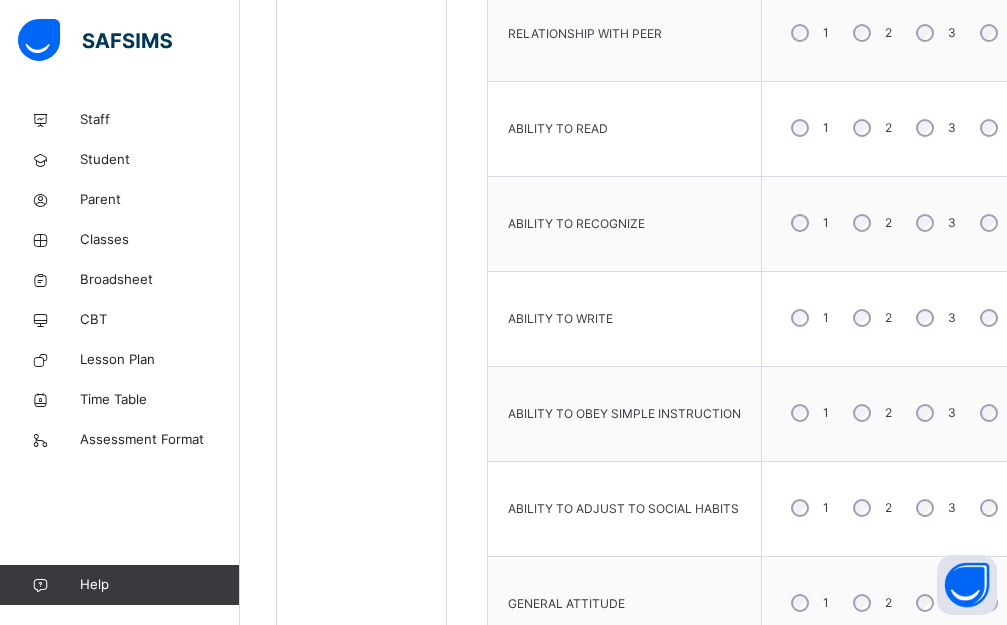 scroll, scrollTop: 1291, scrollLeft: 0, axis: vertical 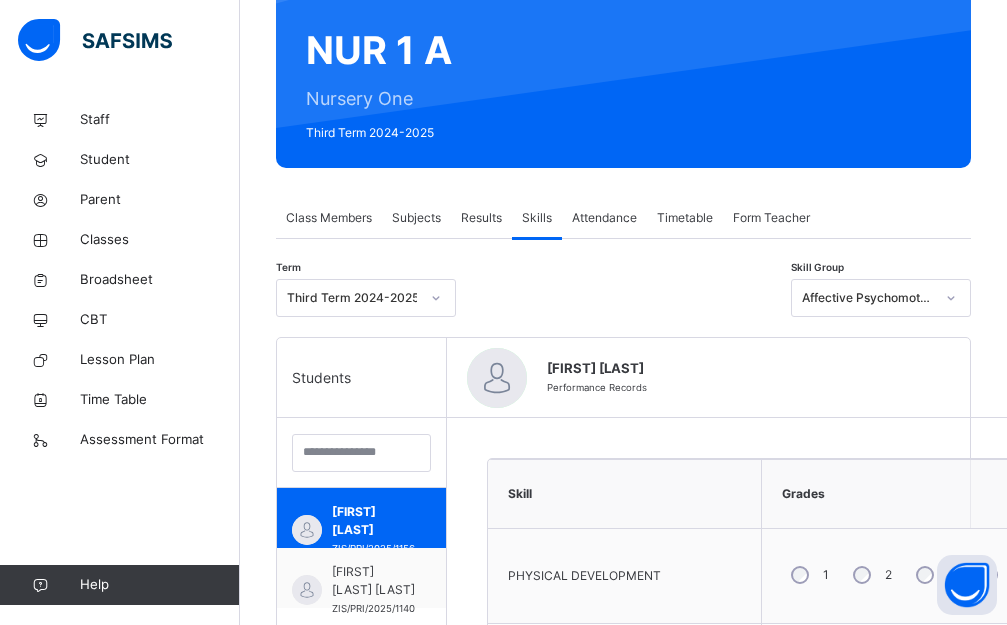 drag, startPoint x: 862, startPoint y: 518, endPoint x: 930, endPoint y: 512, distance: 68.26419 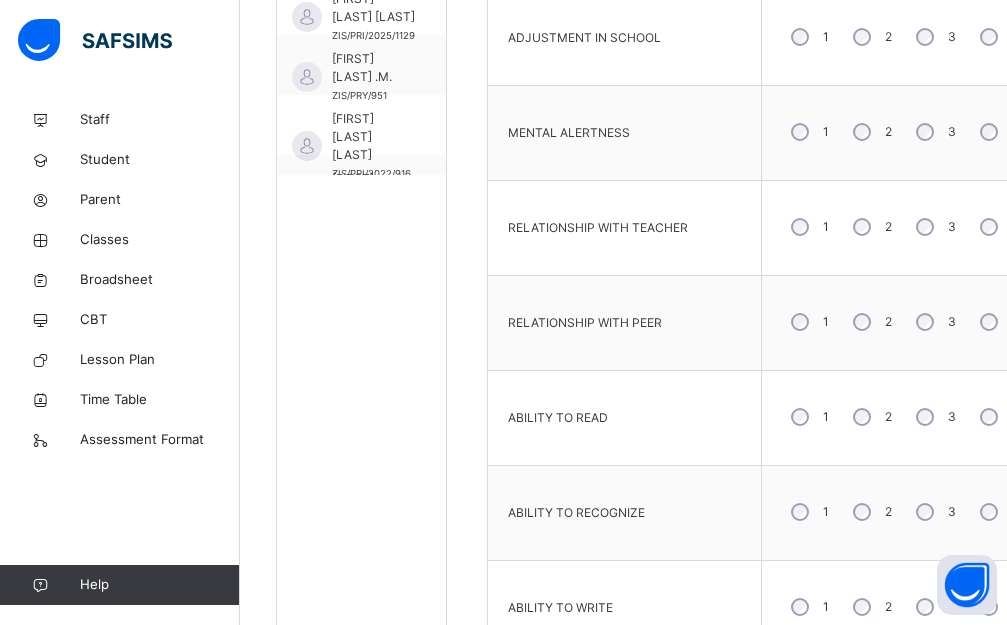 scroll, scrollTop: 801, scrollLeft: 0, axis: vertical 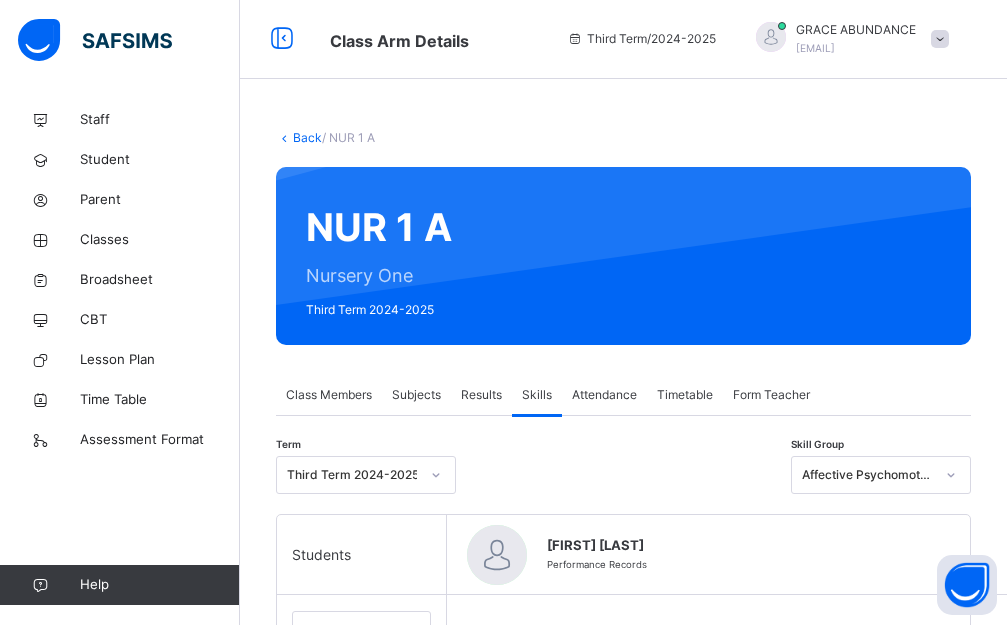 click on "Subjects" at bounding box center (416, 395) 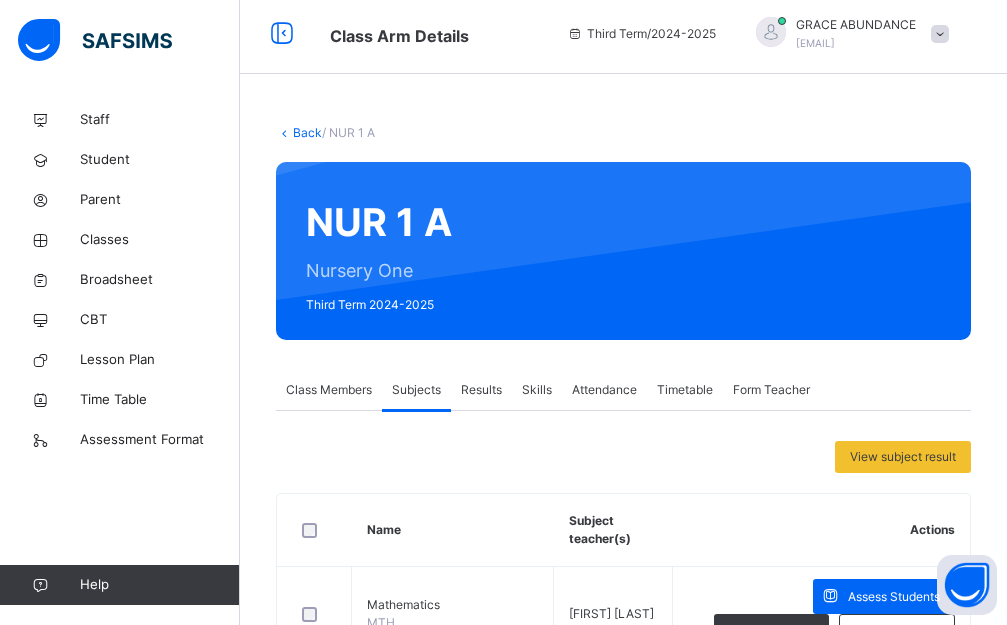 scroll, scrollTop: 1, scrollLeft: 0, axis: vertical 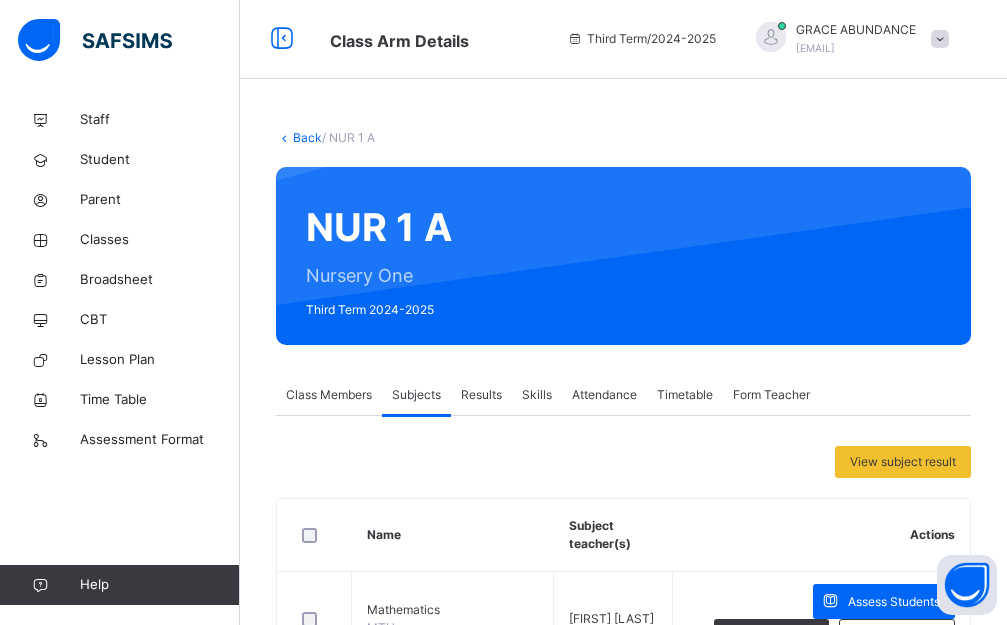 click on "Skills" at bounding box center (537, 395) 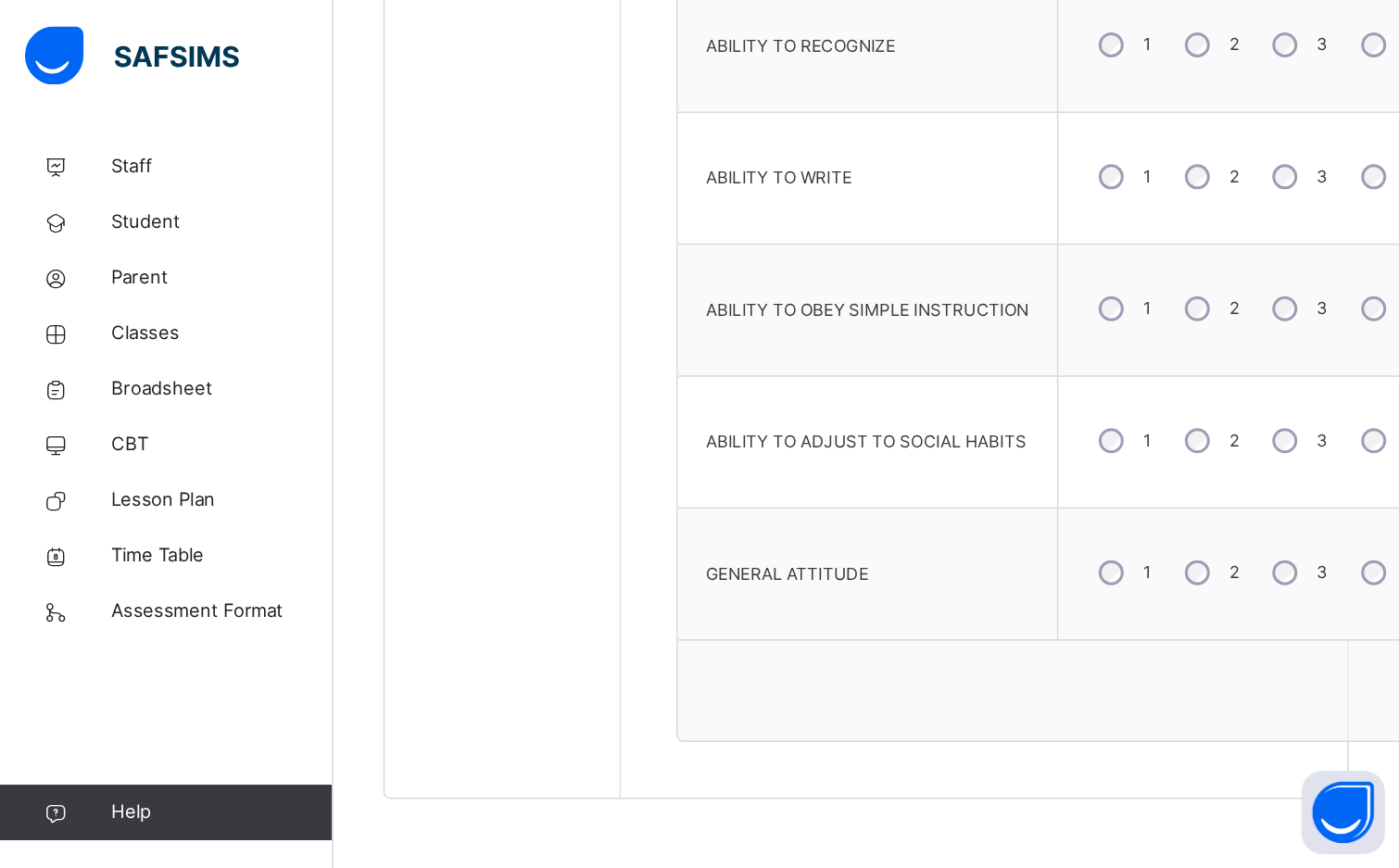 scroll, scrollTop: 914, scrollLeft: 0, axis: vertical 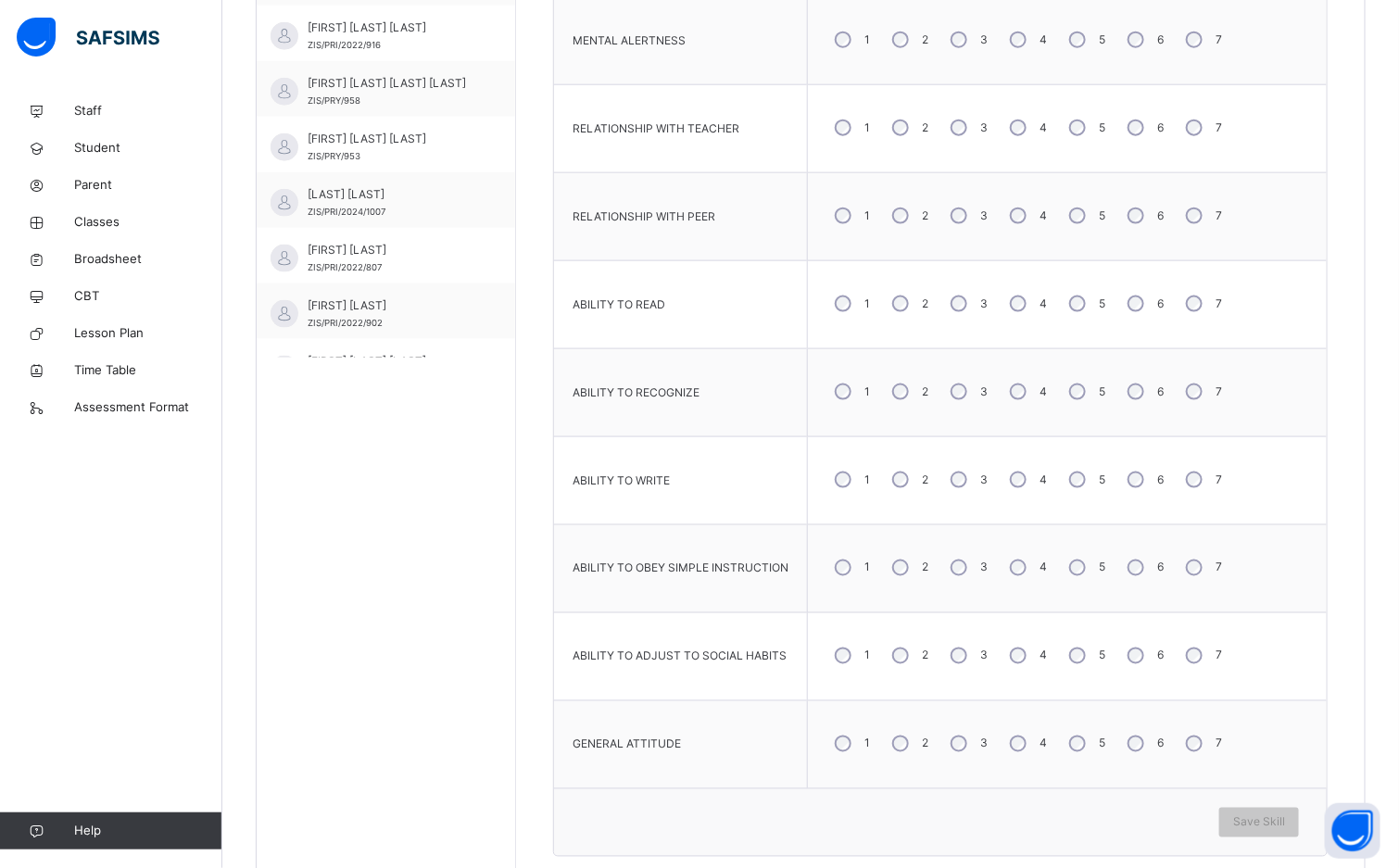 click on "5" at bounding box center (1085, 744) 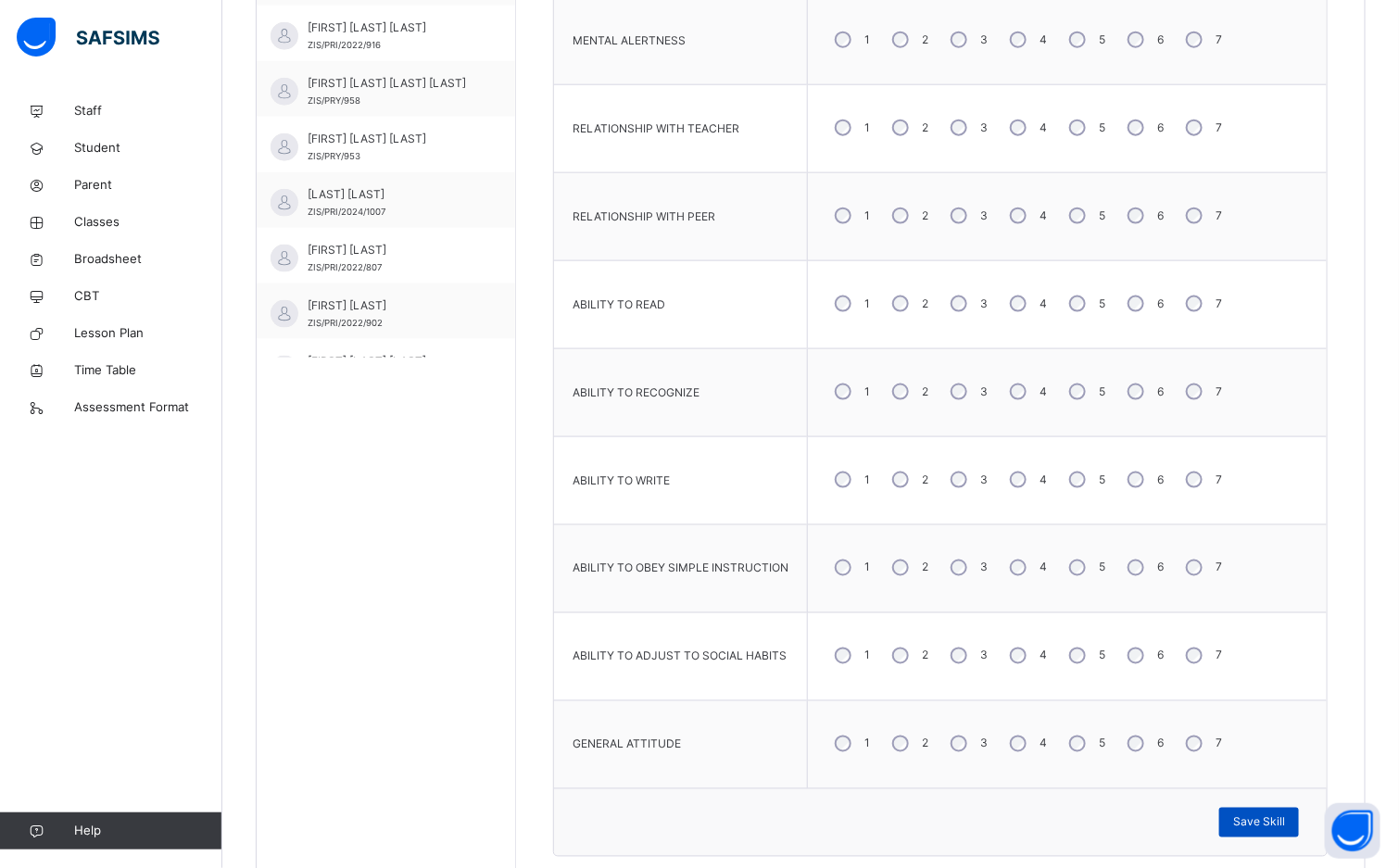 click on "Save Skill" at bounding box center [1259, 823] 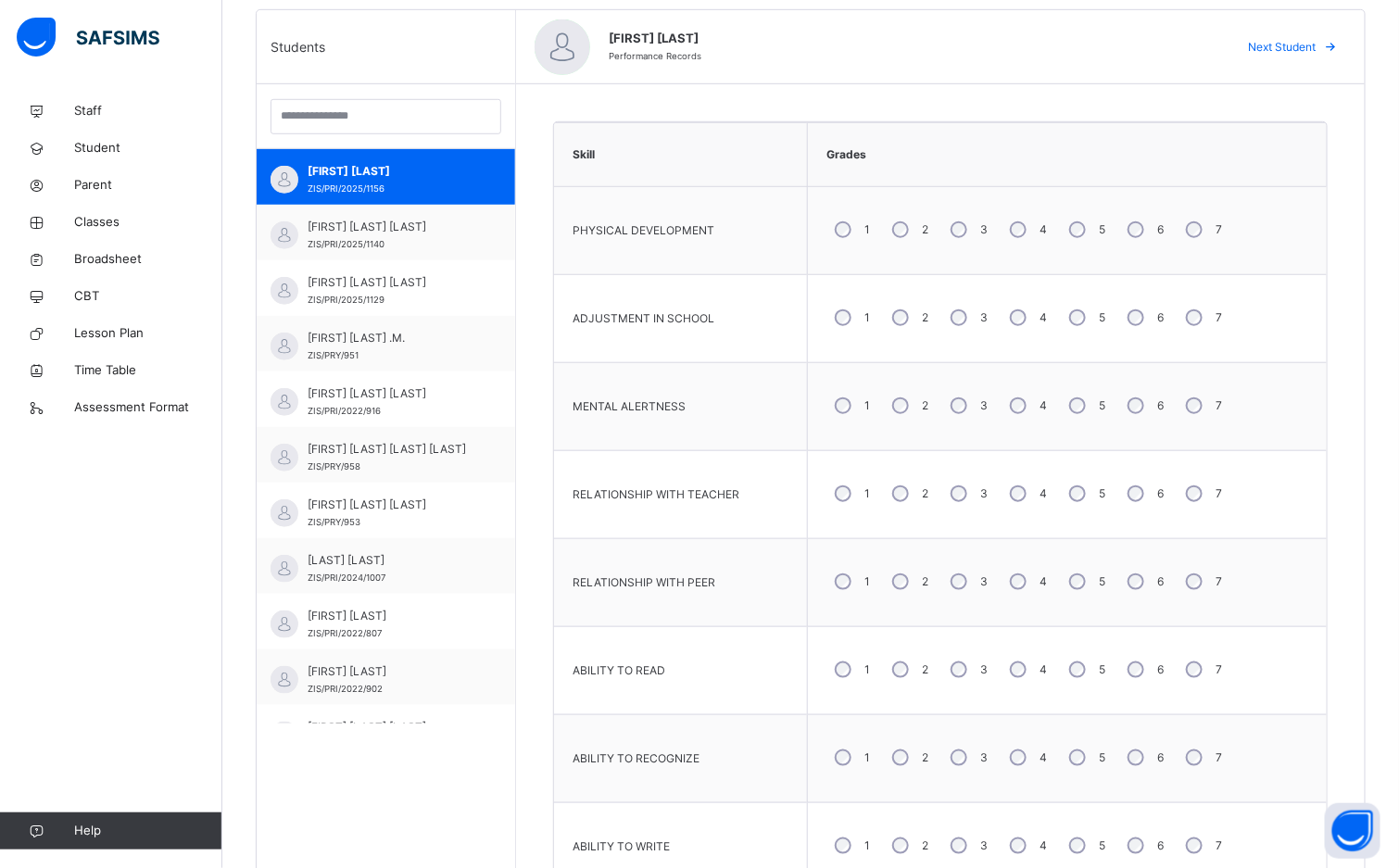 scroll, scrollTop: 417, scrollLeft: 0, axis: vertical 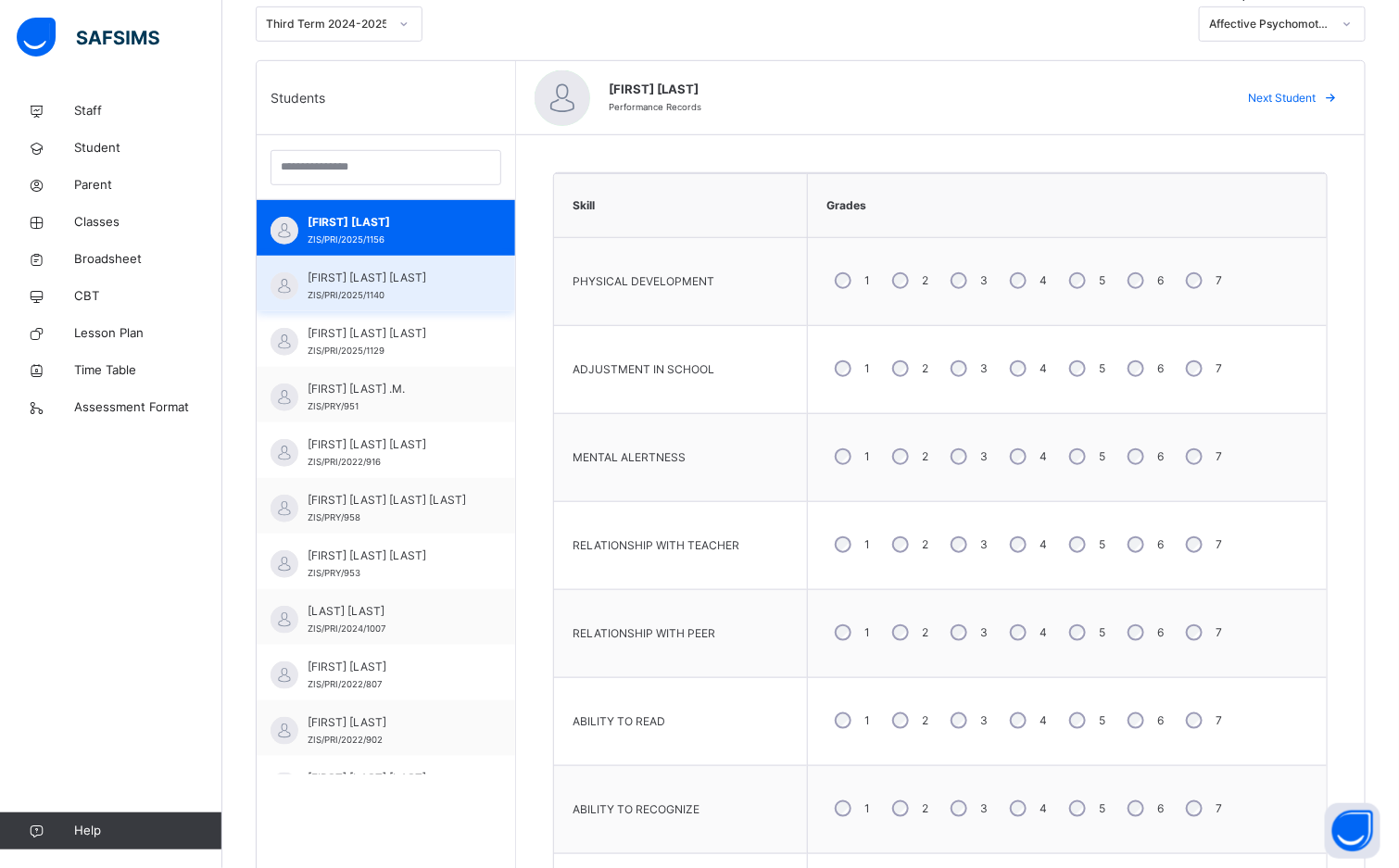 click on "ZIS/PRI/2025/1140" at bounding box center (346, 295) 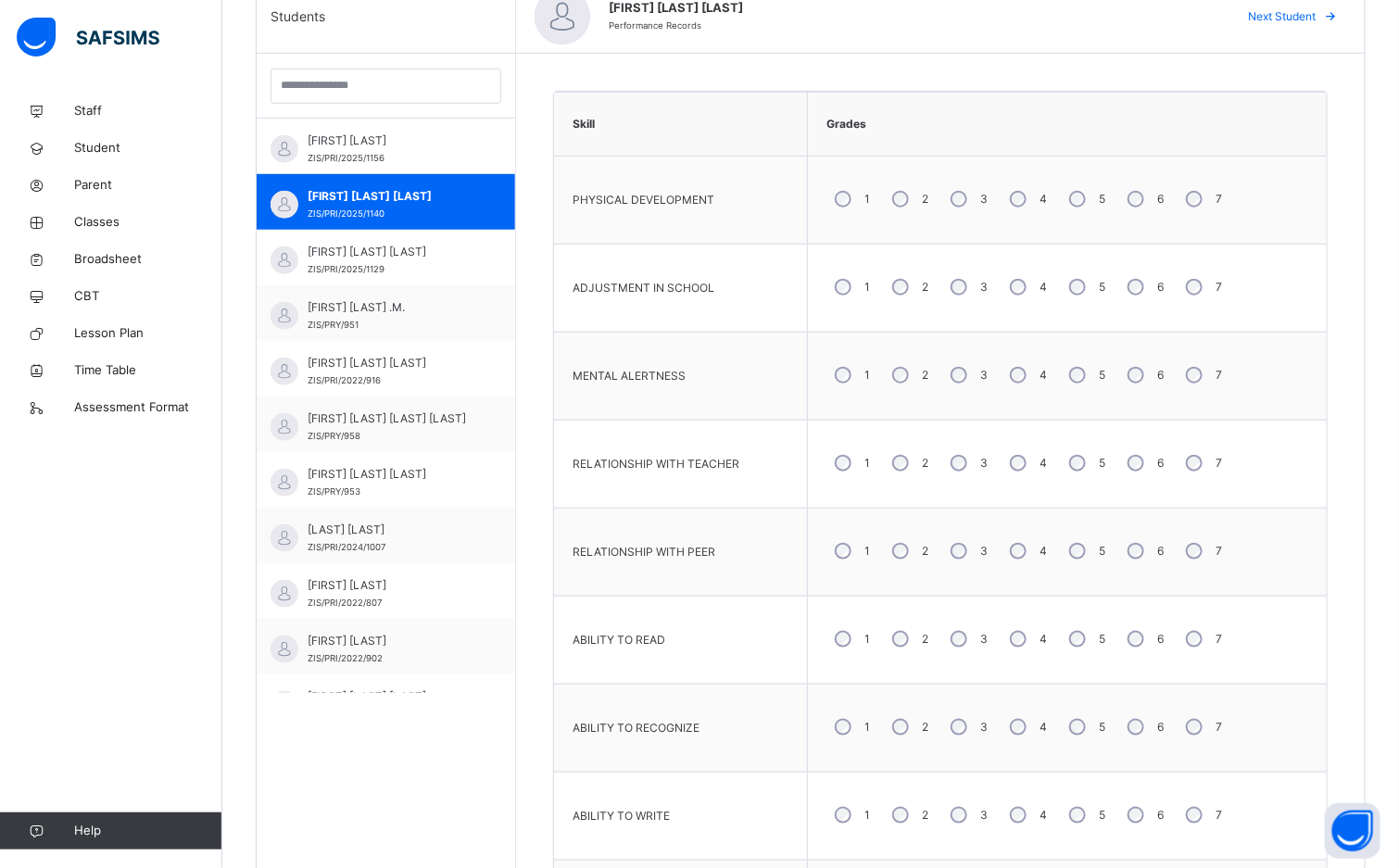 scroll, scrollTop: 556, scrollLeft: 0, axis: vertical 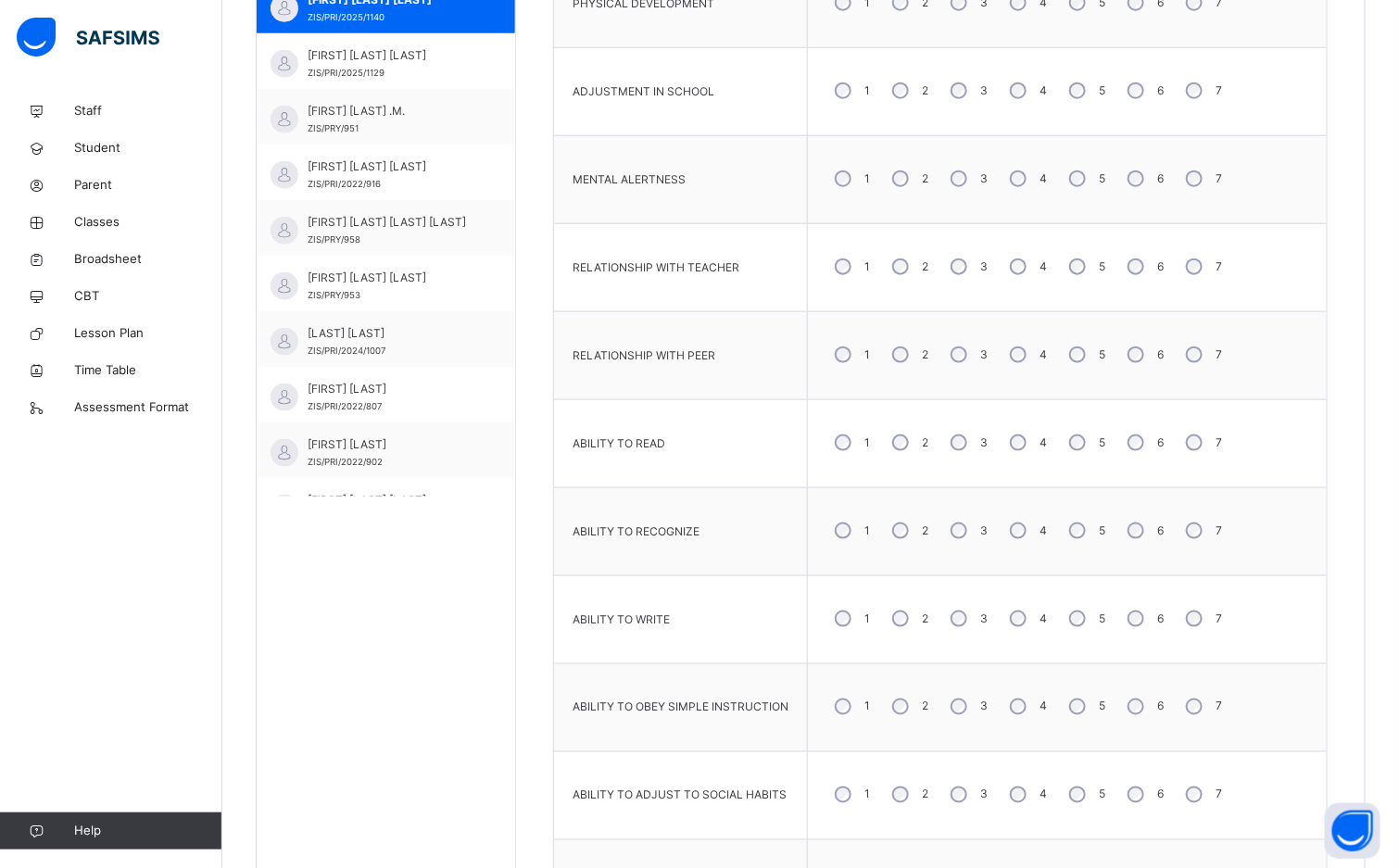 click on "5" at bounding box center (1085, 443) 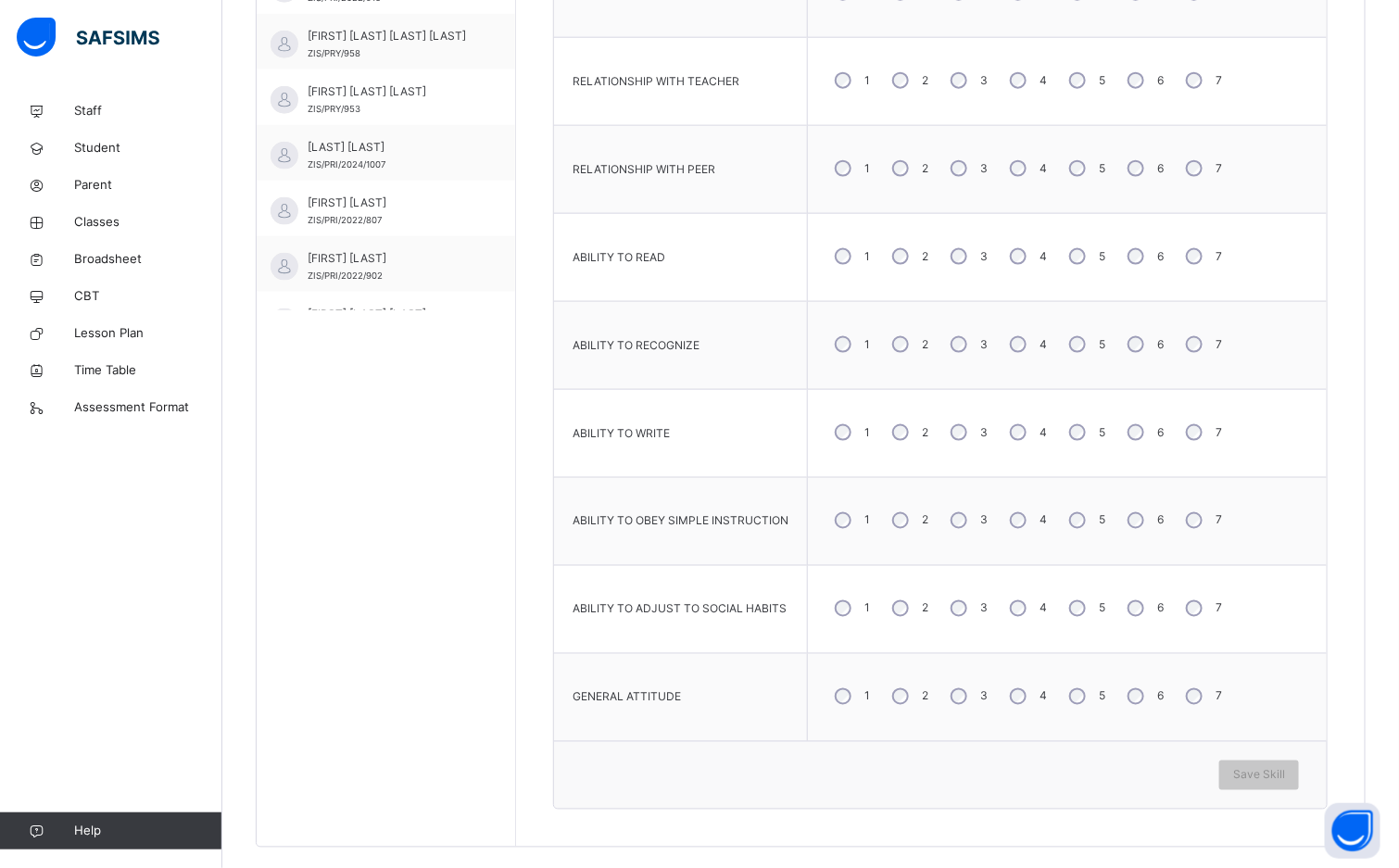 scroll, scrollTop: 914, scrollLeft: 0, axis: vertical 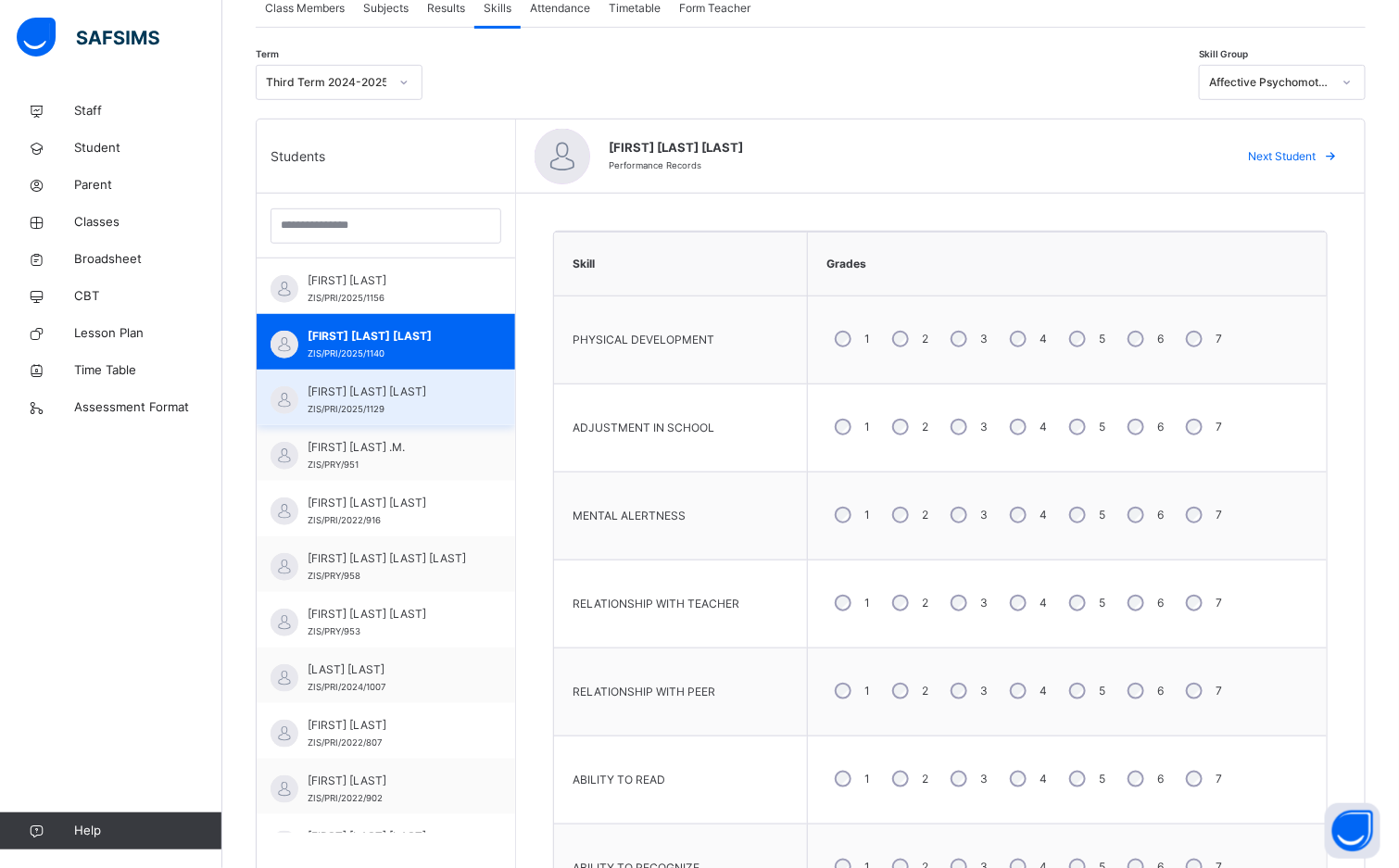click on "[FIRST] [LAST] [LAST]" at bounding box center [390, 392] 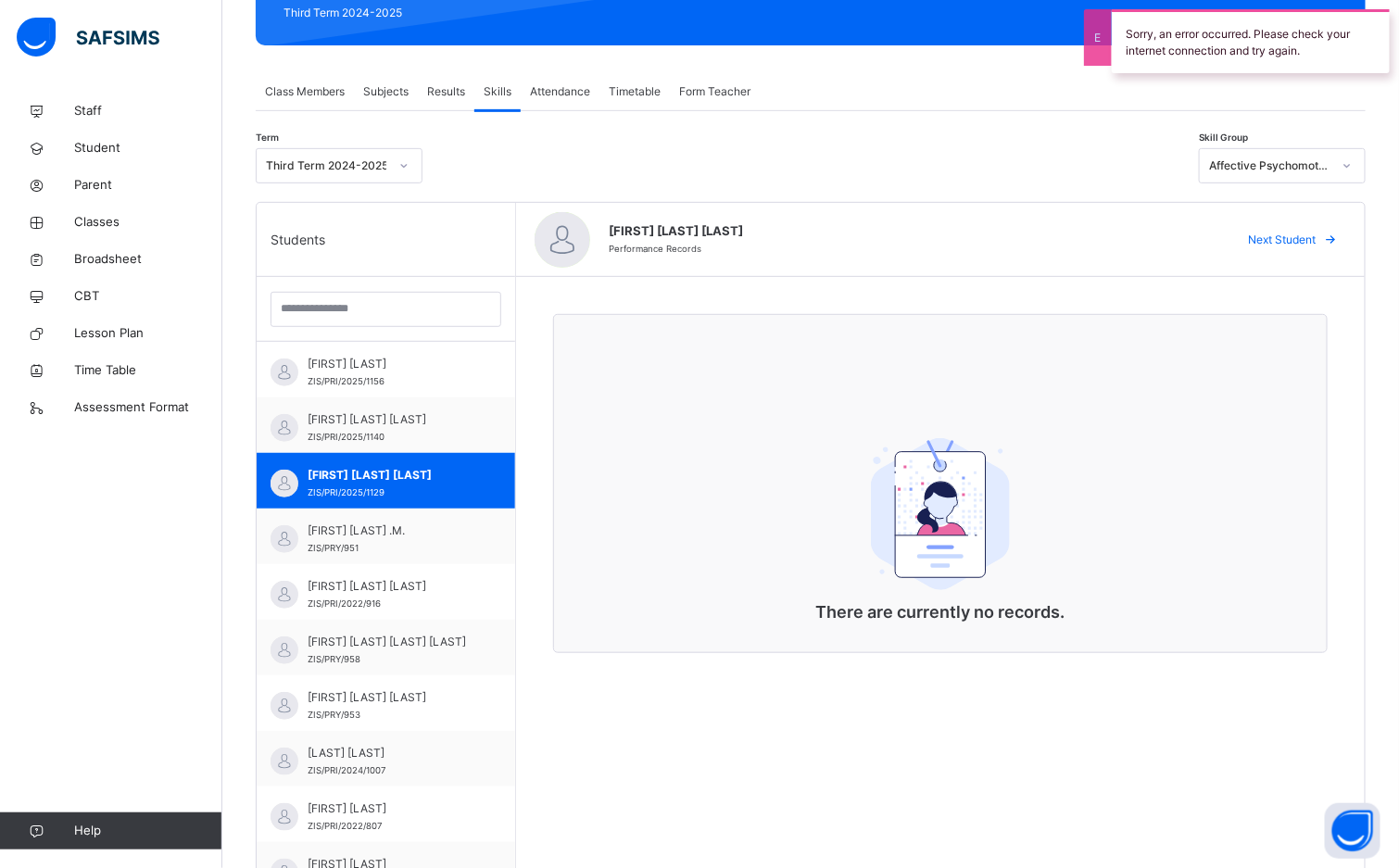 scroll, scrollTop: 220, scrollLeft: 0, axis: vertical 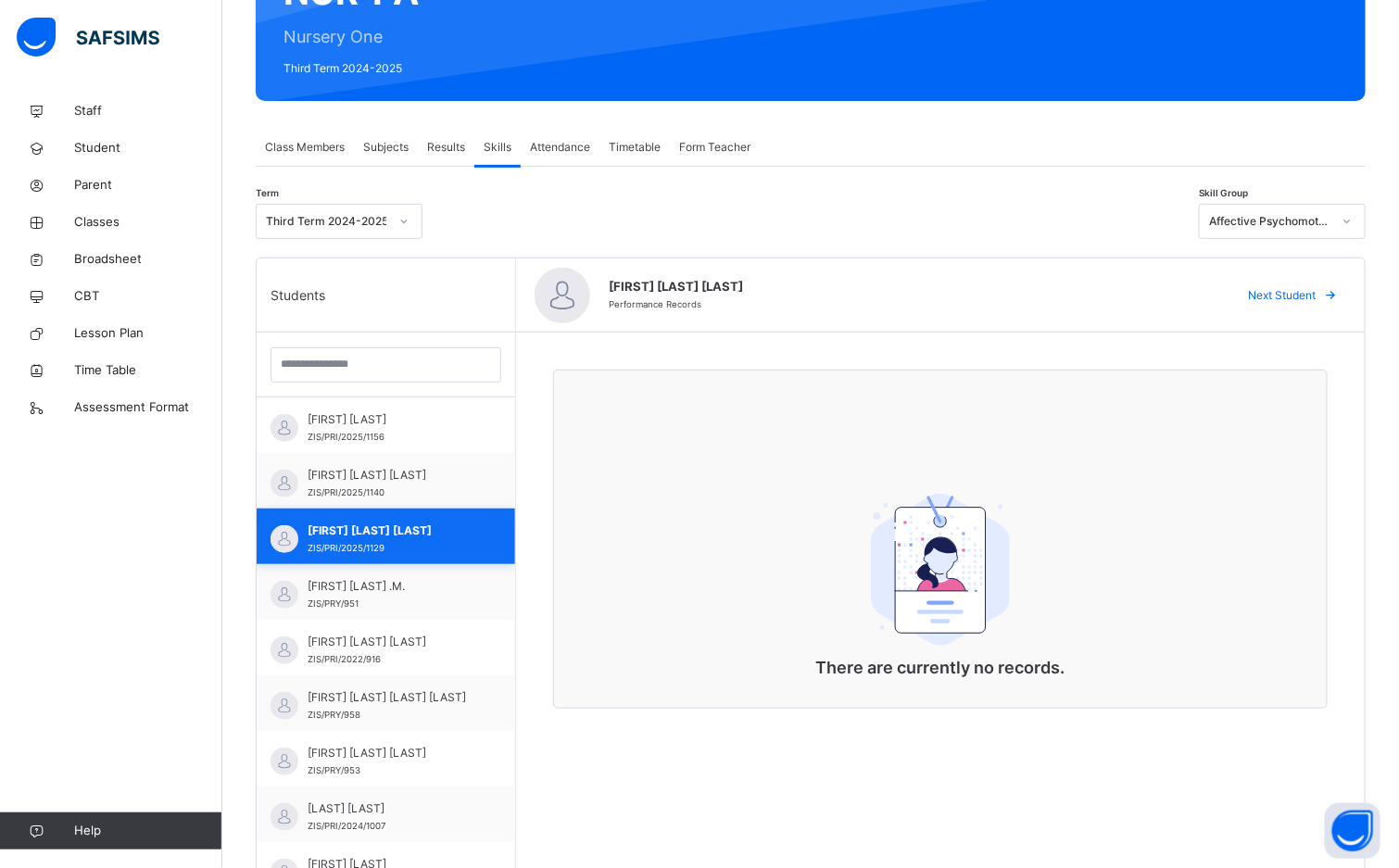 click on "[FIRST] [LAST] [LAST]" at bounding box center [390, 531] 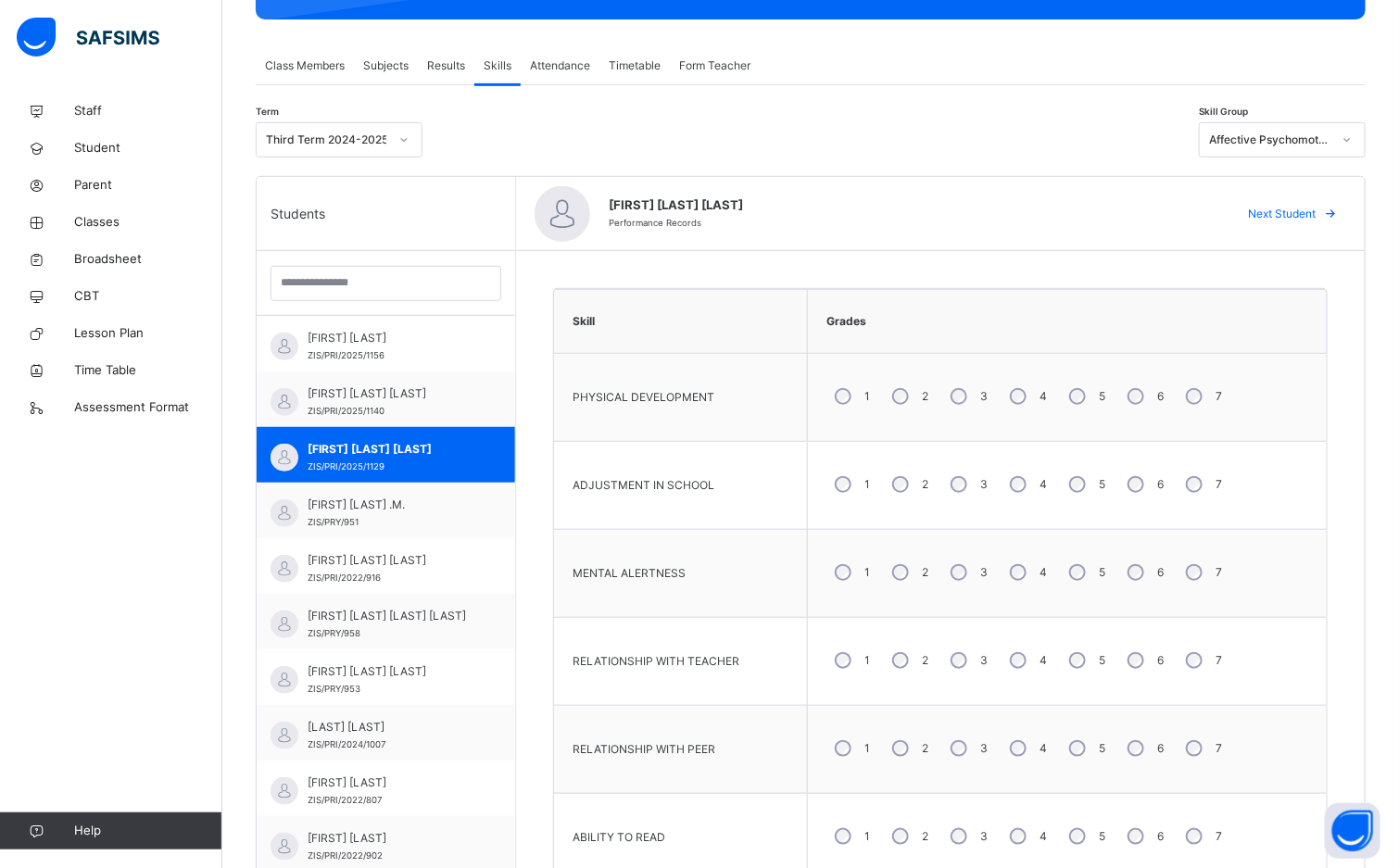 scroll, scrollTop: 359, scrollLeft: 0, axis: vertical 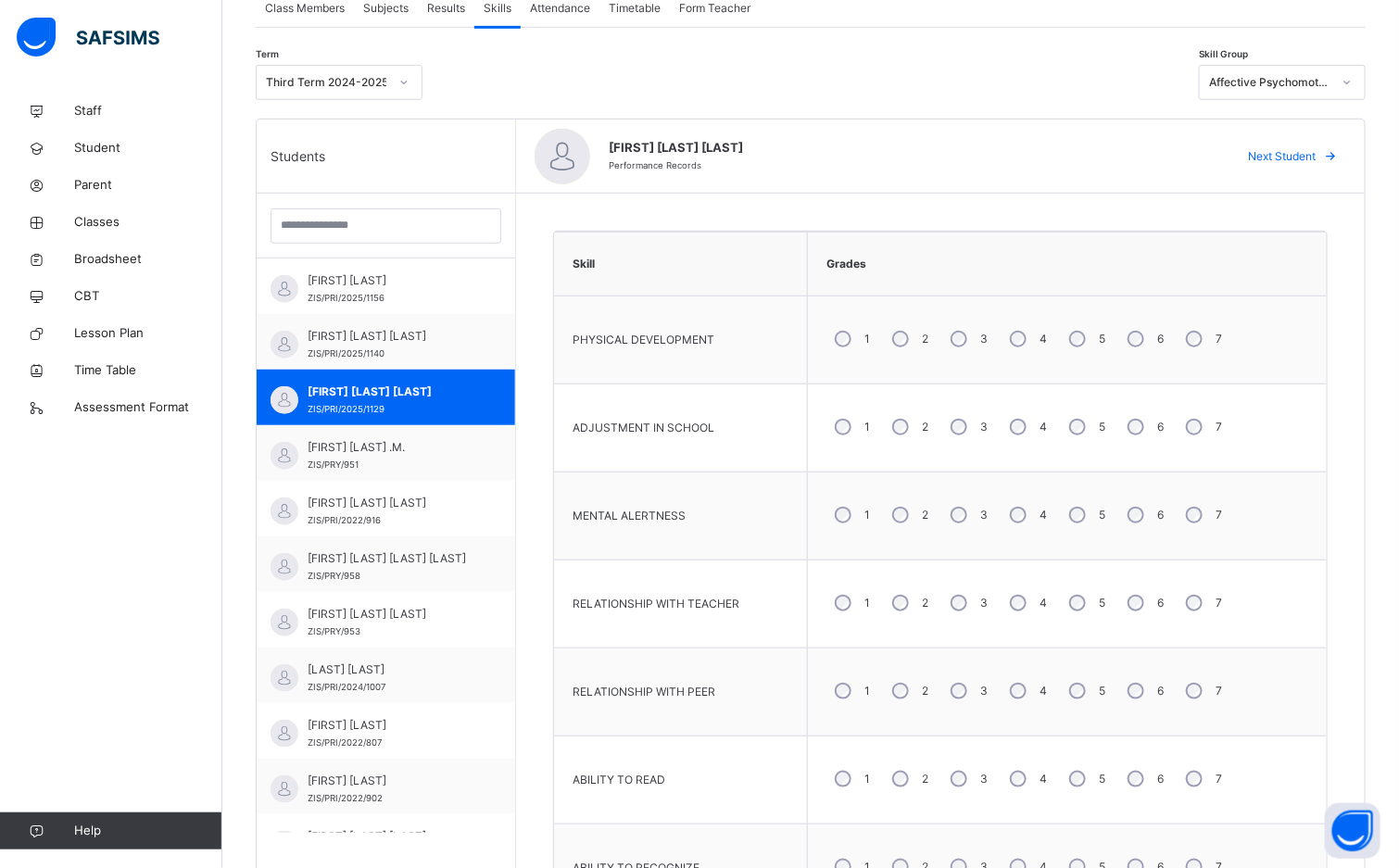 click on "5" at bounding box center [1085, 603] 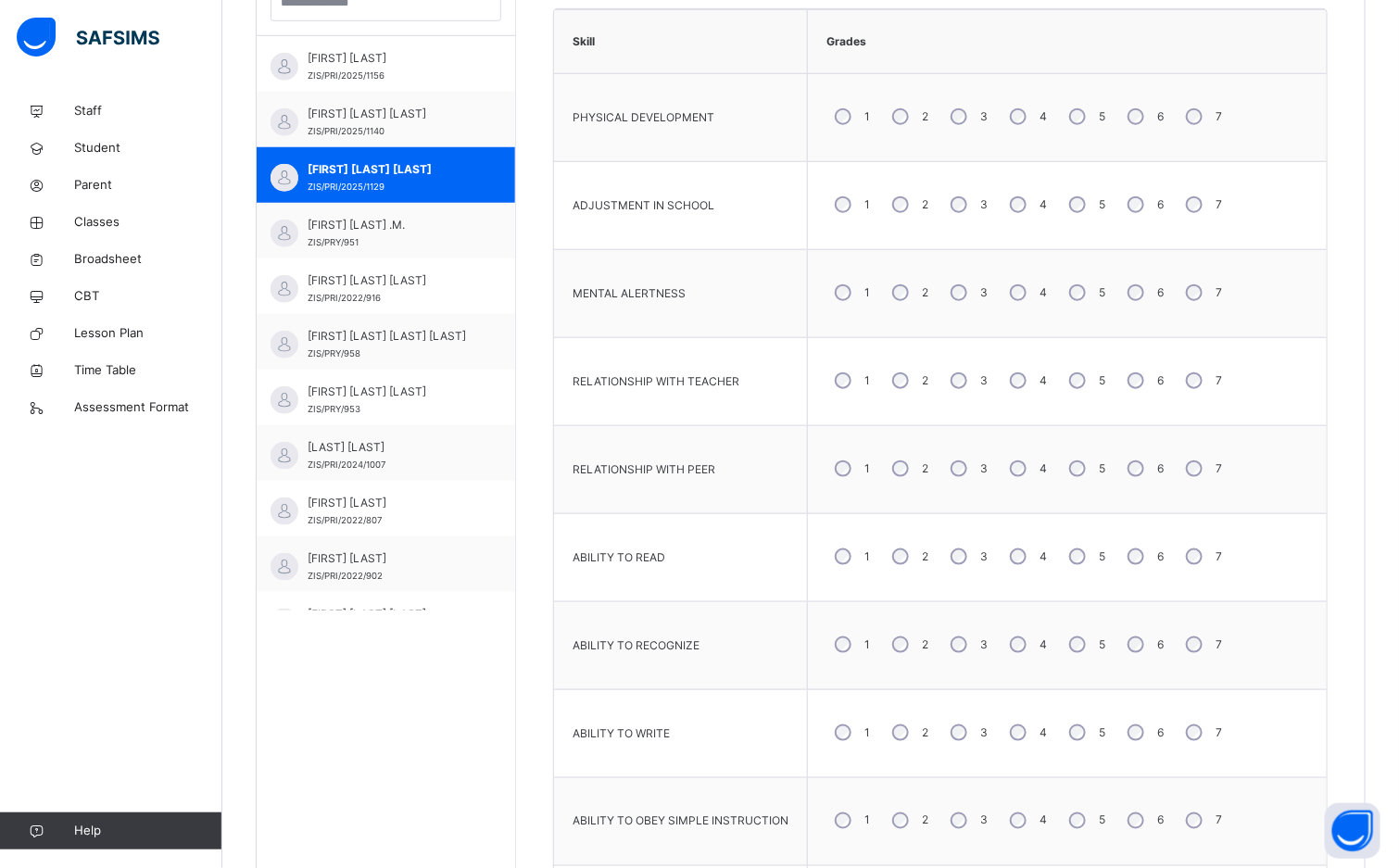 scroll, scrollTop: 636, scrollLeft: 0, axis: vertical 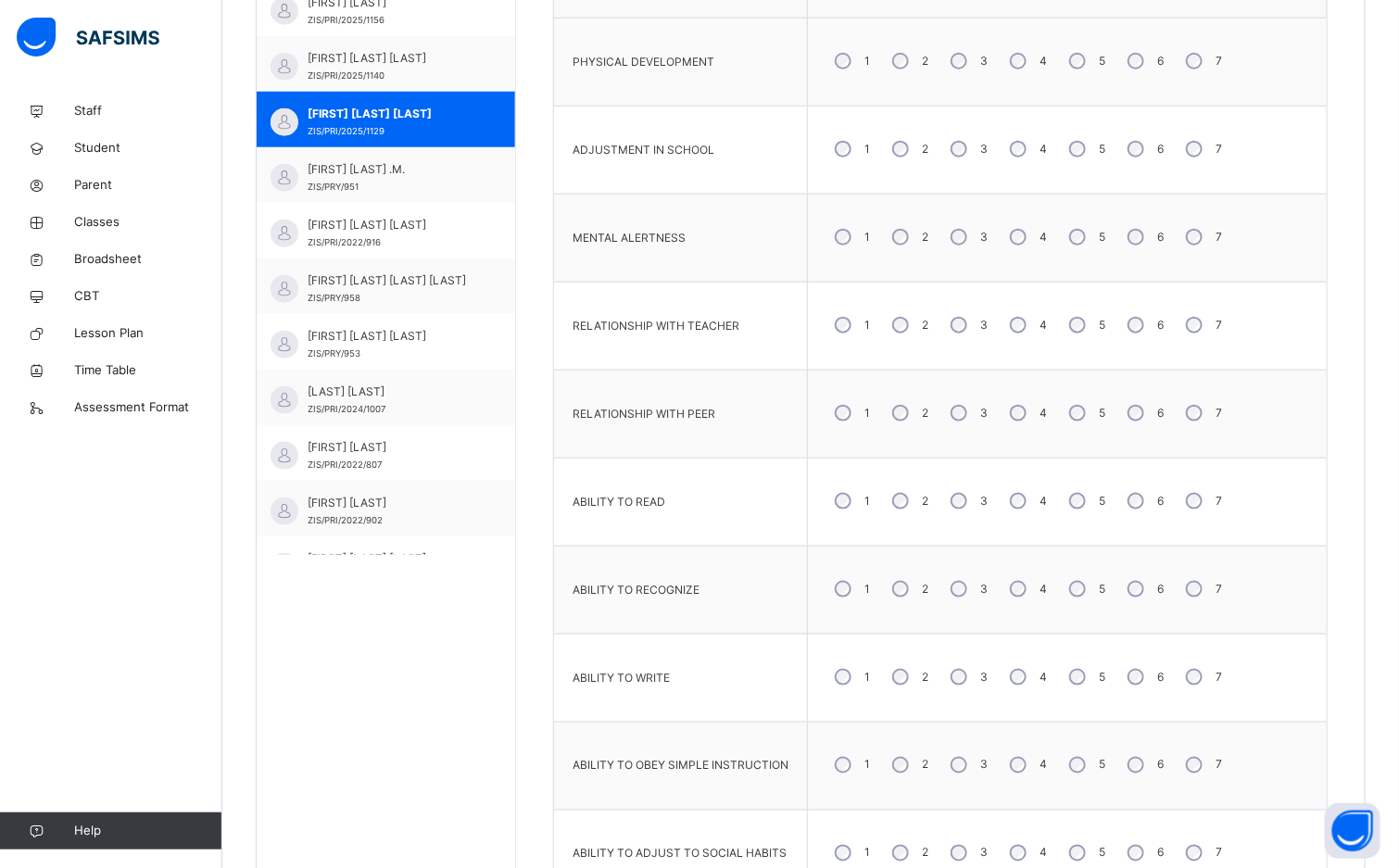 click on "5" at bounding box center [1085, 589] 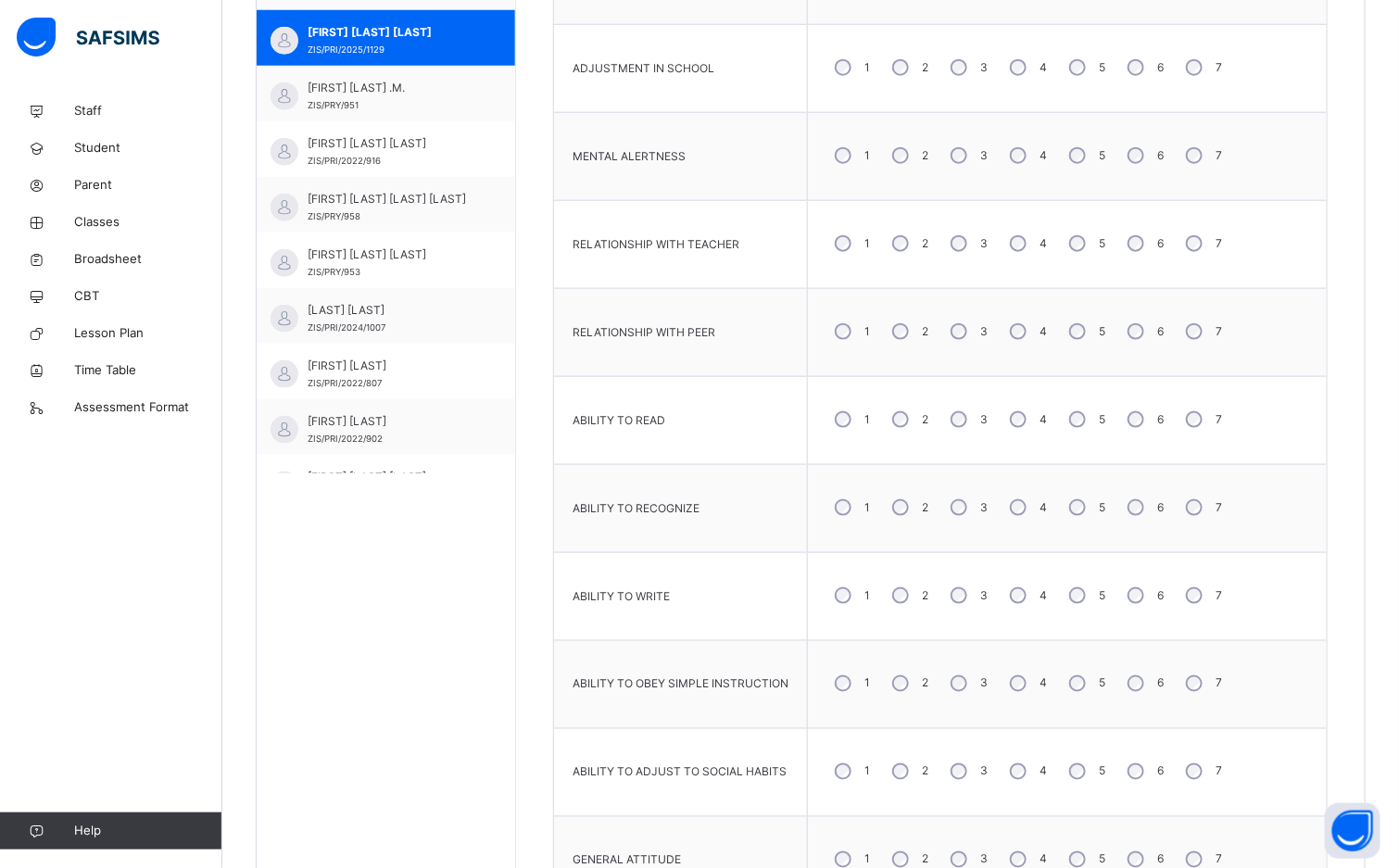 scroll, scrollTop: 775, scrollLeft: 0, axis: vertical 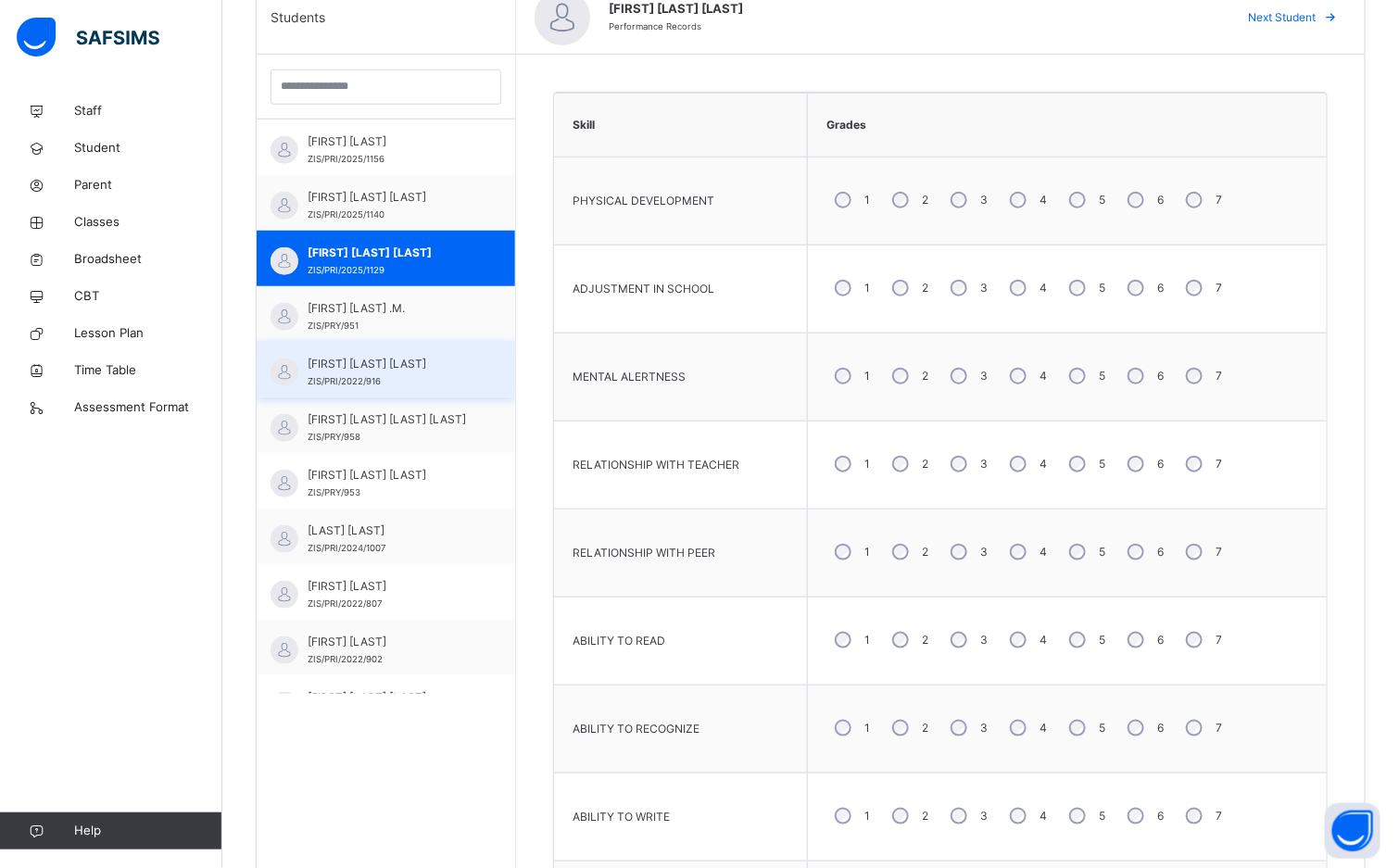 click on "Asiya chidinma Harun ZIS/PRI/2022/916" at bounding box center (390, 372) 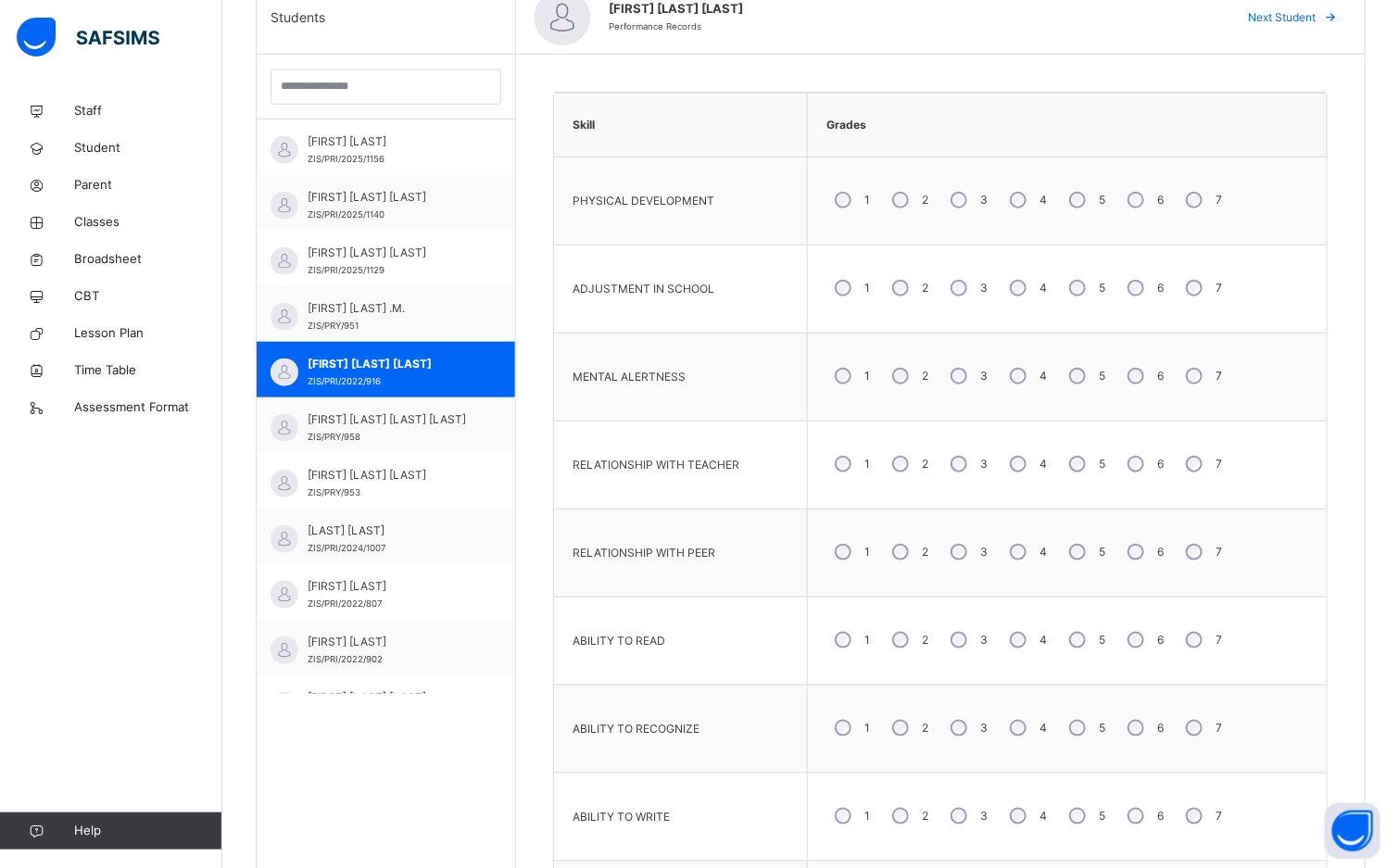 click on "5" at bounding box center (1085, 288) 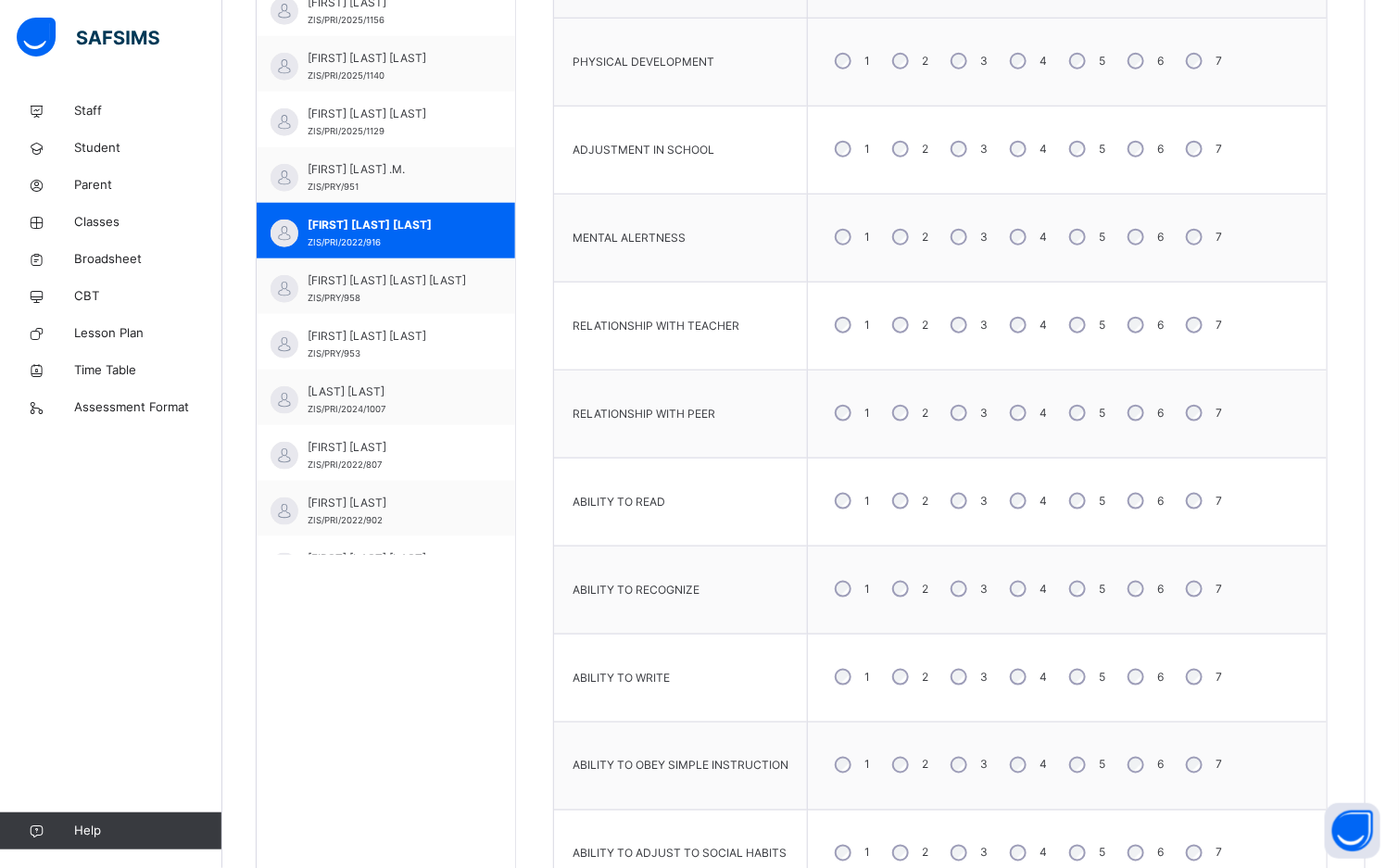 click on "5" at bounding box center [1085, 677] 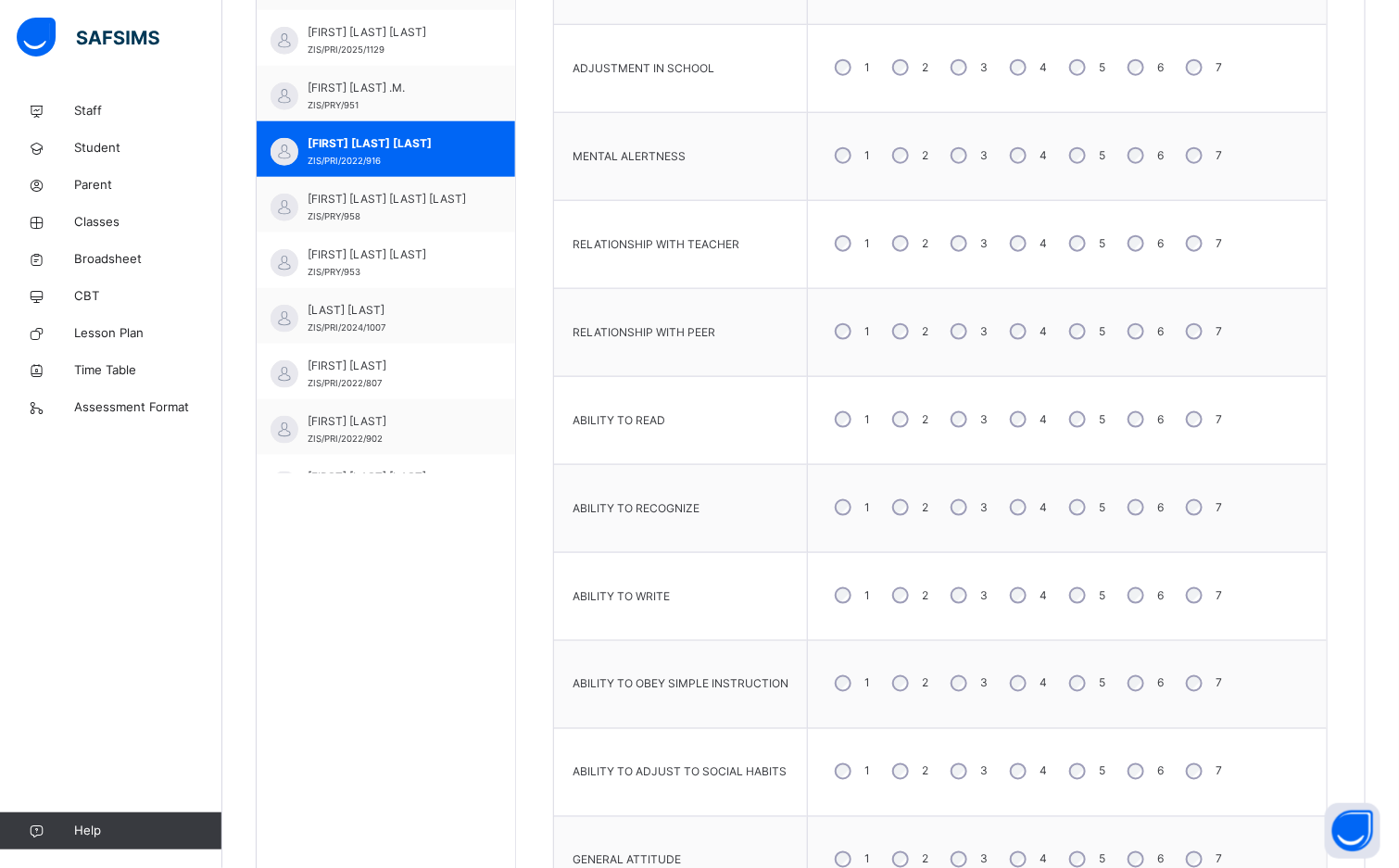 scroll, scrollTop: 775, scrollLeft: 0, axis: vertical 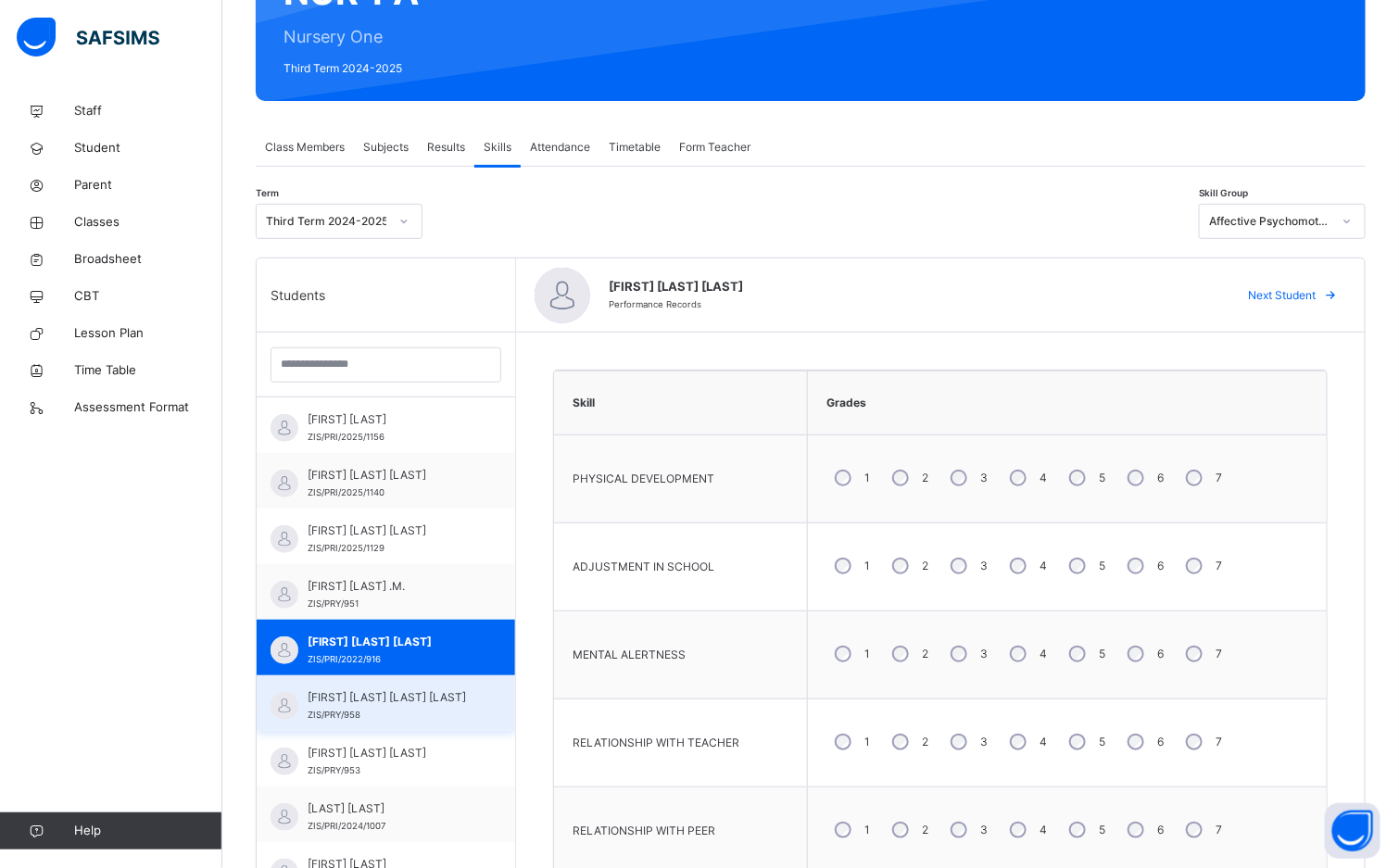 click on "FATEEMA ADEKEMI ABIMBOLA ADEMOLA" at bounding box center [390, 698] 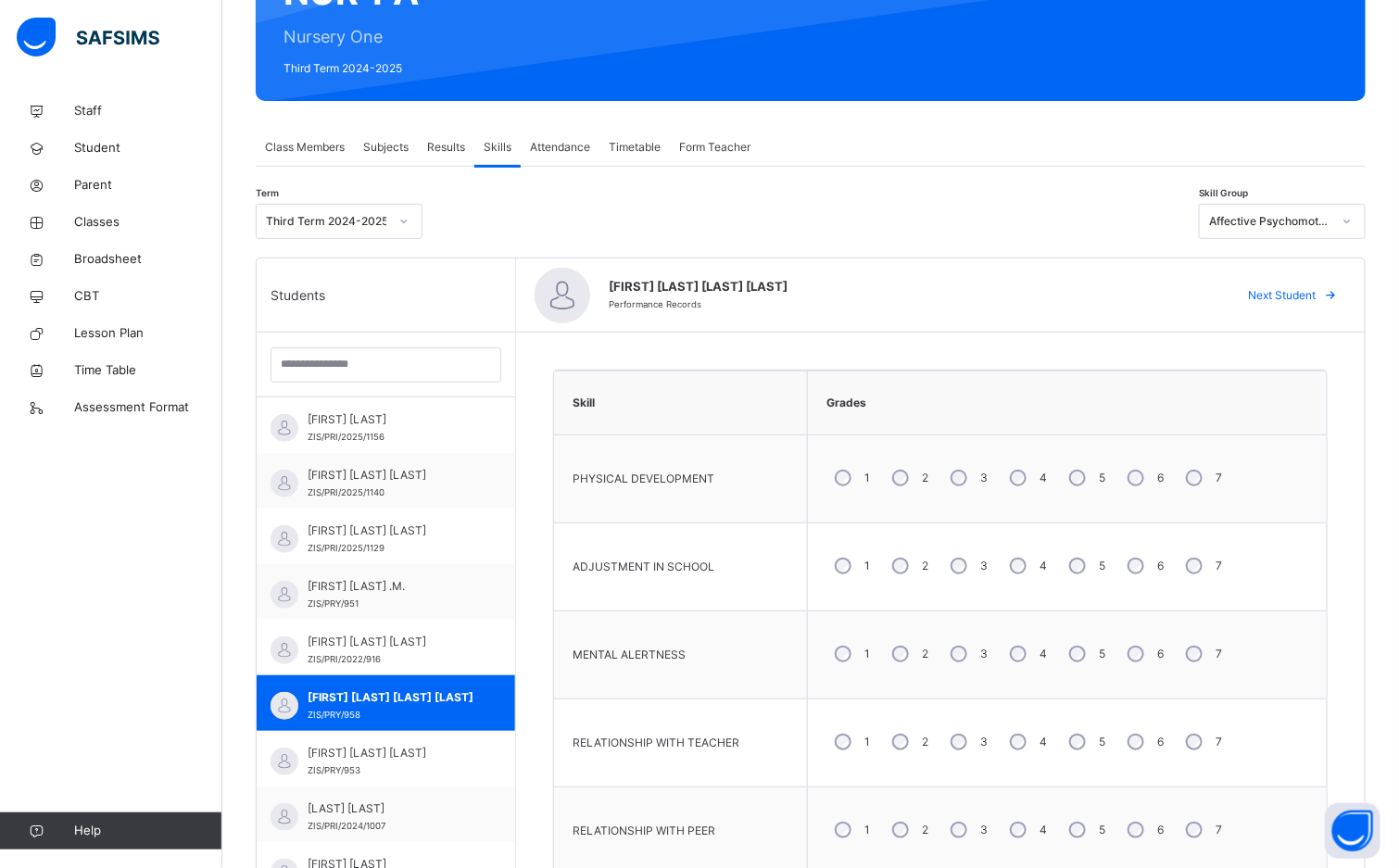 click on "5" at bounding box center (1085, 654) 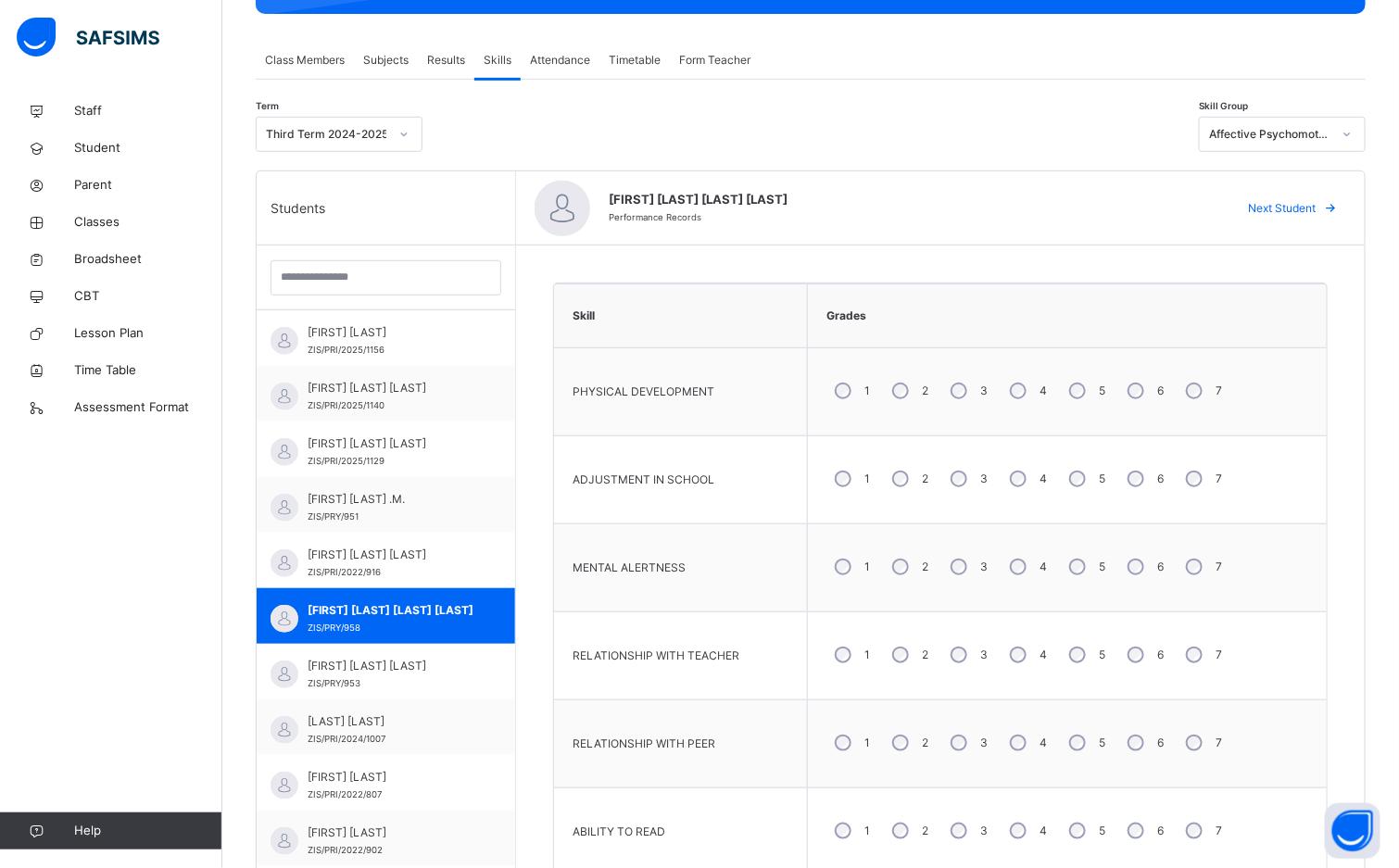 scroll, scrollTop: 359, scrollLeft: 0, axis: vertical 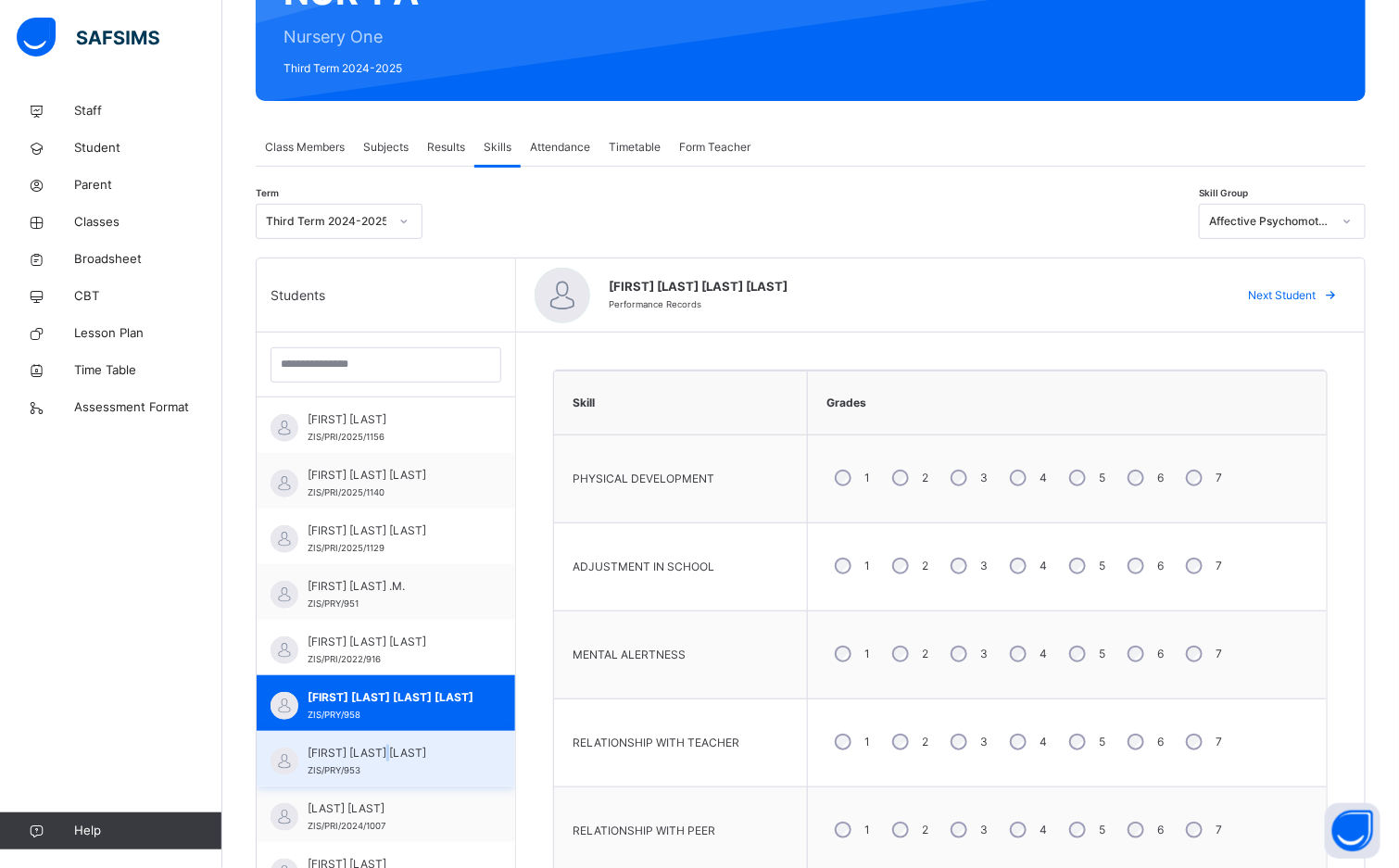 click on "IDOIOZEGYA ADAMU HUSAINE" at bounding box center (390, 753) 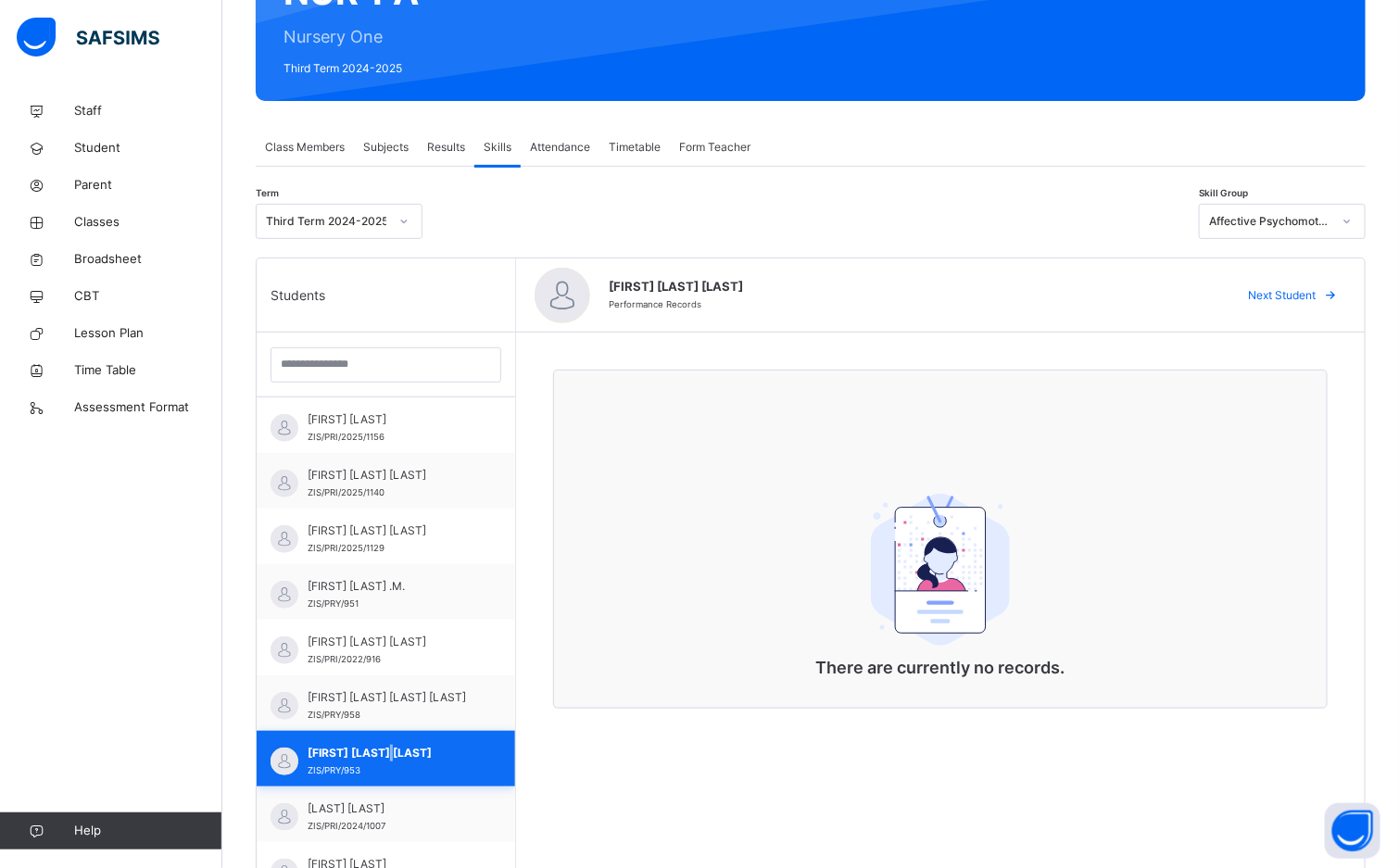 click on "IDOIOZEGYA ADAMU HUSAINE" at bounding box center (390, 753) 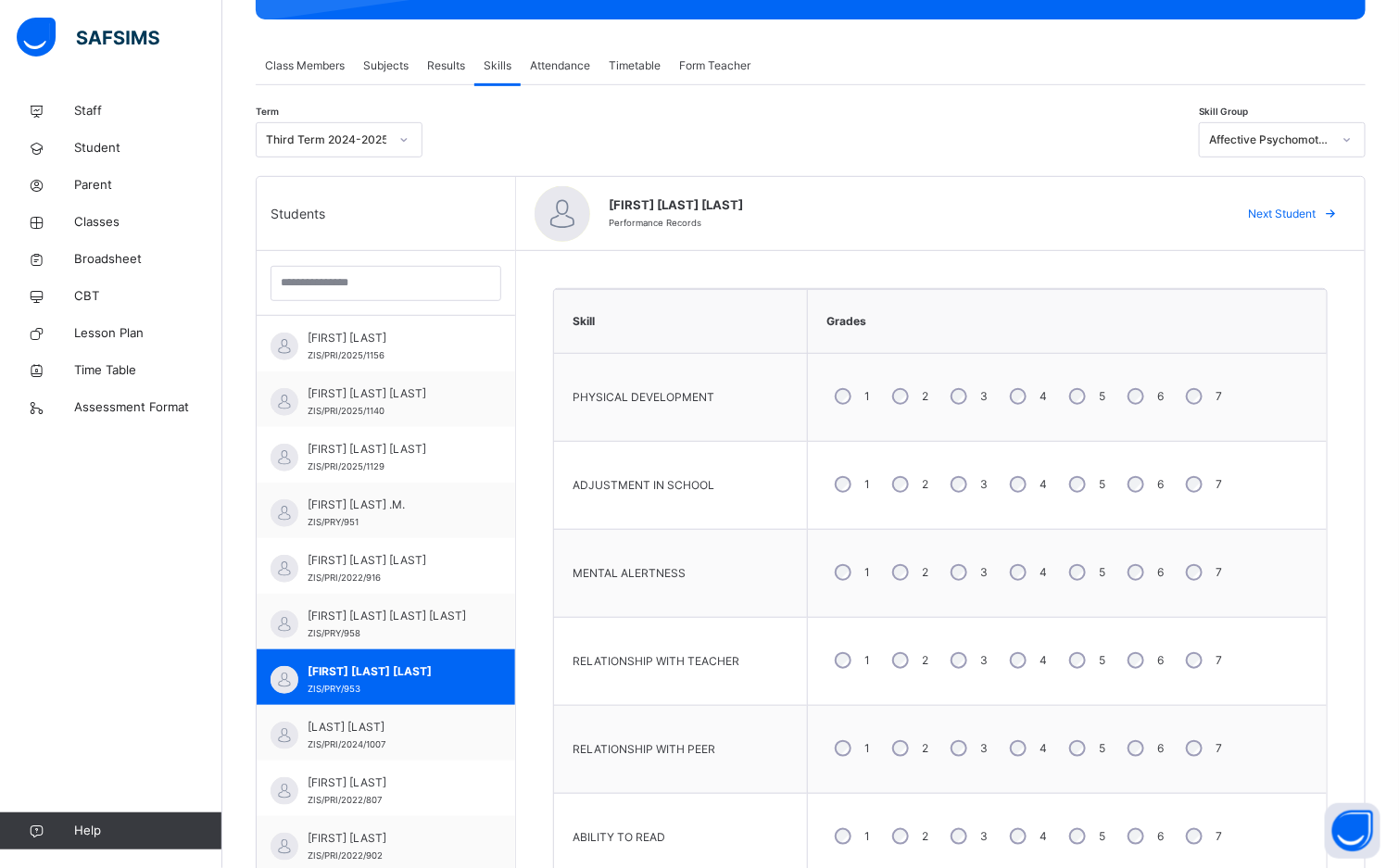 scroll, scrollTop: 359, scrollLeft: 0, axis: vertical 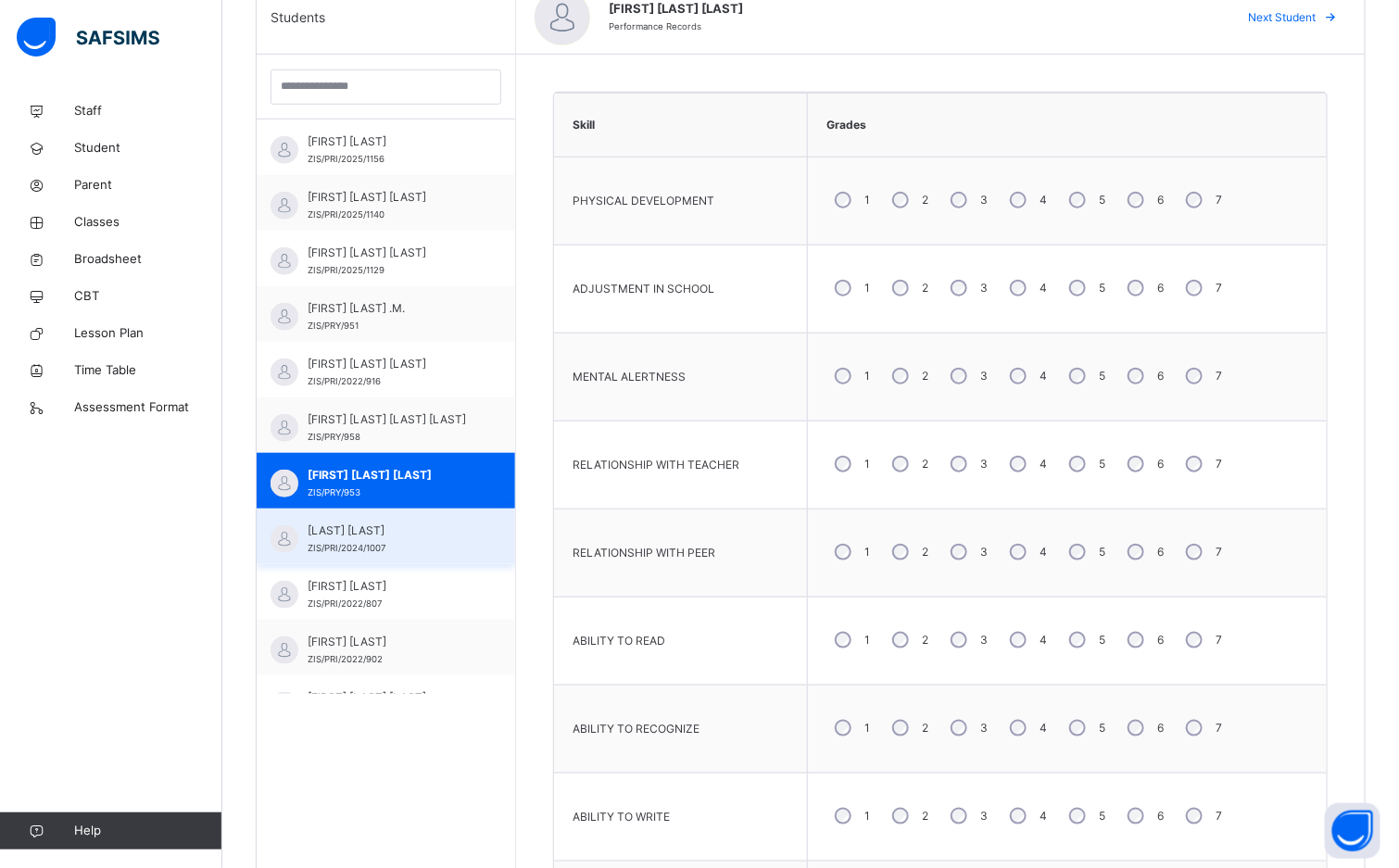 click on "IKILIMA  MUSA" at bounding box center [390, 531] 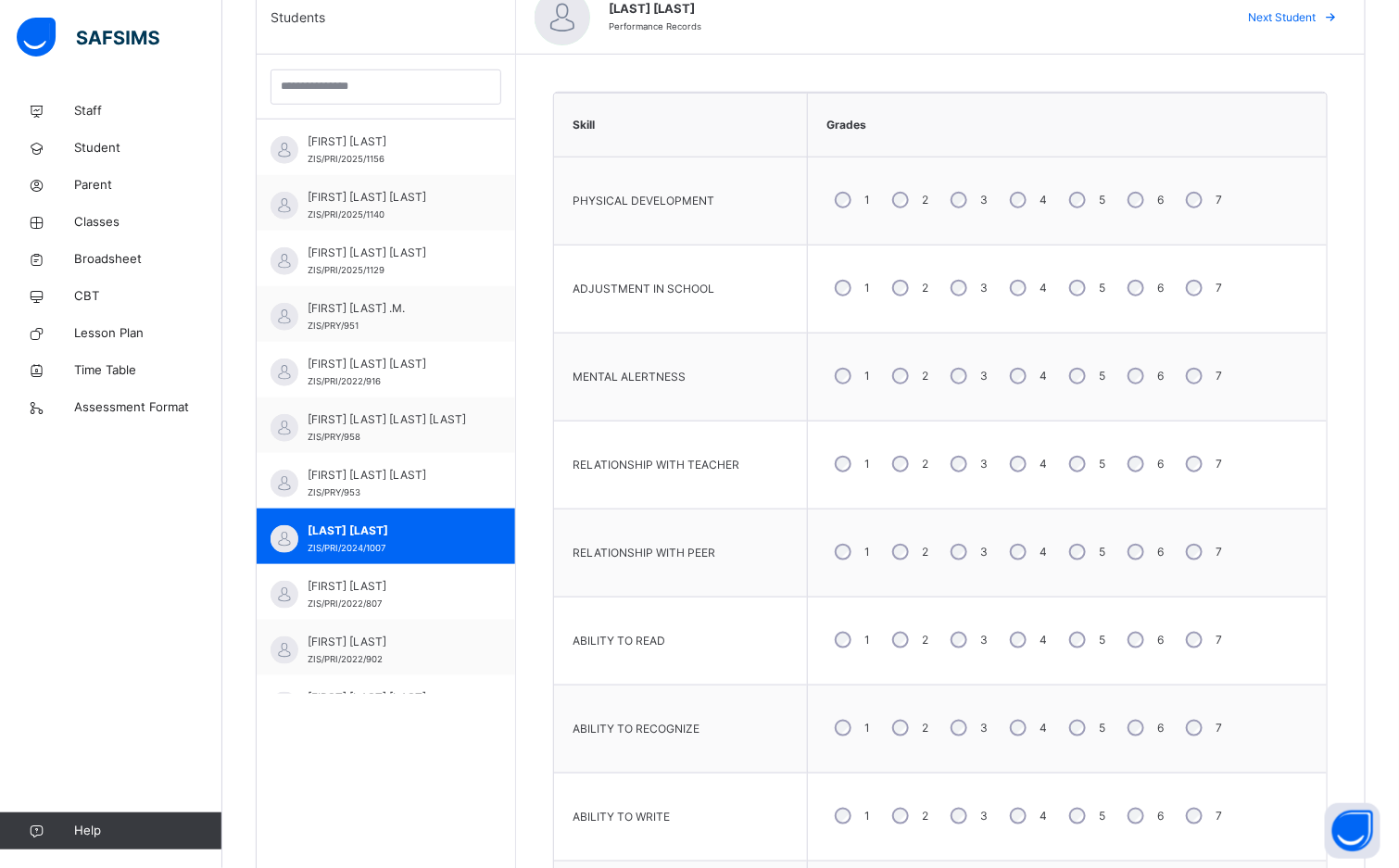 click on "5" at bounding box center (1085, 376) 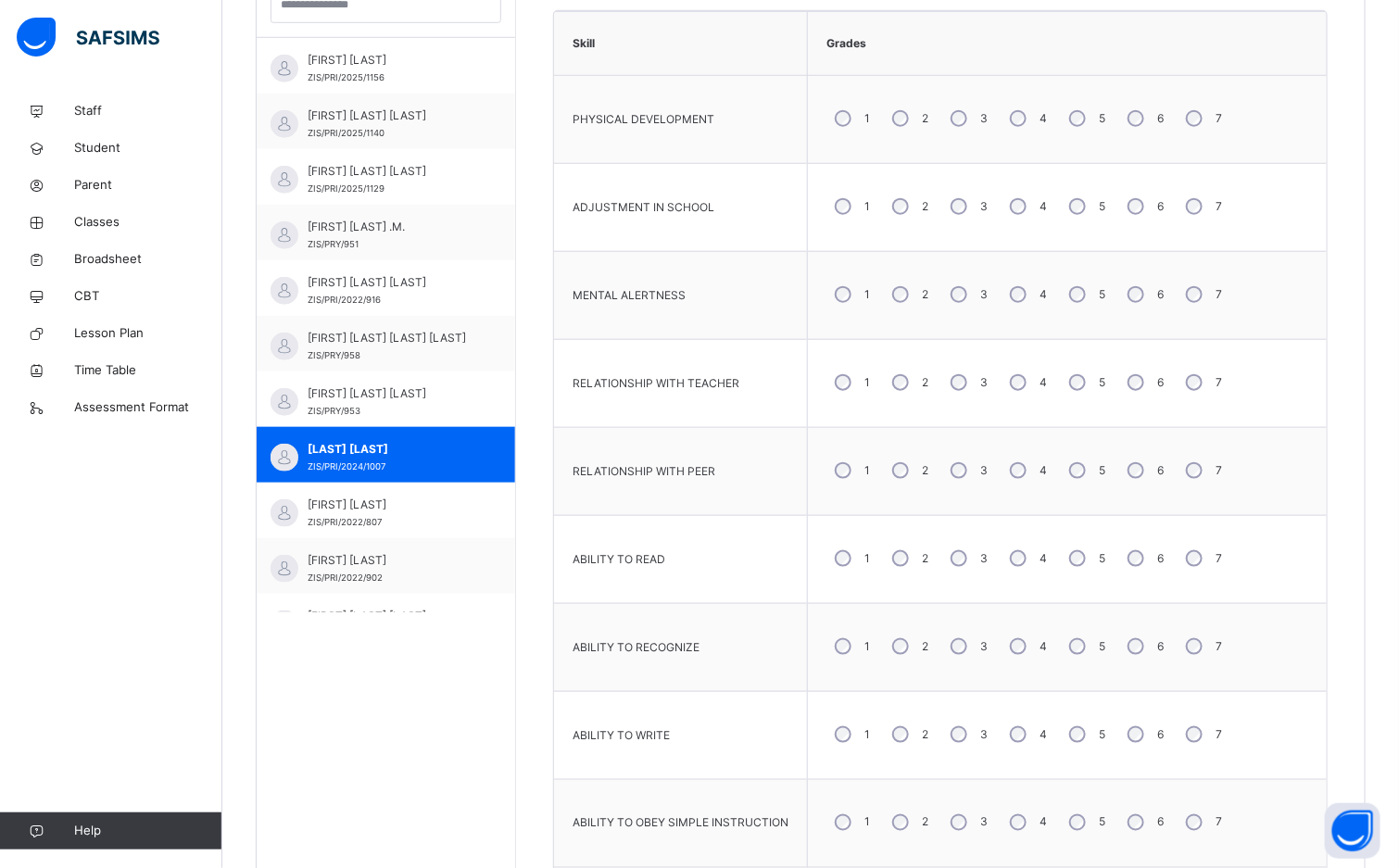 scroll, scrollTop: 636, scrollLeft: 0, axis: vertical 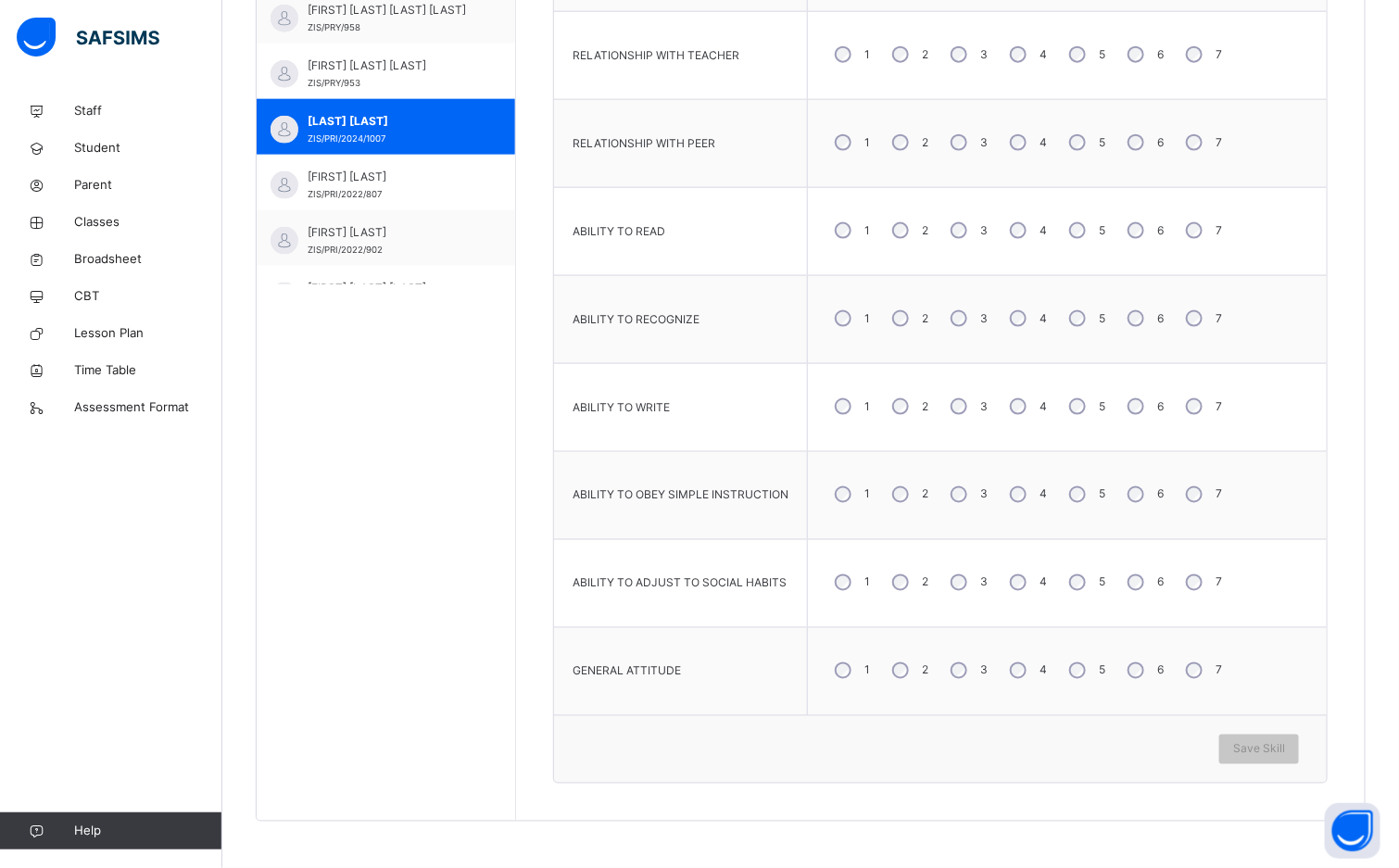click on "4" at bounding box center [1027, 495] 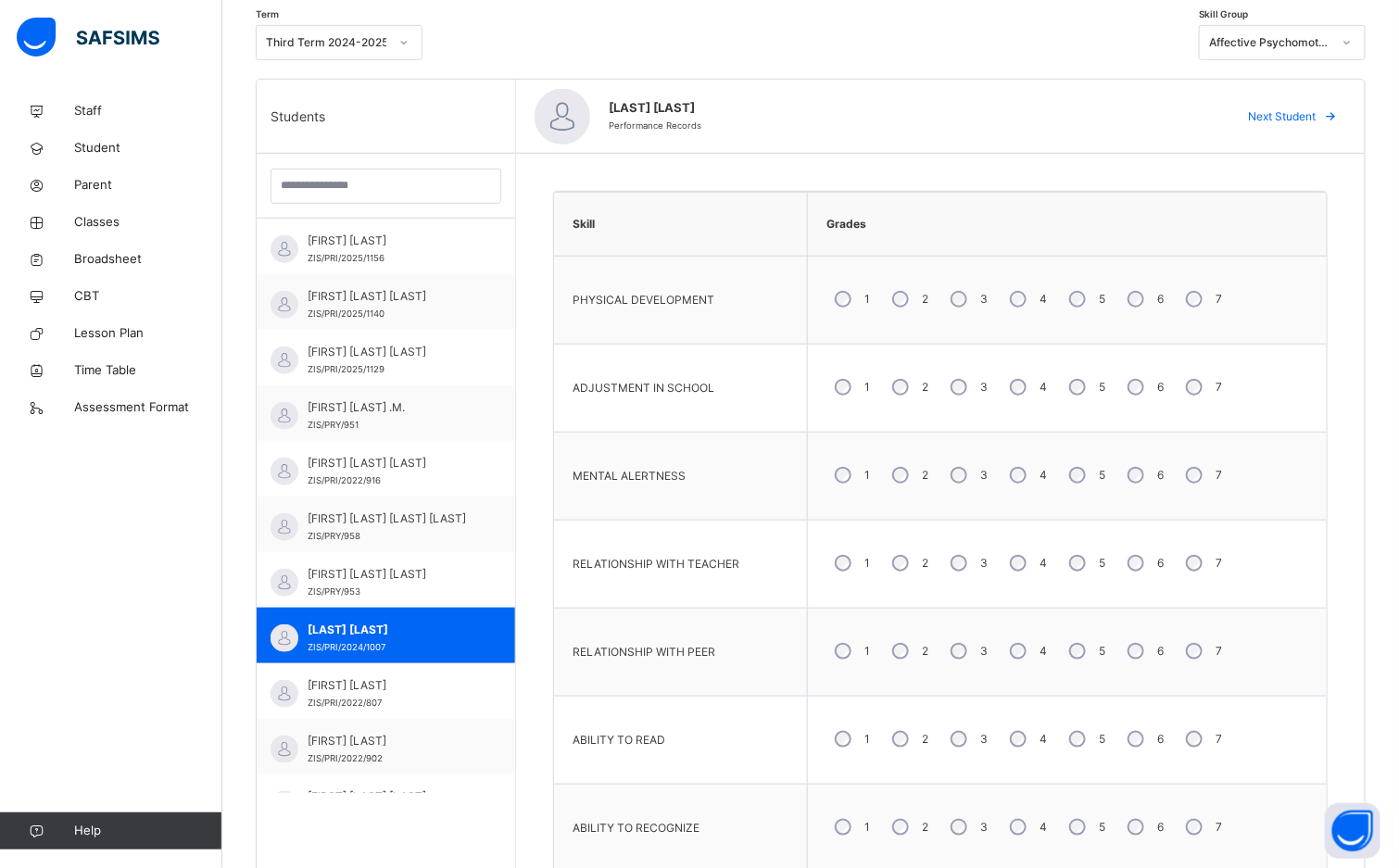 scroll, scrollTop: 359, scrollLeft: 0, axis: vertical 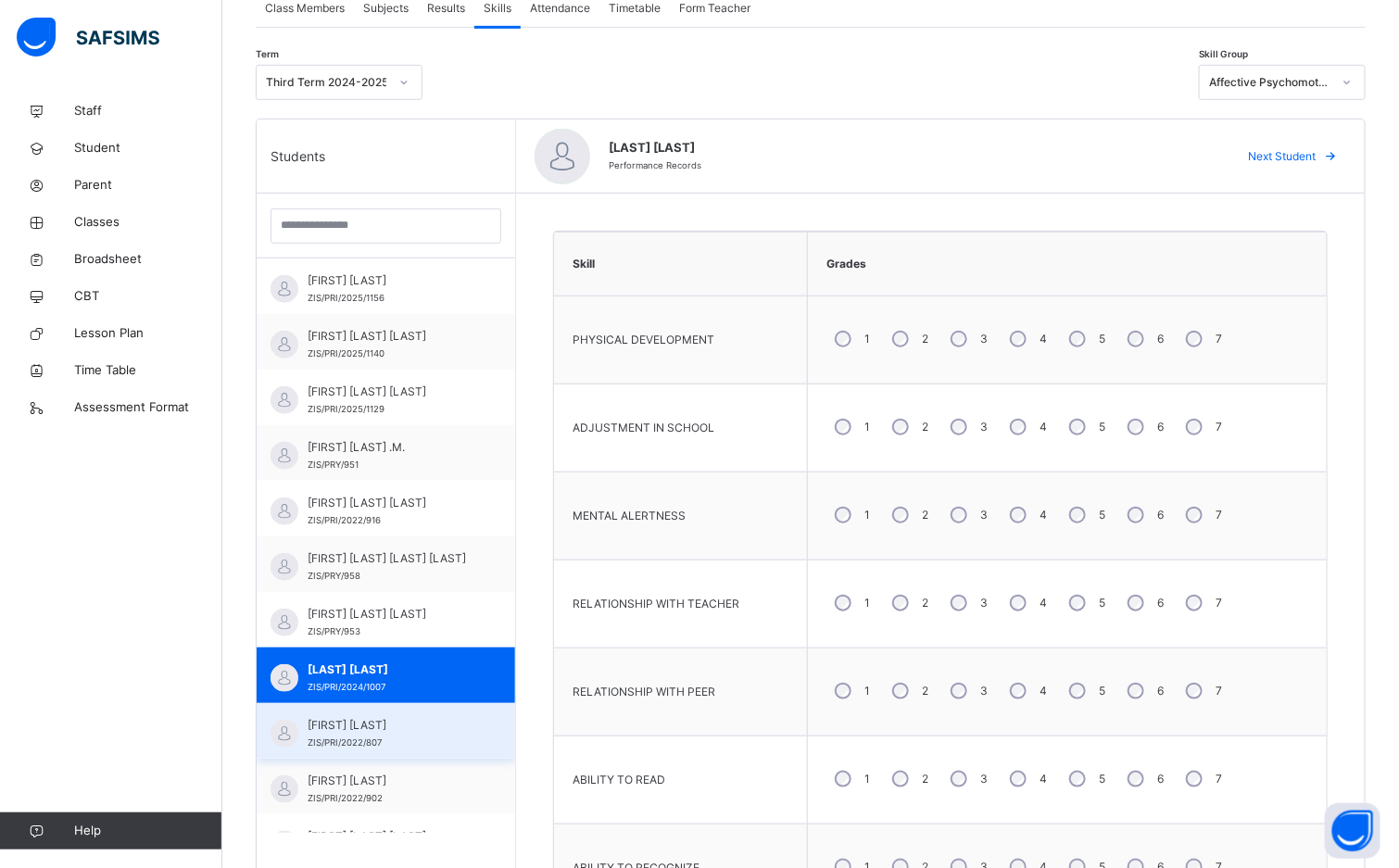 click on "JIBRIN  IDRIS ZIS/PRI/2022/807" at bounding box center [390, 734] 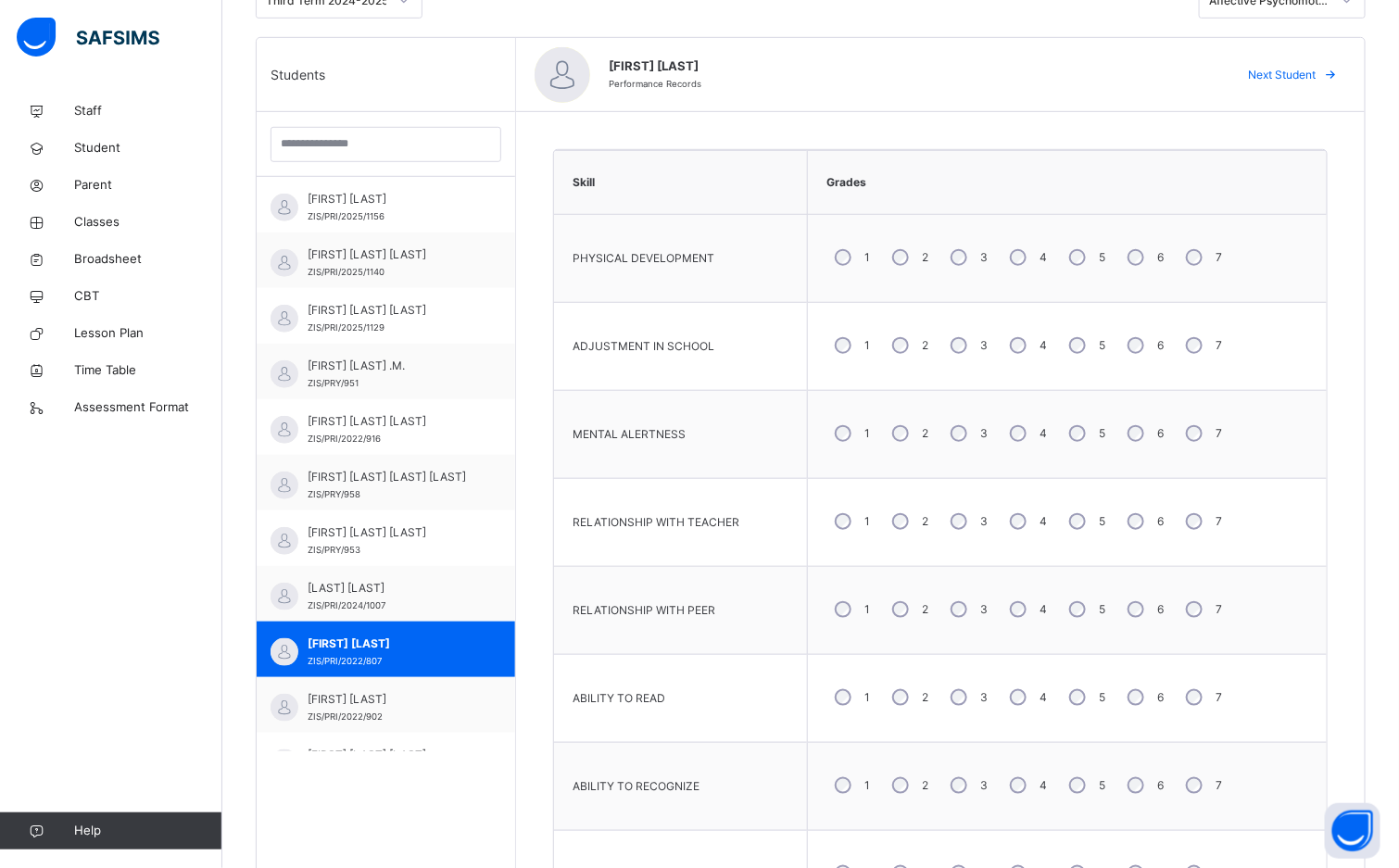 scroll, scrollTop: 497, scrollLeft: 0, axis: vertical 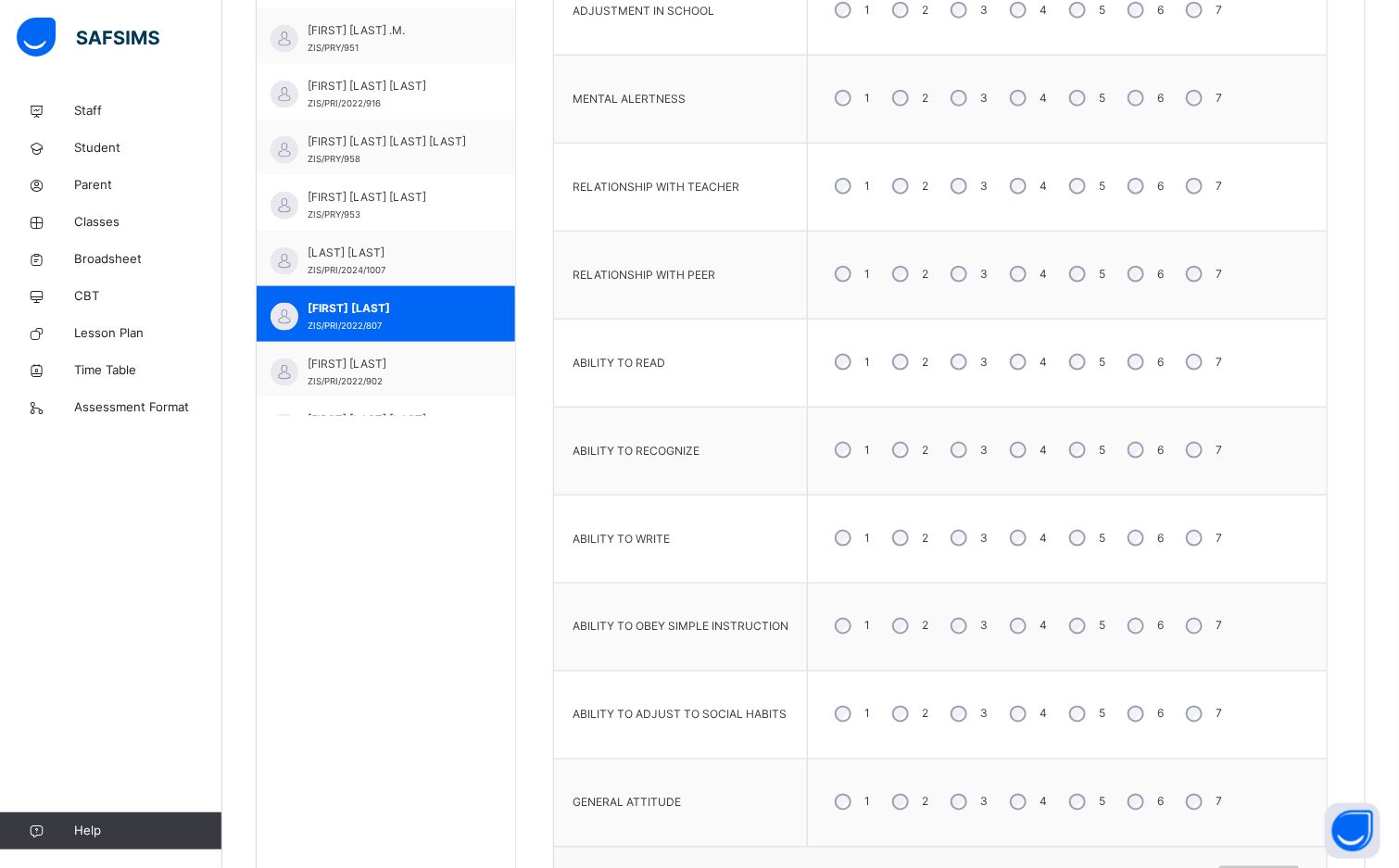 click on "4" at bounding box center (1027, 626) 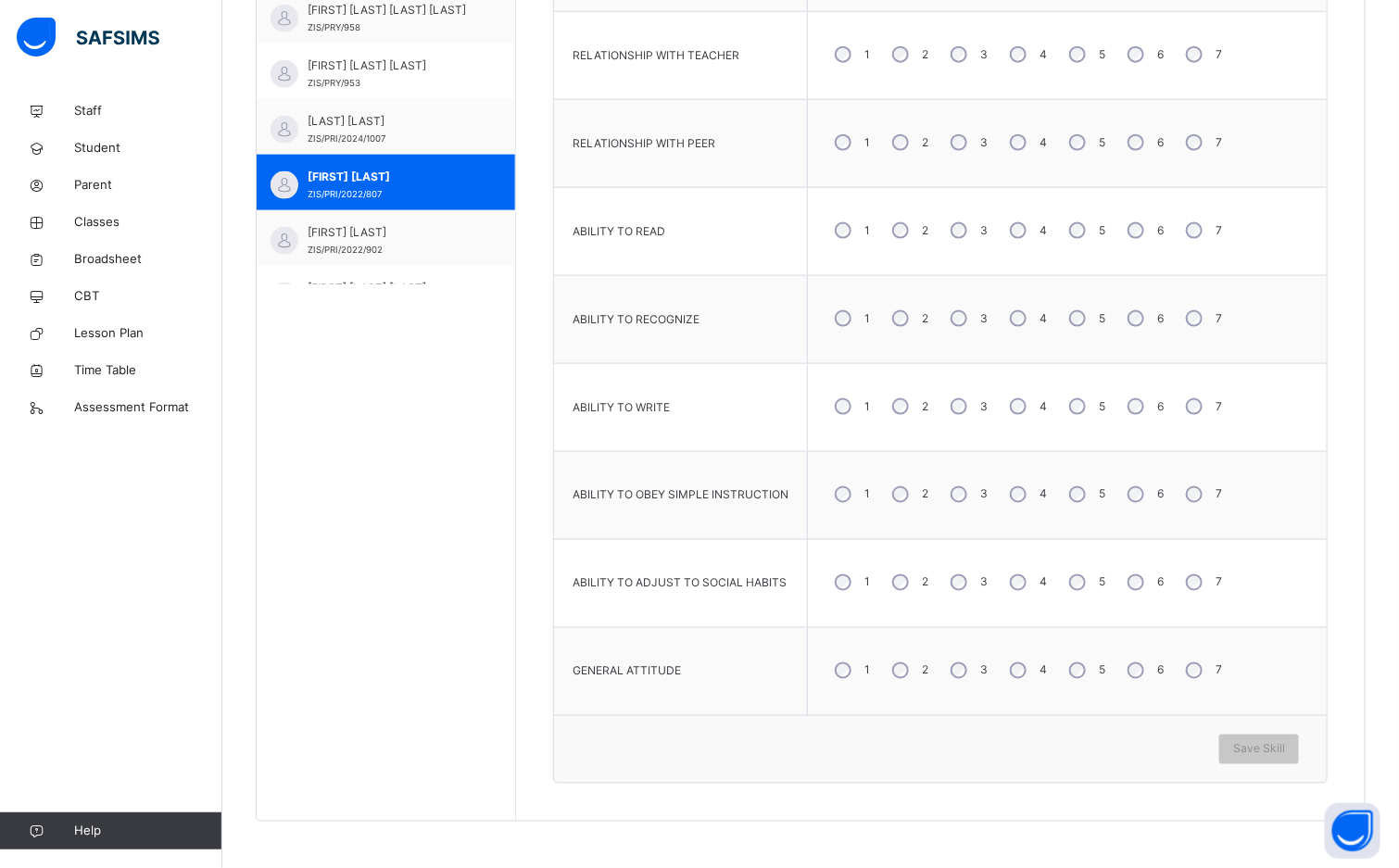 scroll, scrollTop: 914, scrollLeft: 0, axis: vertical 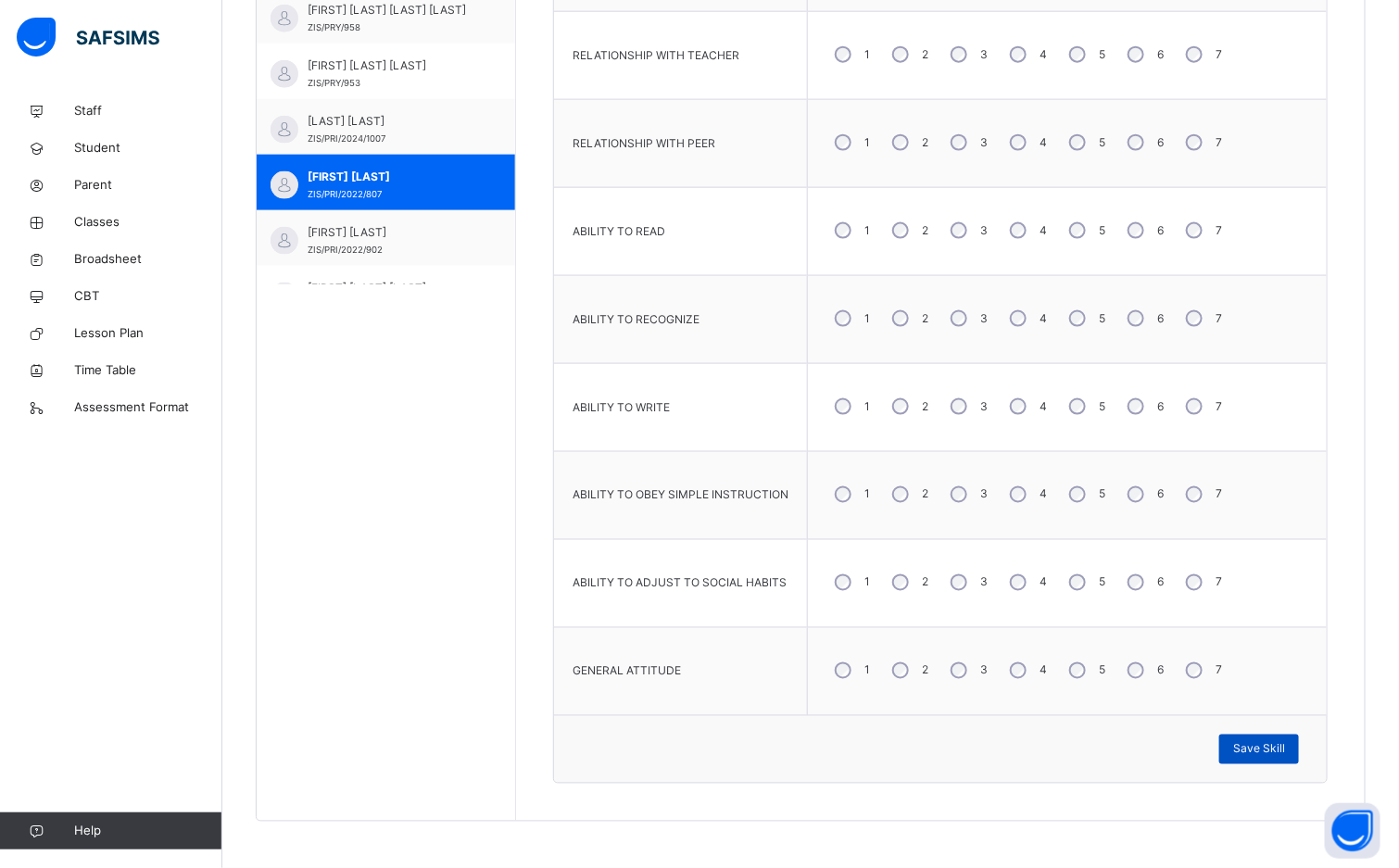 click on "Save Skill" at bounding box center (1259, 749) 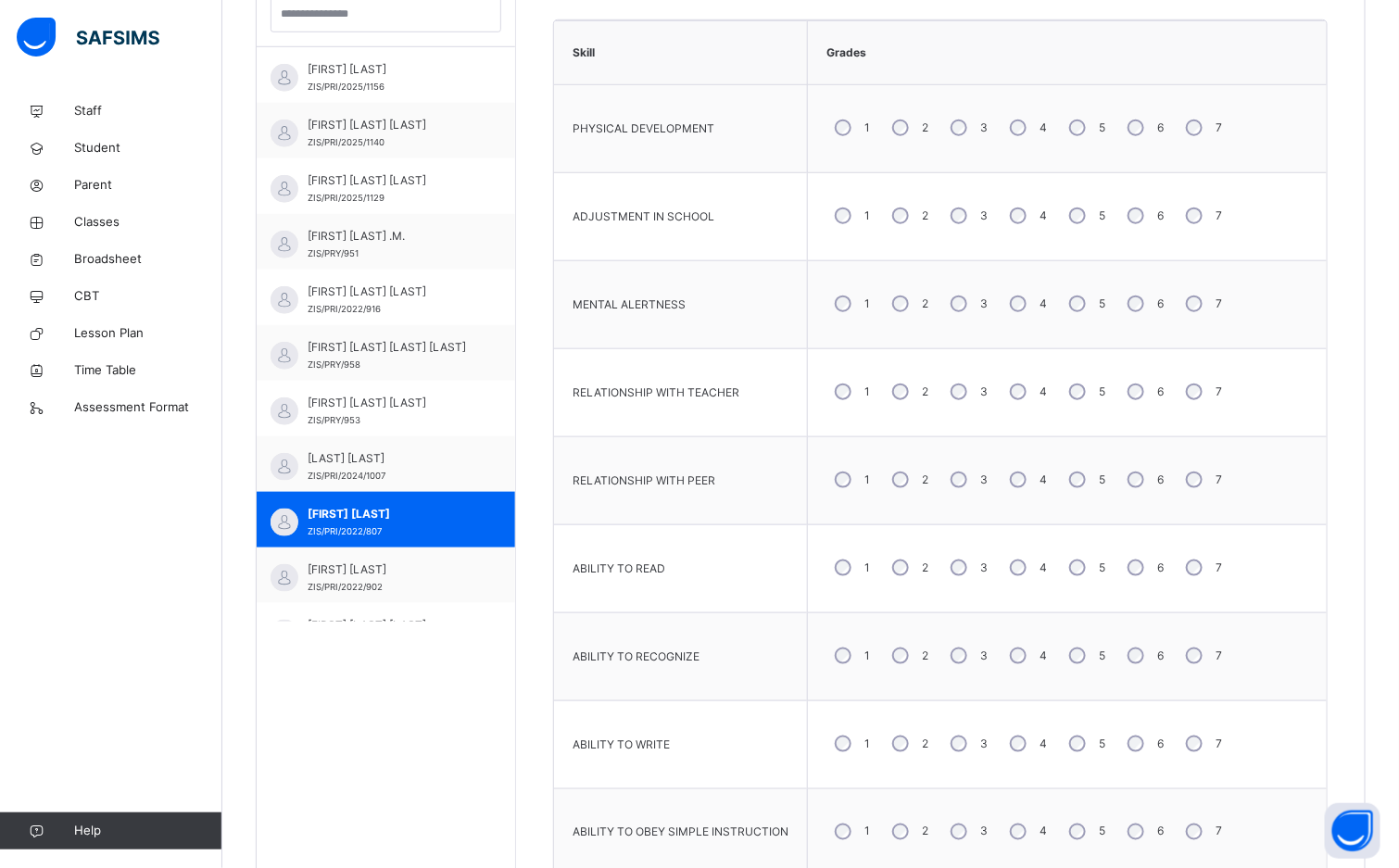 scroll, scrollTop: 497, scrollLeft: 0, axis: vertical 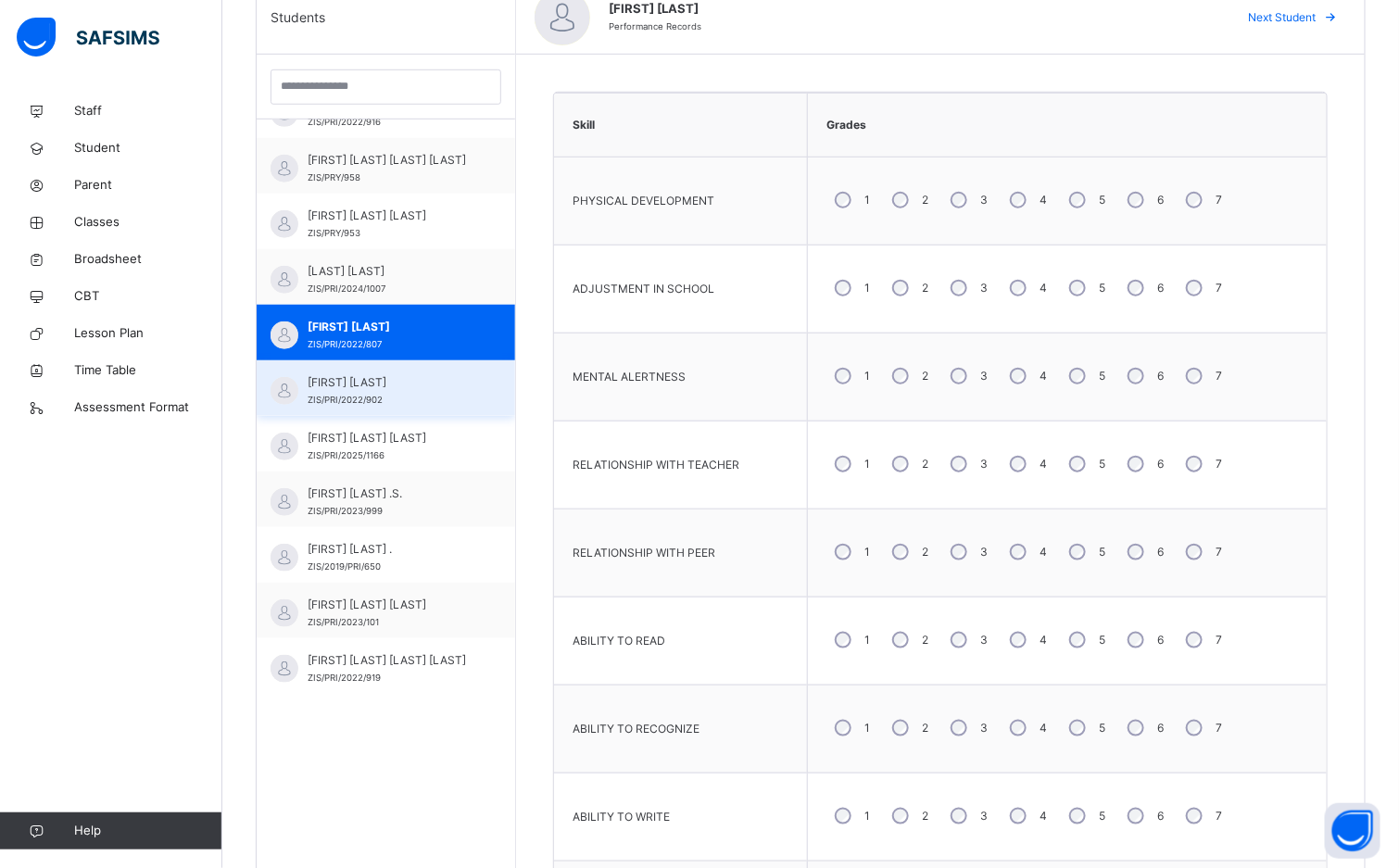 click on "KHADIJA  ALHASSAN" at bounding box center [390, 383] 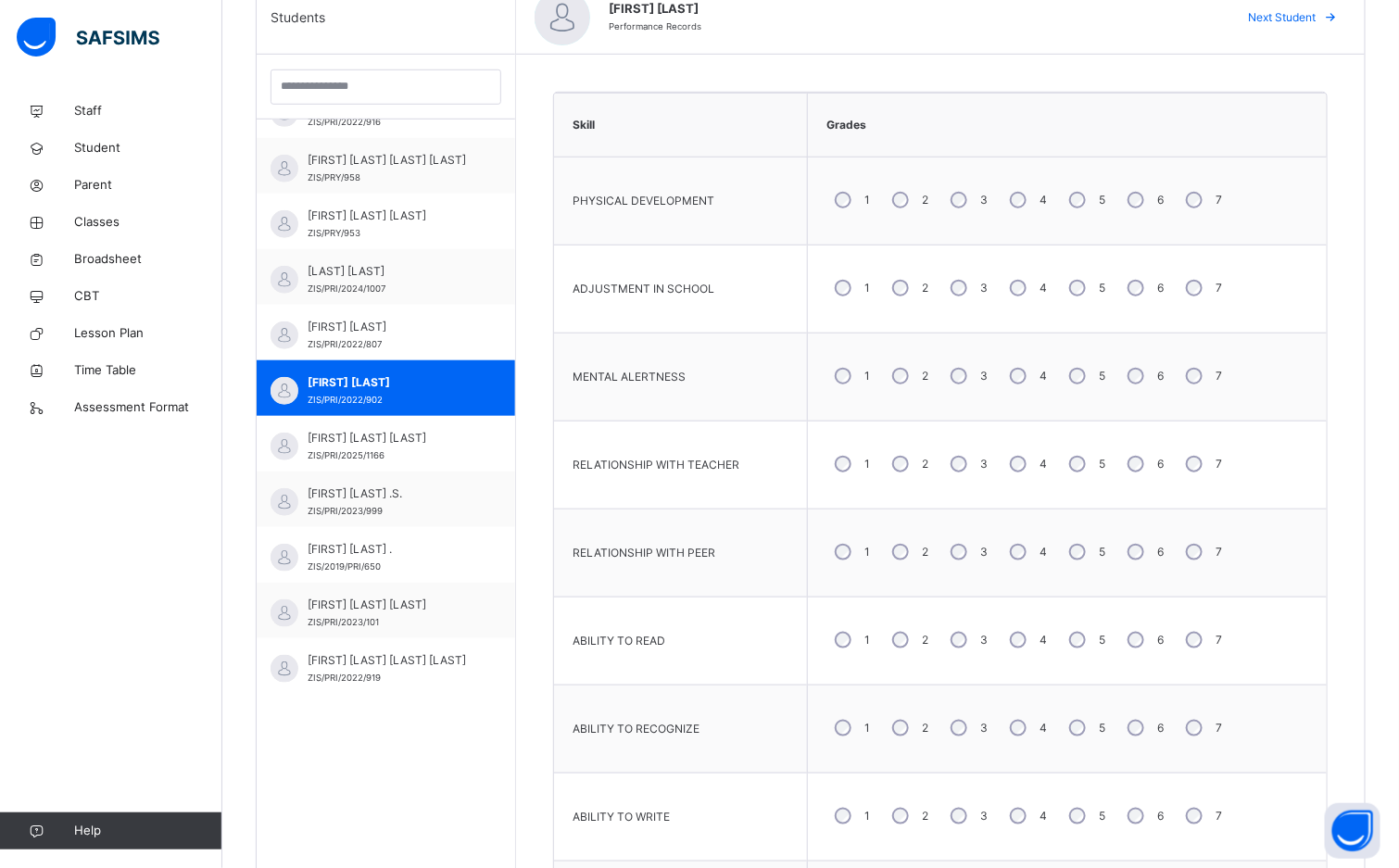 scroll, scrollTop: 636, scrollLeft: 0, axis: vertical 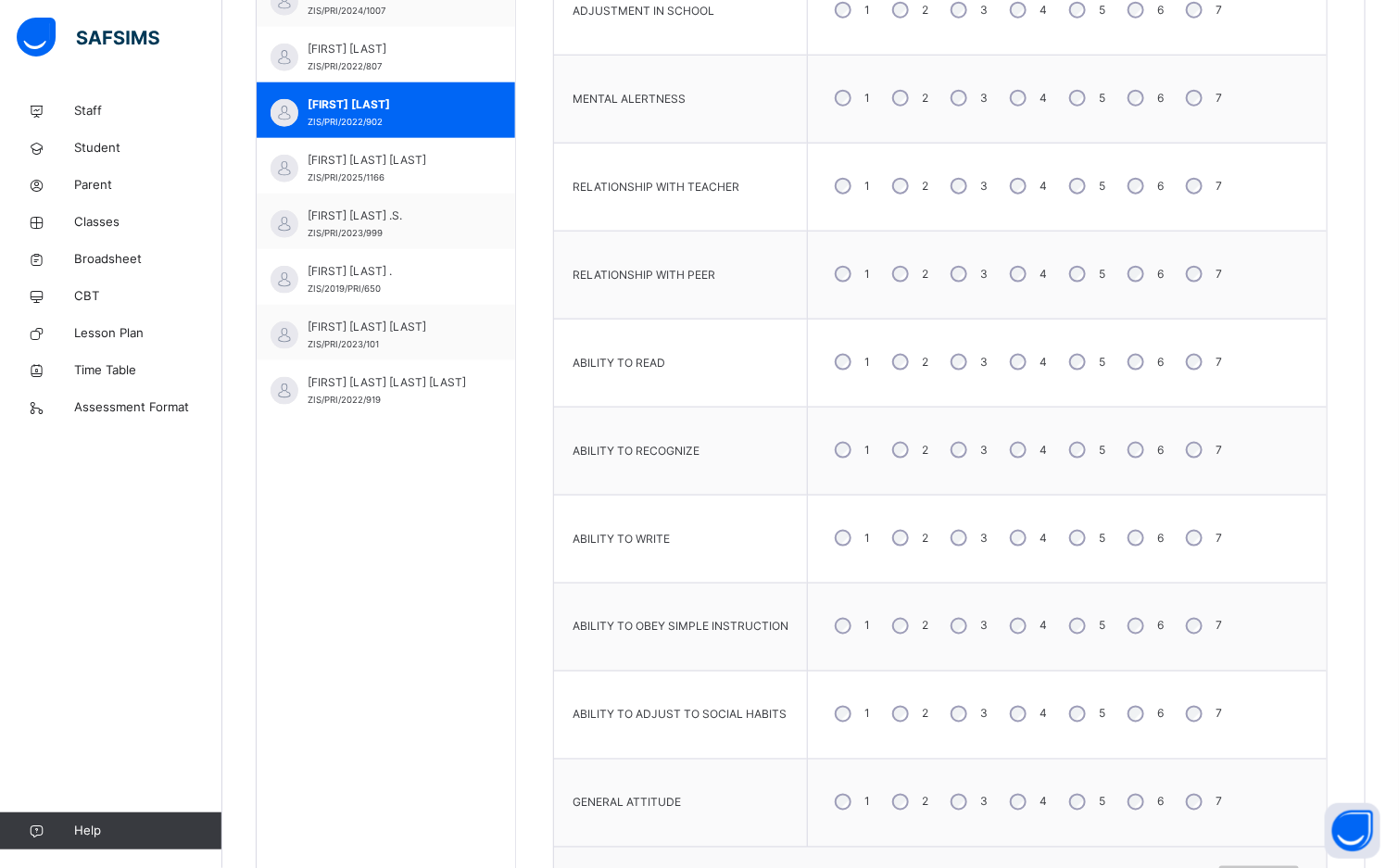 click on "4" at bounding box center (1027, 626) 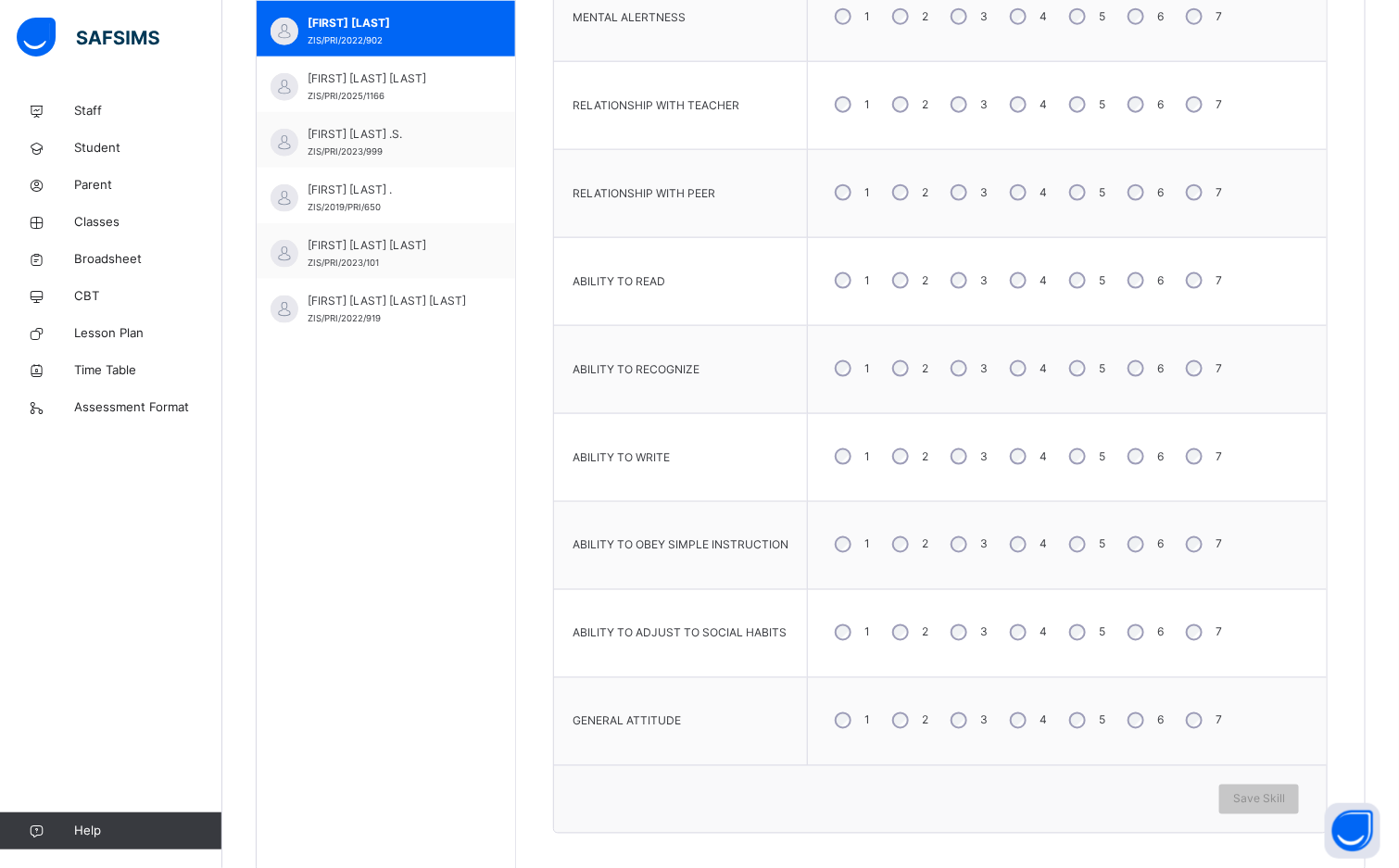 scroll, scrollTop: 914, scrollLeft: 0, axis: vertical 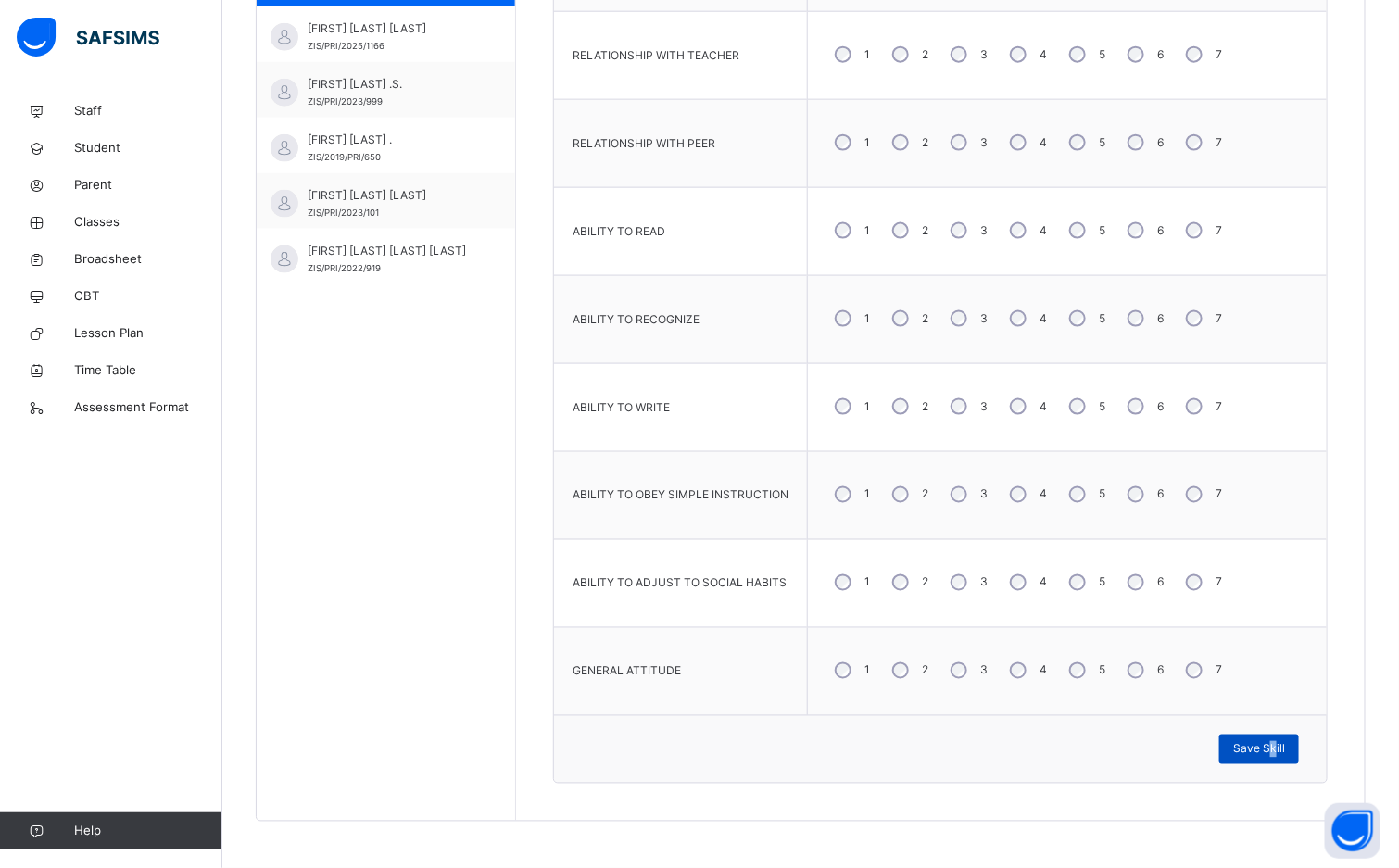 click on "Save Skill" at bounding box center [1259, 749] 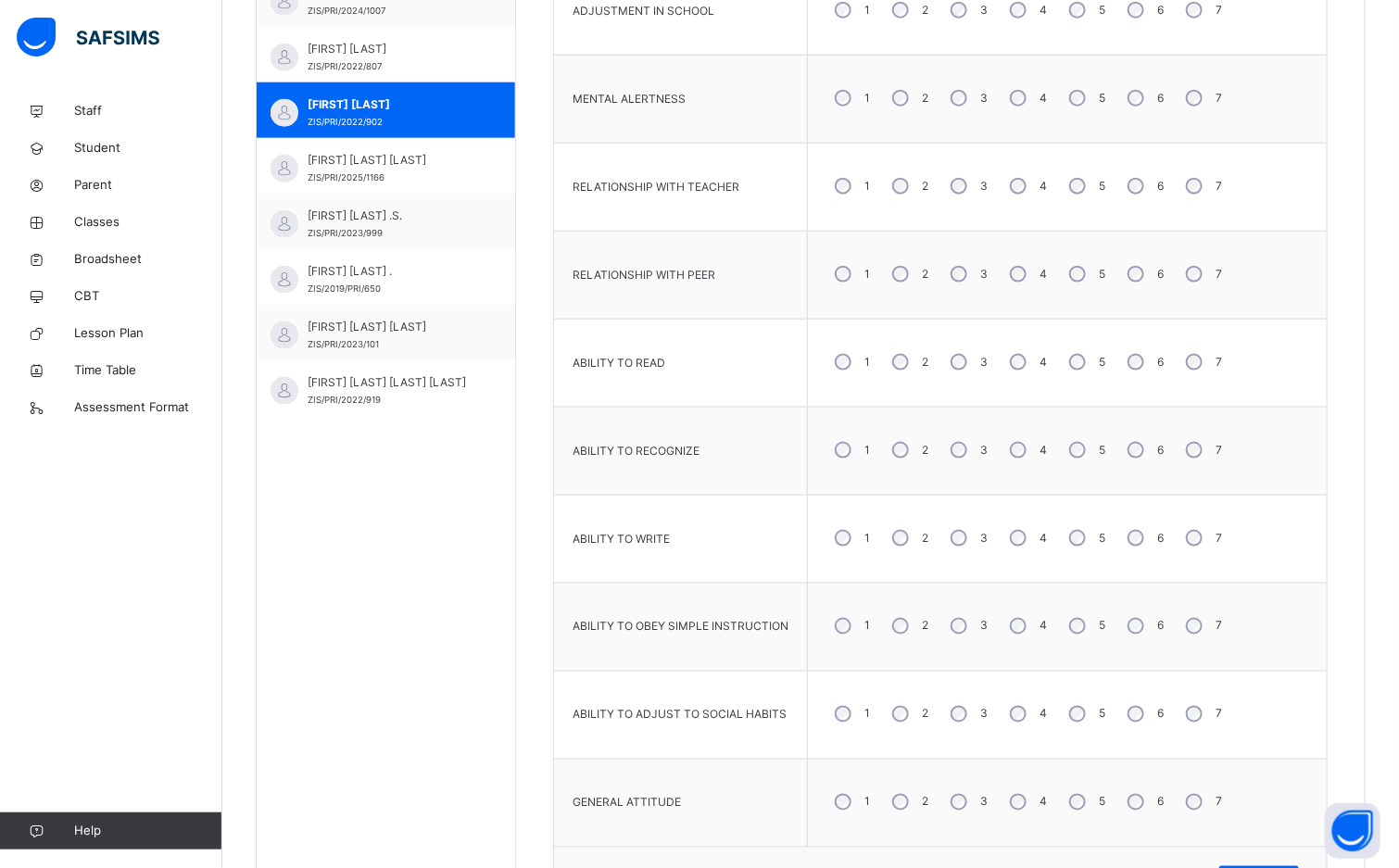 scroll, scrollTop: 914, scrollLeft: 0, axis: vertical 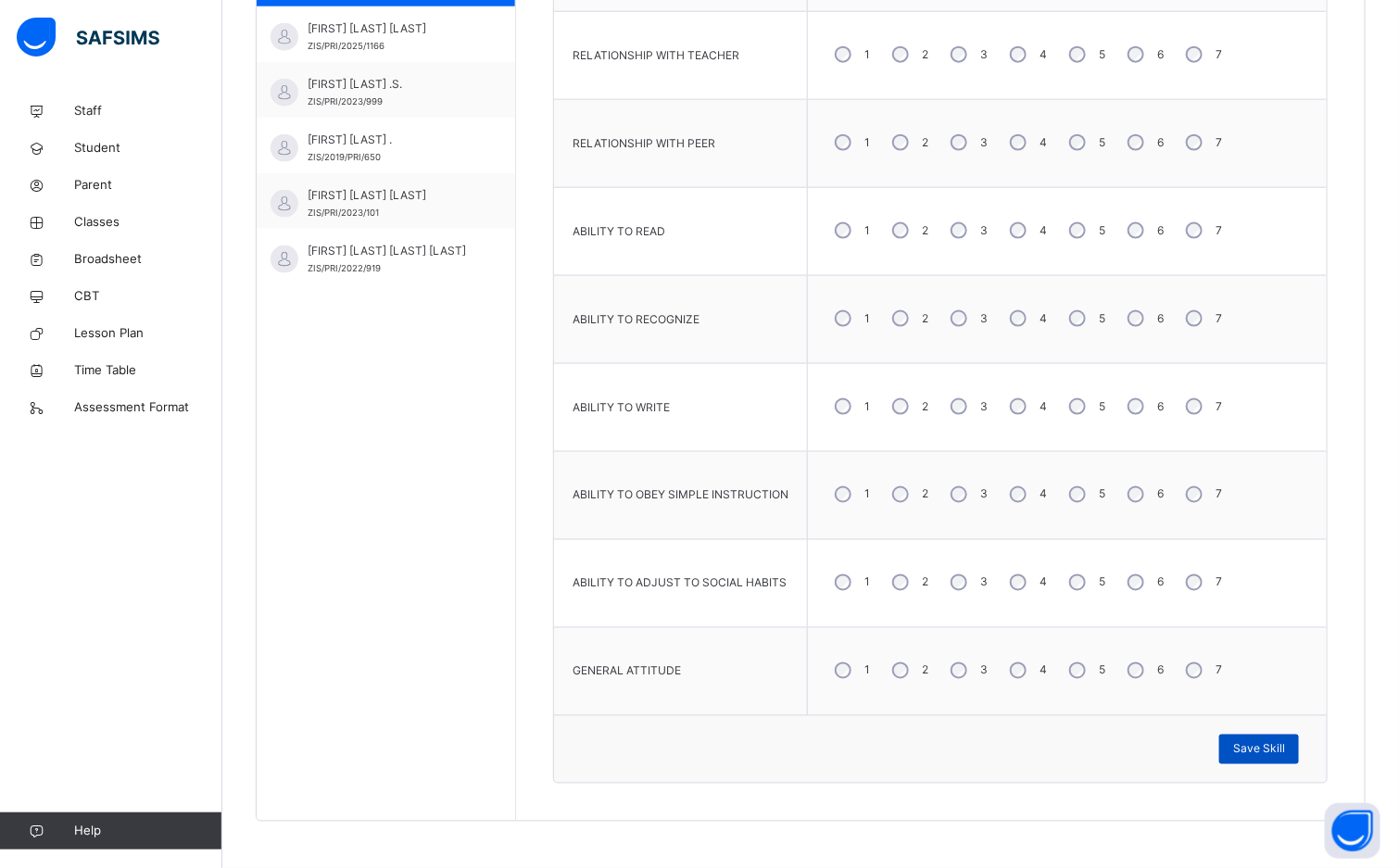 click on "Save Skill" at bounding box center [1259, 749] 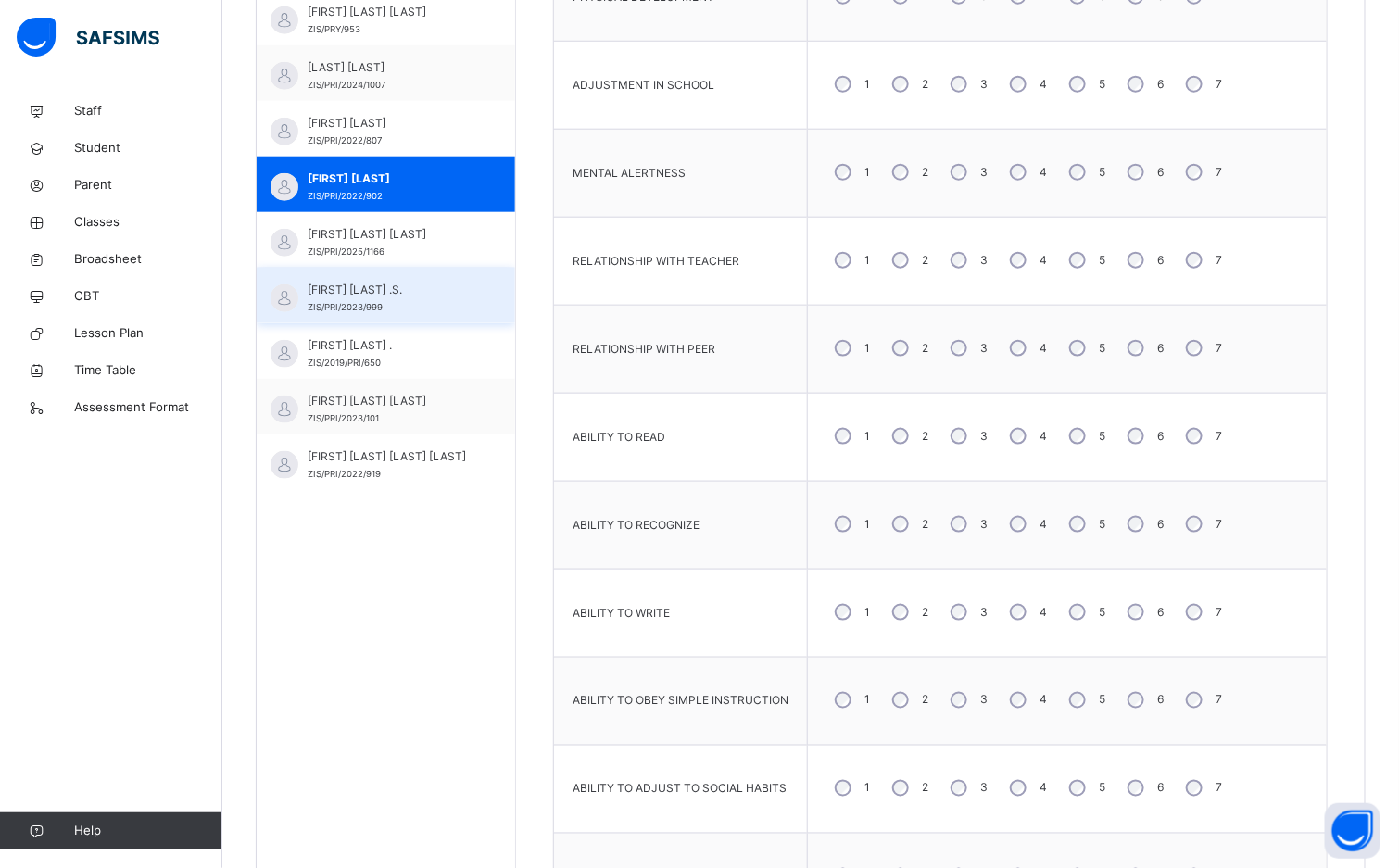 scroll, scrollTop: 636, scrollLeft: 0, axis: vertical 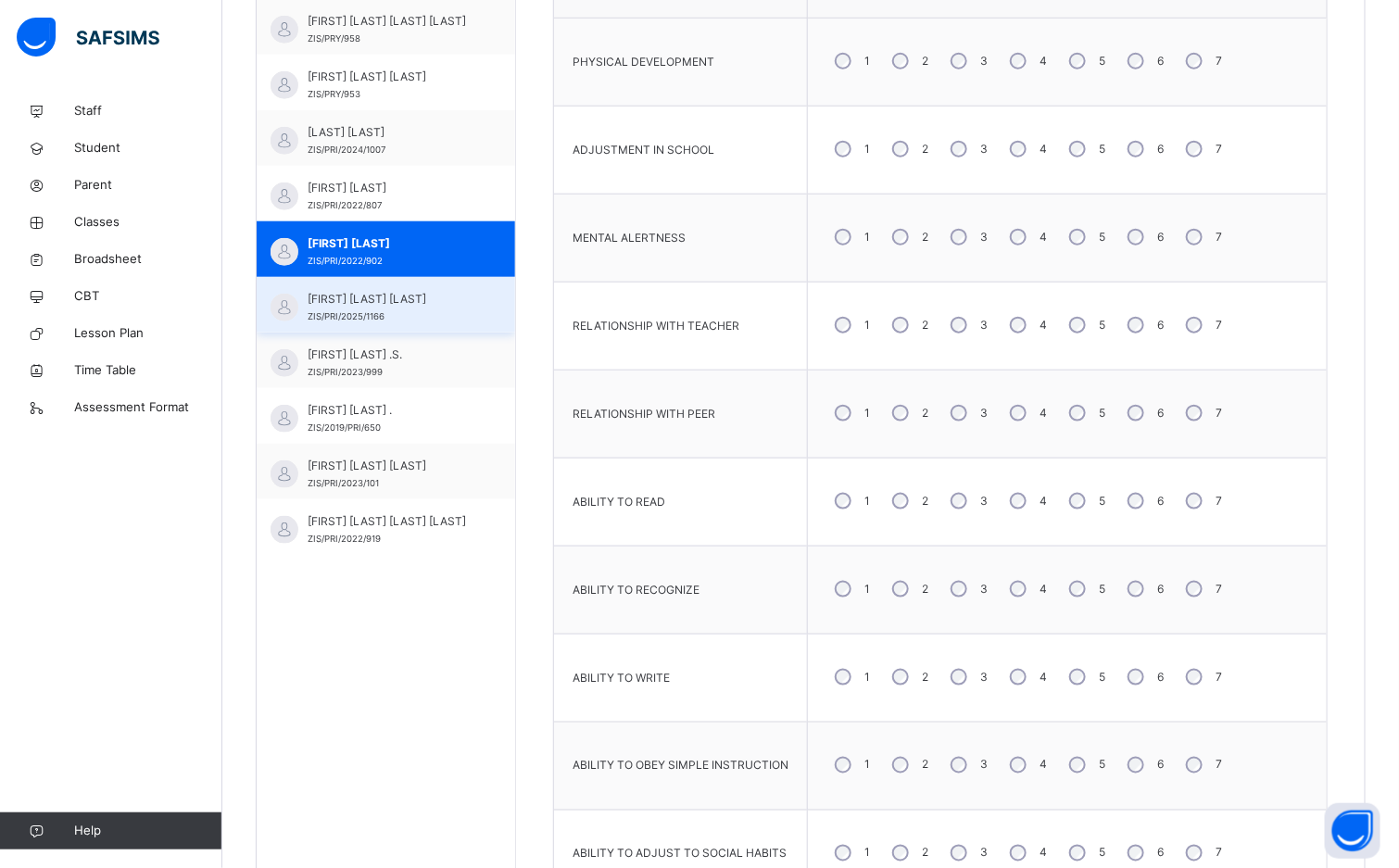click on "KHALID ERAGBAI OGBO" at bounding box center (390, 299) 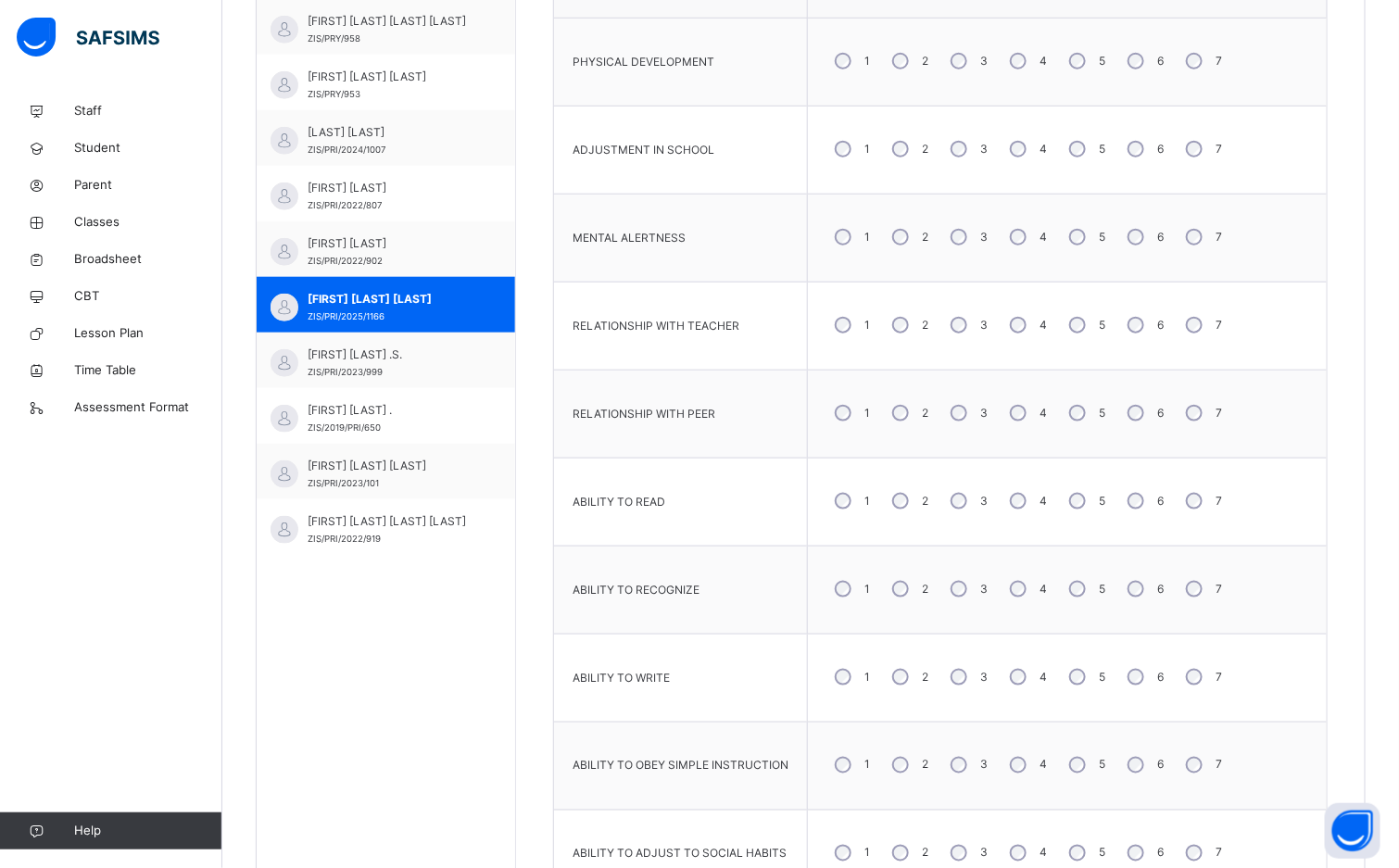 scroll, scrollTop: 497, scrollLeft: 0, axis: vertical 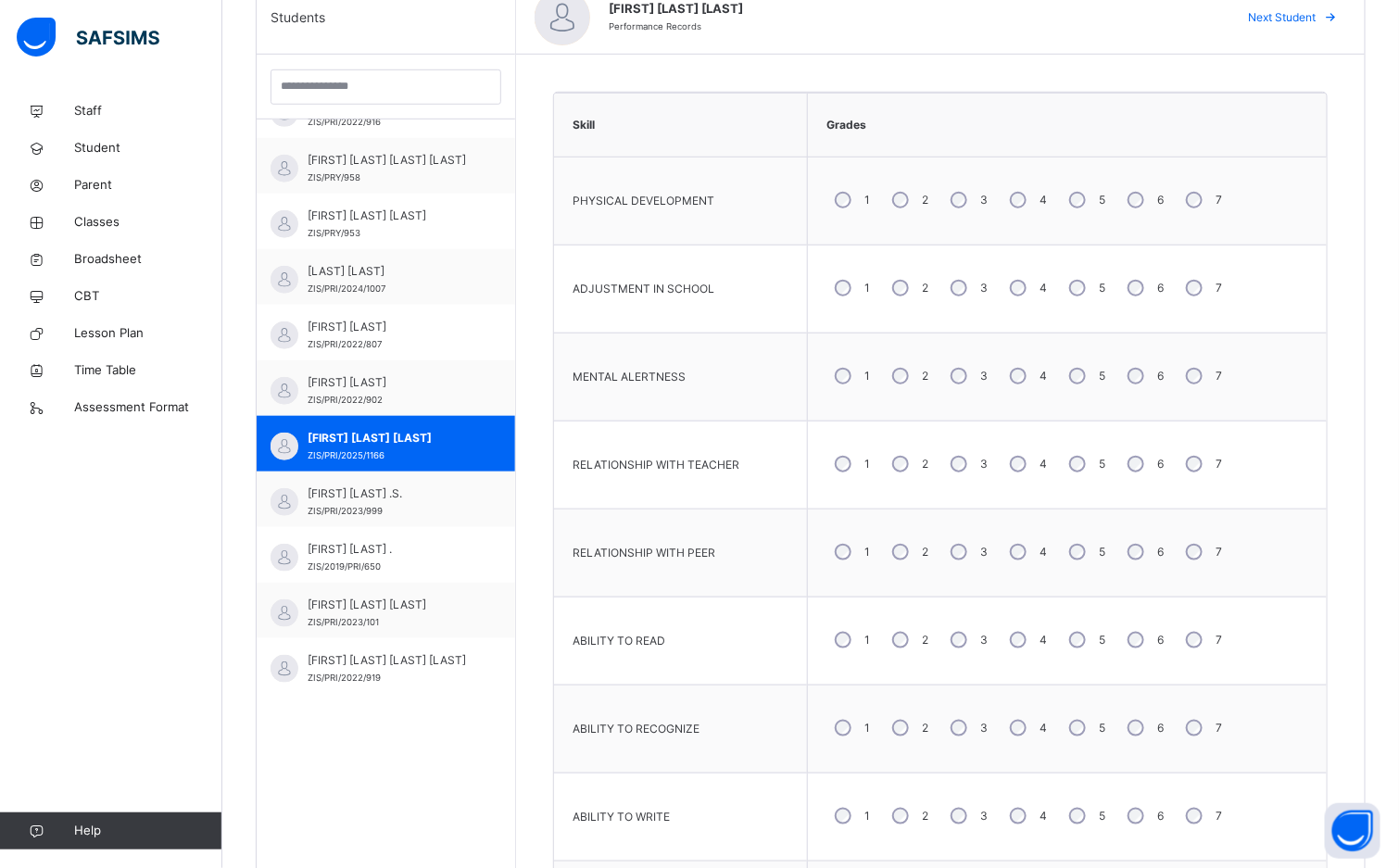 click on "5" at bounding box center (1085, 464) 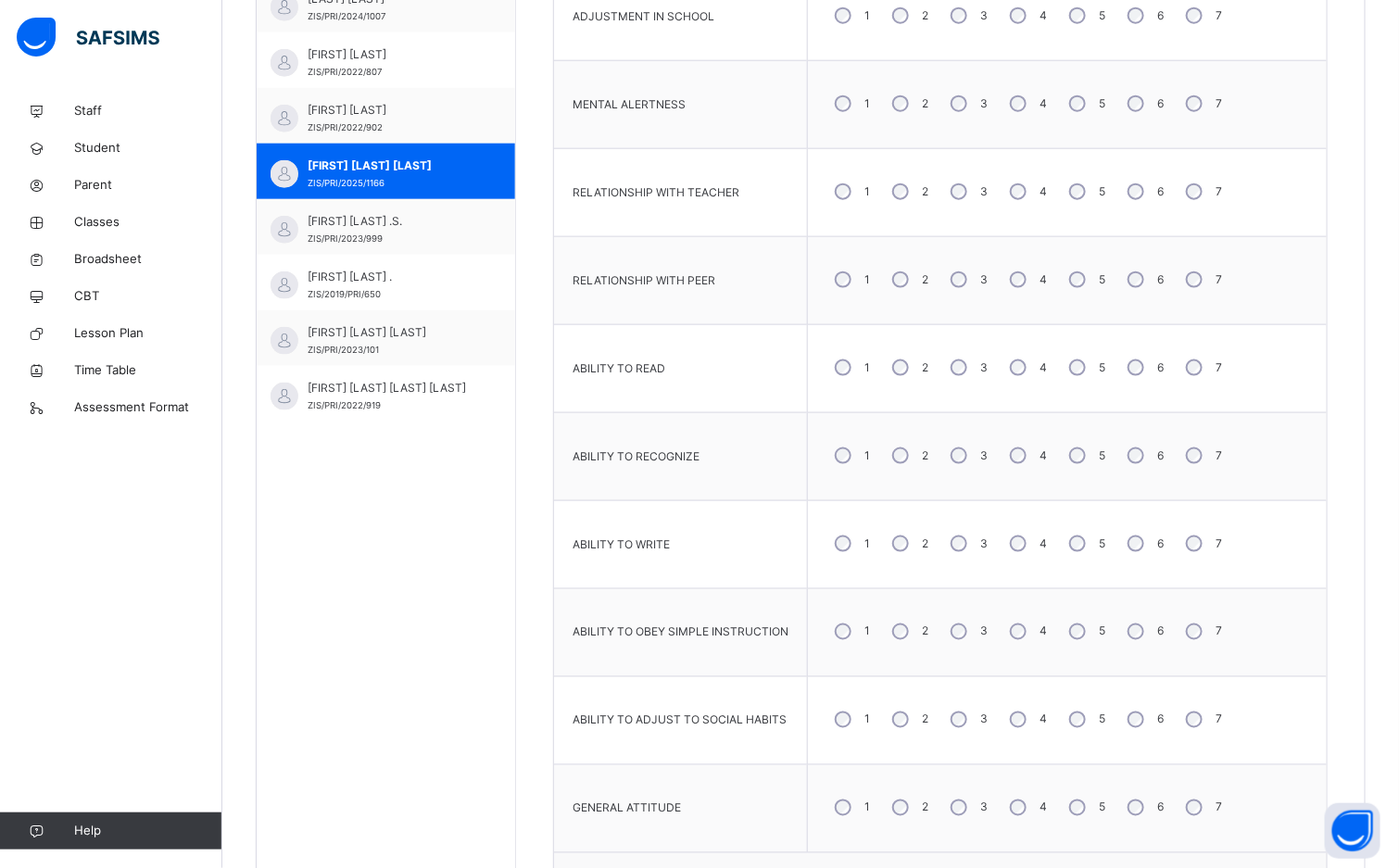 scroll, scrollTop: 775, scrollLeft: 0, axis: vertical 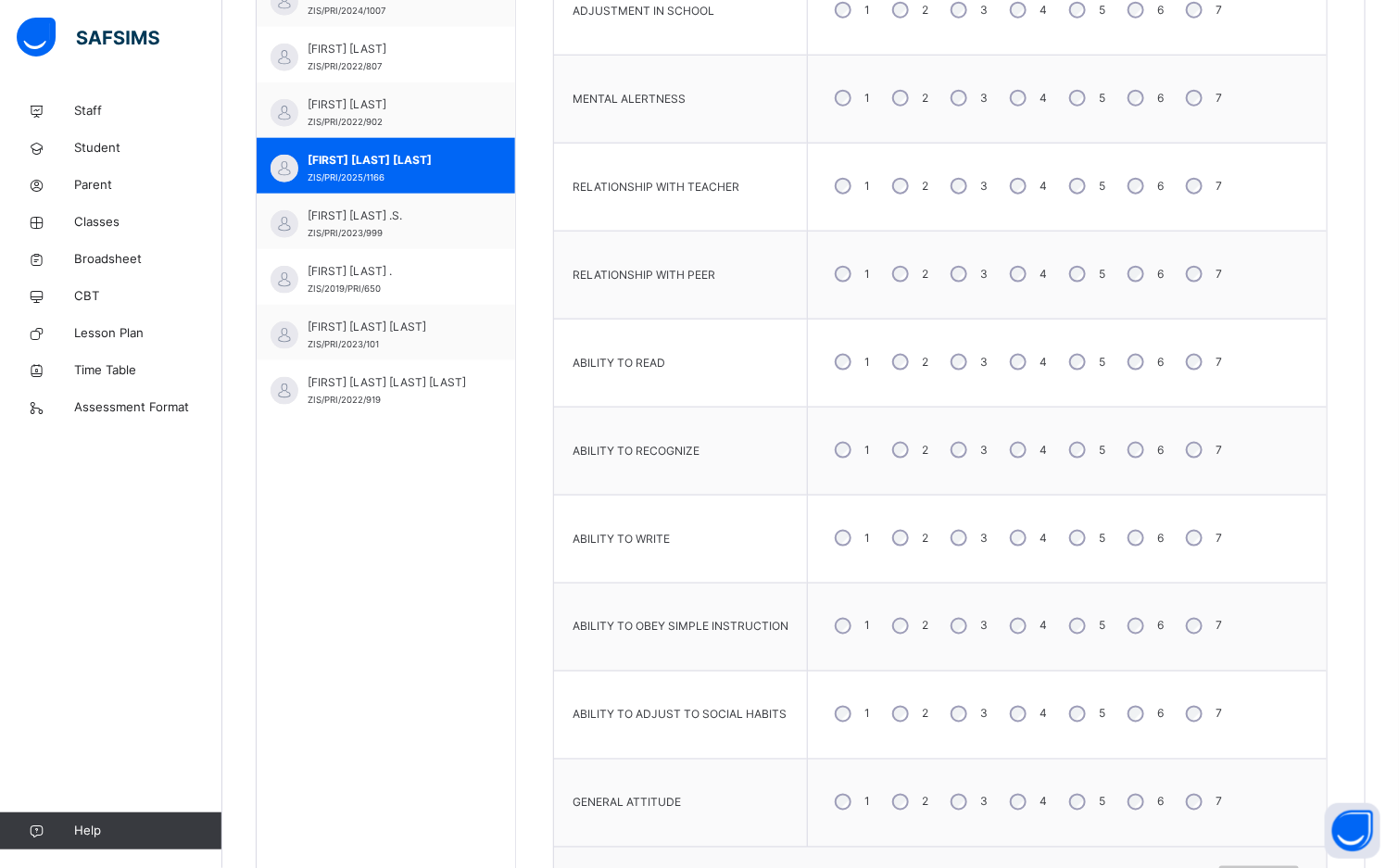 click on "5" at bounding box center (1085, 538) 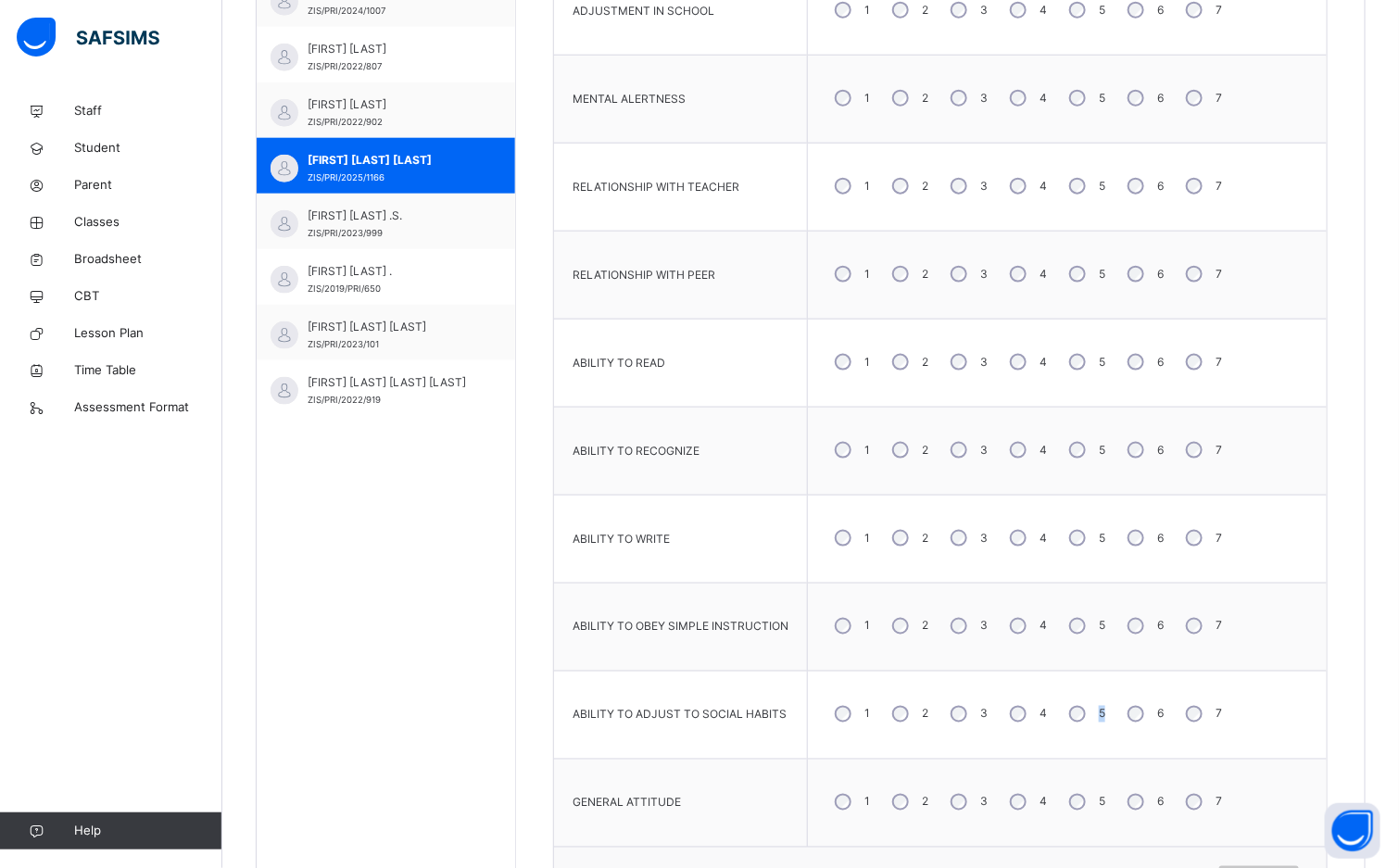 click on "5" at bounding box center (1085, 714) 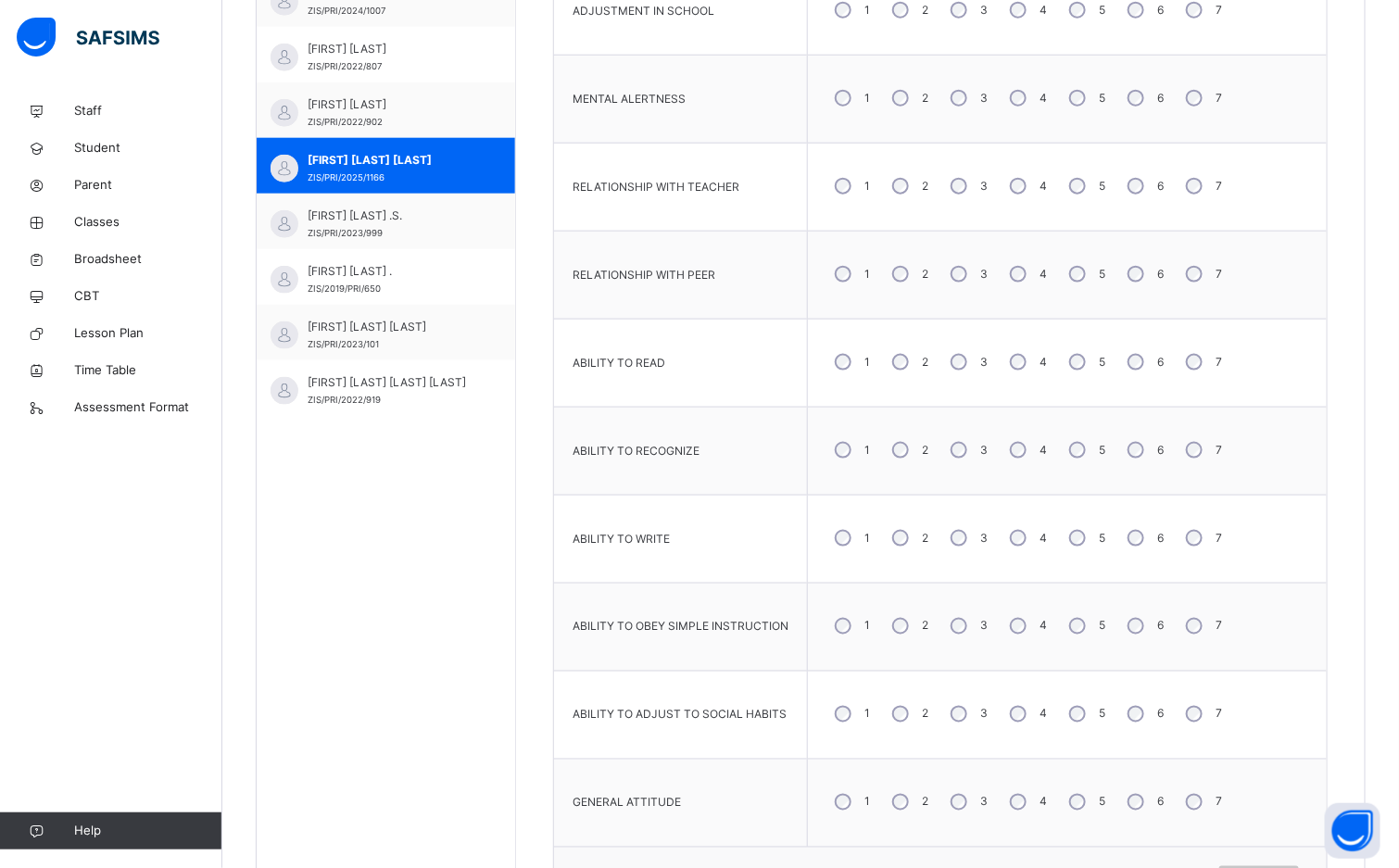 click on "5" at bounding box center (1085, 802) 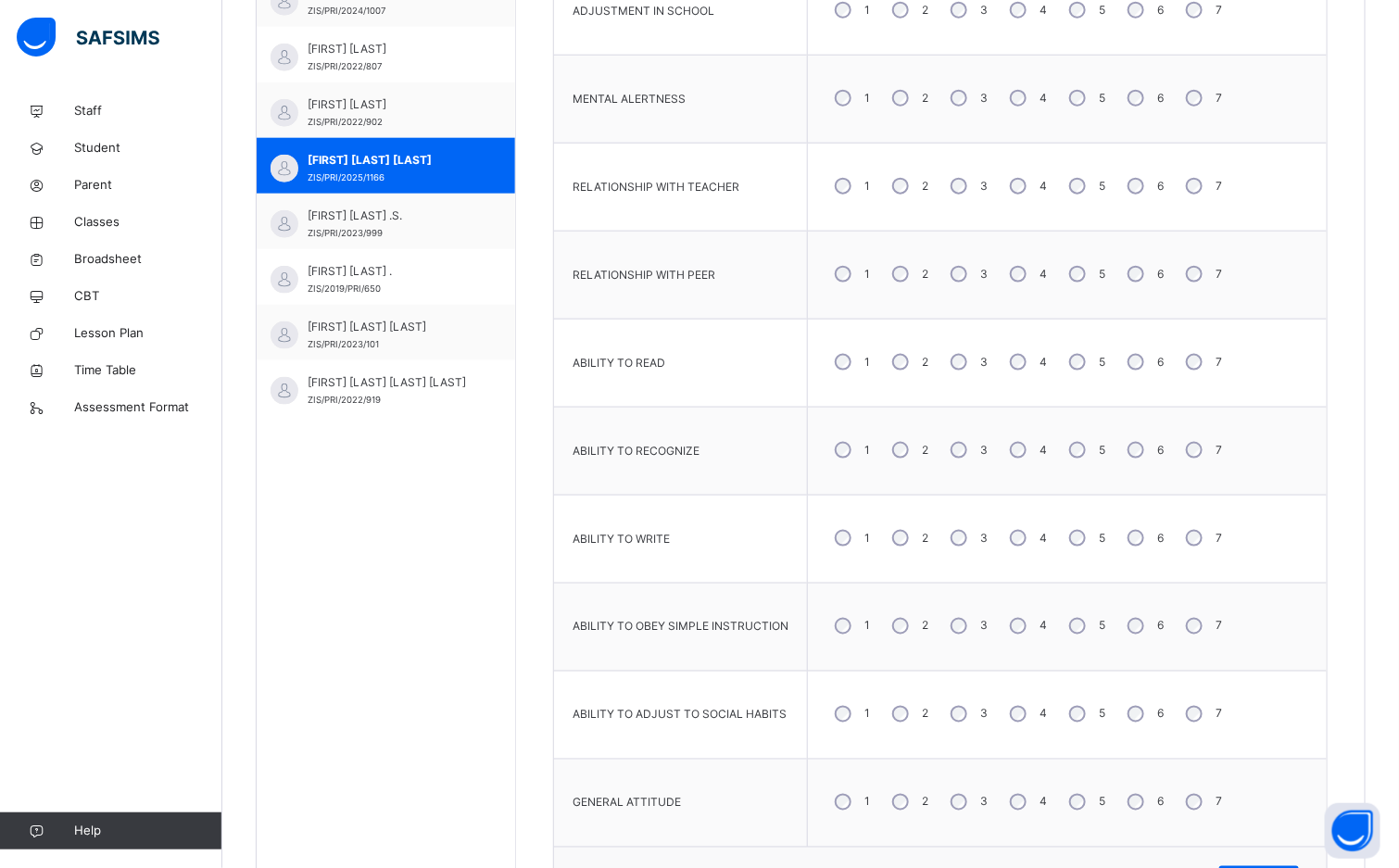 scroll, scrollTop: 914, scrollLeft: 0, axis: vertical 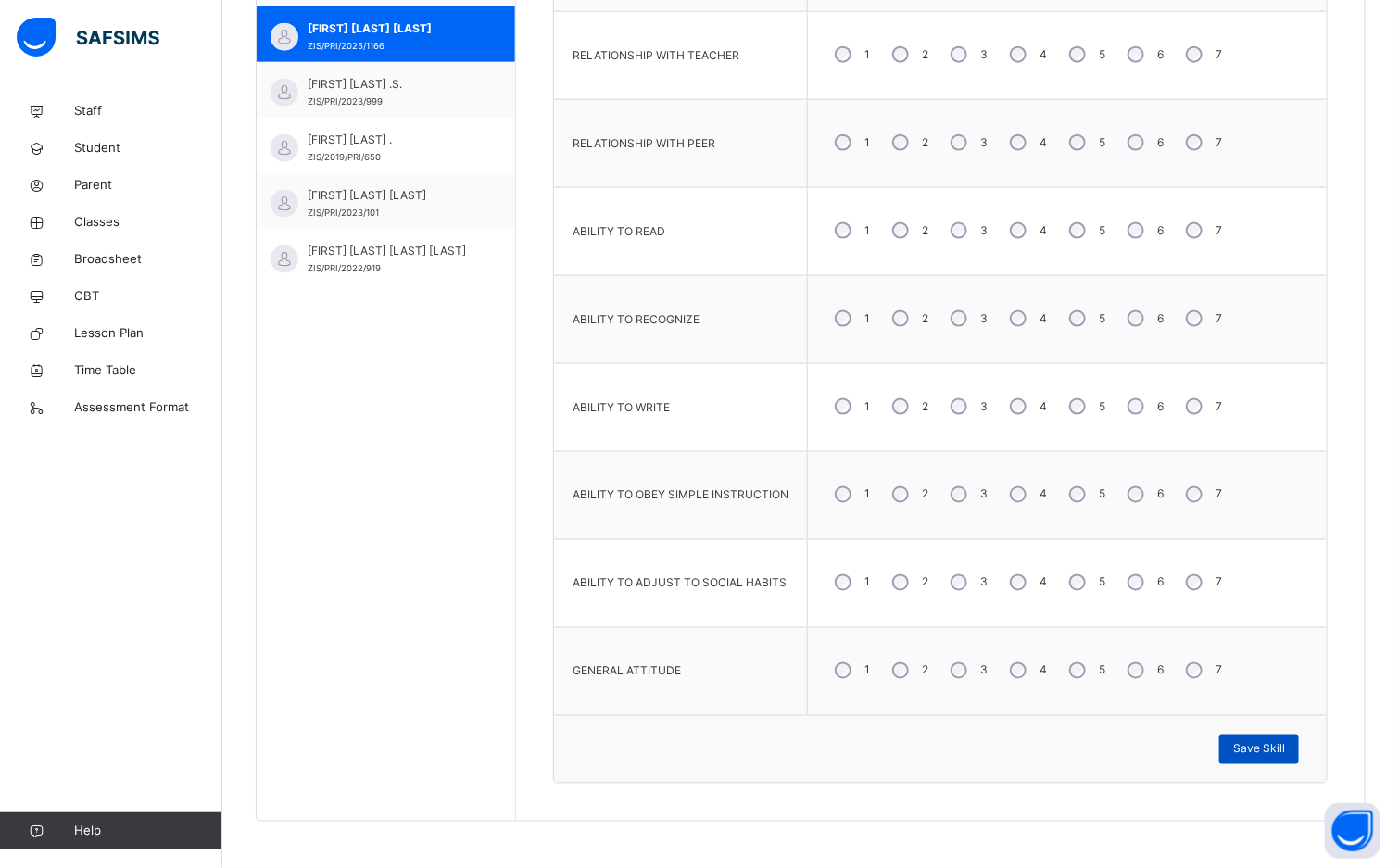 click on "Save Skill" at bounding box center [1259, 749] 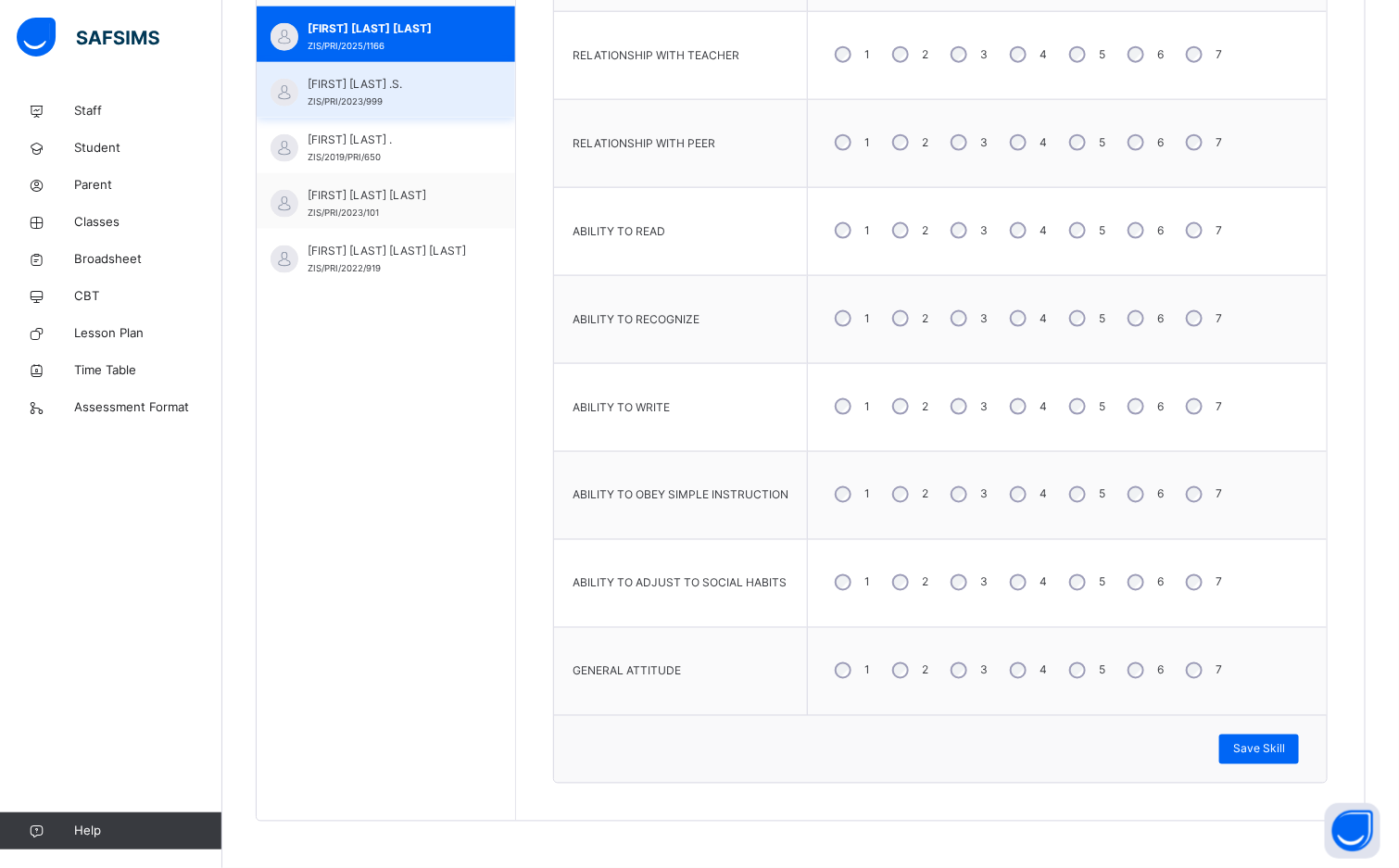 click on "MUHAMMED SABO HAFIZ .S." at bounding box center (390, 84) 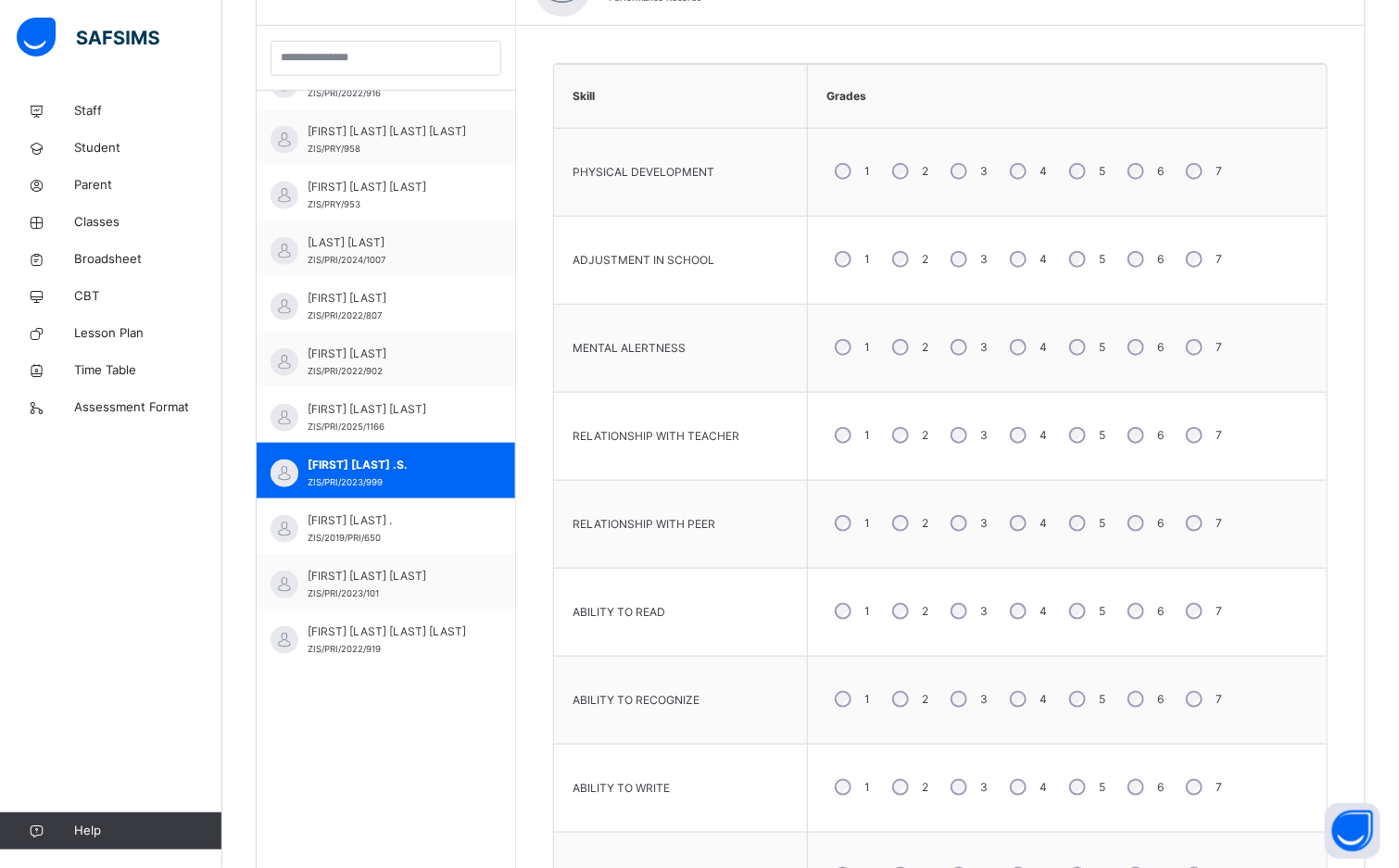 scroll, scrollTop: 914, scrollLeft: 0, axis: vertical 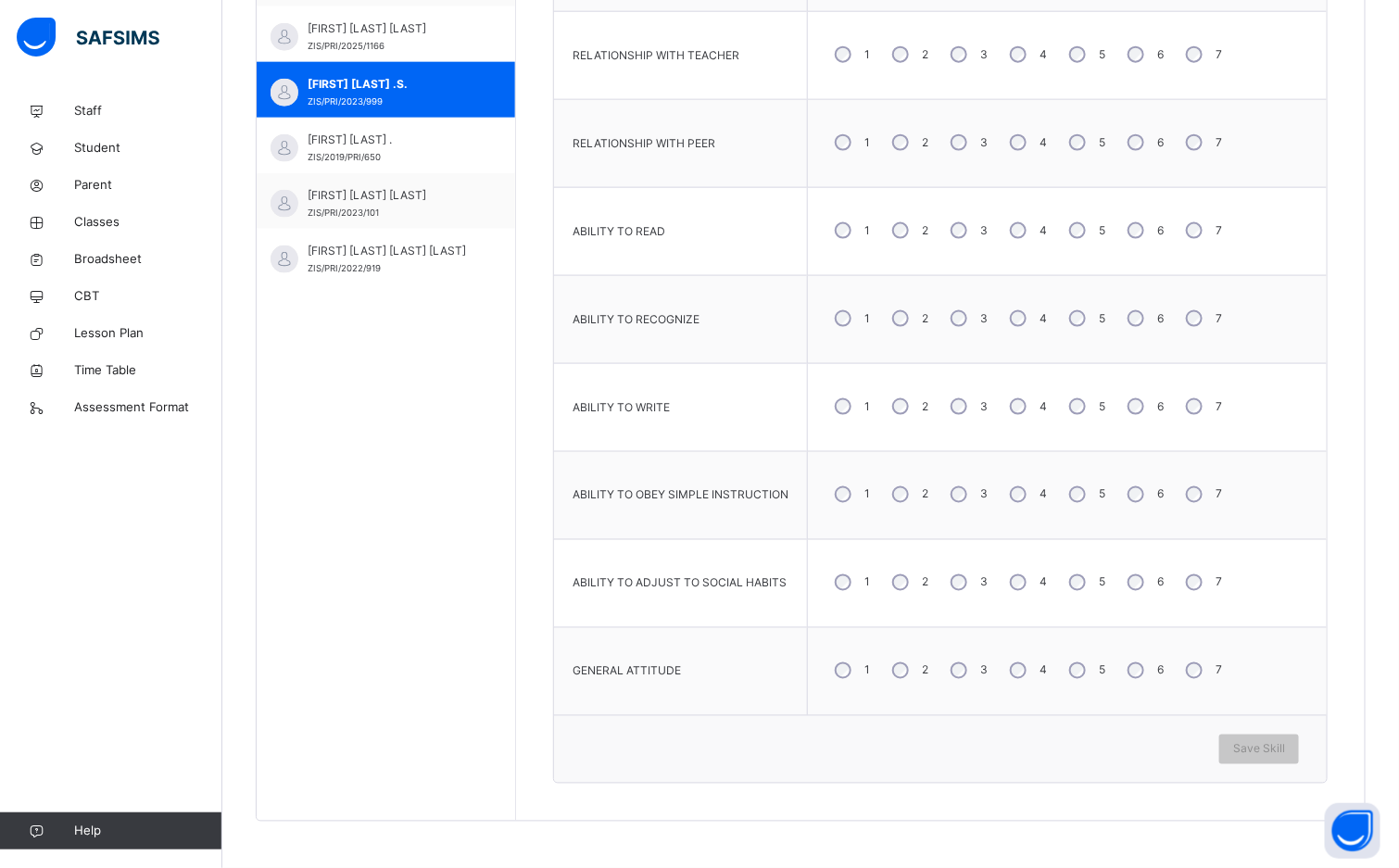 click on "5" at bounding box center [1085, 583] 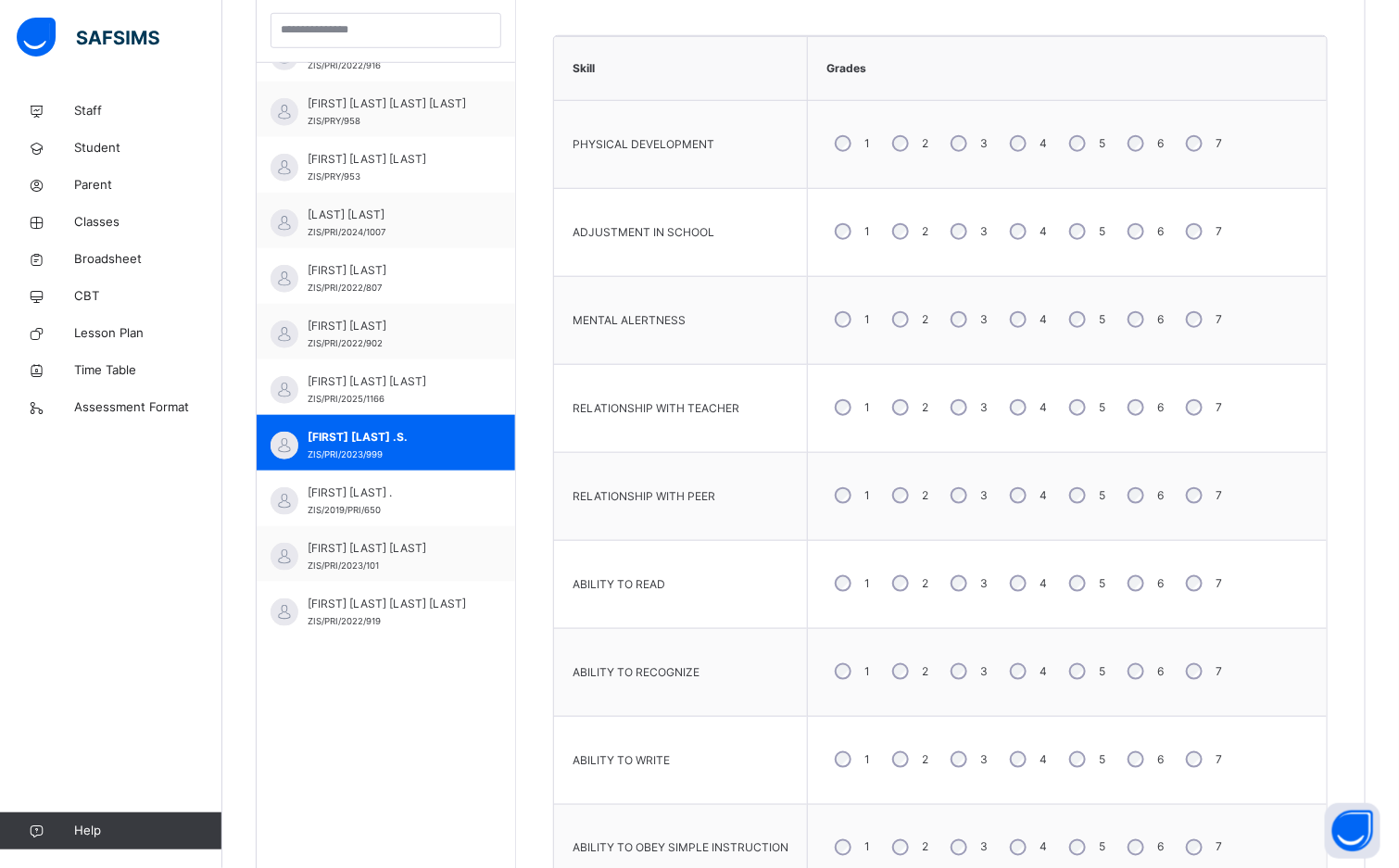 scroll, scrollTop: 497, scrollLeft: 0, axis: vertical 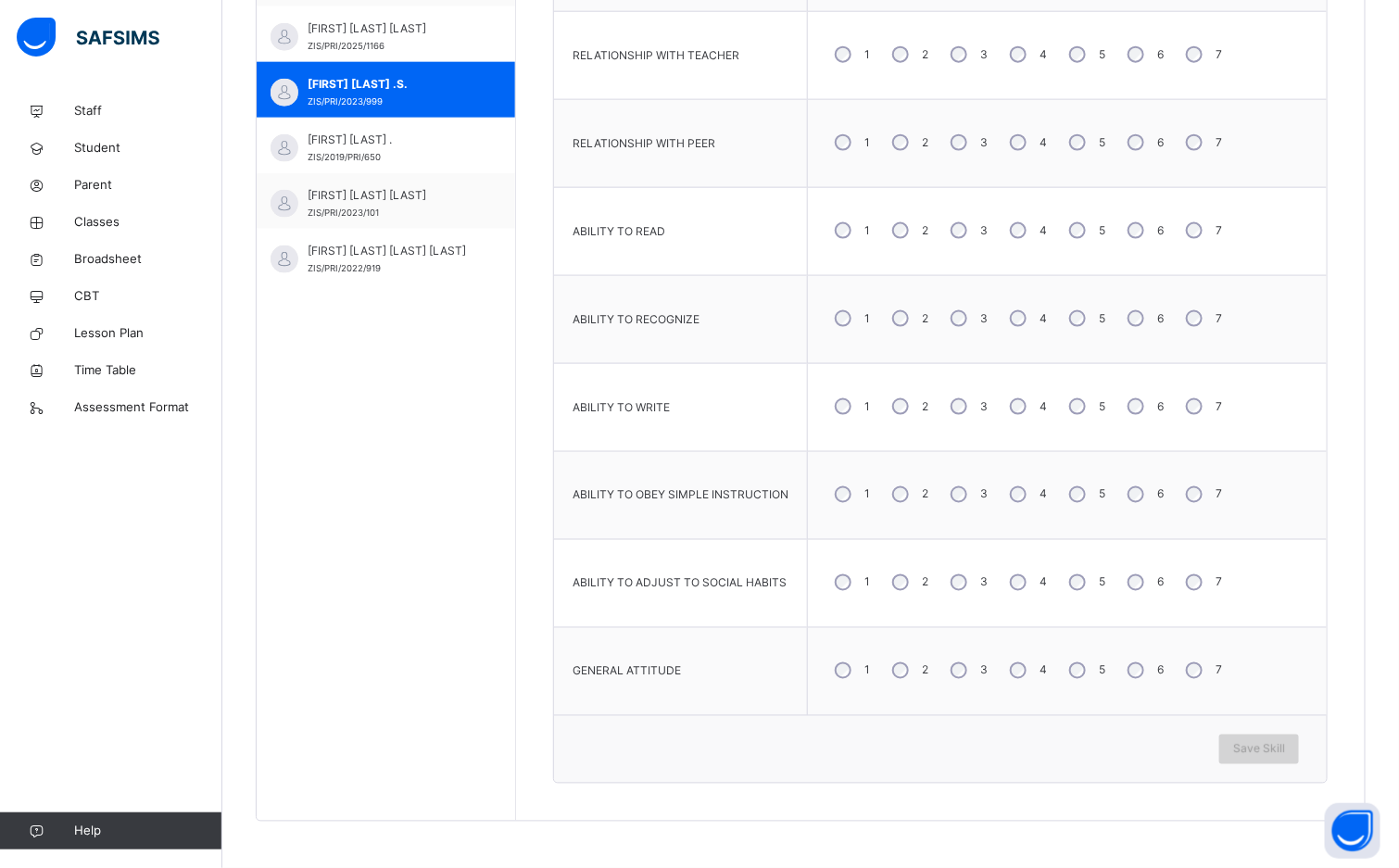 click on "Save Skill" at bounding box center [1259, 749] 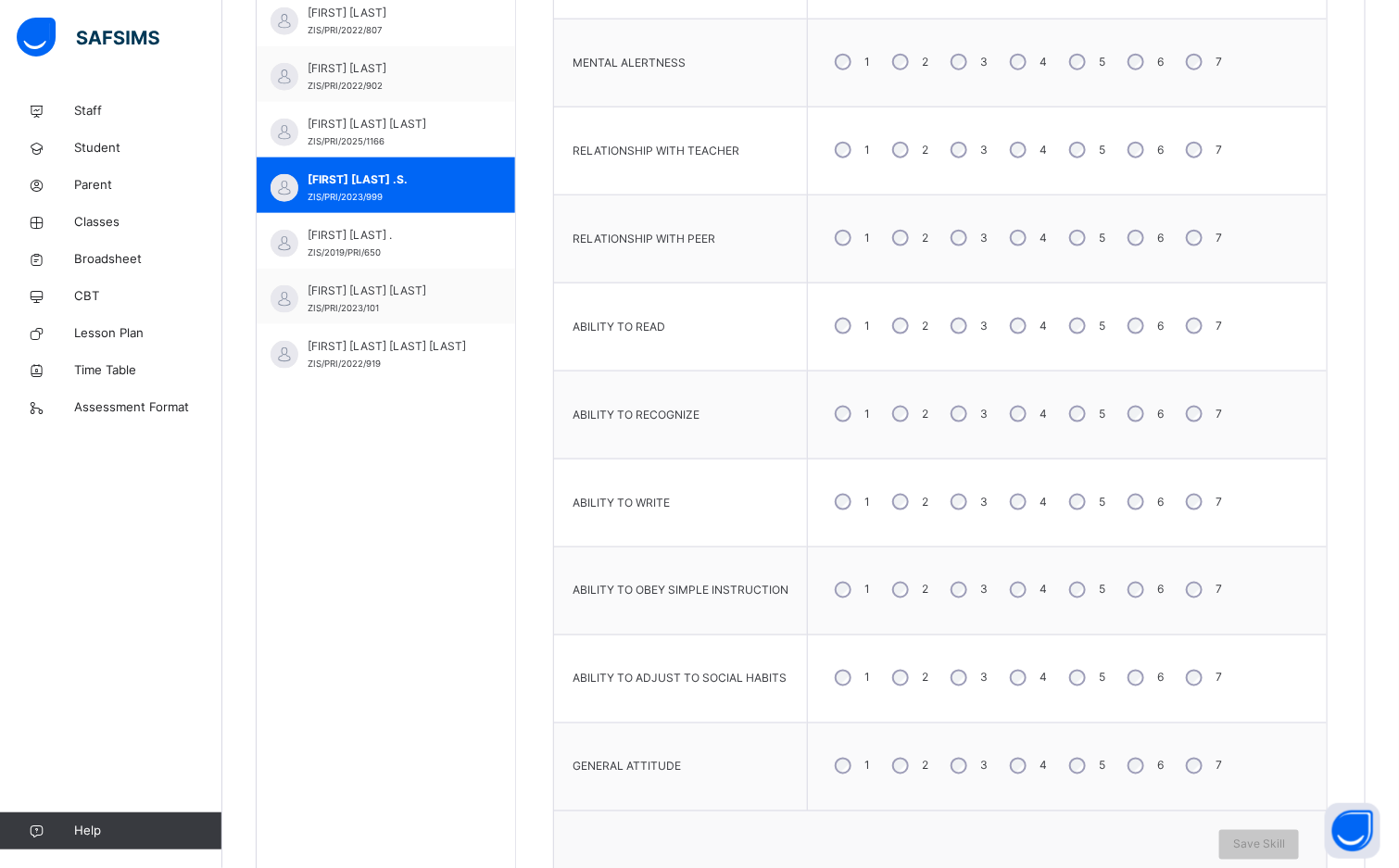 scroll, scrollTop: 914, scrollLeft: 0, axis: vertical 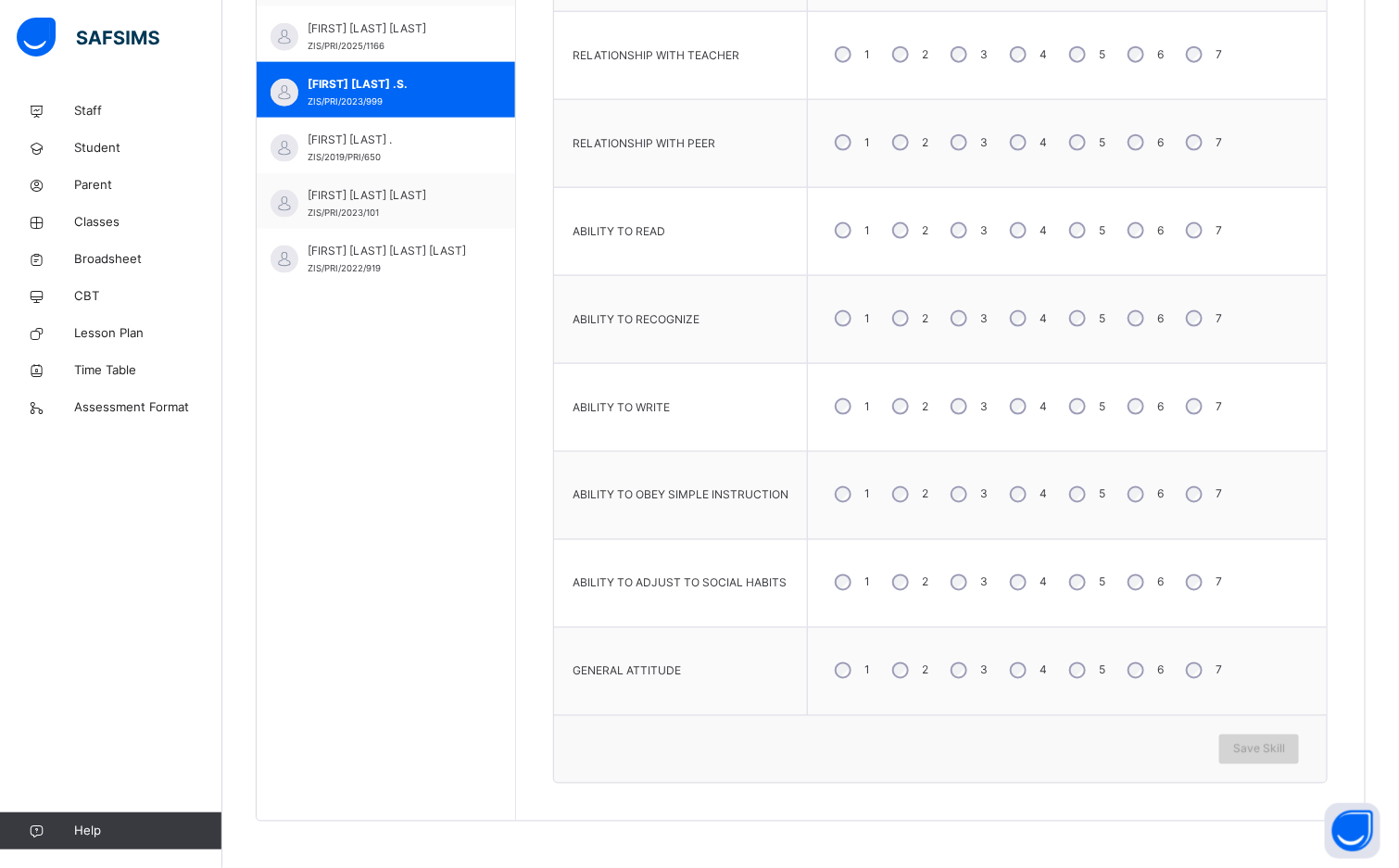 click on "Save Skill" at bounding box center (1259, 749) 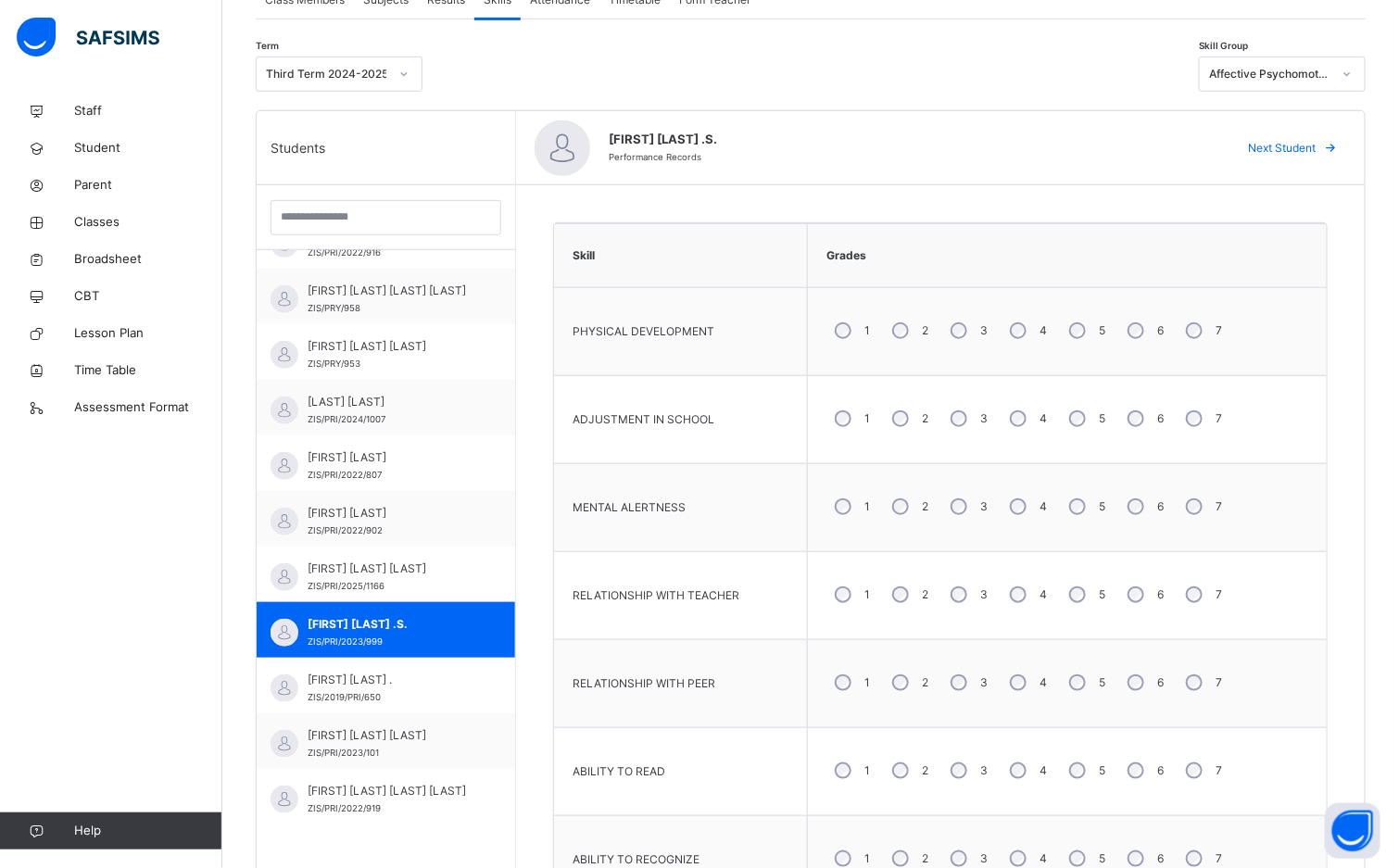 scroll, scrollTop: 695, scrollLeft: 0, axis: vertical 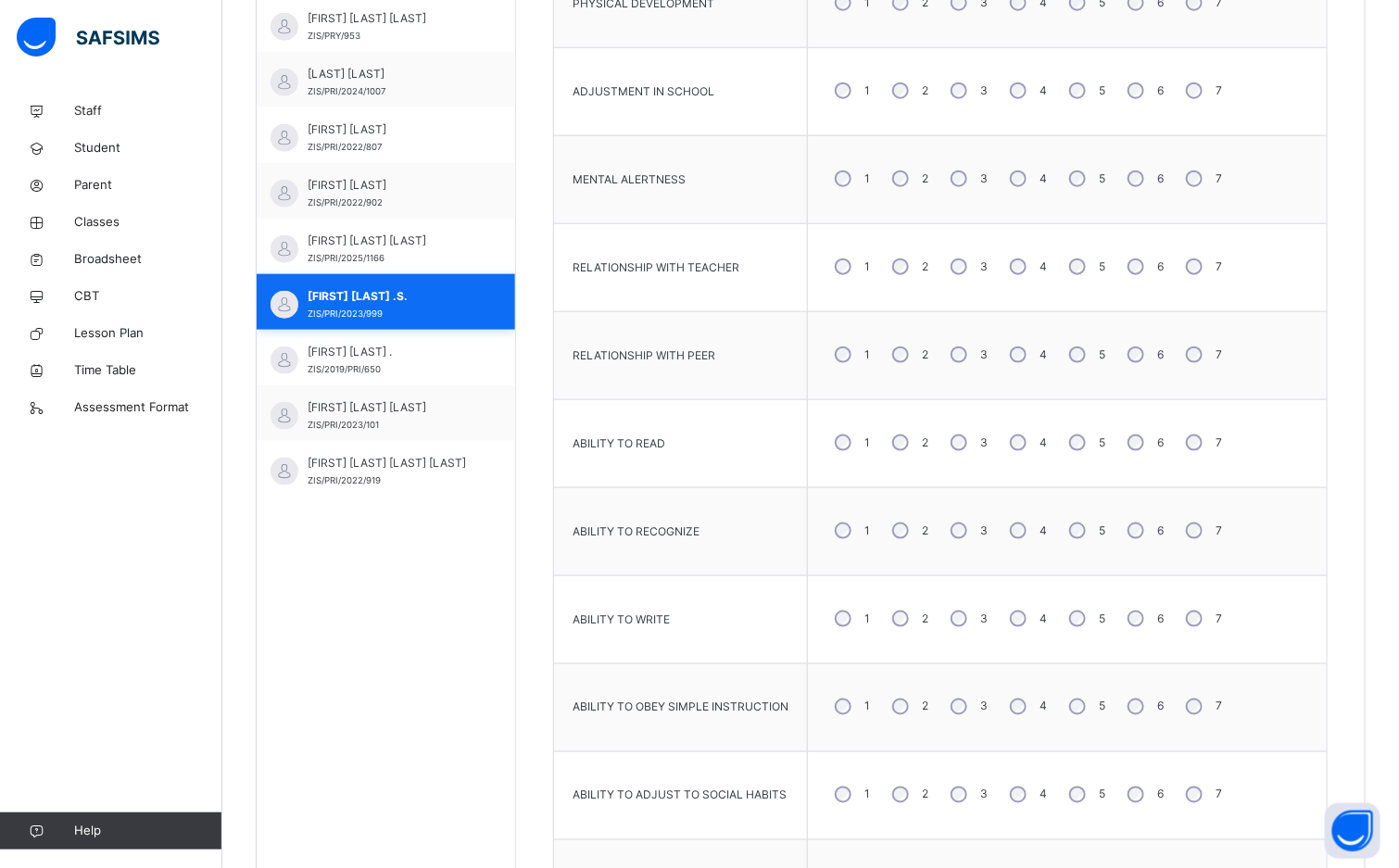 click on "MUHAMMED SABO HAFIZ .S." at bounding box center [390, 296] 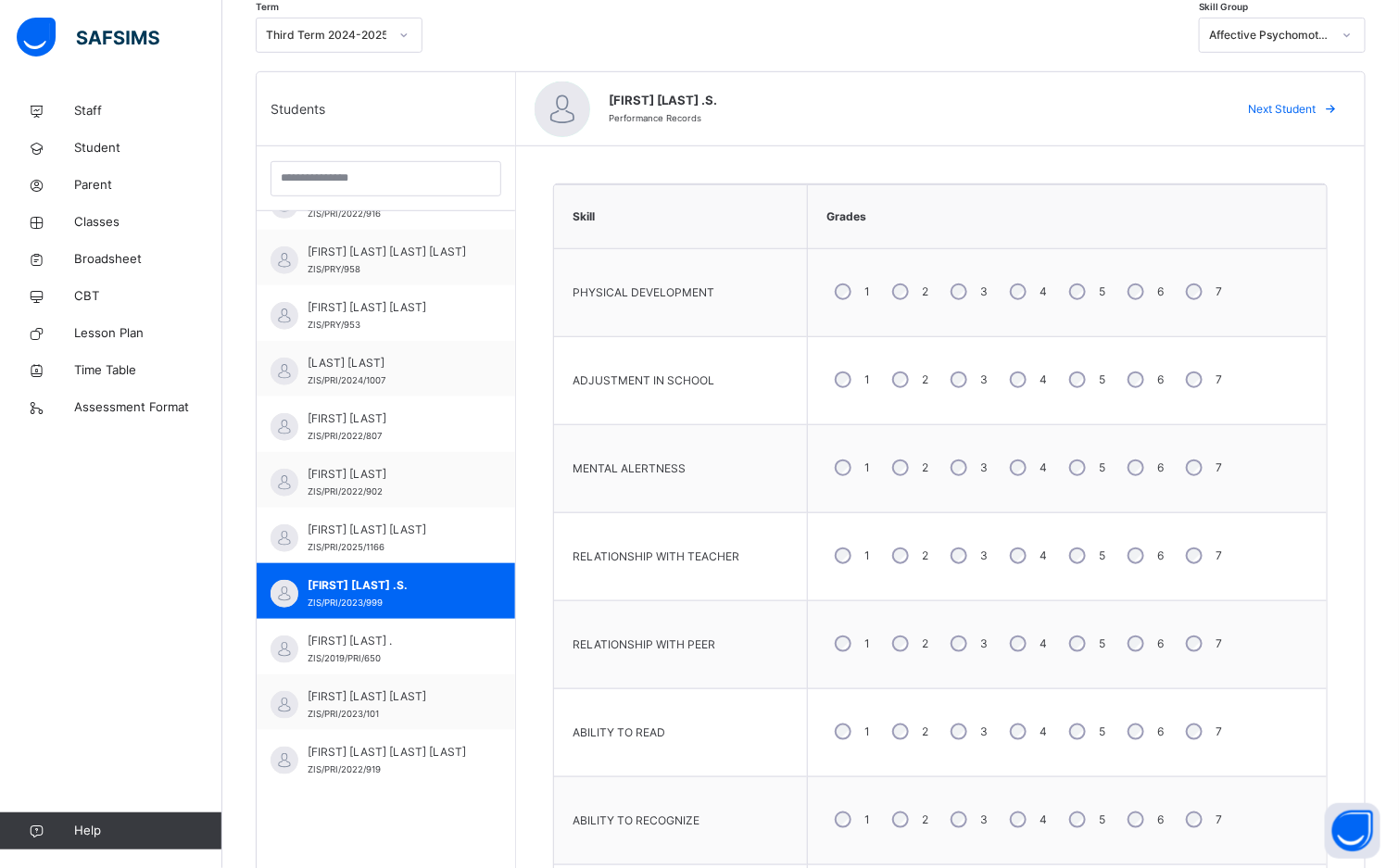 scroll, scrollTop: 417, scrollLeft: 0, axis: vertical 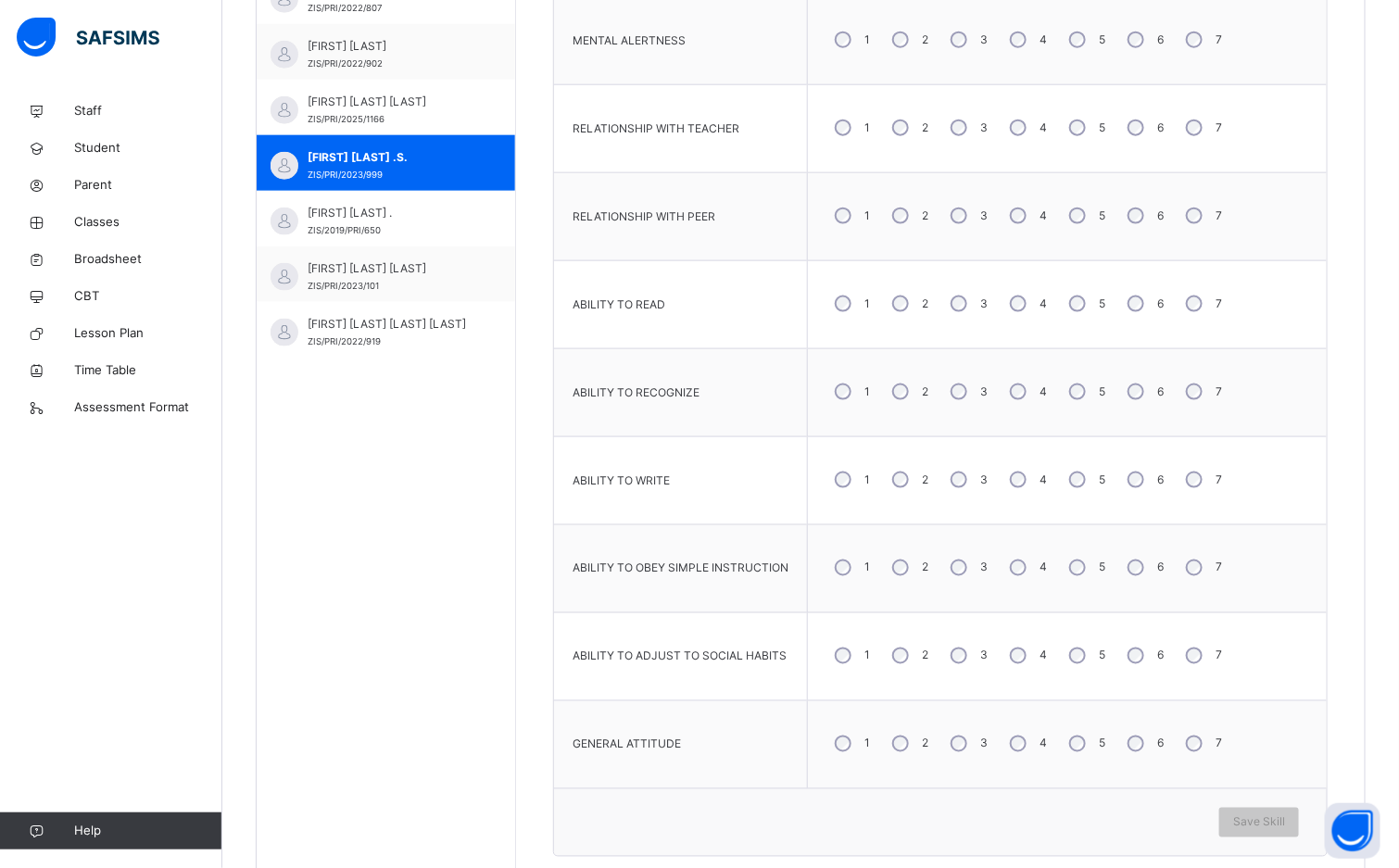 click on "5" at bounding box center [1085, 216] 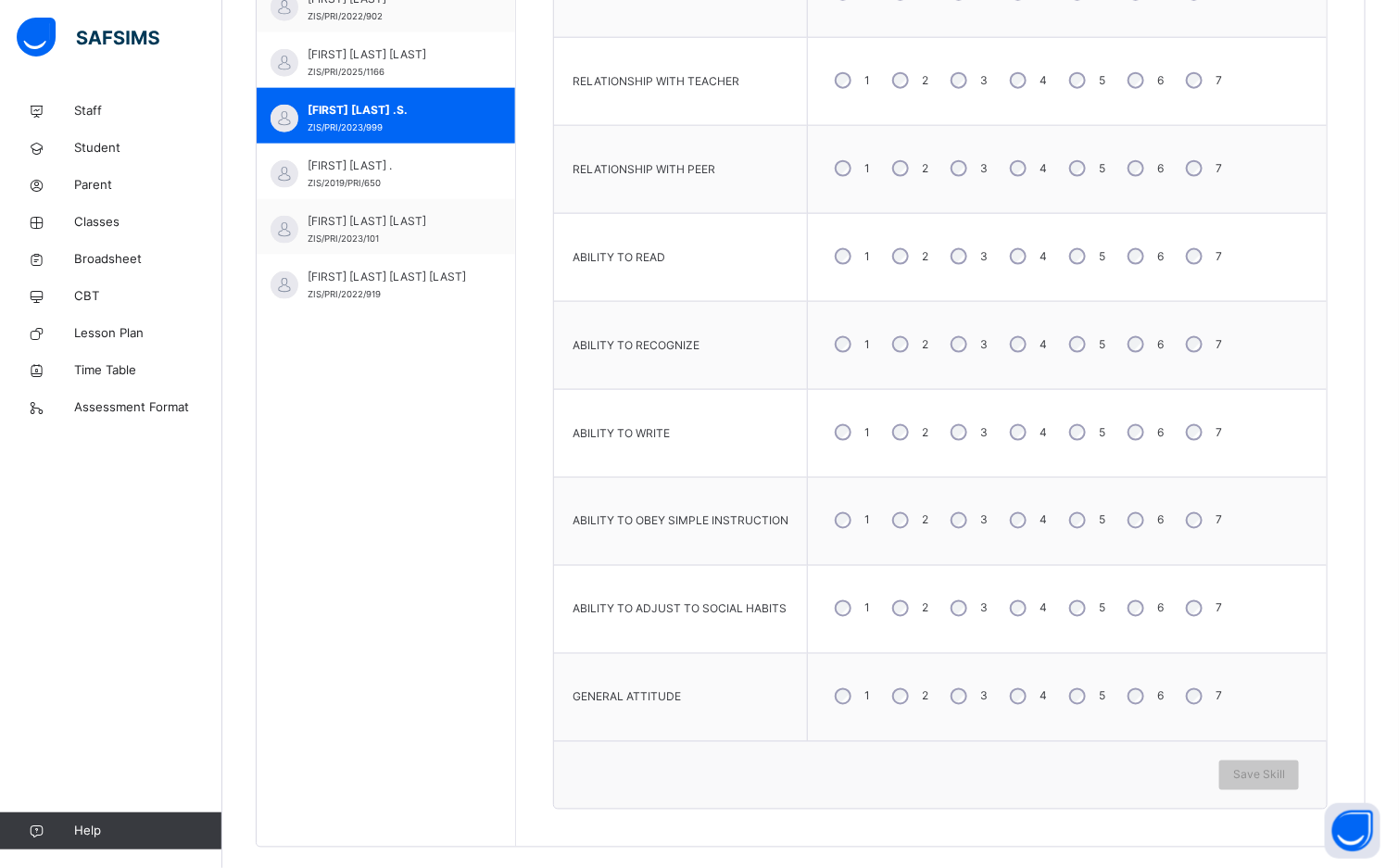 scroll, scrollTop: 914, scrollLeft: 0, axis: vertical 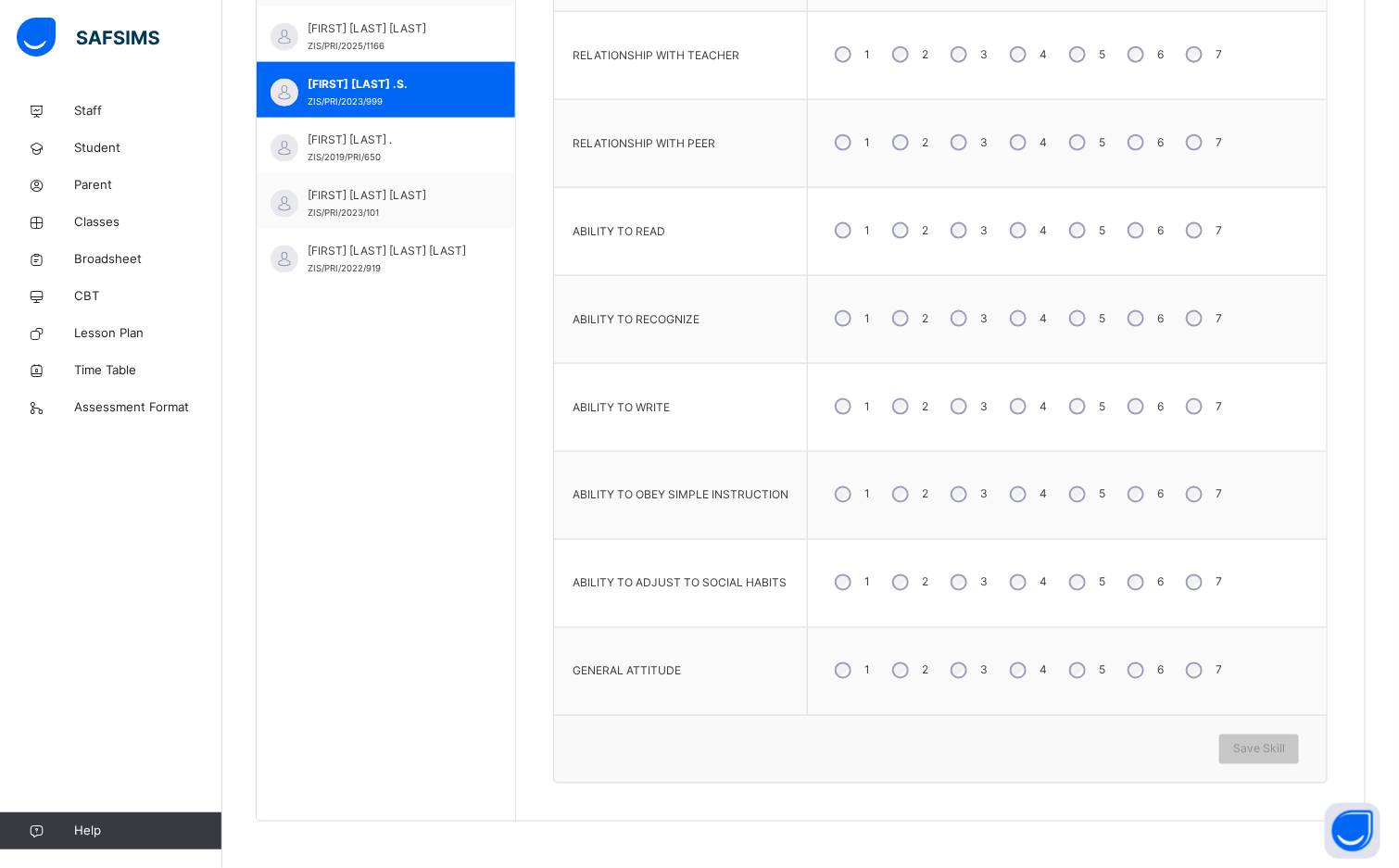 click on "3" at bounding box center [967, 495] 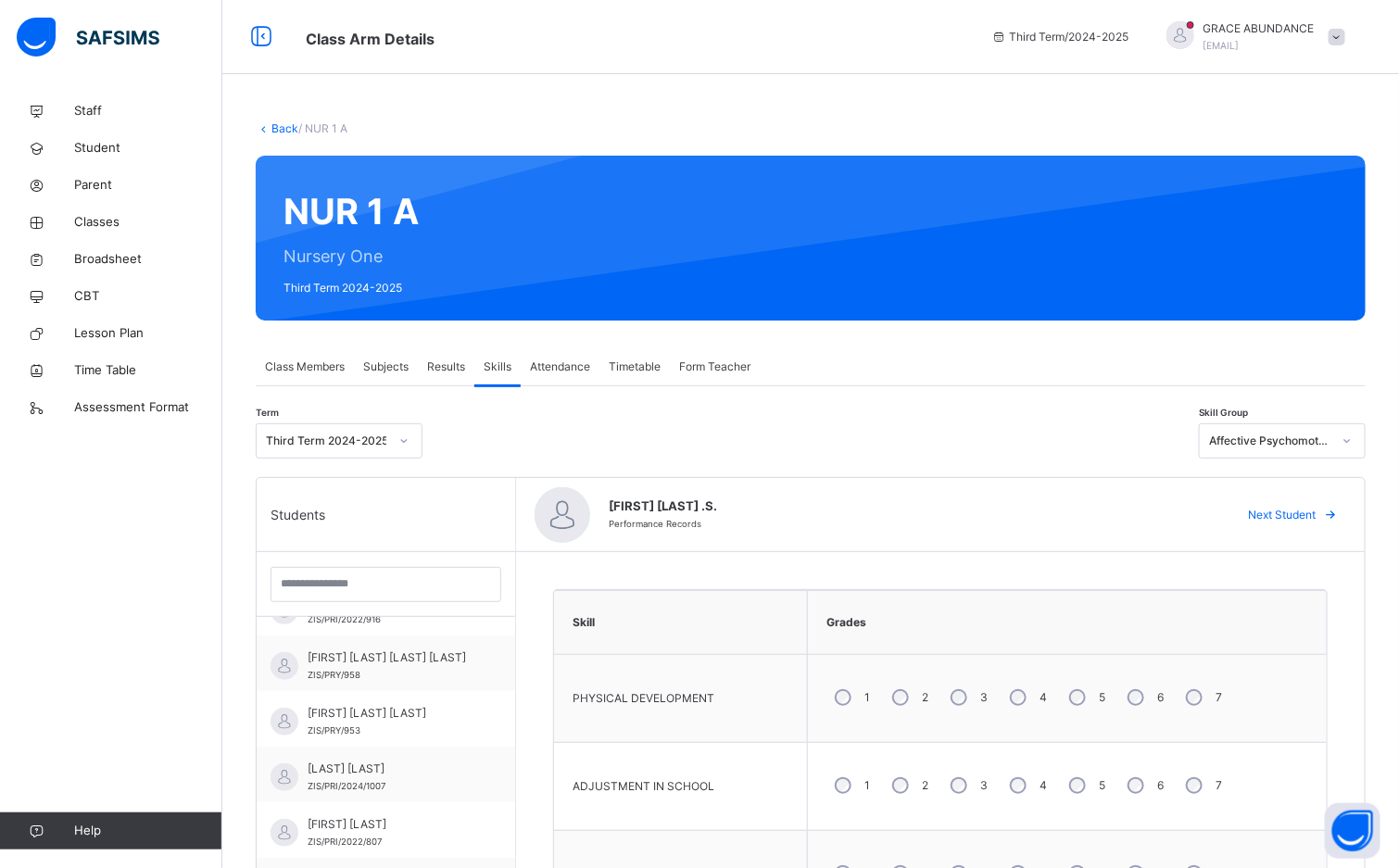 drag, startPoint x: 1265, startPoint y: 750, endPoint x: 1267, endPoint y: 735, distance: 15.132746 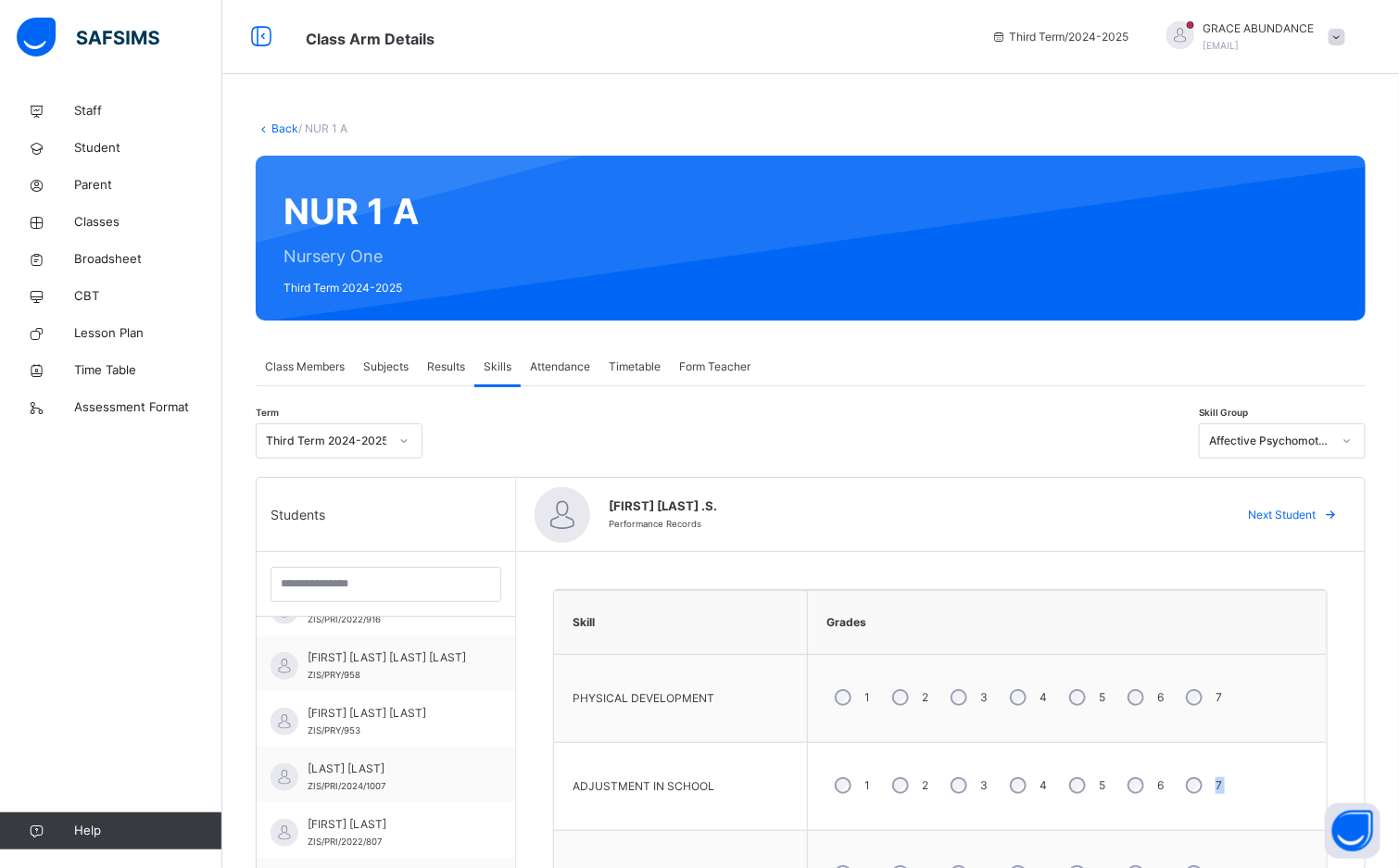 click on "Skill Grades PHYSICAL DEVELOPMENT 1 2 3 4 5 6 7 ADJUSTMENT IN SCHOOL 1 2 3 4 5 6 7 MENTAL ALERTNESS 1 2 3 4 5 6 7 RELATIONSHIP WITH TEACHER 1 2 3 4 5 6 7 RELATIONSHIP WITH PEER 1 2 3 4 5 6 7 ABILITY TO READ 1 2 3 4 5 6 7 ABILITY TO RECOGNIZE 1 2 3 4 5 6 7 ABILITY TO WRITE 1 2 3 4 5 6 7 ABILITY TO OBEY SIMPLE INSTRUCTION 1 2 3 4 5 6 7 ABILITY TO ADJUST TO SOCIAL HABITS 1 2 3 4 5 6 7 GENERAL ATTITUDE 1 2 3 4 5 6 7 Save Skill" at bounding box center [940, 1139] 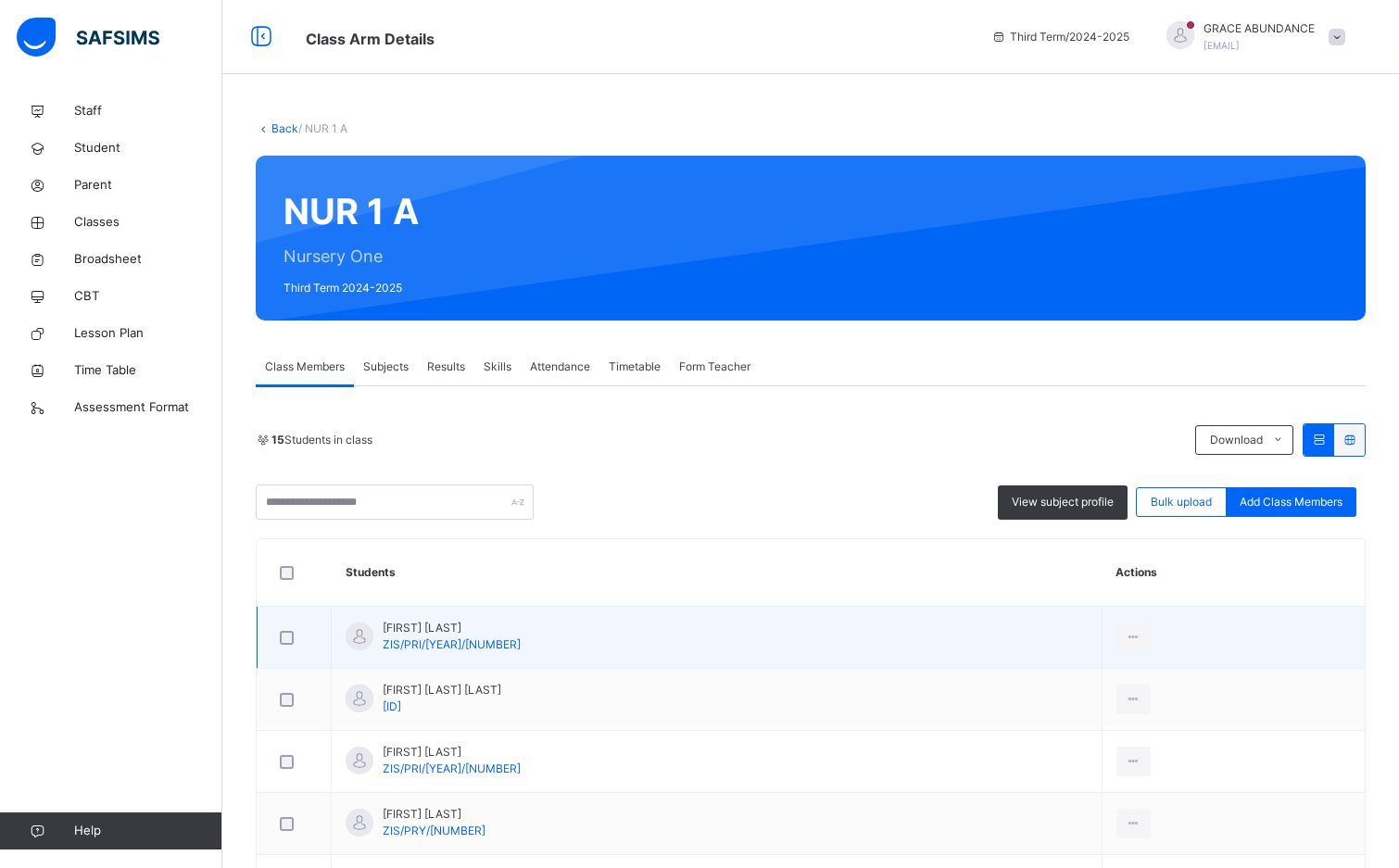 scroll, scrollTop: 0, scrollLeft: 0, axis: both 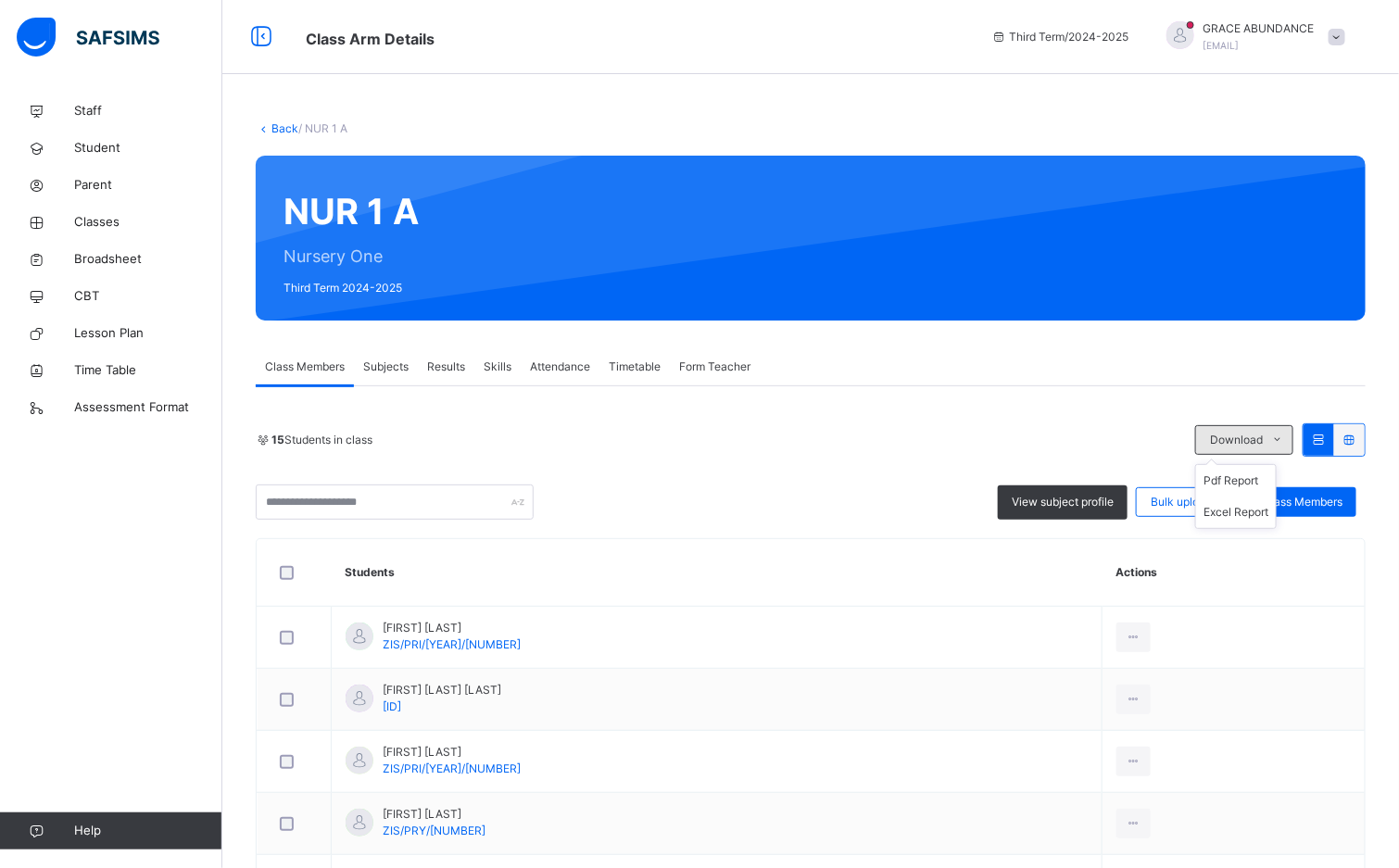 click on "Download" at bounding box center (1236, 440) 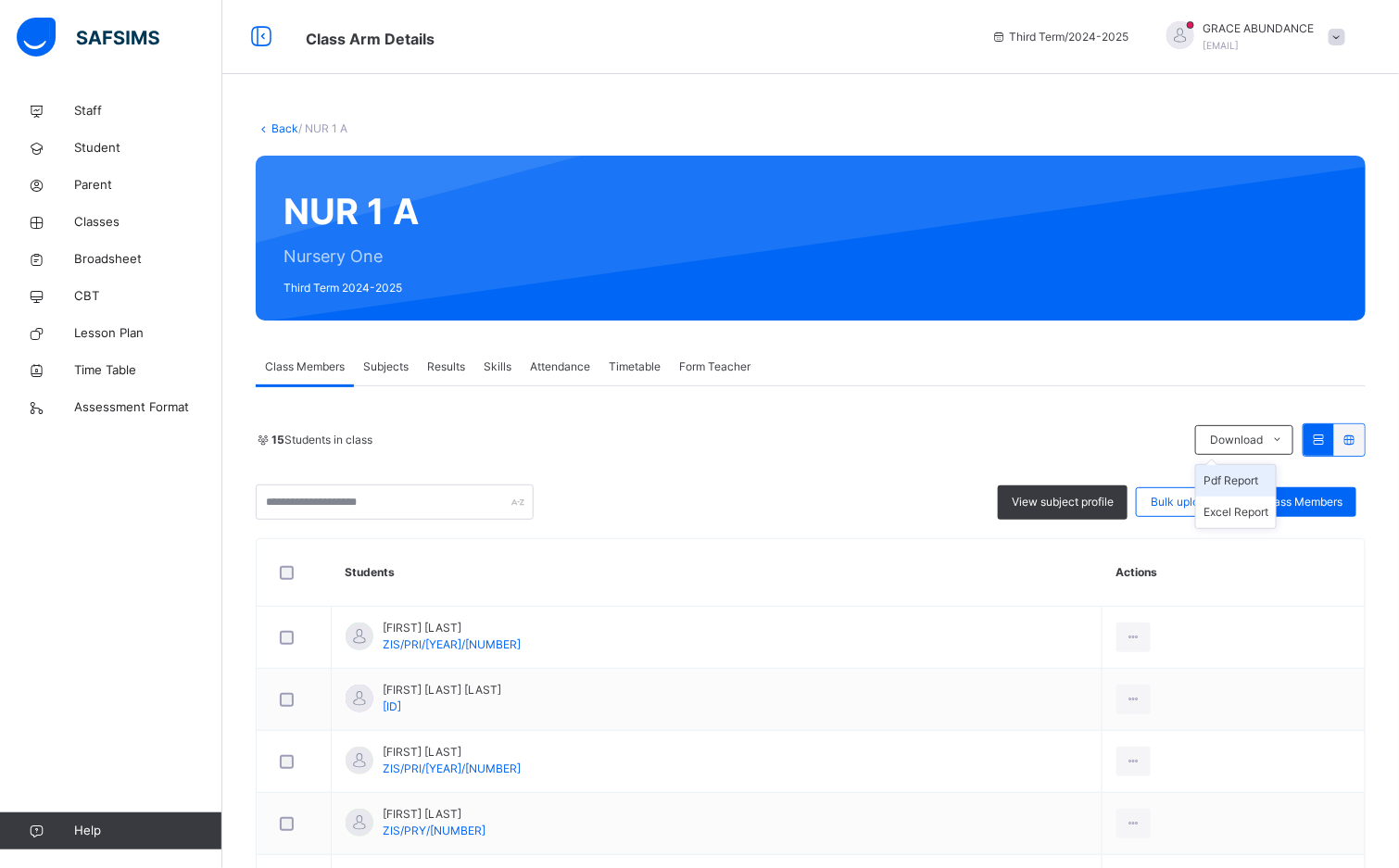 click on "Pdf Report" at bounding box center [1236, 481] 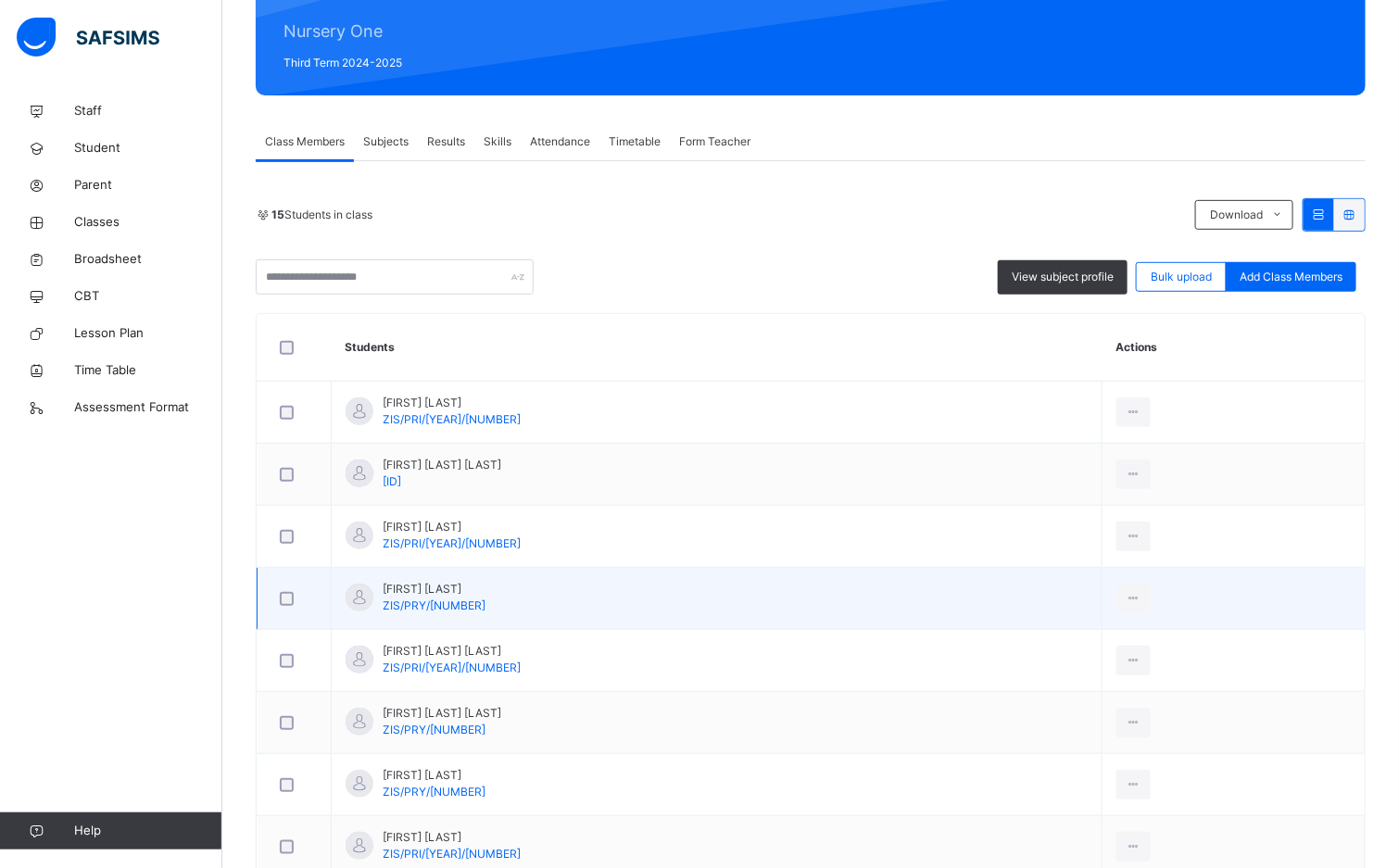 scroll, scrollTop: 278, scrollLeft: 0, axis: vertical 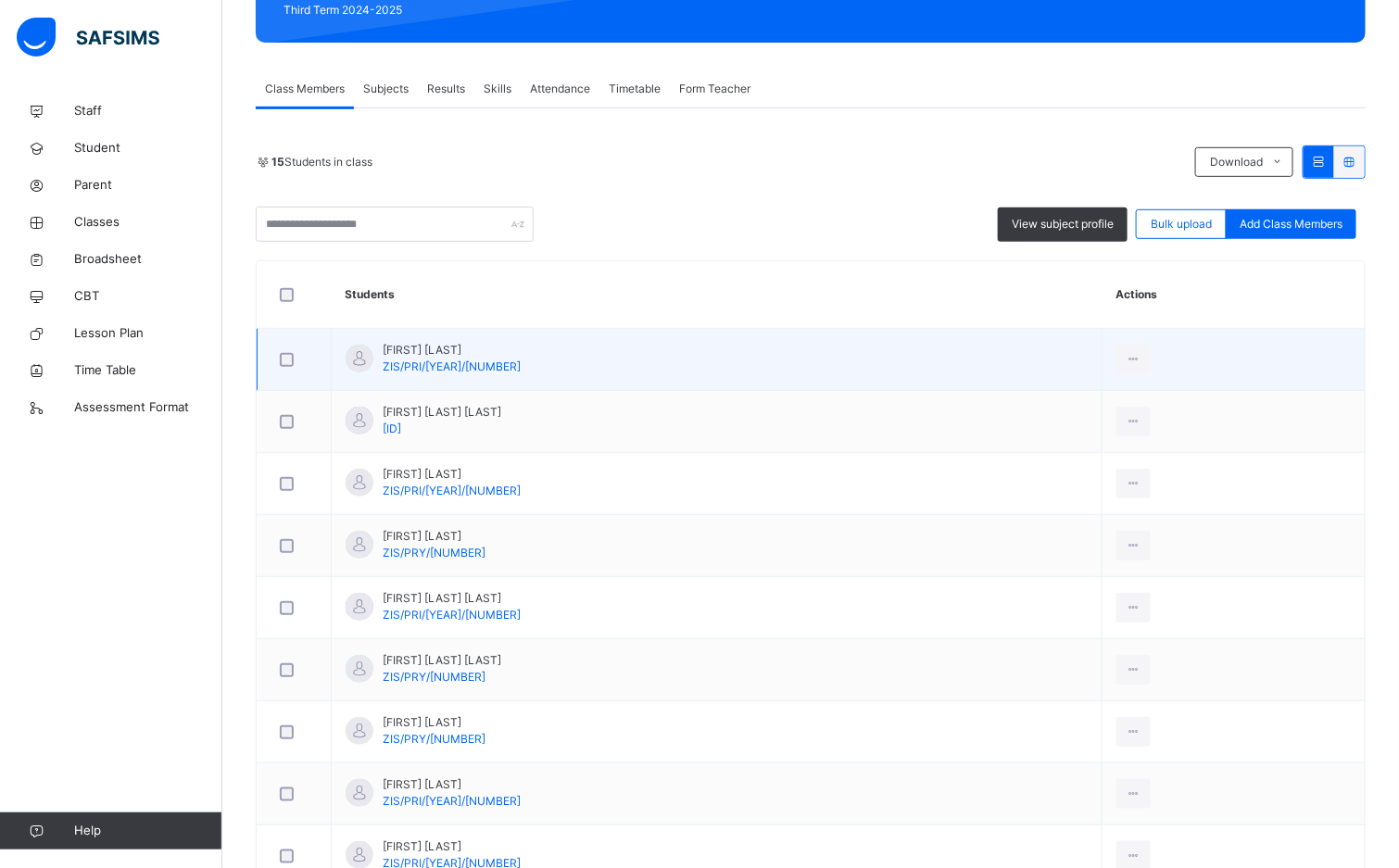 click on "[FIRST] [LAST] ZIS/PRI/[YEAR]/[NUMBER]" at bounding box center [717, 359] 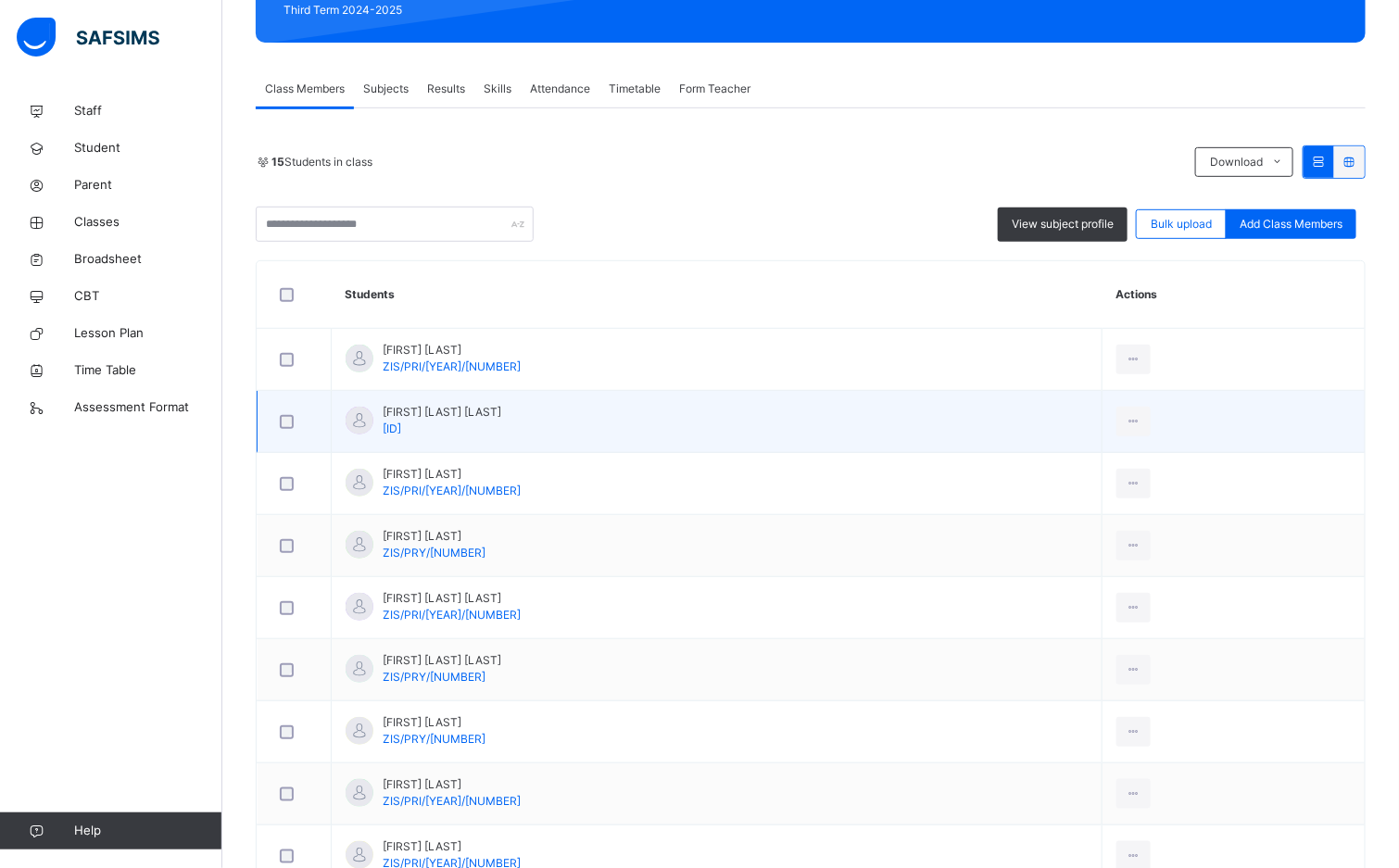 click on "[ID]" at bounding box center [392, 428] 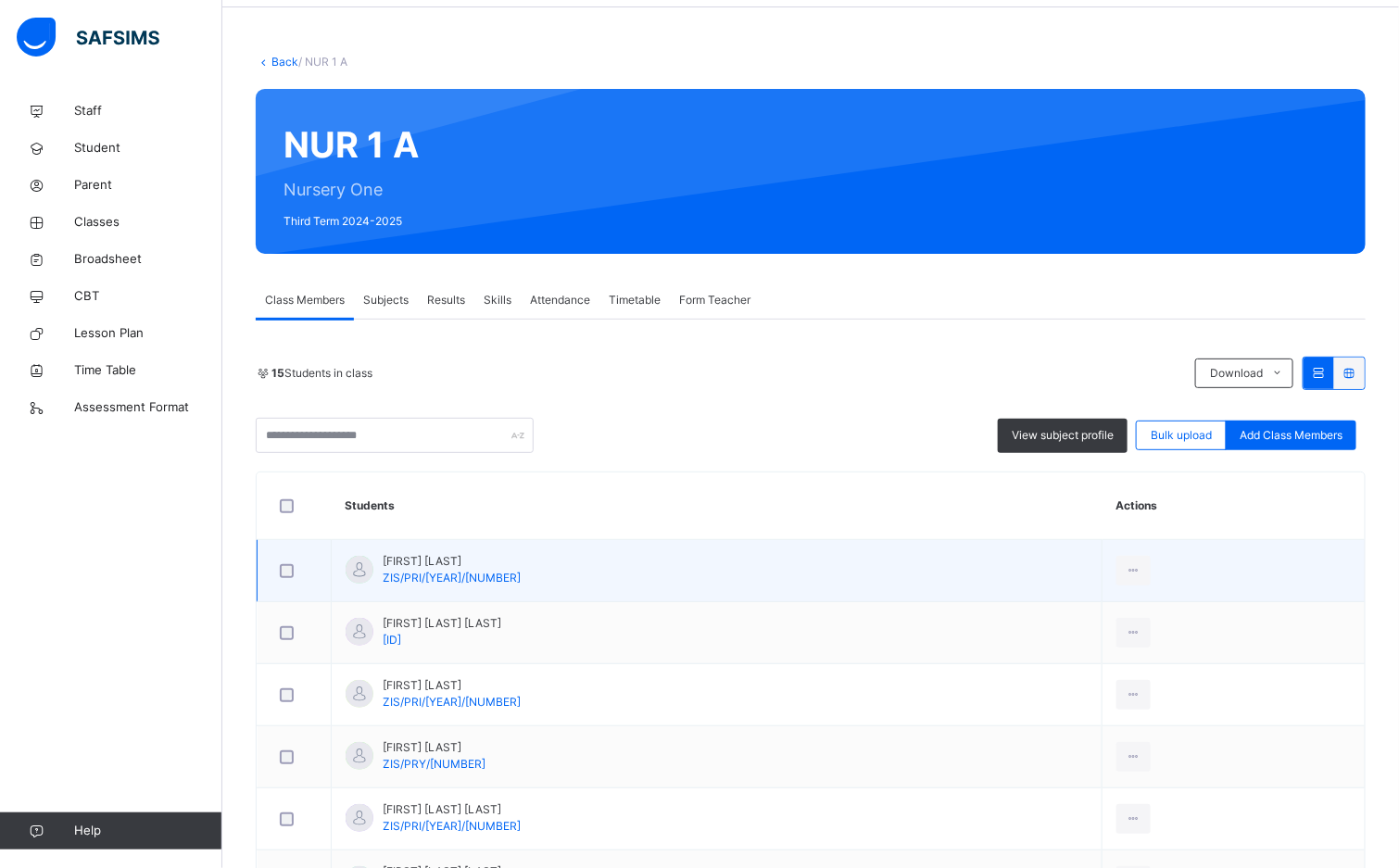 scroll, scrollTop: 0, scrollLeft: 0, axis: both 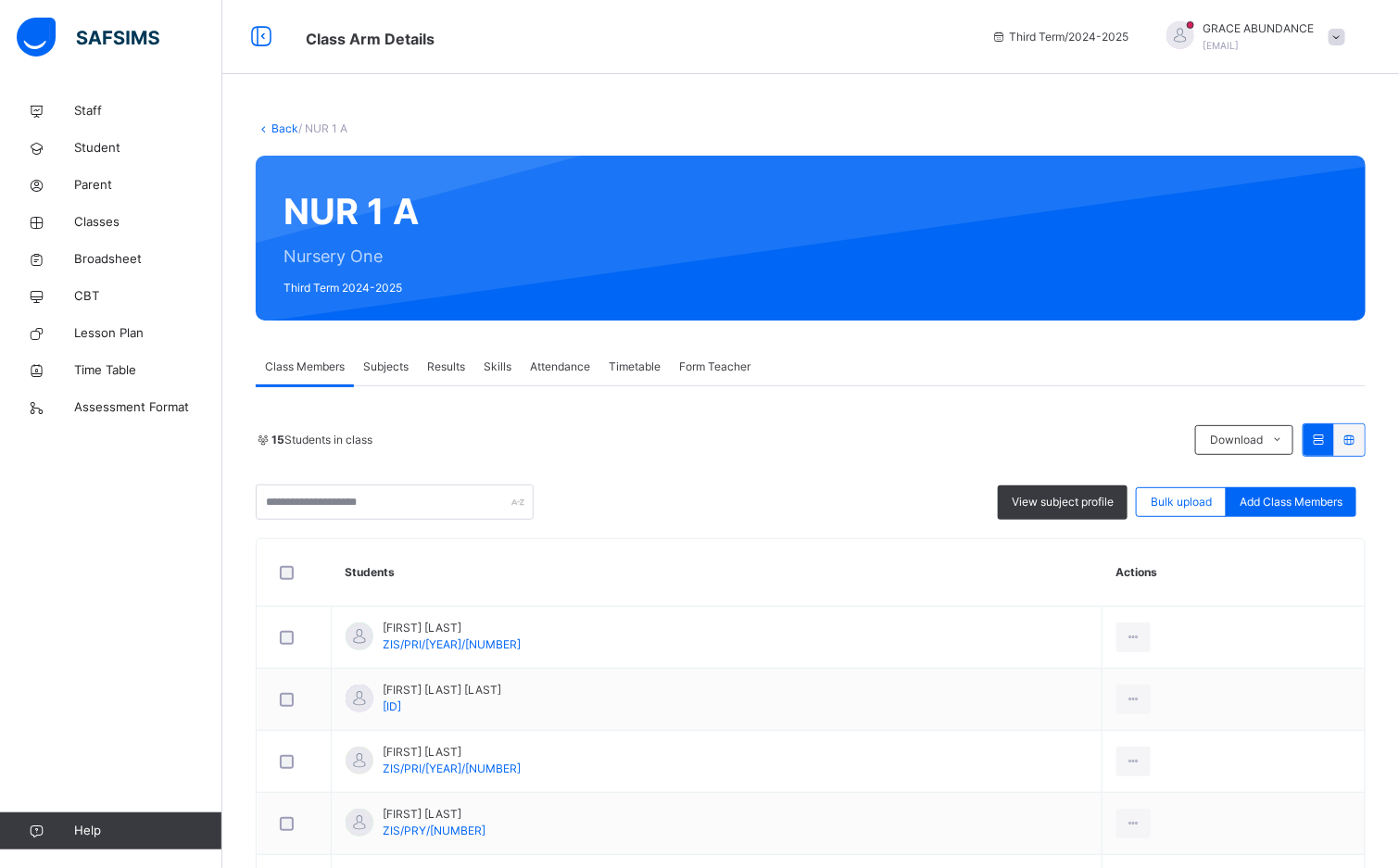 click on "Skills" at bounding box center [498, 367] 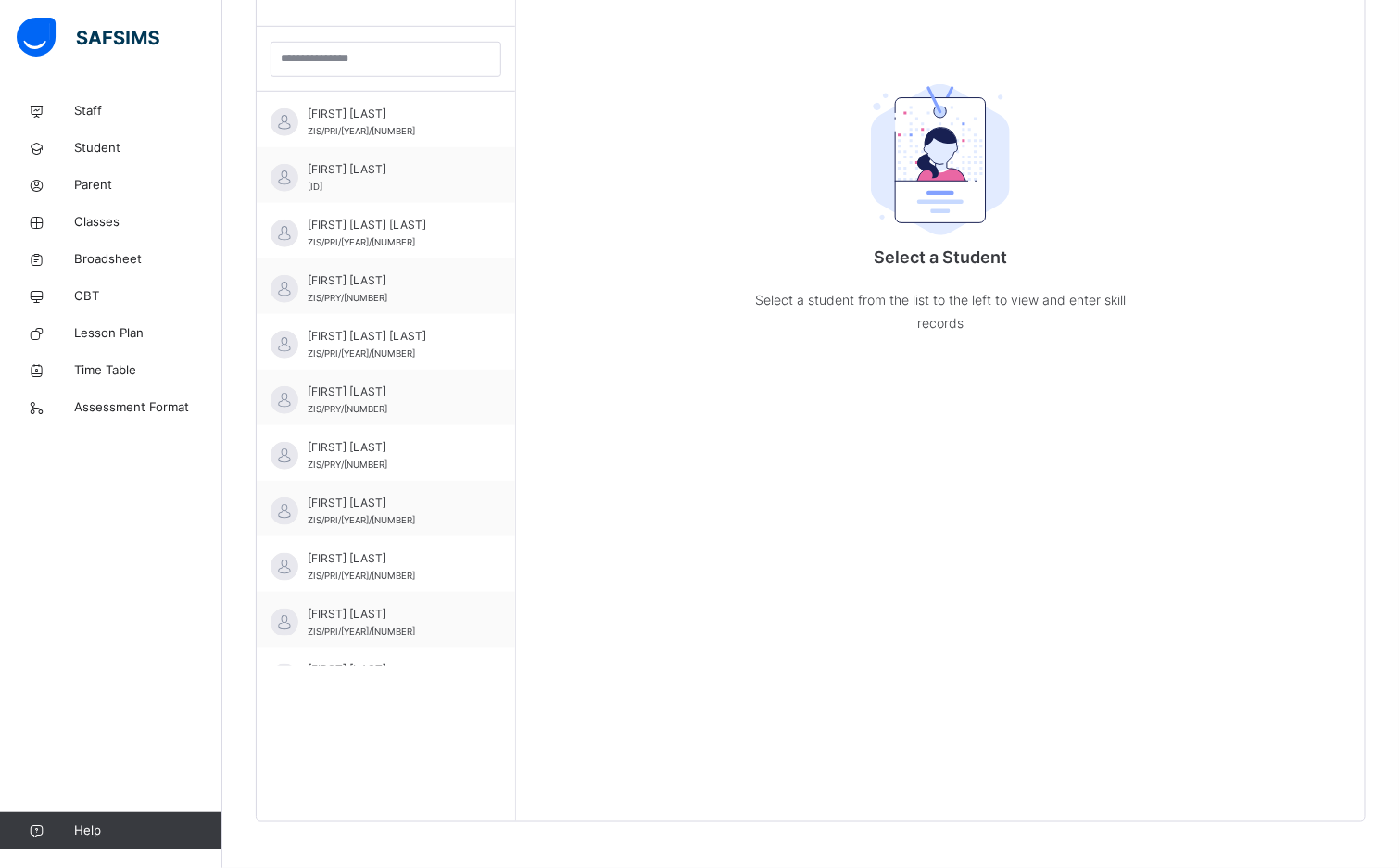 scroll, scrollTop: 387, scrollLeft: 0, axis: vertical 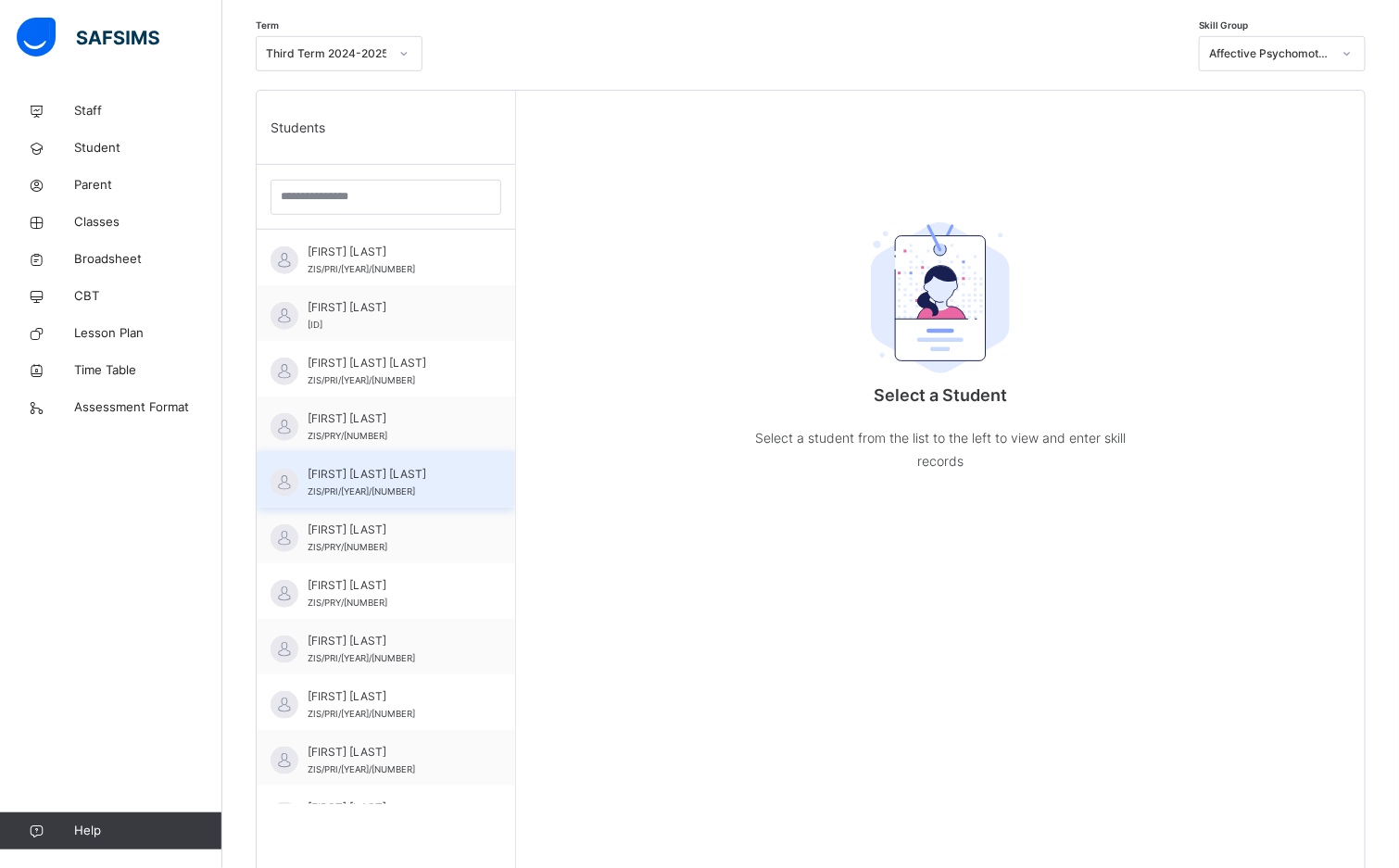 click on "[FIRST] [LAST] [LAST] ZIS/PRI/2022/916" at bounding box center (390, 483) 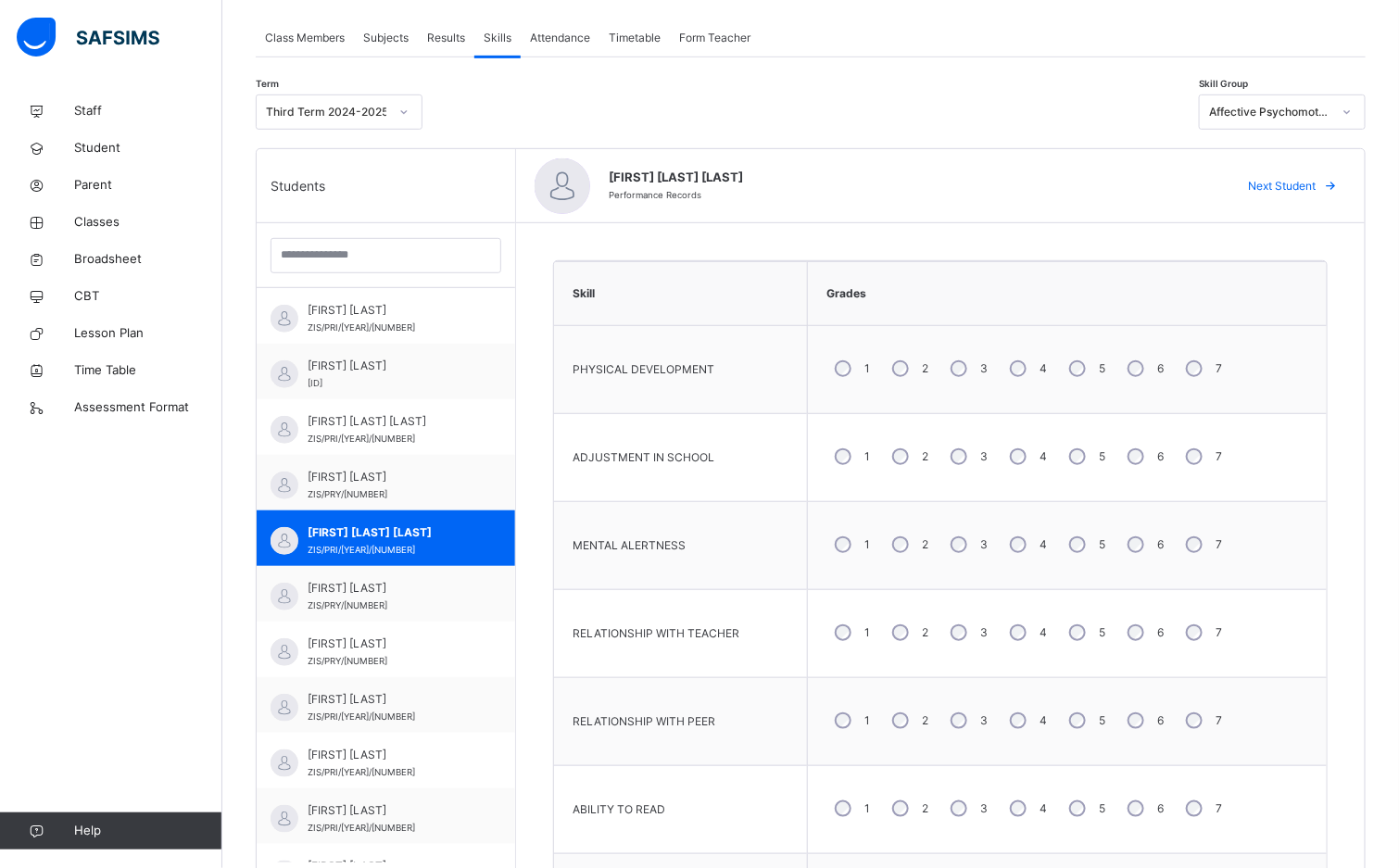 scroll, scrollTop: 278, scrollLeft: 0, axis: vertical 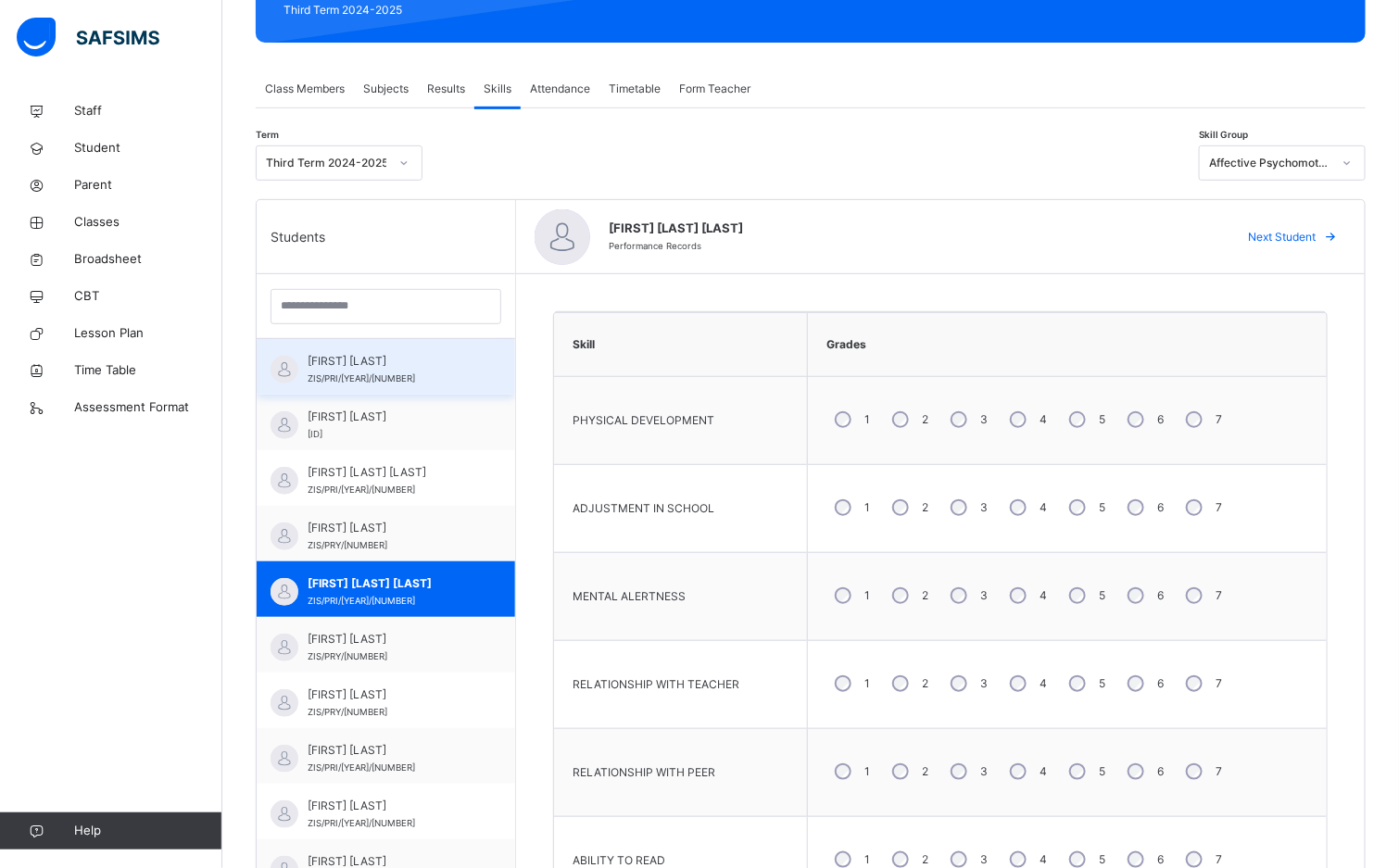 click on "[FIRST]  [LAST]" at bounding box center (390, 361) 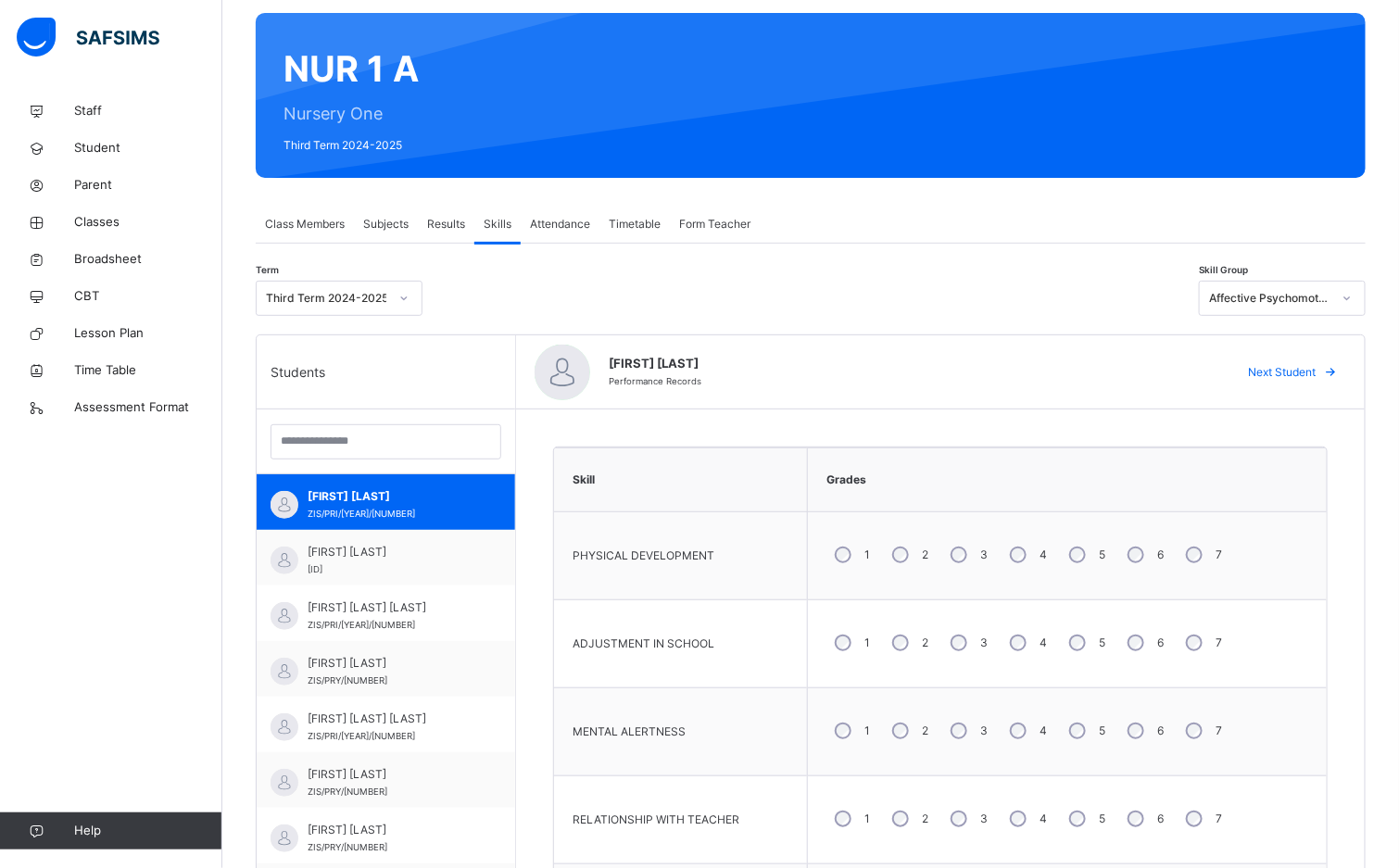 scroll, scrollTop: 81, scrollLeft: 0, axis: vertical 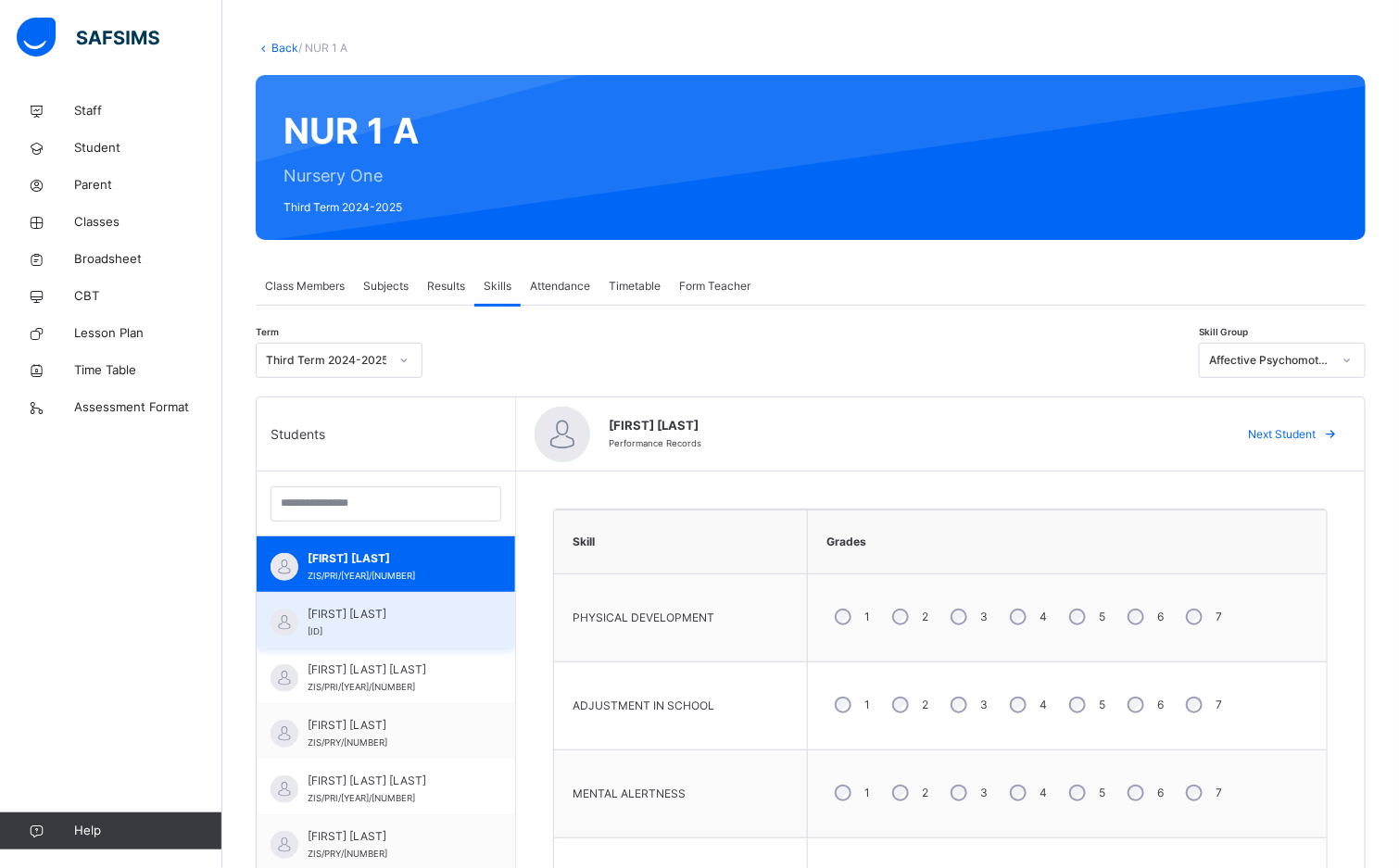 click on "[FIRST] [LAST] [LAST]" at bounding box center (390, 614) 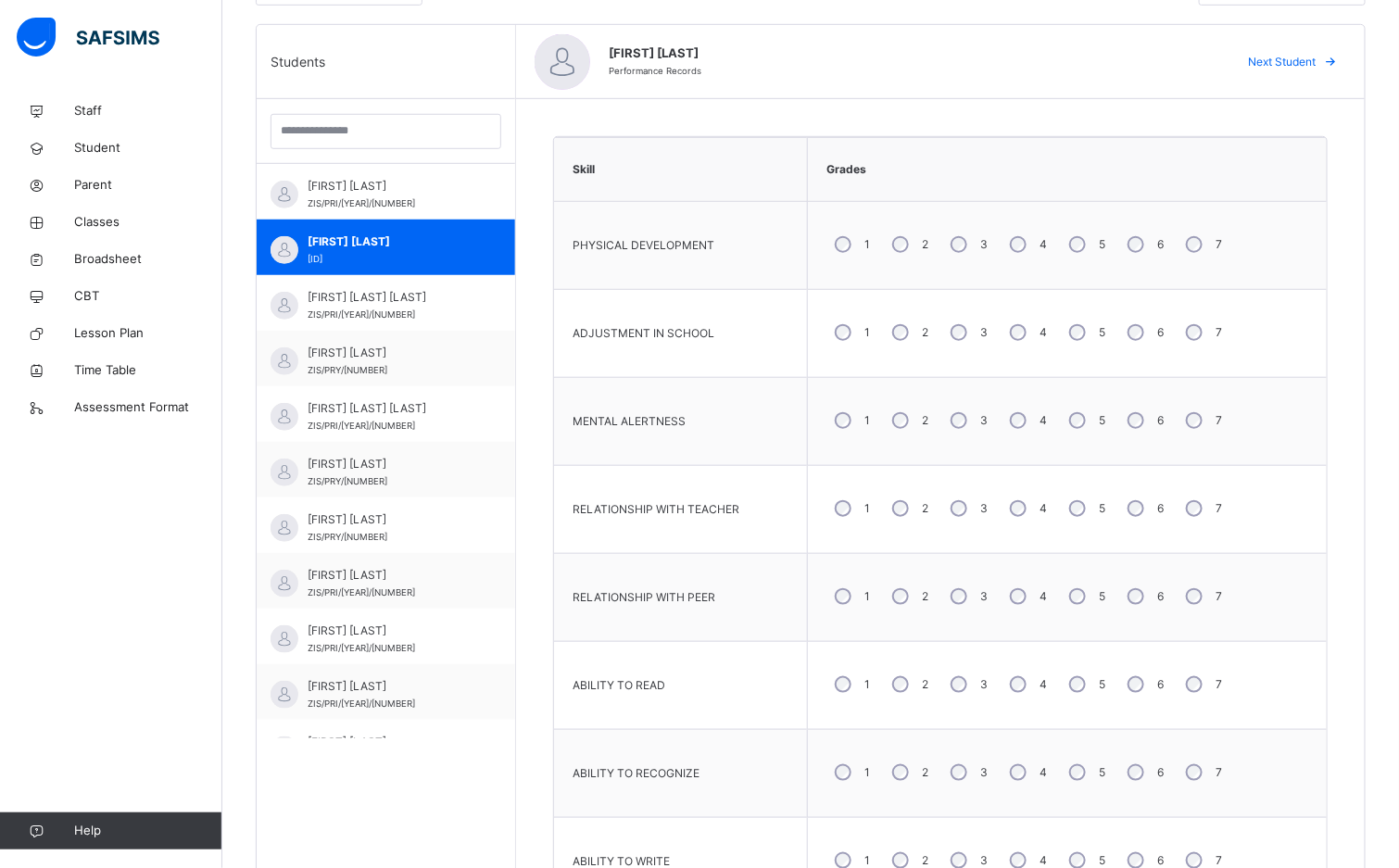scroll, scrollTop: 359, scrollLeft: 0, axis: vertical 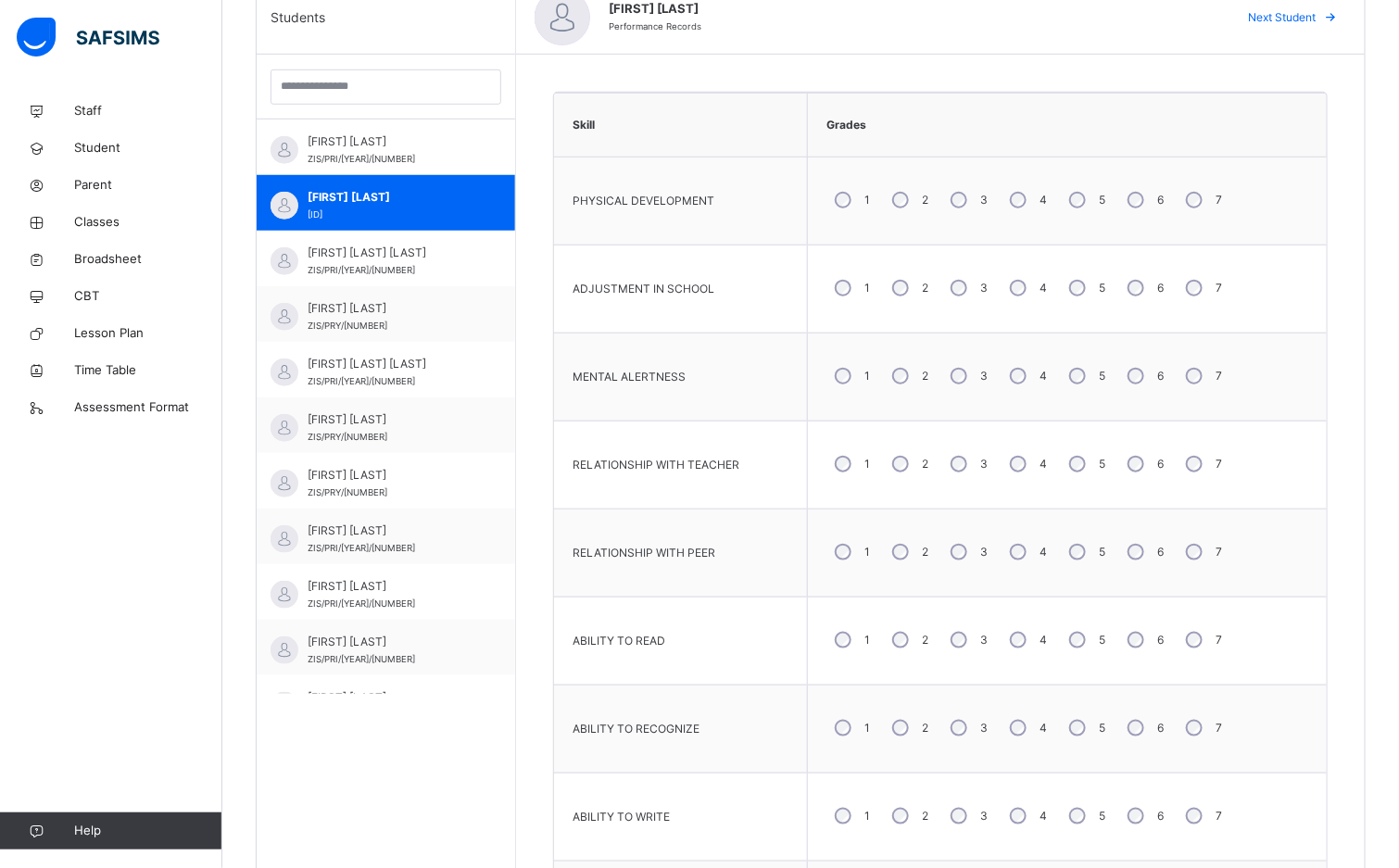 click on "5" at bounding box center [1085, 464] 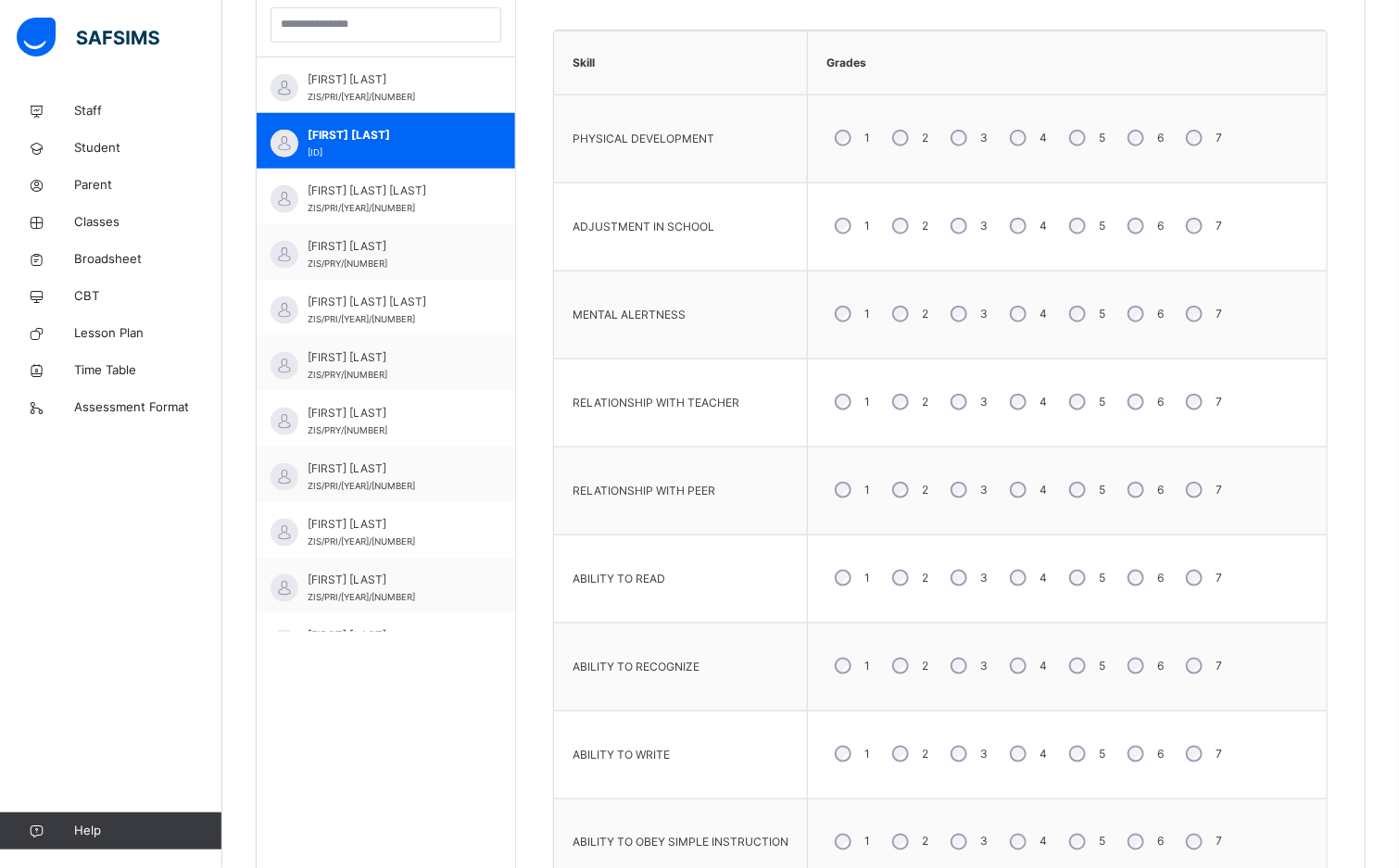 scroll, scrollTop: 636, scrollLeft: 0, axis: vertical 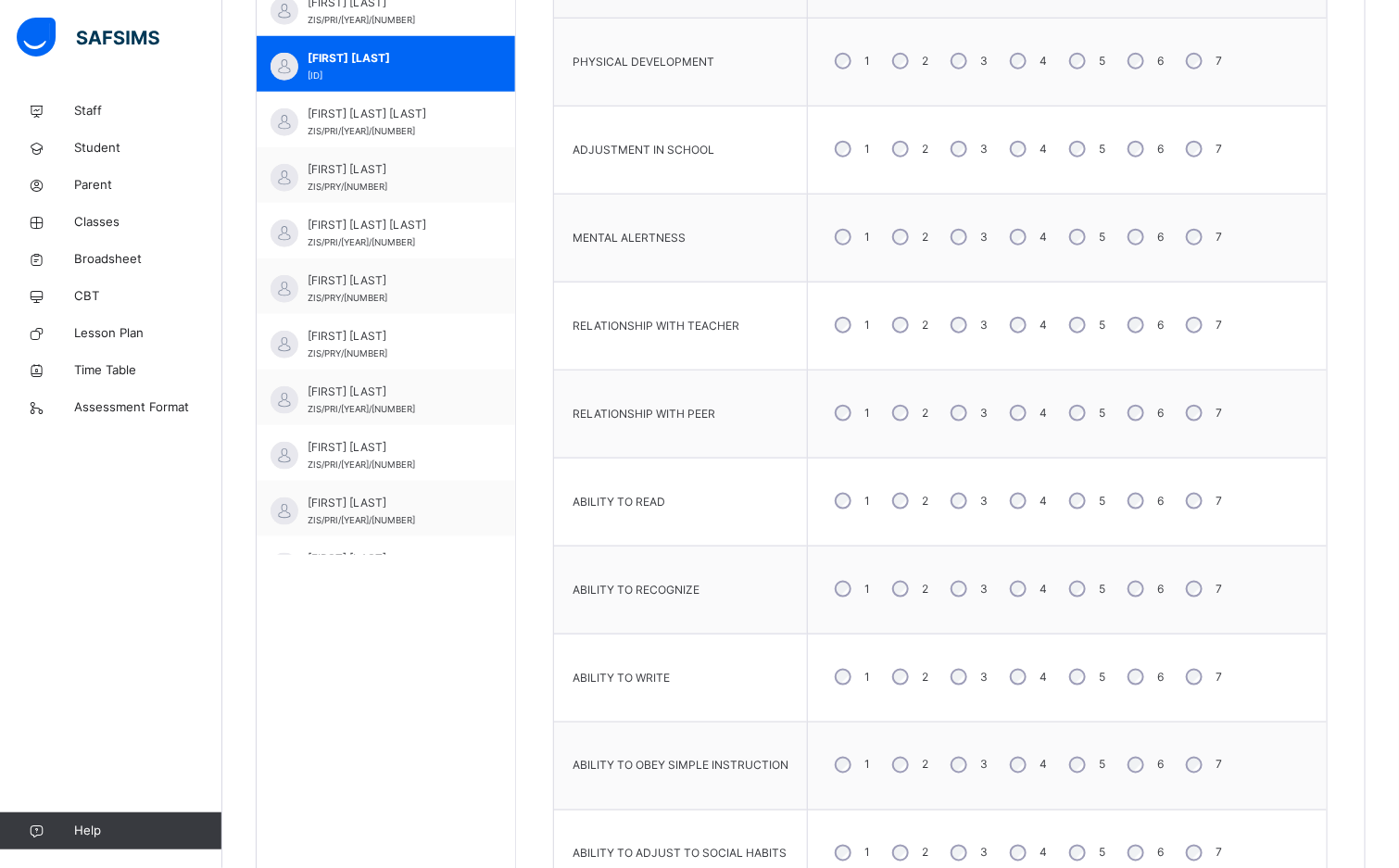 click on "5" at bounding box center [1085, 413] 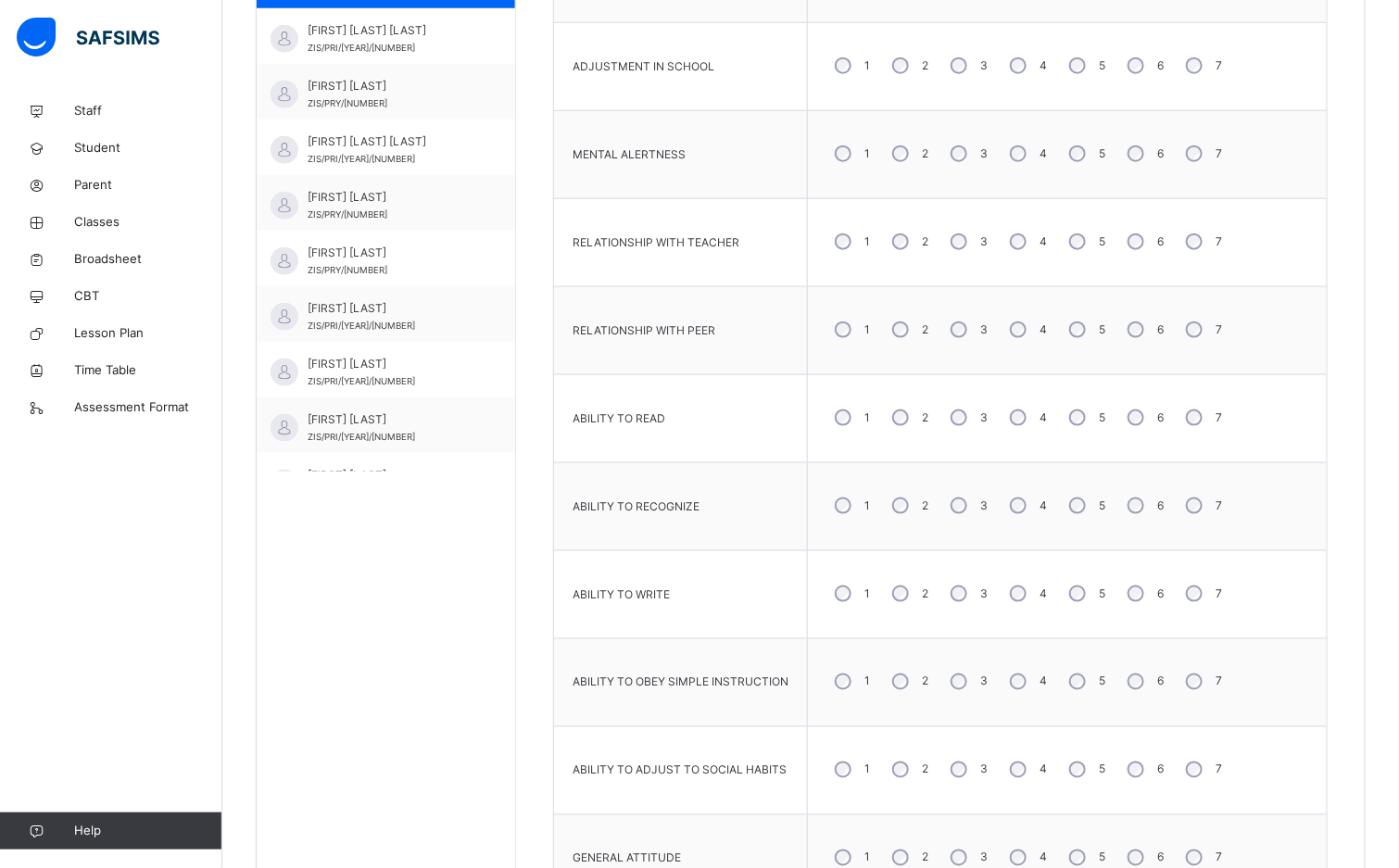 scroll, scrollTop: 775, scrollLeft: 0, axis: vertical 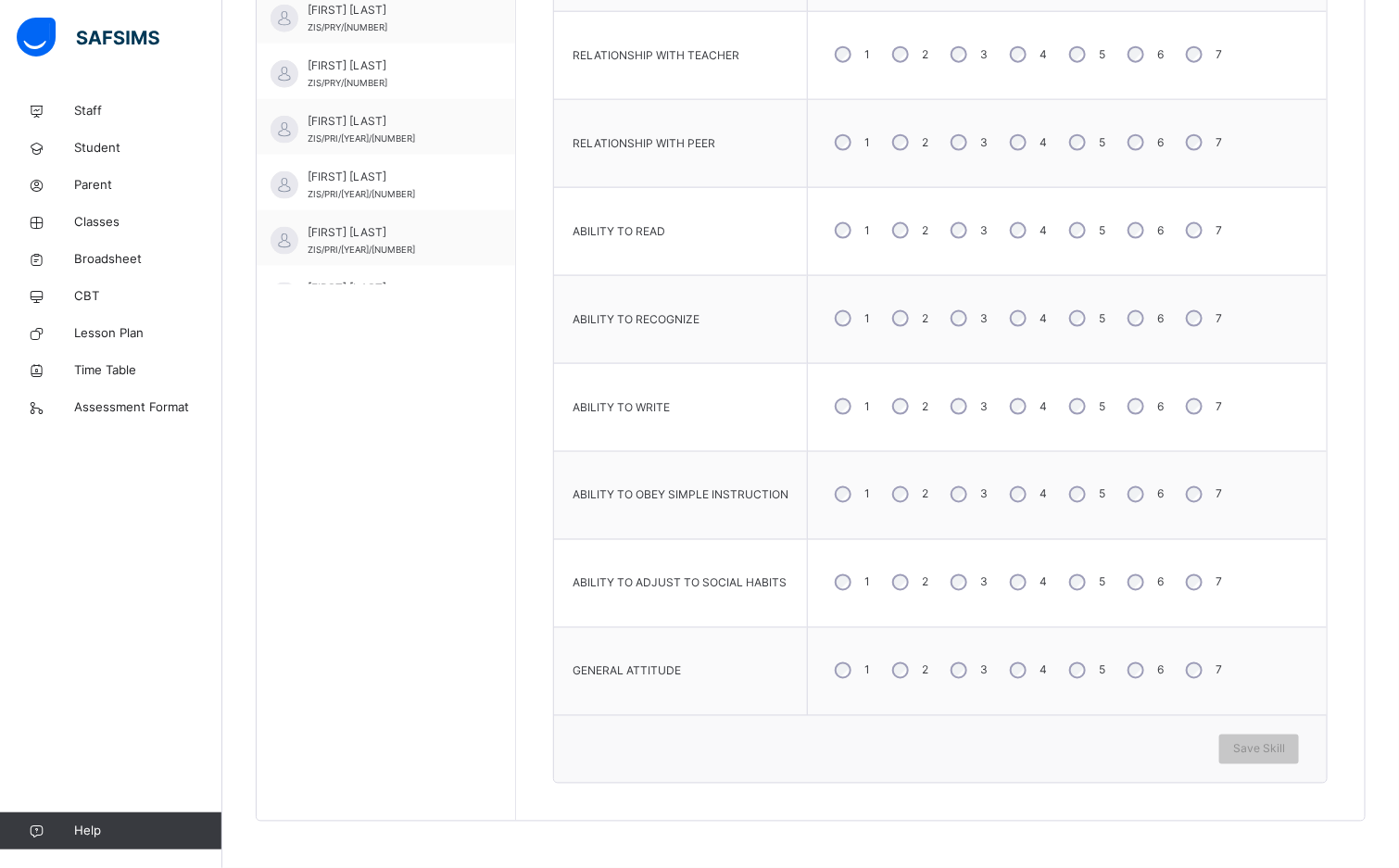 click on "5" at bounding box center (1085, 231) 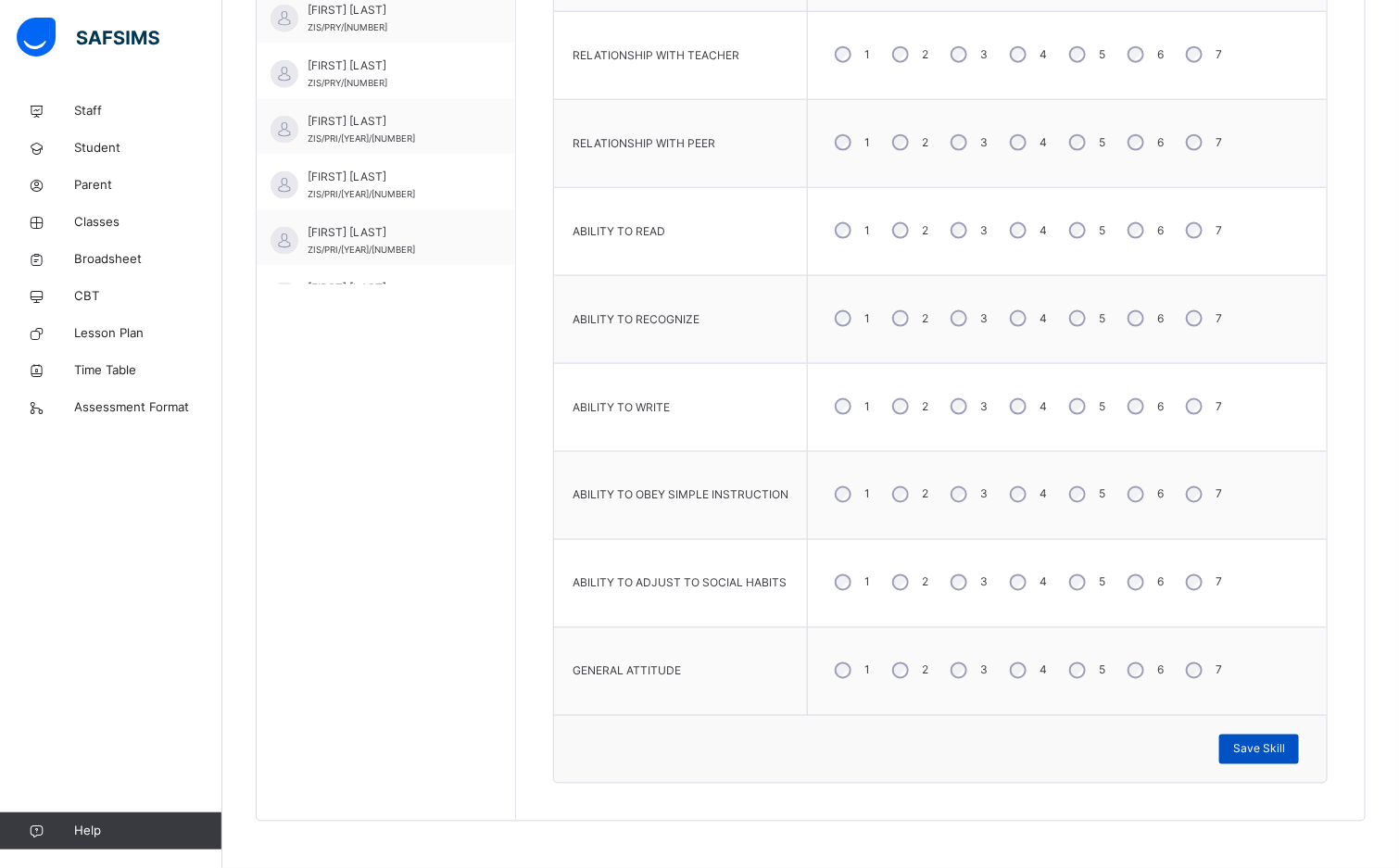 click on "Save Skill" at bounding box center (1259, 749) 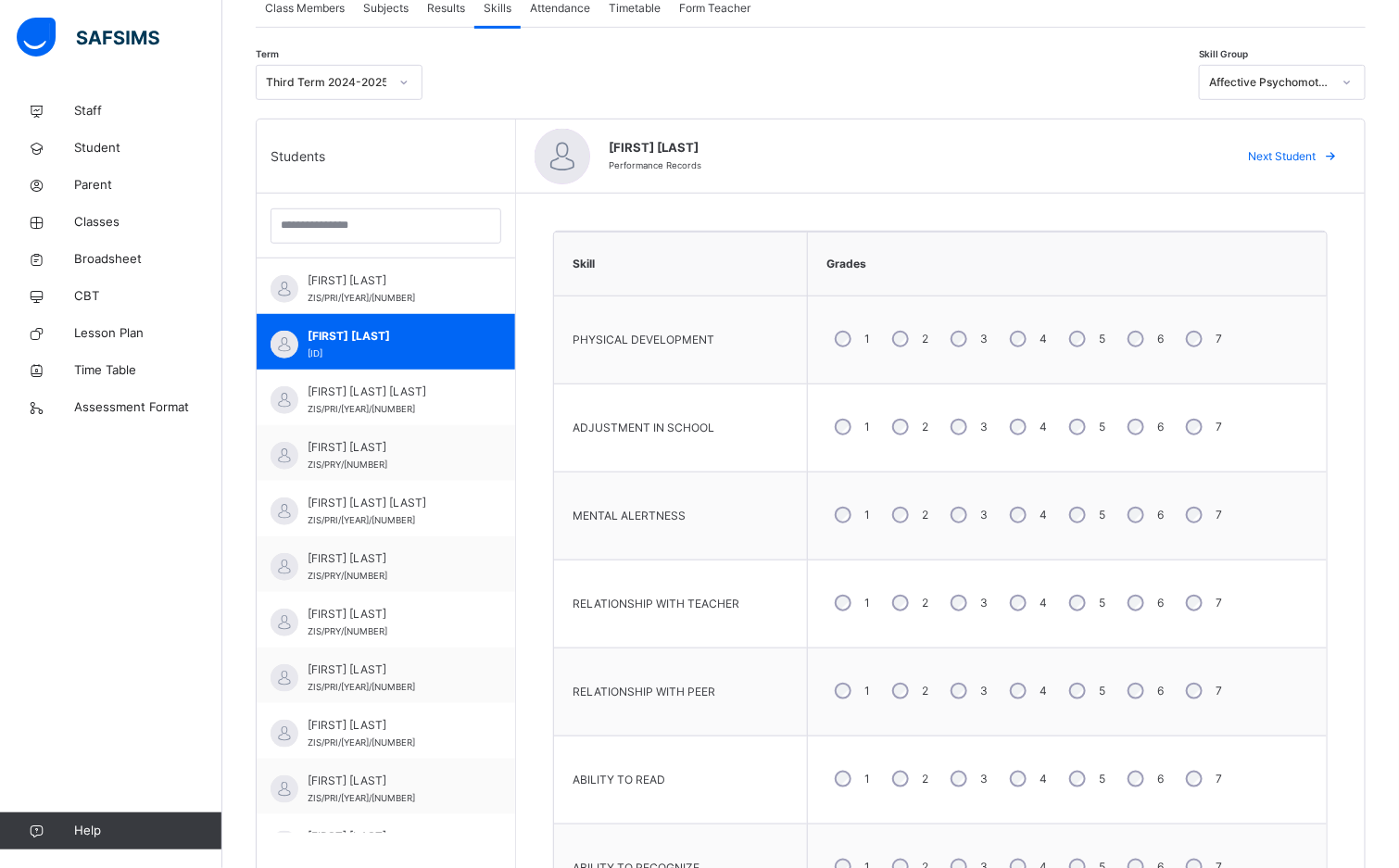 scroll, scrollTop: 914, scrollLeft: 0, axis: vertical 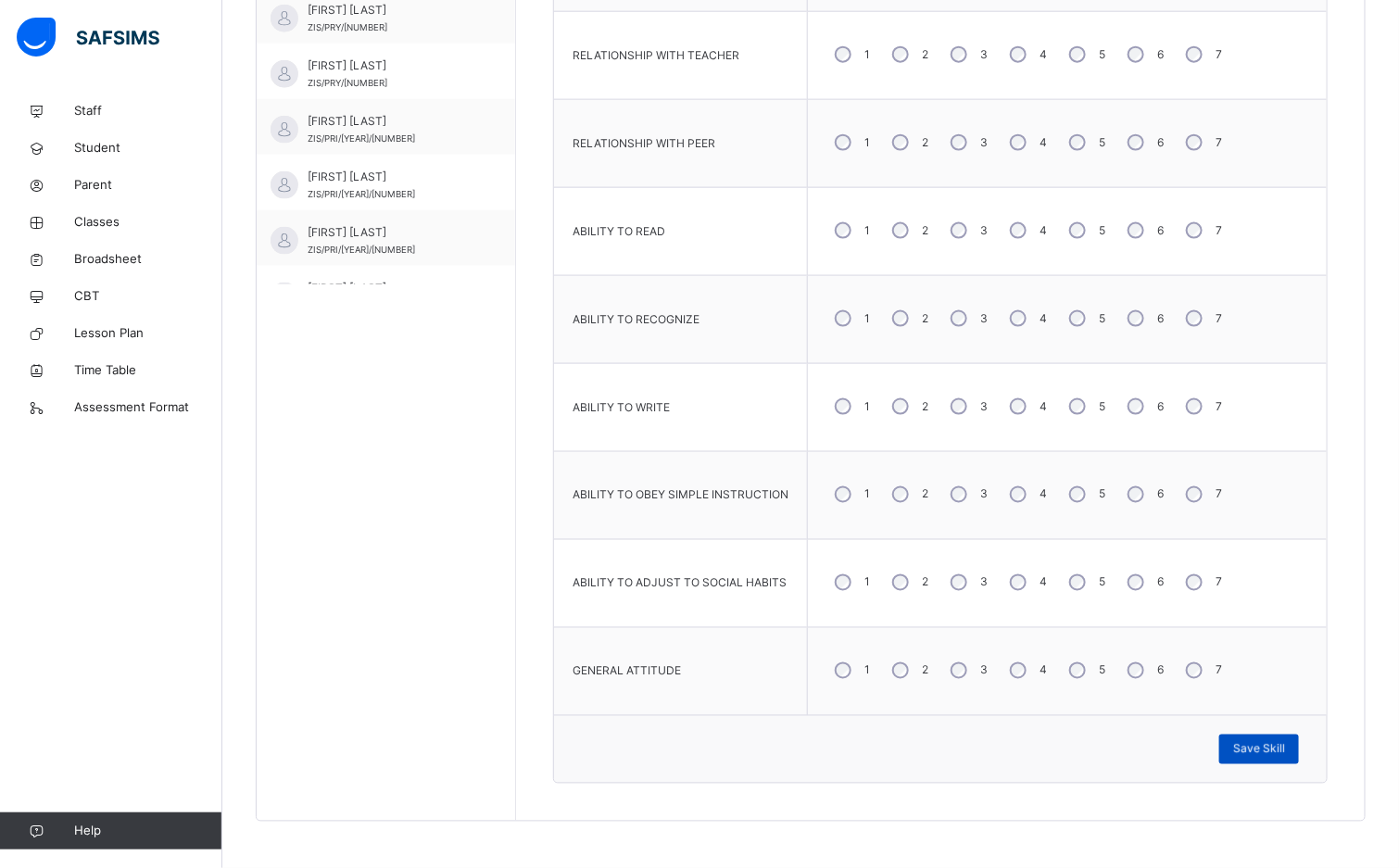 click on "Save Skill" at bounding box center [1259, 749] 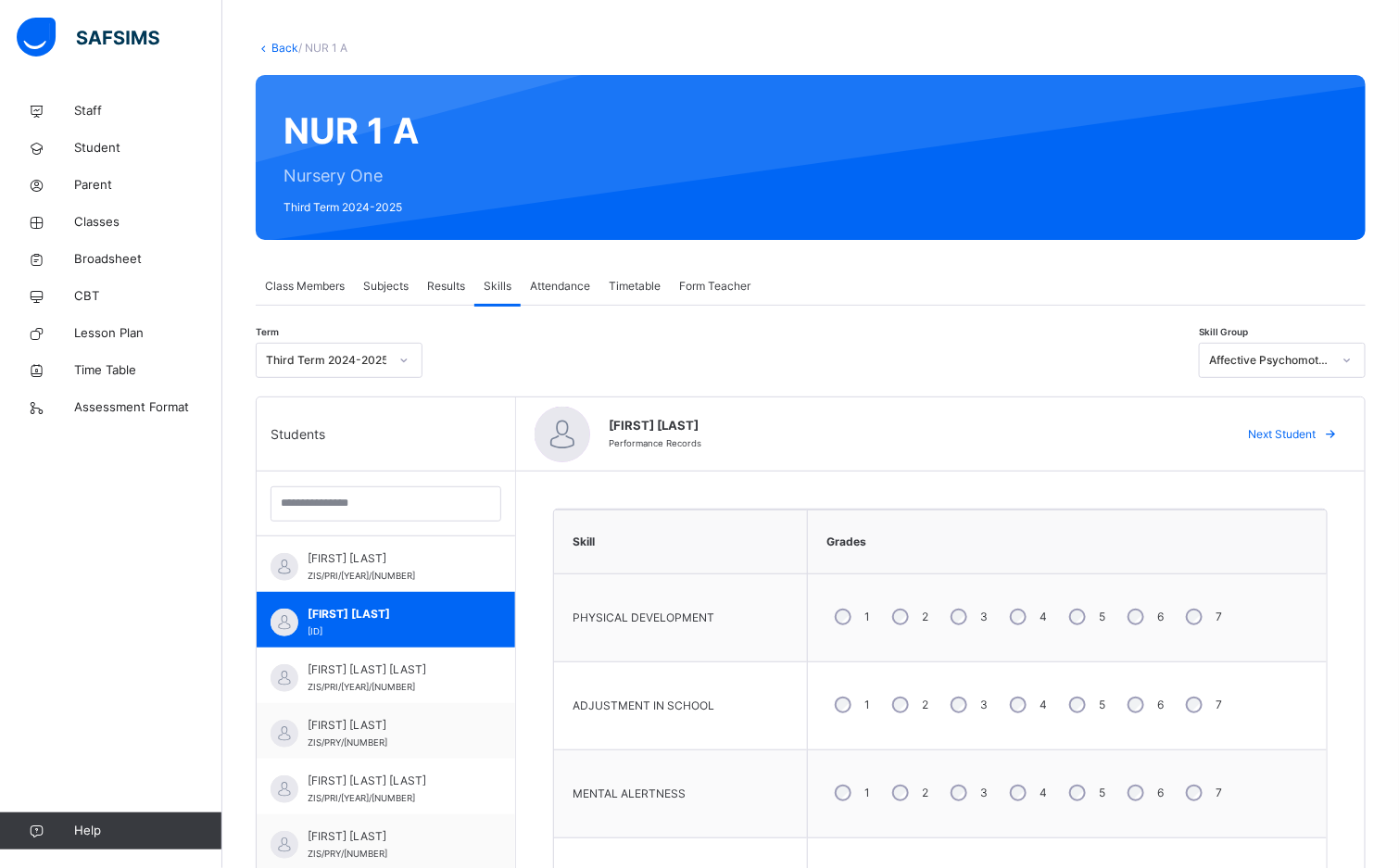 scroll, scrollTop: 914, scrollLeft: 0, axis: vertical 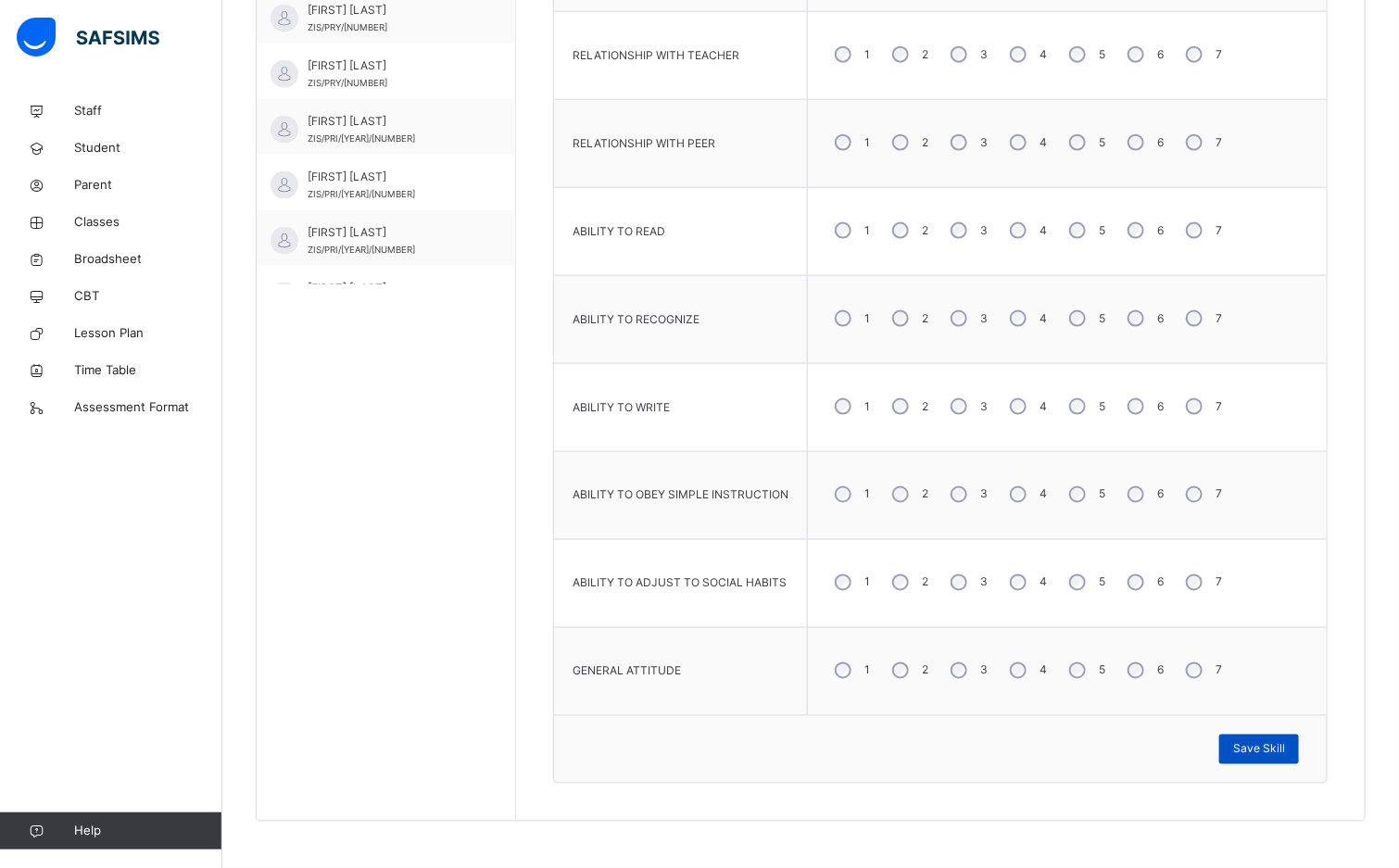click on "Save Skill" at bounding box center (1259, 749) 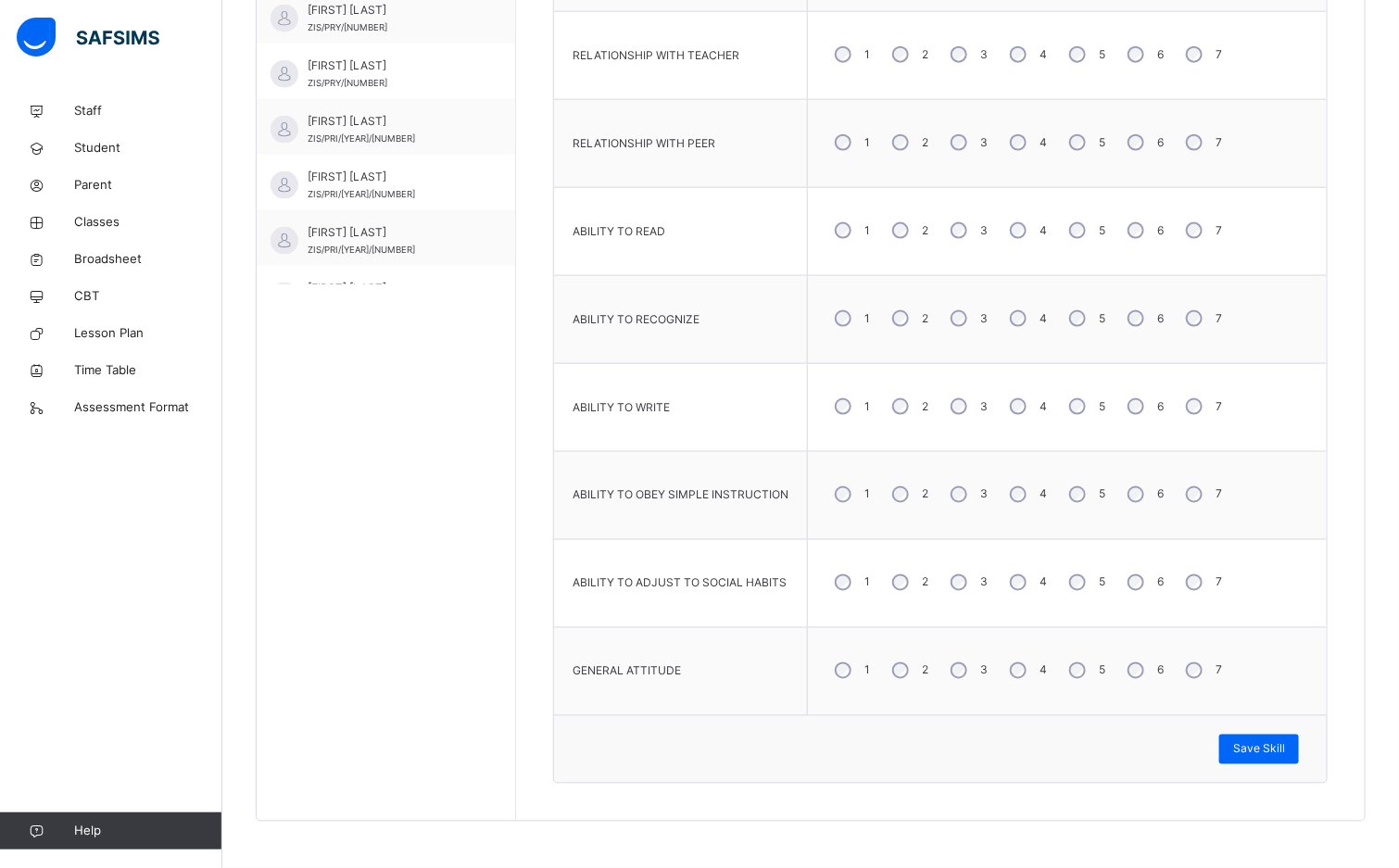 scroll, scrollTop: 497, scrollLeft: 0, axis: vertical 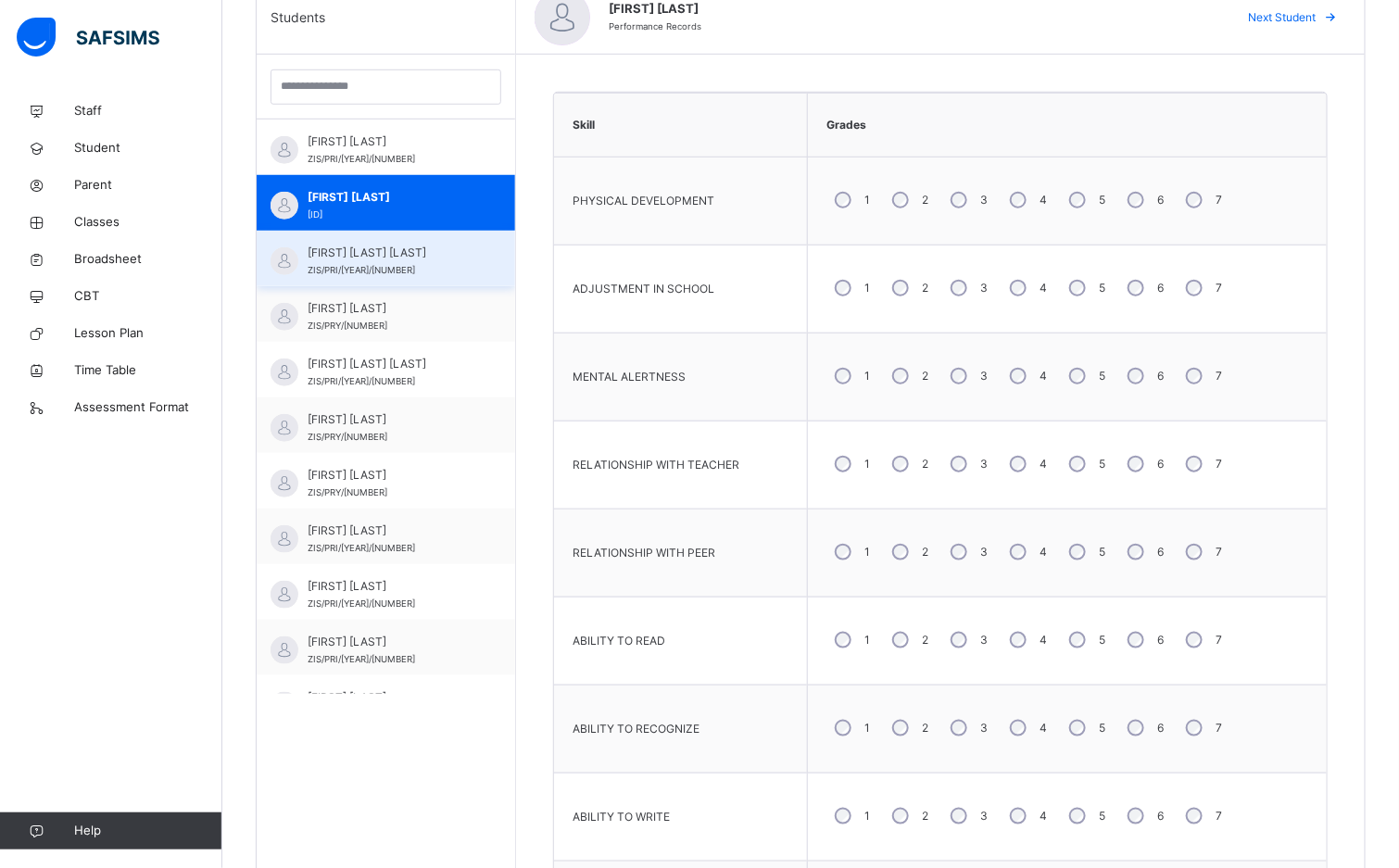 click on "[FIRST] [LAST] [LAST]" at bounding box center [390, 253] 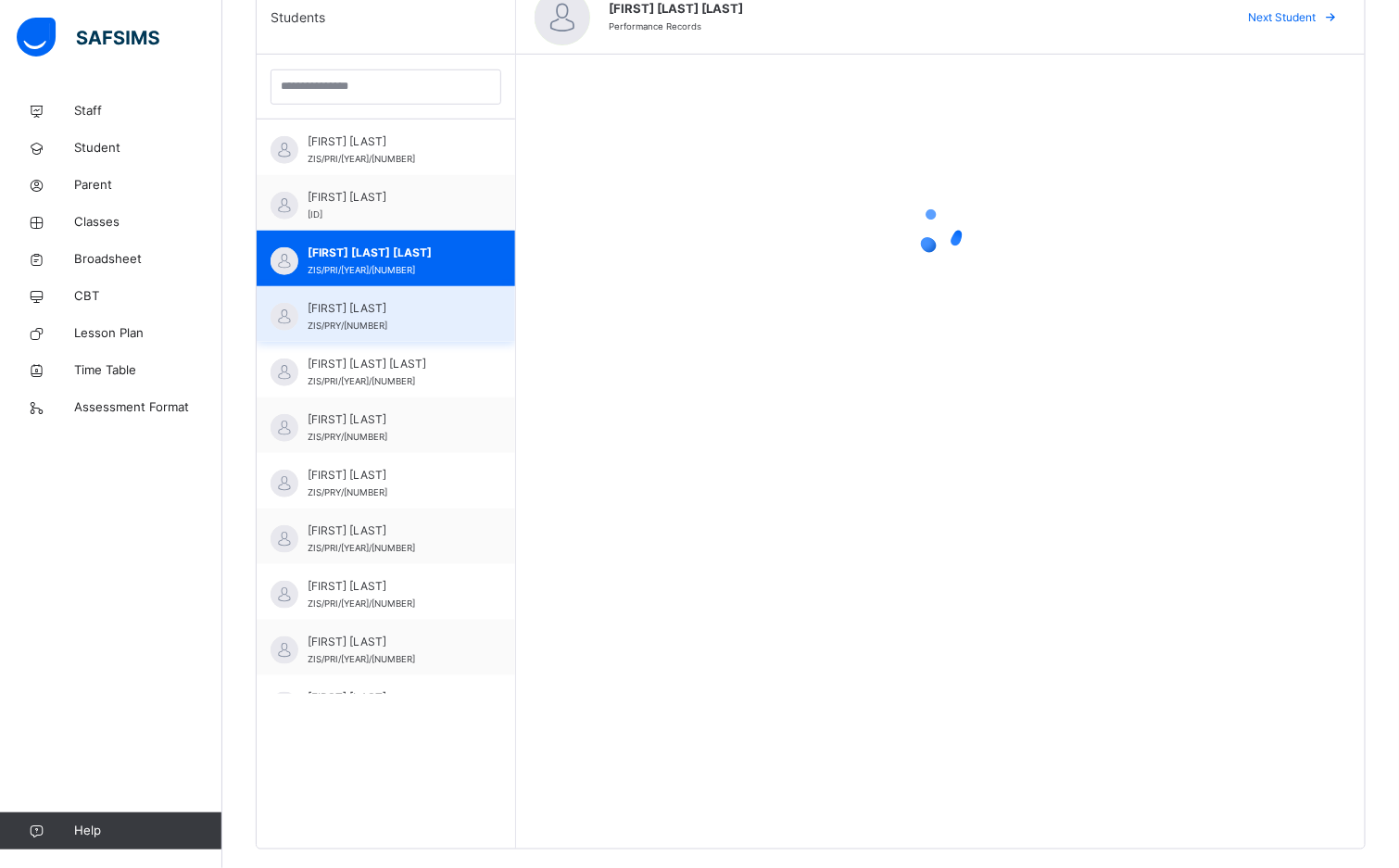 scroll, scrollTop: 359, scrollLeft: 0, axis: vertical 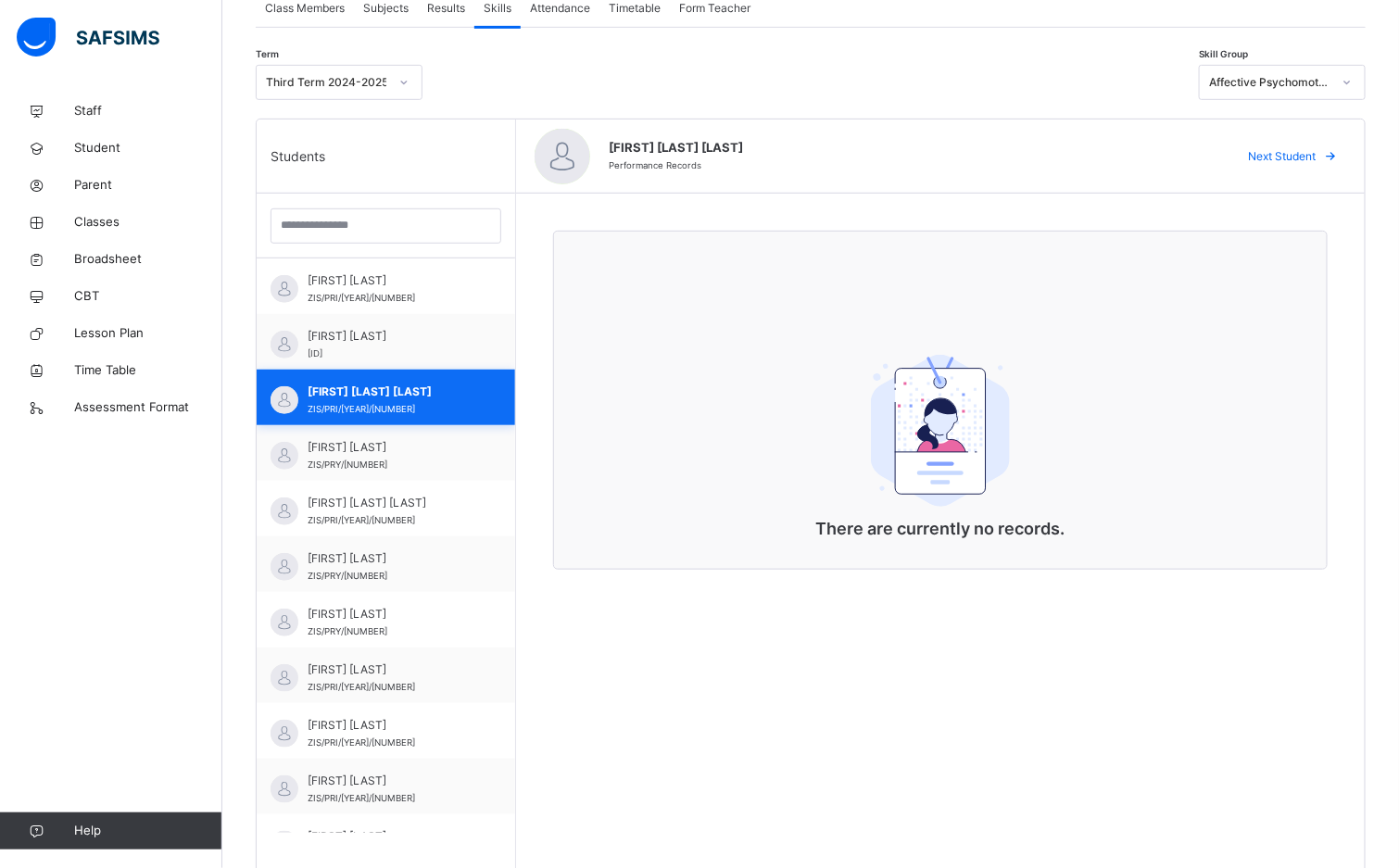 click on "[FIRST] [LAST] [LAST]" at bounding box center (390, 392) 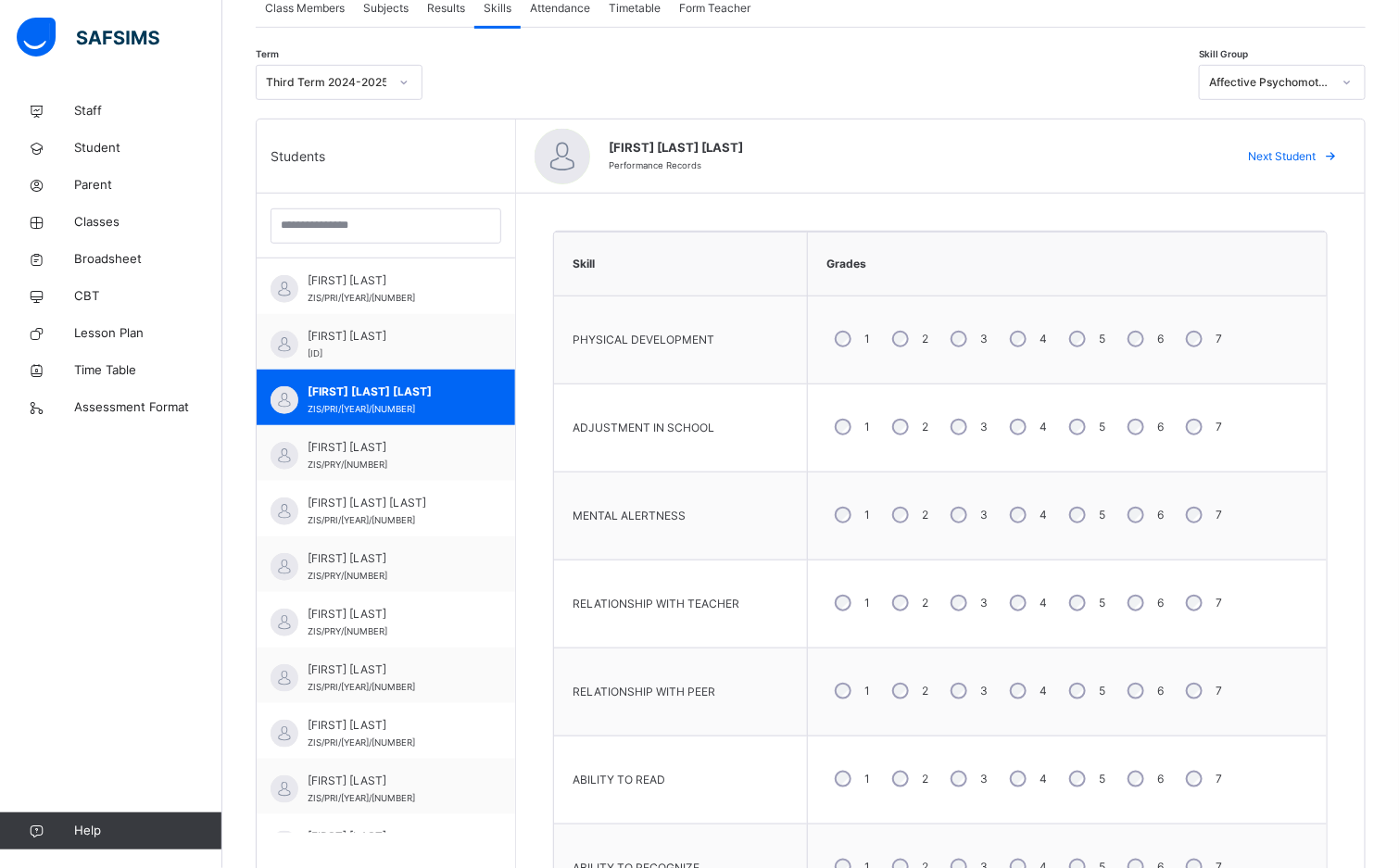 click on "5" at bounding box center (1085, 427) 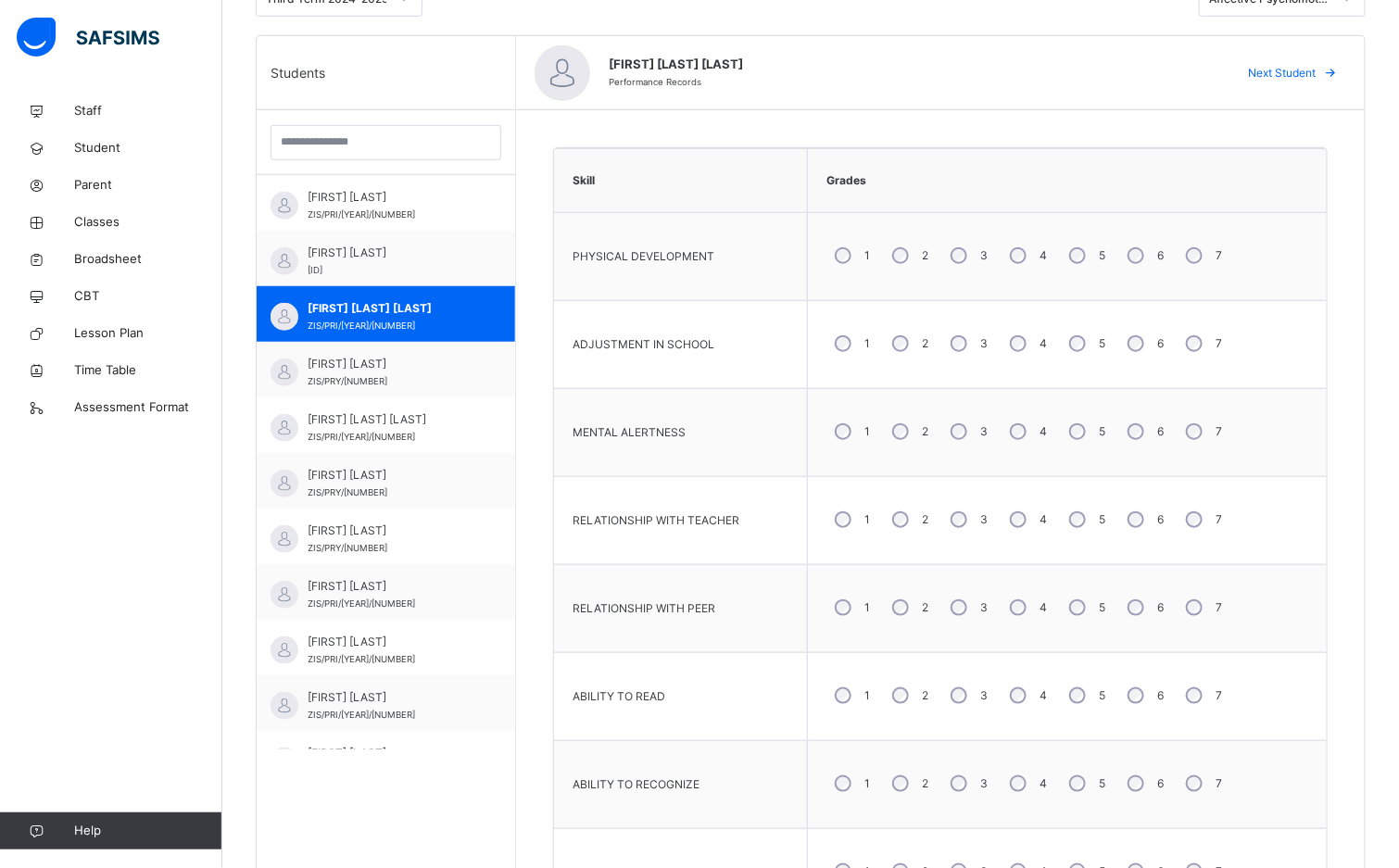 scroll, scrollTop: 497, scrollLeft: 0, axis: vertical 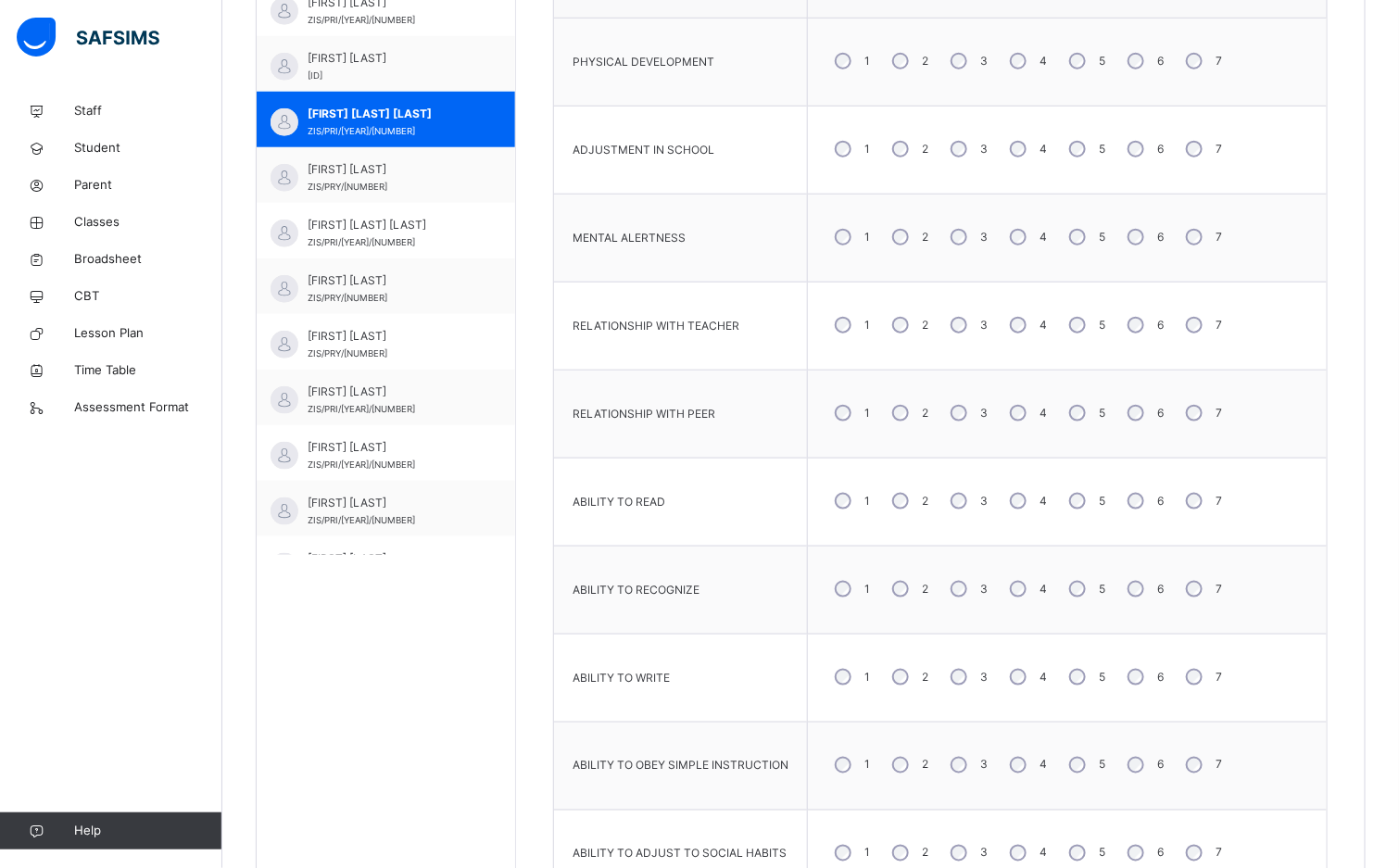 click on "5" at bounding box center (1085, 501) 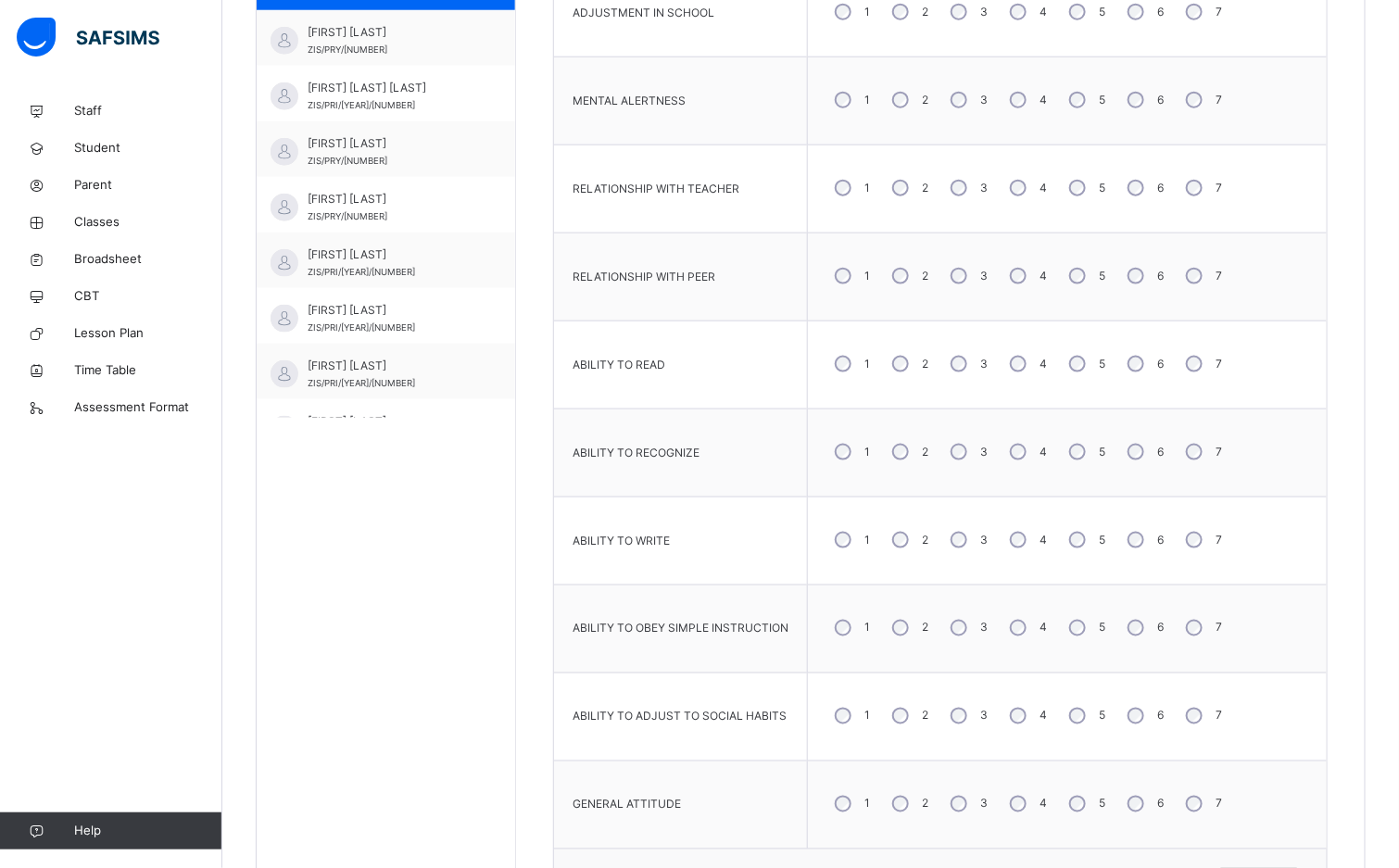 scroll, scrollTop: 775, scrollLeft: 0, axis: vertical 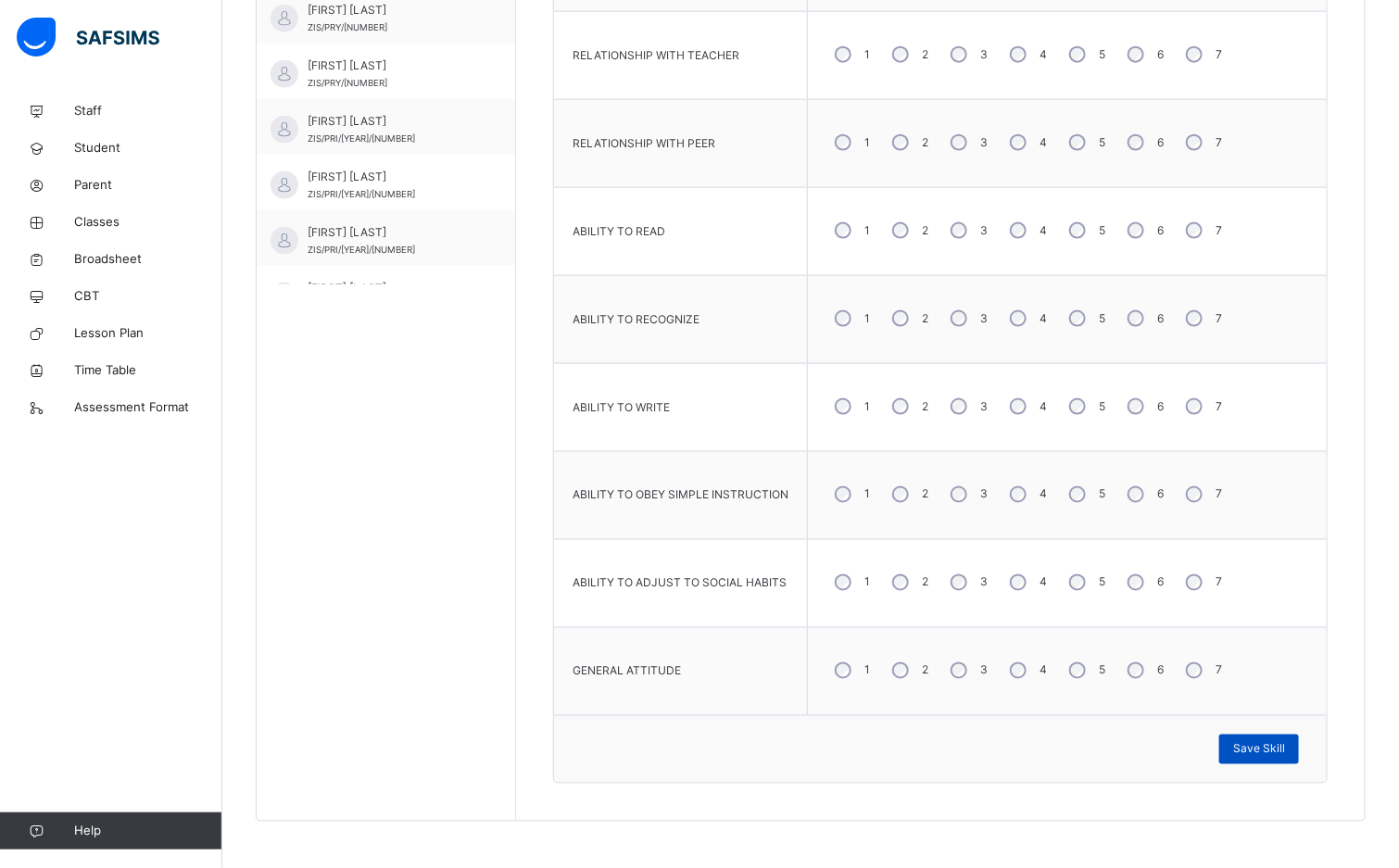 click on "Save Skill" at bounding box center [1259, 749] 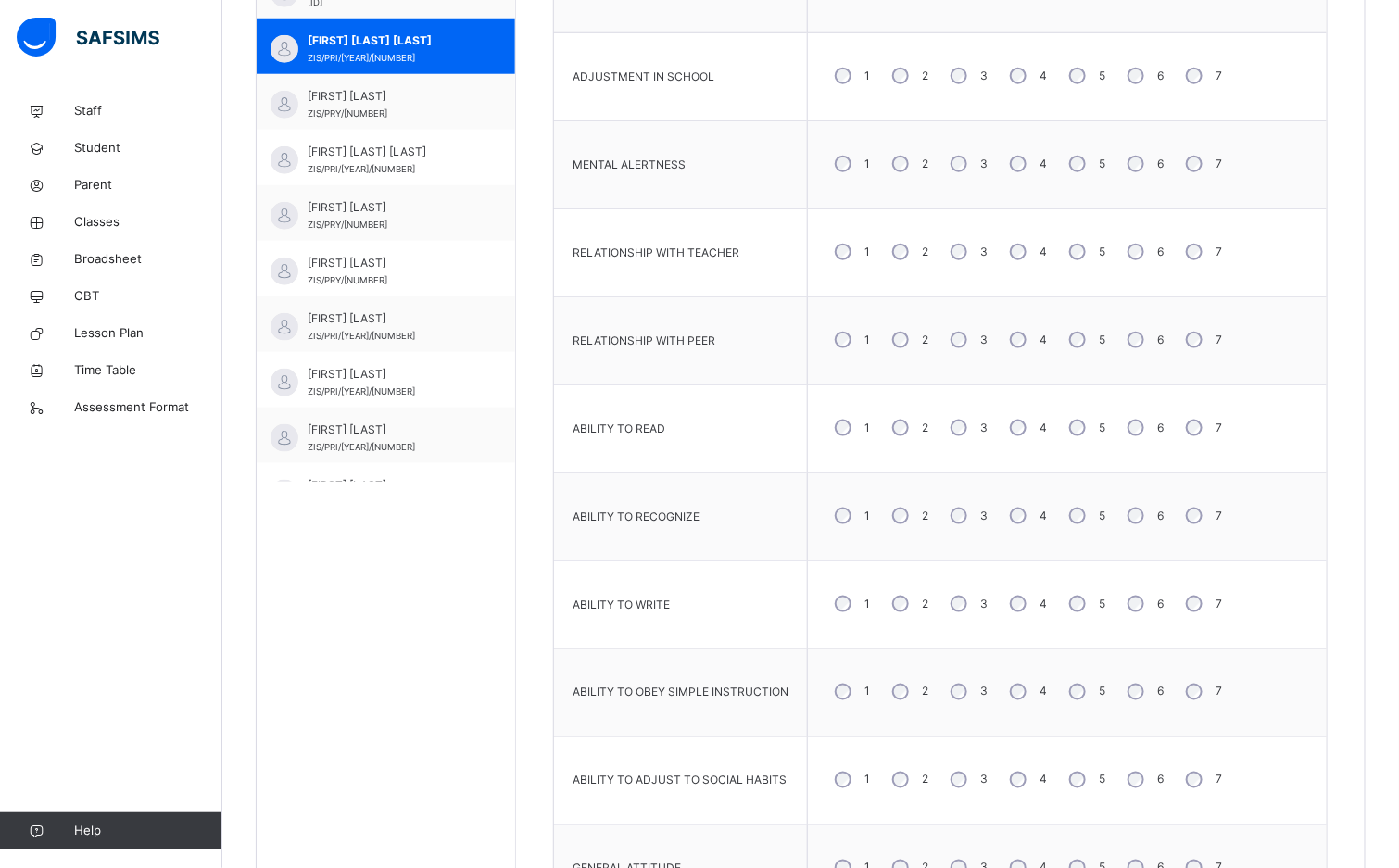 scroll, scrollTop: 636, scrollLeft: 0, axis: vertical 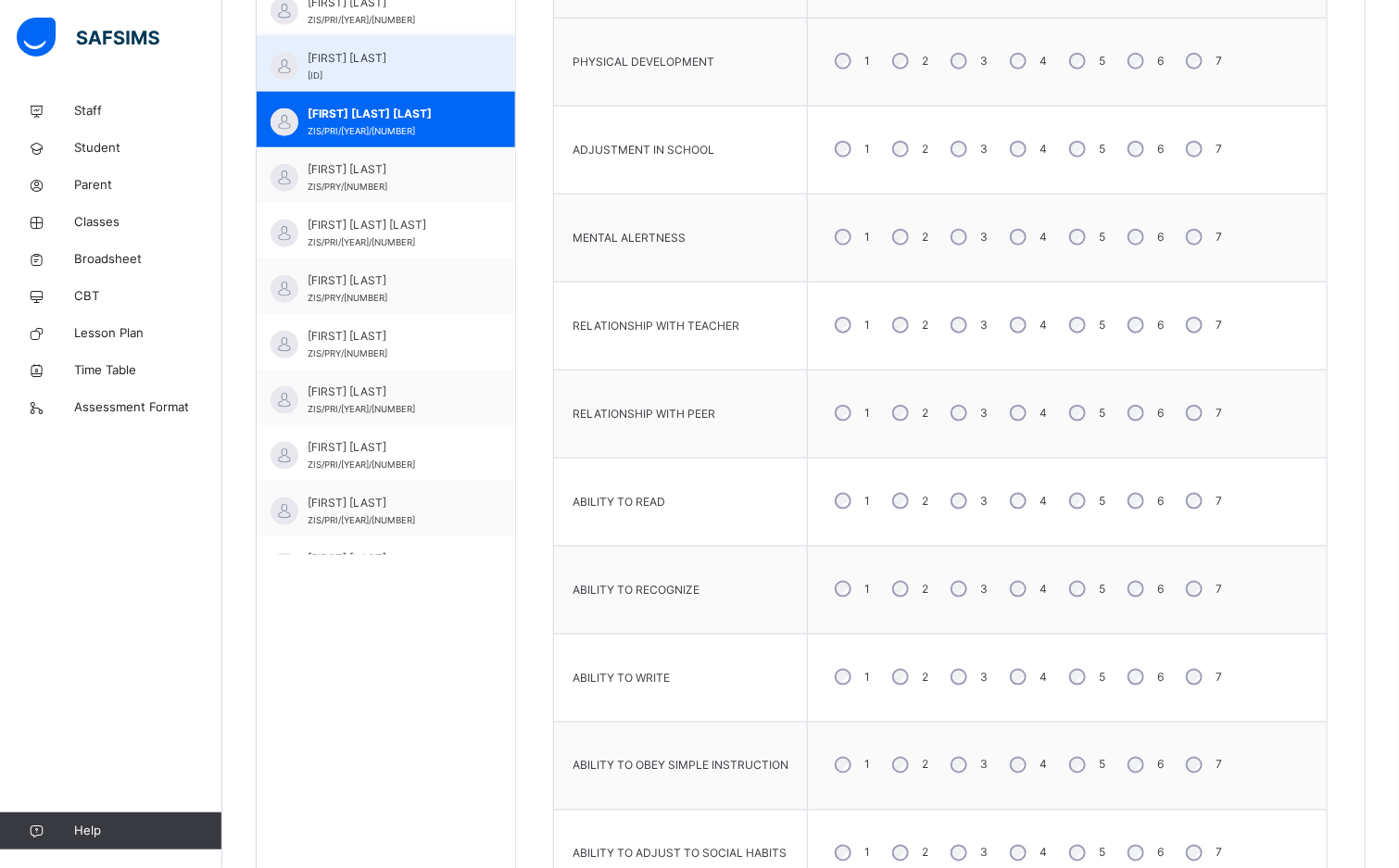 drag, startPoint x: 382, startPoint y: 178, endPoint x: 395, endPoint y: 181, distance: 13.3416641 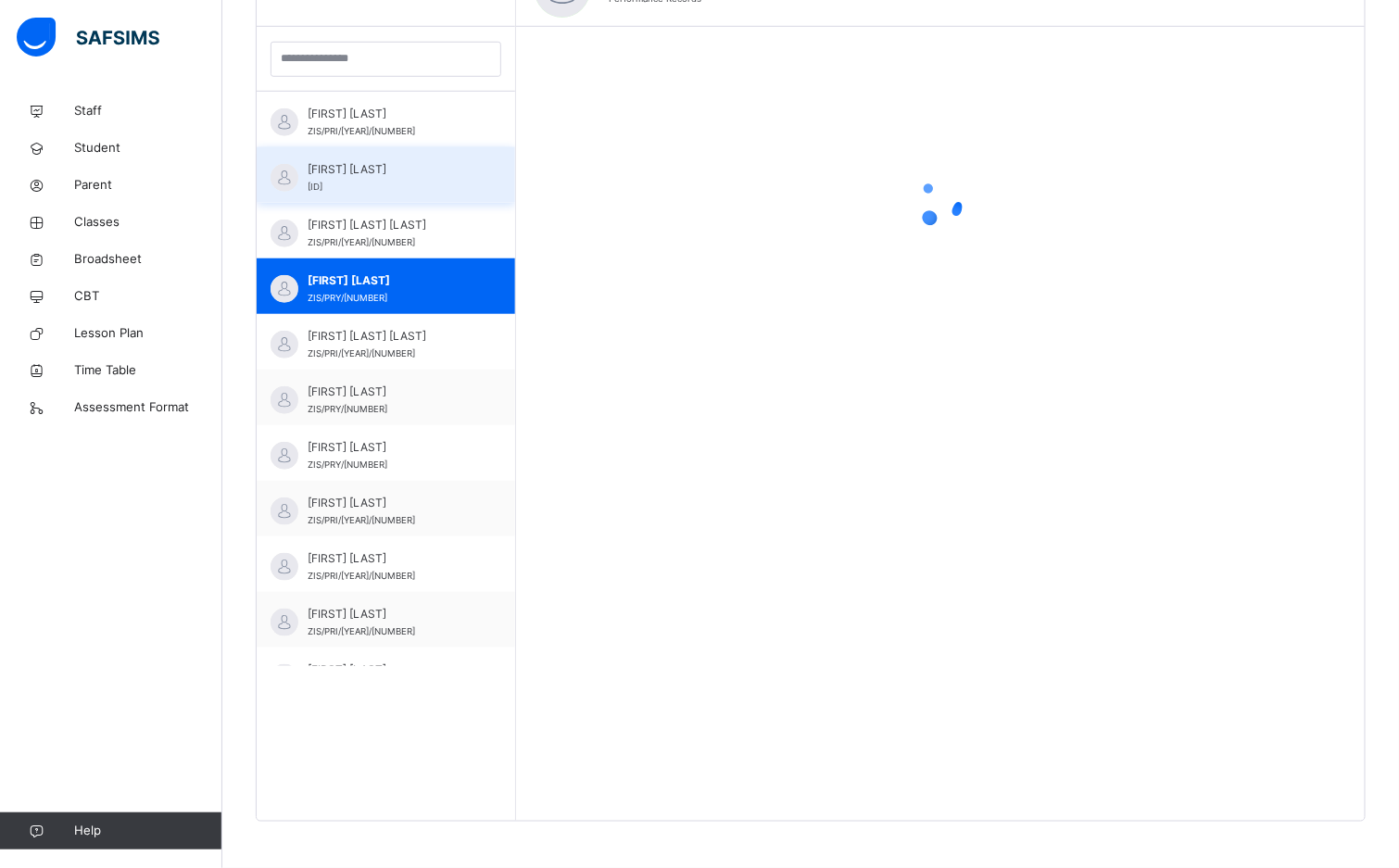 scroll, scrollTop: 526, scrollLeft: 0, axis: vertical 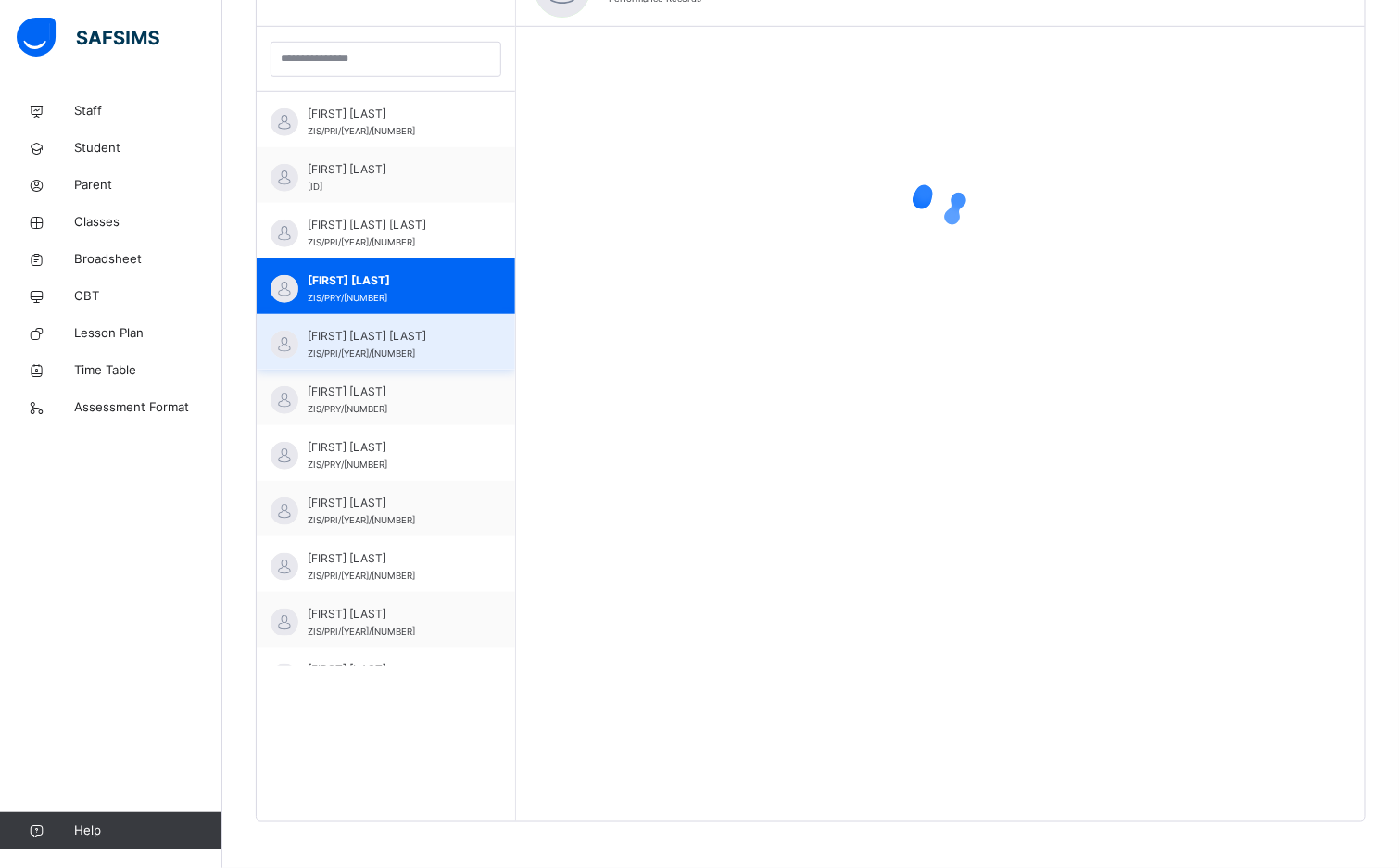 click on "ZIS/PRI/2022/916" at bounding box center (361, 353) 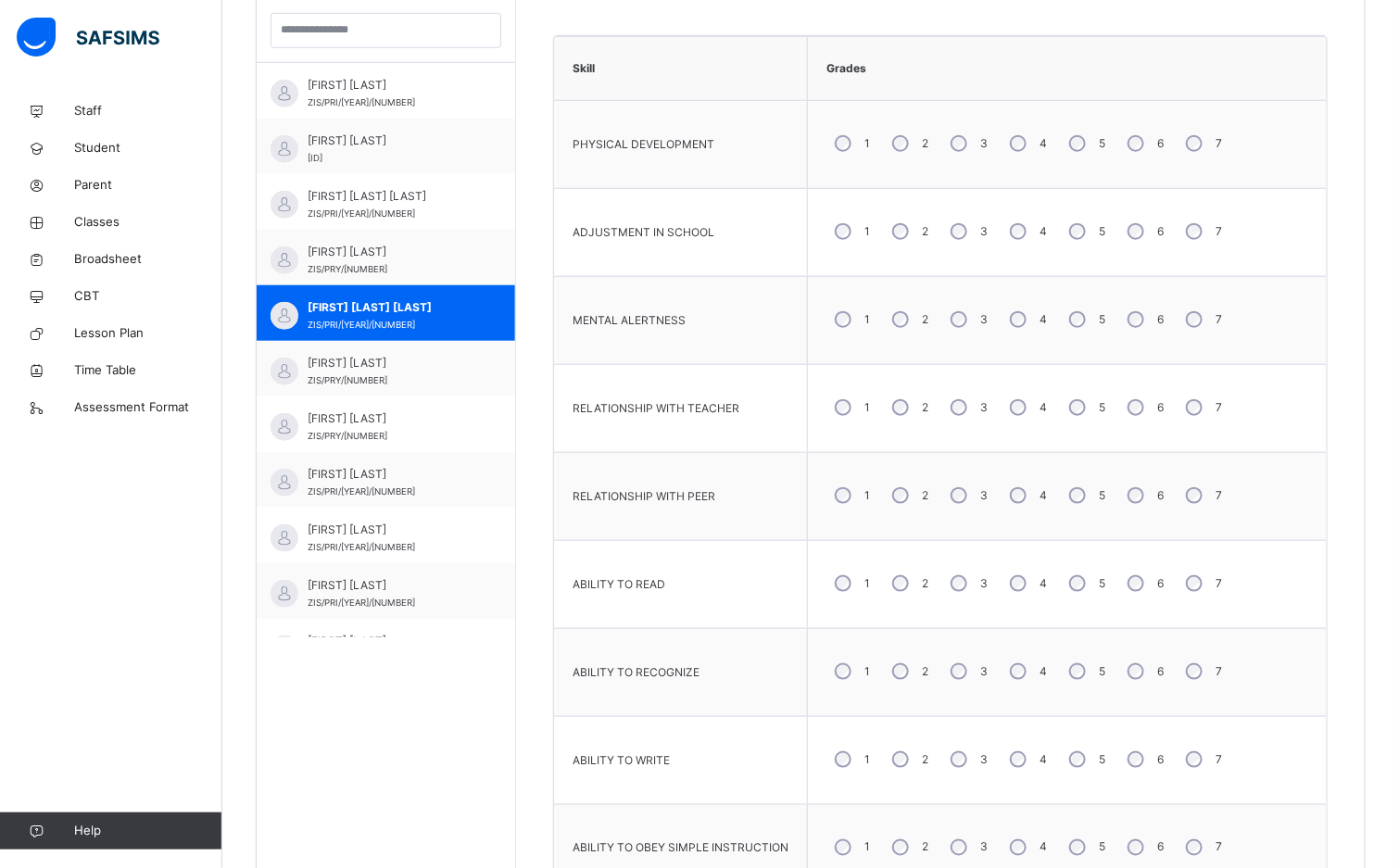 scroll, scrollTop: 497, scrollLeft: 0, axis: vertical 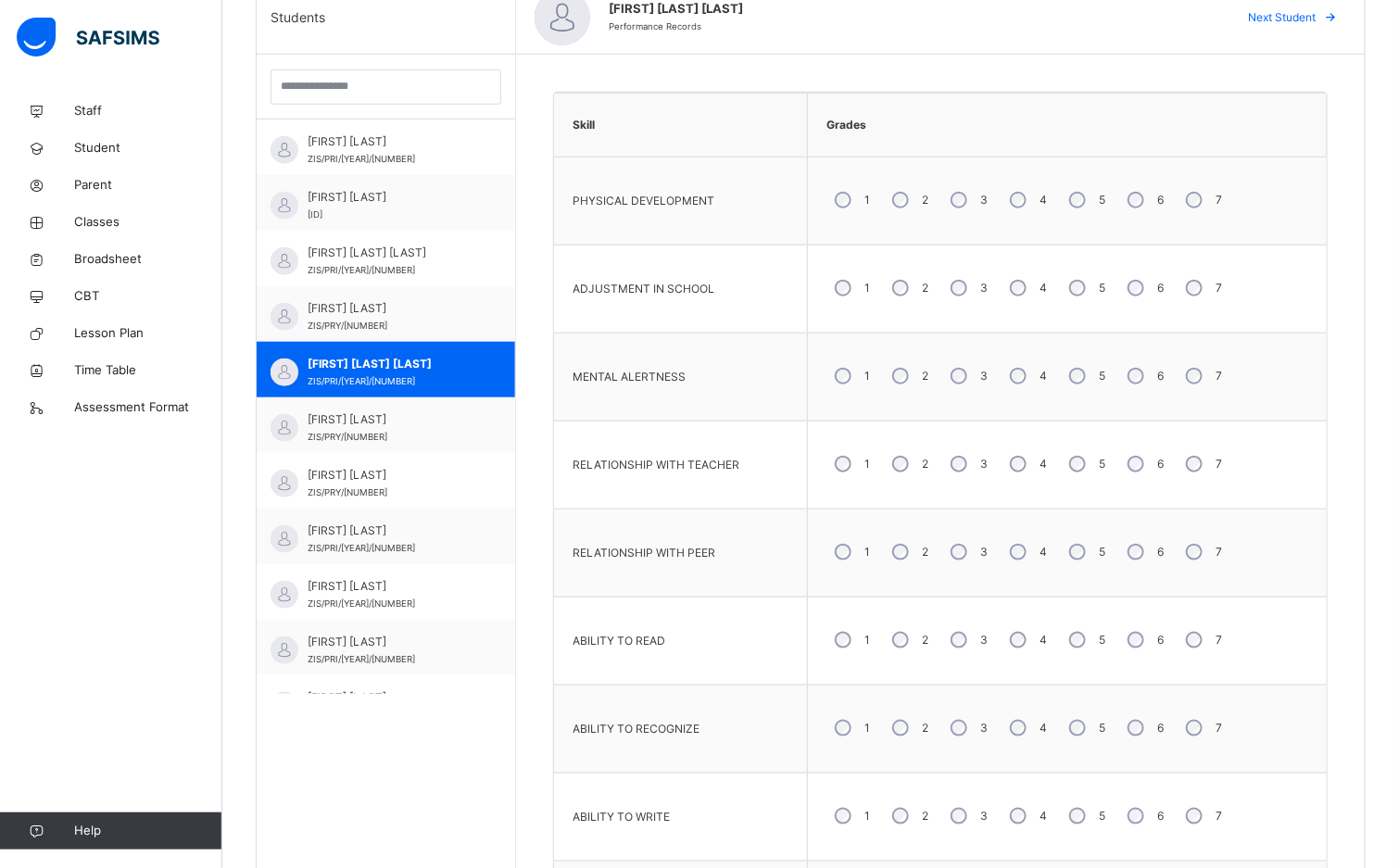 click on "5" at bounding box center (1085, 200) 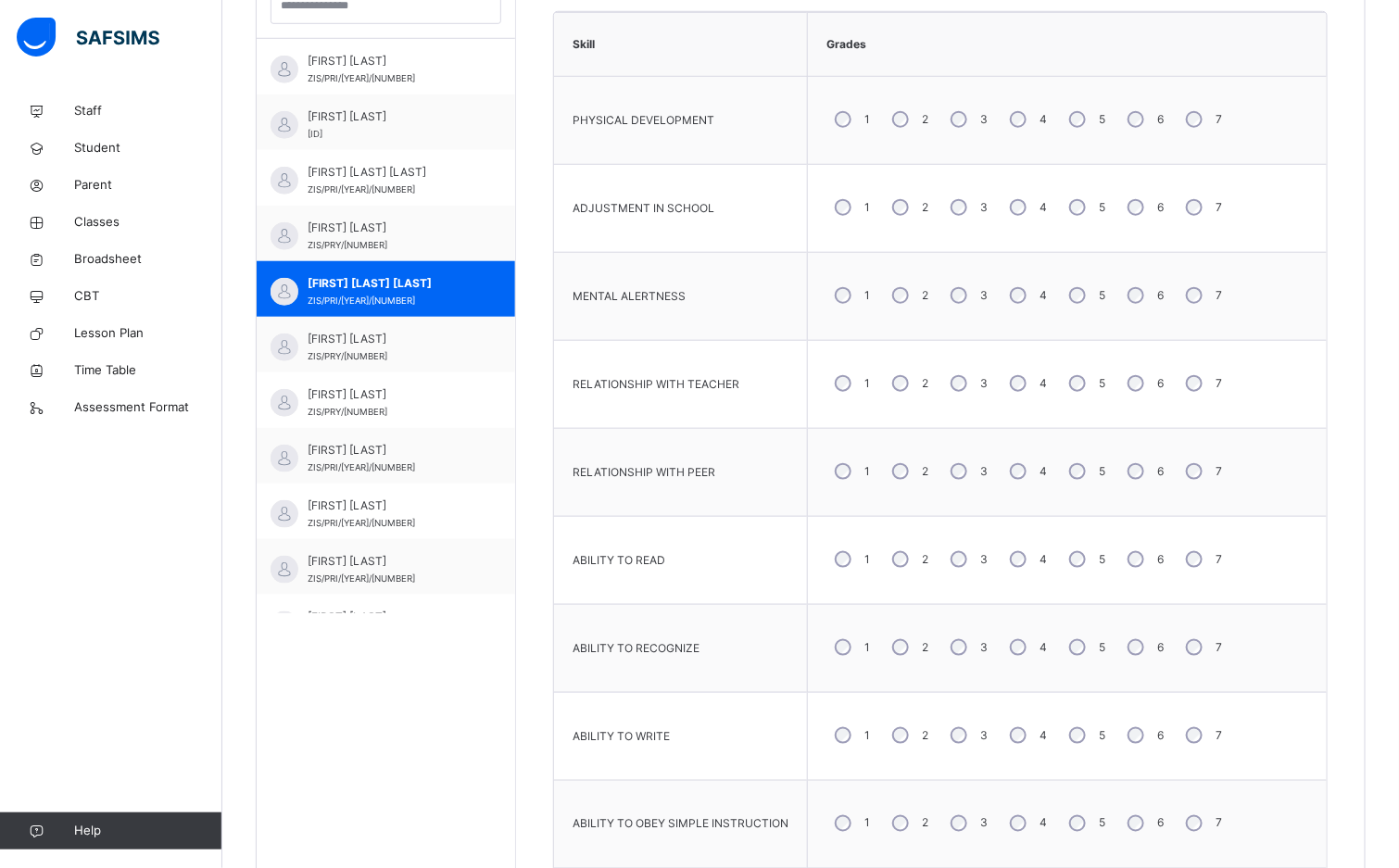 scroll, scrollTop: 636, scrollLeft: 0, axis: vertical 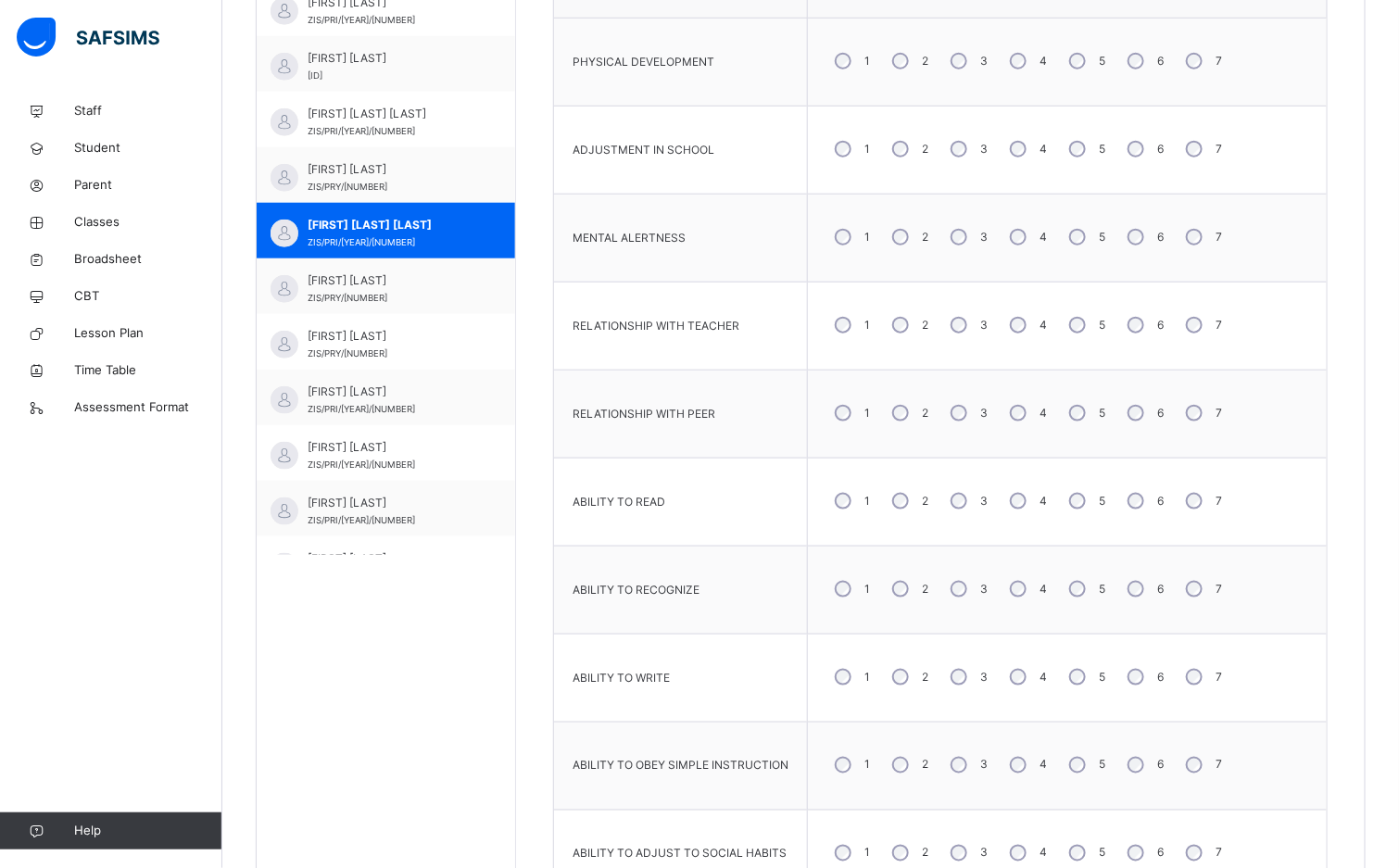 click on "5" at bounding box center (1085, 677) 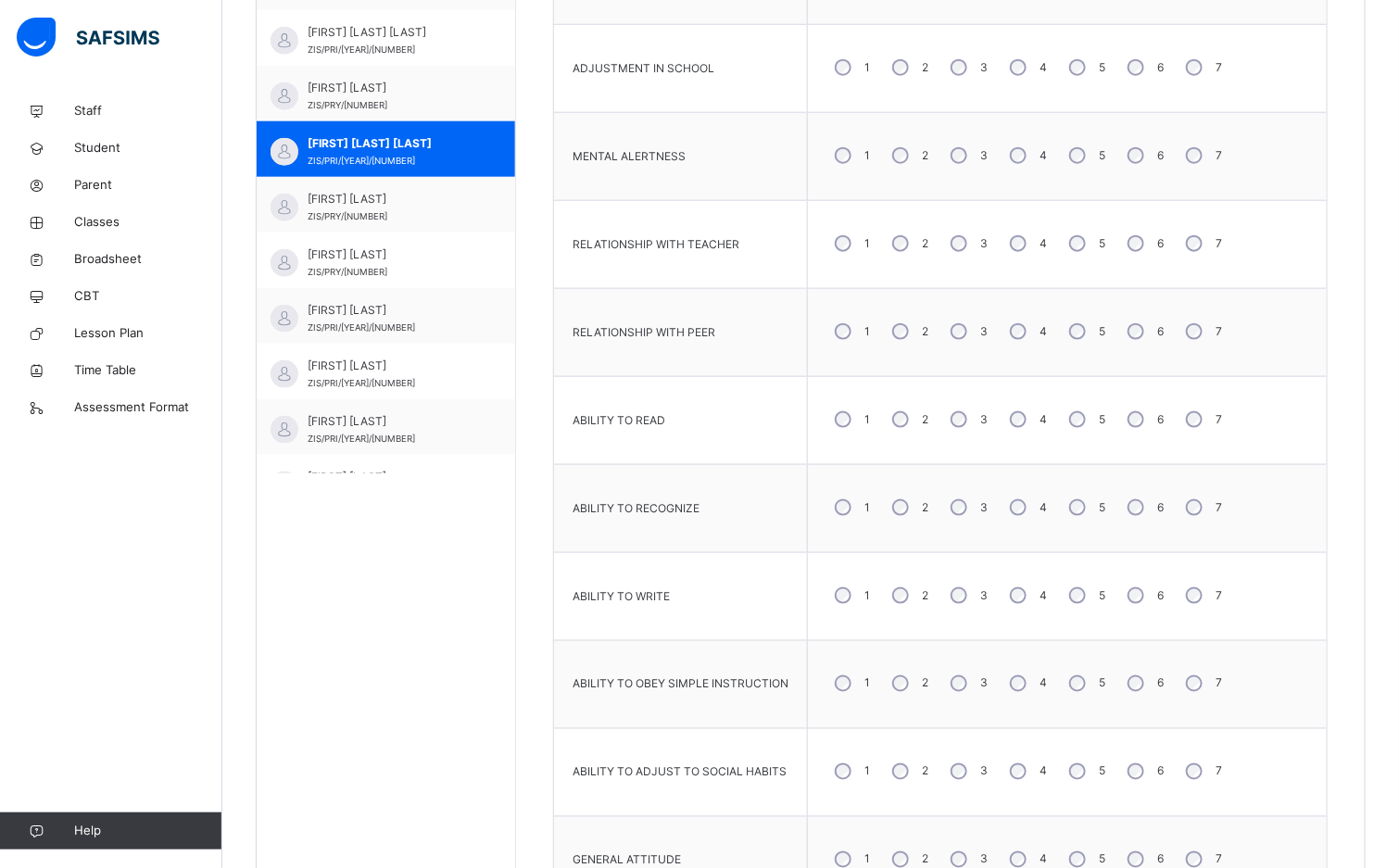 scroll, scrollTop: 775, scrollLeft: 0, axis: vertical 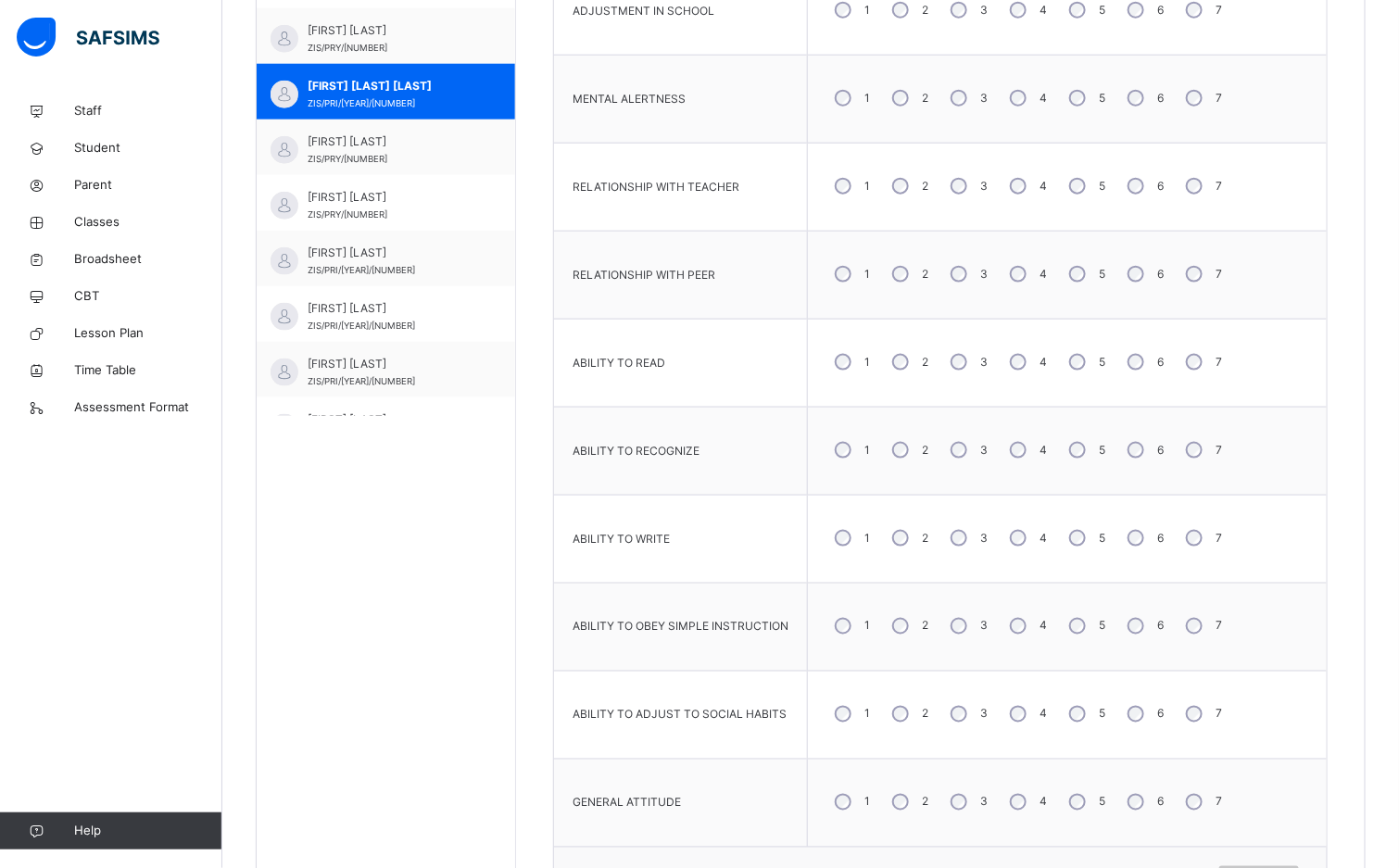 click on "5" at bounding box center [1085, 714] 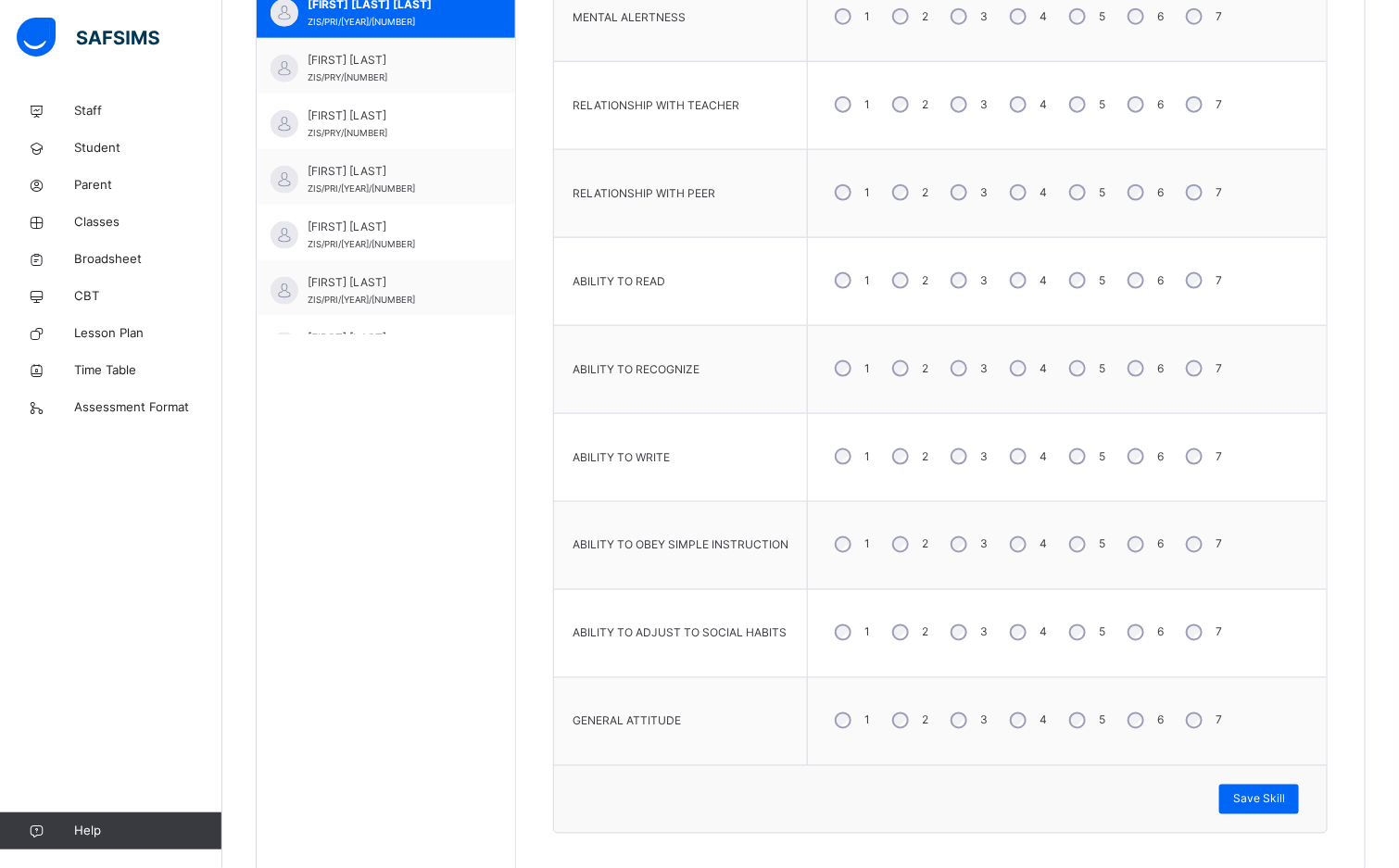 scroll, scrollTop: 914, scrollLeft: 0, axis: vertical 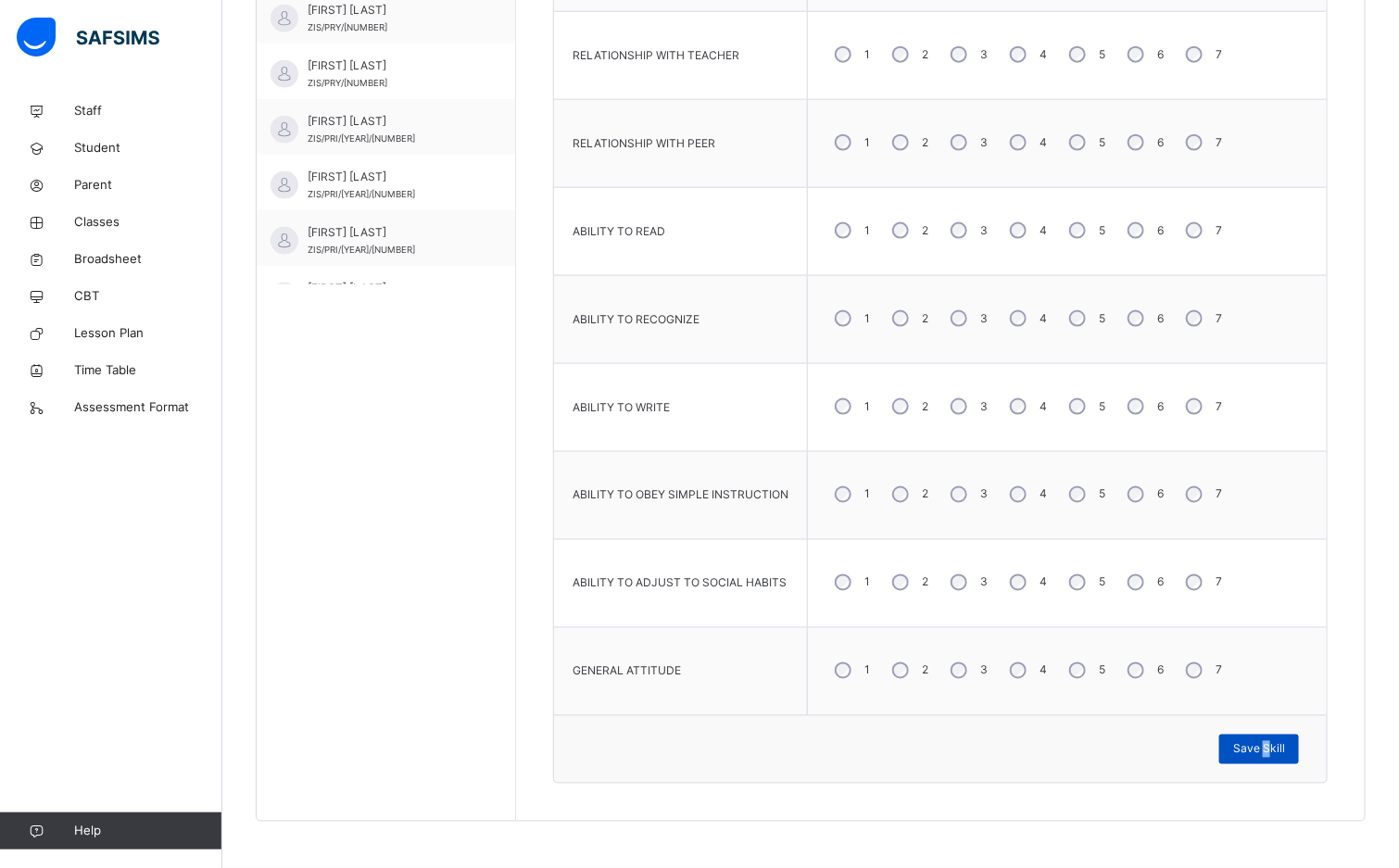 click on "Save Skill" at bounding box center (1259, 749) 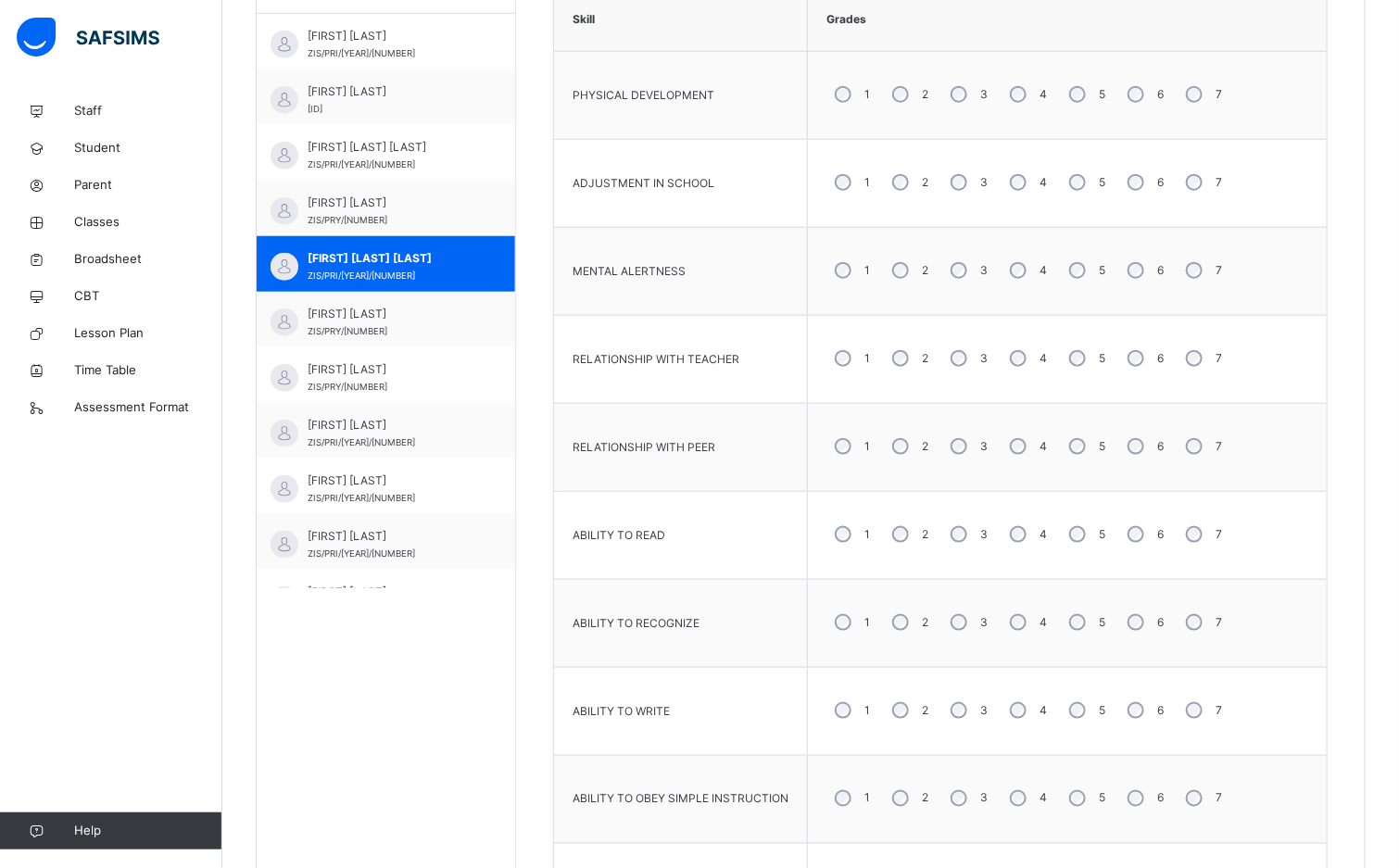 scroll, scrollTop: 497, scrollLeft: 0, axis: vertical 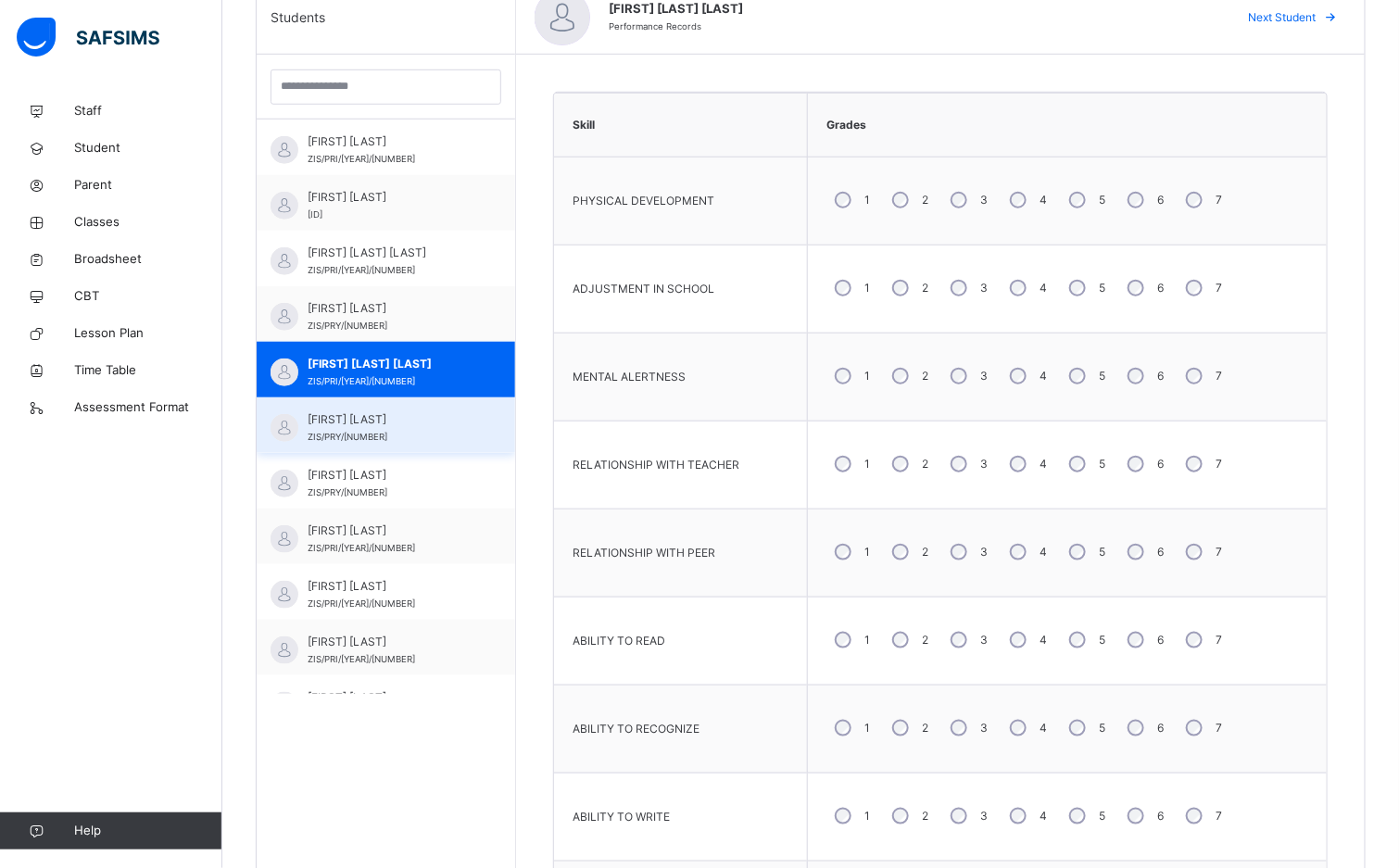click on "[FIRST] [LAST] [LAST] [LAST]" at bounding box center [390, 420] 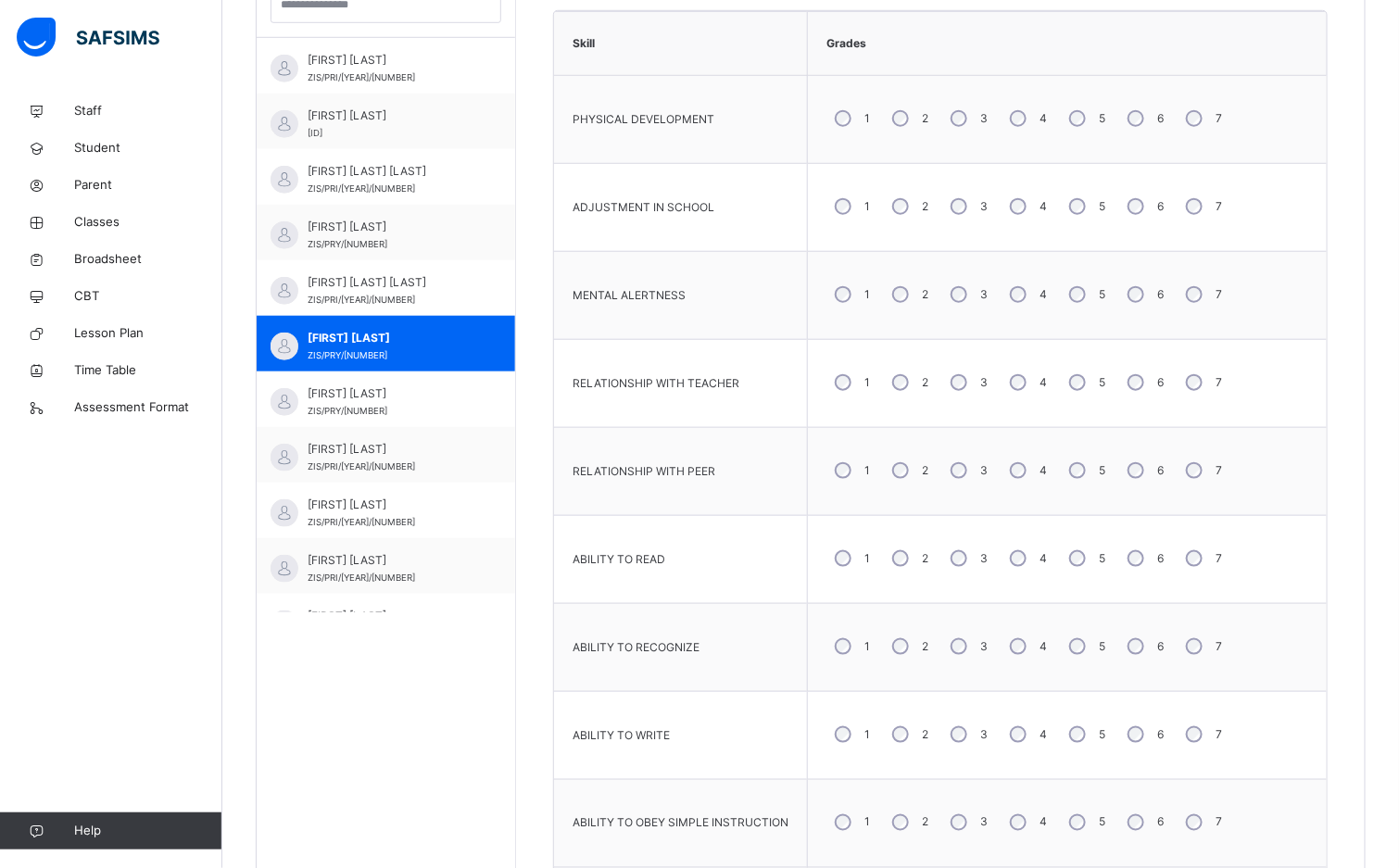 scroll, scrollTop: 636, scrollLeft: 0, axis: vertical 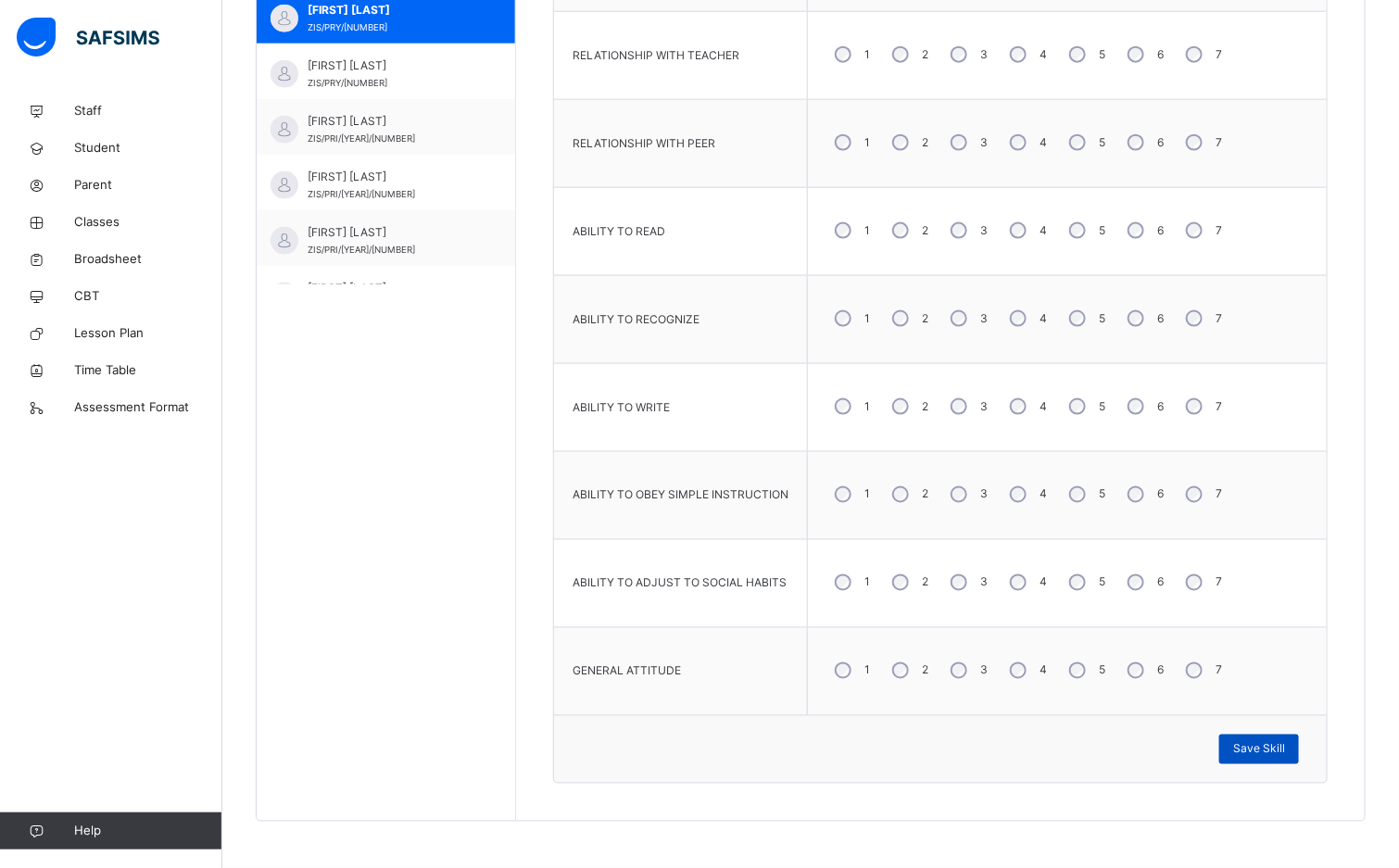 click on "Save Skill" at bounding box center (1259, 749) 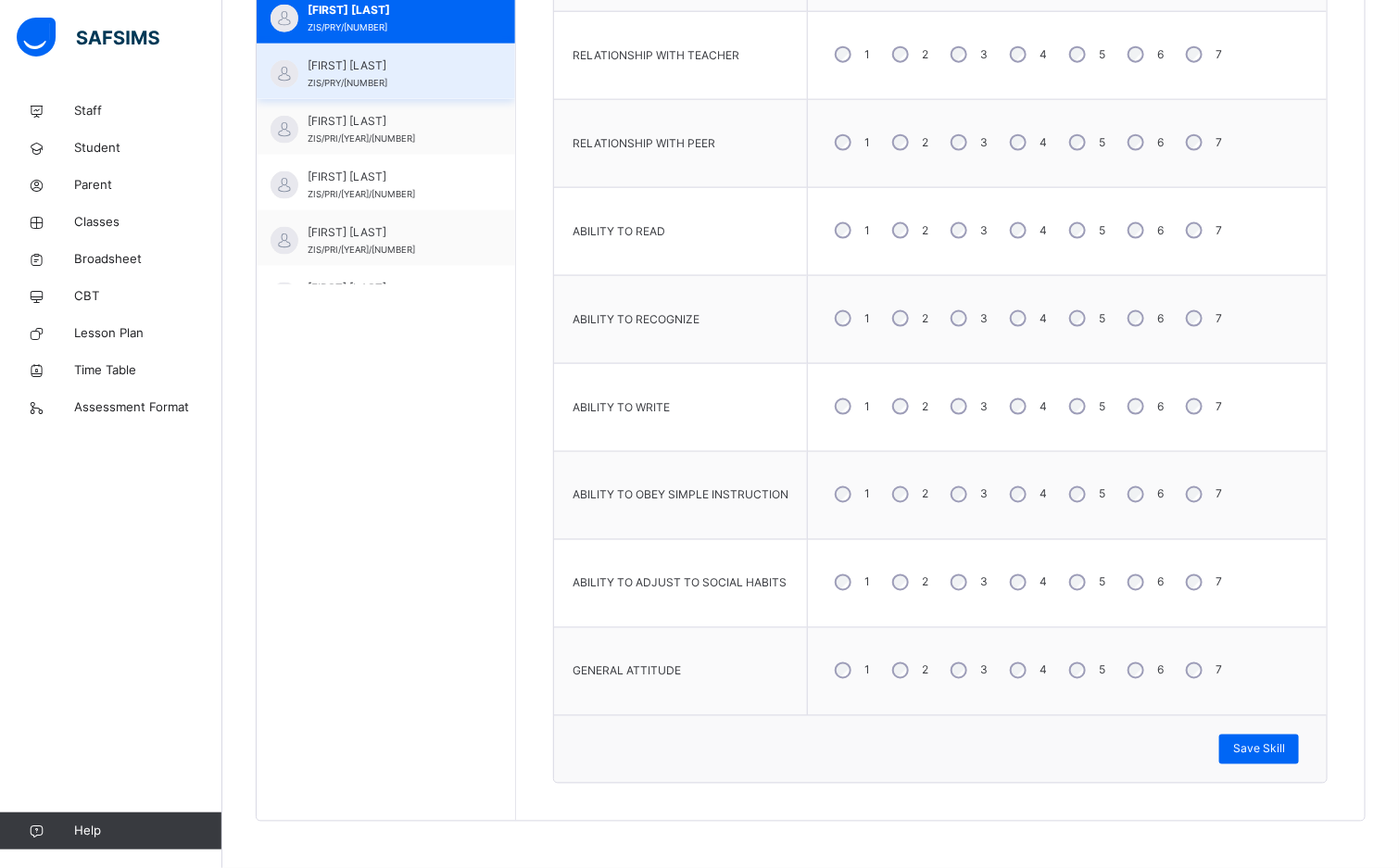 click on "IDOIOZEGYA ADAMU HUSAINE" at bounding box center [390, 66] 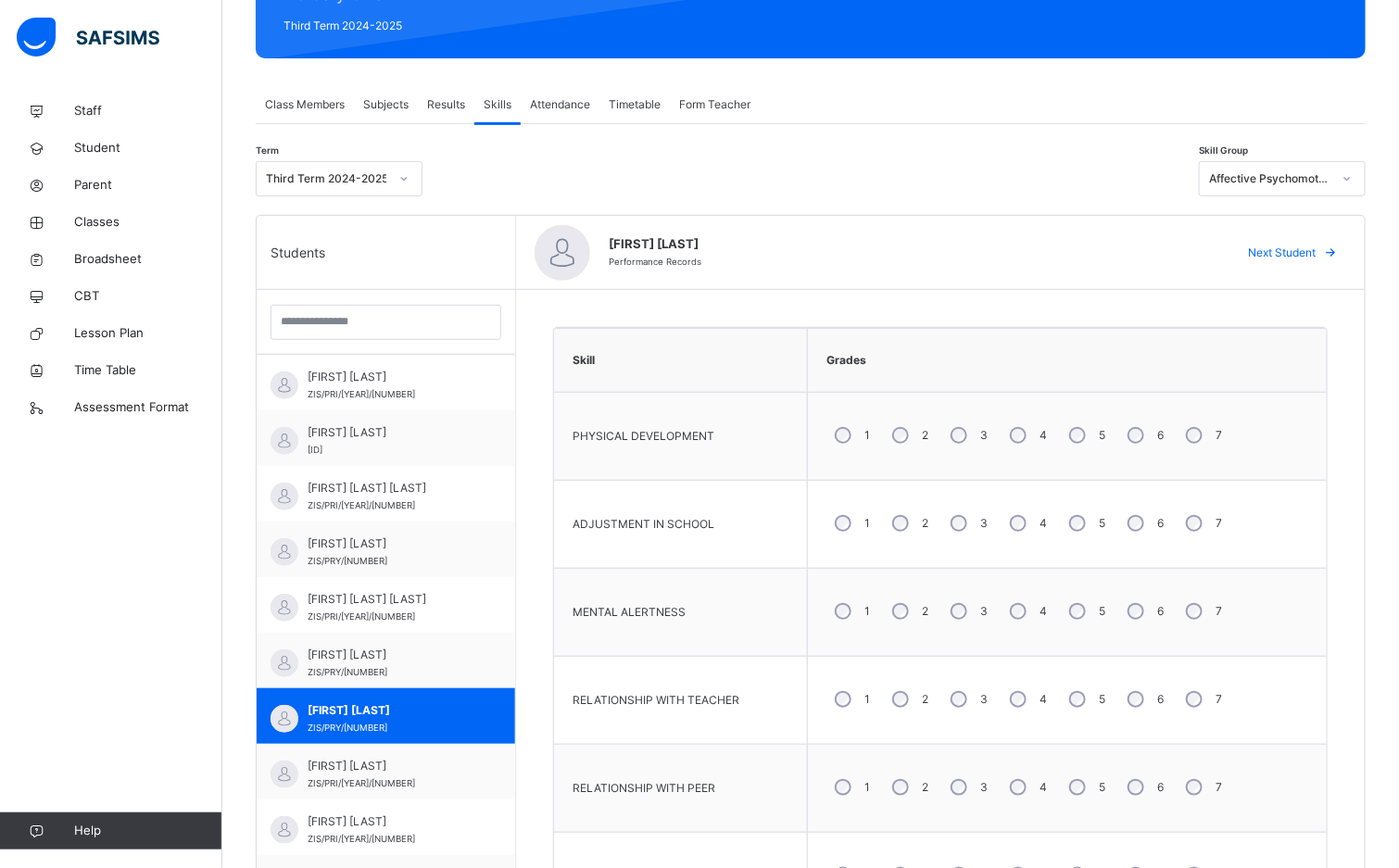 scroll, scrollTop: 220, scrollLeft: 0, axis: vertical 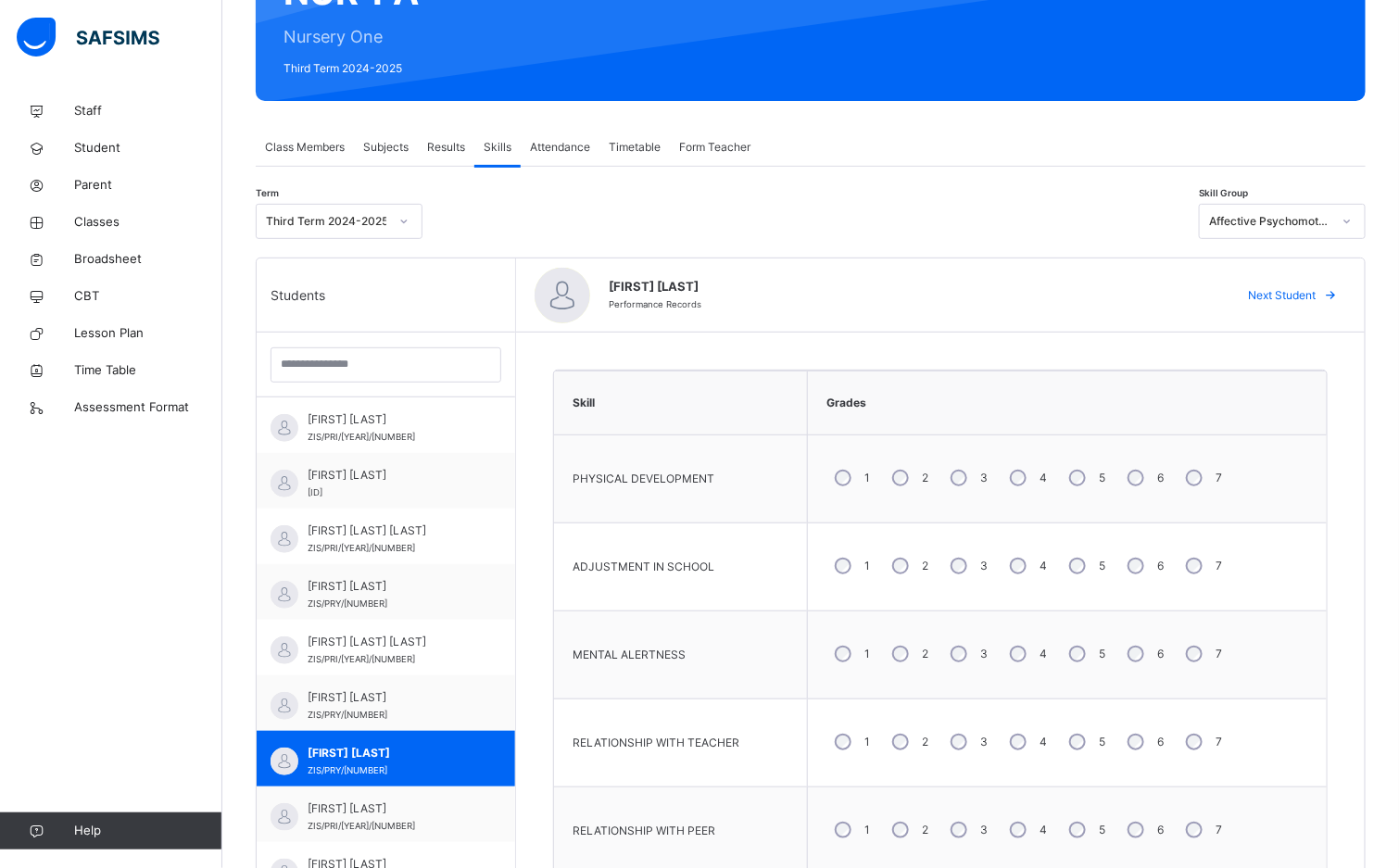 click on "5" at bounding box center (1085, 478) 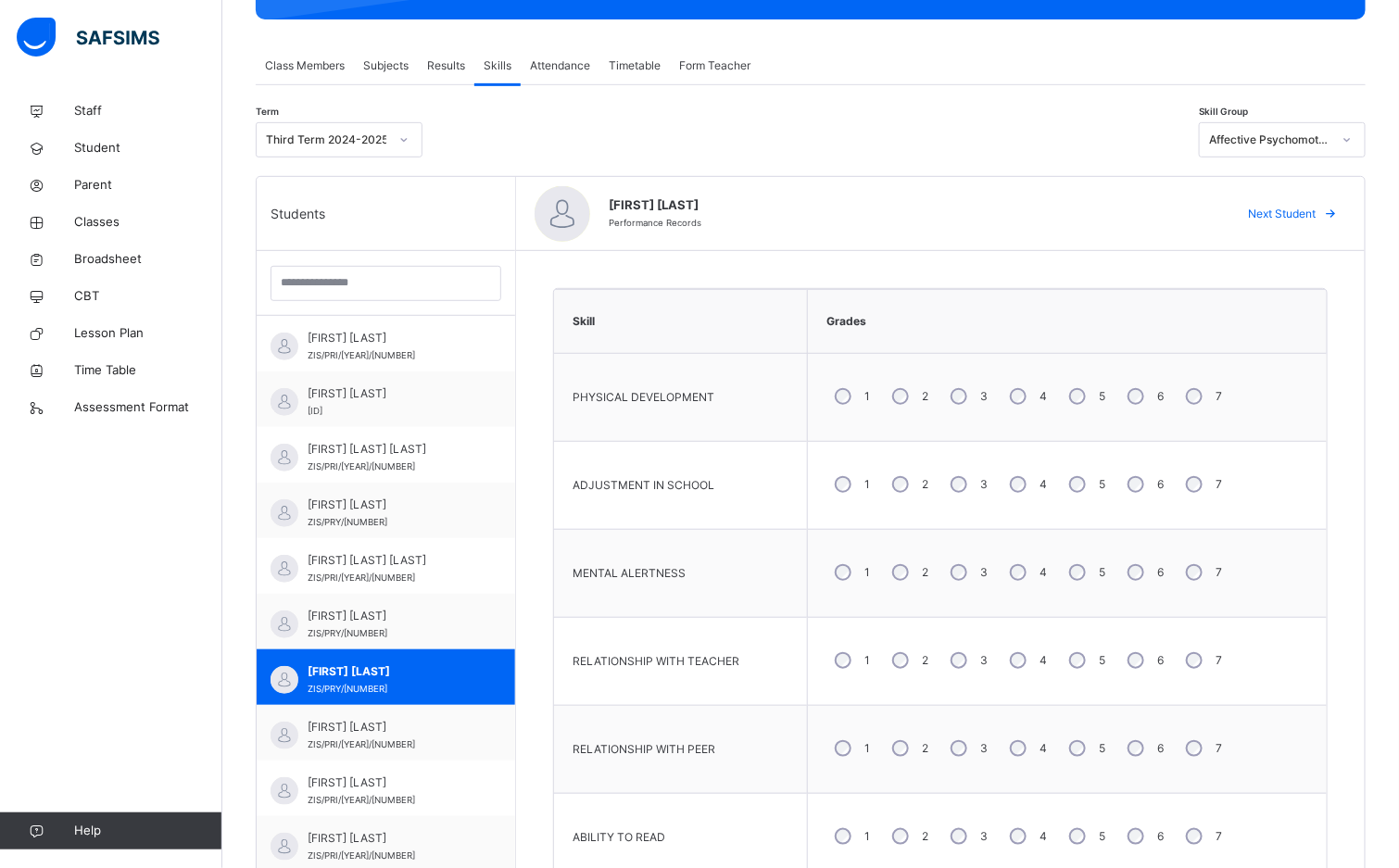 scroll, scrollTop: 359, scrollLeft: 0, axis: vertical 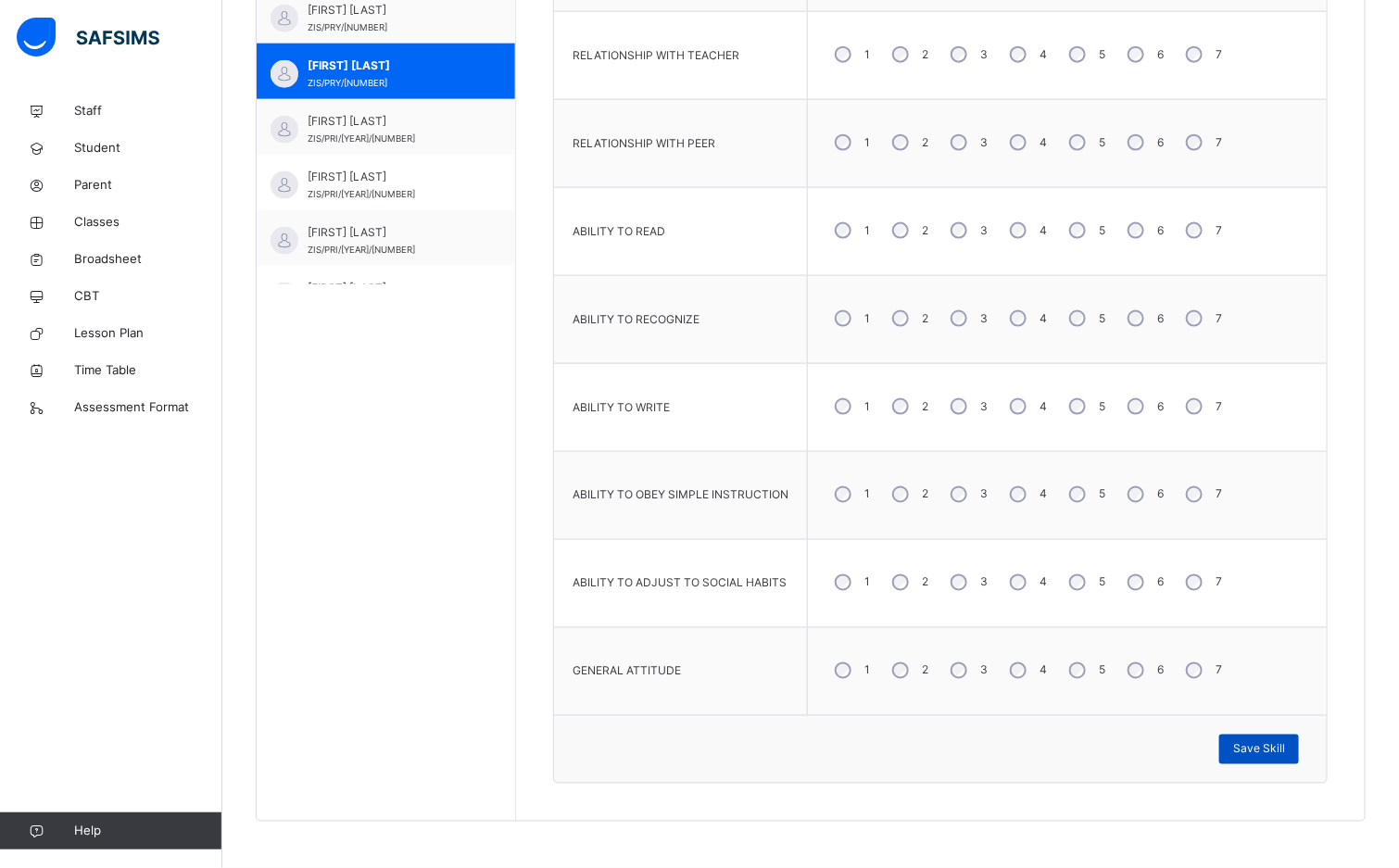 click on "Save Skill" at bounding box center [1259, 749] 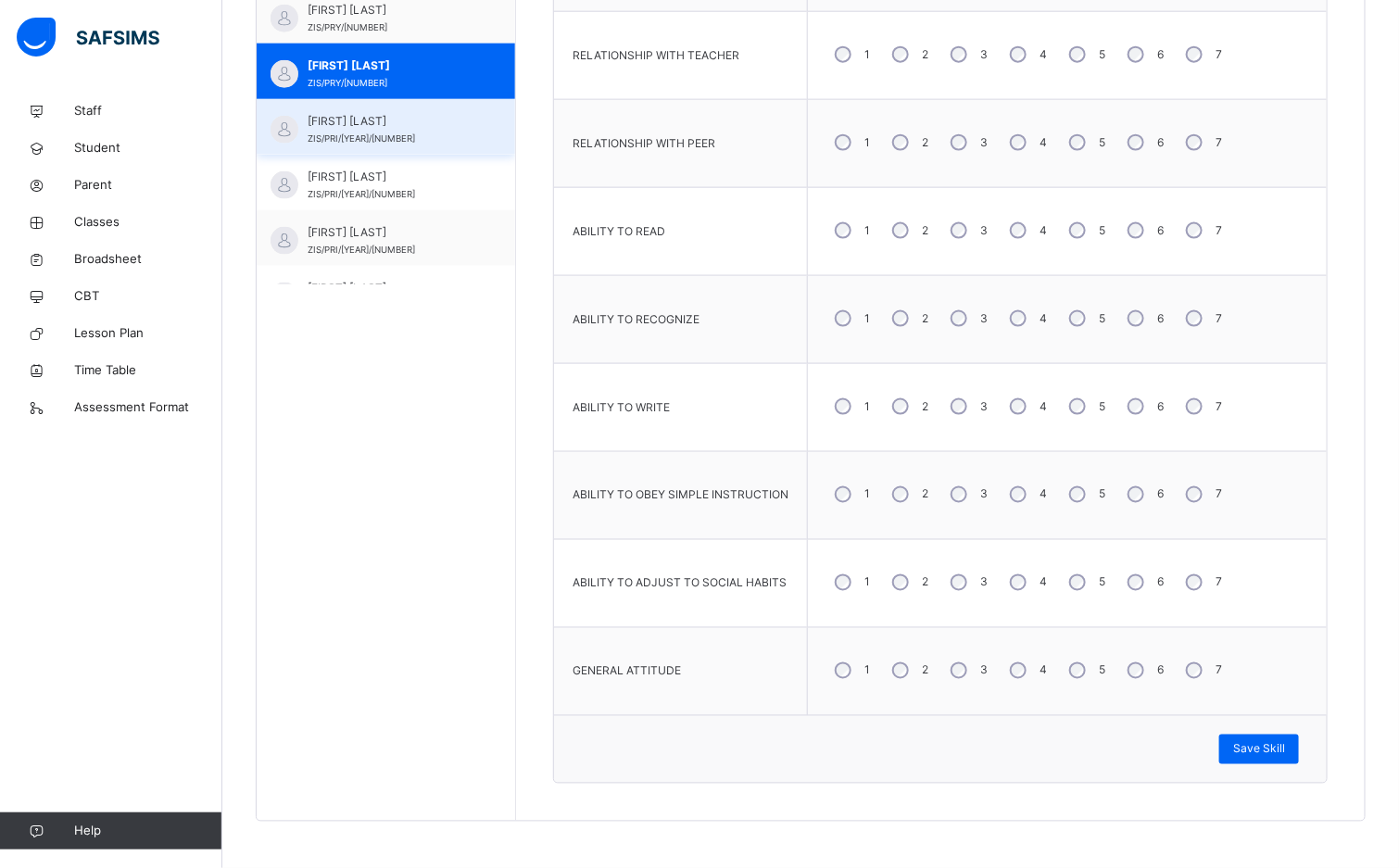 click on "IKILIMA  MUSA" at bounding box center [390, 121] 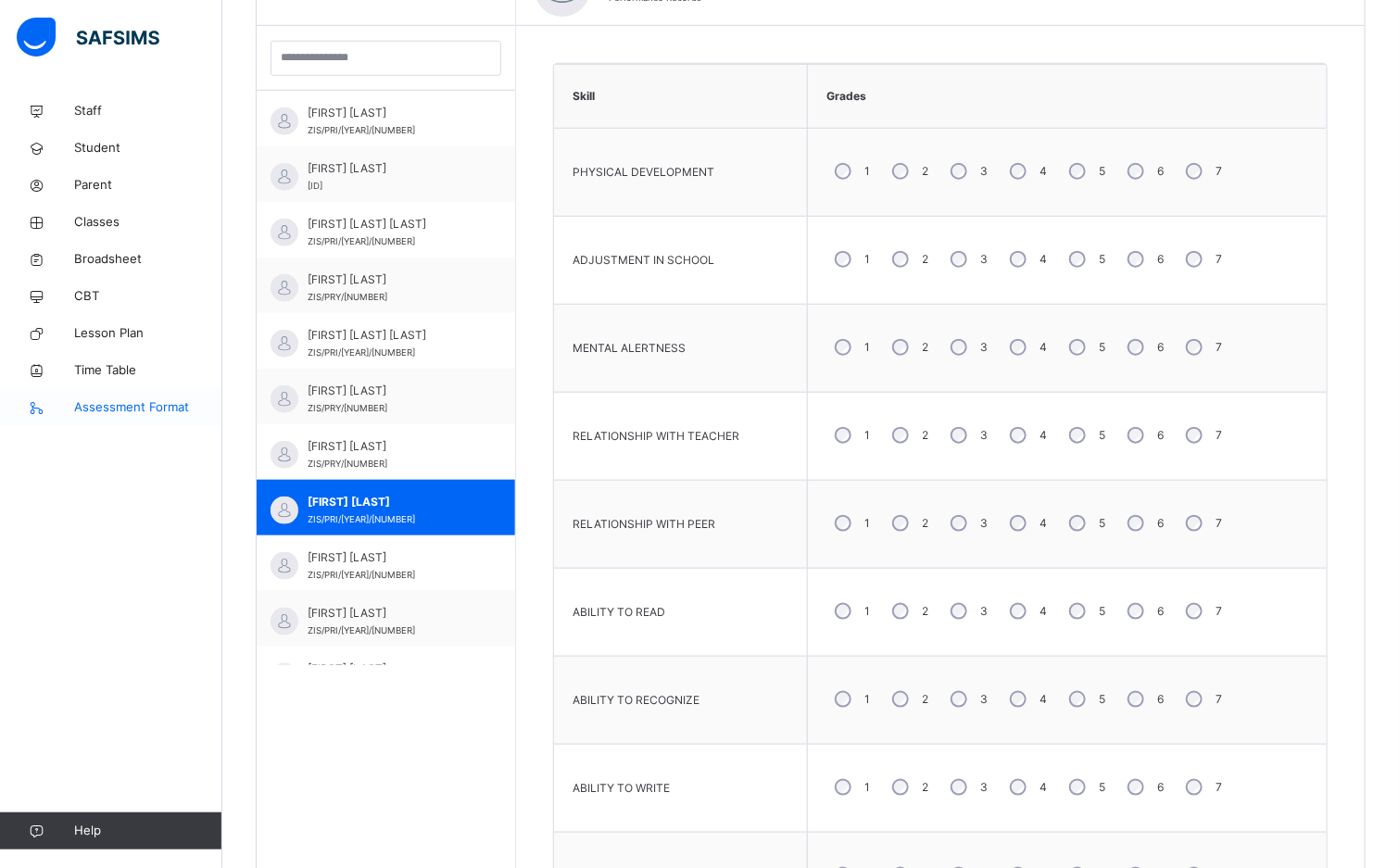 scroll, scrollTop: 914, scrollLeft: 0, axis: vertical 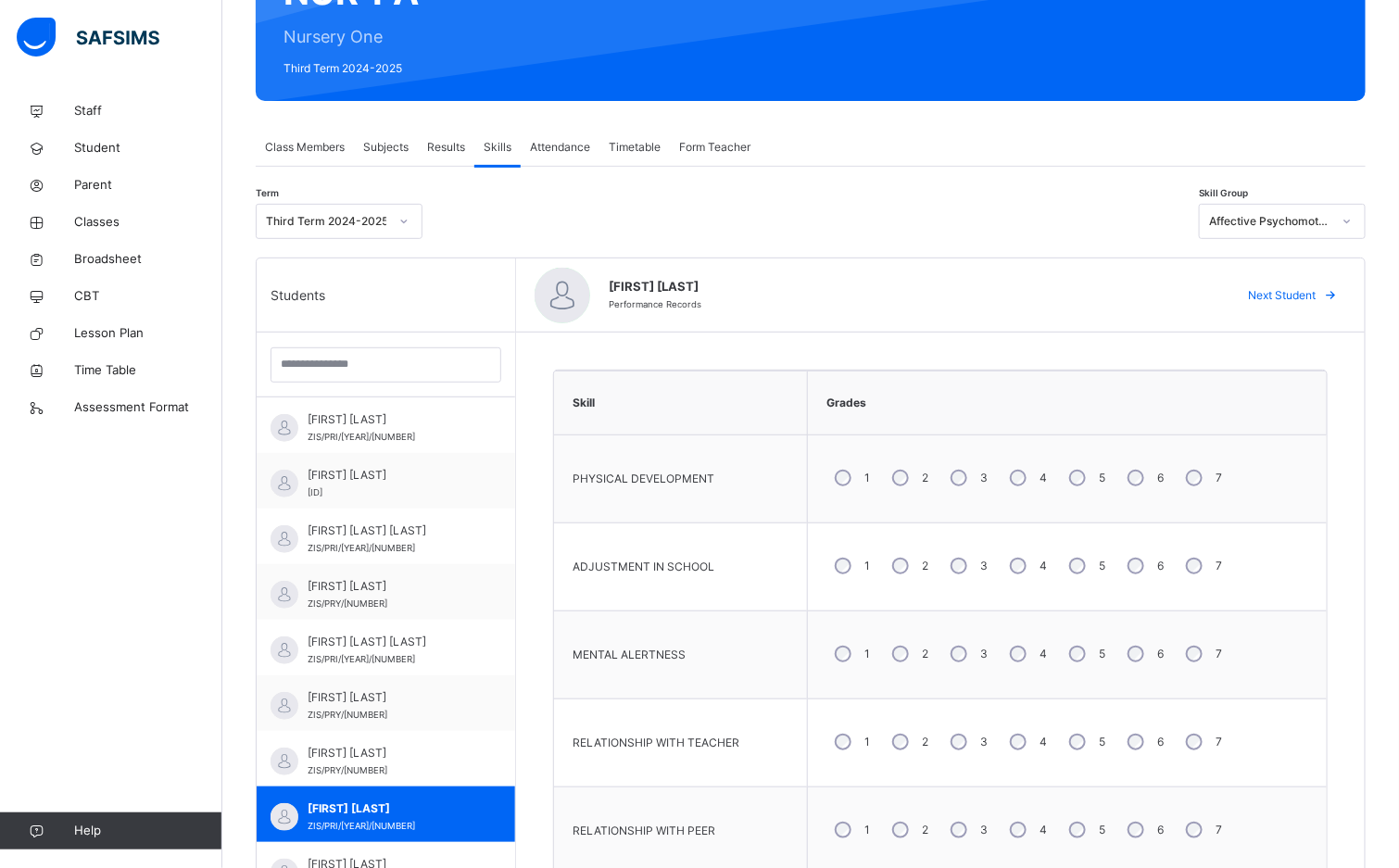 click on "5" at bounding box center (1085, 478) 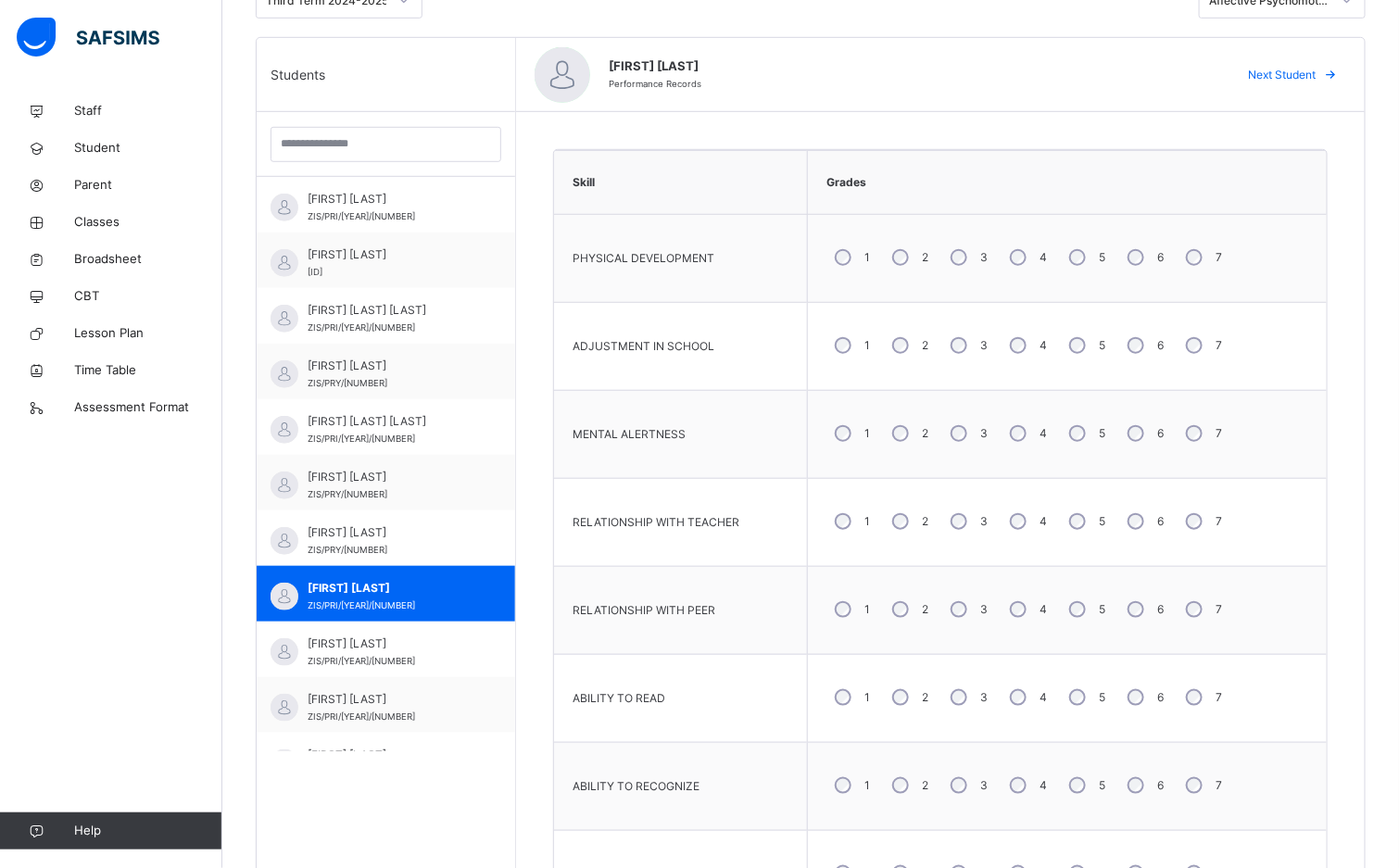 scroll, scrollTop: 497, scrollLeft: 0, axis: vertical 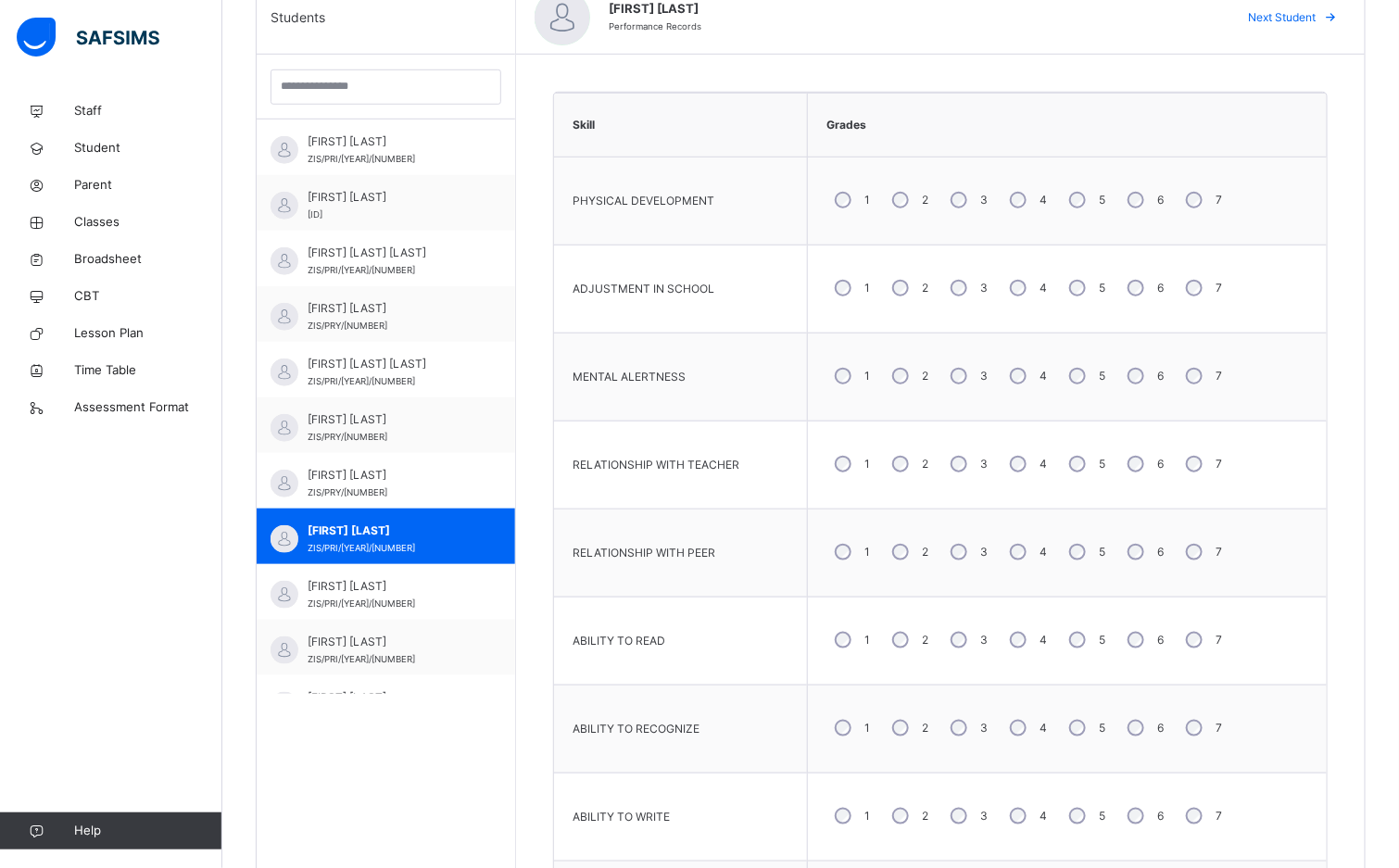 click on "5" at bounding box center [1085, 640] 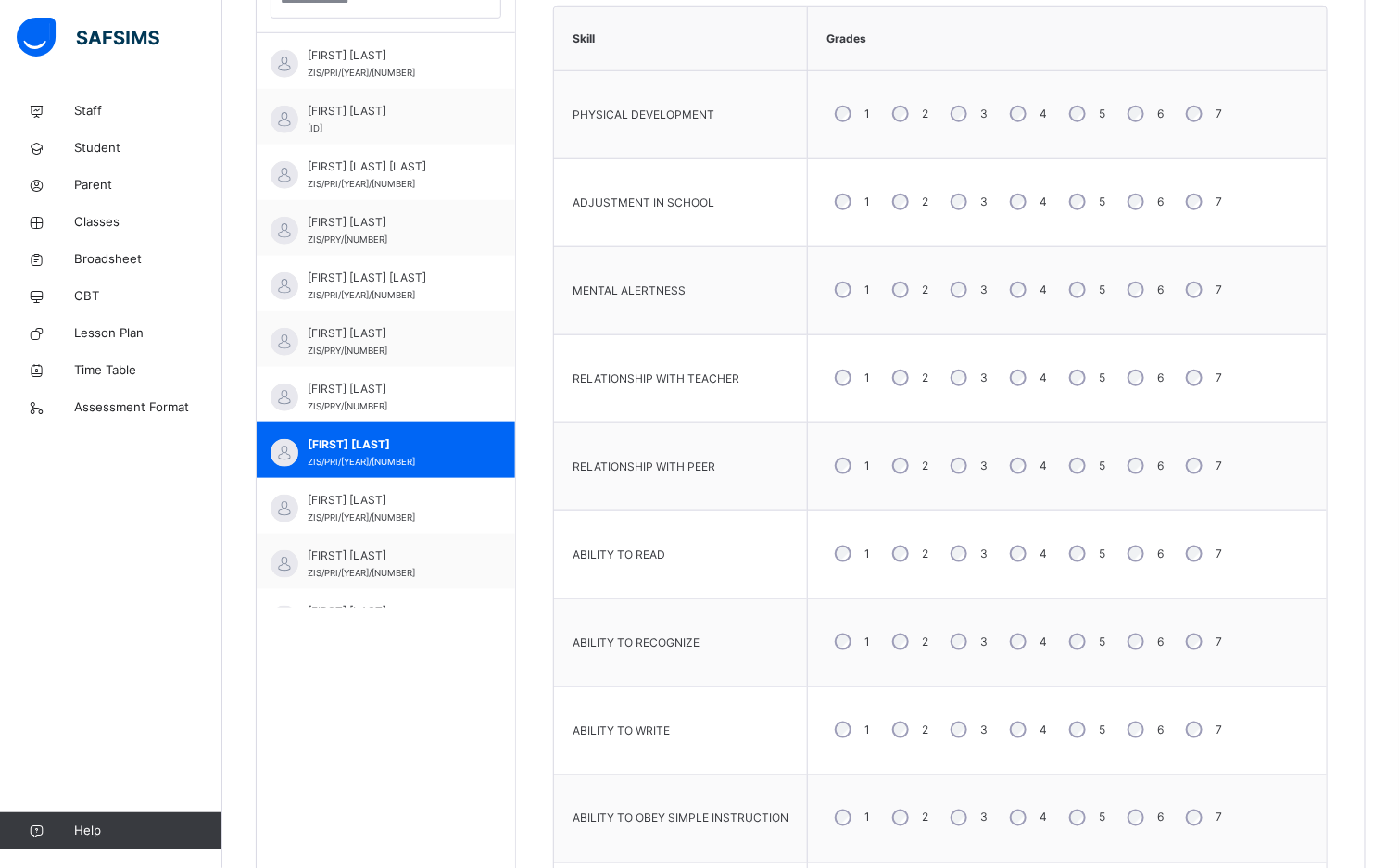 scroll, scrollTop: 636, scrollLeft: 0, axis: vertical 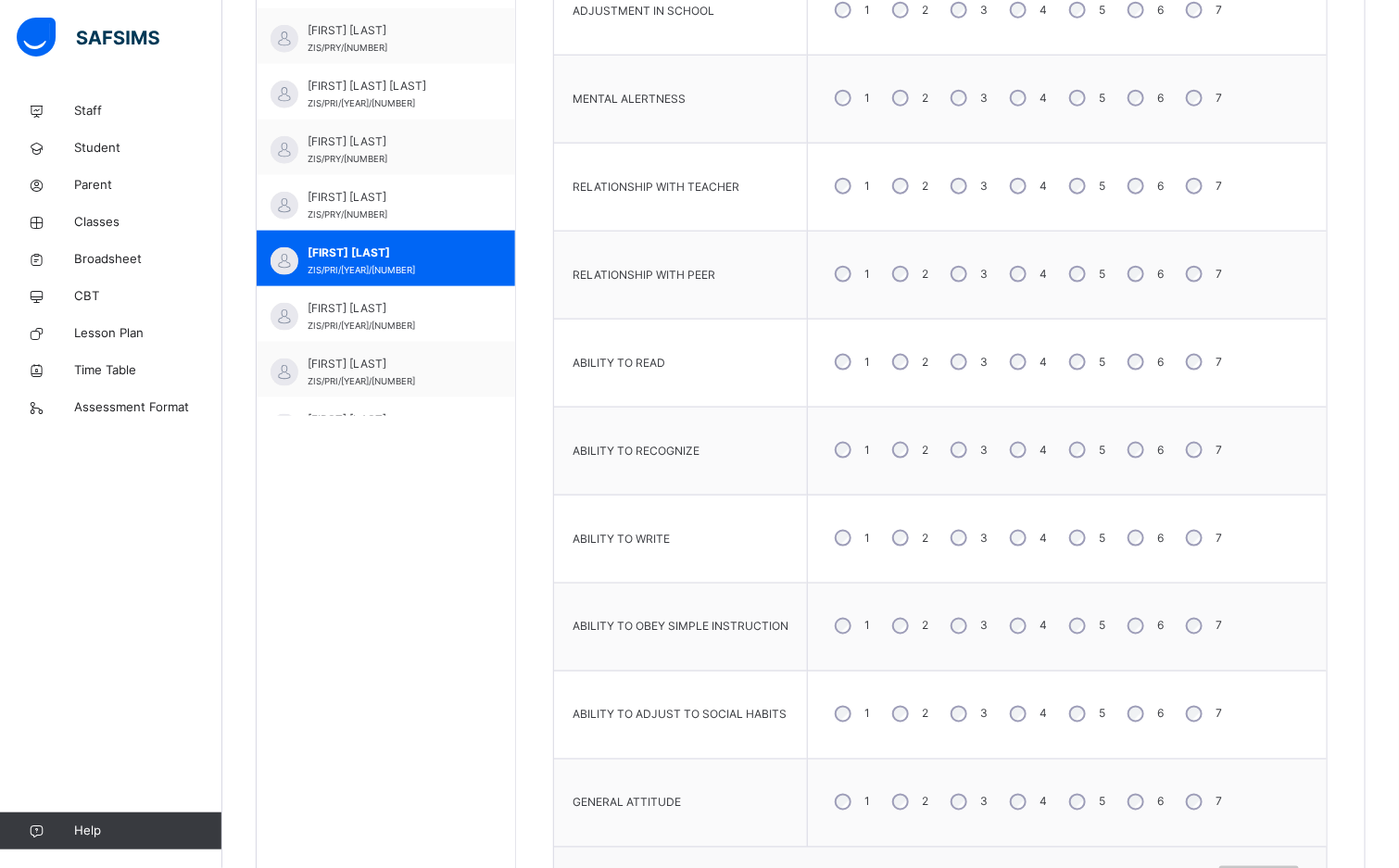 click on "5" at bounding box center [1085, 714] 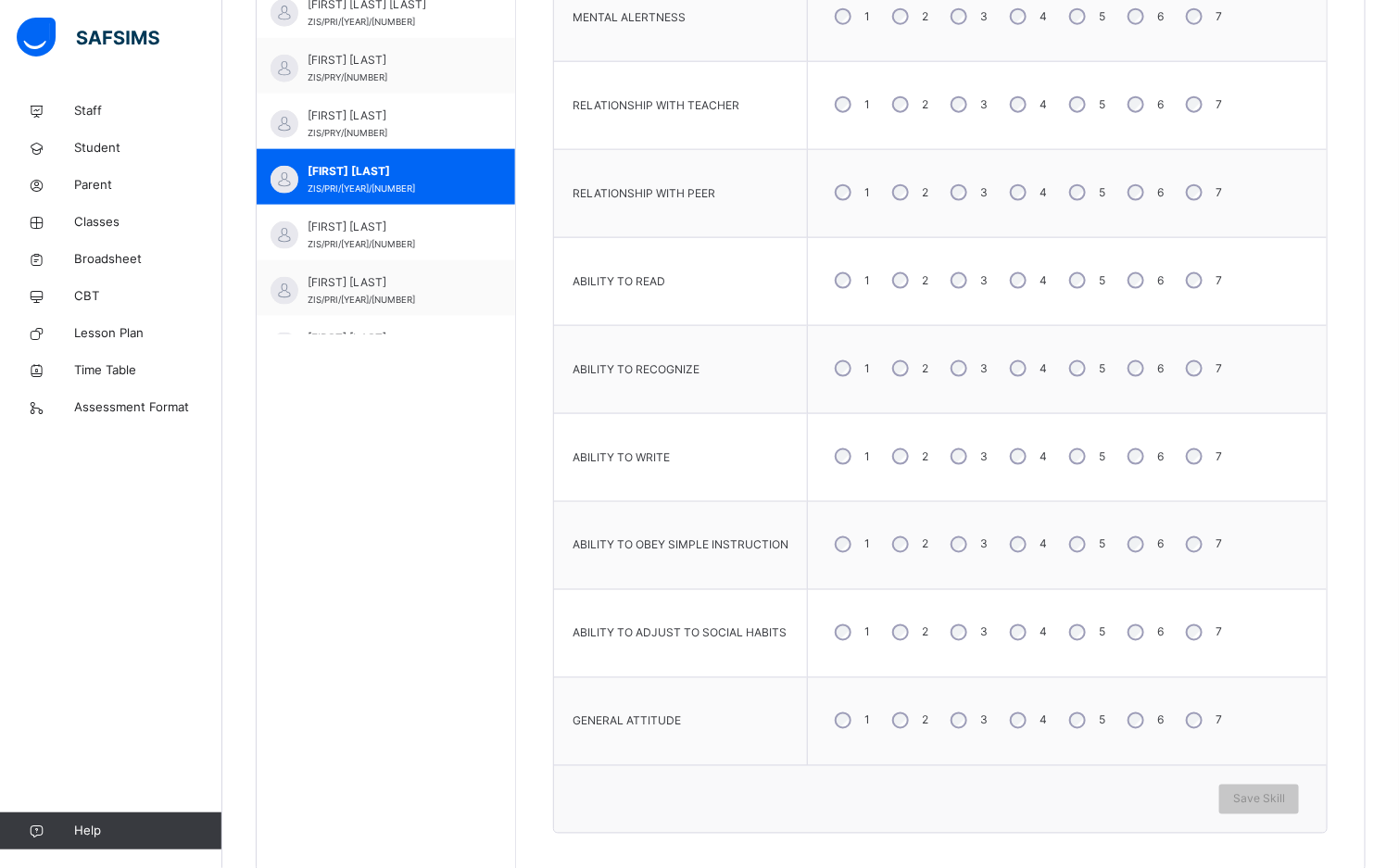 scroll, scrollTop: 914, scrollLeft: 0, axis: vertical 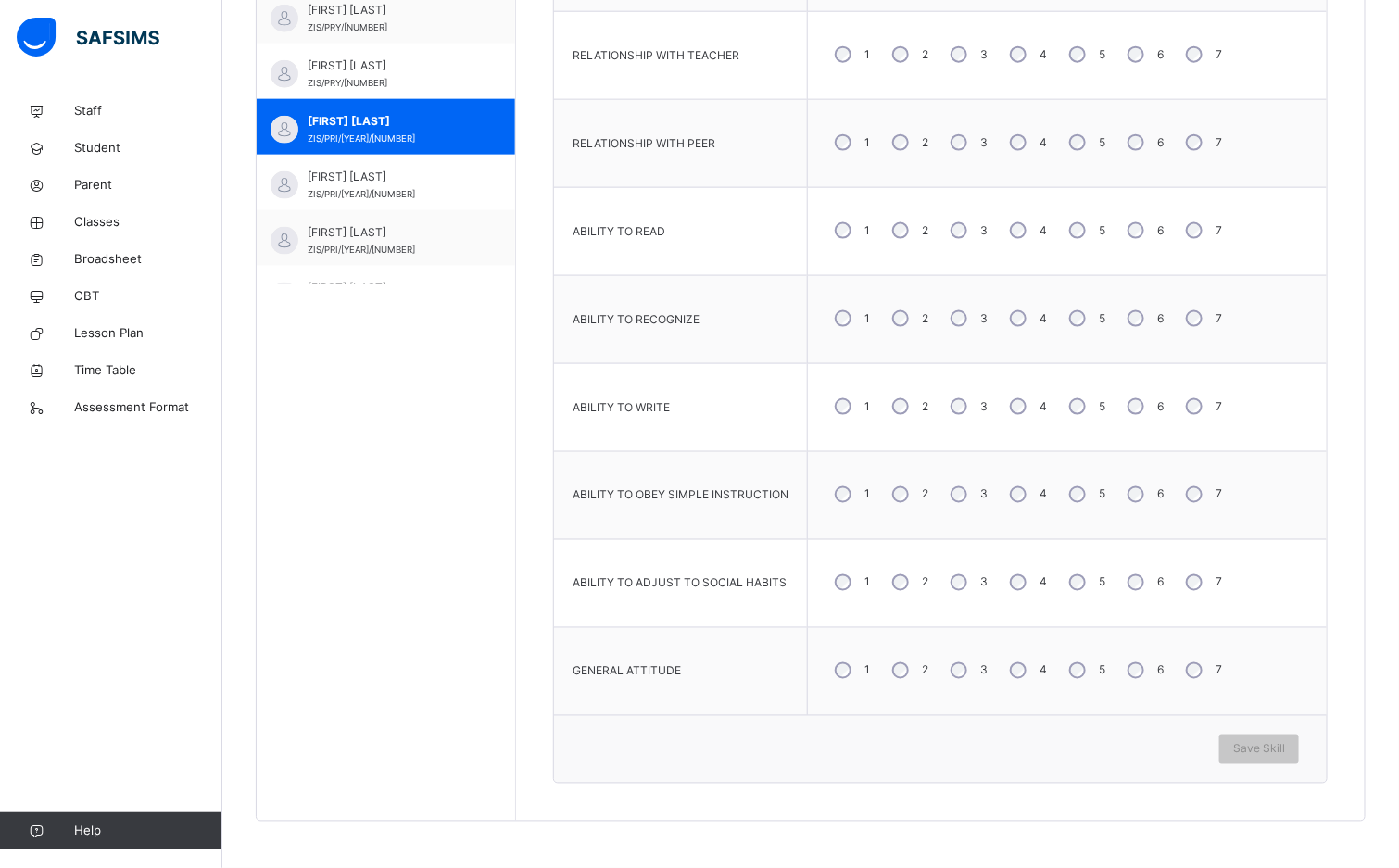 click on "5" at bounding box center (1085, 671) 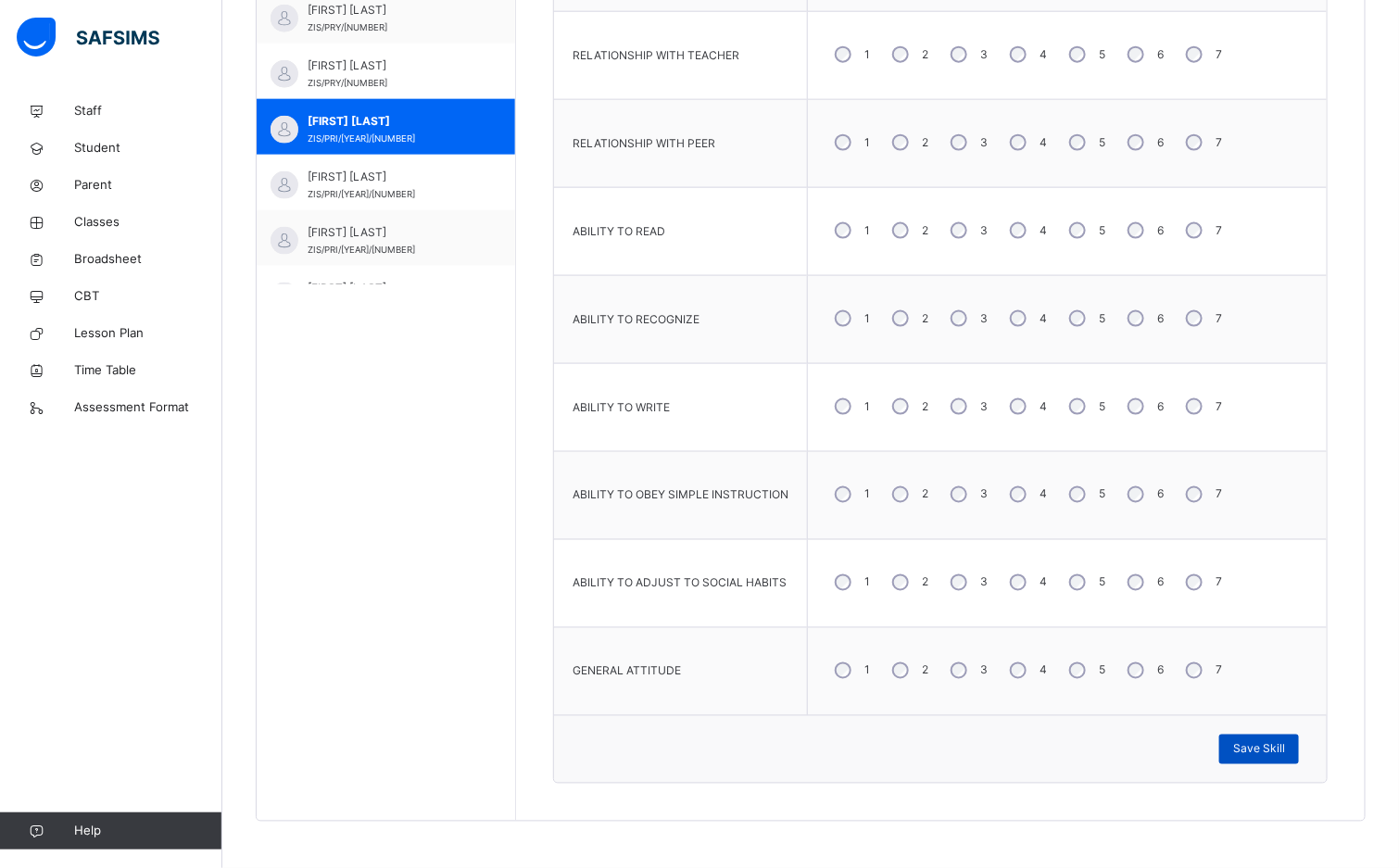 click on "Save Skill" at bounding box center (1259, 749) 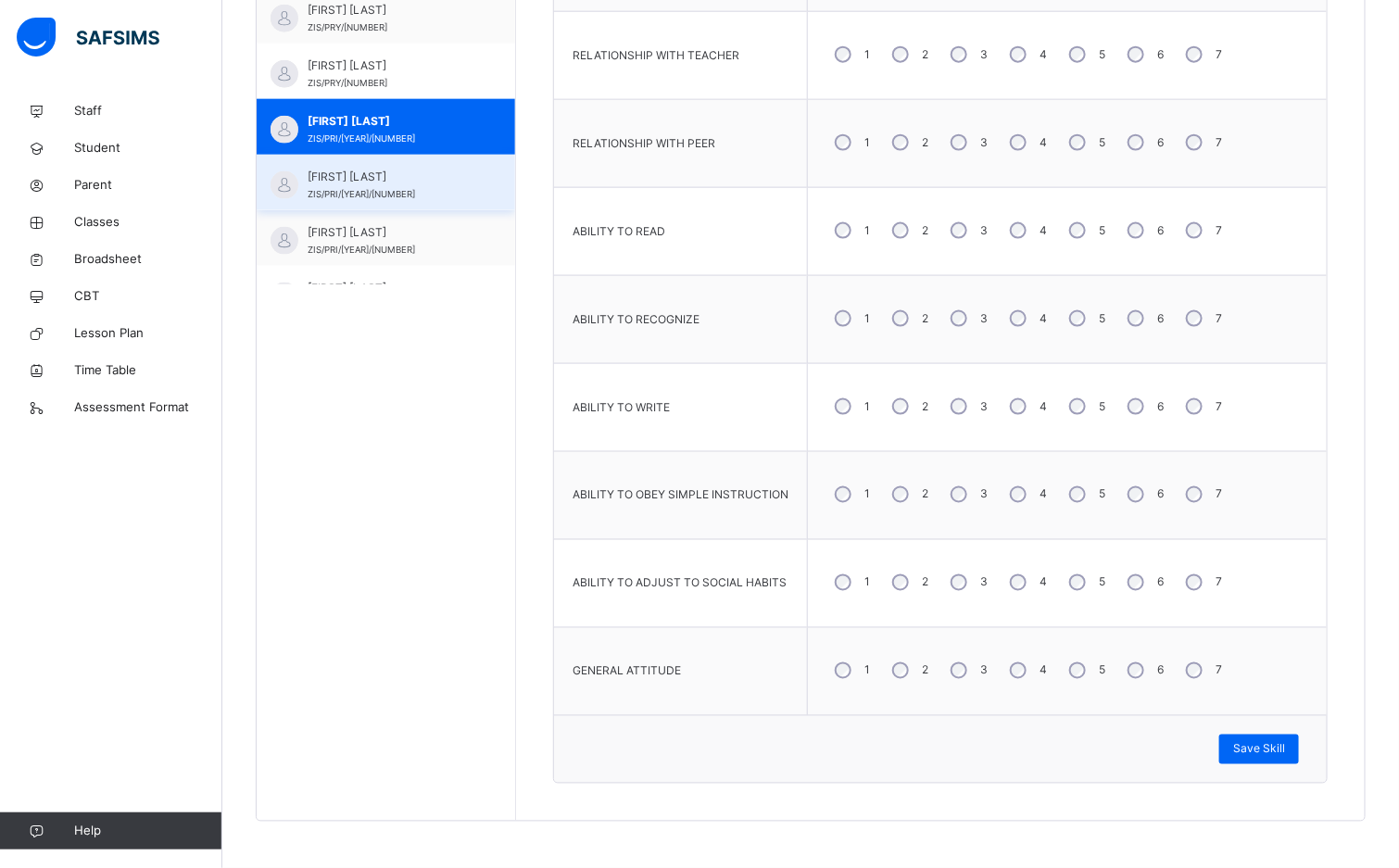 click on "JIBRIN  IDRIS" at bounding box center (390, 177) 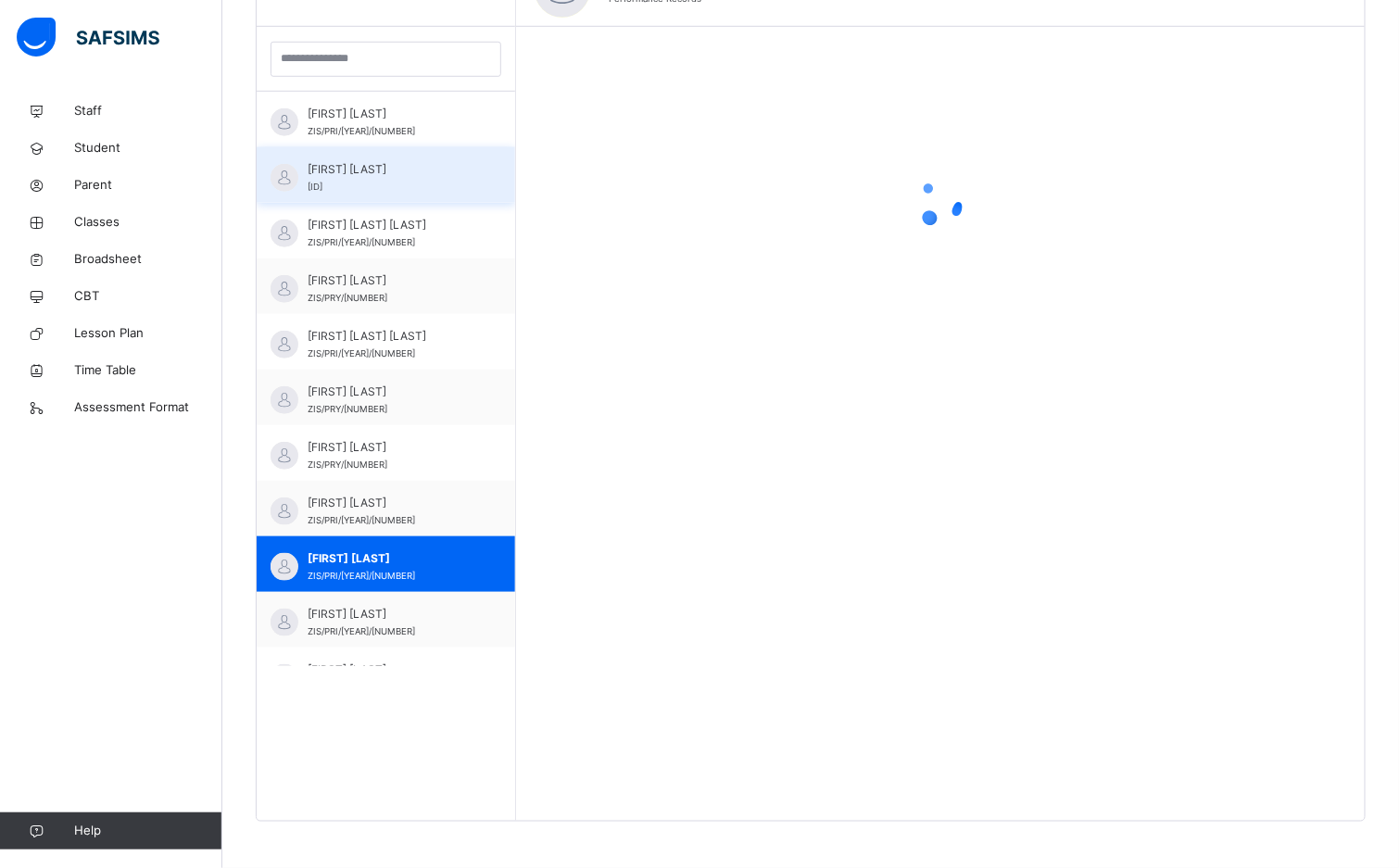 scroll, scrollTop: 914, scrollLeft: 0, axis: vertical 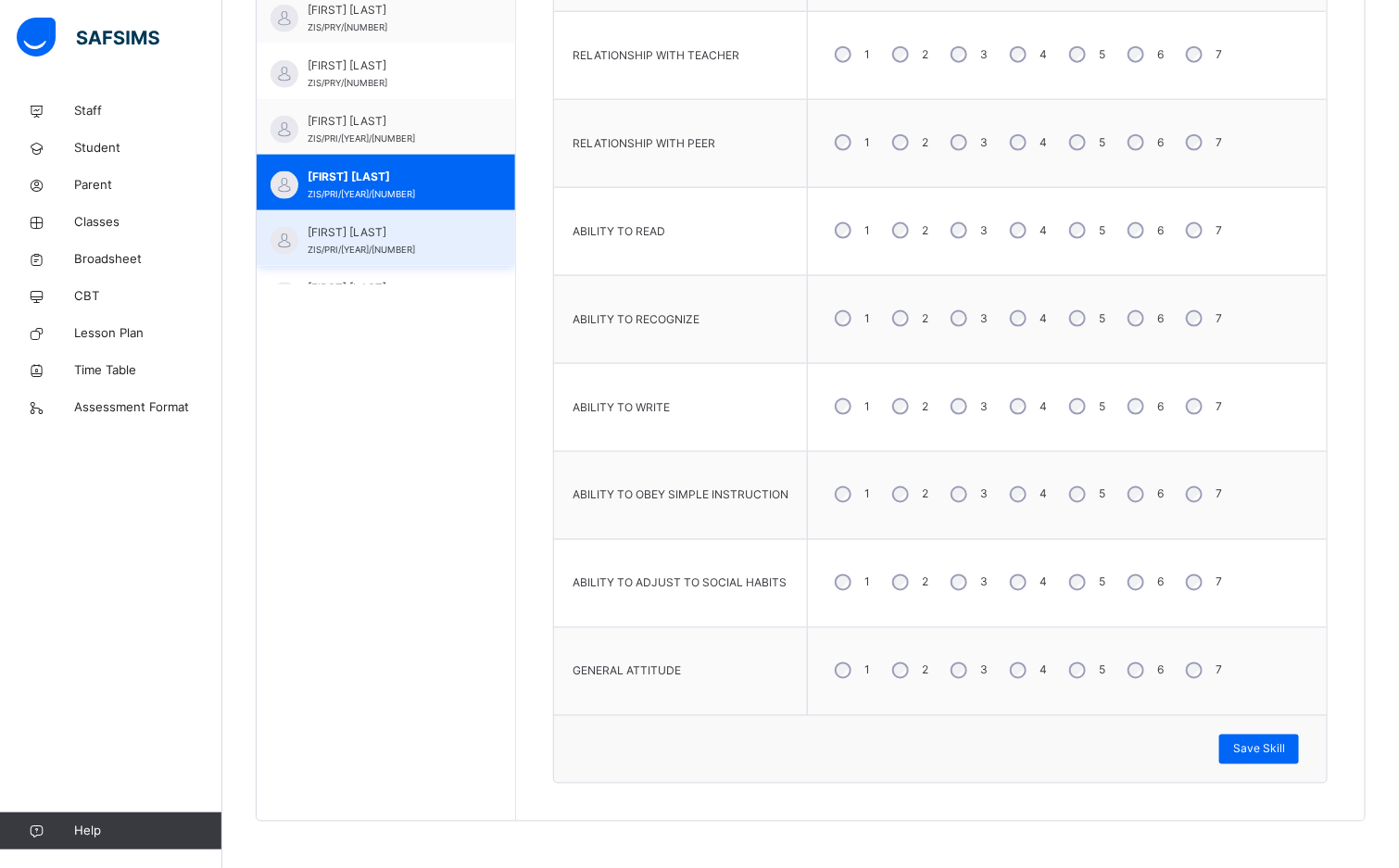 click on "KHADIJA  ALHASSAN" at bounding box center (390, 233) 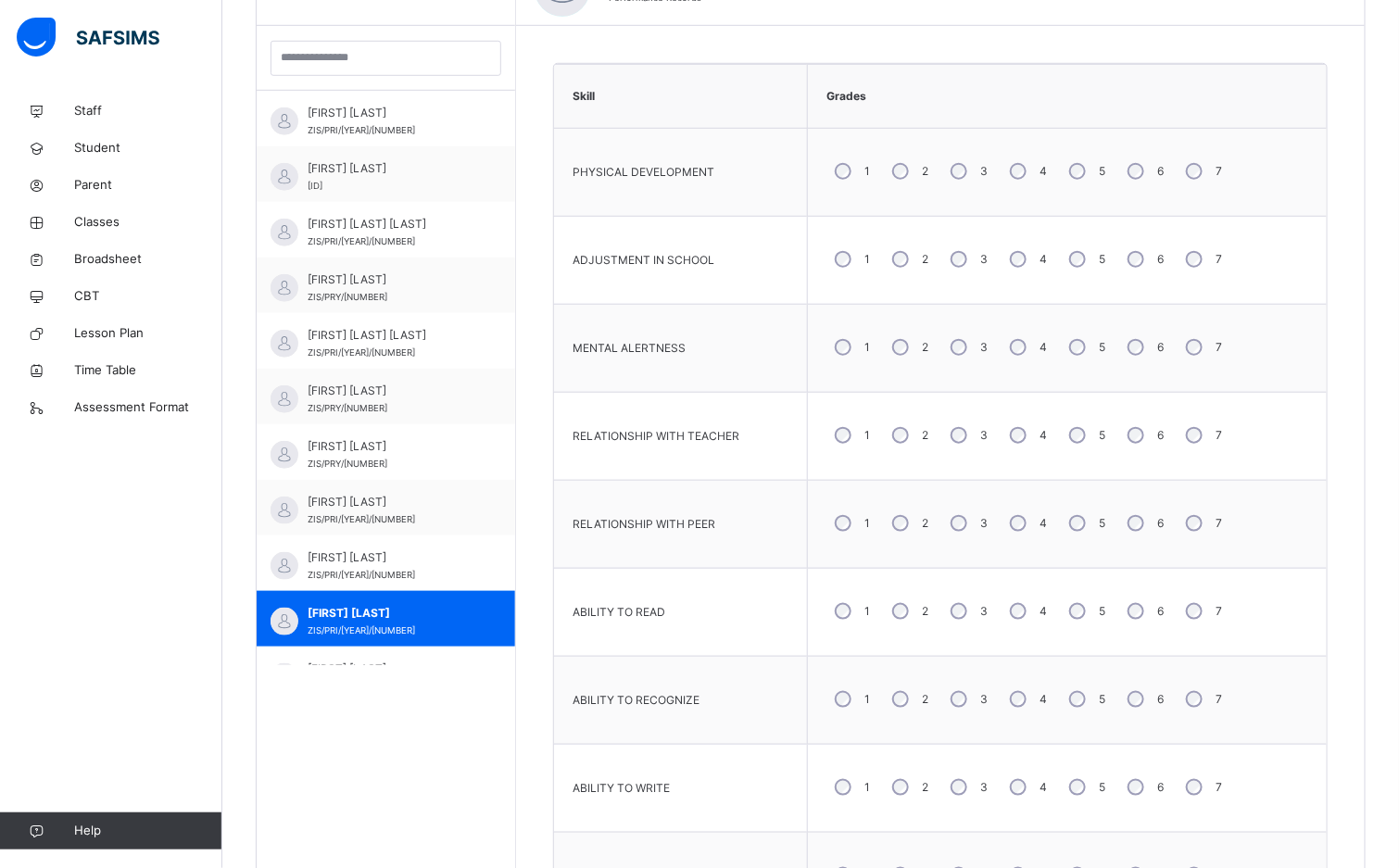 scroll, scrollTop: 914, scrollLeft: 0, axis: vertical 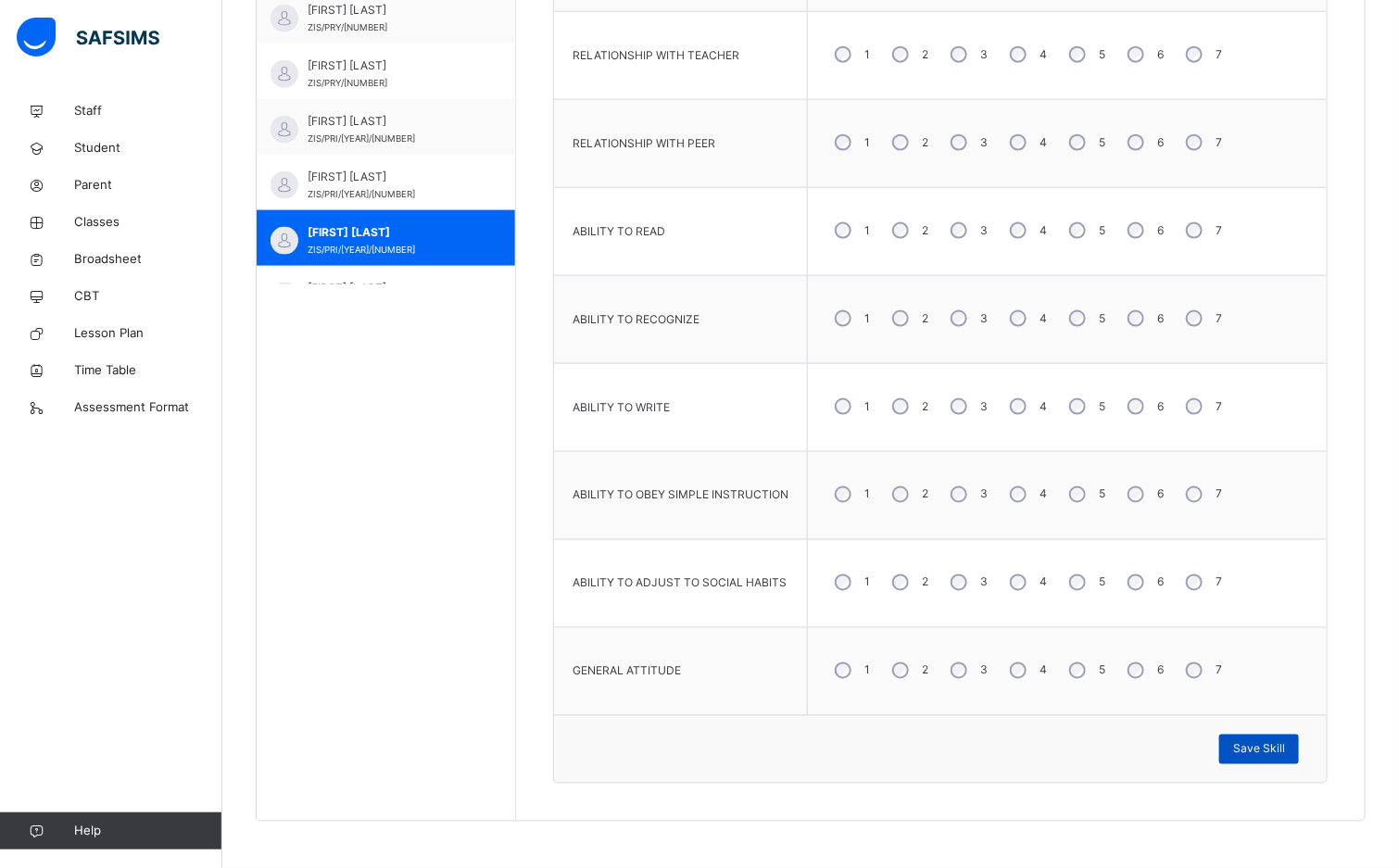 click on "Save Skill" at bounding box center (1259, 749) 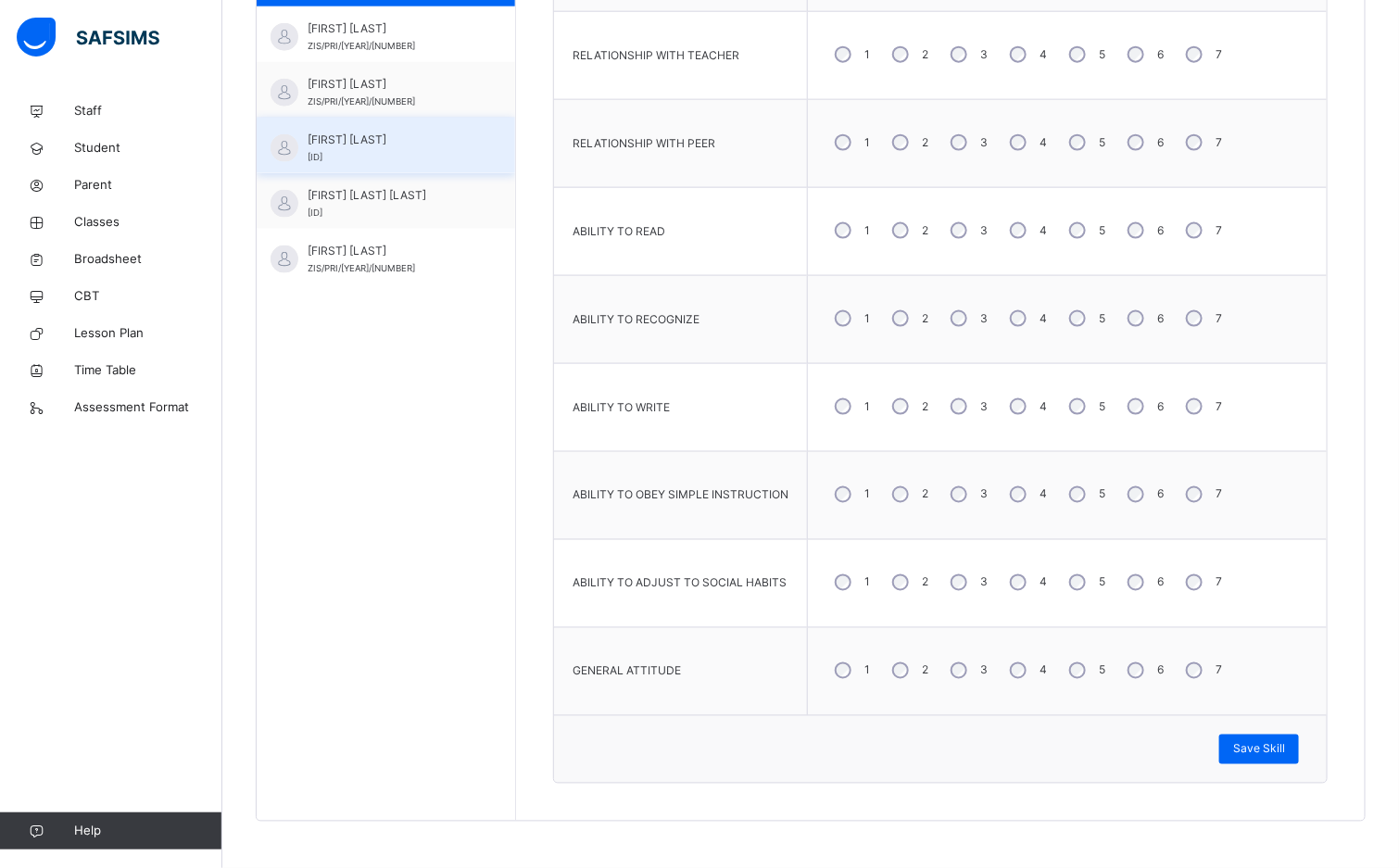 scroll, scrollTop: 131, scrollLeft: 0, axis: vertical 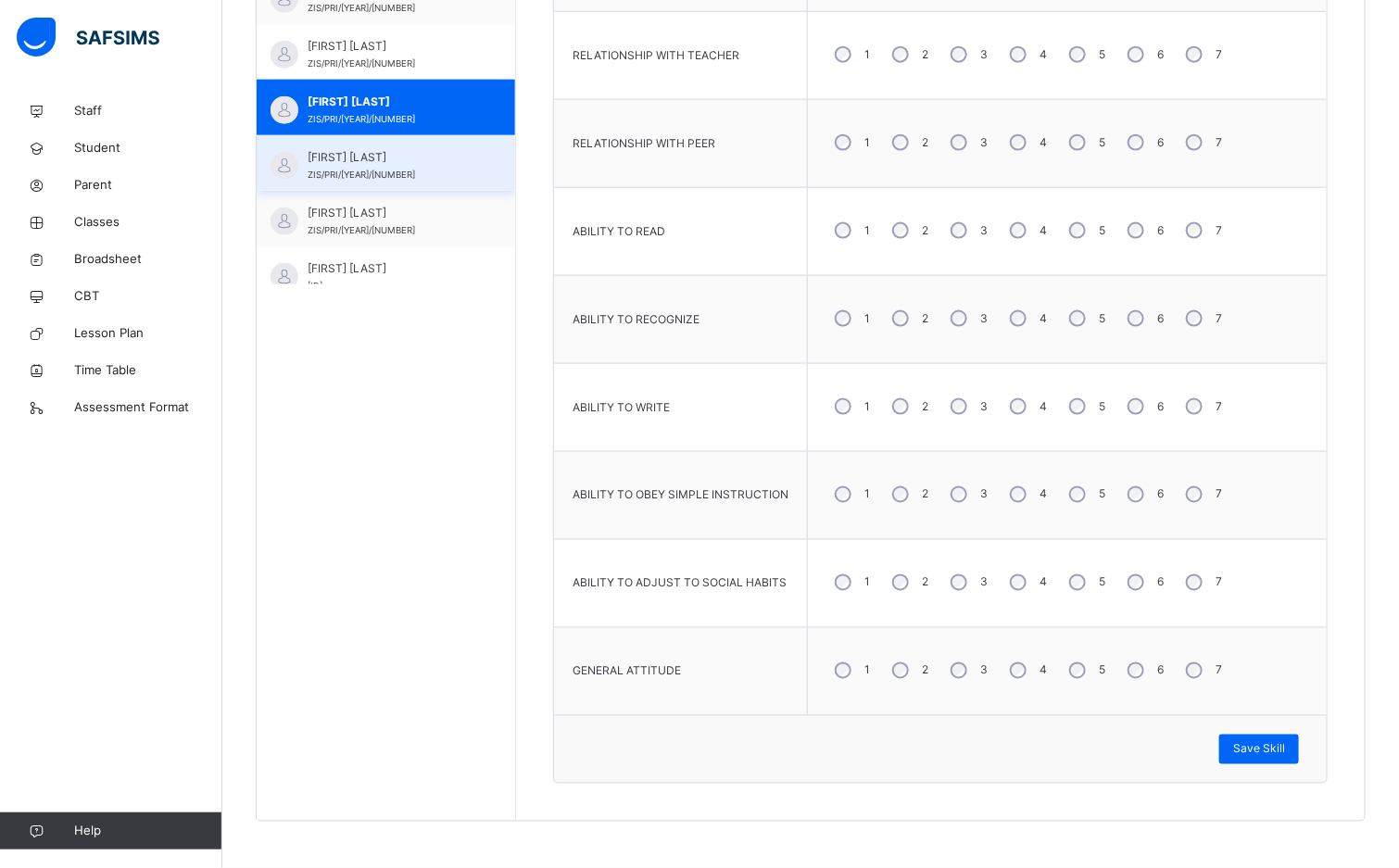 click on "KHALID ERAGBAI OGBO" at bounding box center (390, 157) 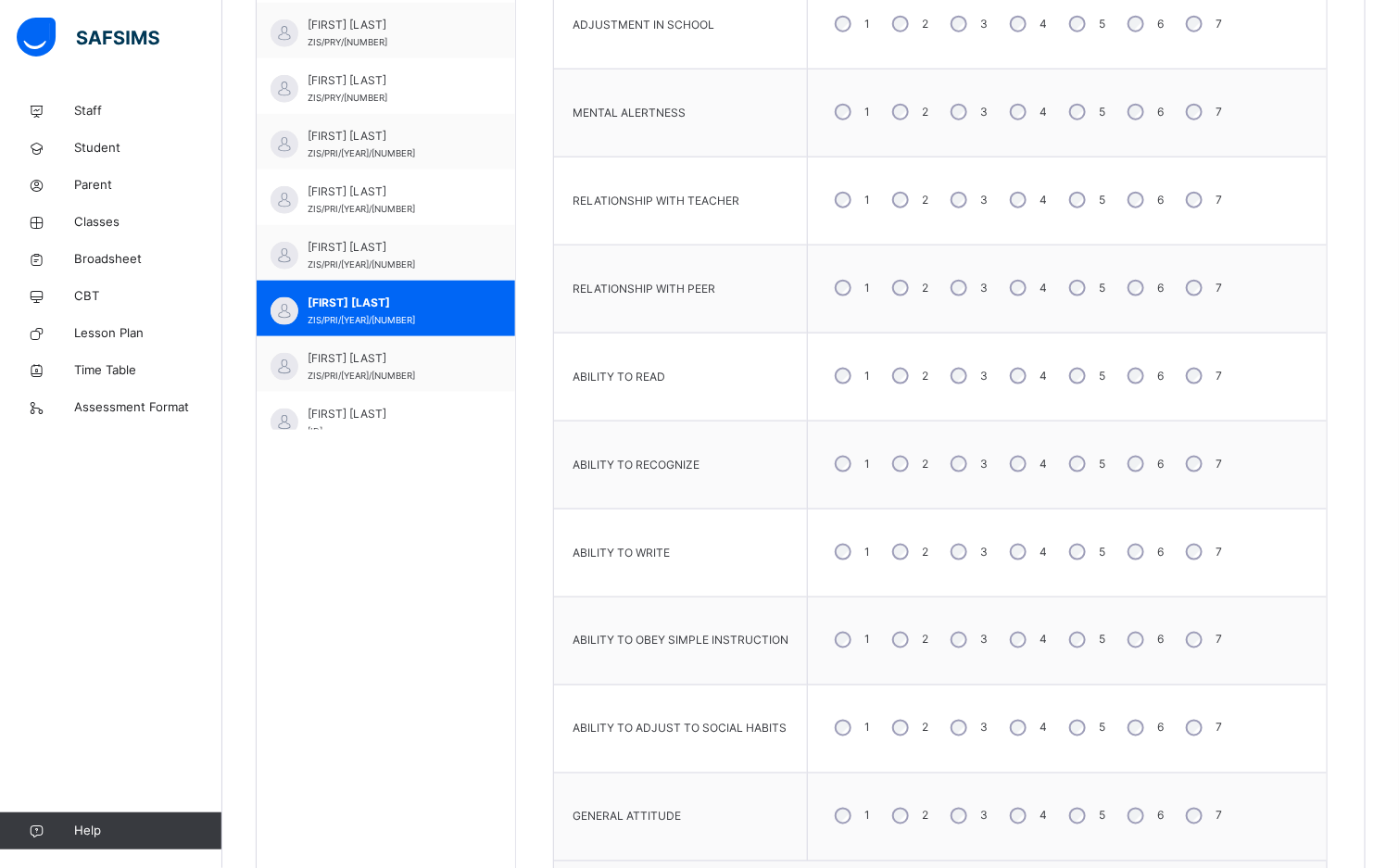 scroll, scrollTop: 775, scrollLeft: 0, axis: vertical 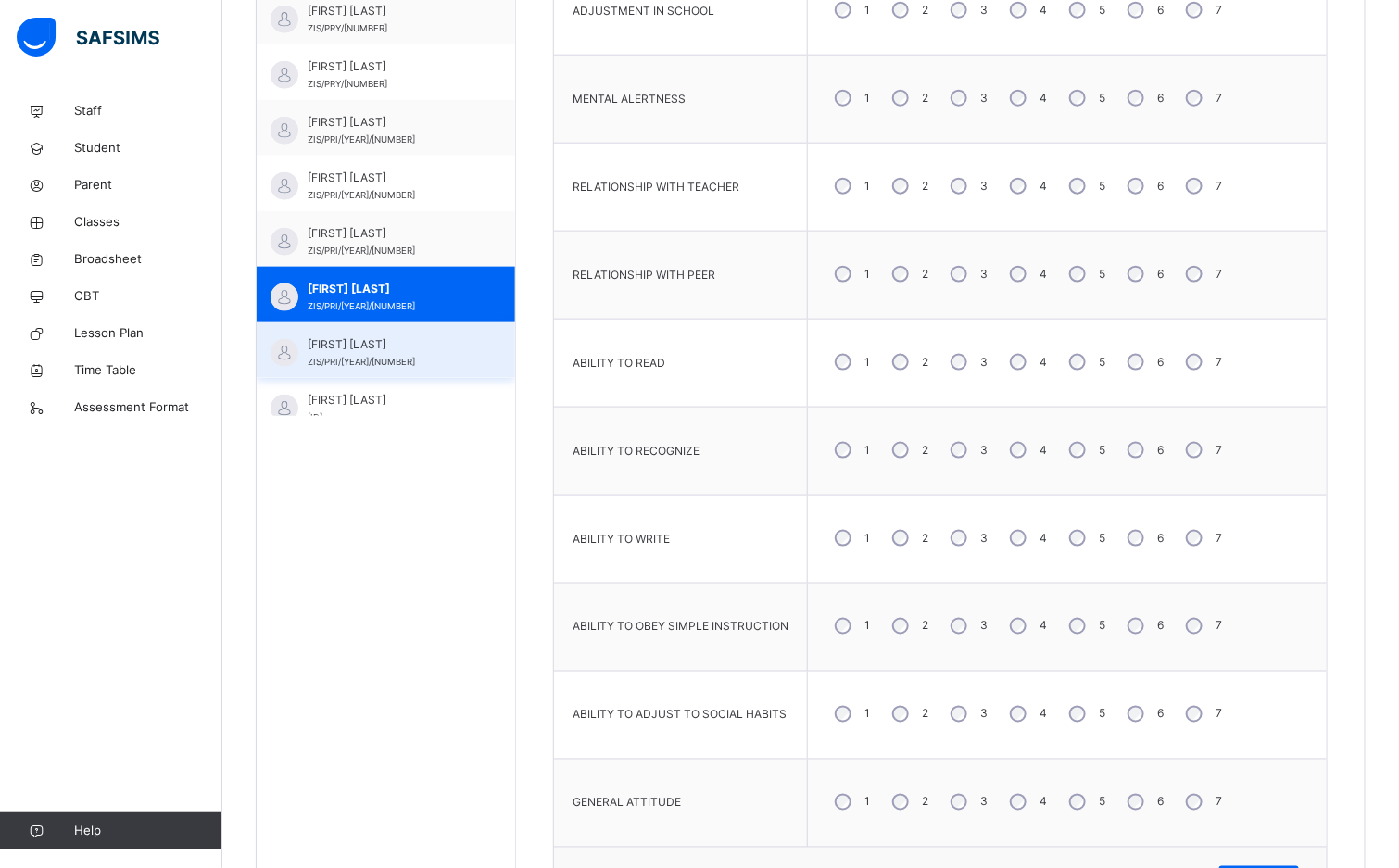 click on "MUHAMMED SABO HAFIZ .S." at bounding box center (390, 345) 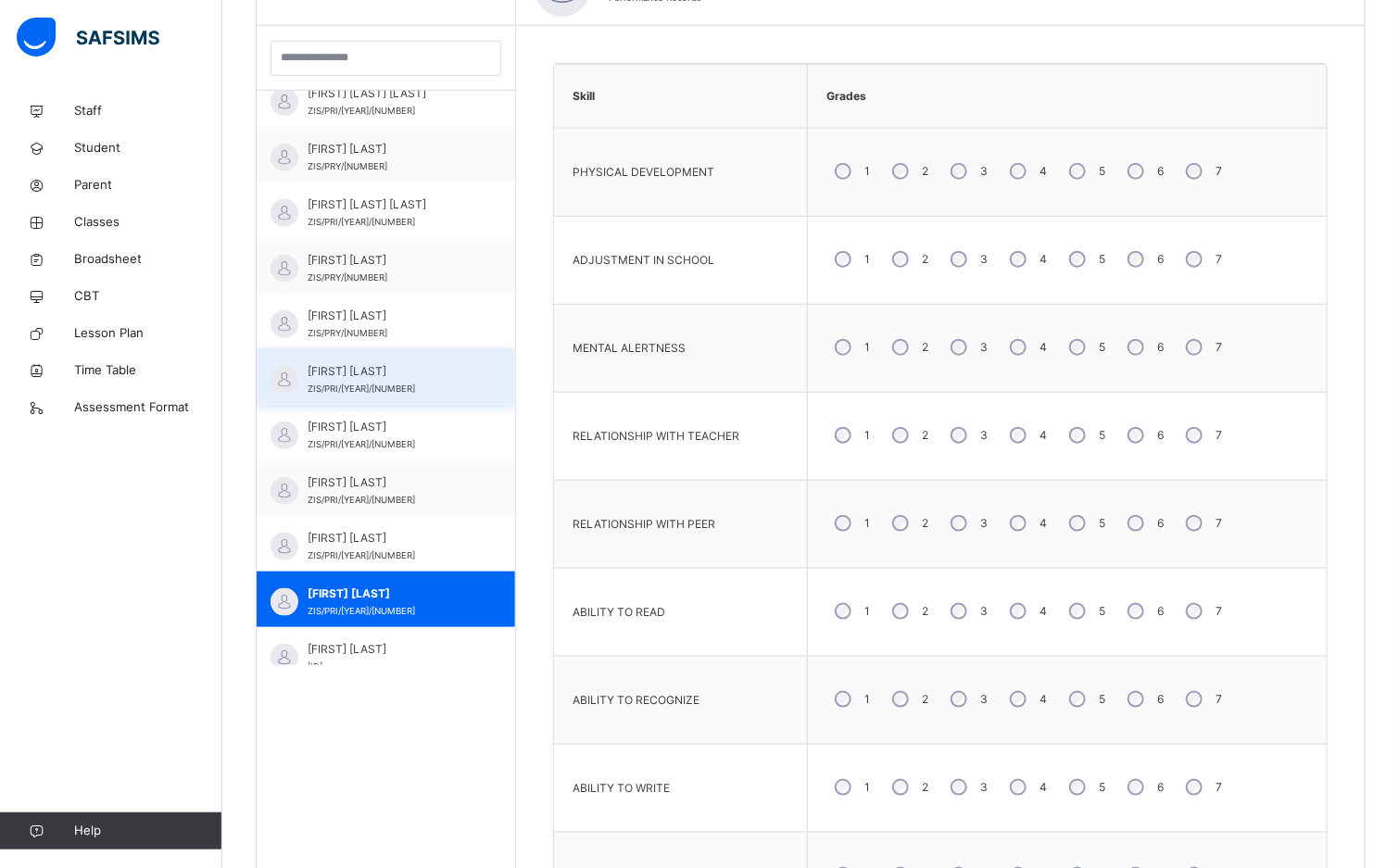 scroll, scrollTop: 775, scrollLeft: 0, axis: vertical 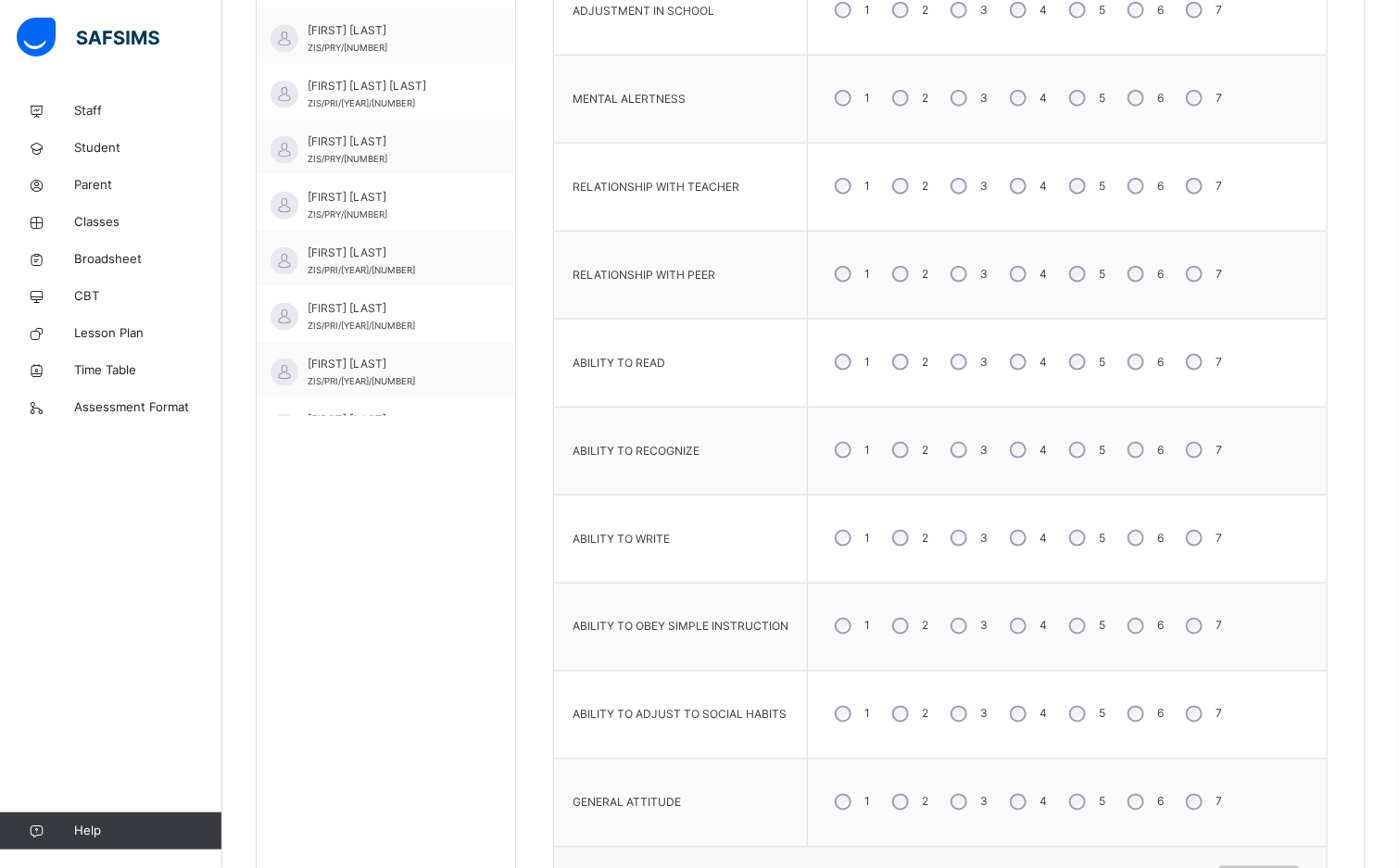 click on "5" at bounding box center [1085, 274] 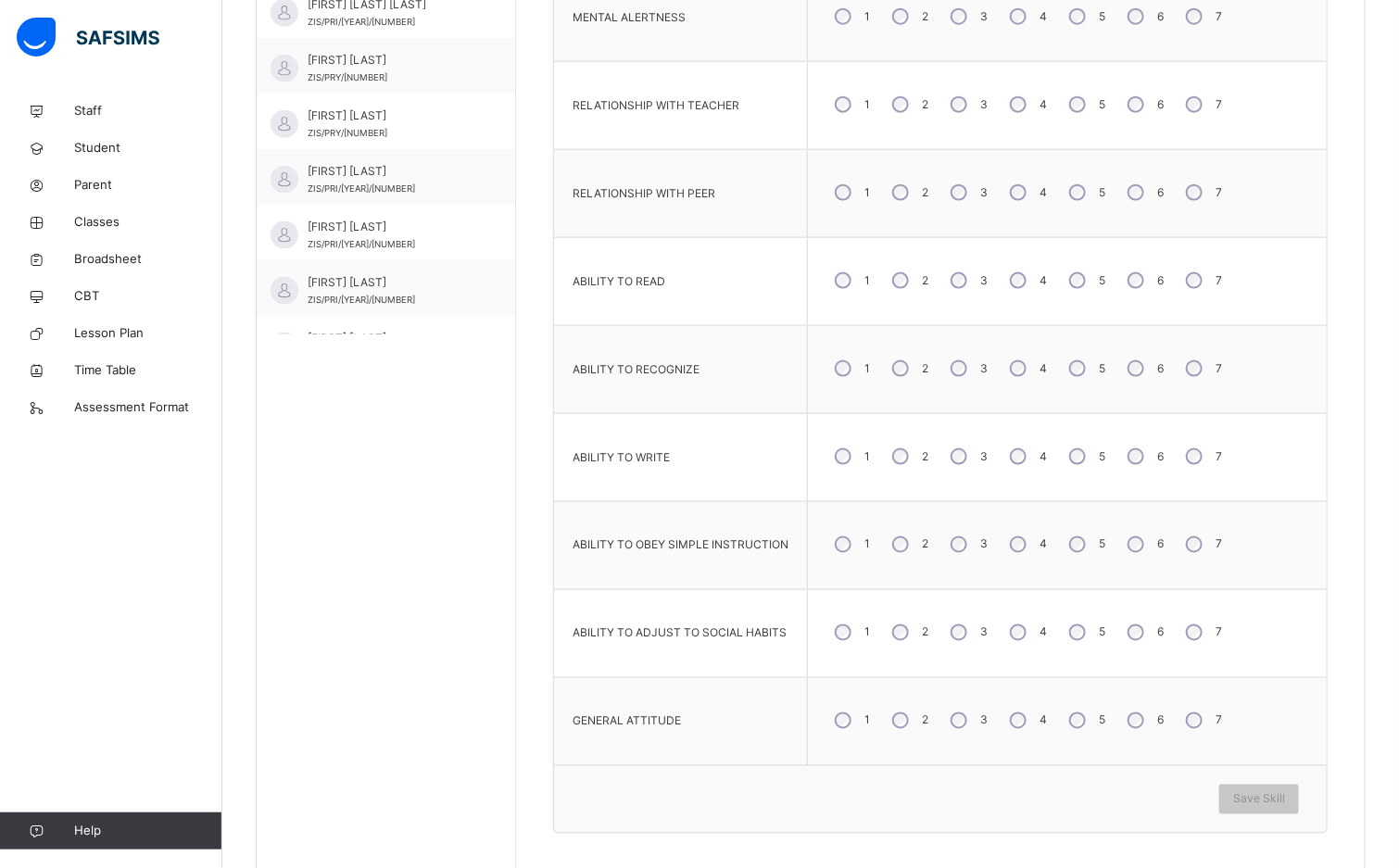scroll, scrollTop: 914, scrollLeft: 0, axis: vertical 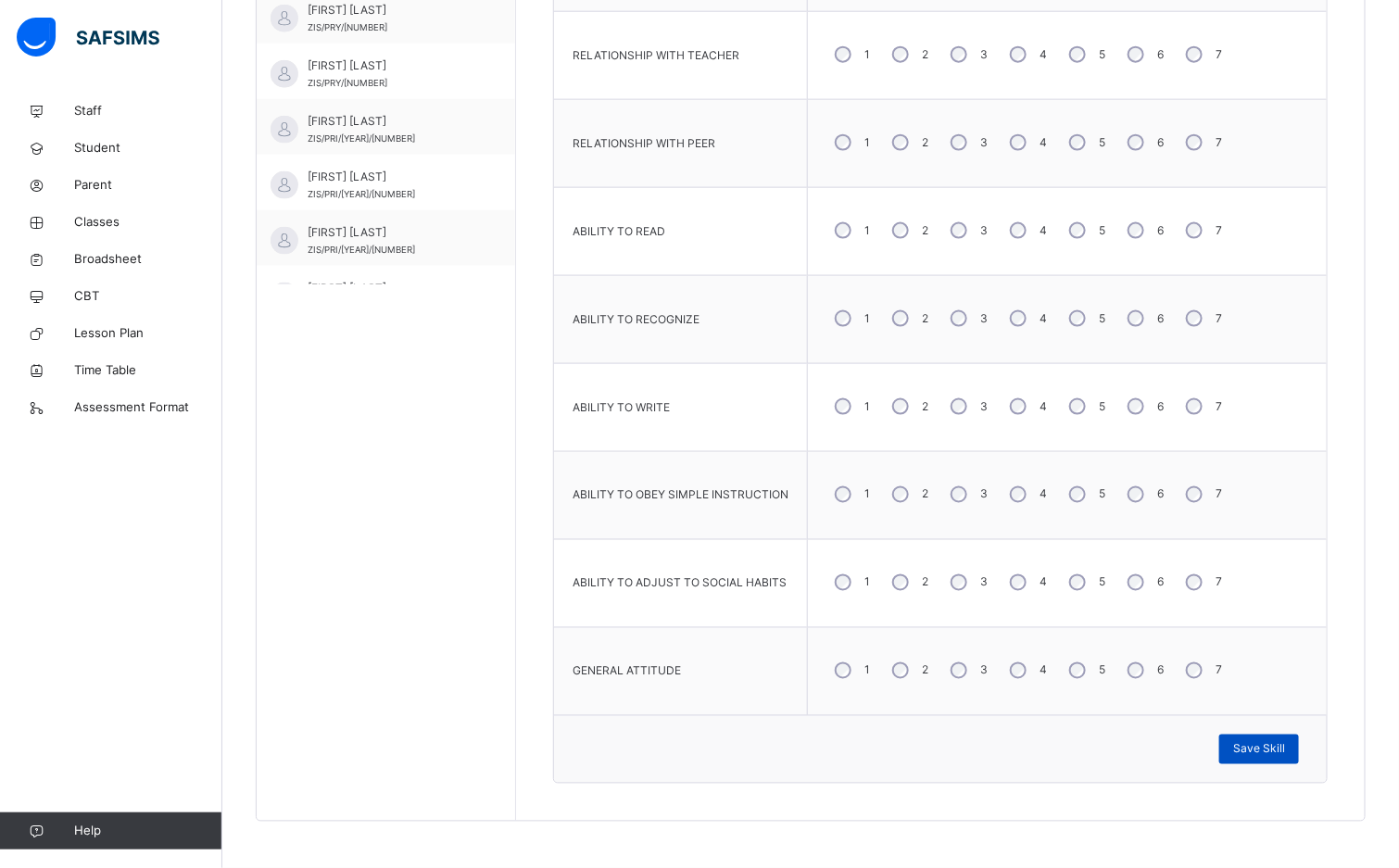 click on "Save Skill" at bounding box center [1259, 749] 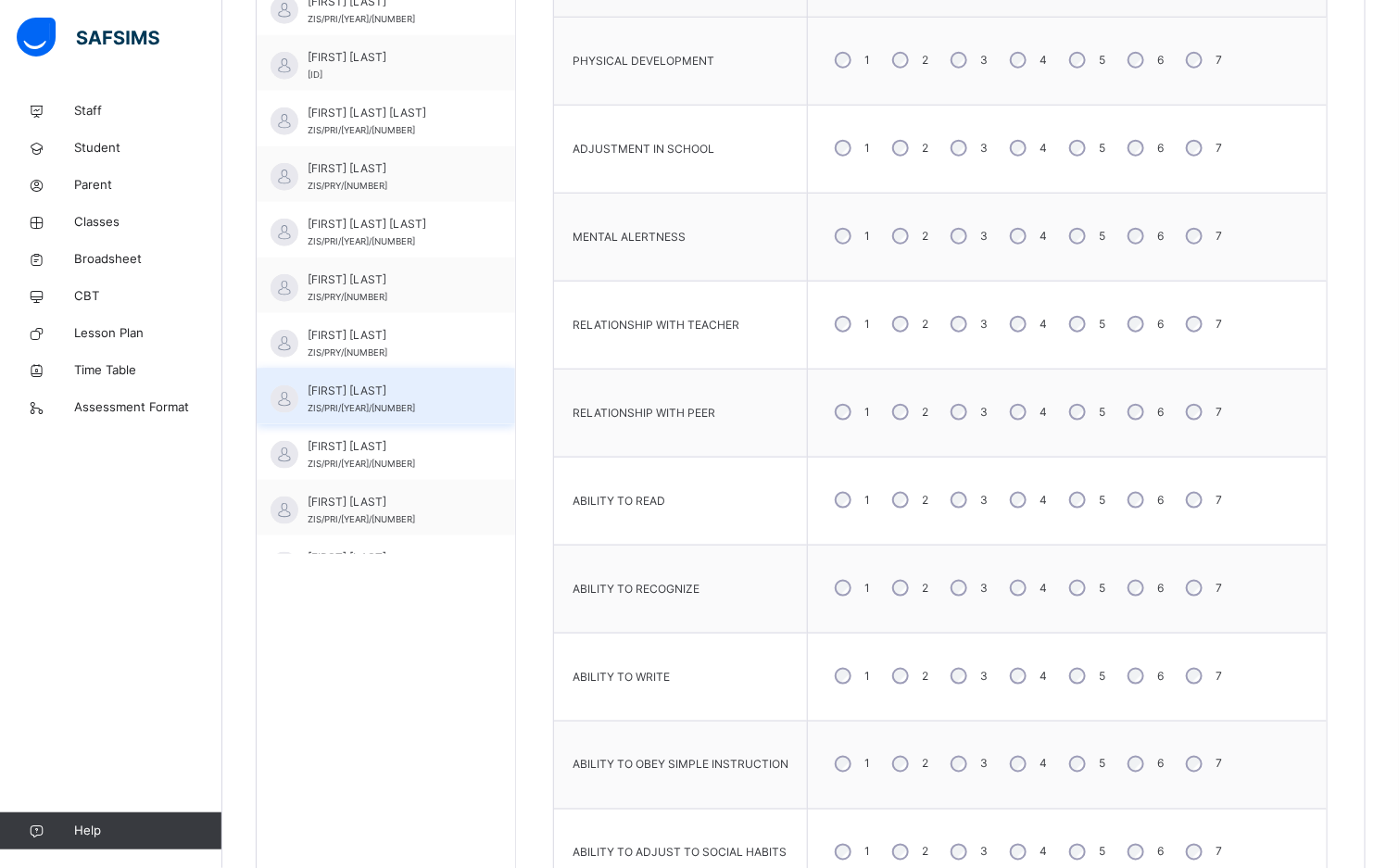 scroll, scrollTop: 636, scrollLeft: 0, axis: vertical 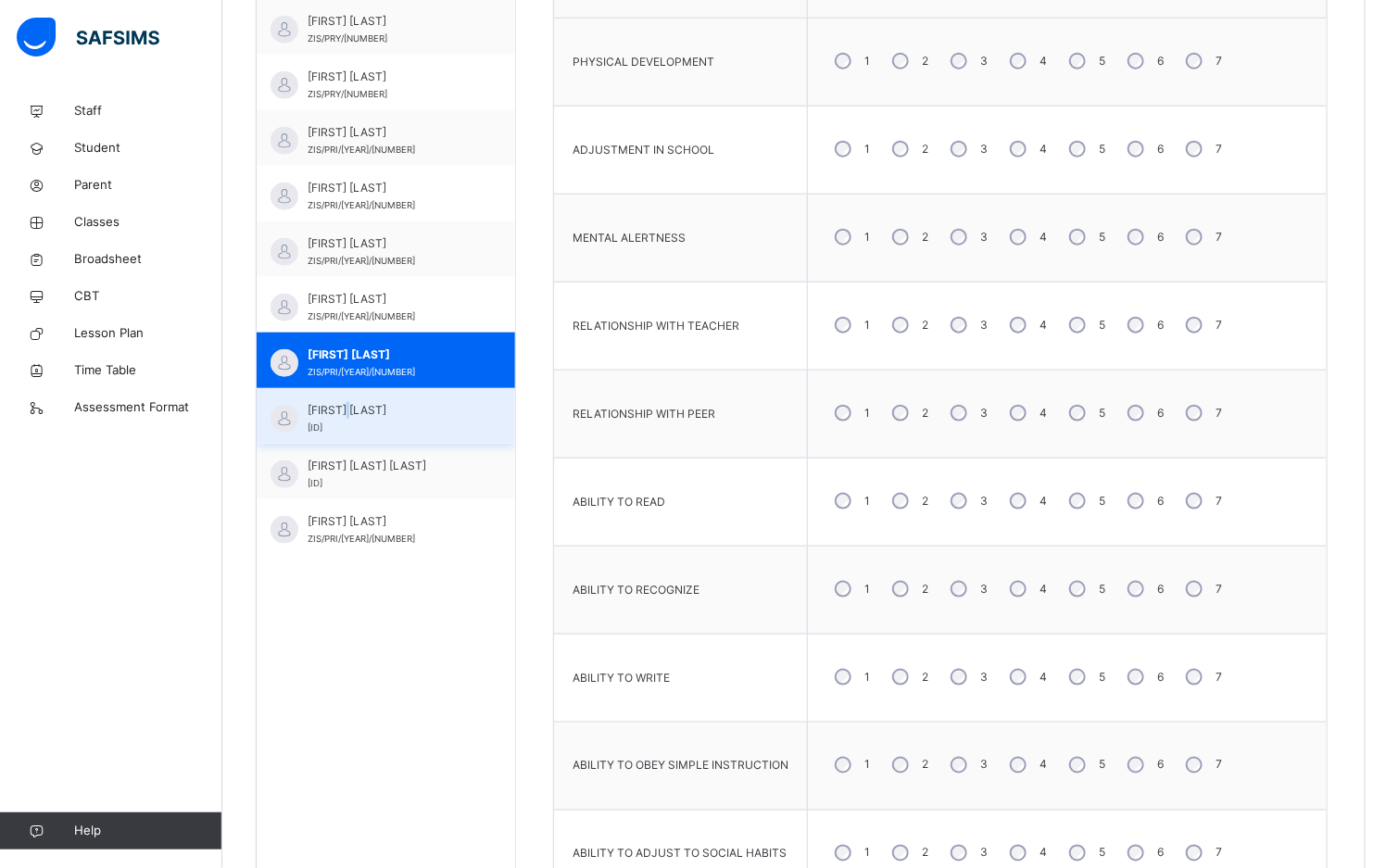 click on "RAHAMA M. MOHAMMED" at bounding box center [390, 410] 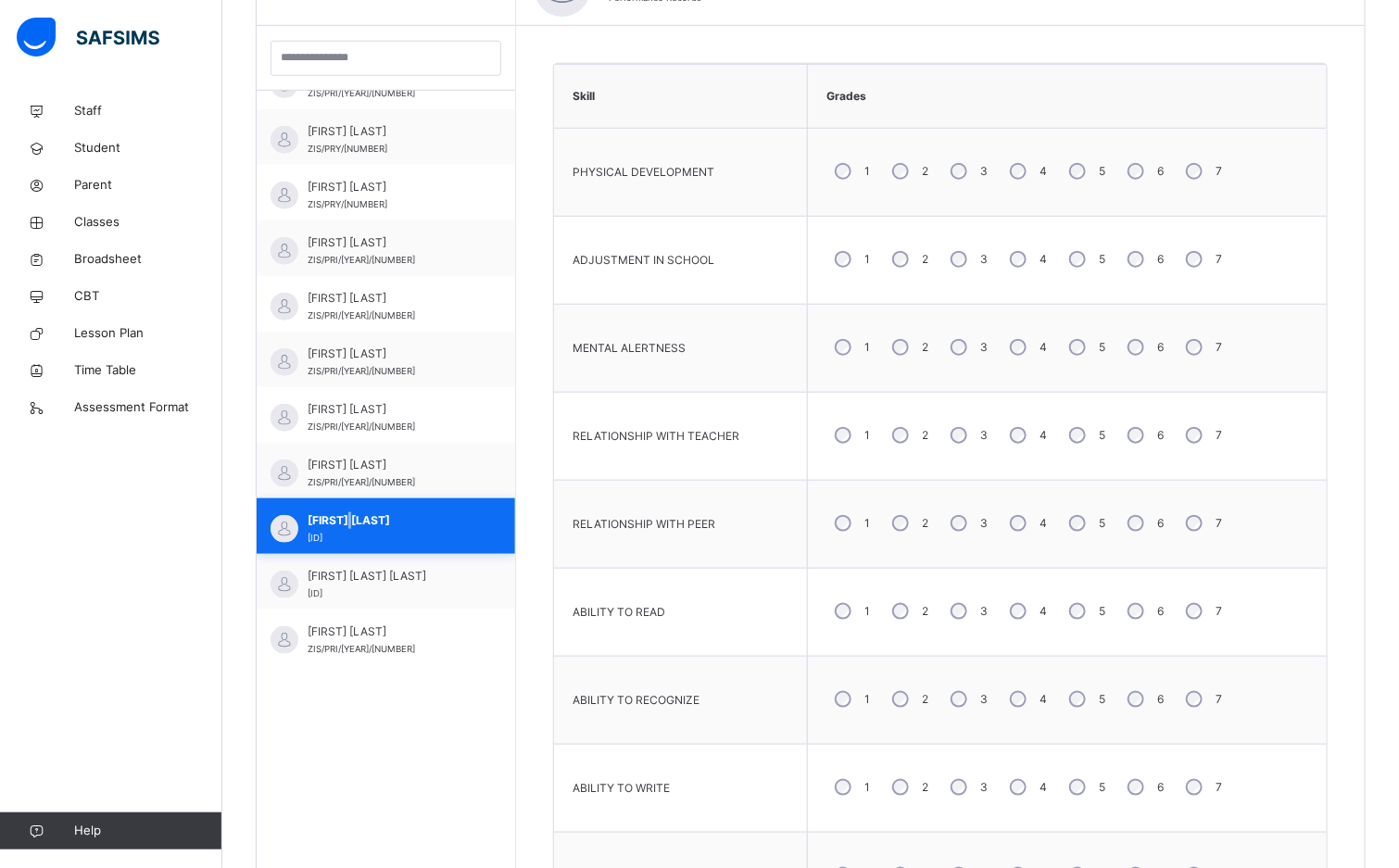 scroll, scrollTop: 636, scrollLeft: 0, axis: vertical 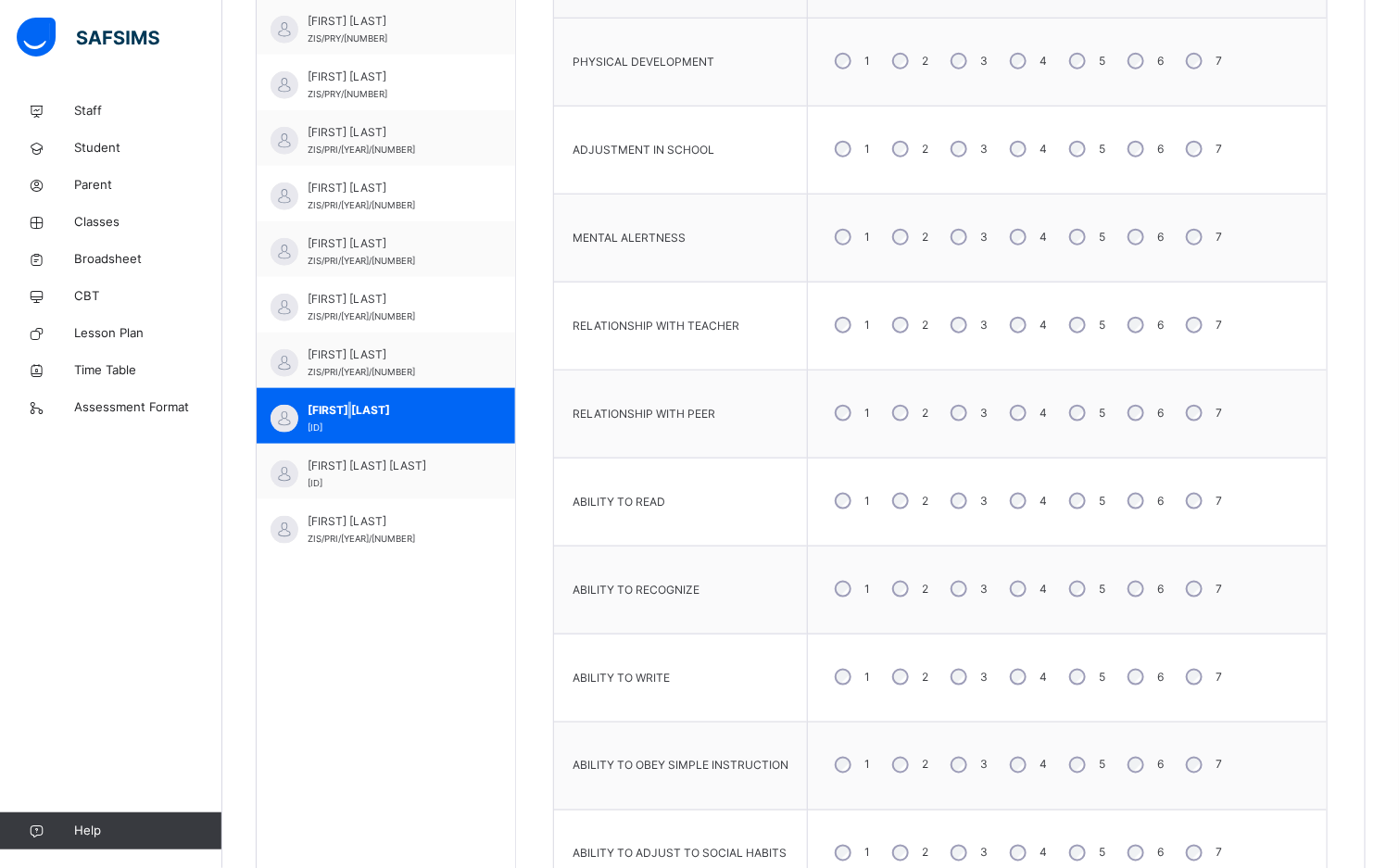 click on "5" at bounding box center (1085, 237) 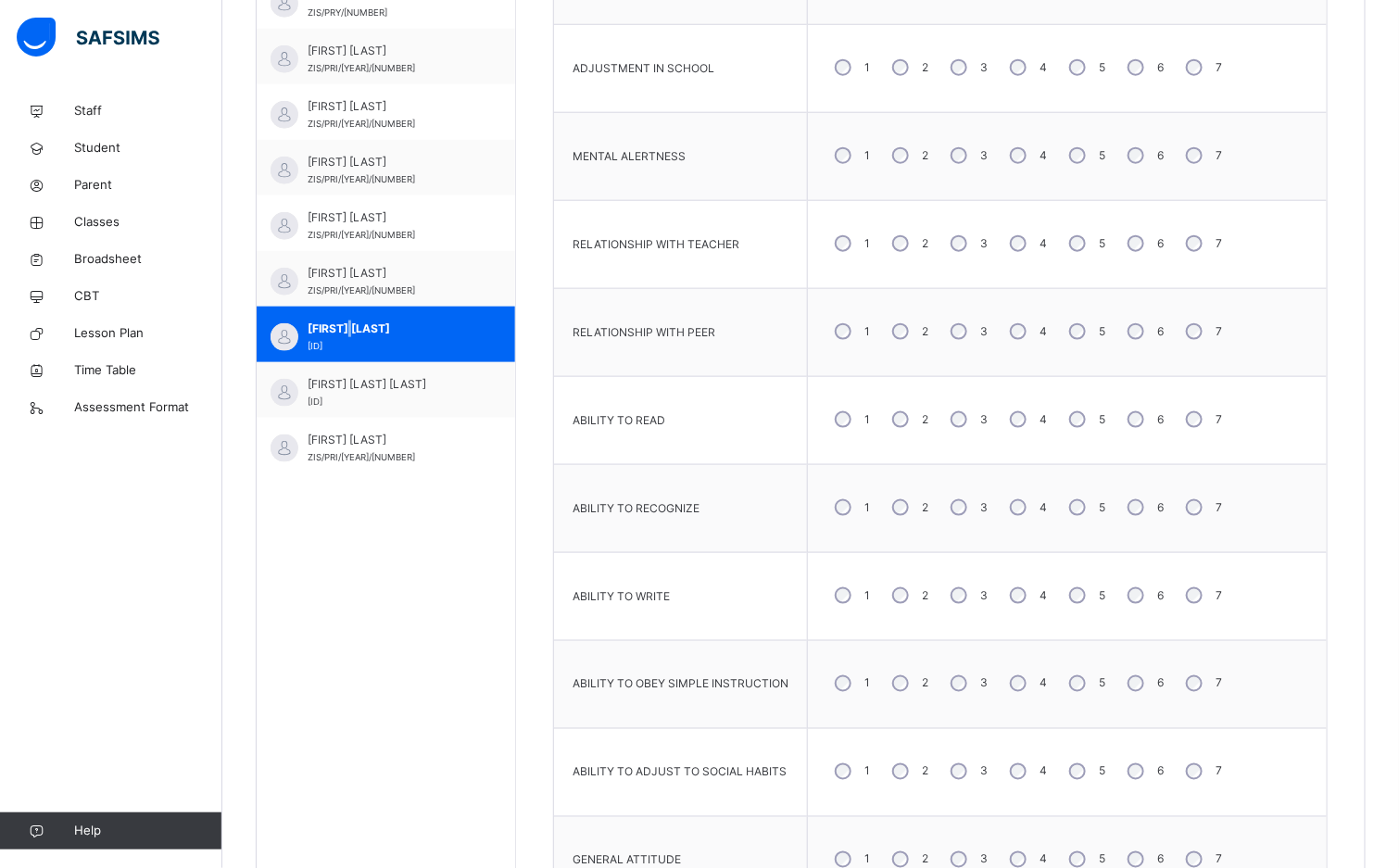scroll, scrollTop: 775, scrollLeft: 0, axis: vertical 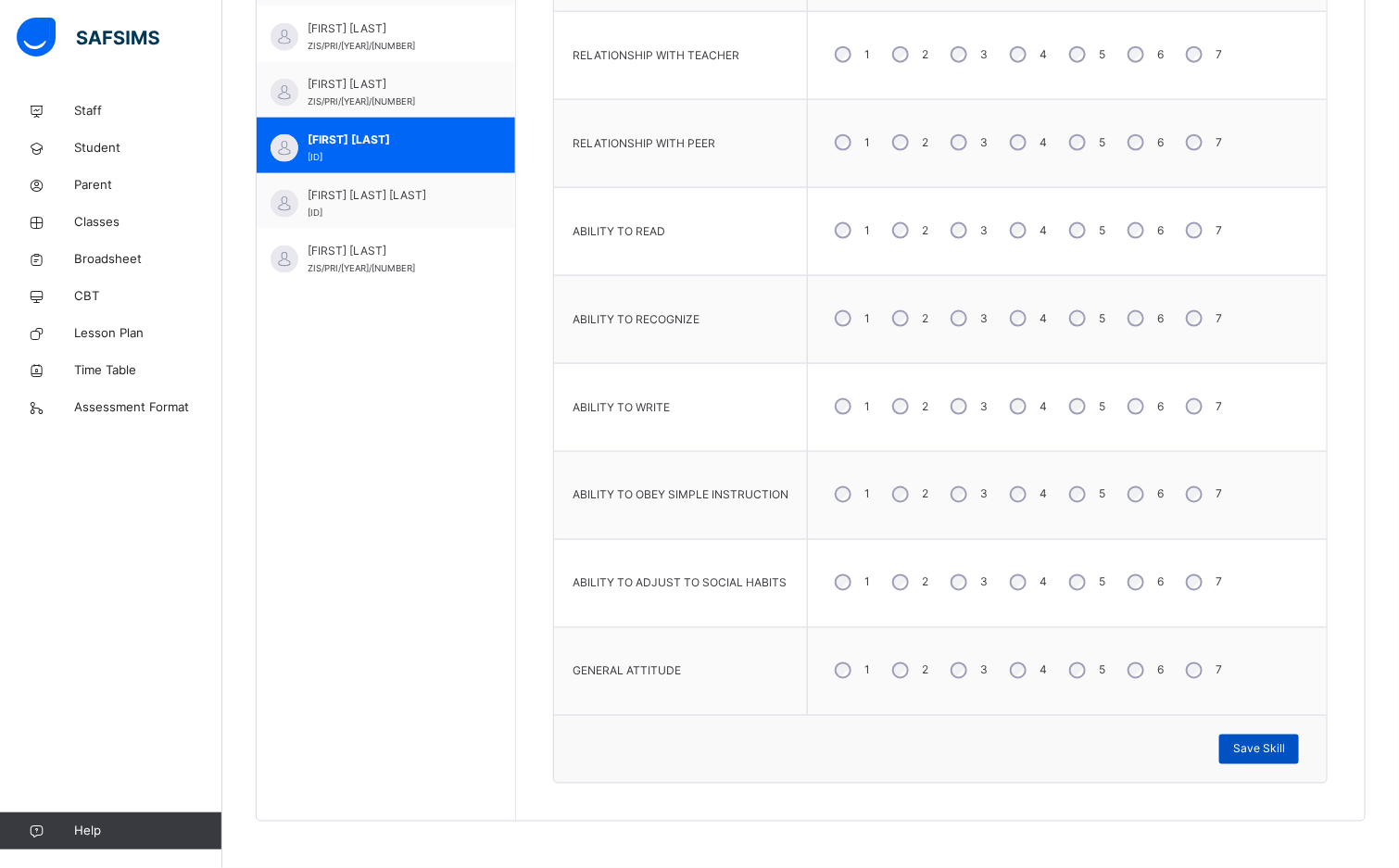 click on "Save Skill" at bounding box center [1259, 749] 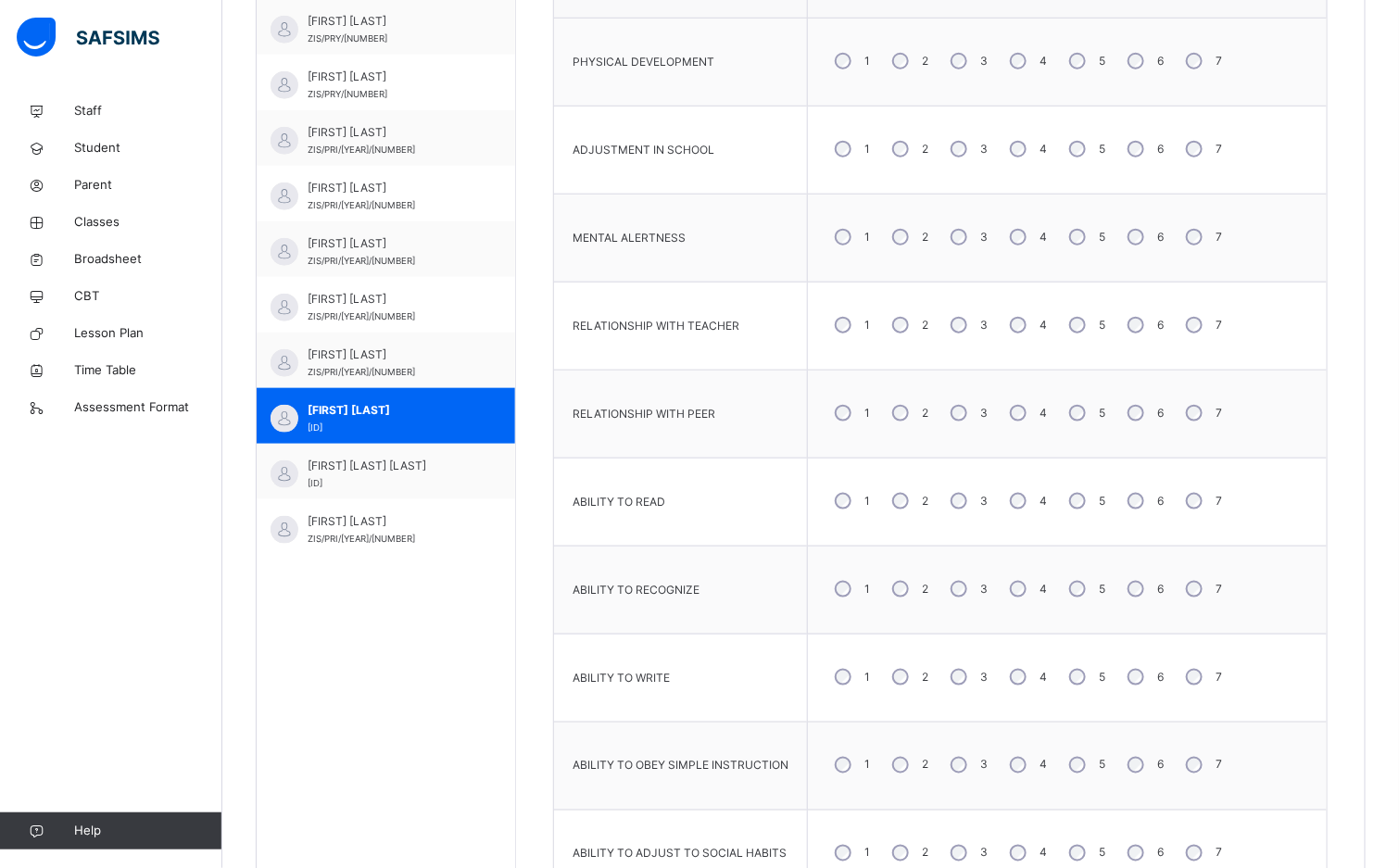 scroll, scrollTop: 914, scrollLeft: 0, axis: vertical 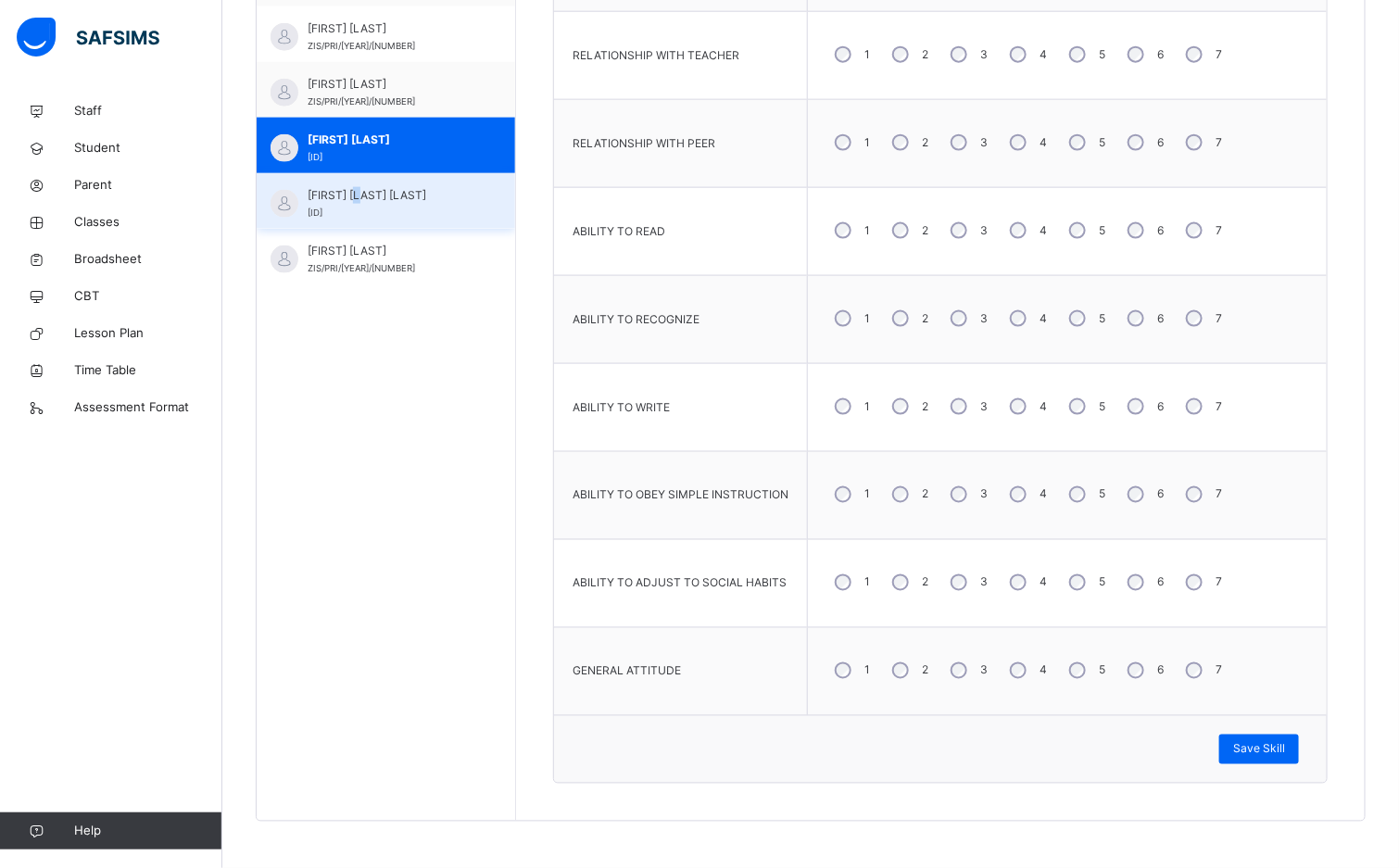 click on "RUKAYYA USMAN ABUBAKAR" at bounding box center [390, 195] 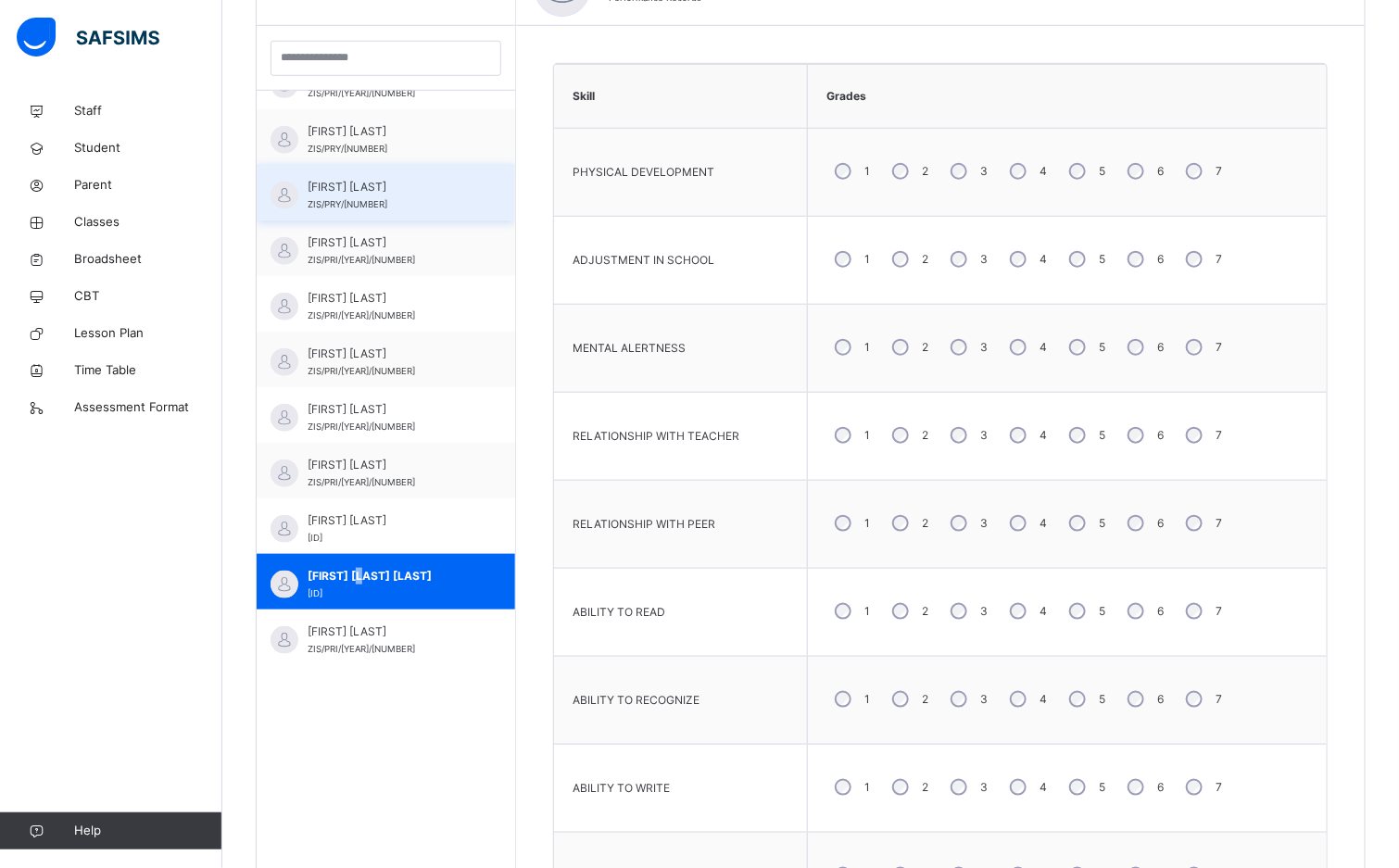 scroll, scrollTop: 914, scrollLeft: 0, axis: vertical 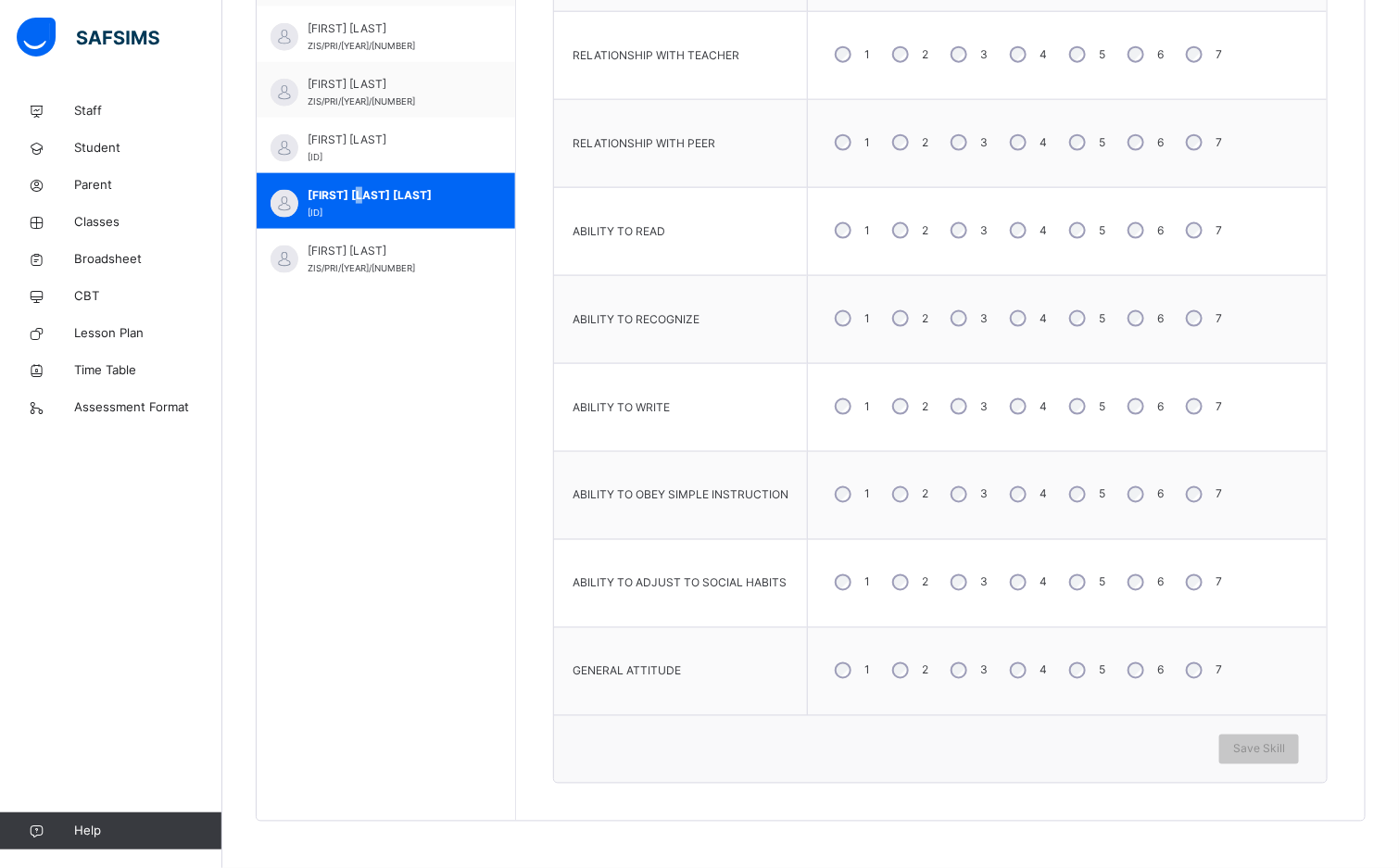 click on "5" at bounding box center (1085, 55) 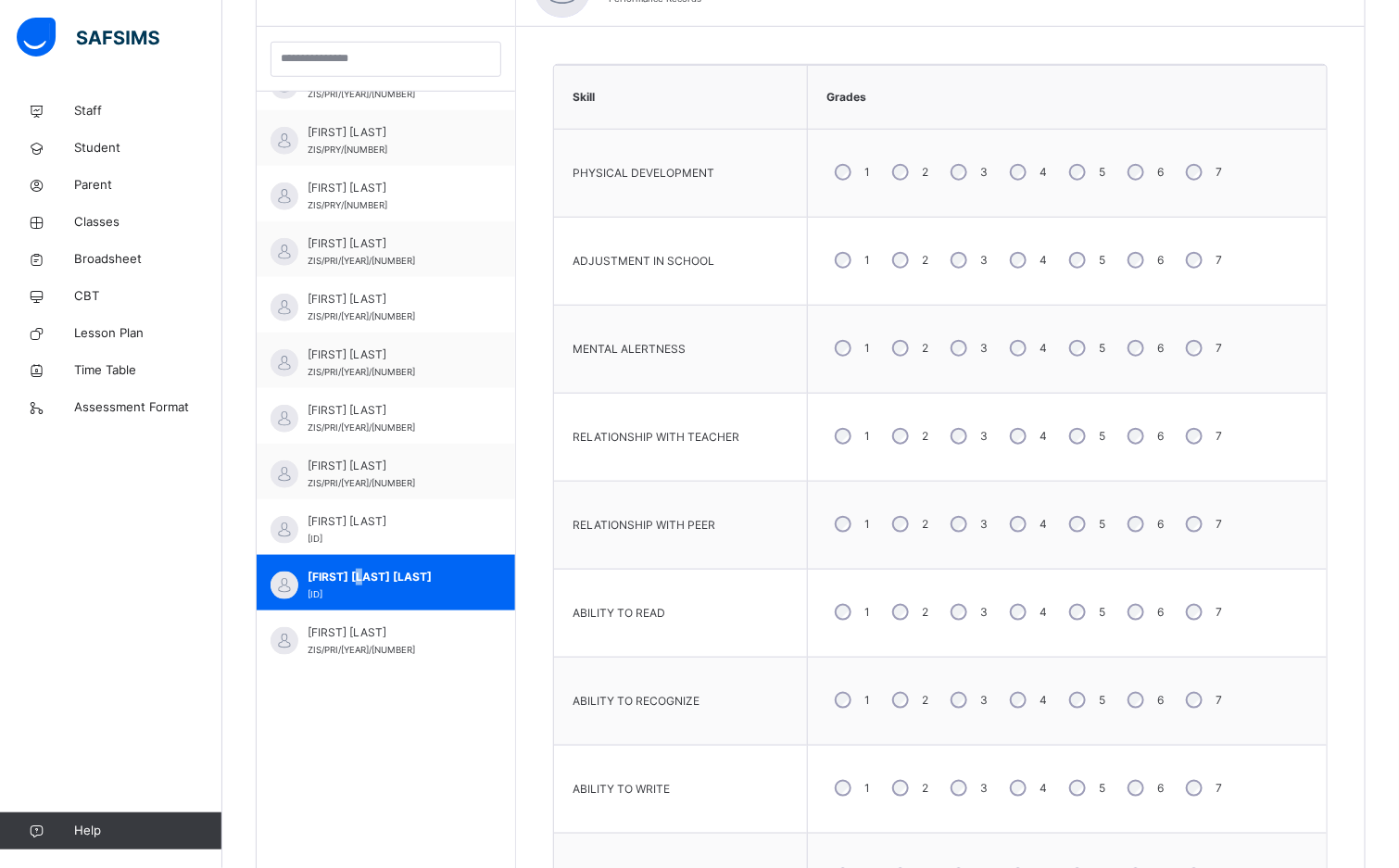 scroll, scrollTop: 497, scrollLeft: 0, axis: vertical 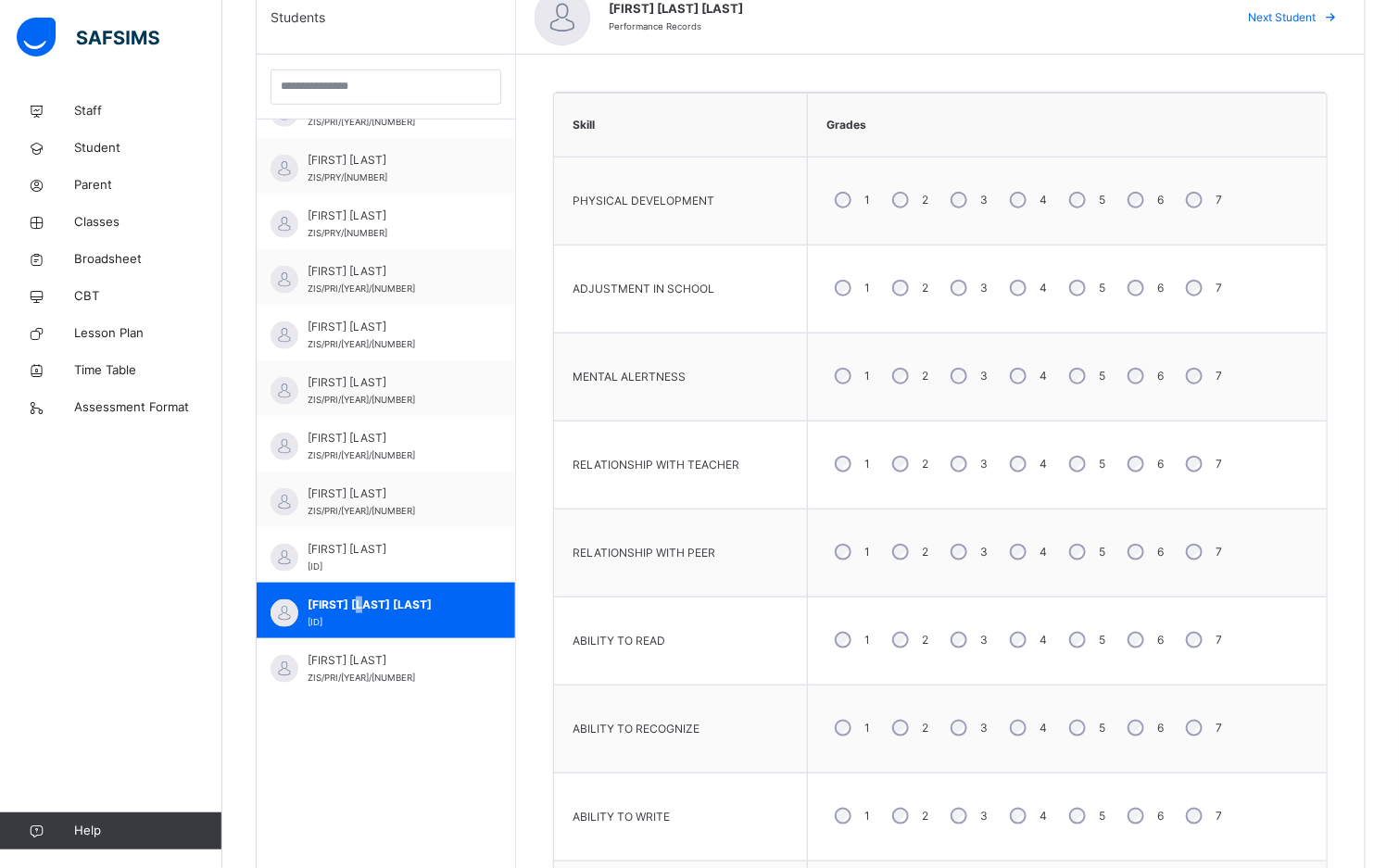 click on "5" at bounding box center [1085, 200] 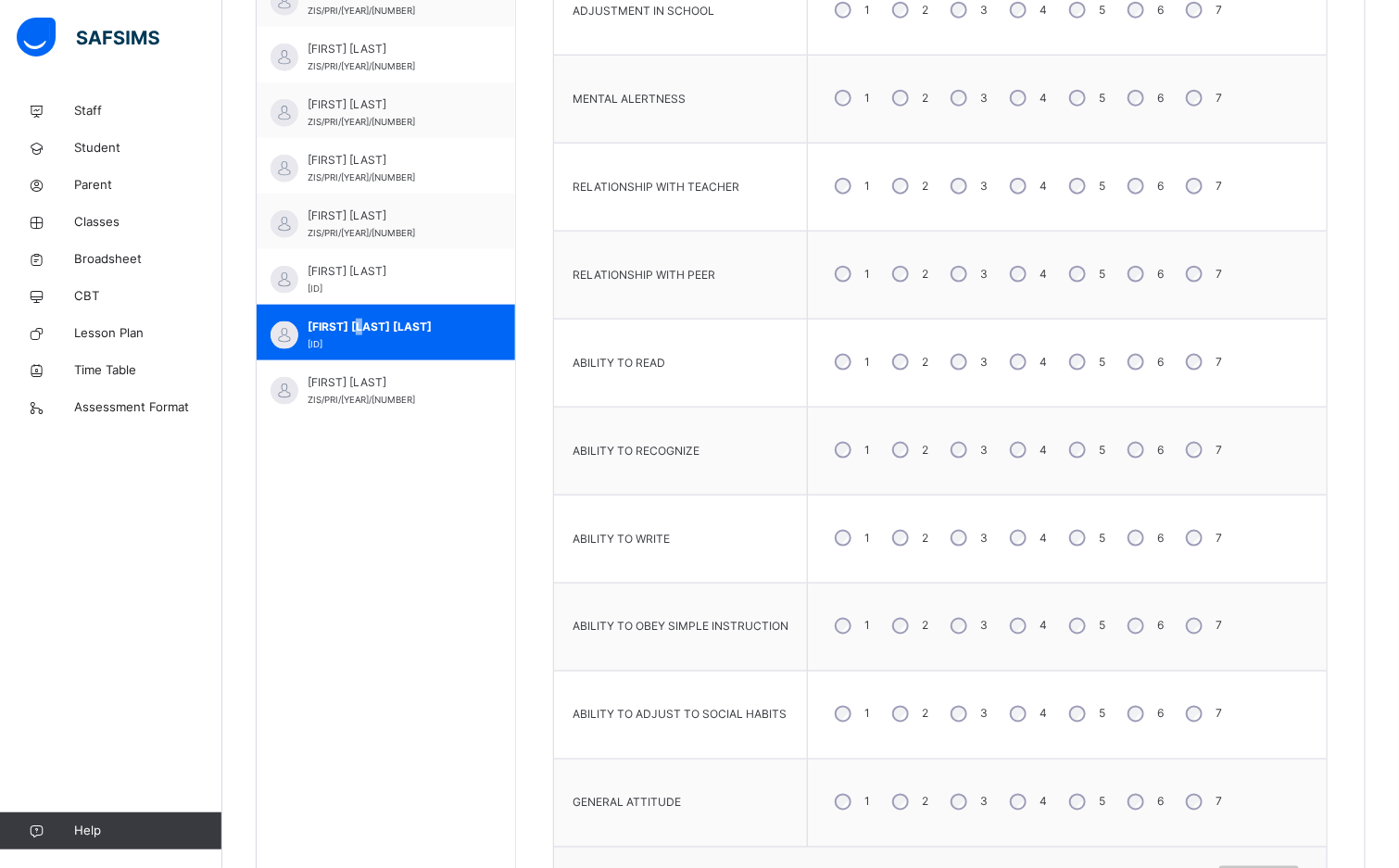 scroll, scrollTop: 914, scrollLeft: 0, axis: vertical 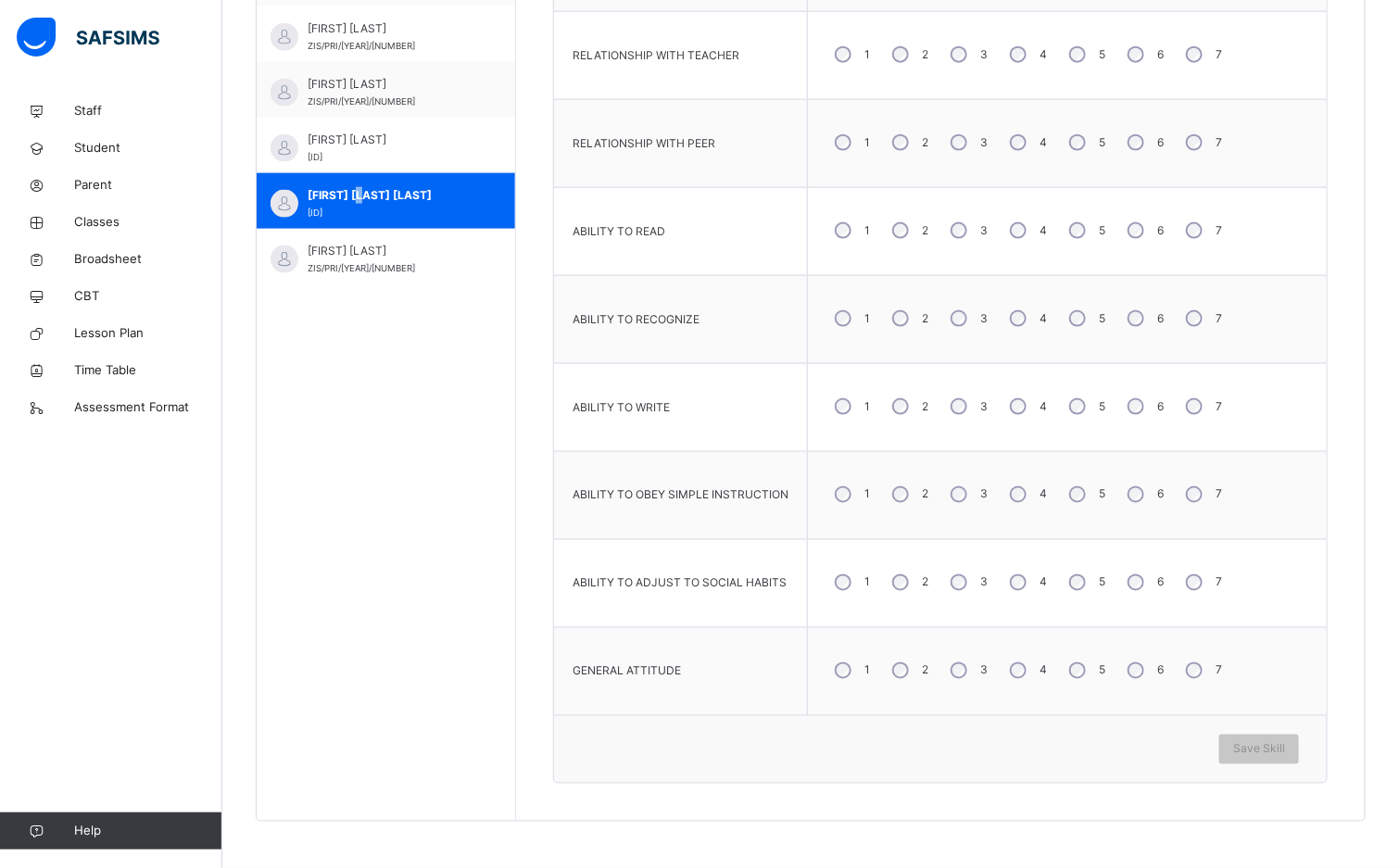 click on "5" at bounding box center (1085, 231) 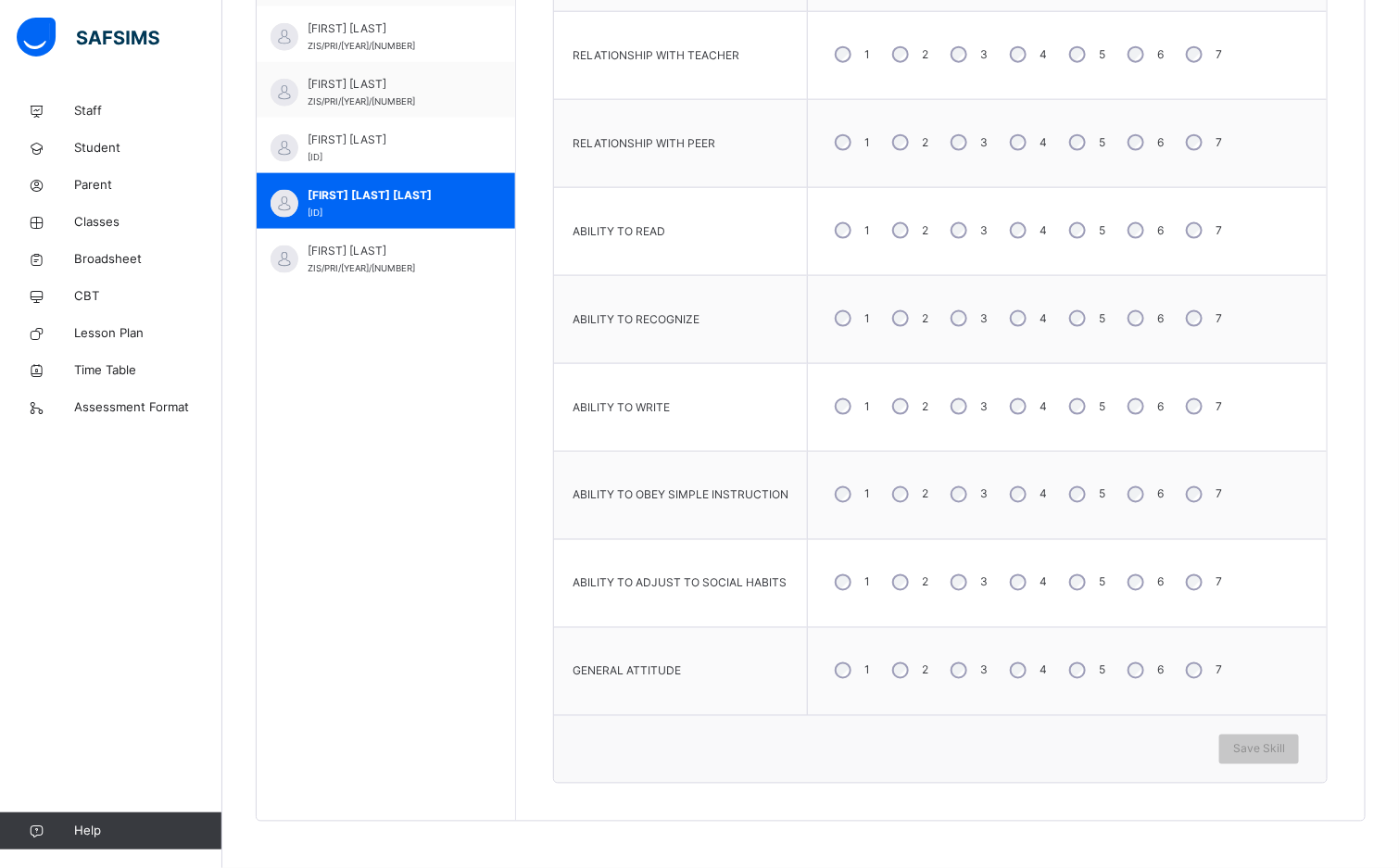 click on "4" at bounding box center (1027, 495) 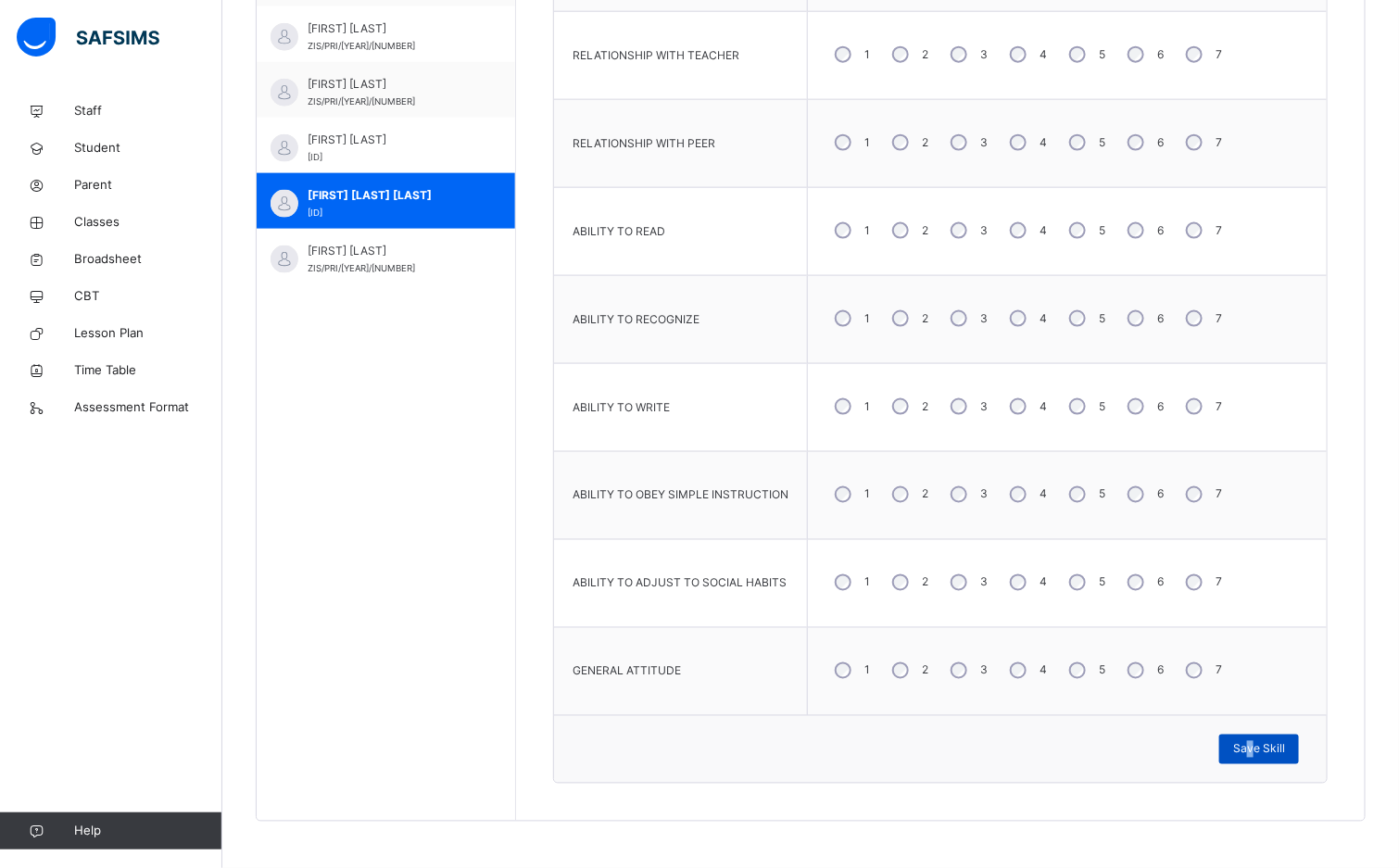 click on "Save Skill" at bounding box center (1259, 749) 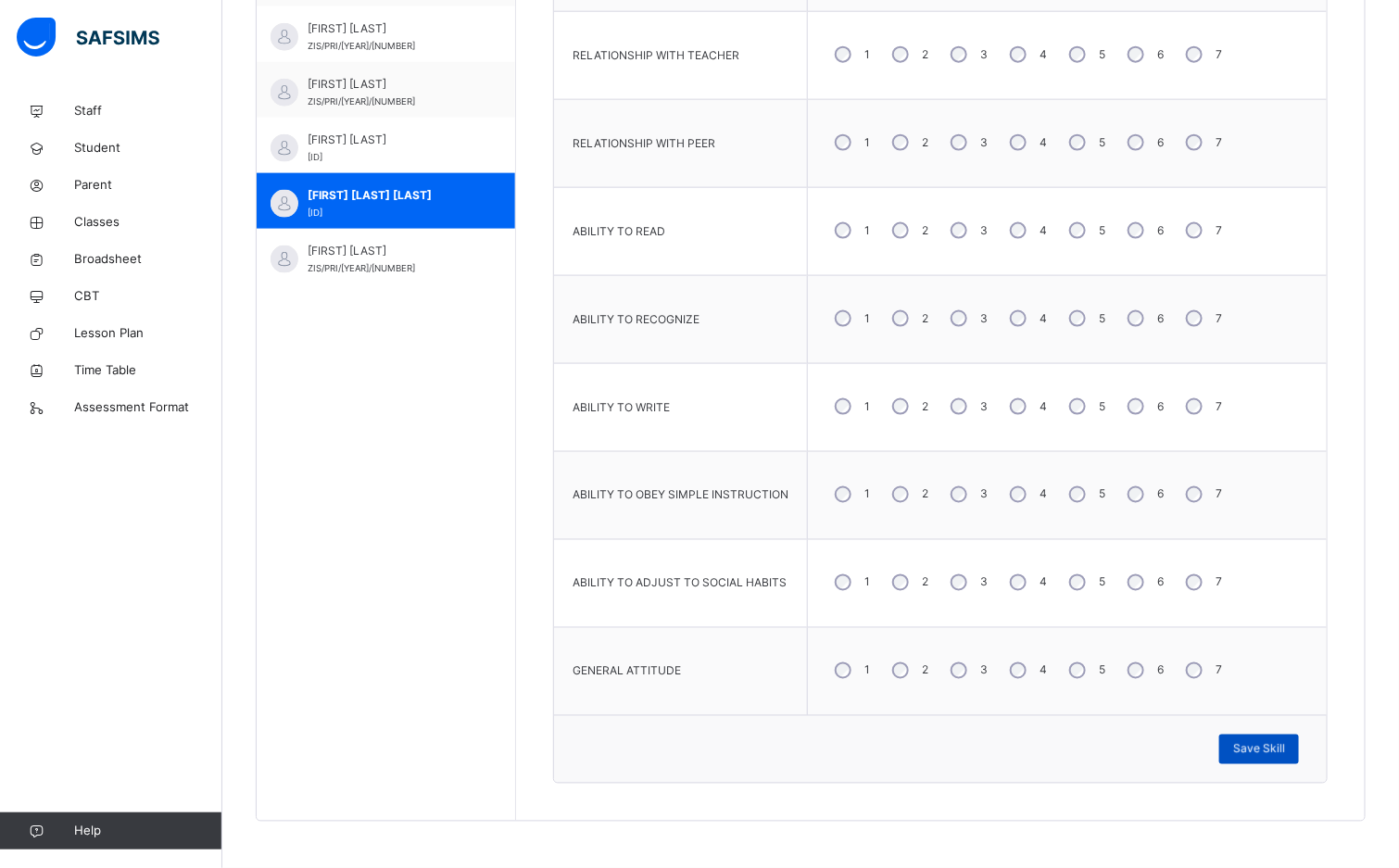 click on "Save Skill" at bounding box center [1259, 749] 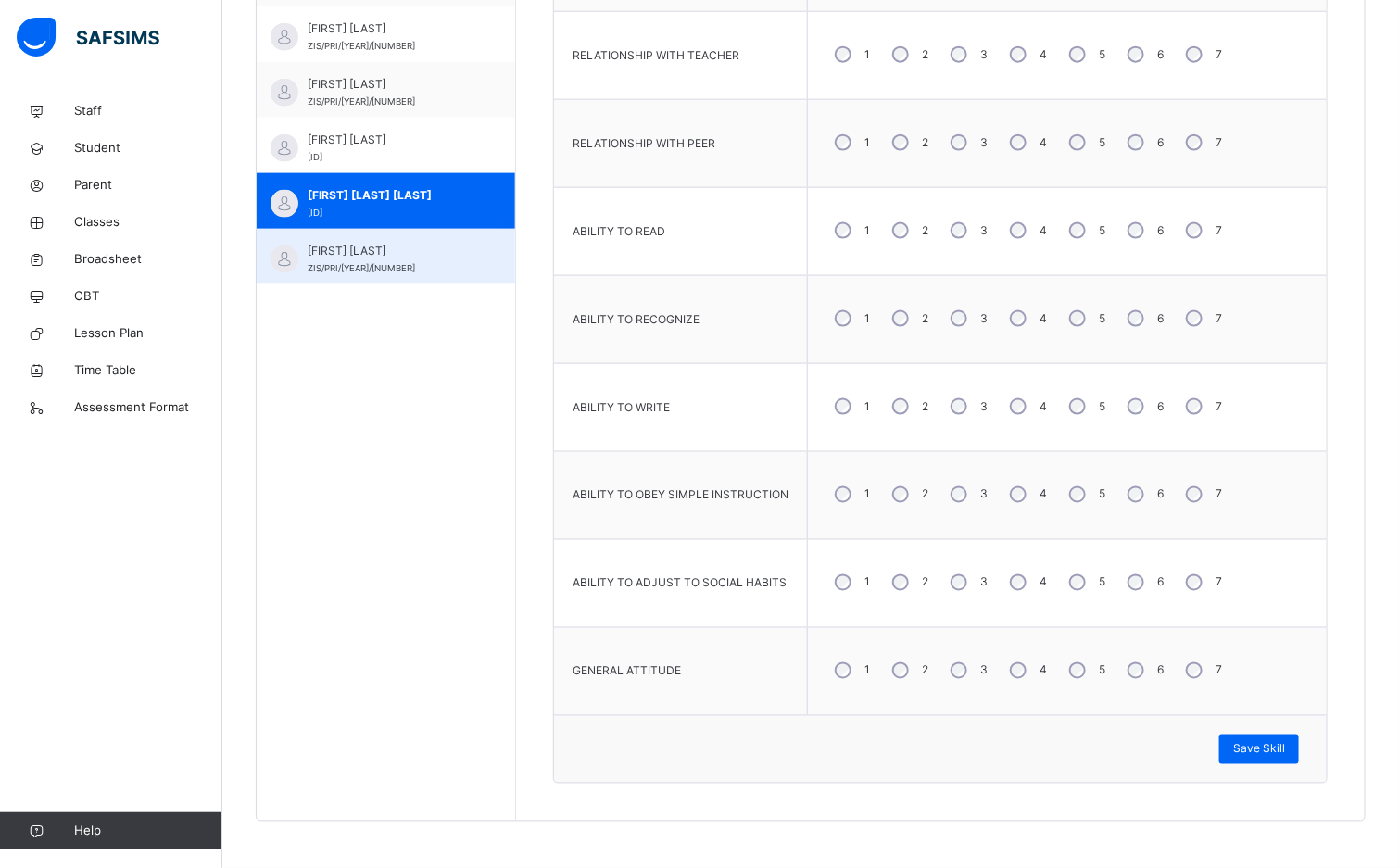 click on "Usman Abdullahi Bumsa Aliyu" at bounding box center [390, 251] 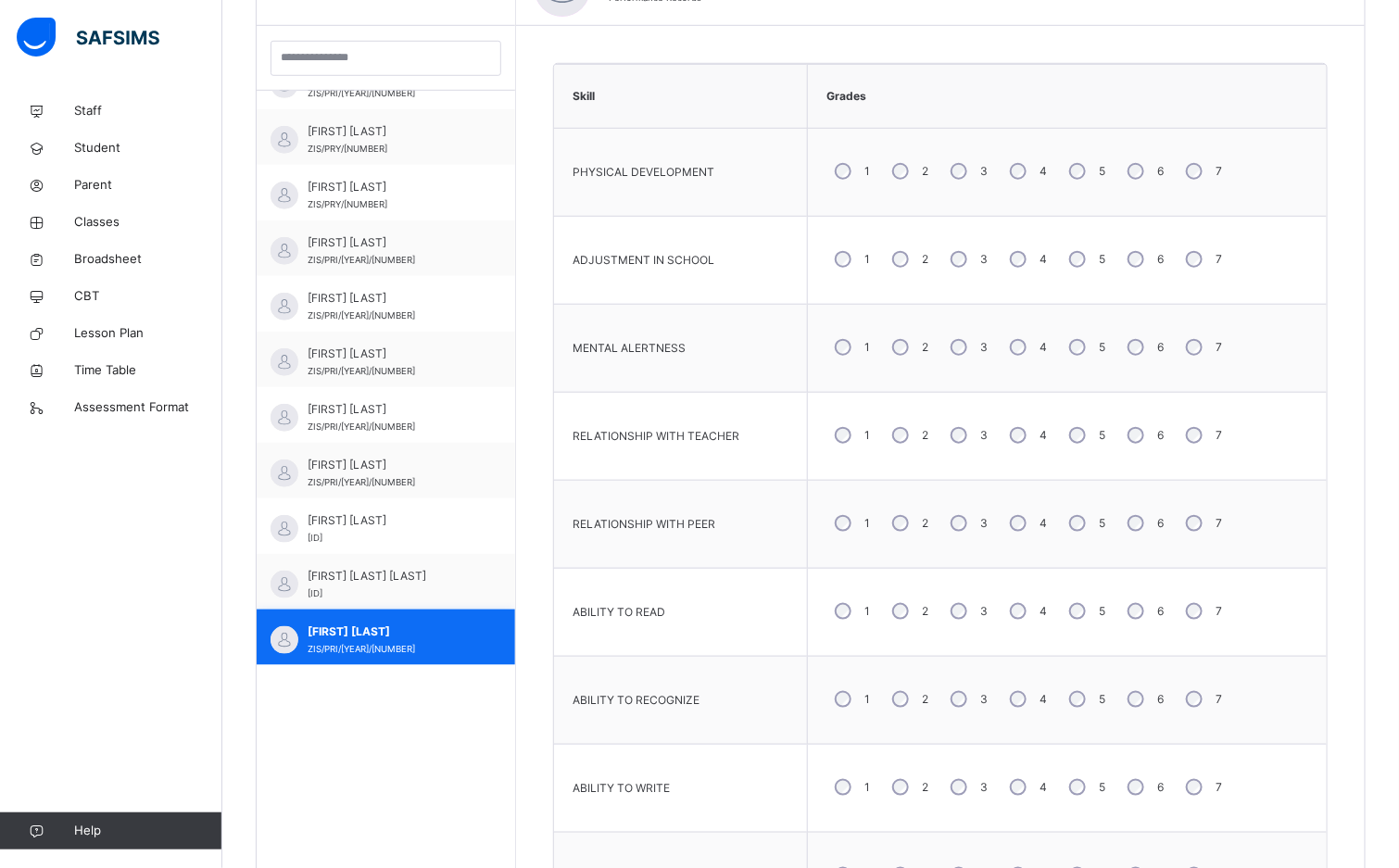 scroll, scrollTop: 914, scrollLeft: 0, axis: vertical 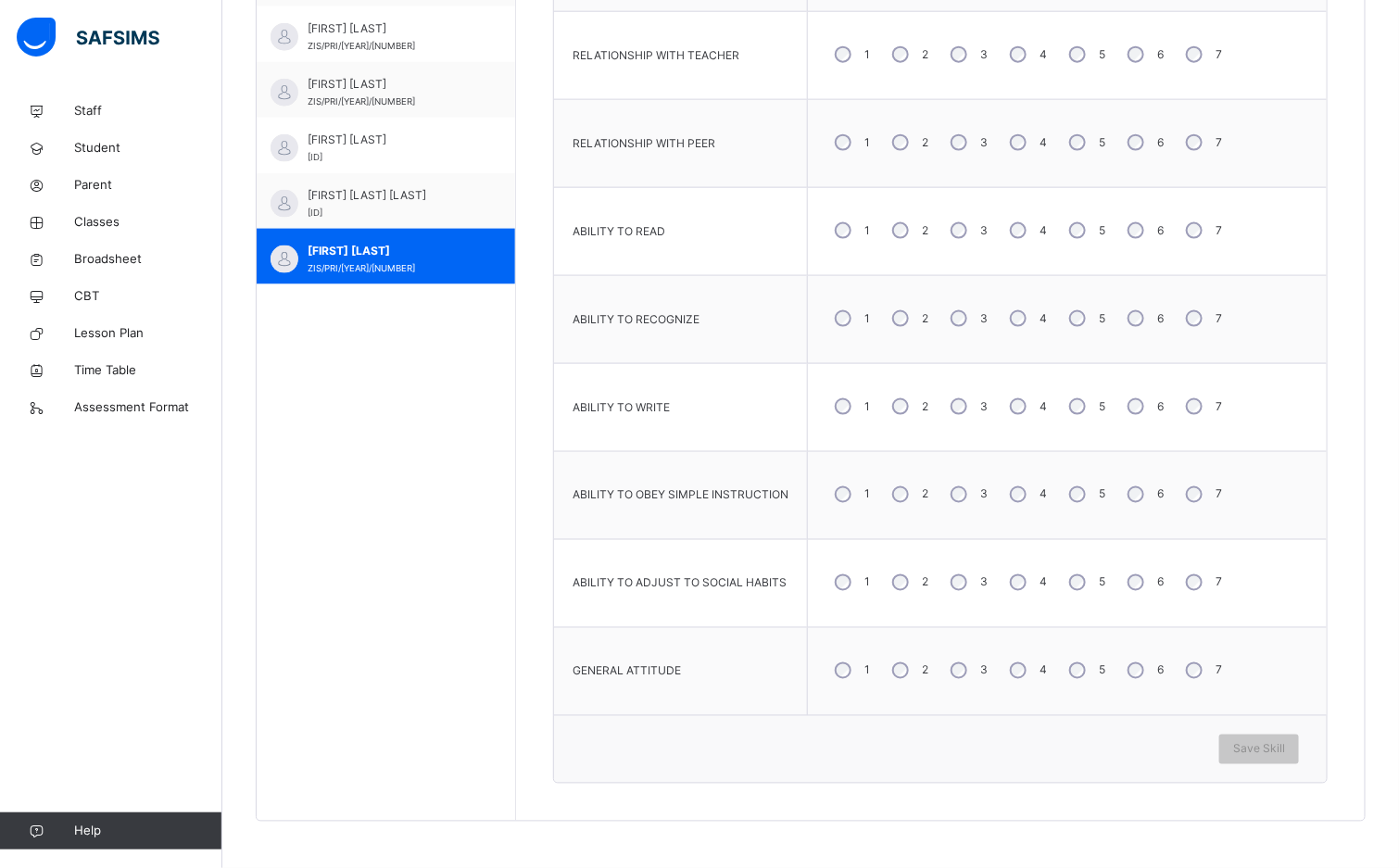 click on "5" at bounding box center (1085, 231) 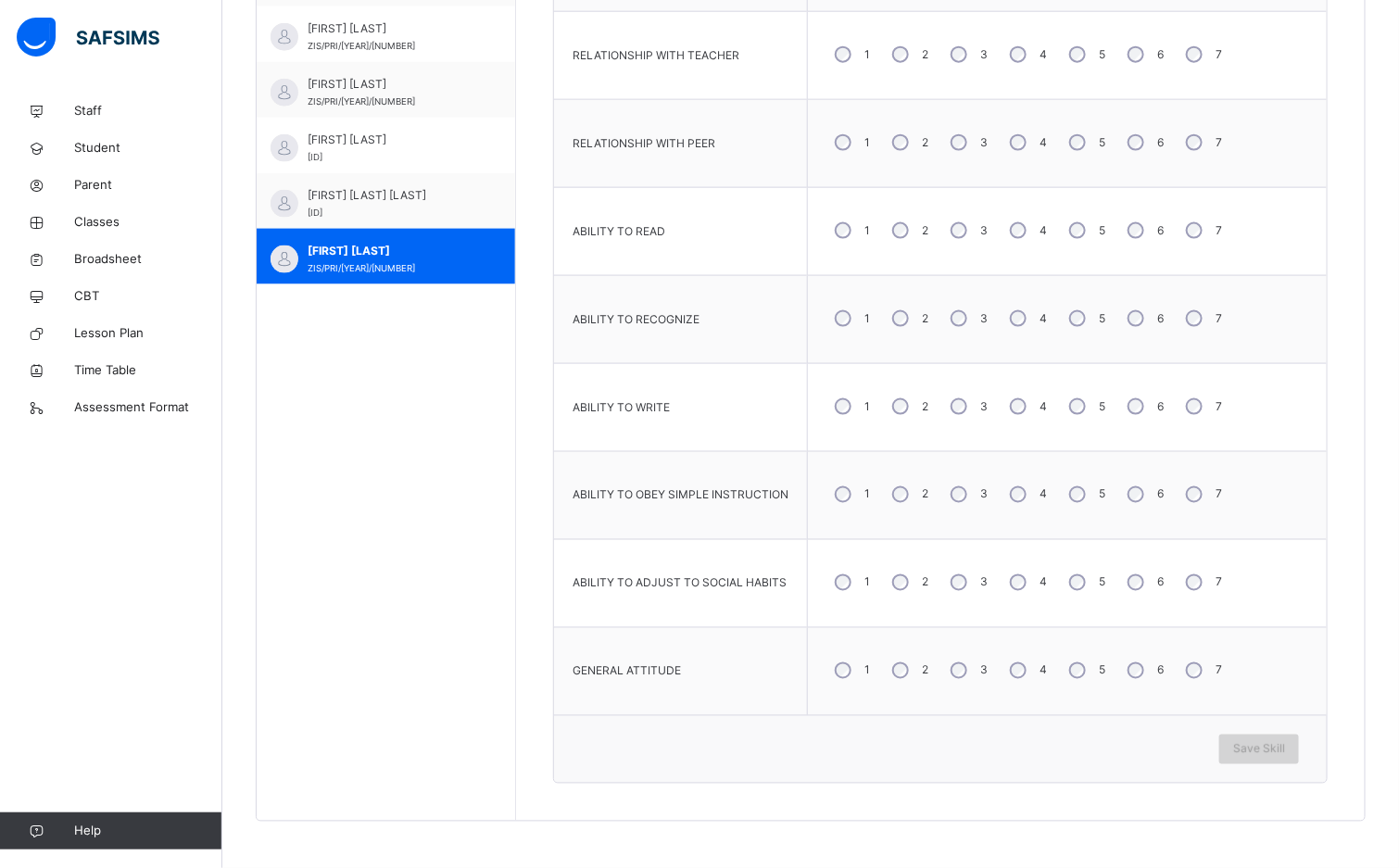 click on "Save Skill" at bounding box center (1259, 749) 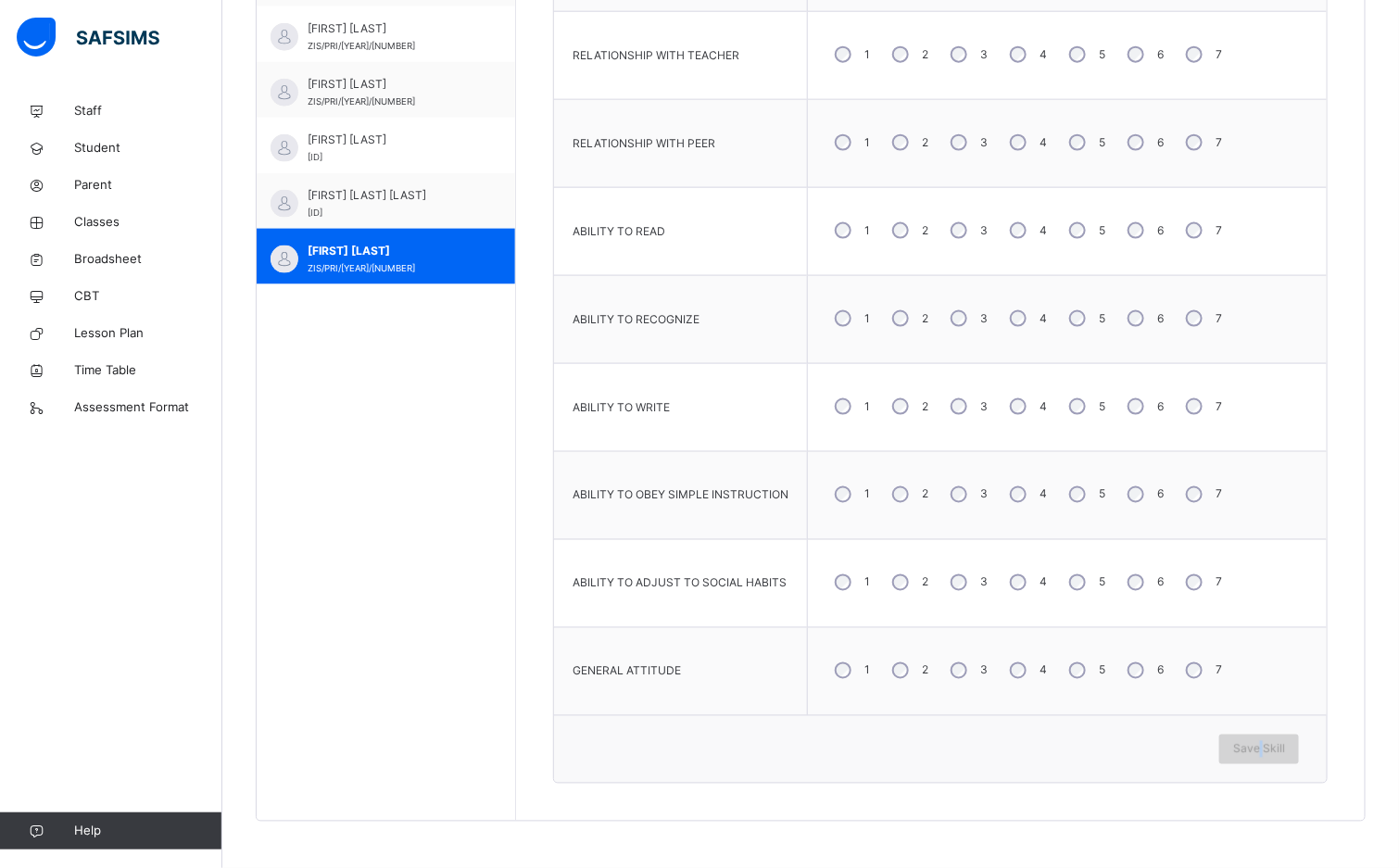 click on "Save Skill" at bounding box center [1259, 749] 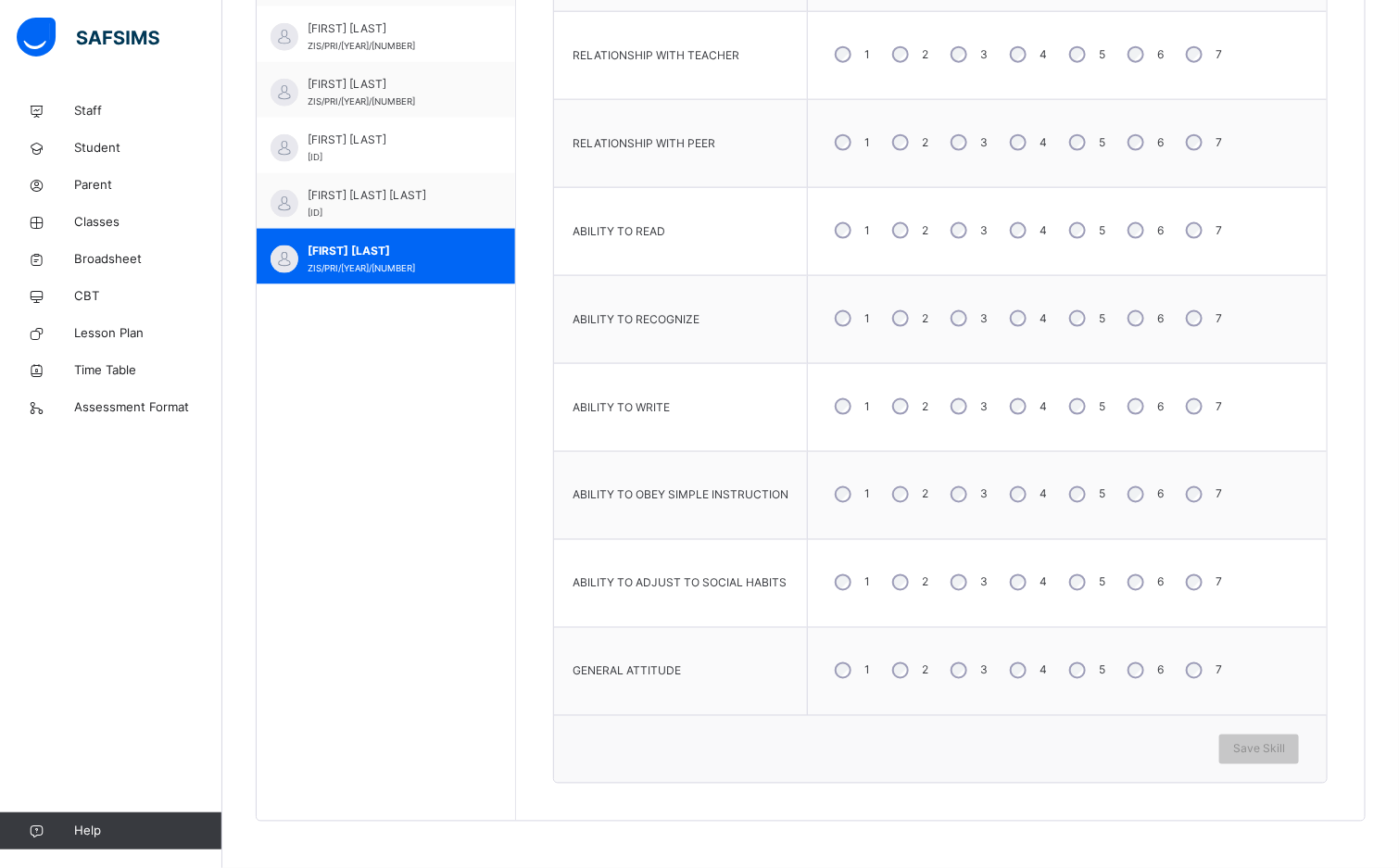 drag, startPoint x: 1235, startPoint y: 739, endPoint x: 734, endPoint y: 773, distance: 502.1524 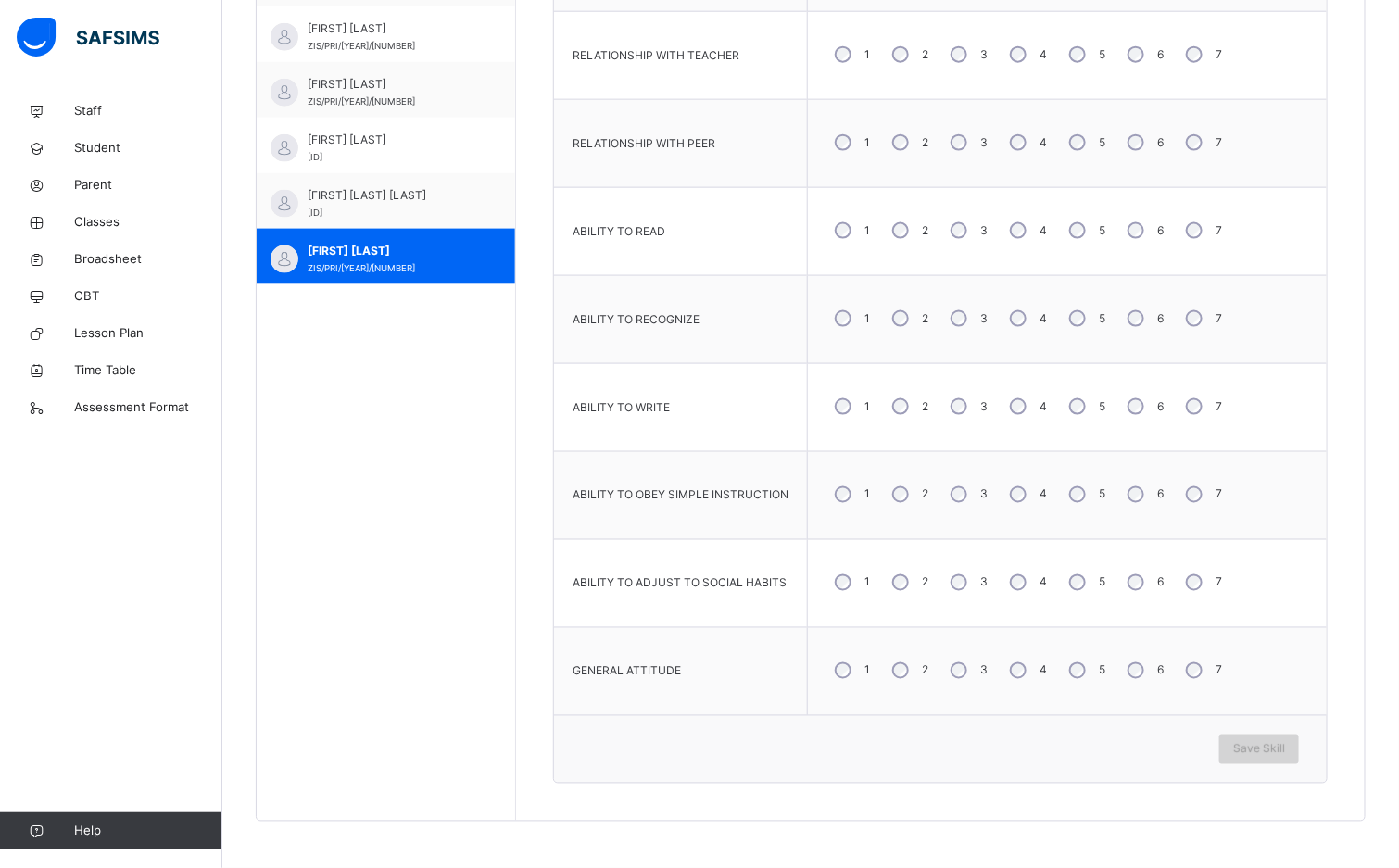 click on "Save Skill" at bounding box center (1259, 749) 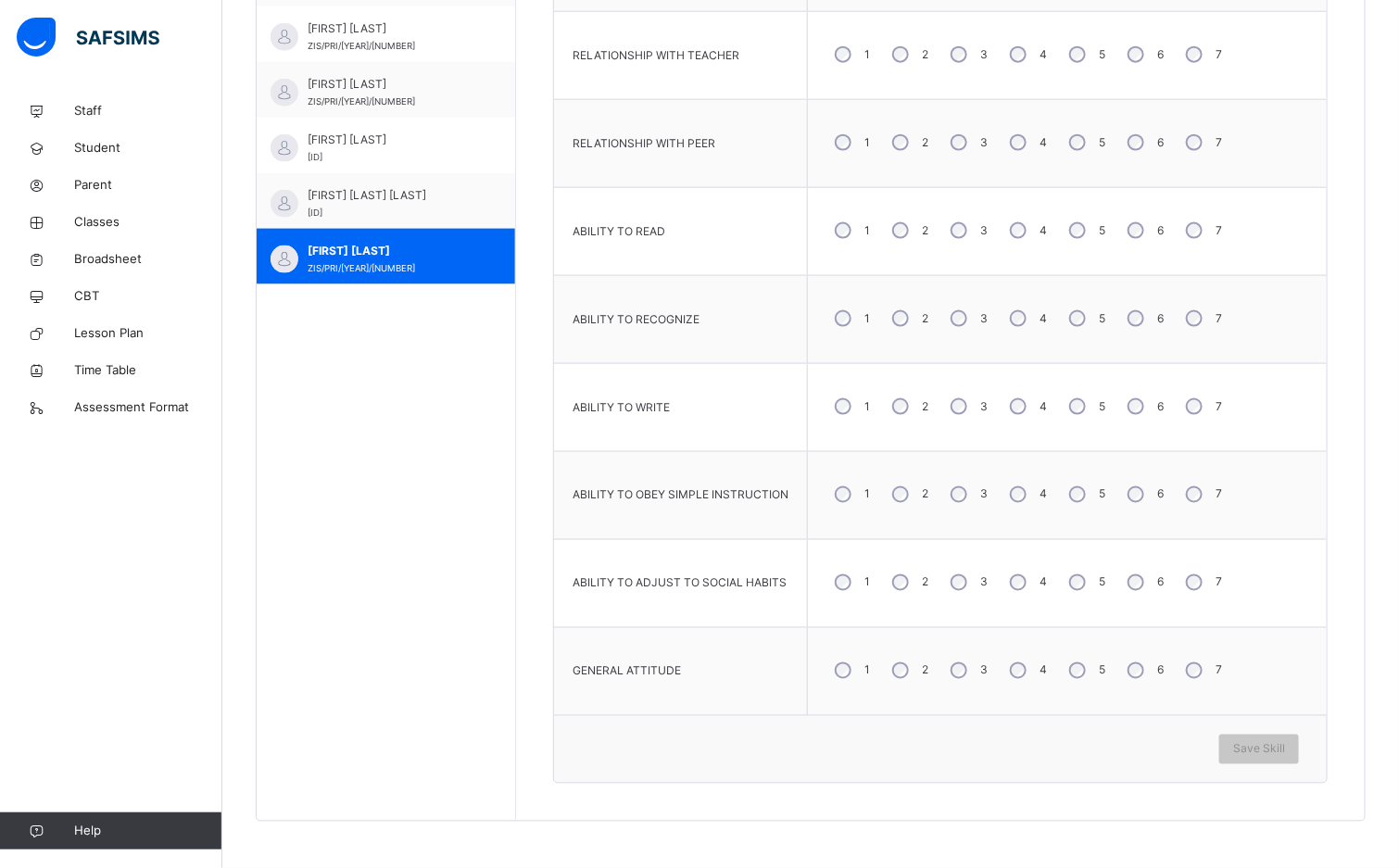 drag, startPoint x: 1265, startPoint y: 742, endPoint x: 1273, endPoint y: 709, distance: 33.955854 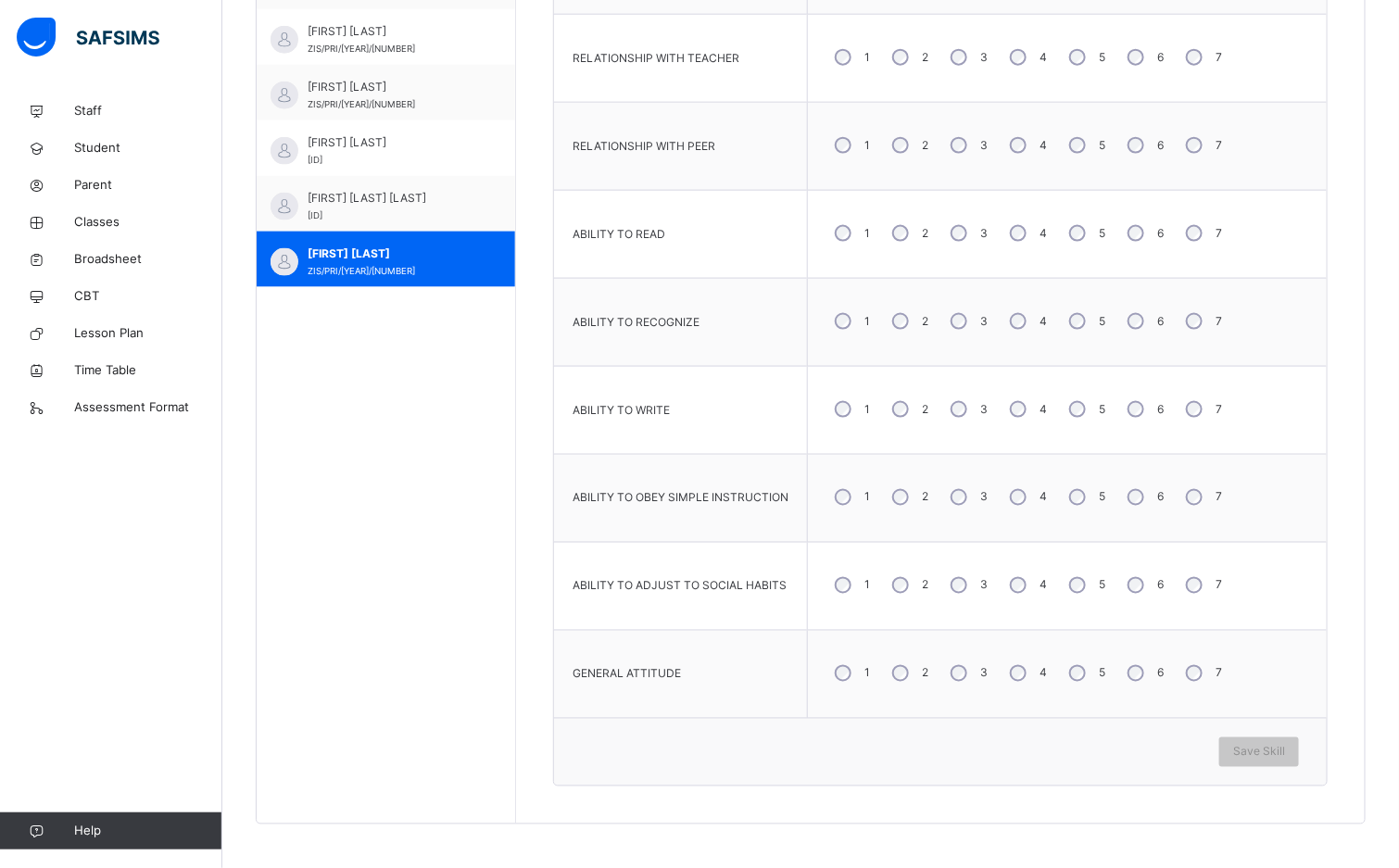 scroll, scrollTop: 914, scrollLeft: 0, axis: vertical 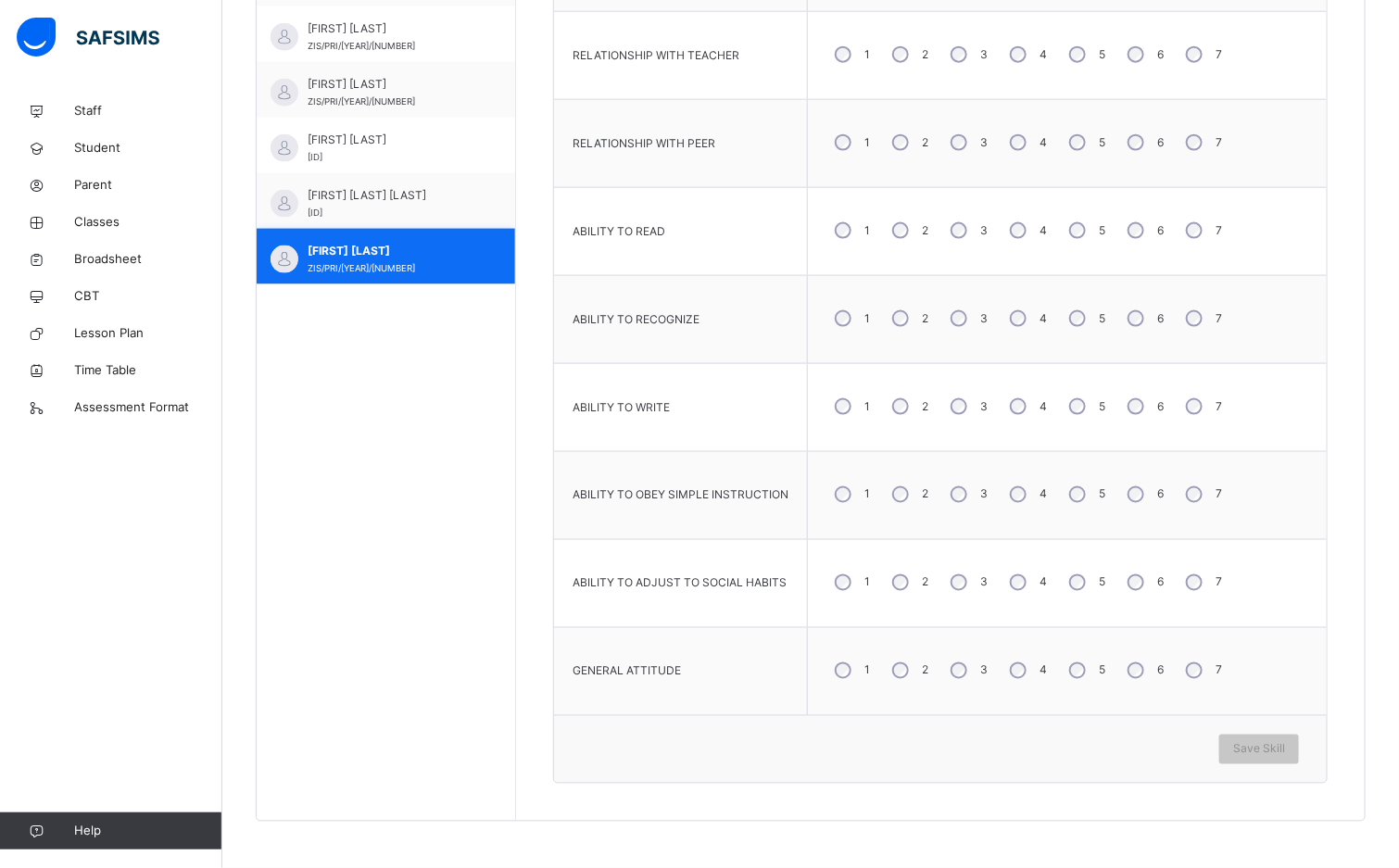 click on "Usman Abdullahi Bumsa Aliyu" at bounding box center (390, 251) 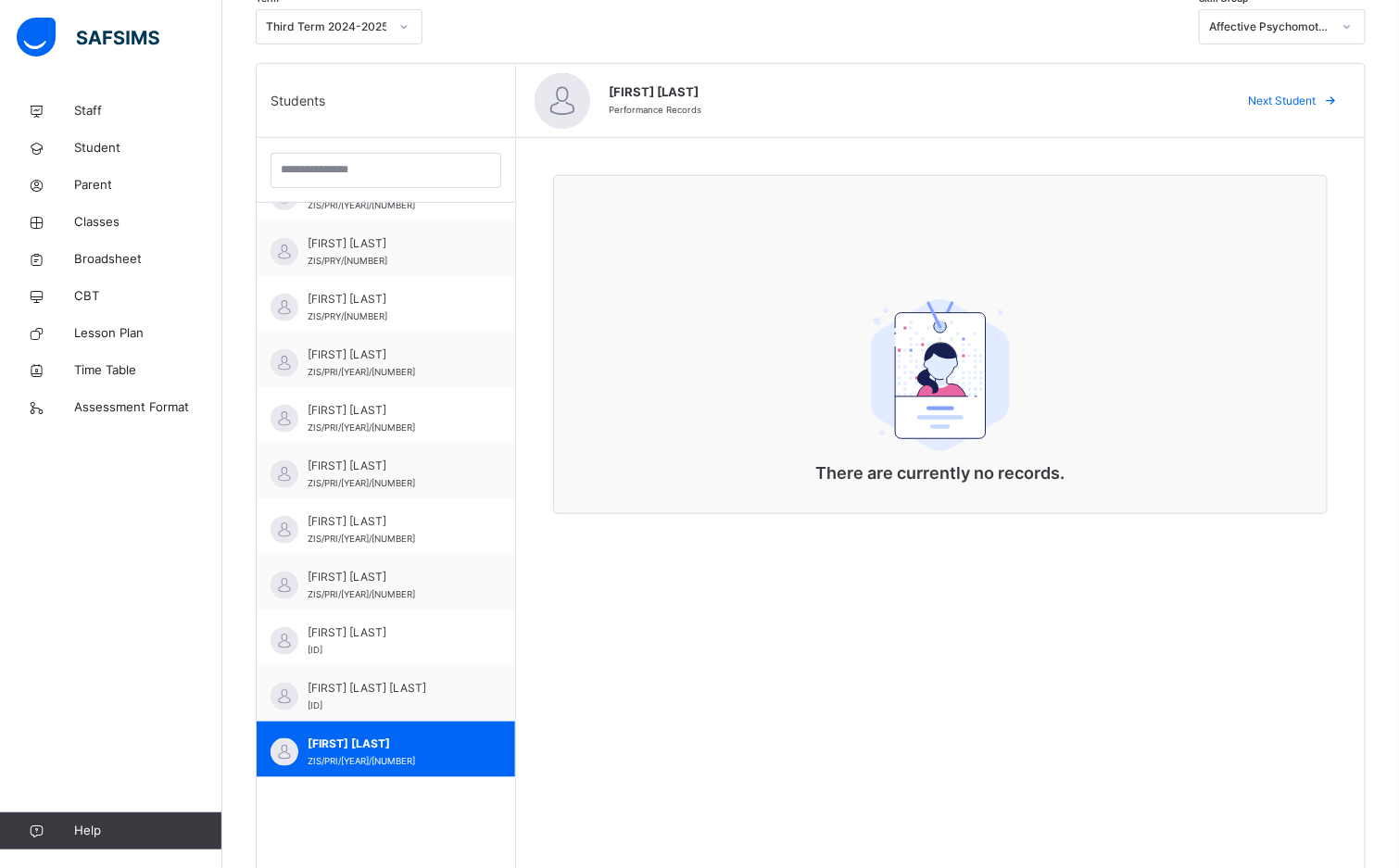 scroll, scrollTop: 526, scrollLeft: 0, axis: vertical 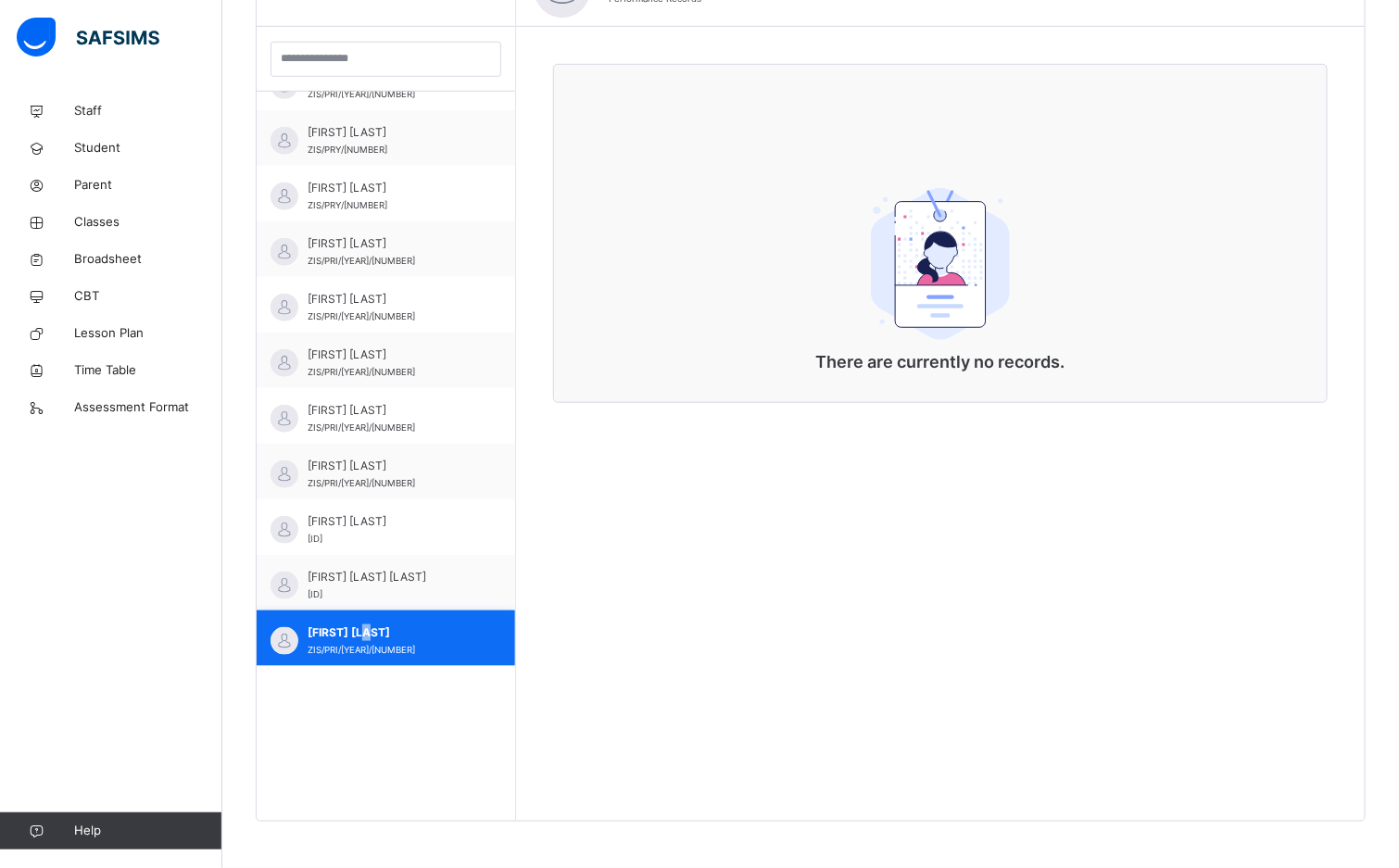 click on "Usman Abdullahi Bumsa Aliyu" at bounding box center [390, 633] 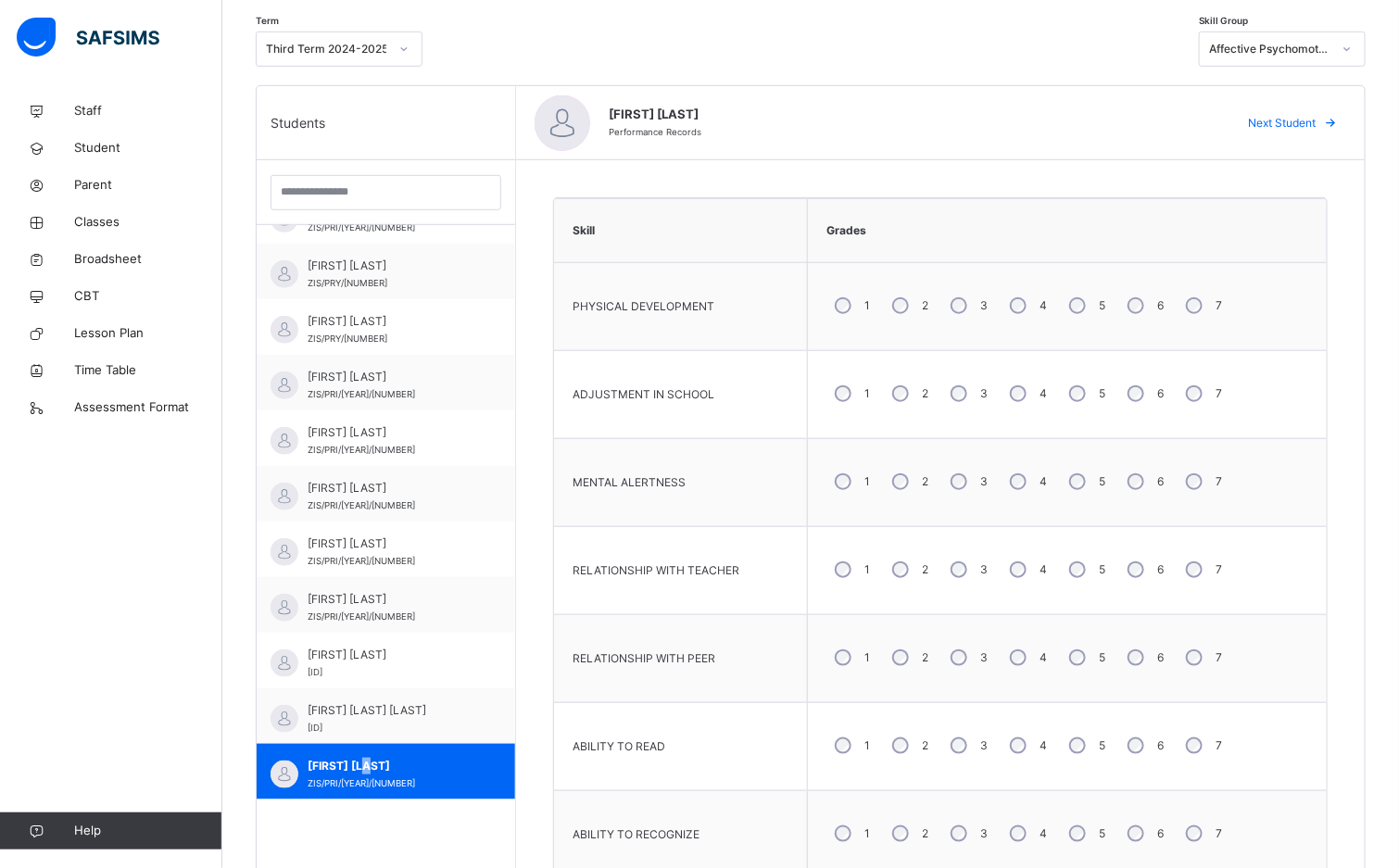 scroll, scrollTop: 248, scrollLeft: 0, axis: vertical 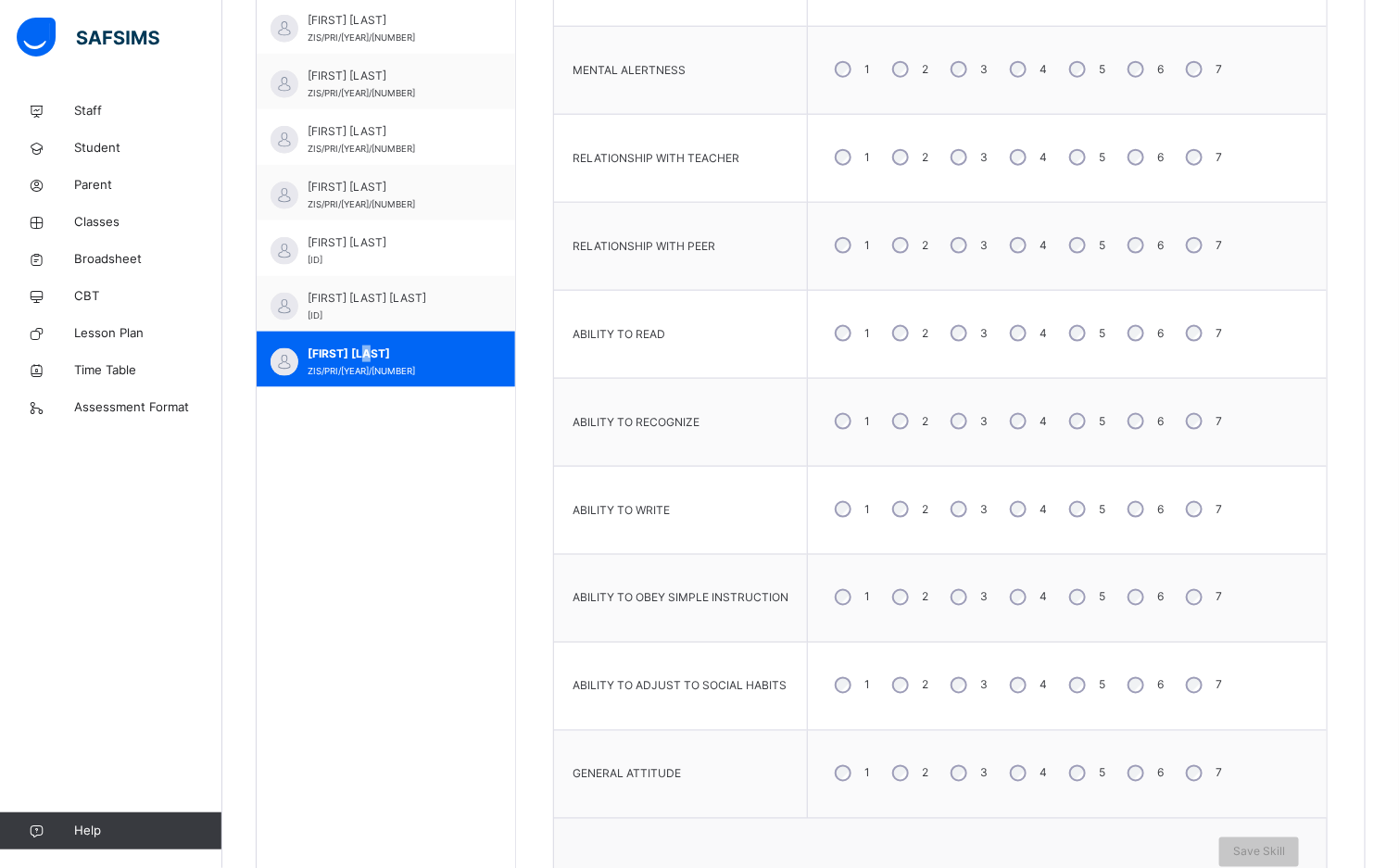 click on "5" at bounding box center (1085, 509) 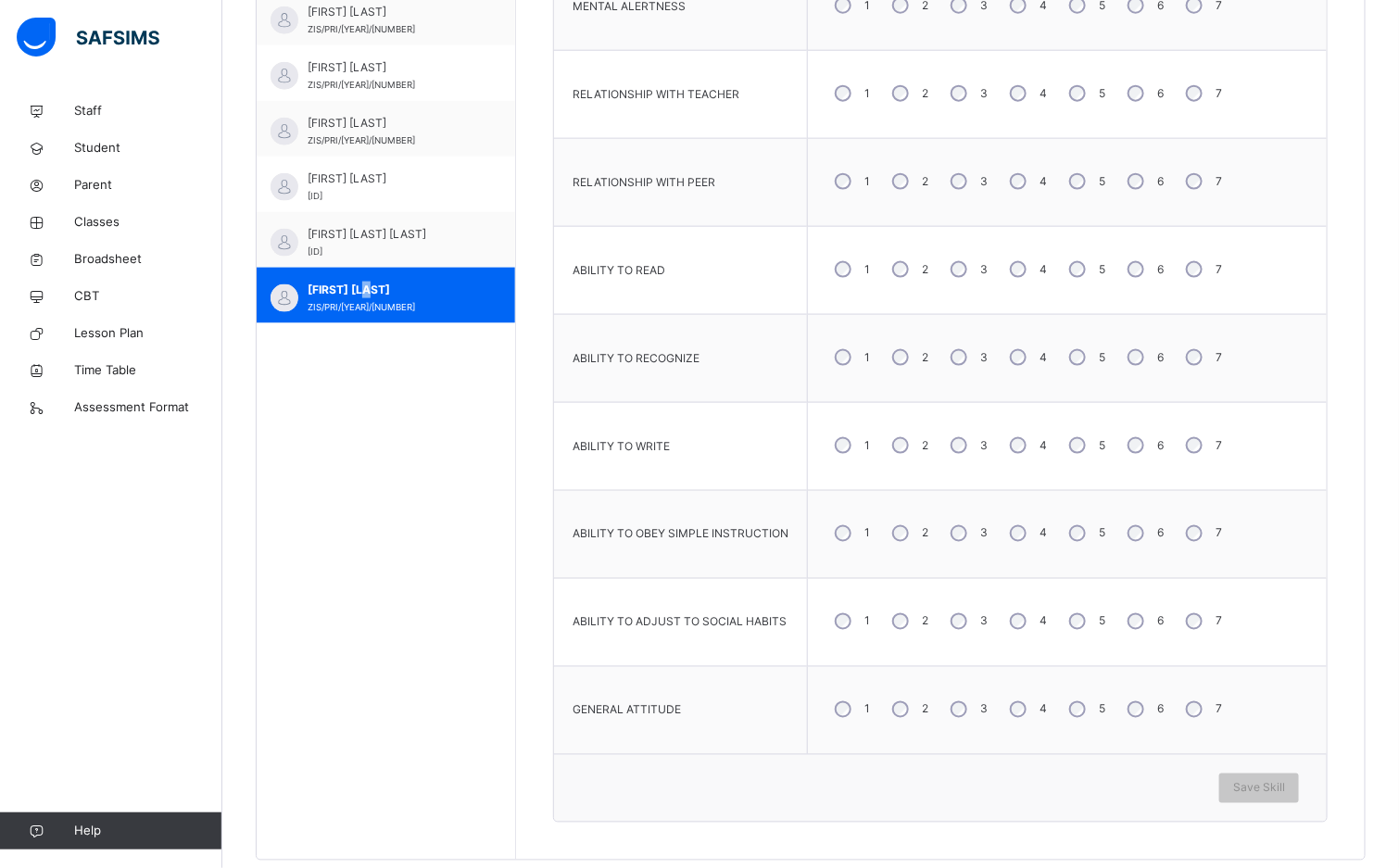 scroll, scrollTop: 914, scrollLeft: 0, axis: vertical 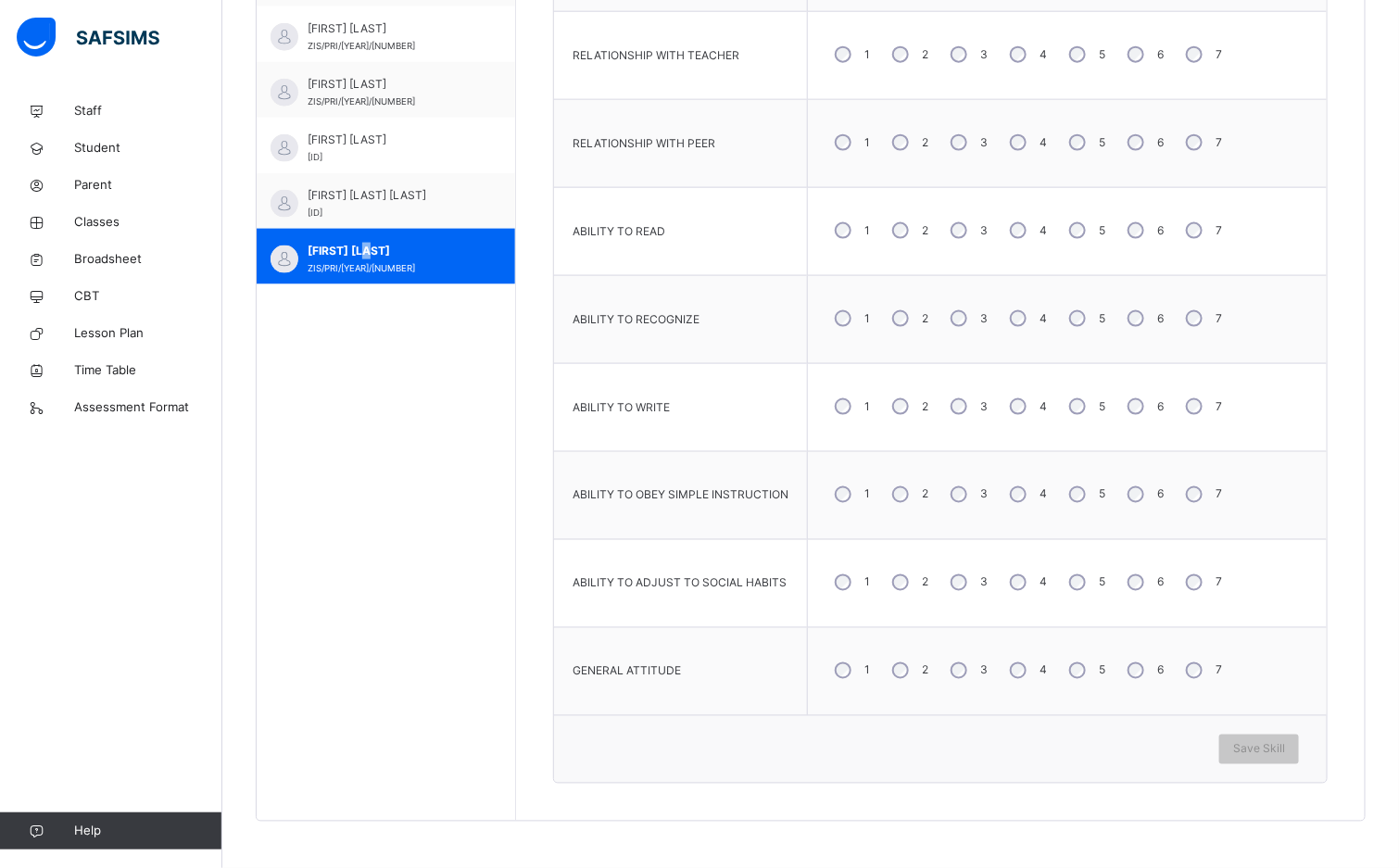 click on "5" at bounding box center [1085, 671] 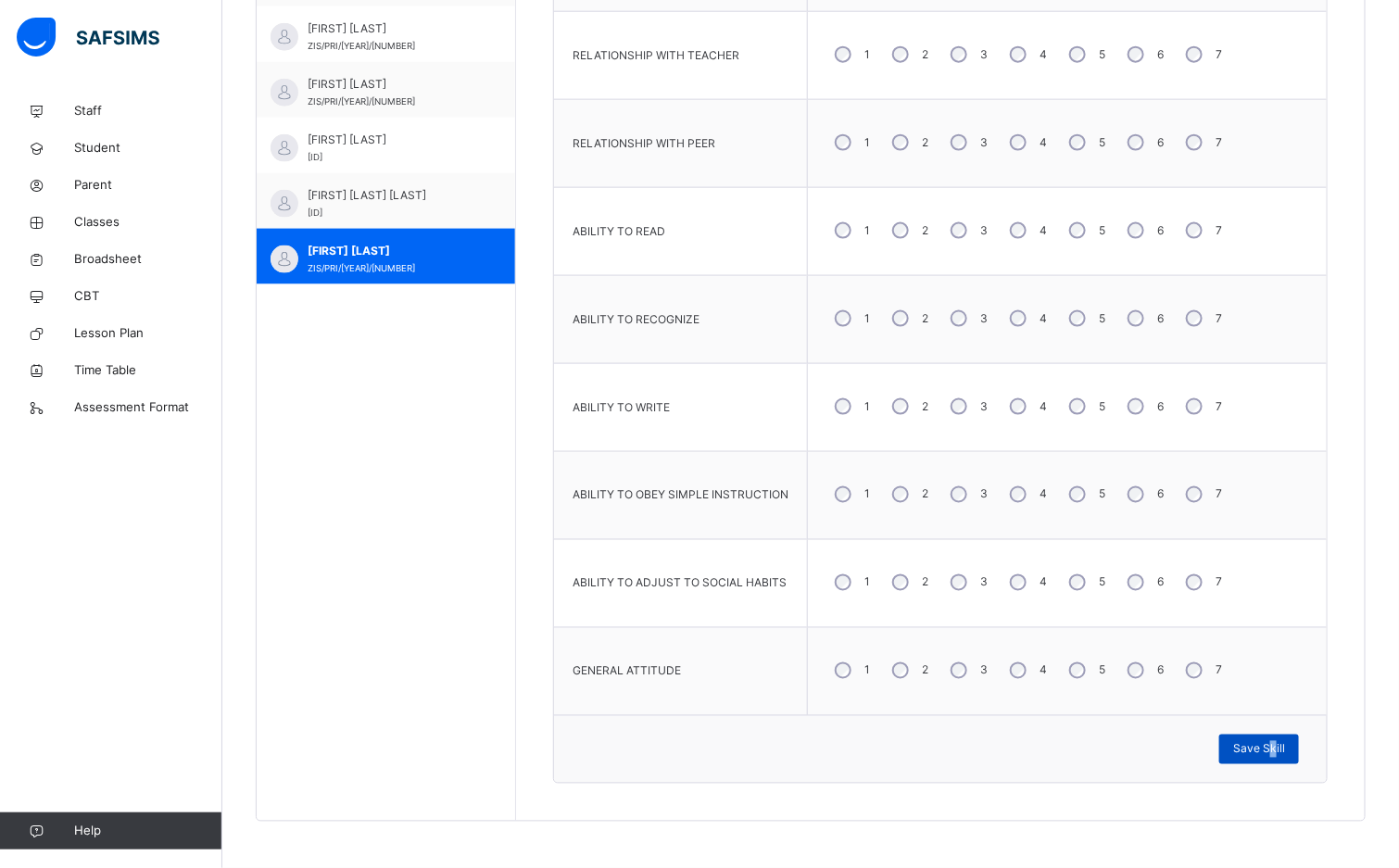 click on "Save Skill" at bounding box center (1259, 749) 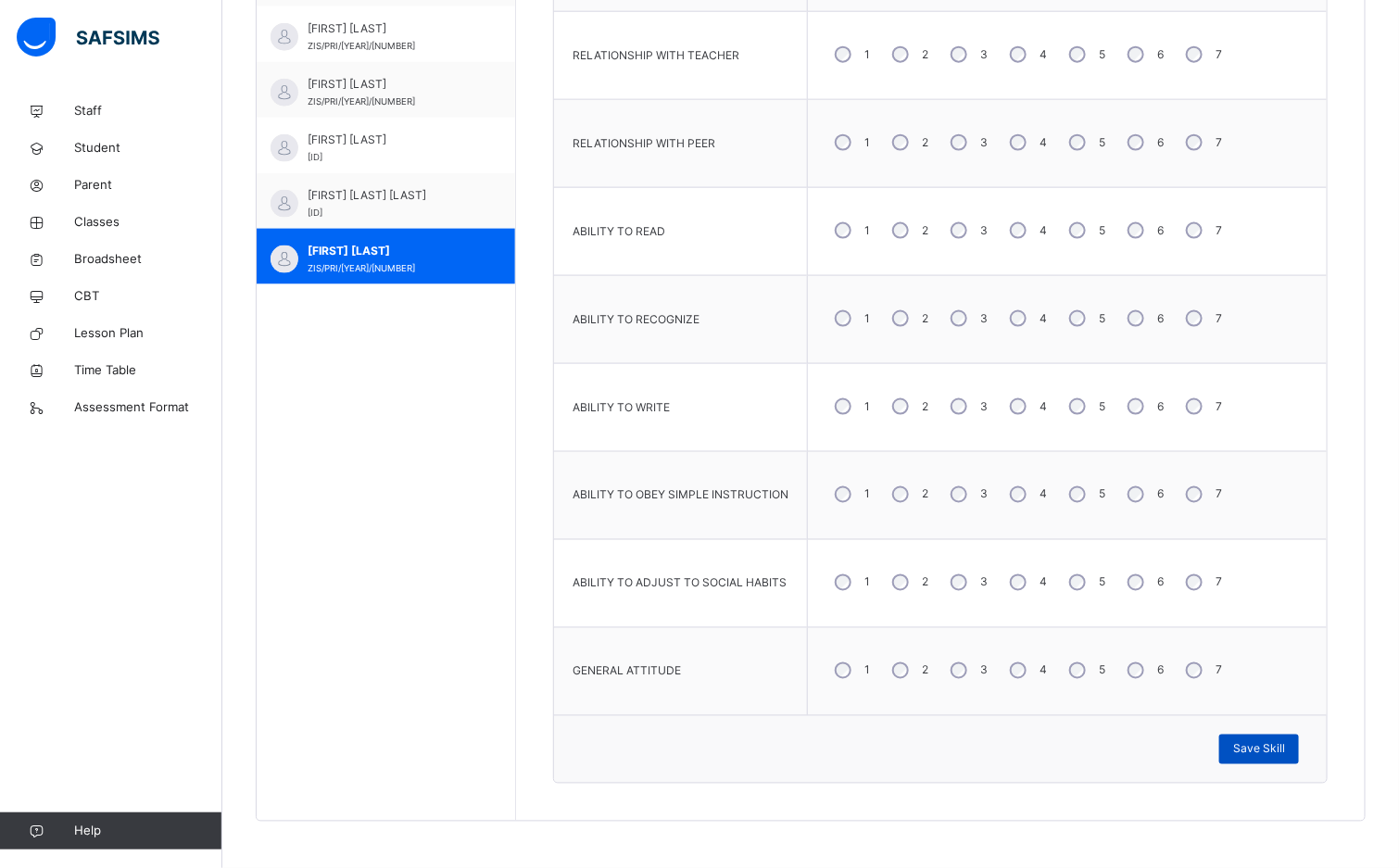 click on "Save Skill" at bounding box center (1259, 749) 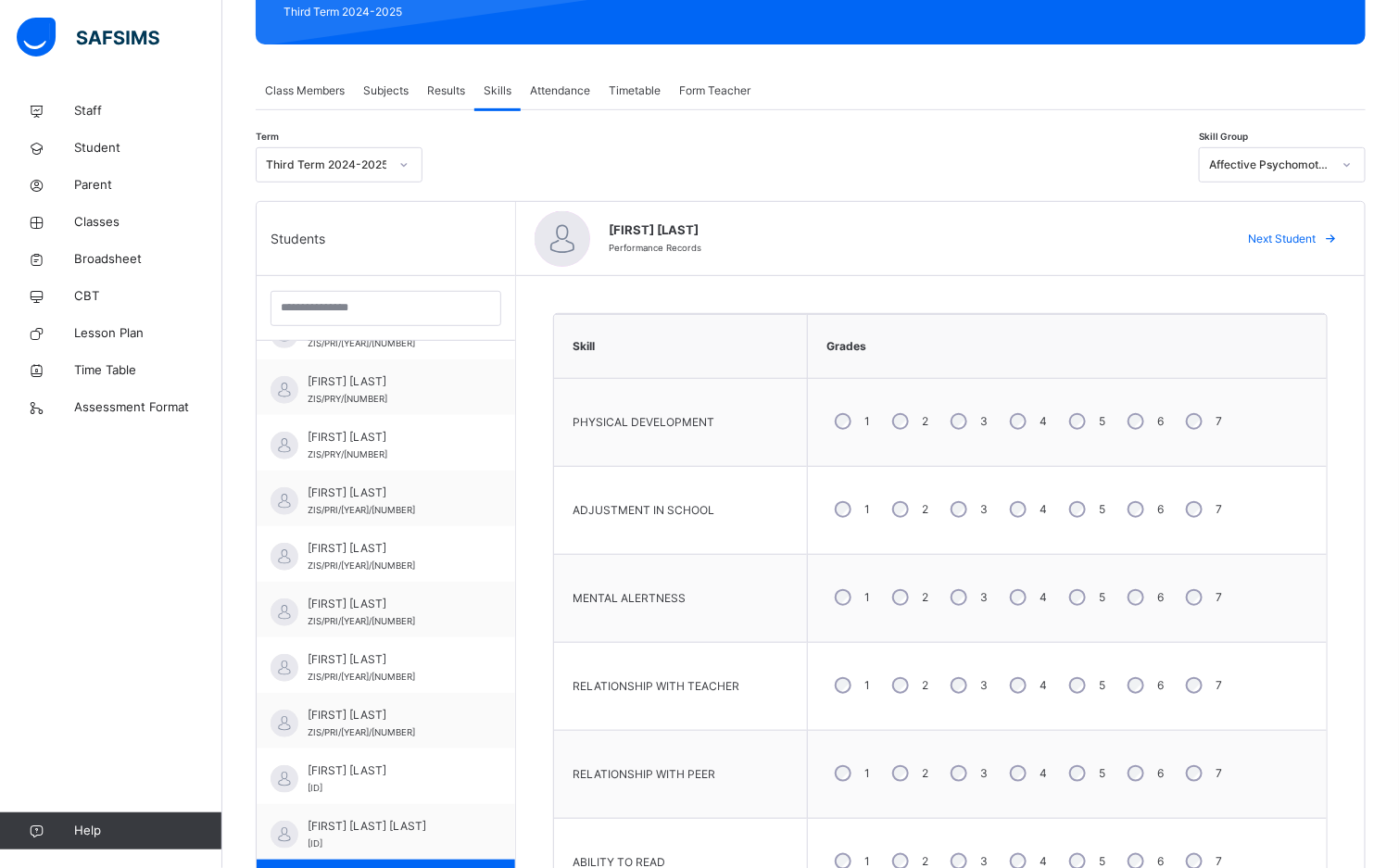 scroll, scrollTop: 220, scrollLeft: 0, axis: vertical 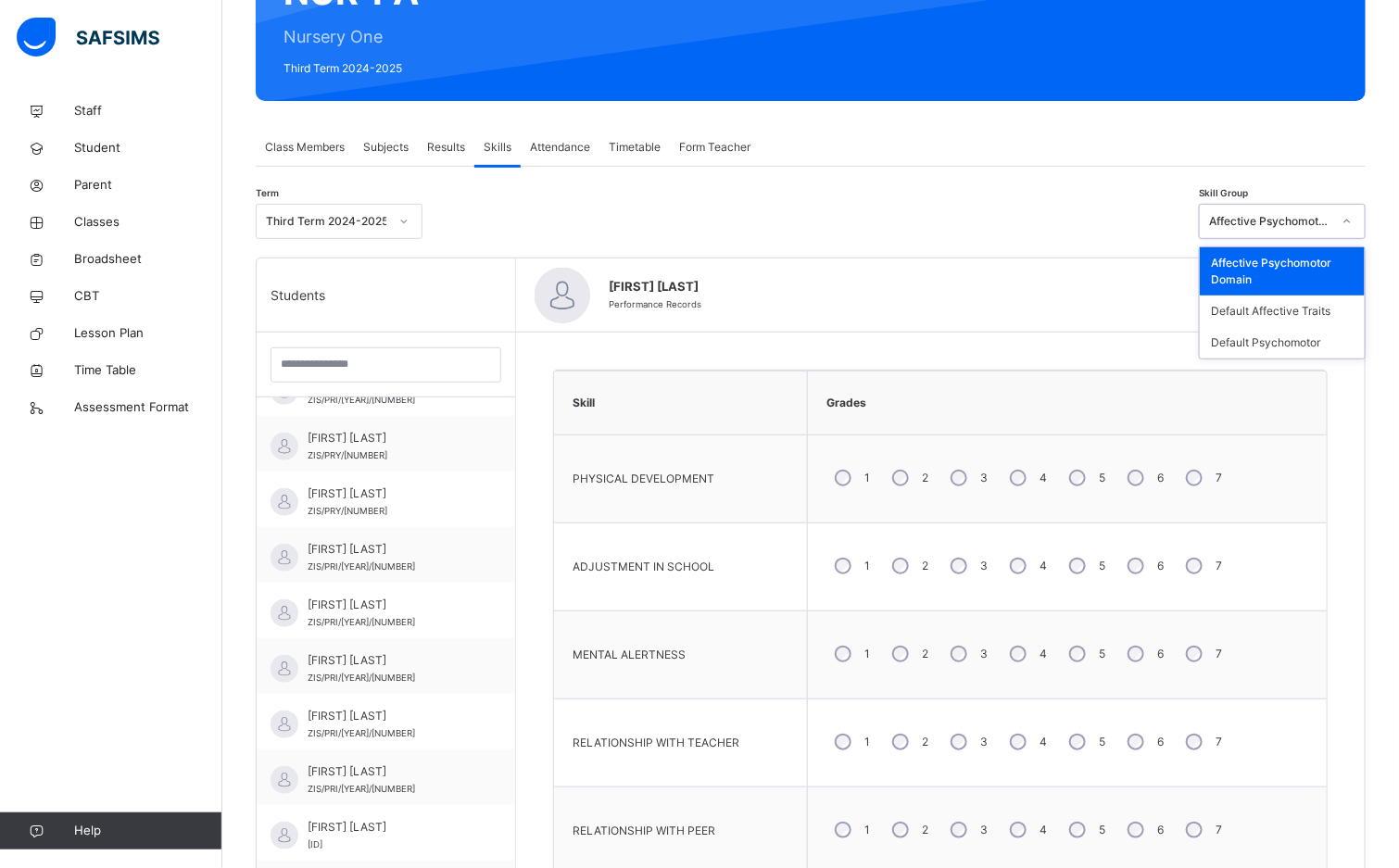 click on "Affective Psychomotor Domain" at bounding box center [1270, 221] 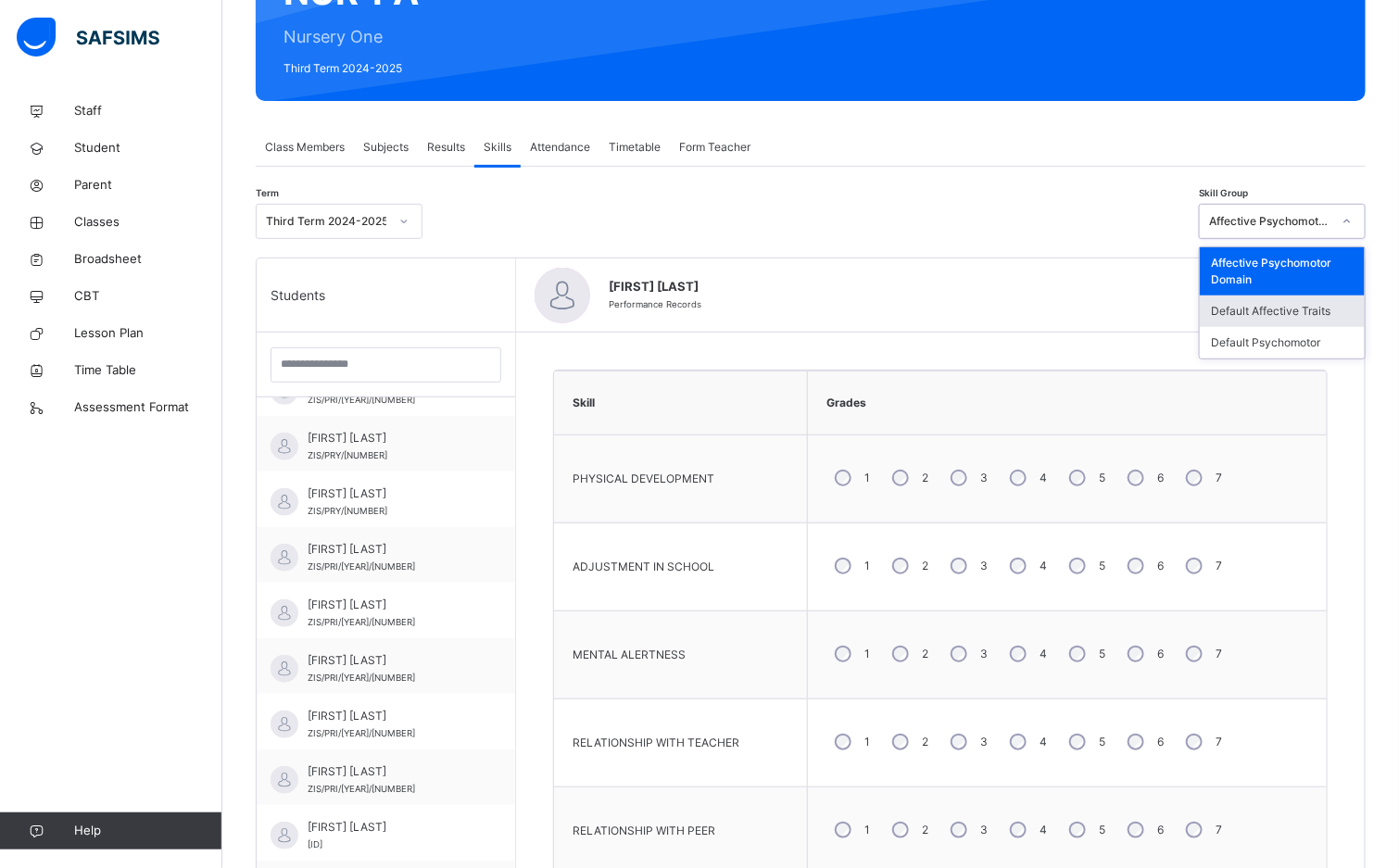 click on "Default Affective Traits" at bounding box center (1282, 311) 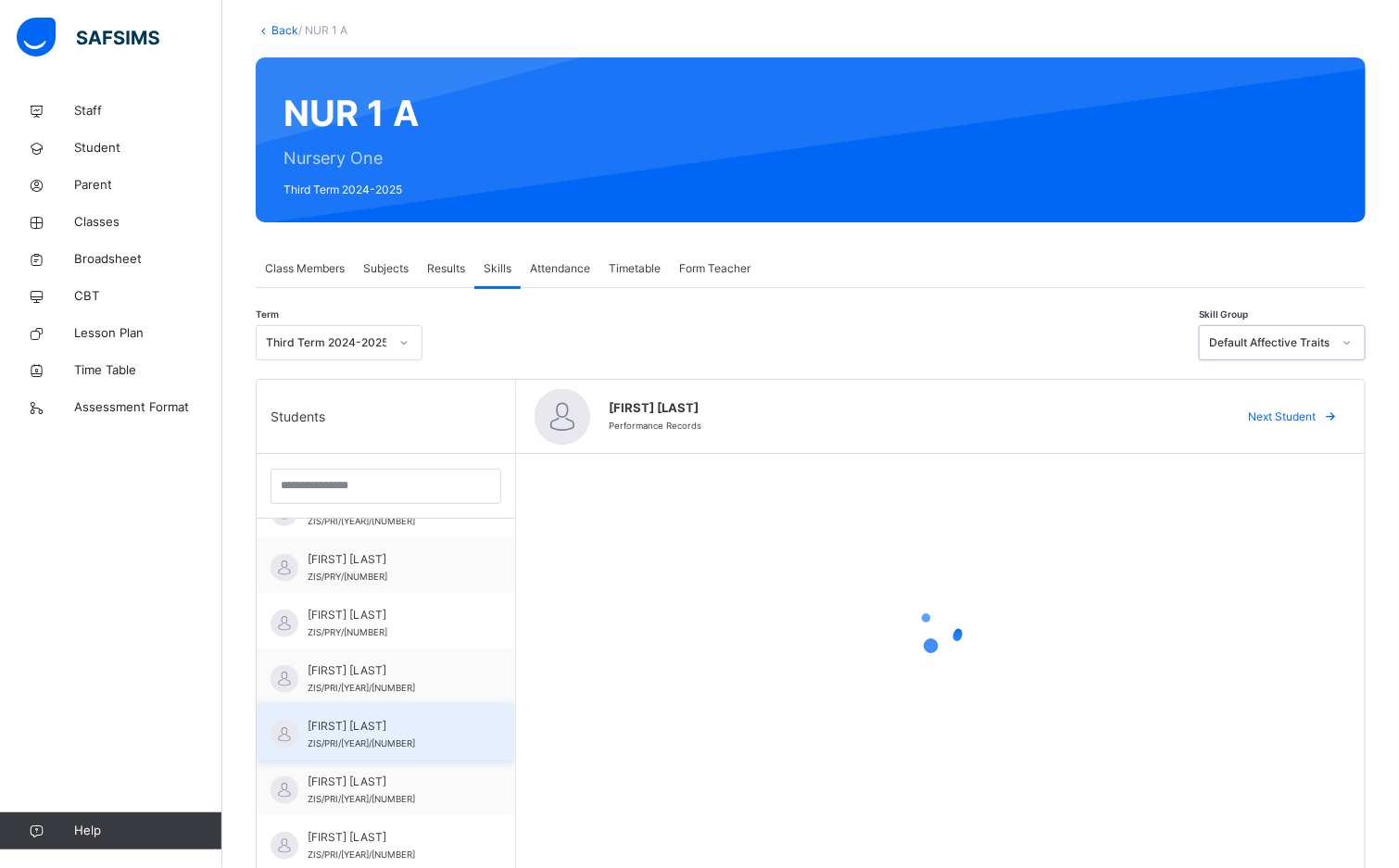 scroll, scrollTop: 139, scrollLeft: 0, axis: vertical 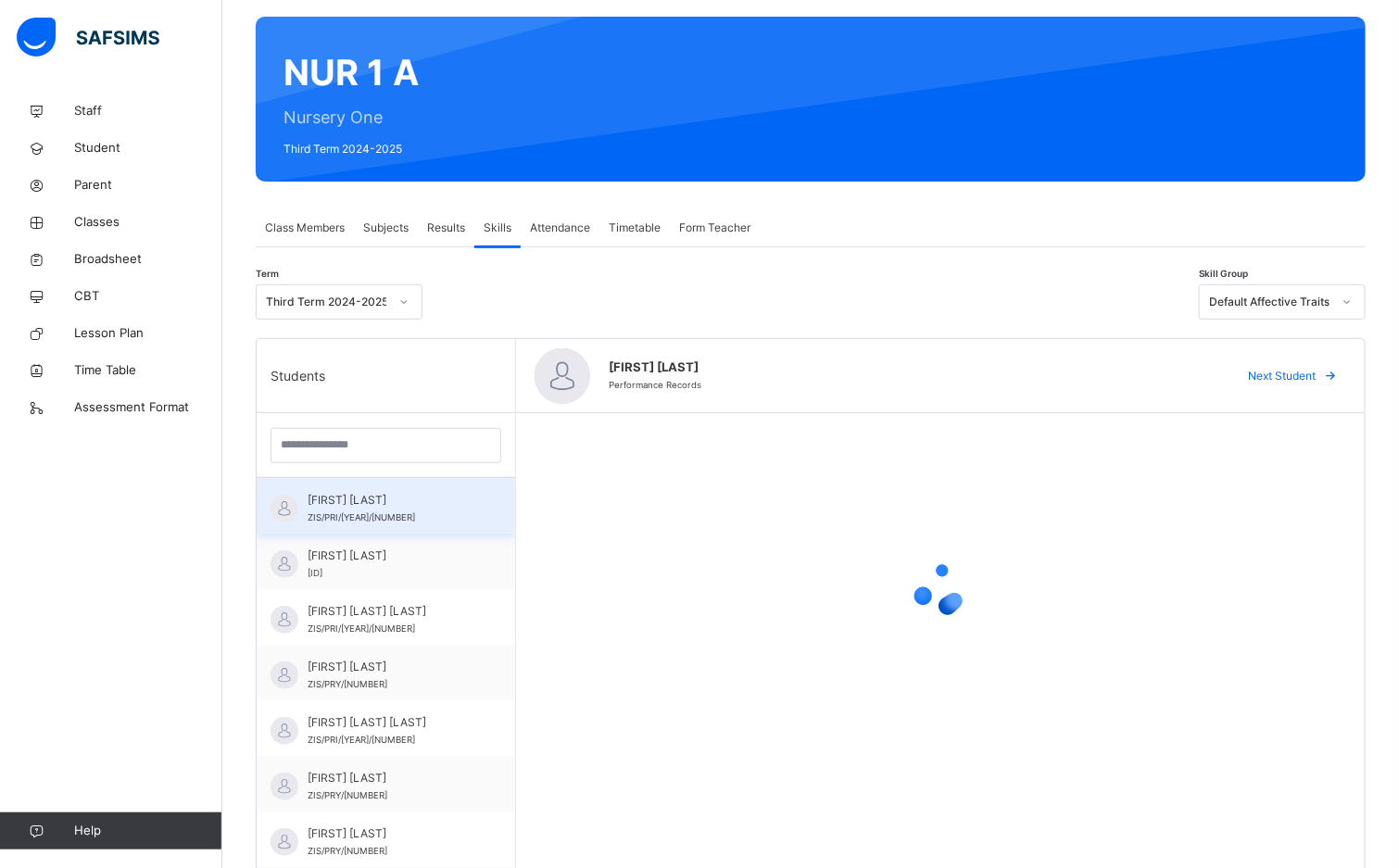 click on "ABDULJALIL  BOUBAKAR" at bounding box center (390, 500) 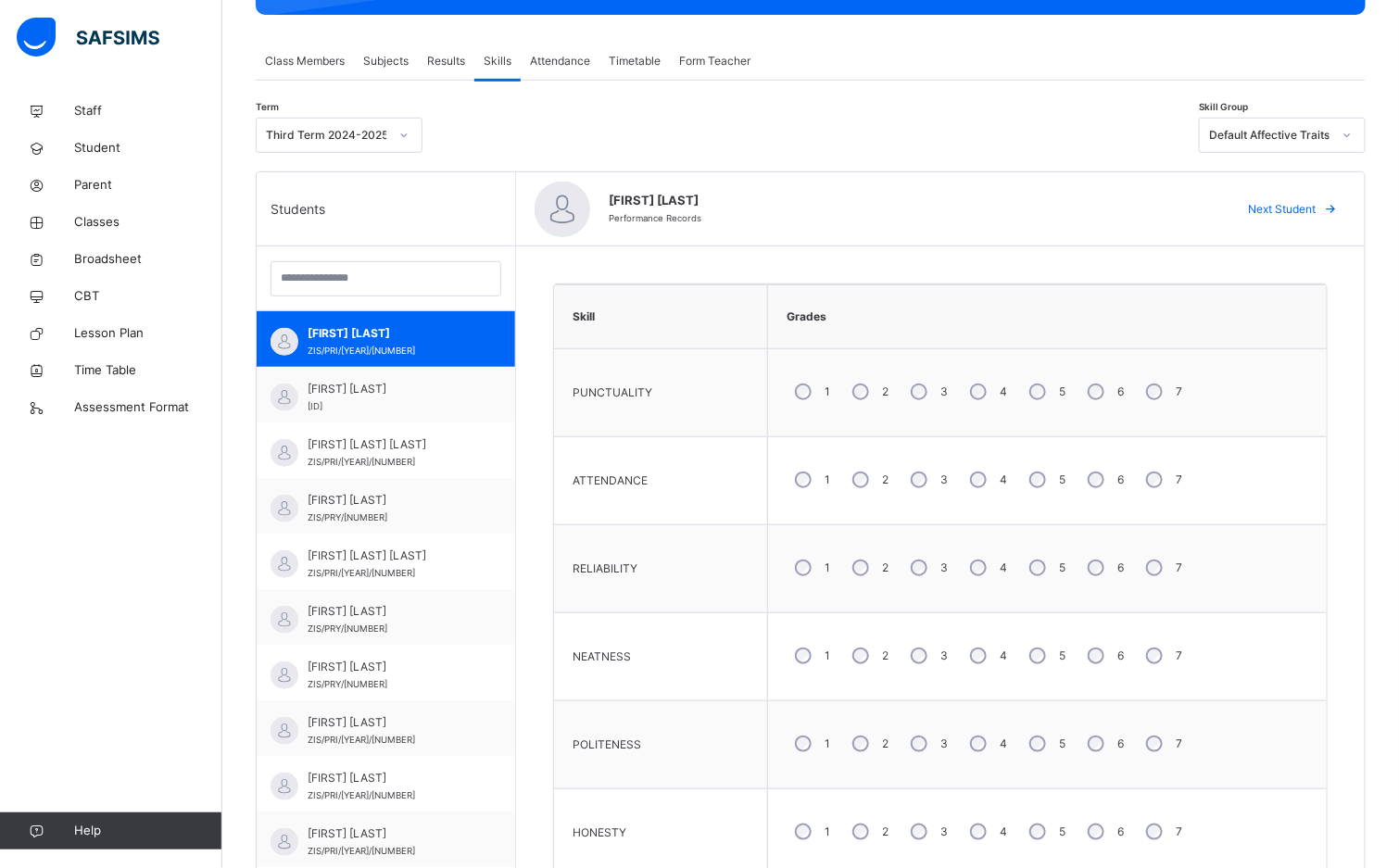 scroll, scrollTop: 139, scrollLeft: 0, axis: vertical 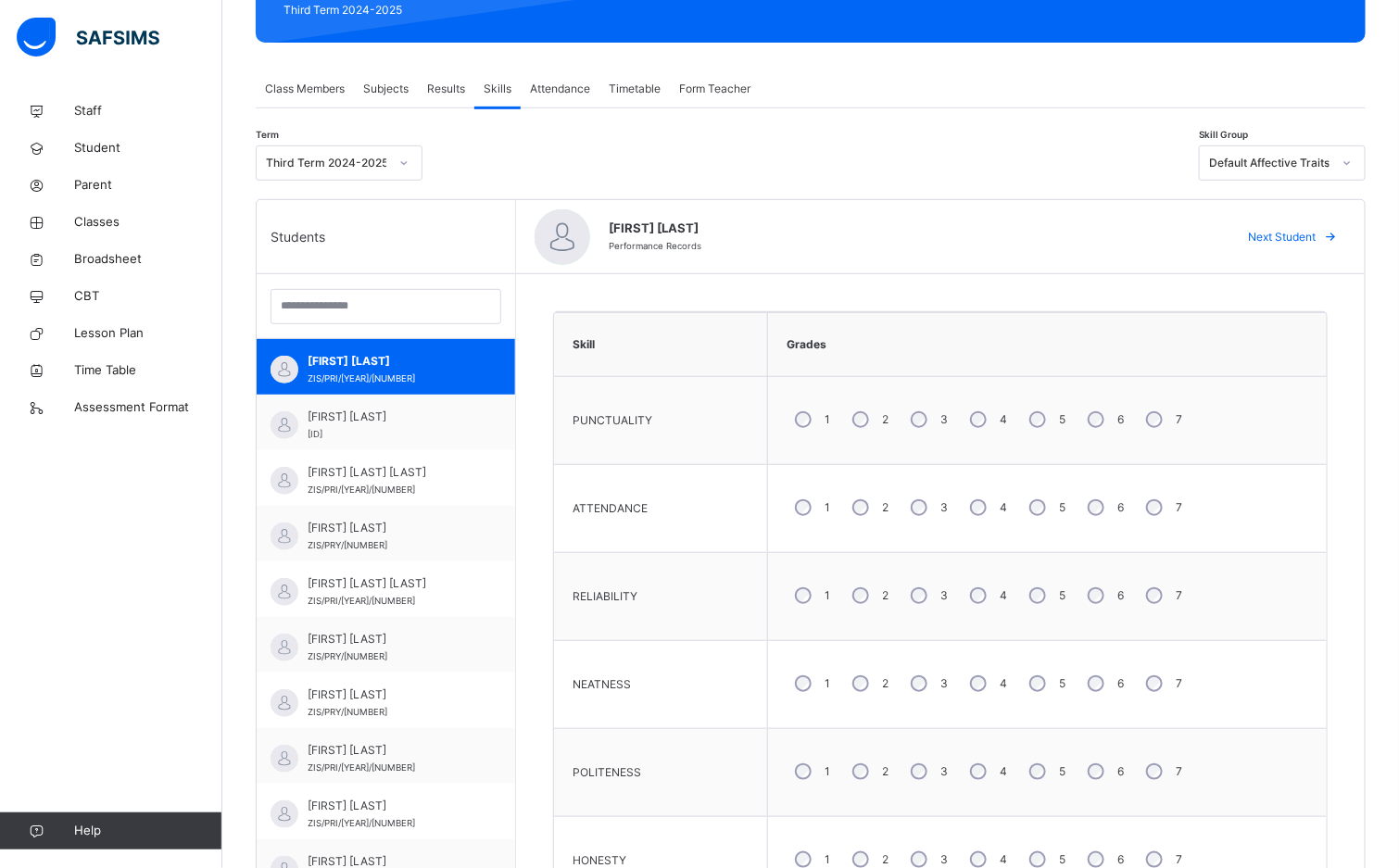 click on "5" at bounding box center (1045, 508) 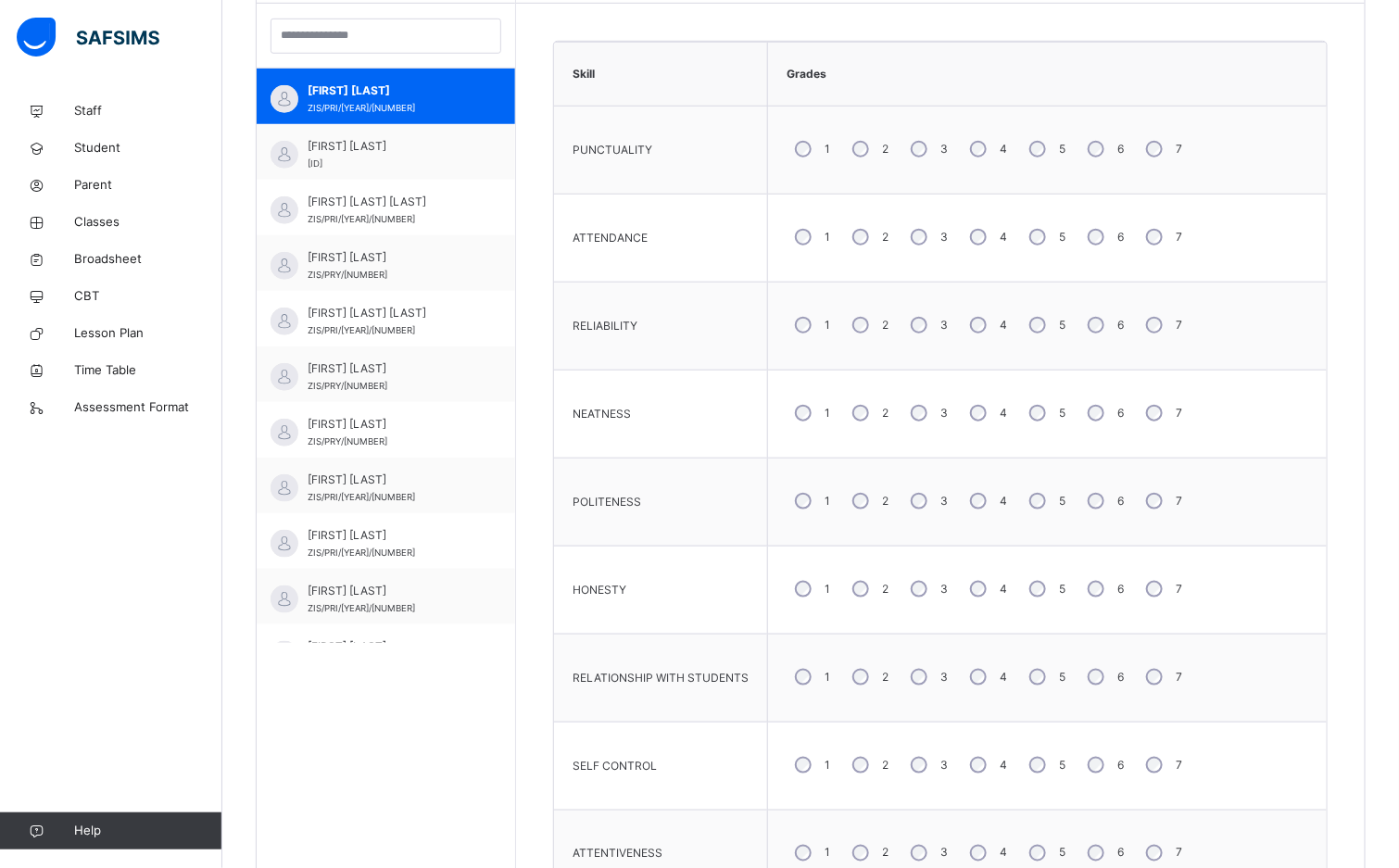scroll, scrollTop: 556, scrollLeft: 0, axis: vertical 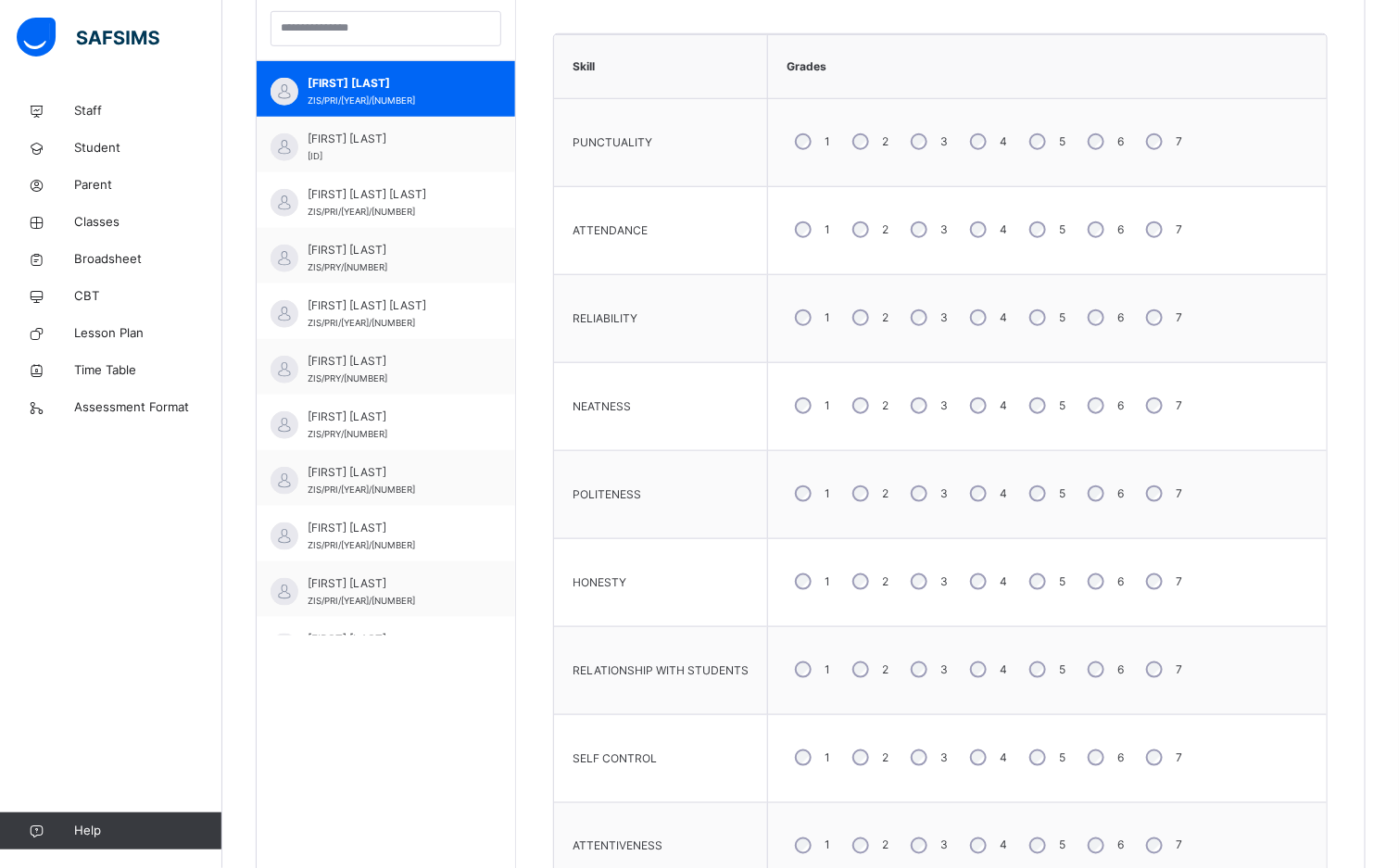 click on "5" at bounding box center (1045, 318) 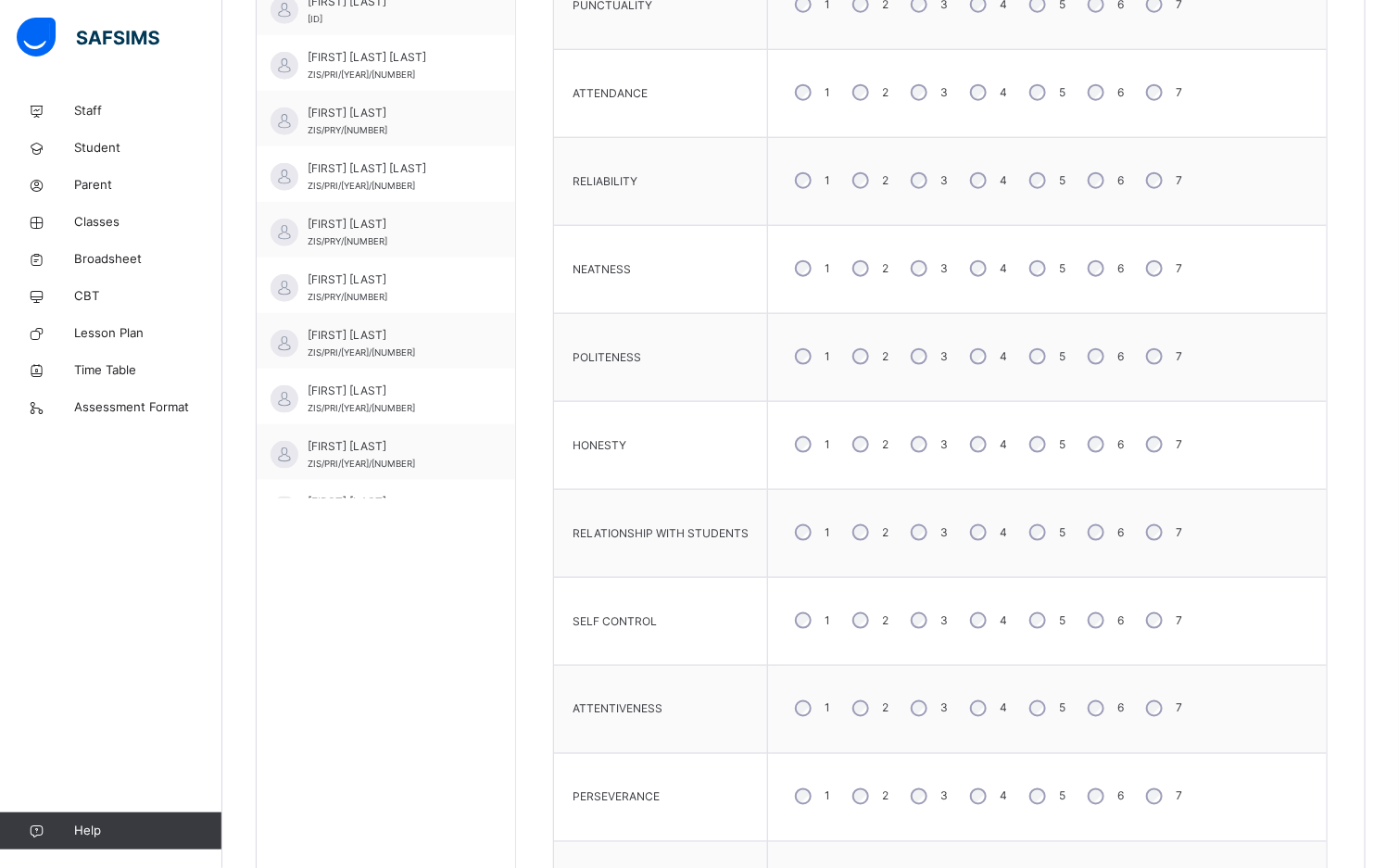scroll, scrollTop: 695, scrollLeft: 0, axis: vertical 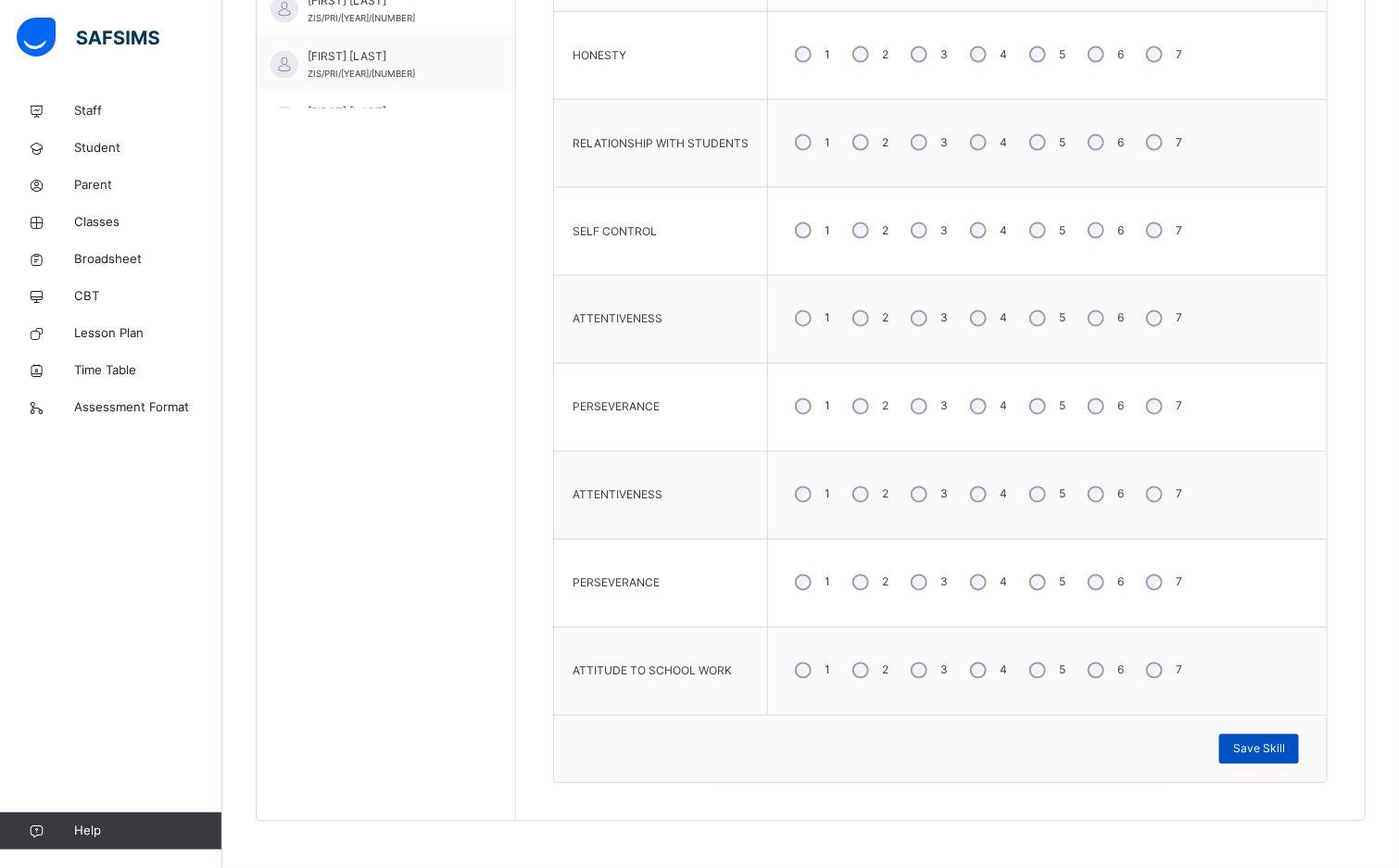 click on "Save Skill" at bounding box center (1259, 749) 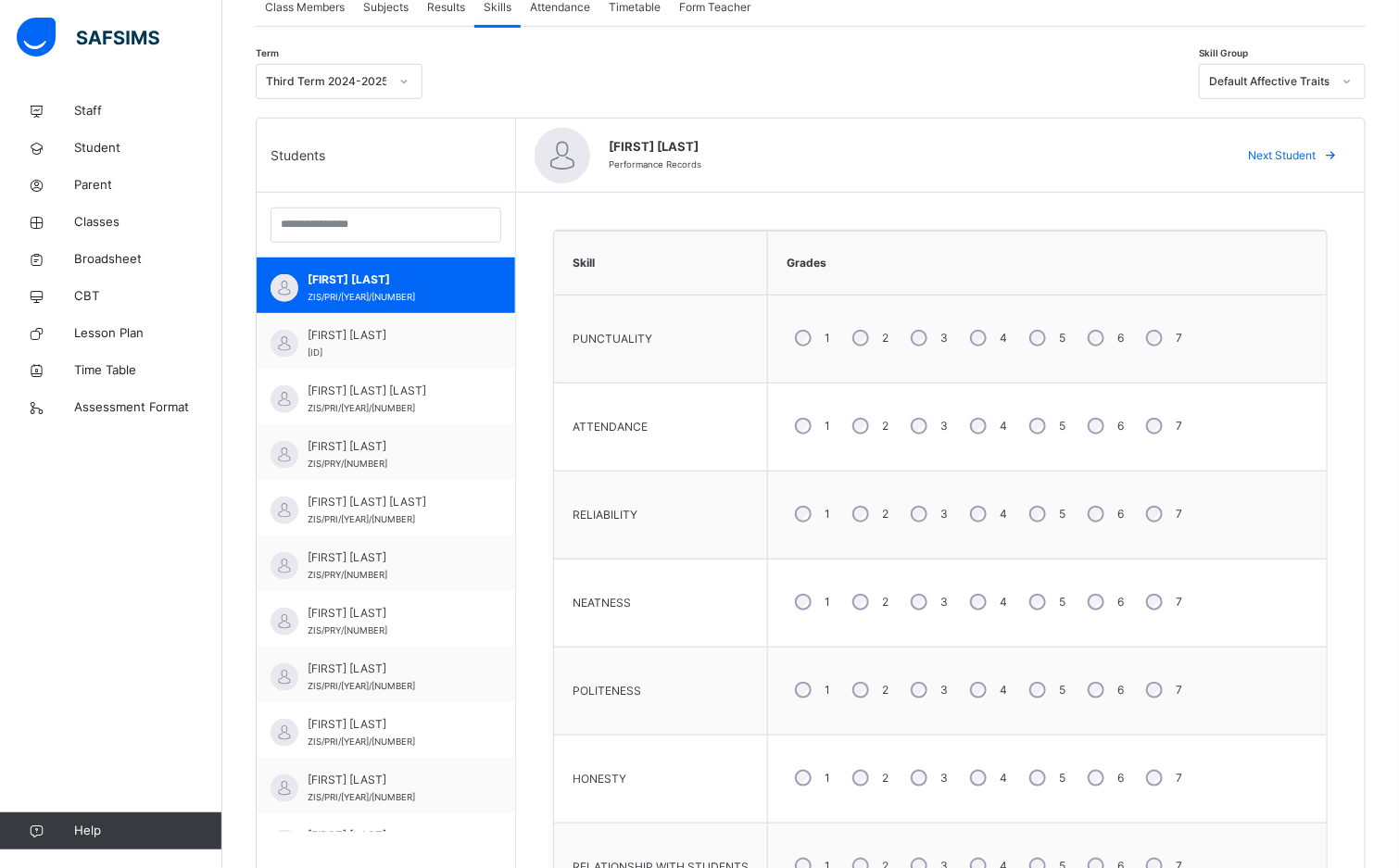 scroll, scrollTop: 417, scrollLeft: 0, axis: vertical 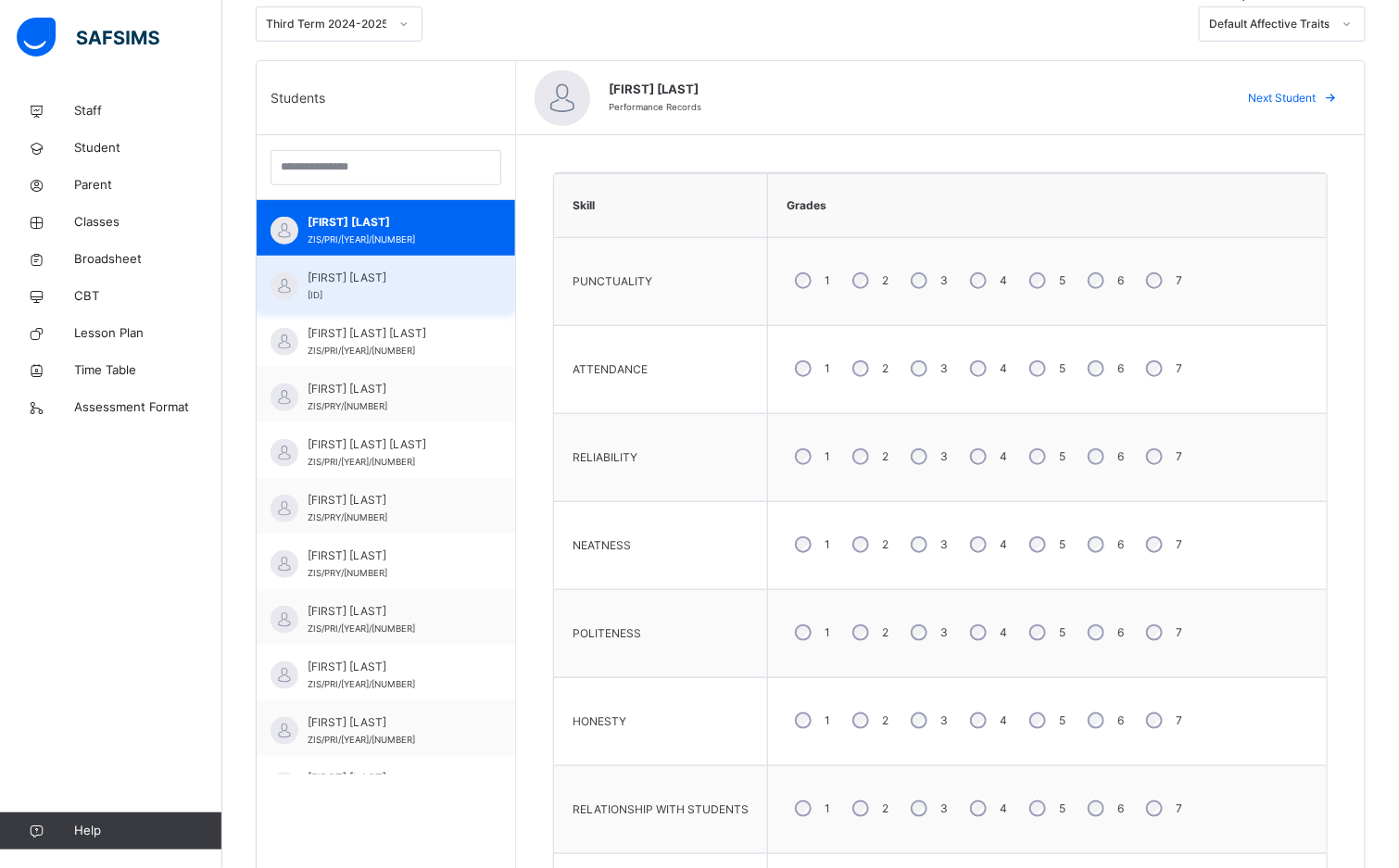 click on "AISHA SANI ABUBAKAR ZIS/PRI/2025/1140" at bounding box center (390, 286) 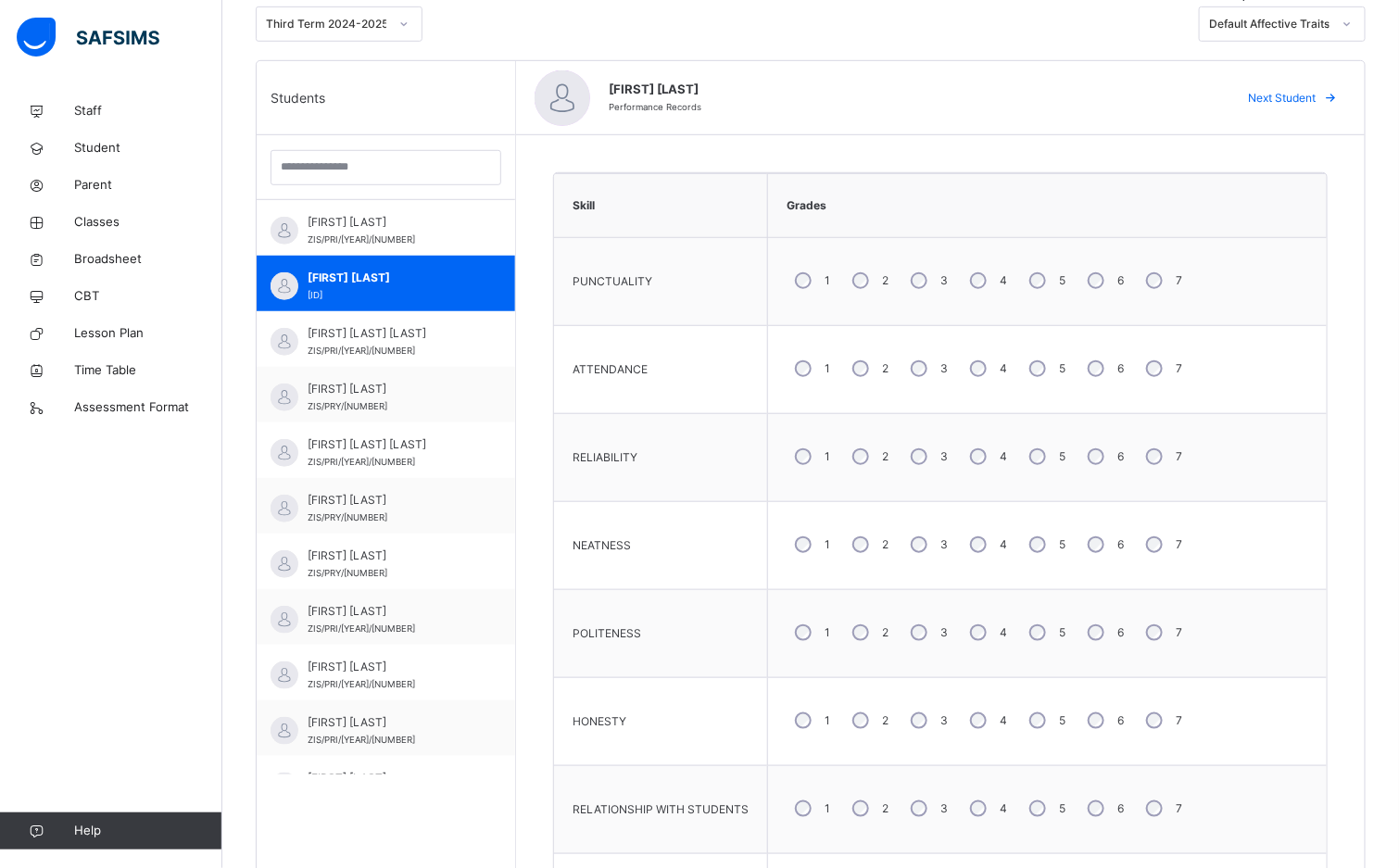click on "5" at bounding box center [1045, 369] 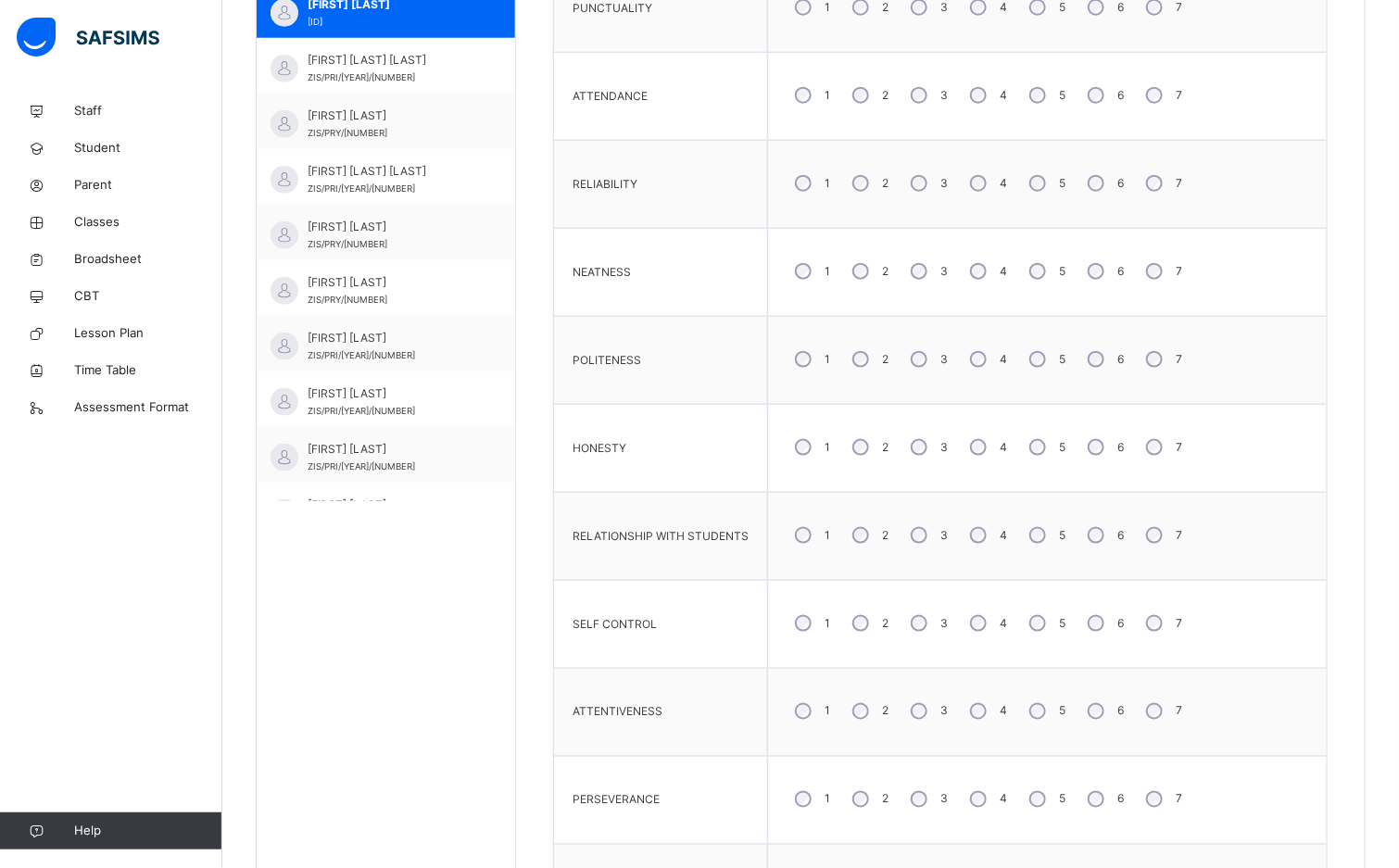 scroll, scrollTop: 695, scrollLeft: 0, axis: vertical 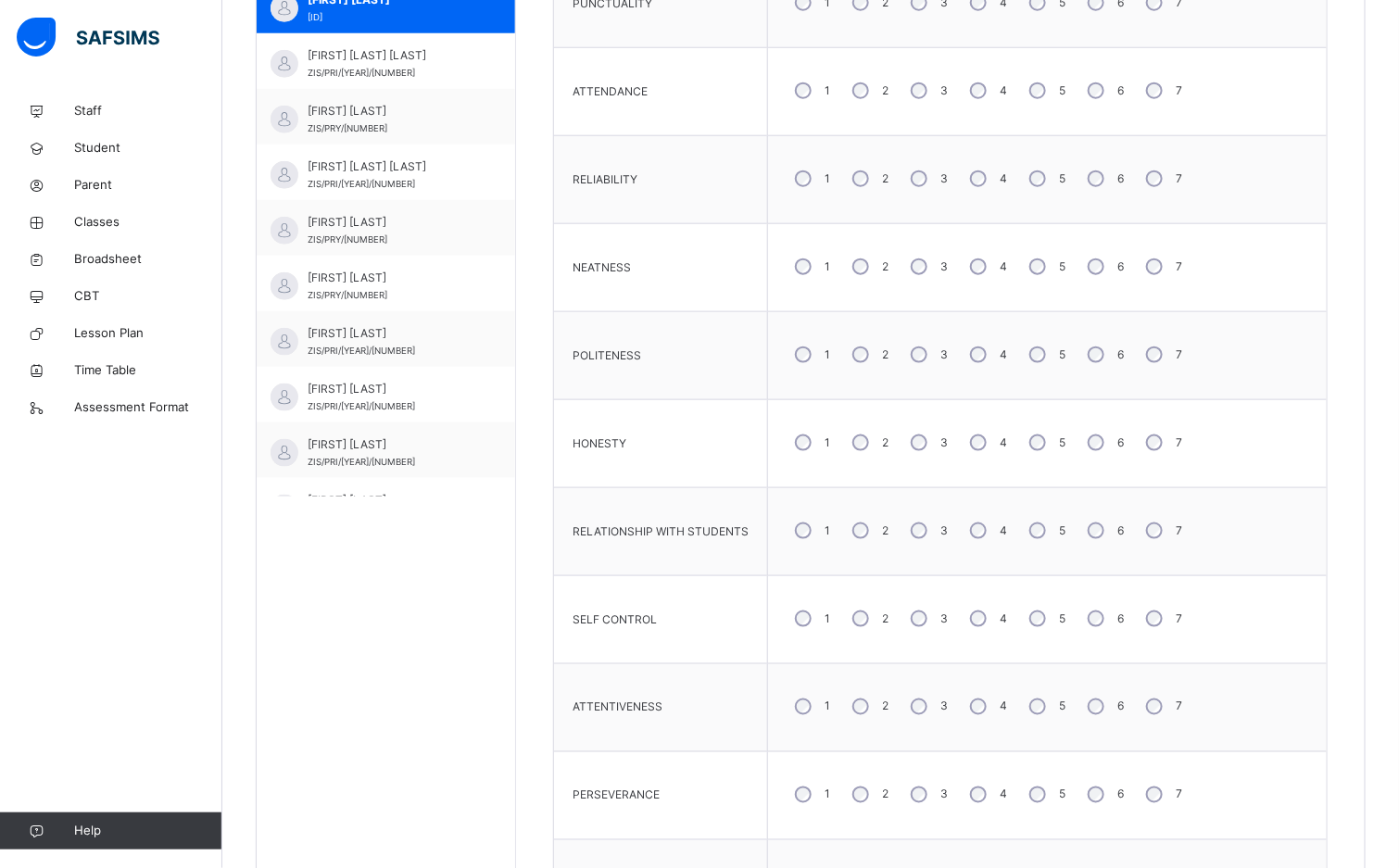 click on "5" at bounding box center [1045, 619] 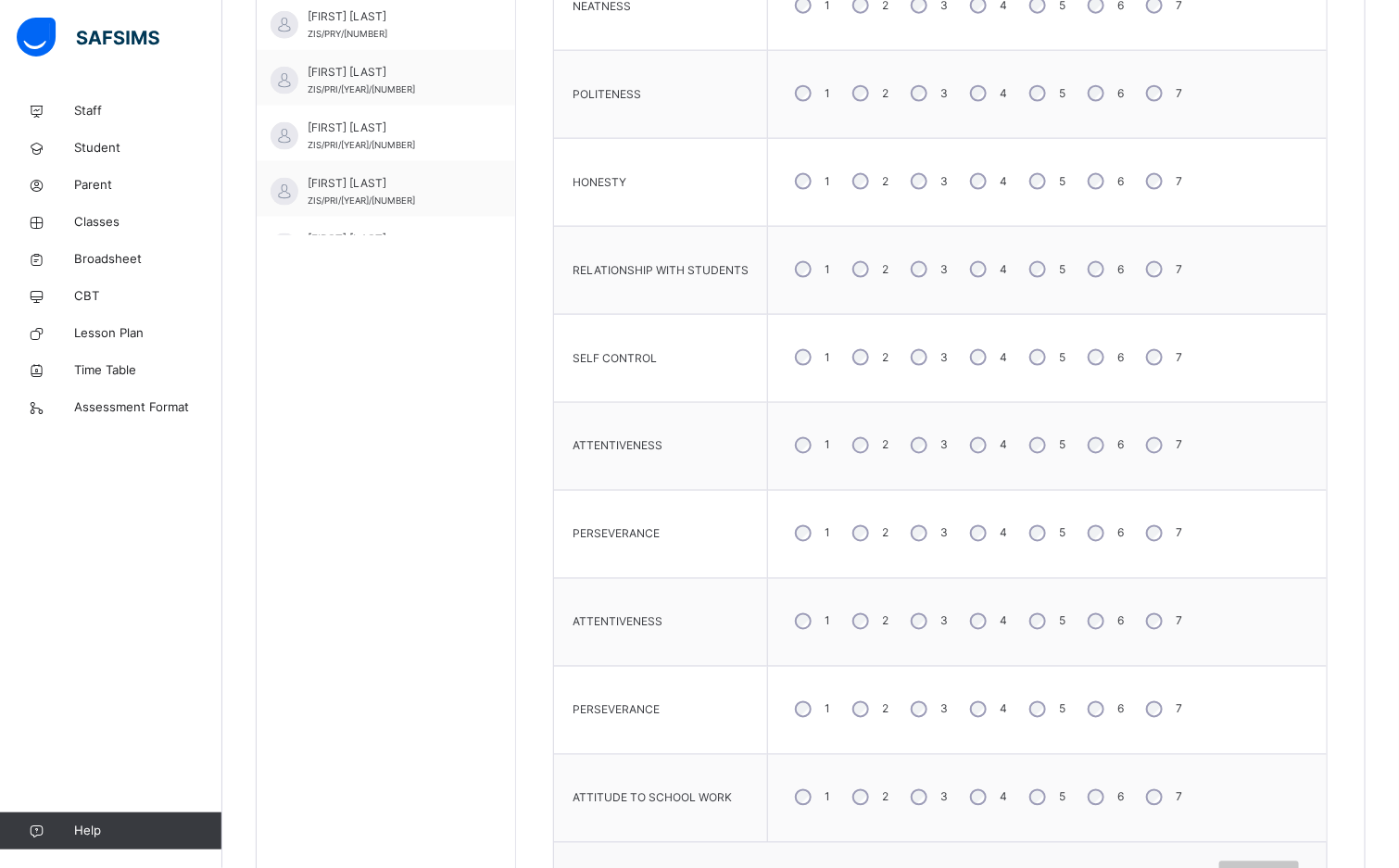 scroll, scrollTop: 973, scrollLeft: 0, axis: vertical 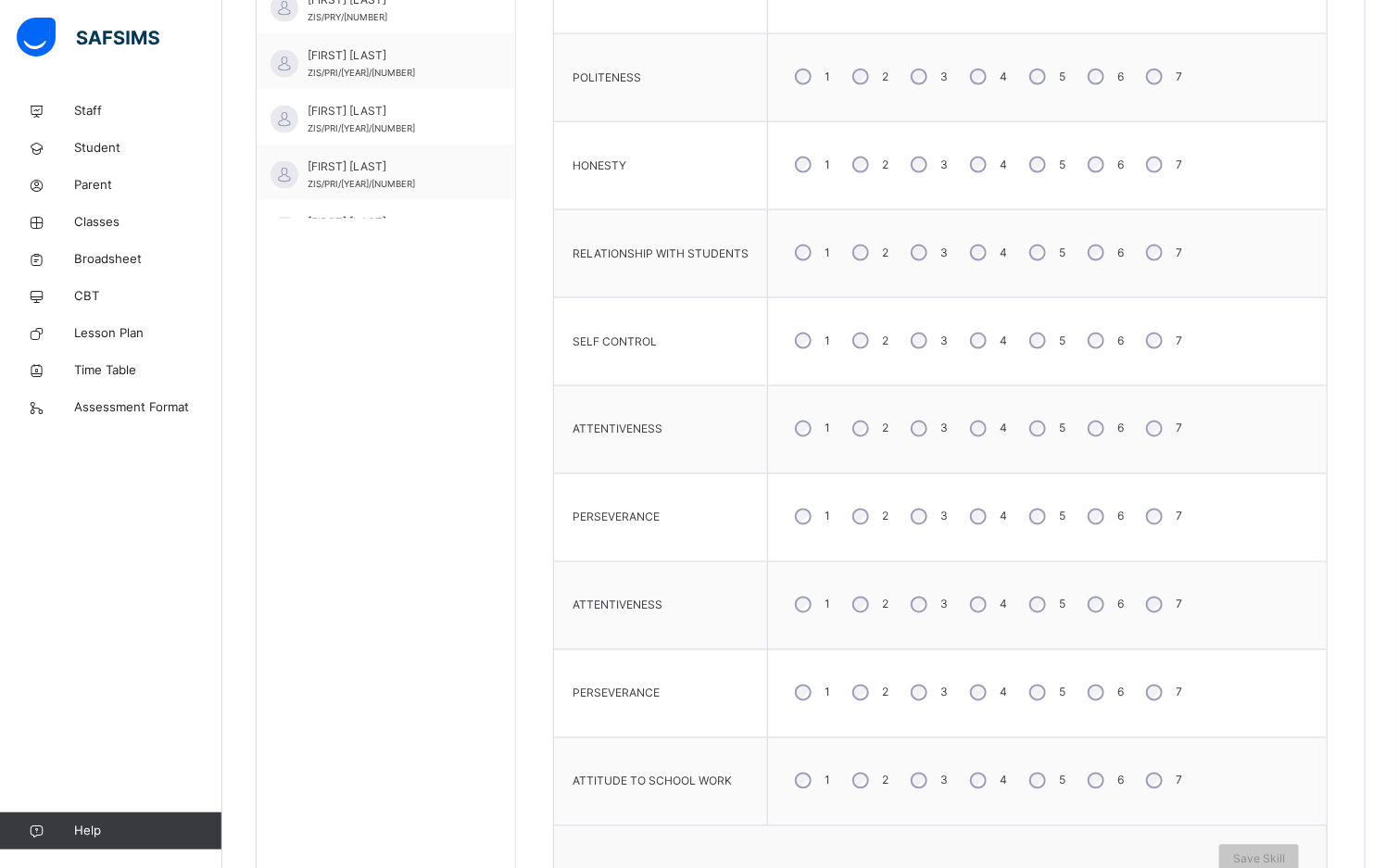 click on "5" at bounding box center [1045, 517] 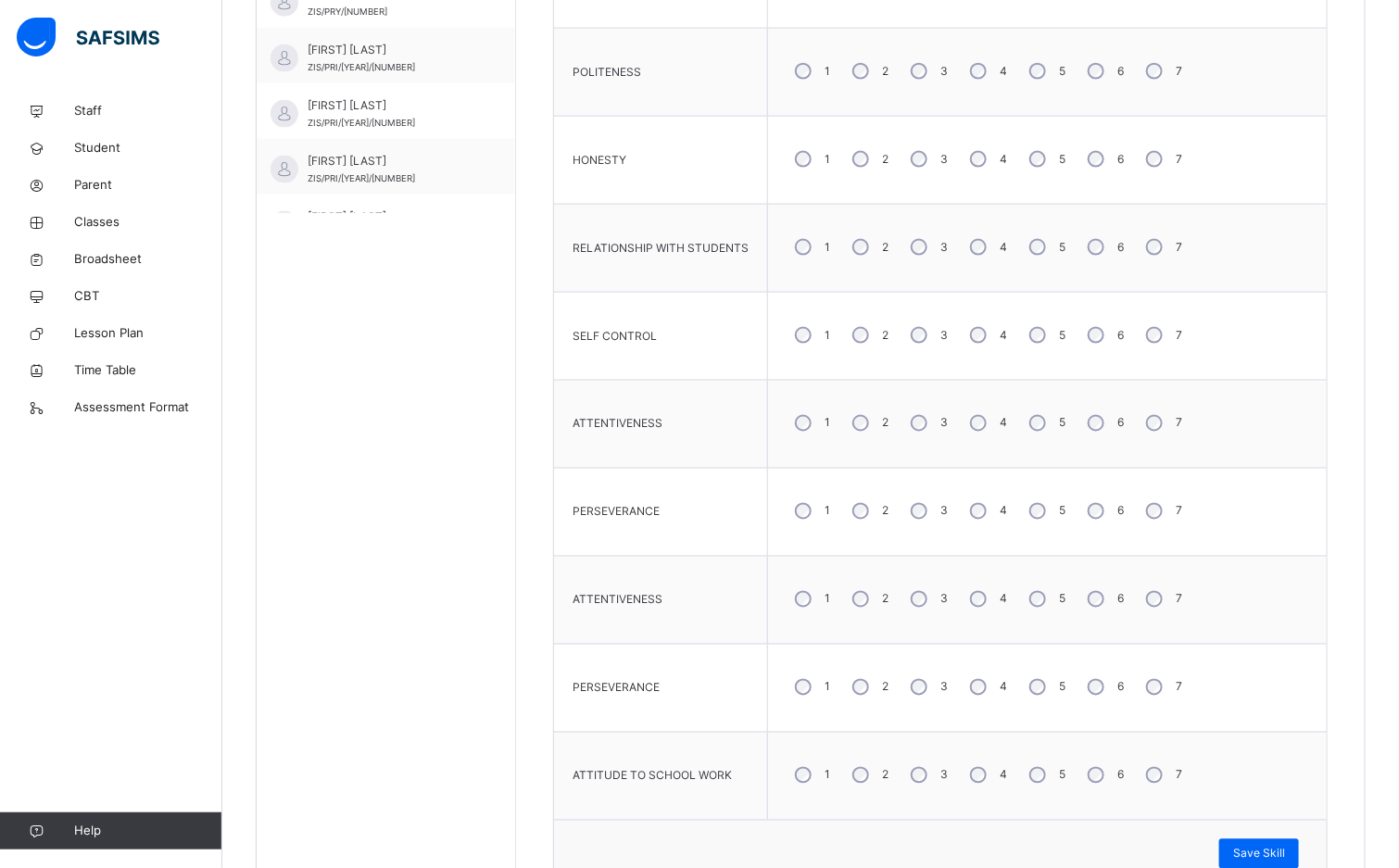scroll, scrollTop: 1090, scrollLeft: 0, axis: vertical 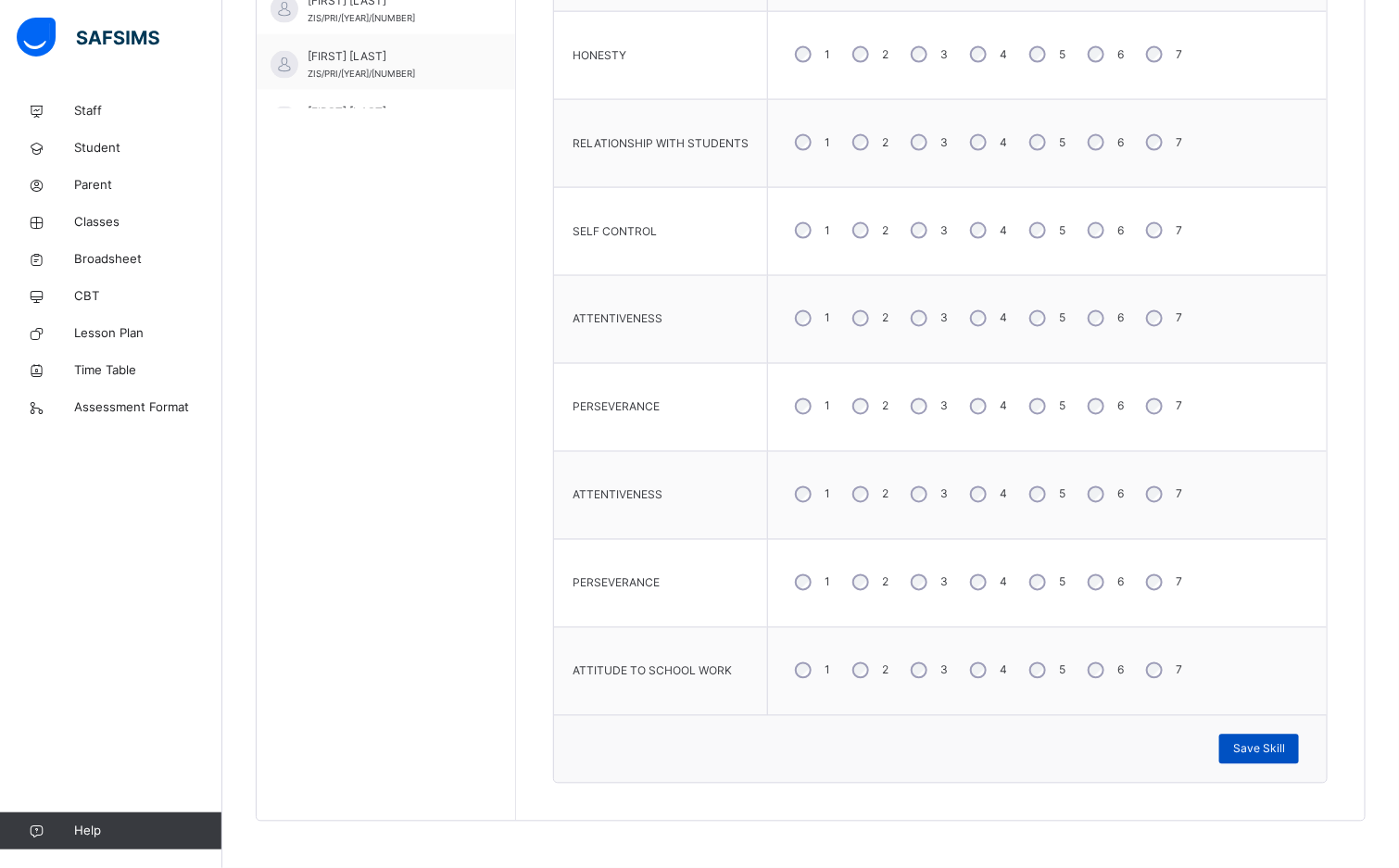 click on "Save Skill" at bounding box center [1259, 749] 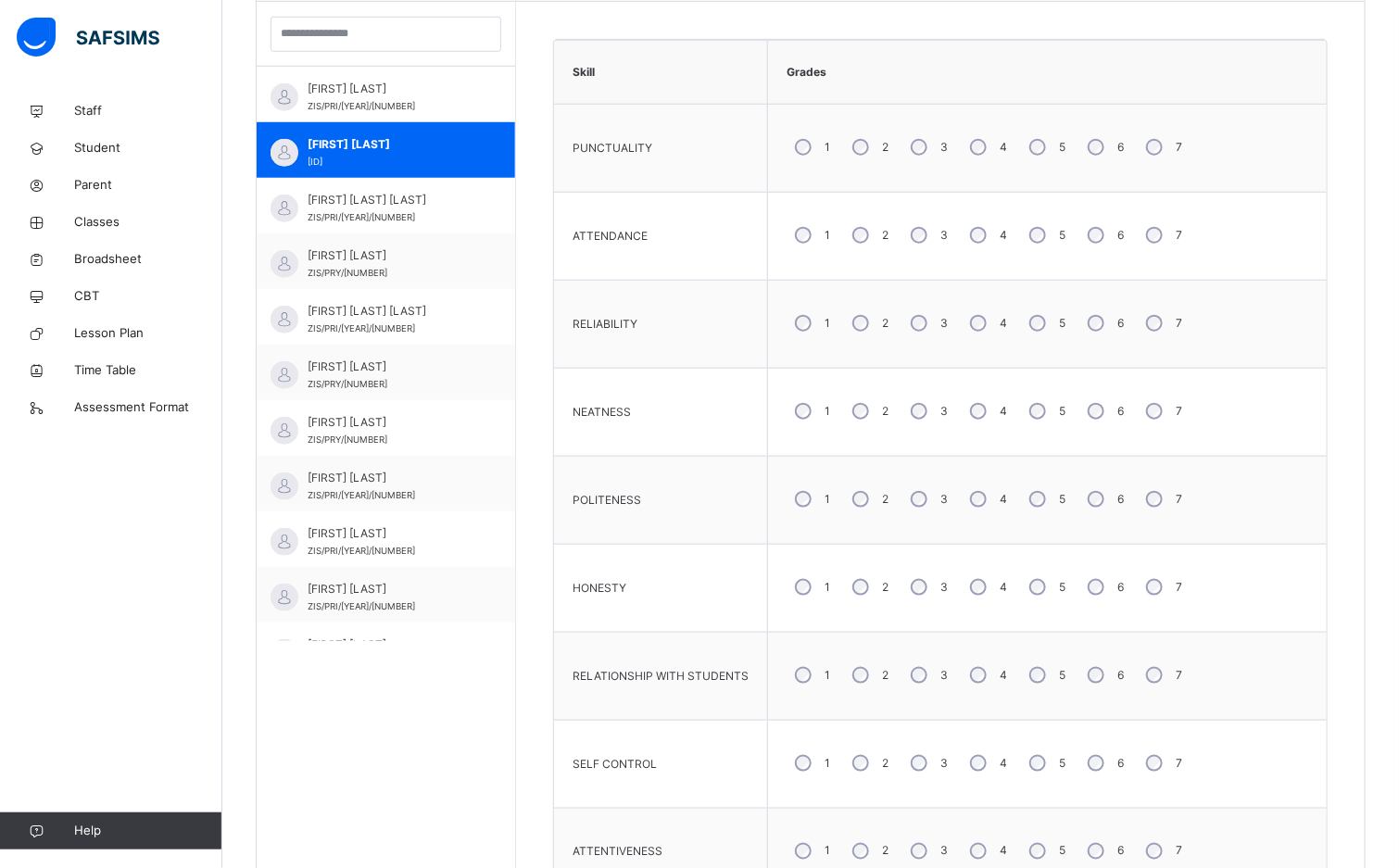 scroll, scrollTop: 535, scrollLeft: 0, axis: vertical 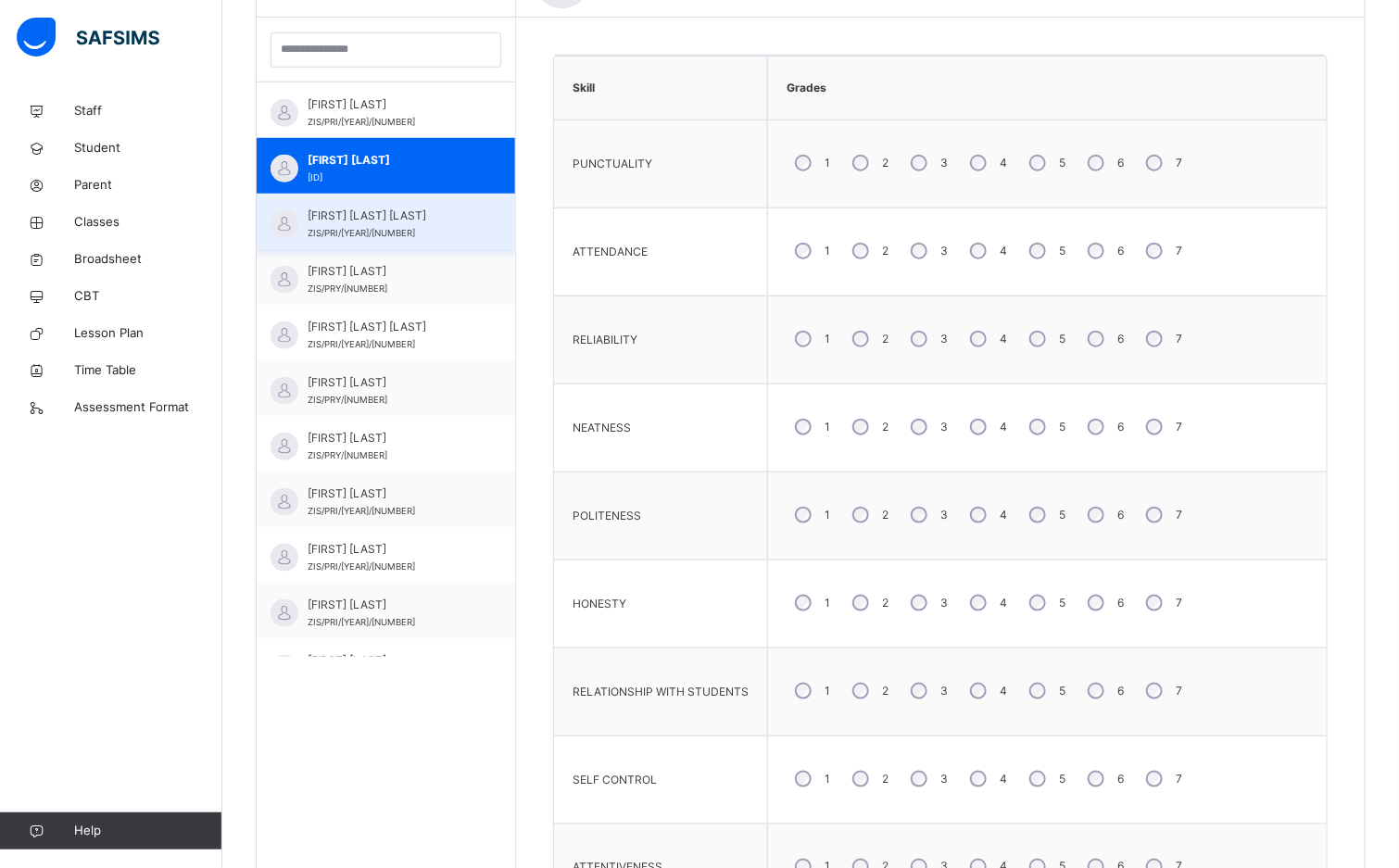 click on "AL MAHMUD KHALIFA ADAMU" at bounding box center [390, 216] 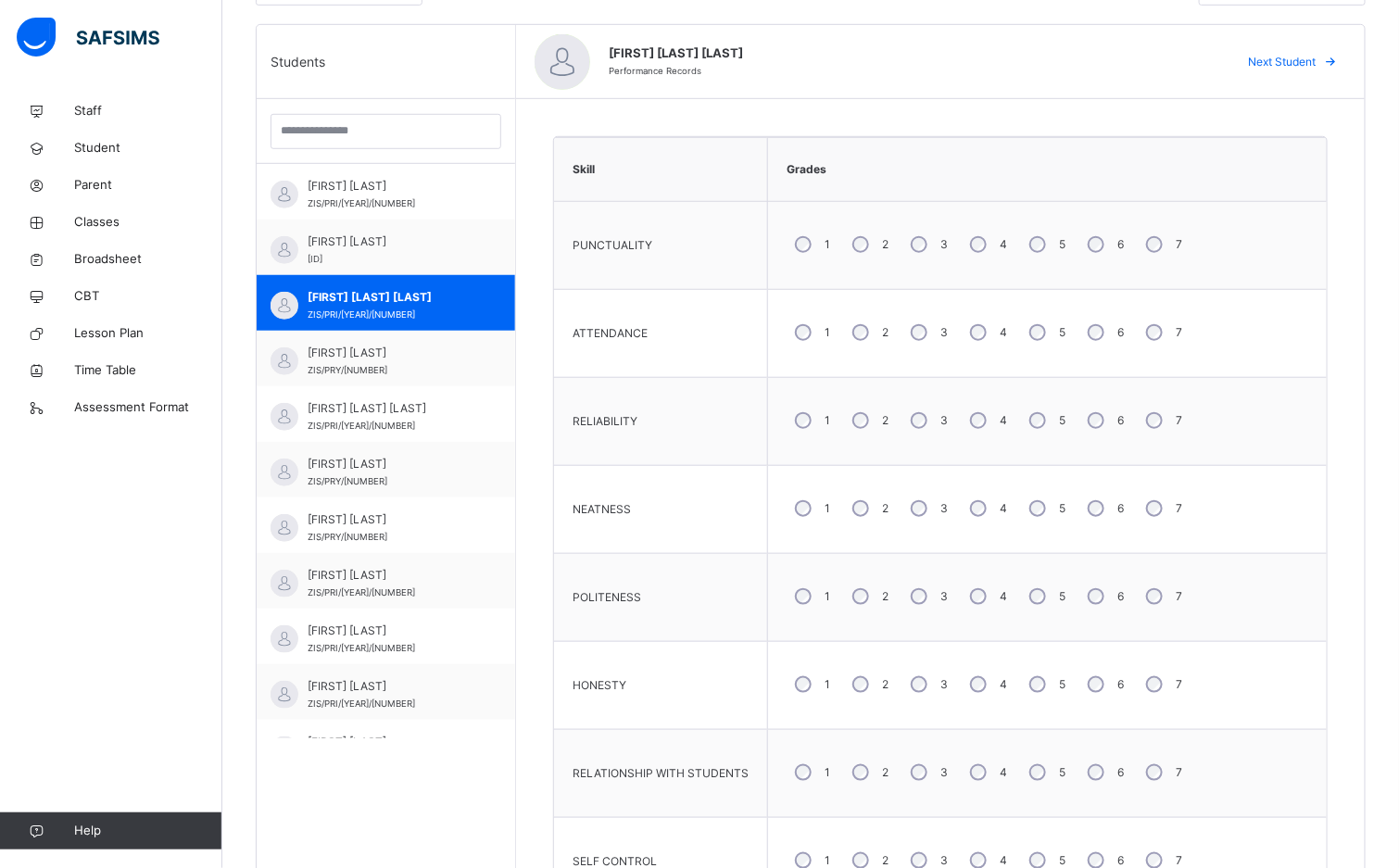 scroll, scrollTop: 396, scrollLeft: 0, axis: vertical 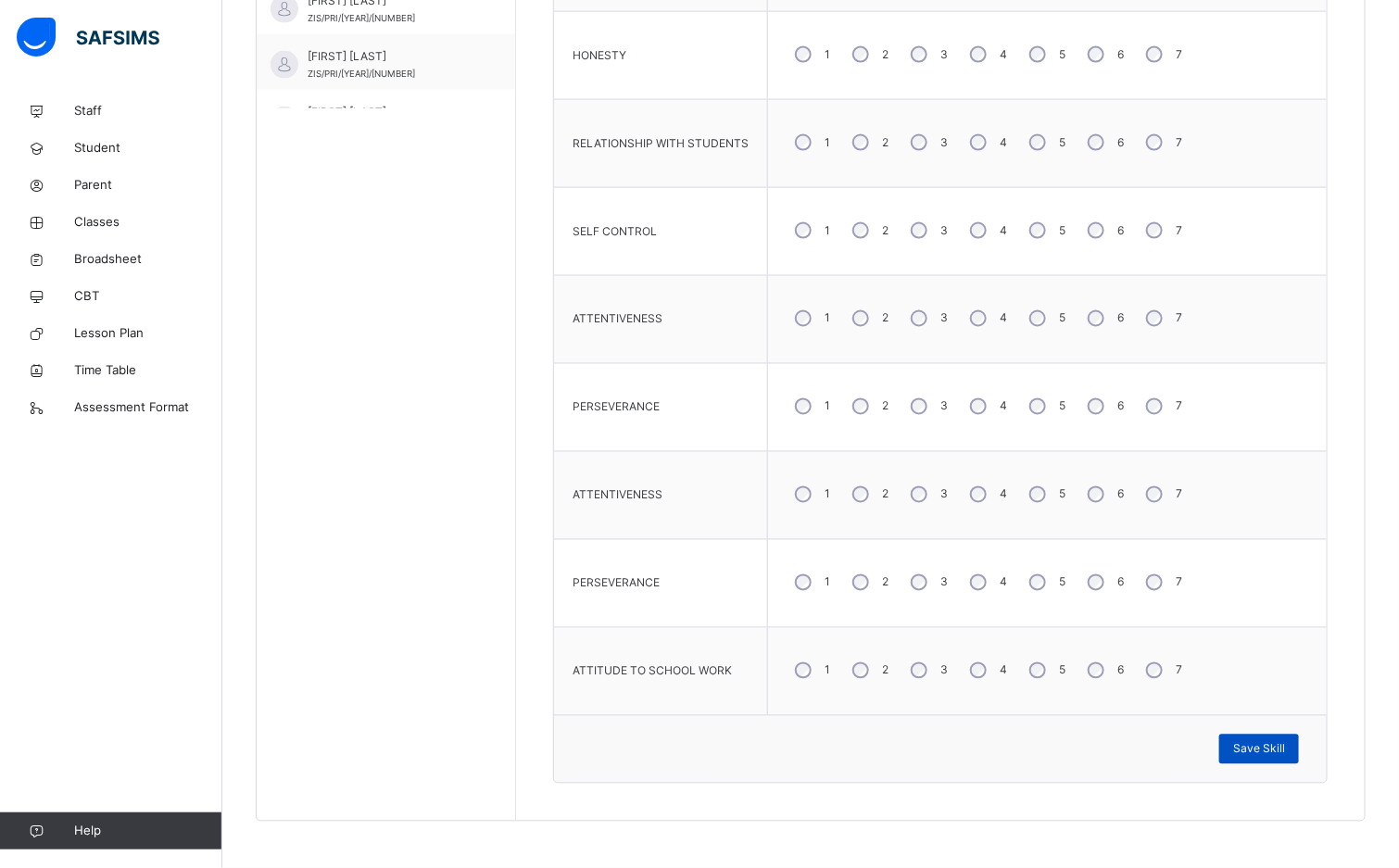 click on "Save Skill" at bounding box center (1259, 749) 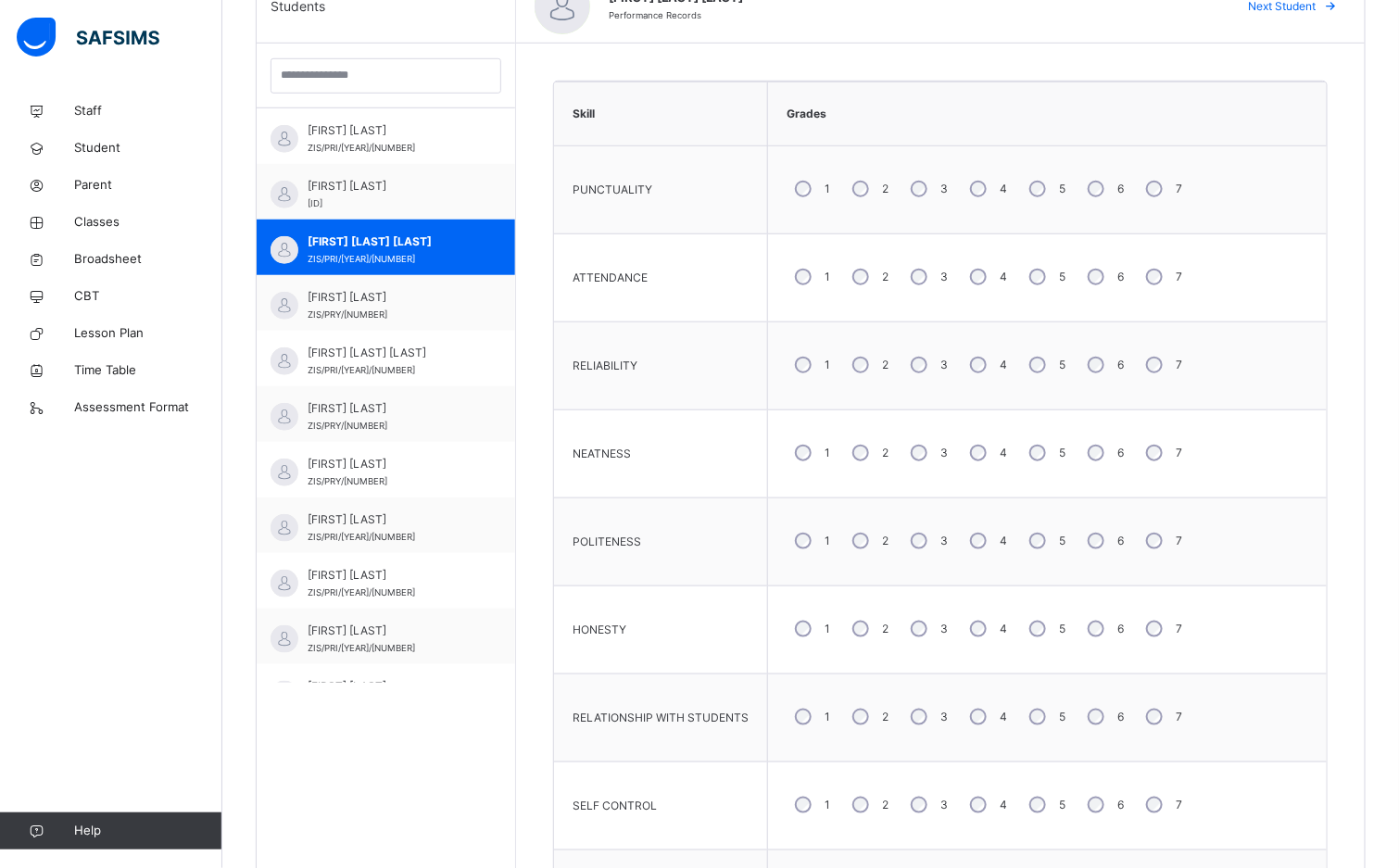 scroll, scrollTop: 396, scrollLeft: 0, axis: vertical 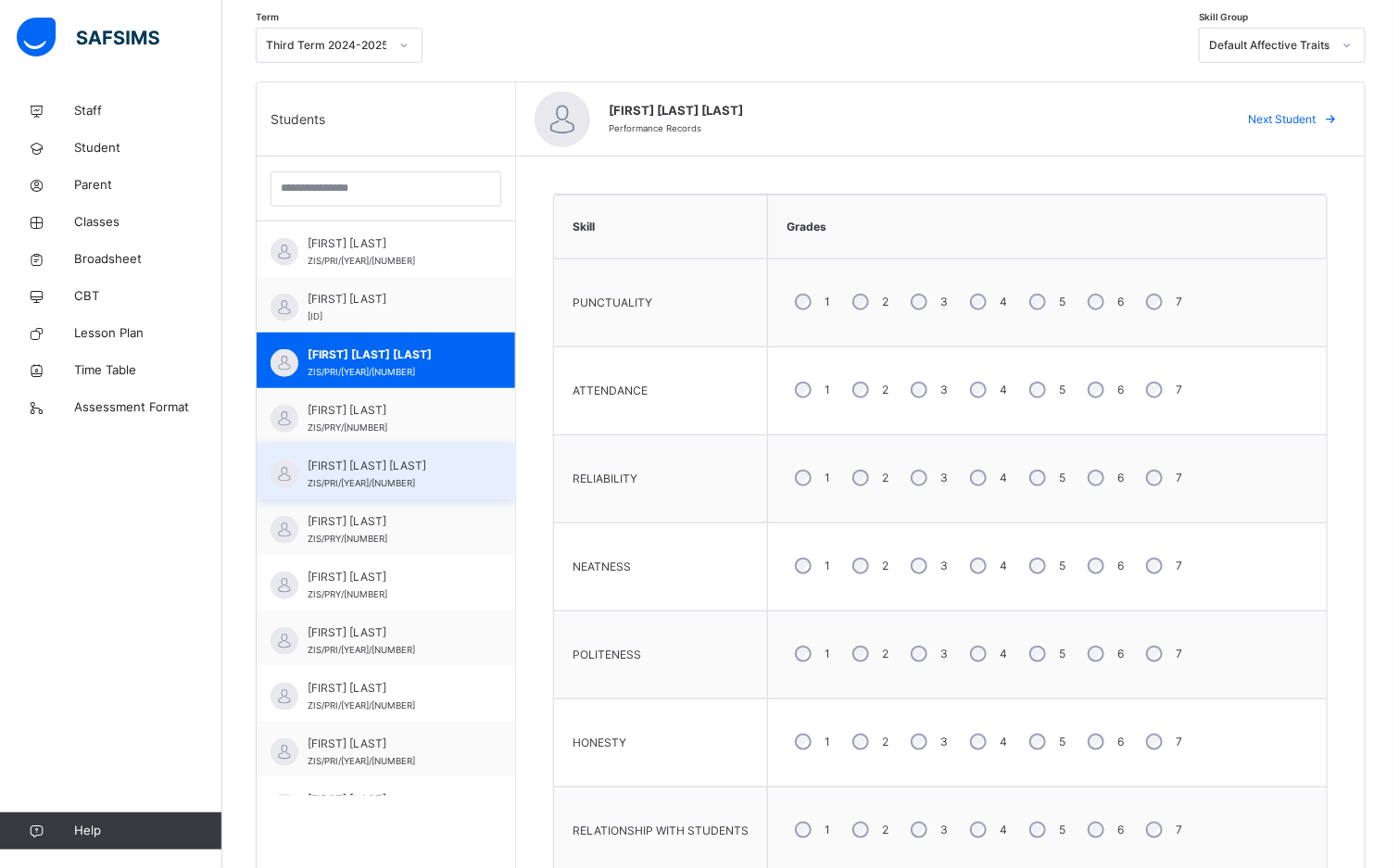 click on "ZIS/PRI/2022/916" at bounding box center (361, 483) 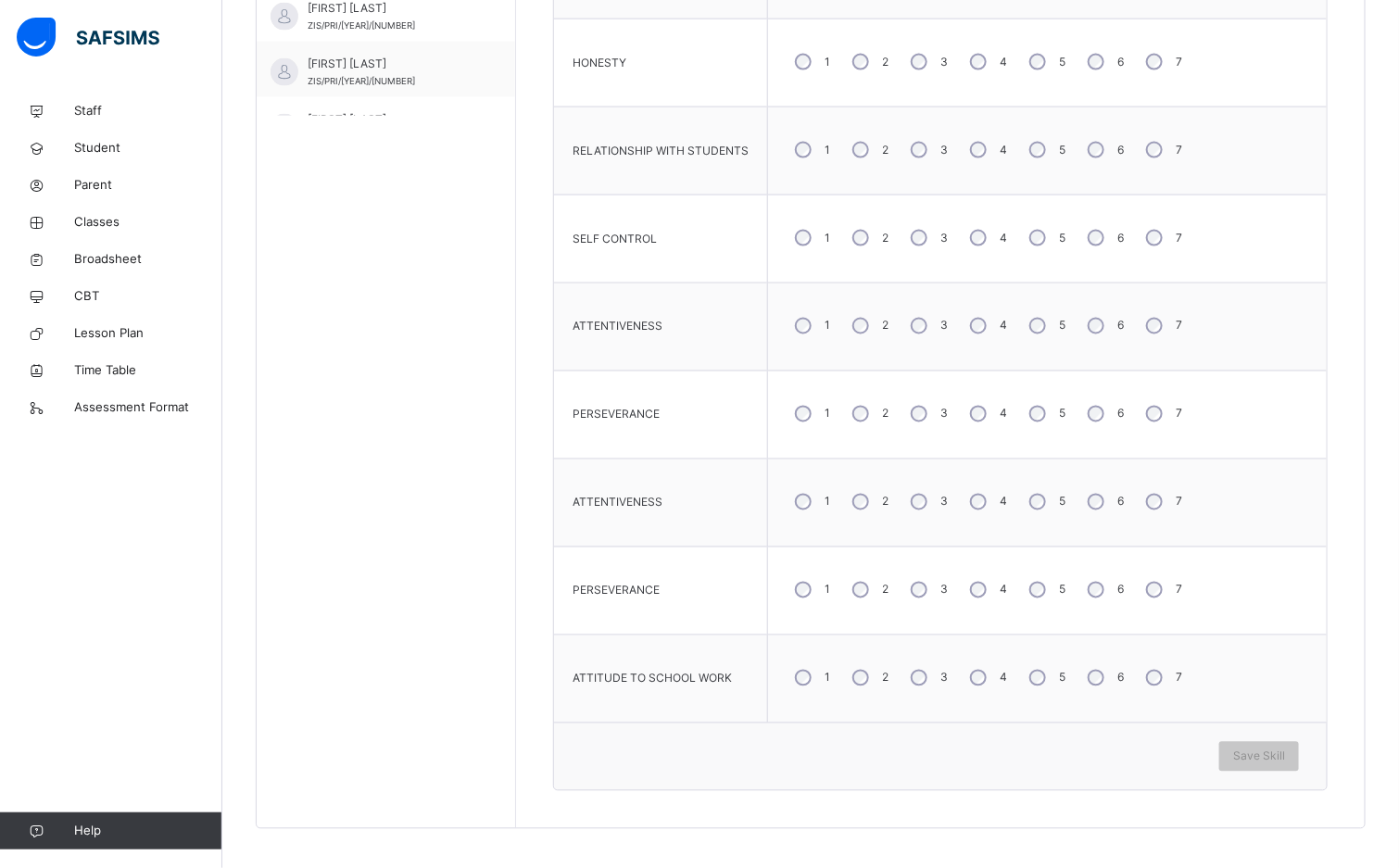 scroll, scrollTop: 1090, scrollLeft: 0, axis: vertical 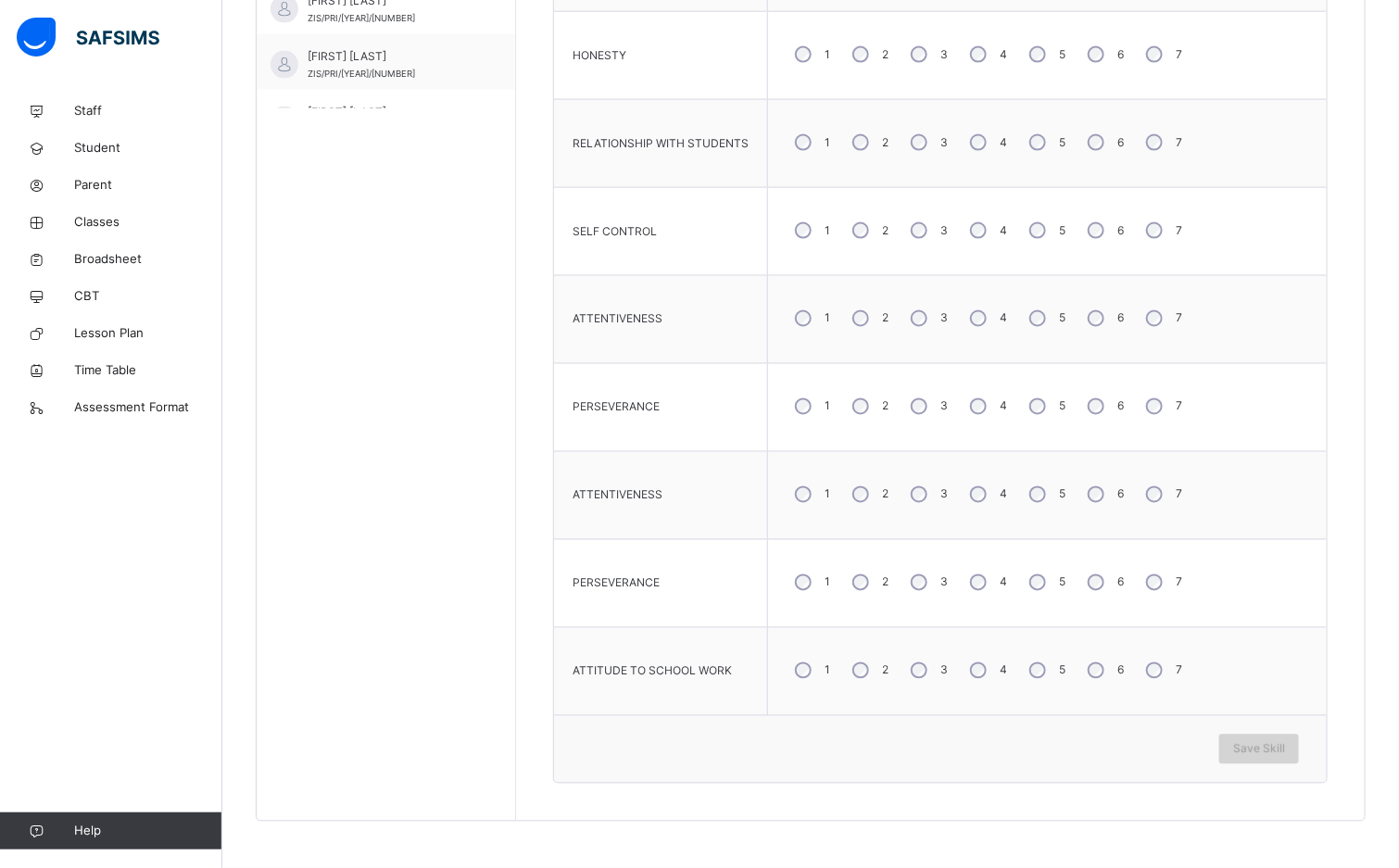 click on "Save Skill" at bounding box center (1259, 749) 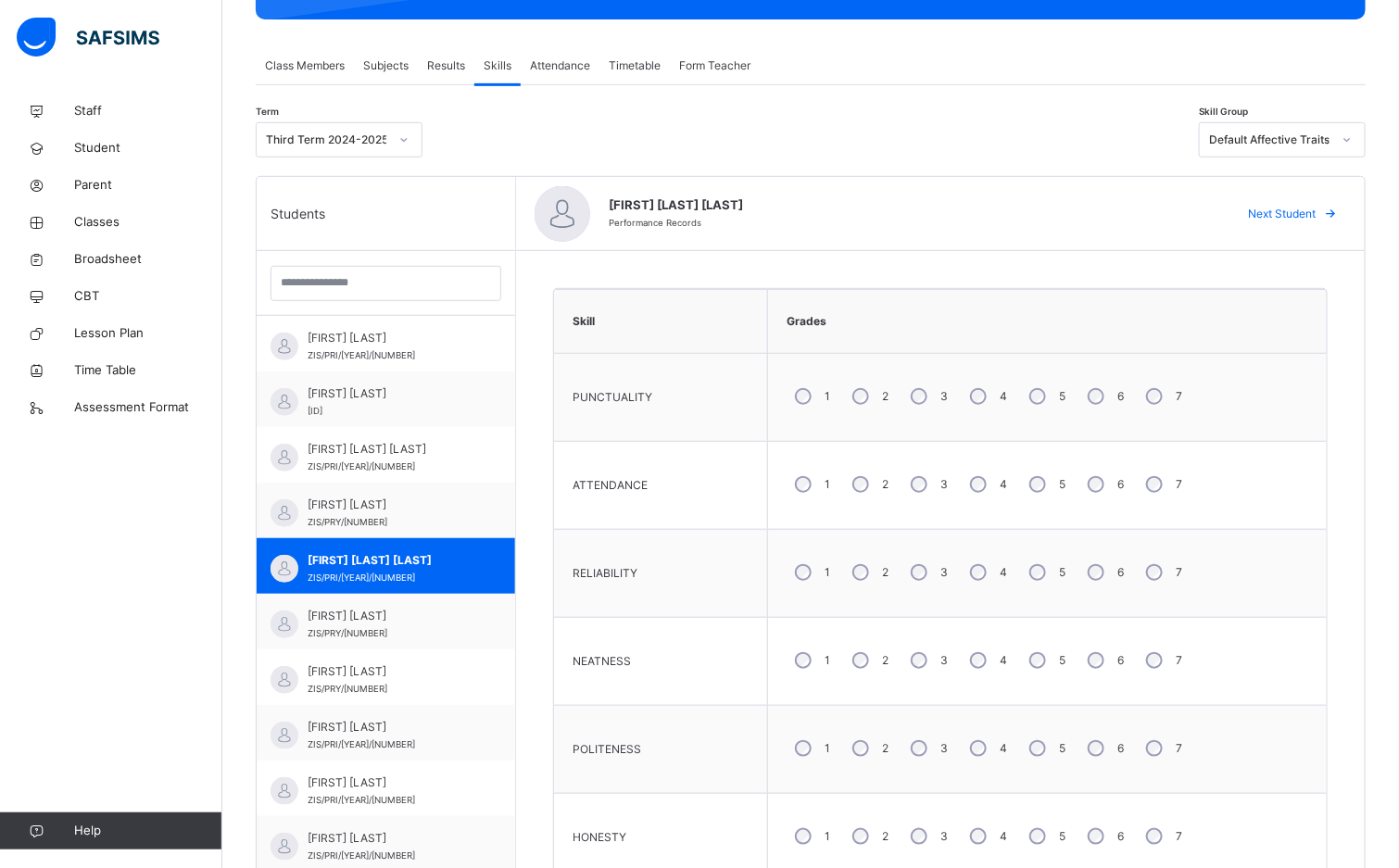scroll, scrollTop: 257, scrollLeft: 0, axis: vertical 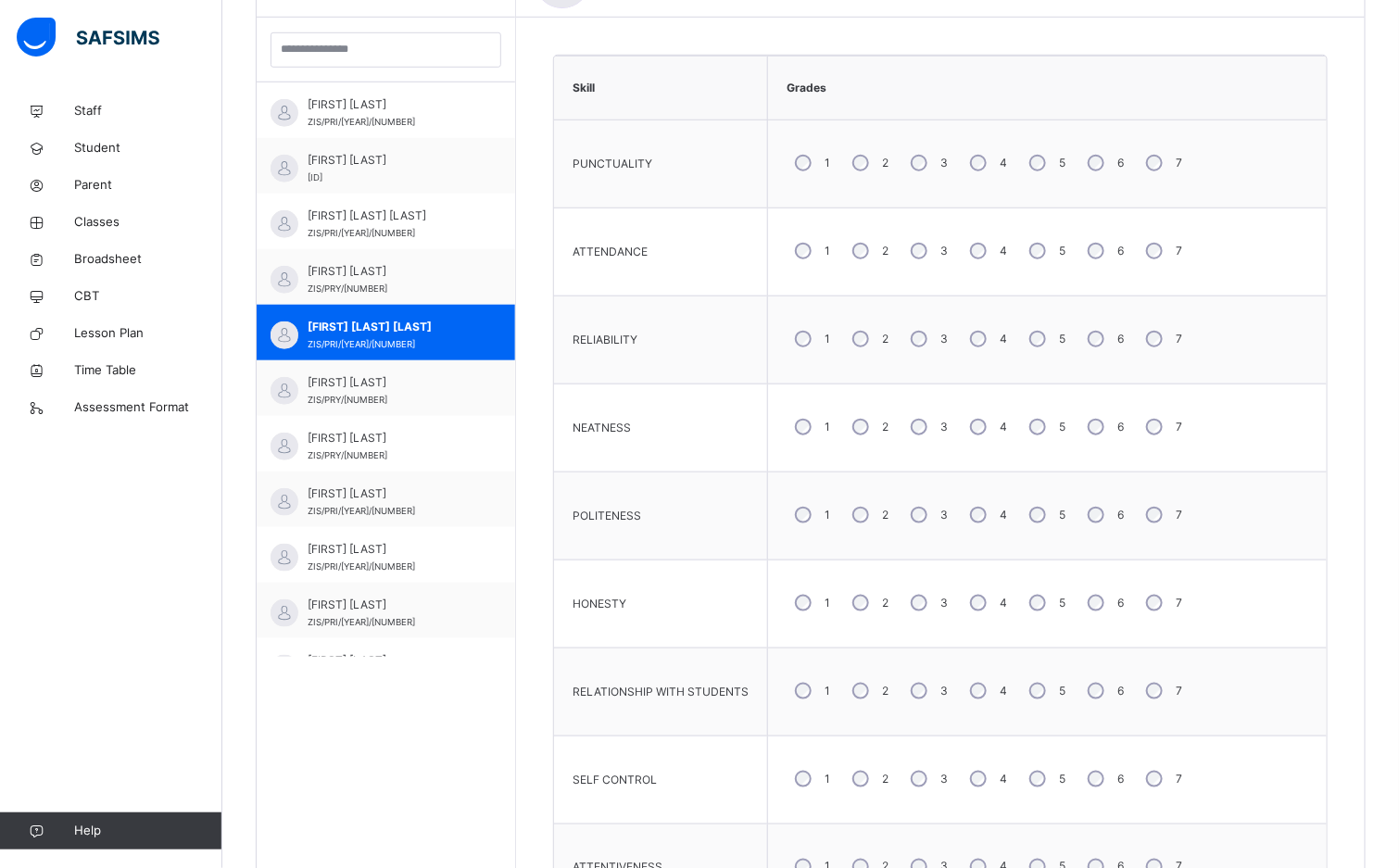 click on "5" at bounding box center [1045, 515] 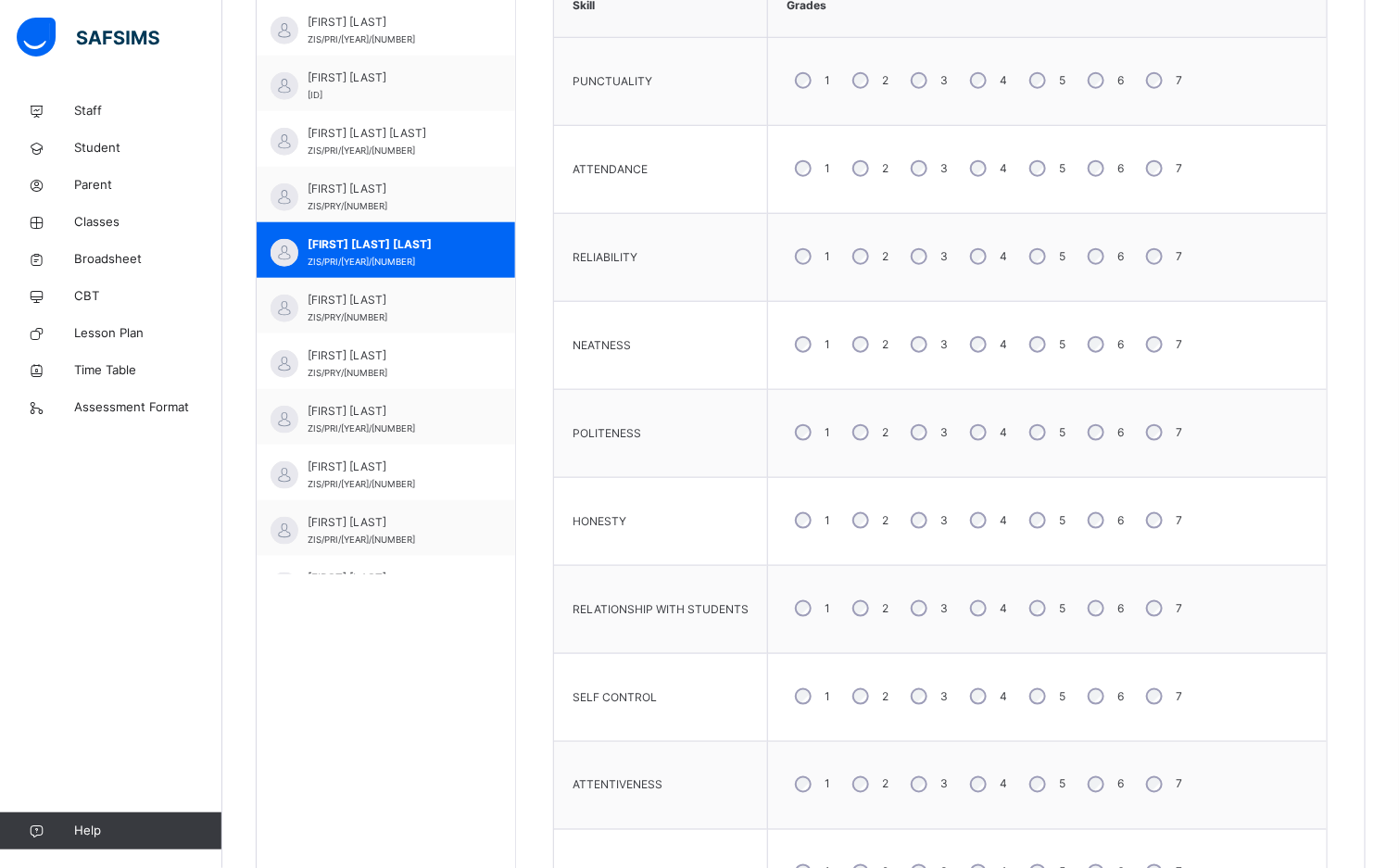 scroll, scrollTop: 673, scrollLeft: 0, axis: vertical 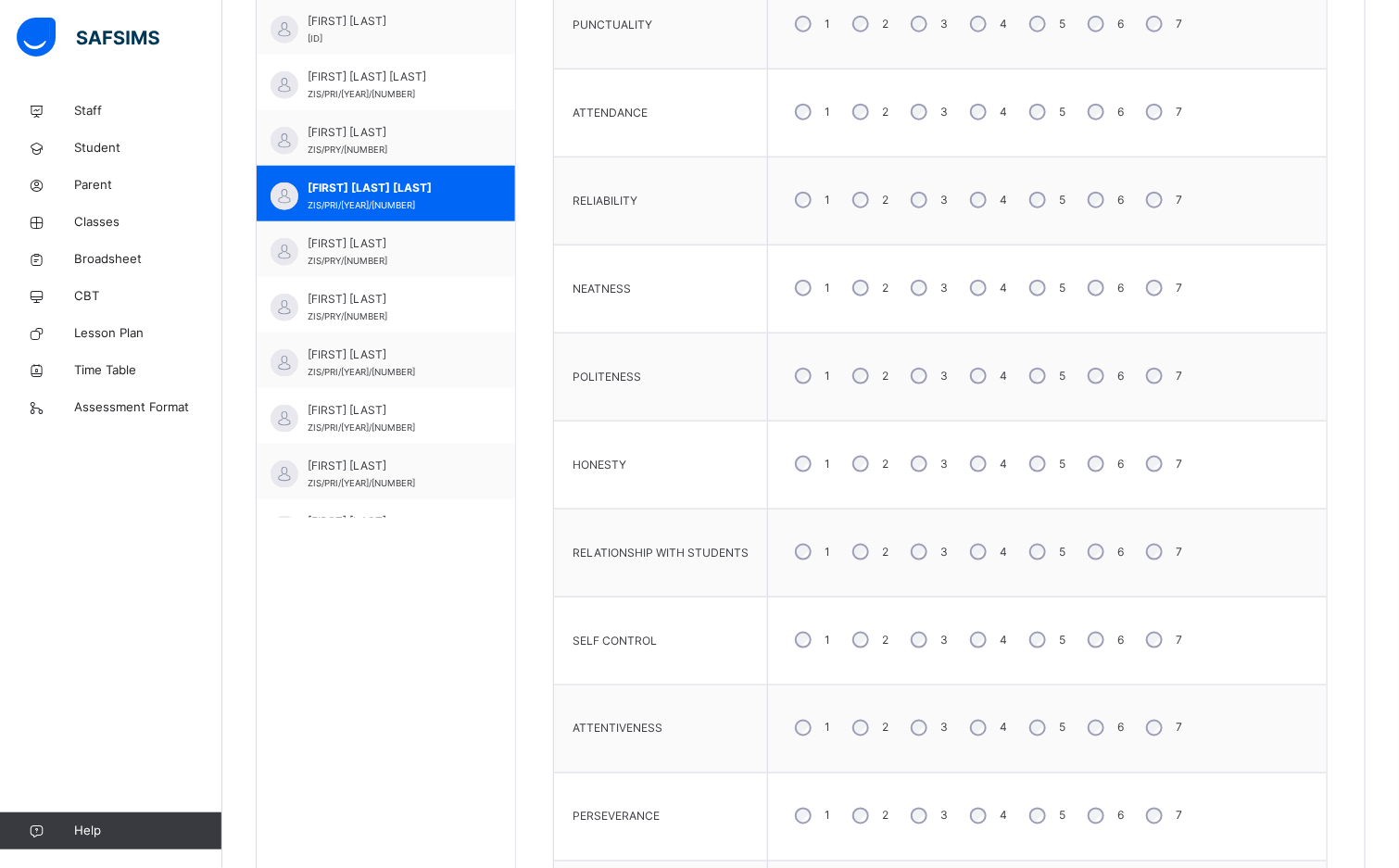 click on "5" at bounding box center [1045, 464] 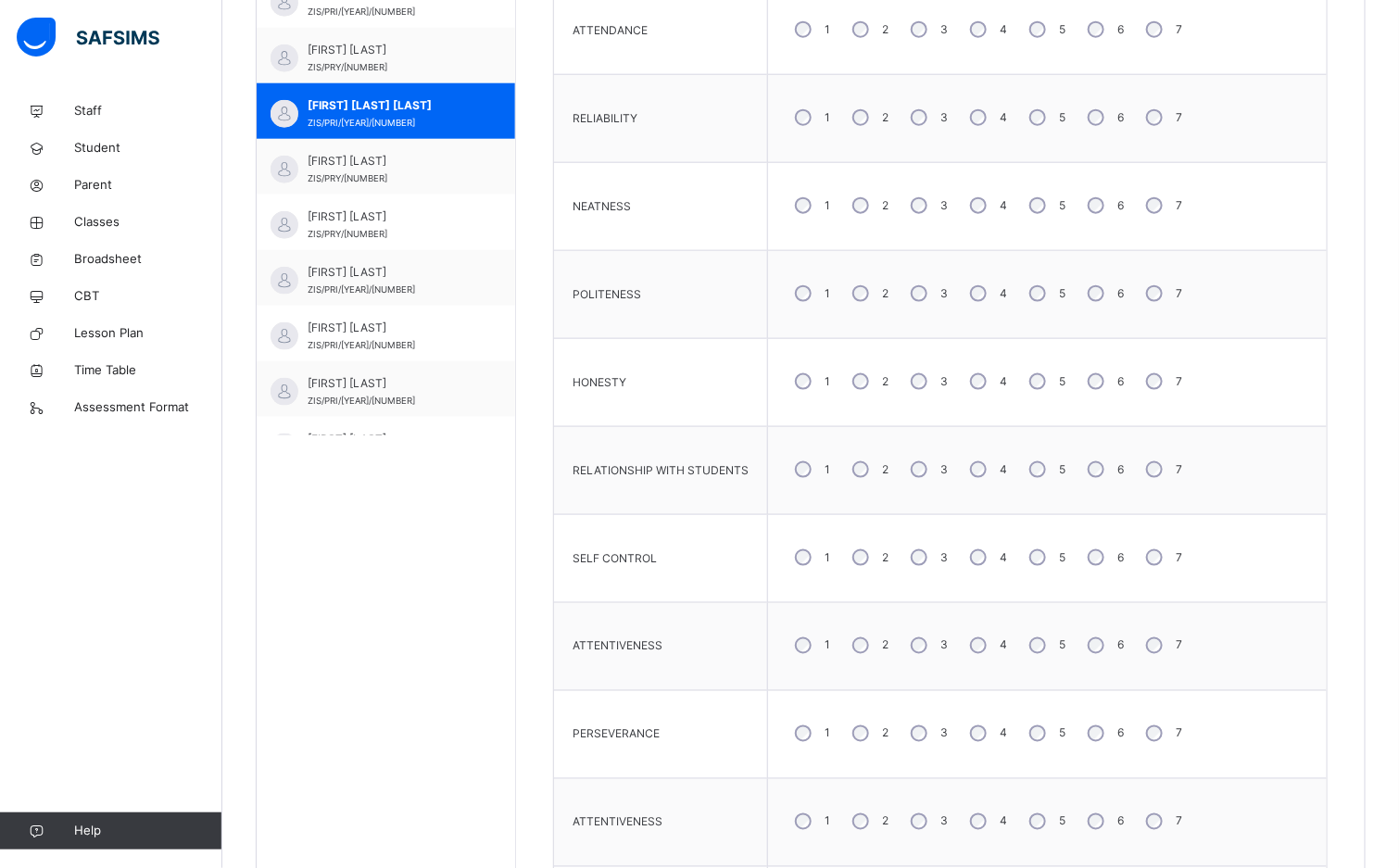scroll, scrollTop: 812, scrollLeft: 0, axis: vertical 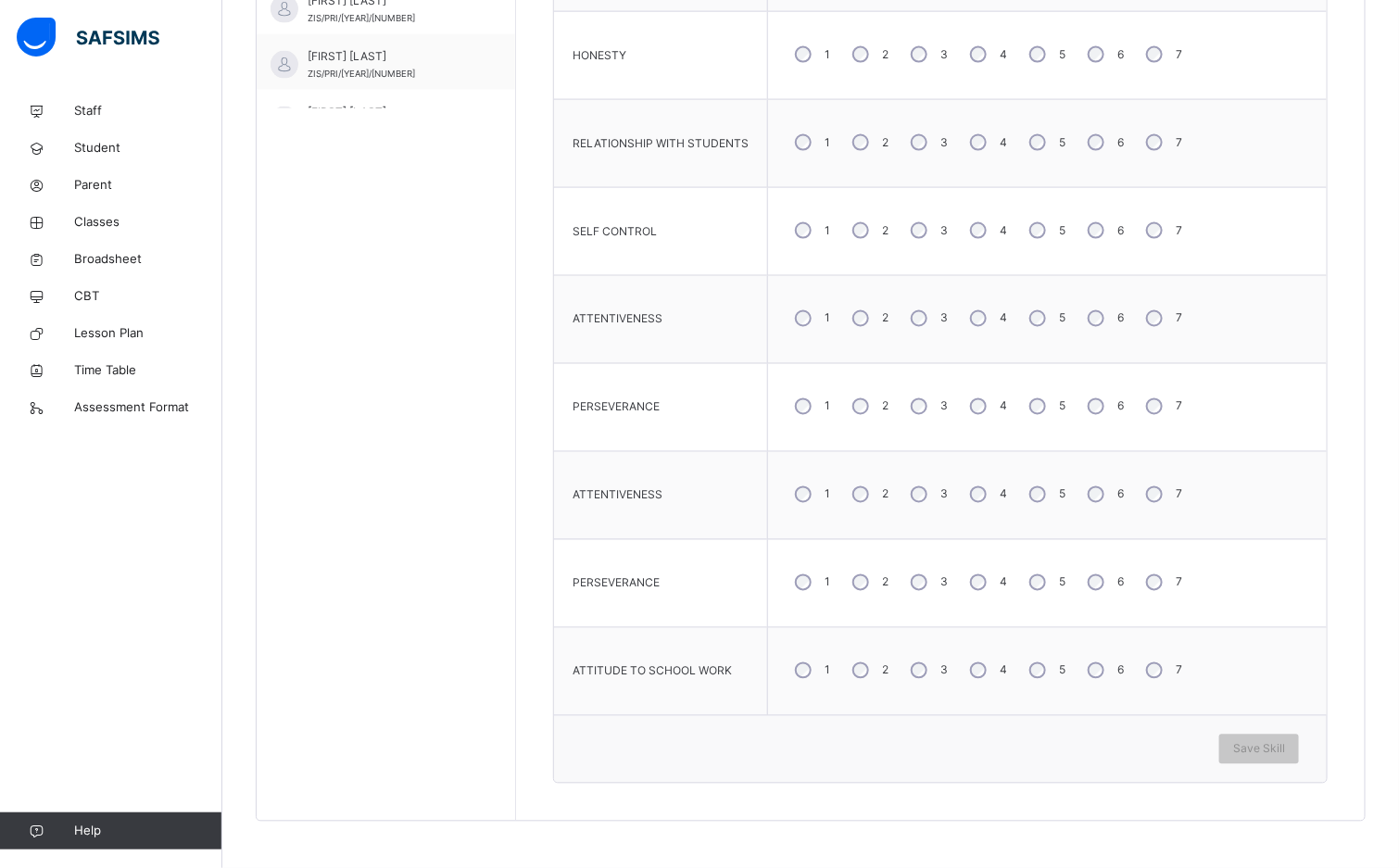 click on "5" at bounding box center [1045, 319] 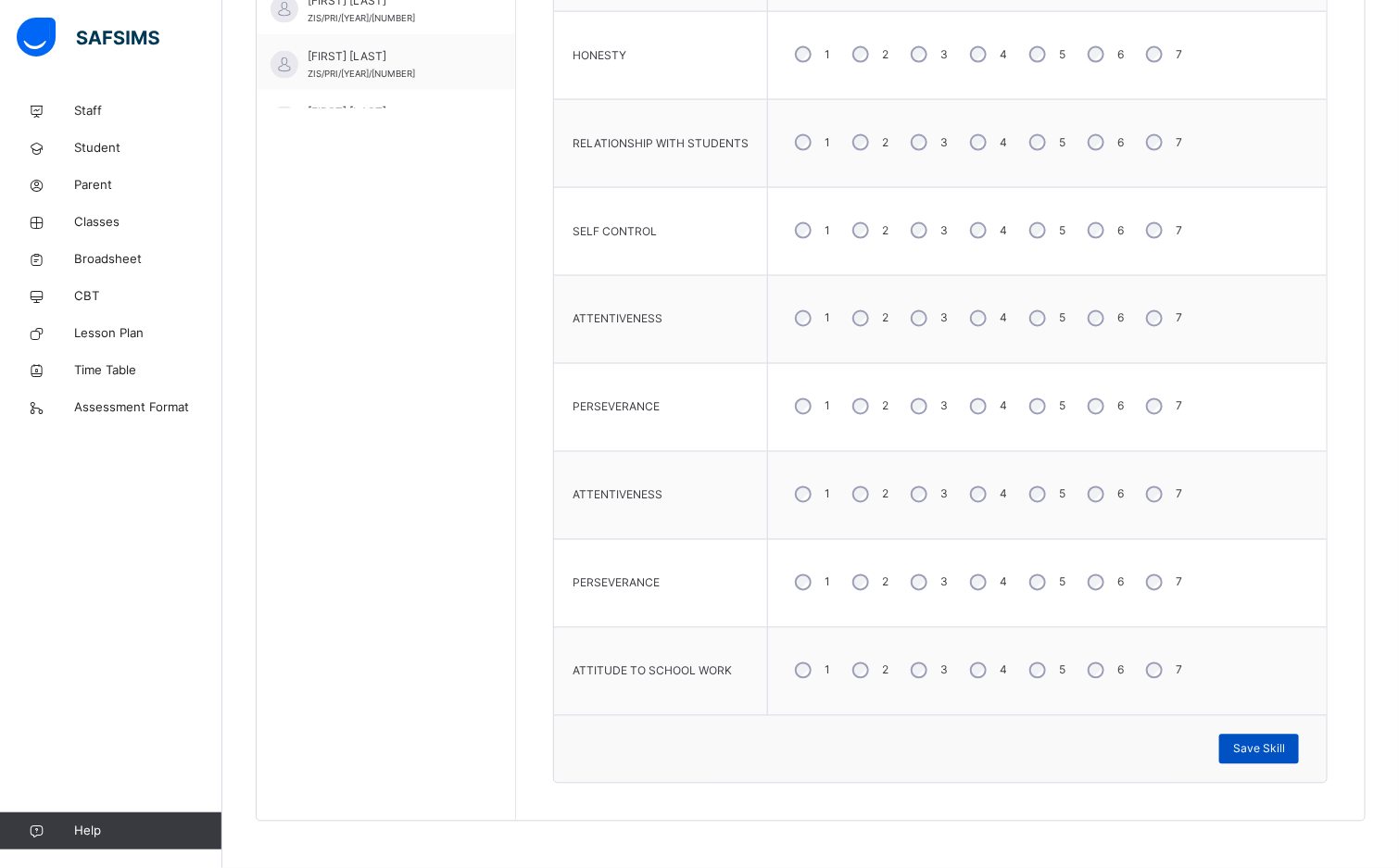 click on "Save Skill" at bounding box center [1259, 749] 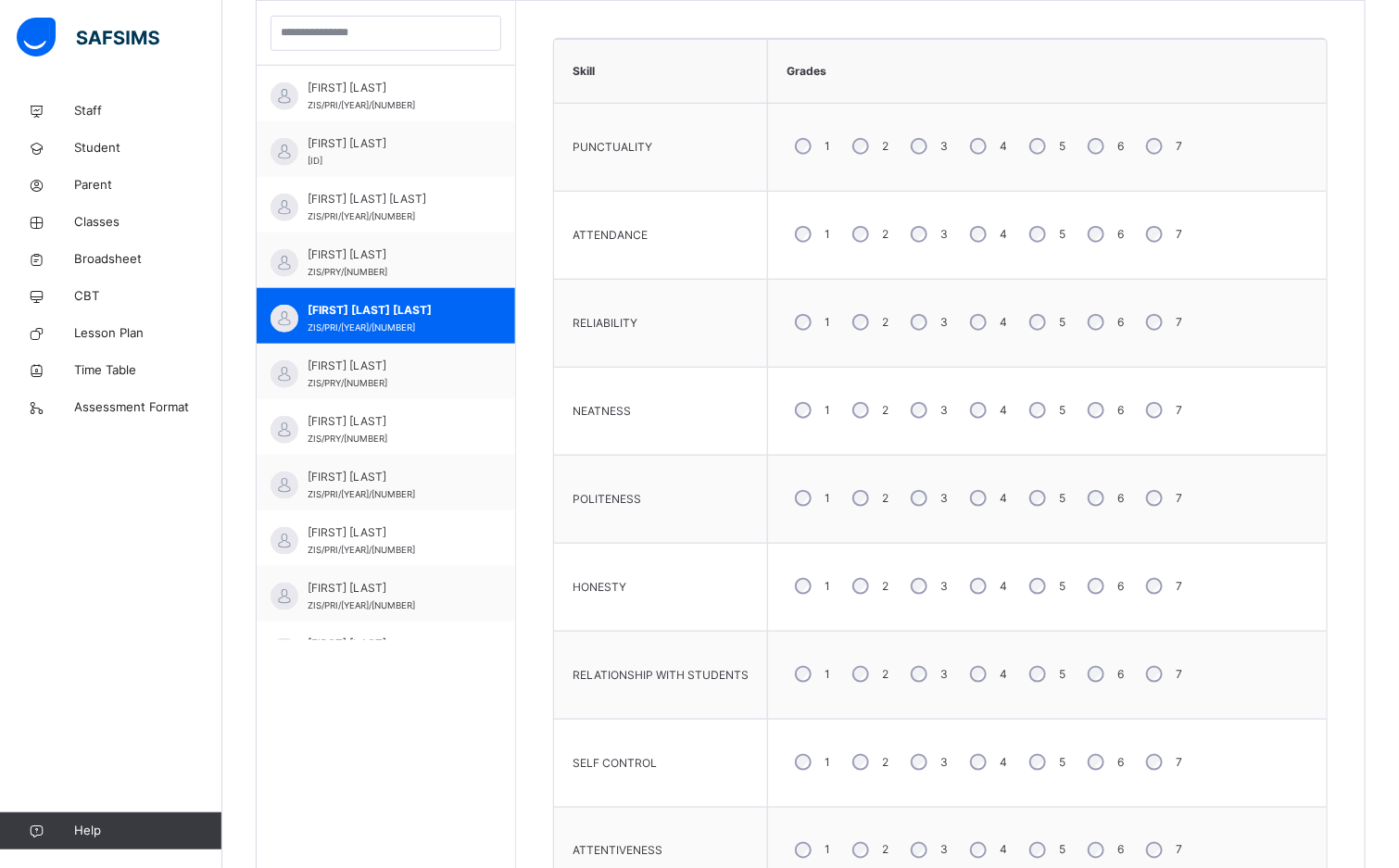 scroll, scrollTop: 535, scrollLeft: 0, axis: vertical 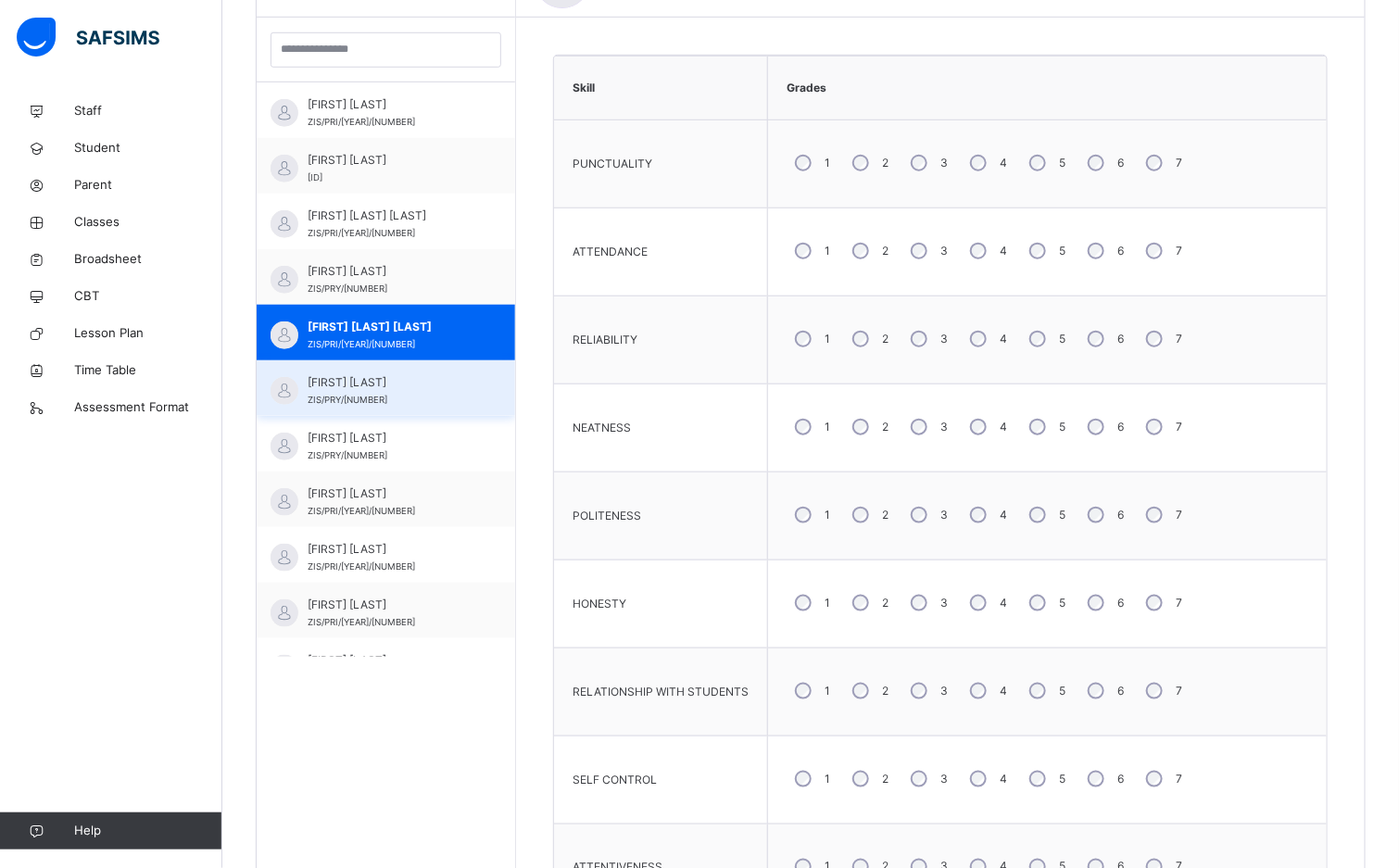 click on "FATEEMA ADEKEMI ABIMBOLA ADEMOLA" at bounding box center [390, 383] 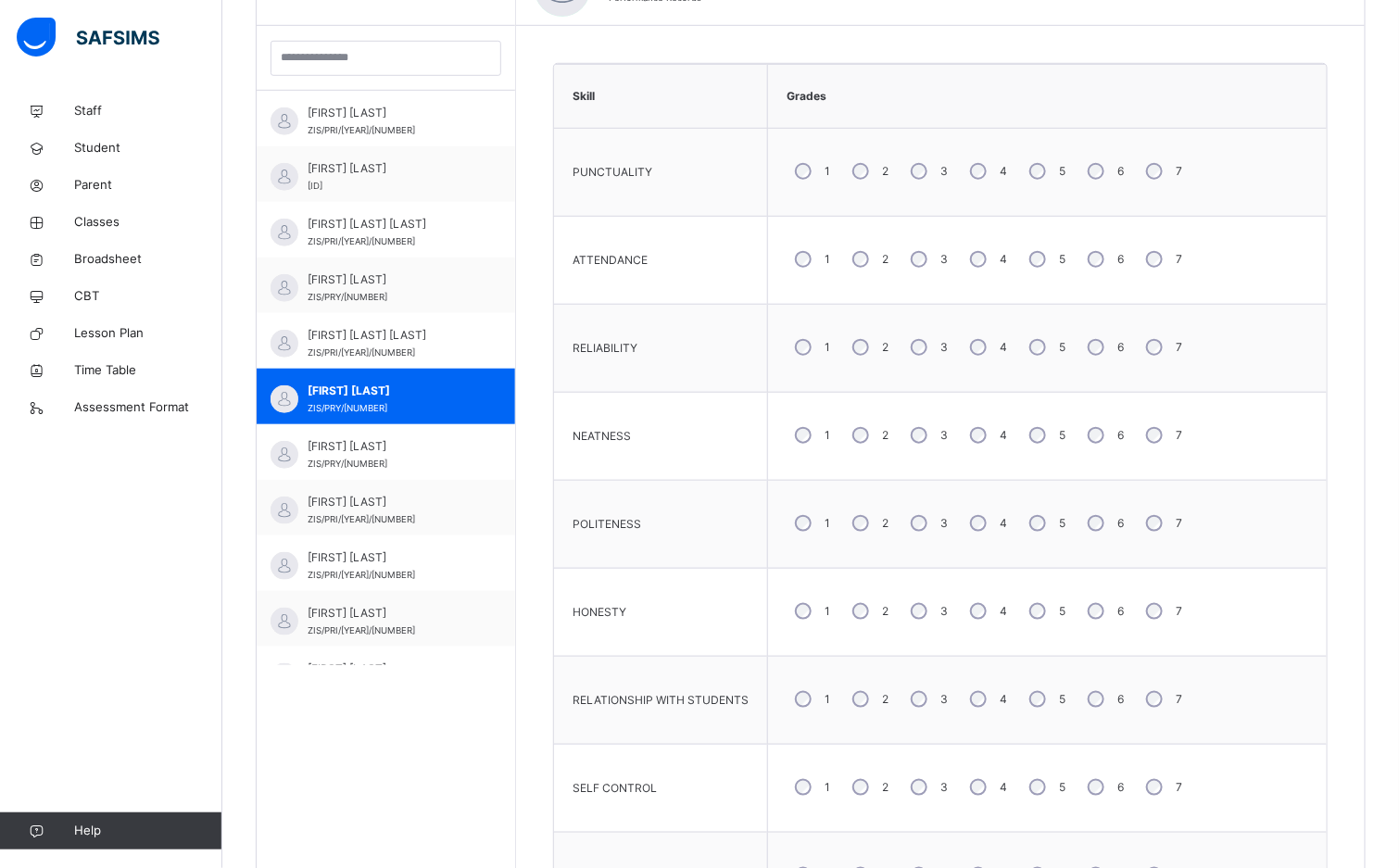 scroll, scrollTop: 535, scrollLeft: 0, axis: vertical 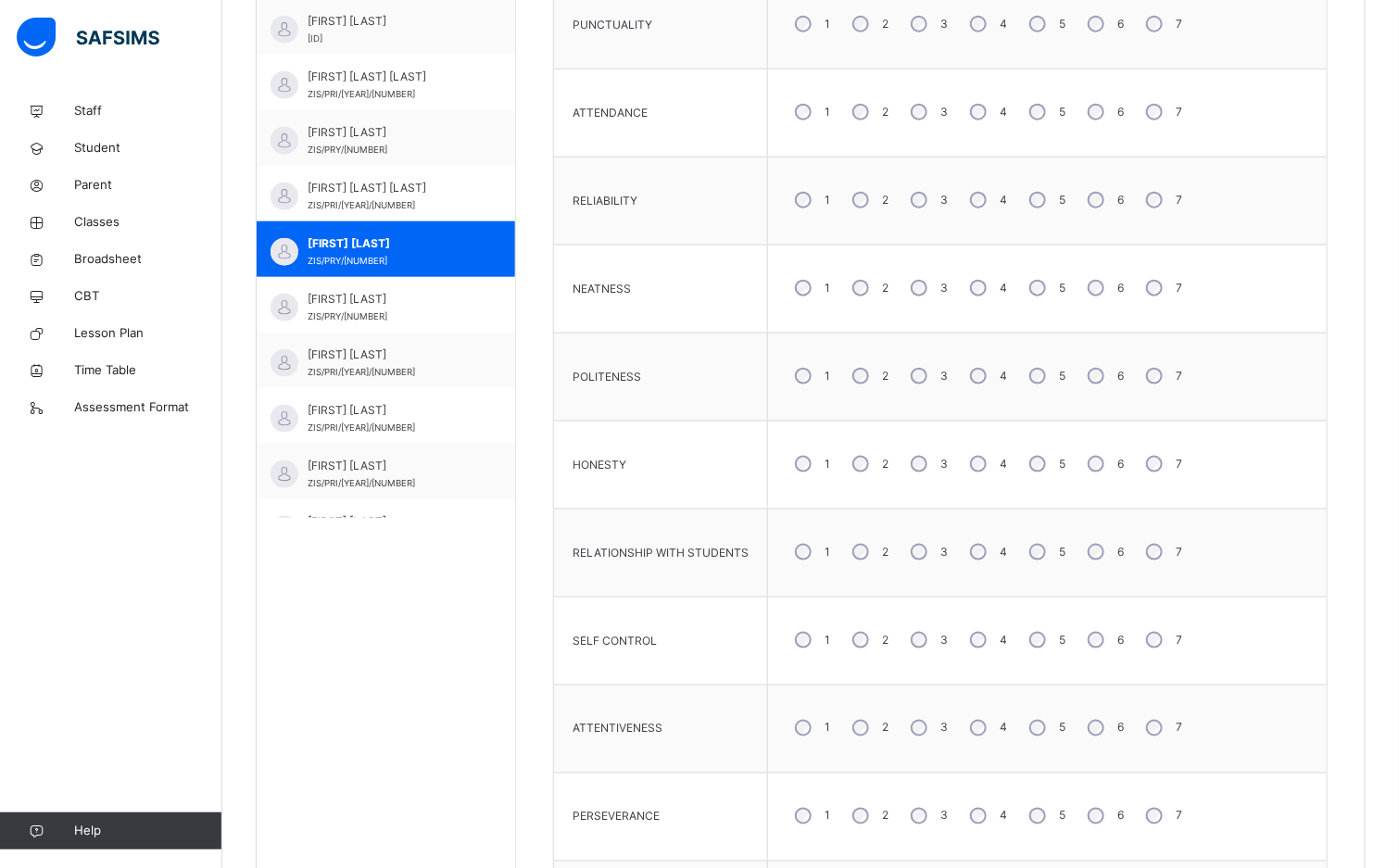 click on "5" at bounding box center [1045, 552] 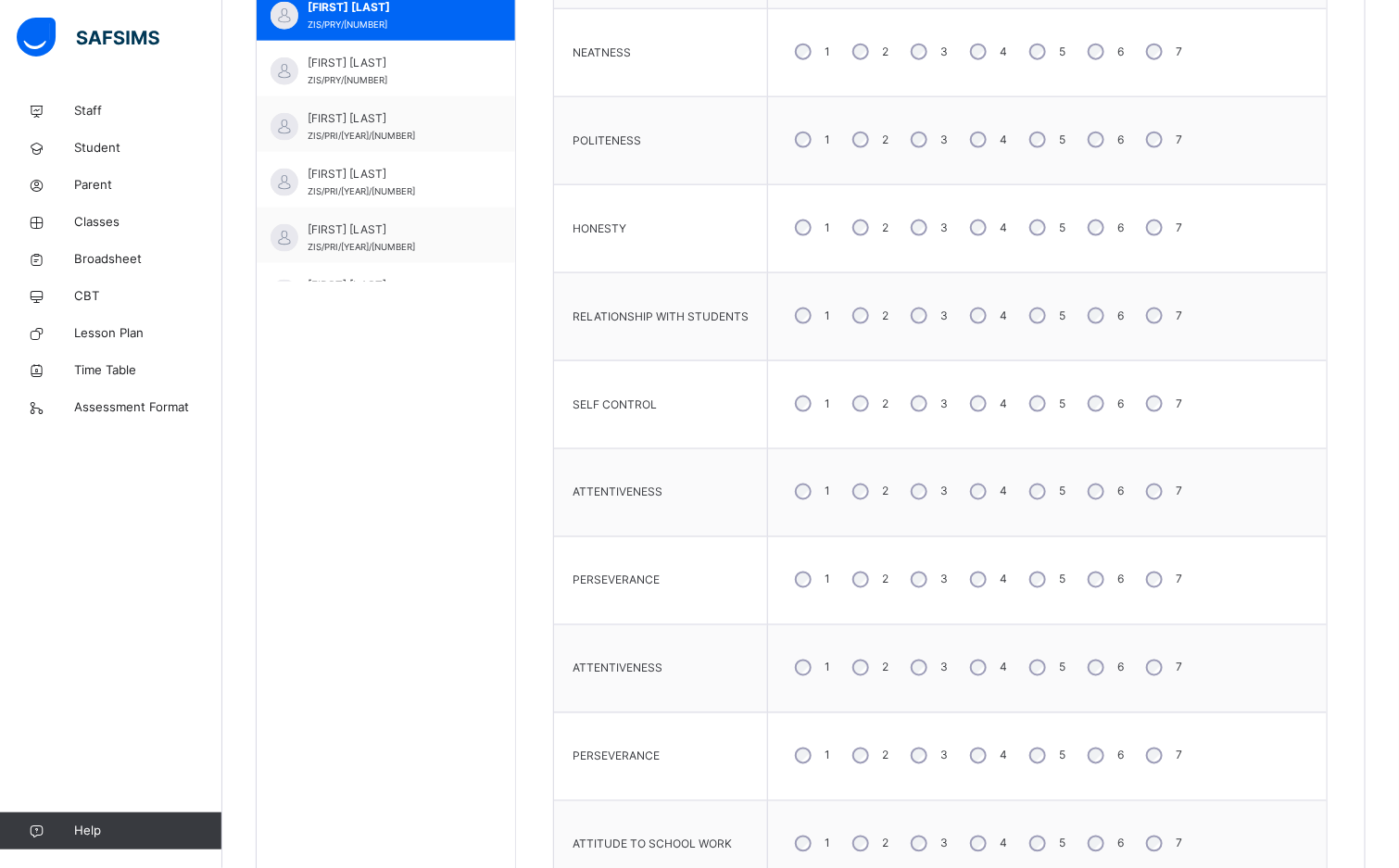 scroll, scrollTop: 951, scrollLeft: 0, axis: vertical 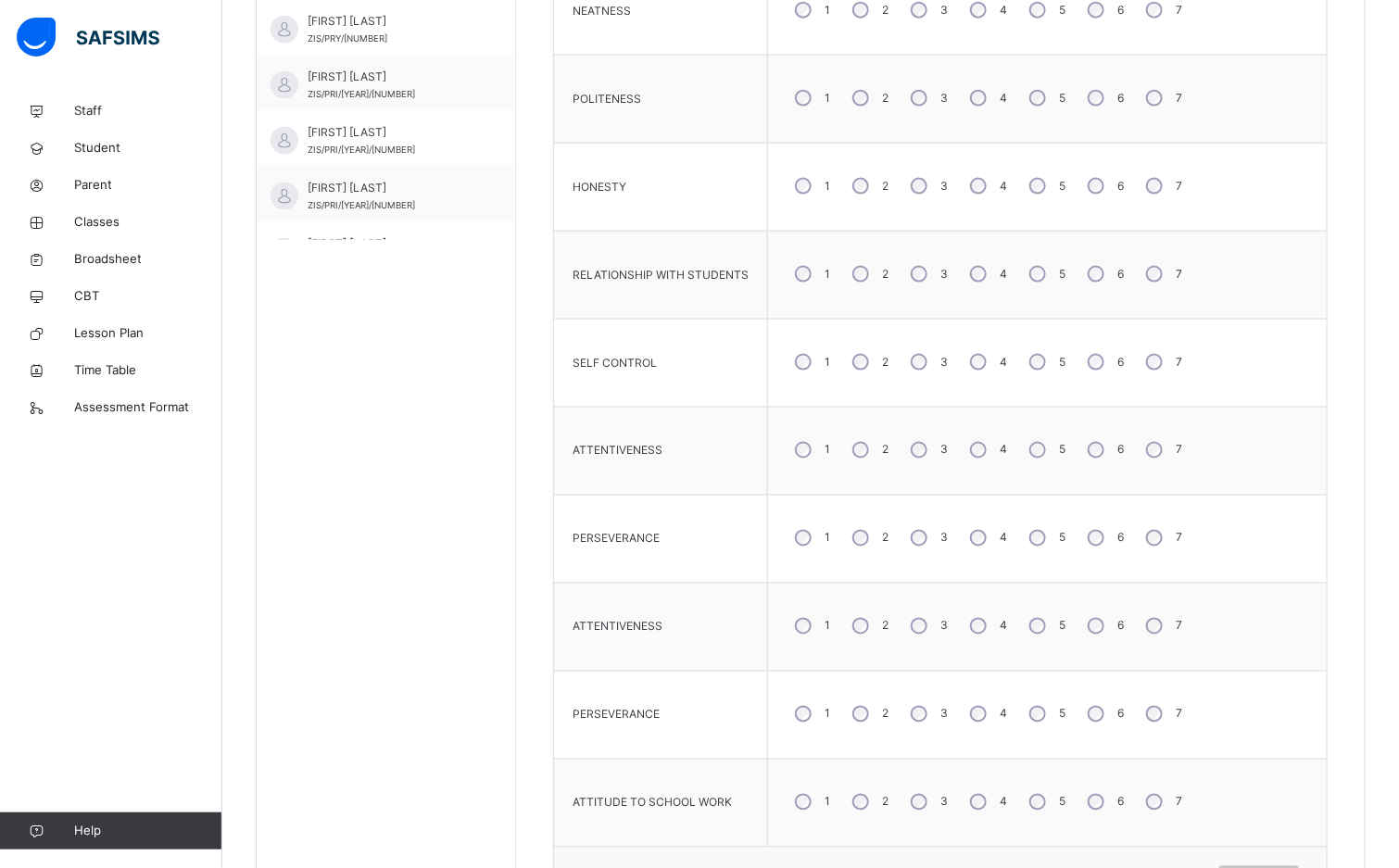 click on "5" at bounding box center [1045, 362] 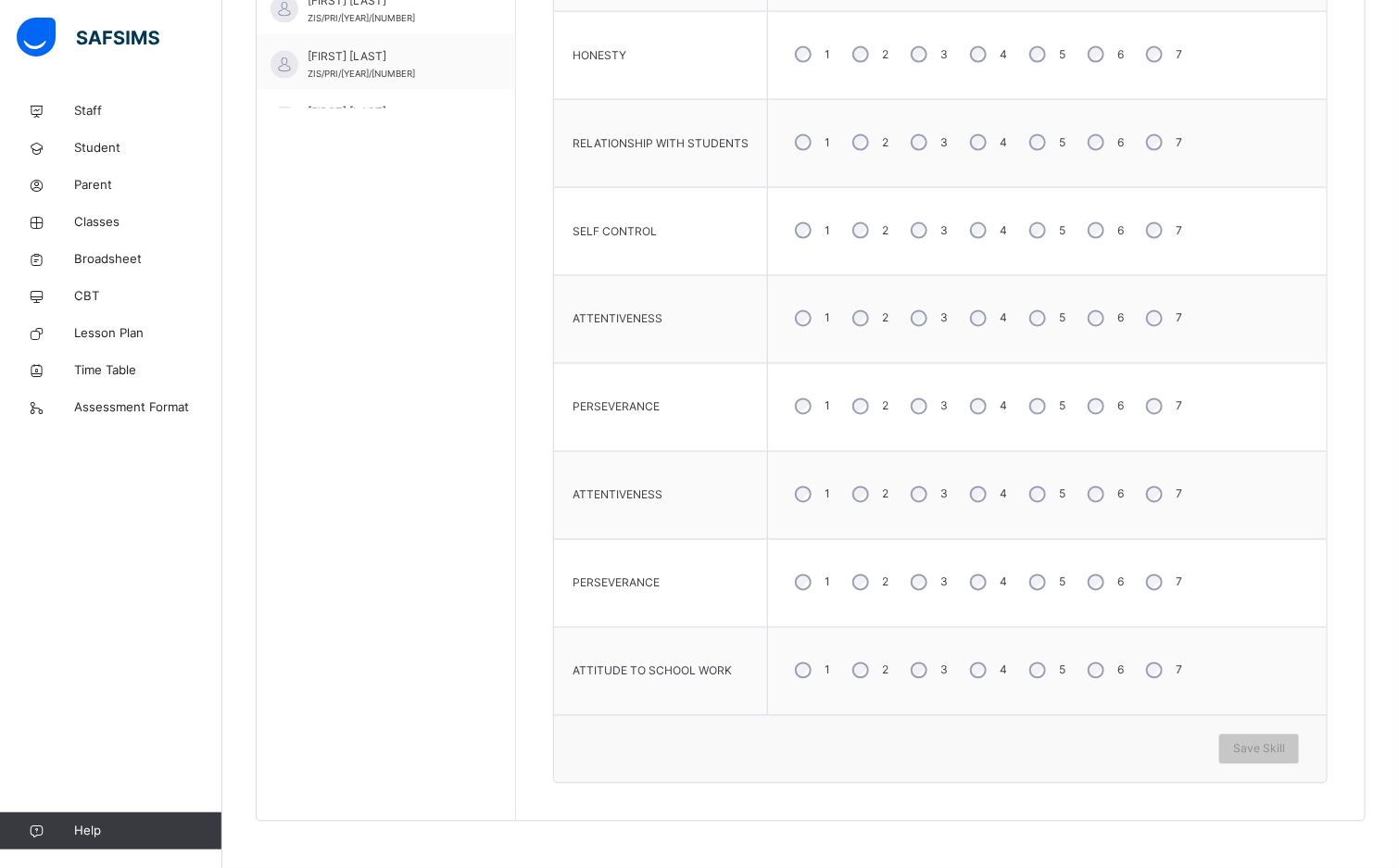 click on "5" at bounding box center [1045, 583] 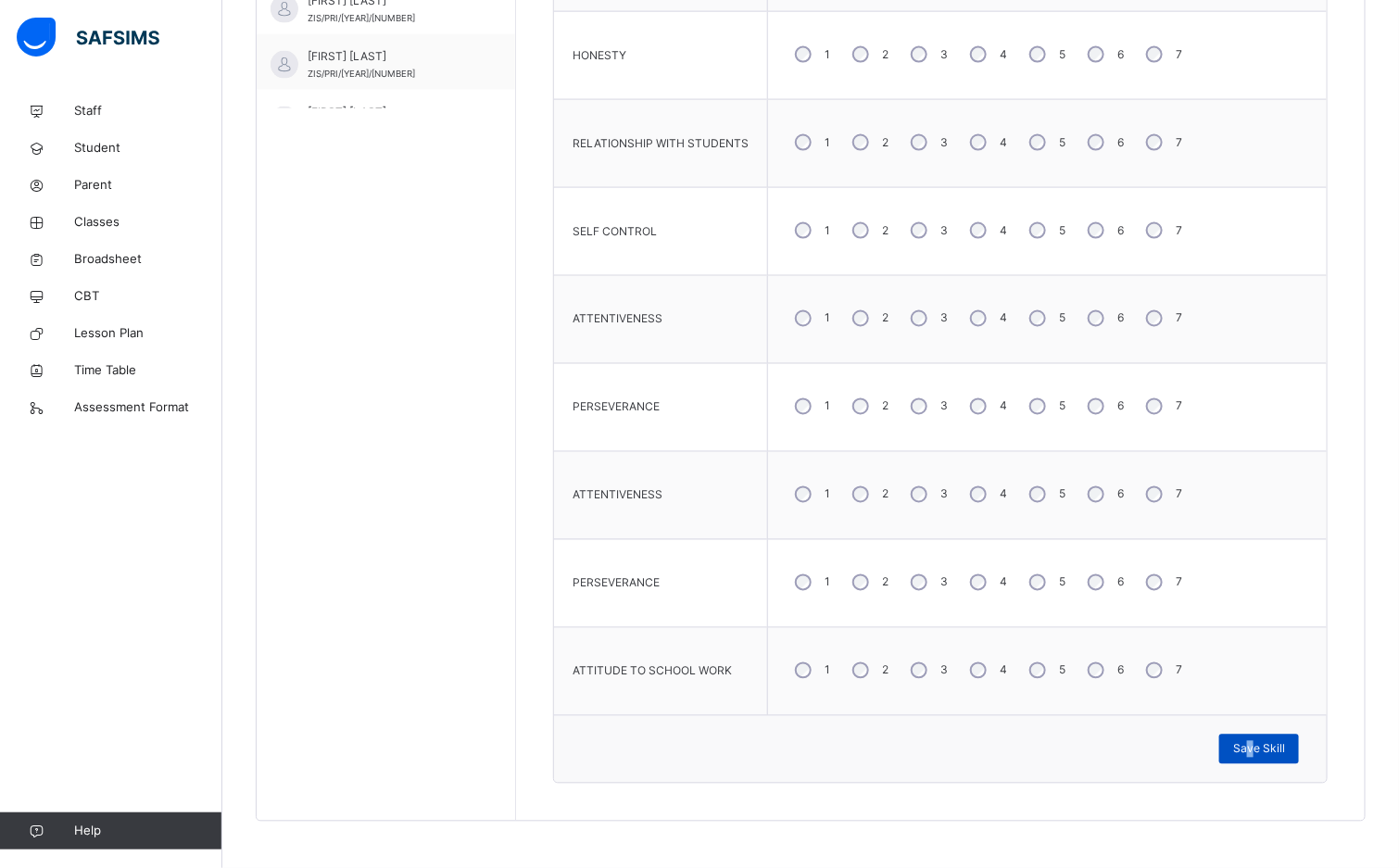 click on "Save Skill" at bounding box center (1259, 749) 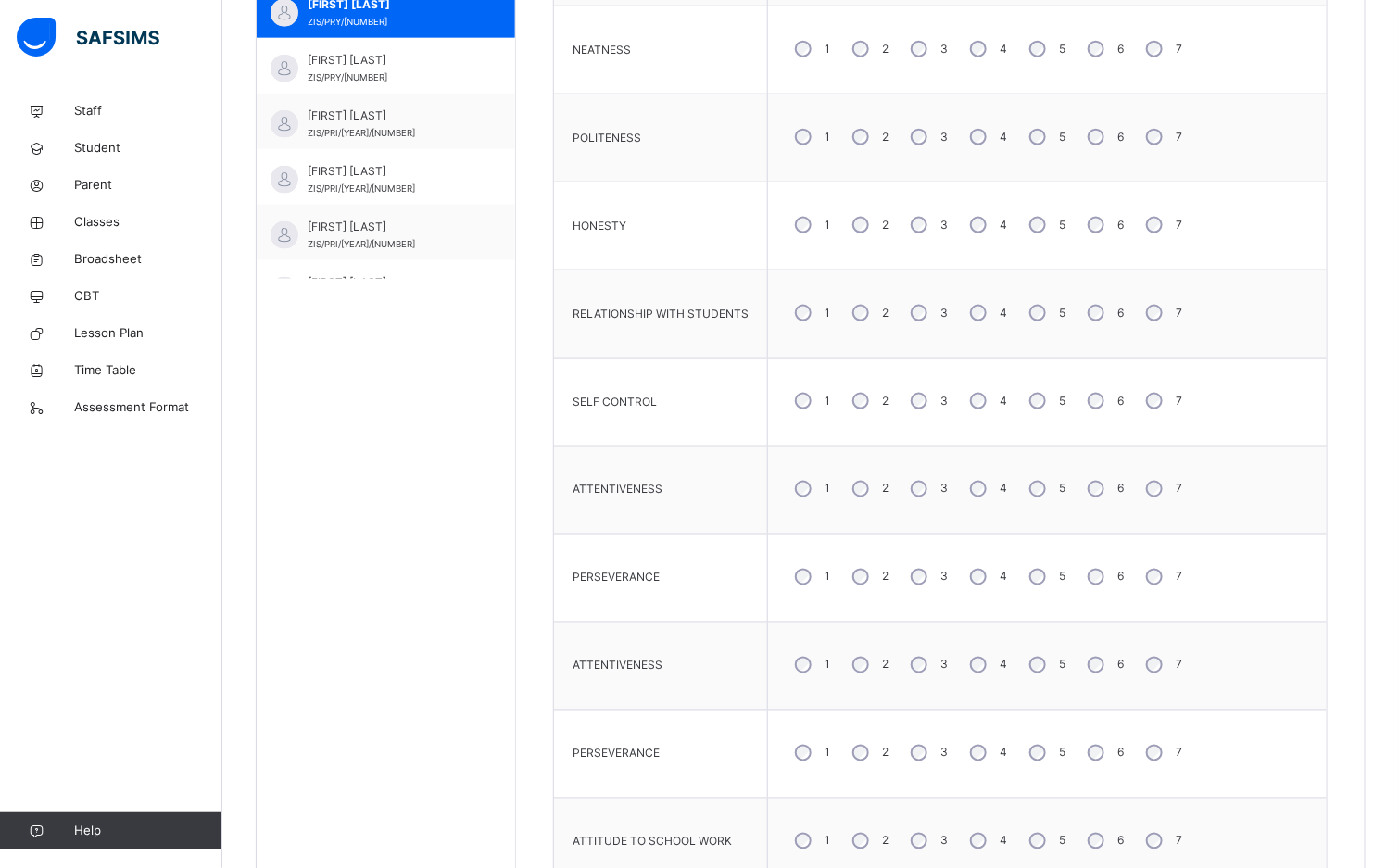 scroll, scrollTop: 1090, scrollLeft: 0, axis: vertical 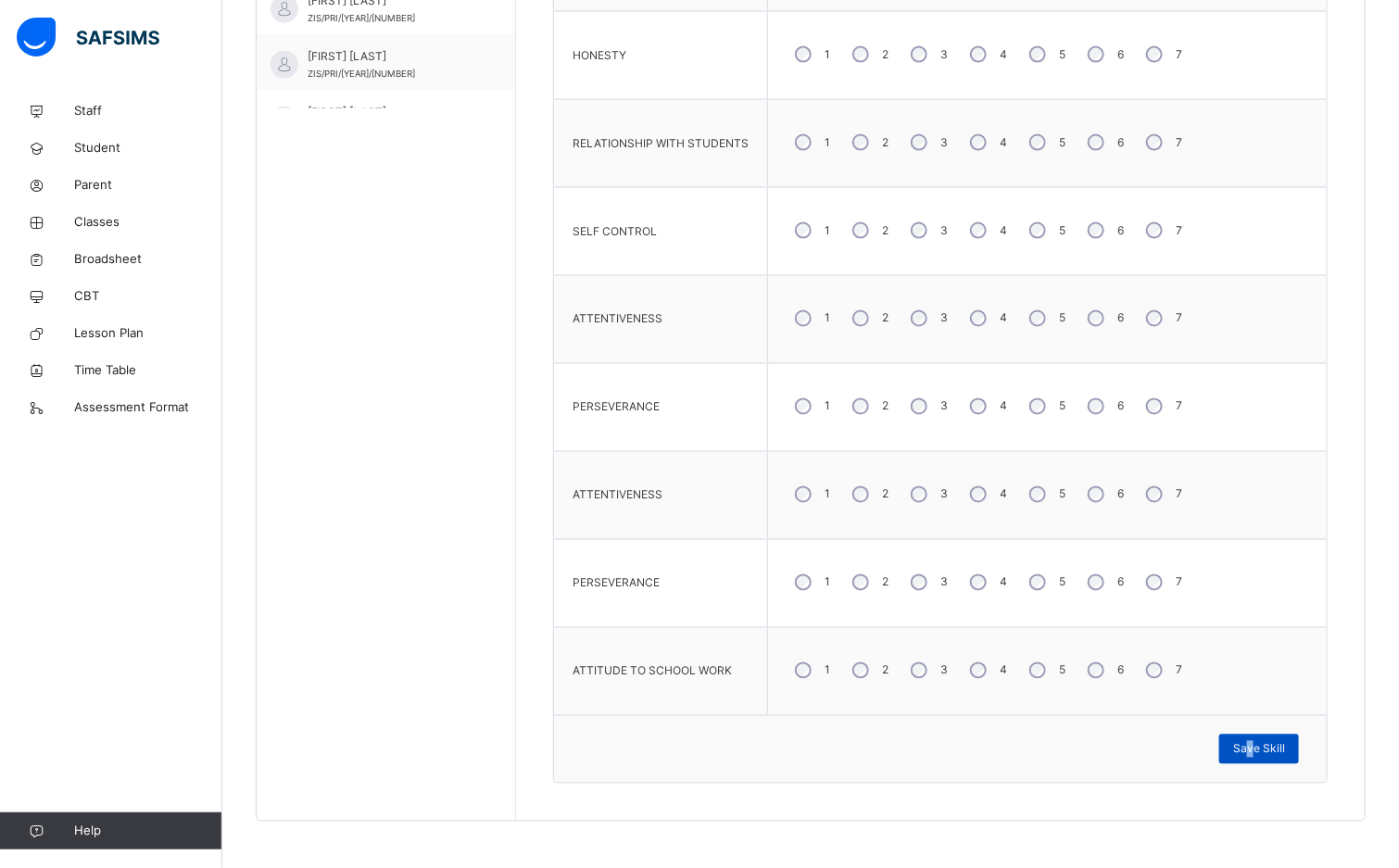 click on "Save Skill" at bounding box center (1259, 749) 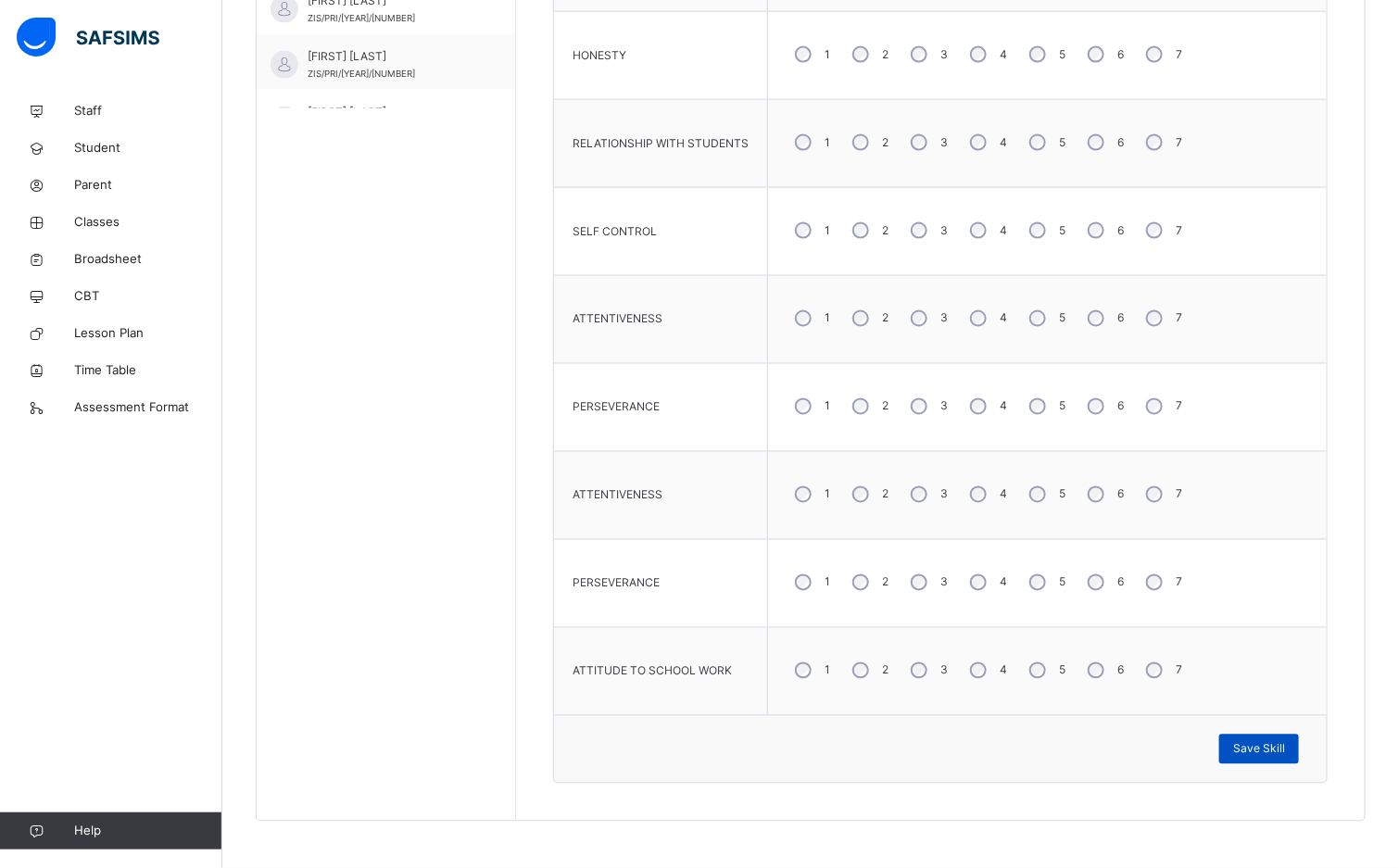 click on "Save Skill" at bounding box center [1259, 749] 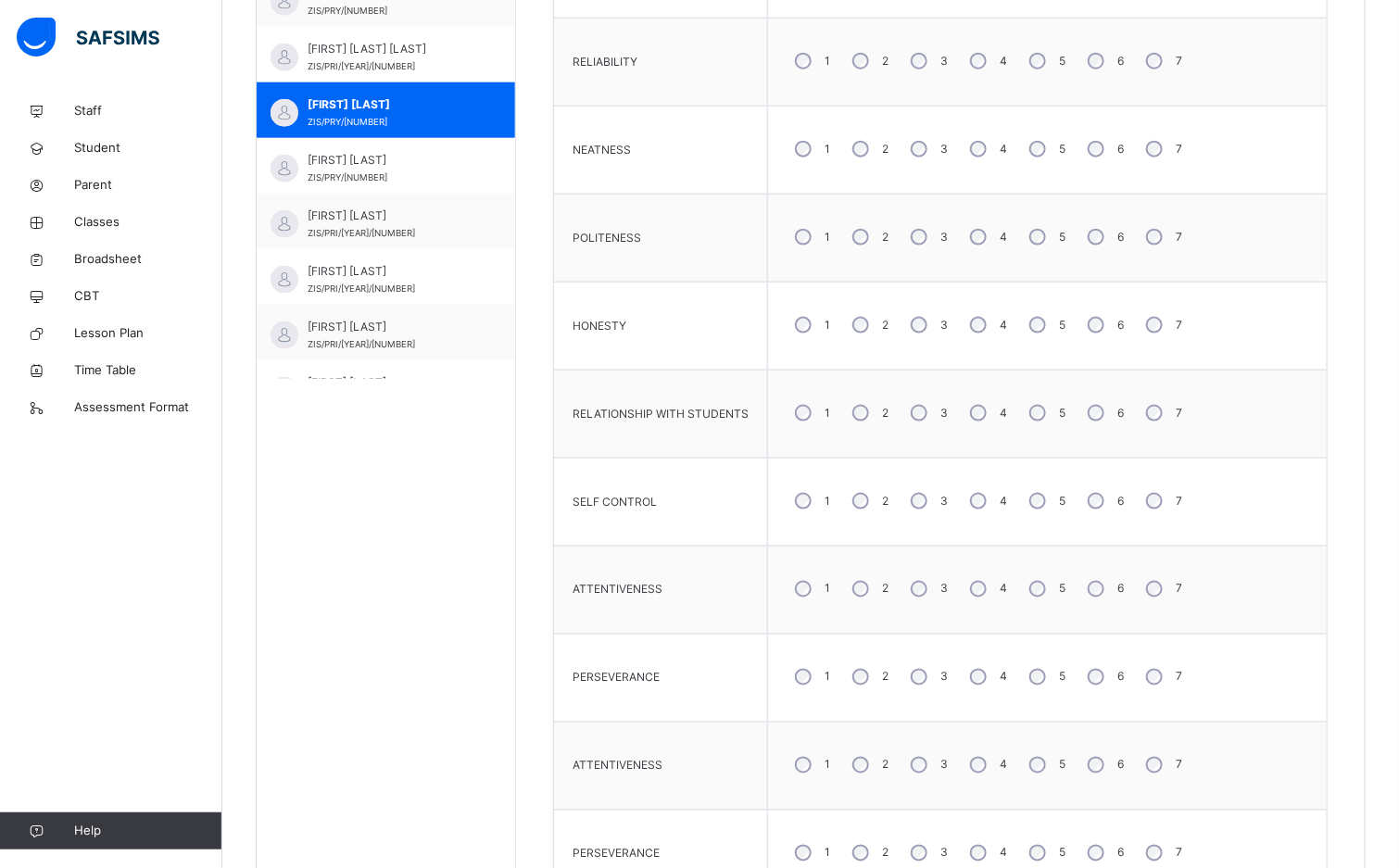 scroll, scrollTop: 673, scrollLeft: 0, axis: vertical 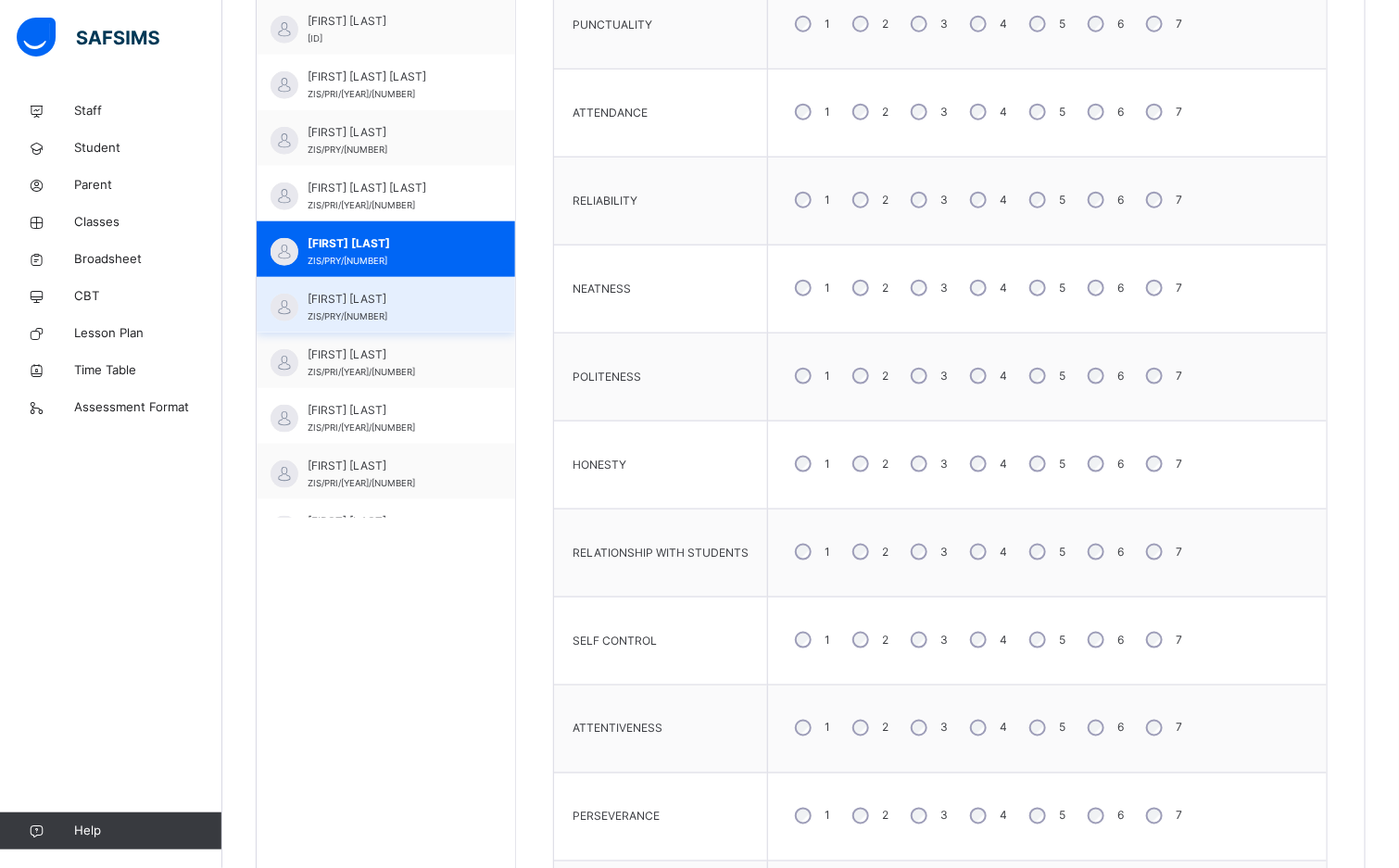 click on "IDOIOZEGYA ADAMU HUSAINE" at bounding box center [390, 299] 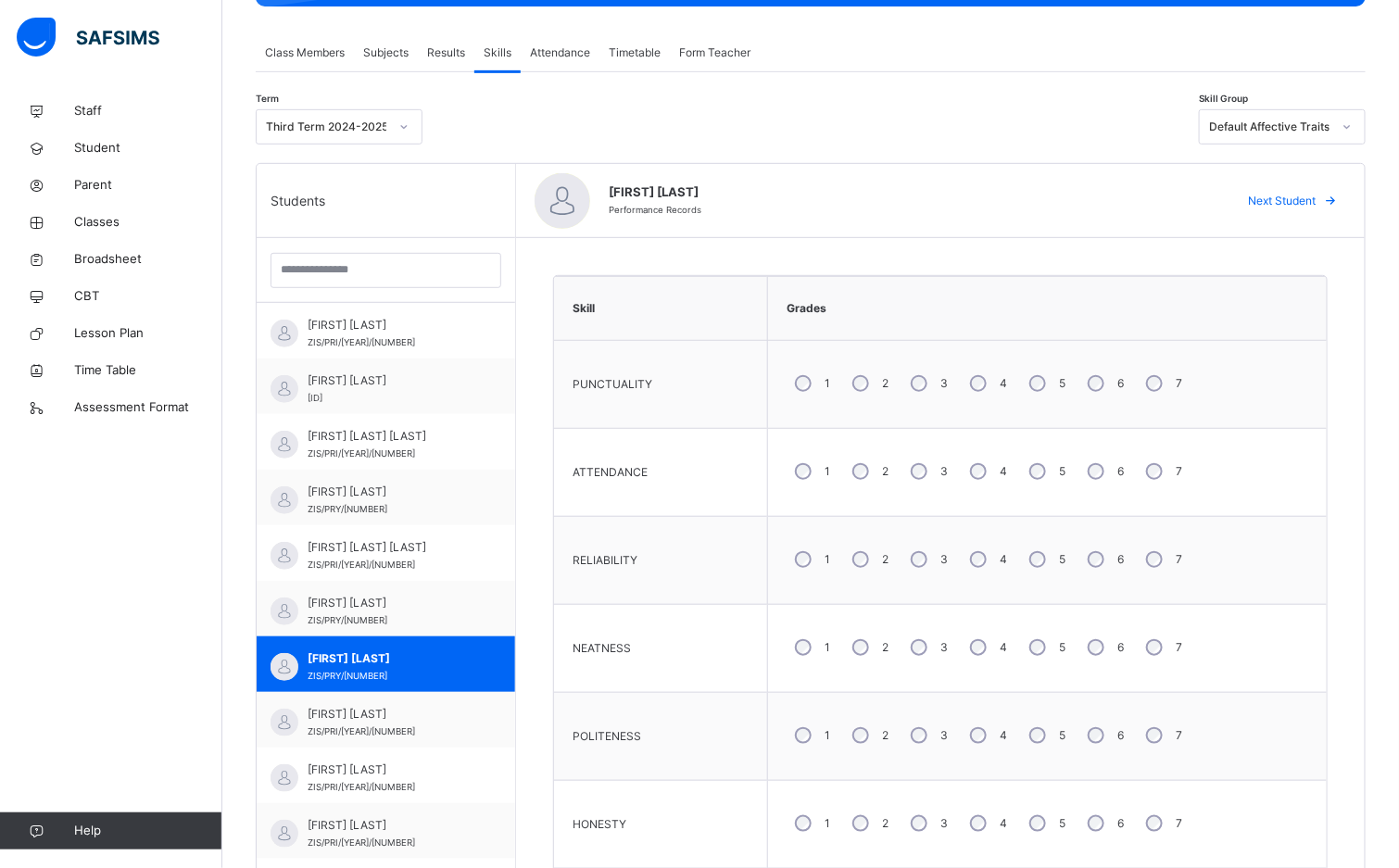 scroll, scrollTop: 257, scrollLeft: 0, axis: vertical 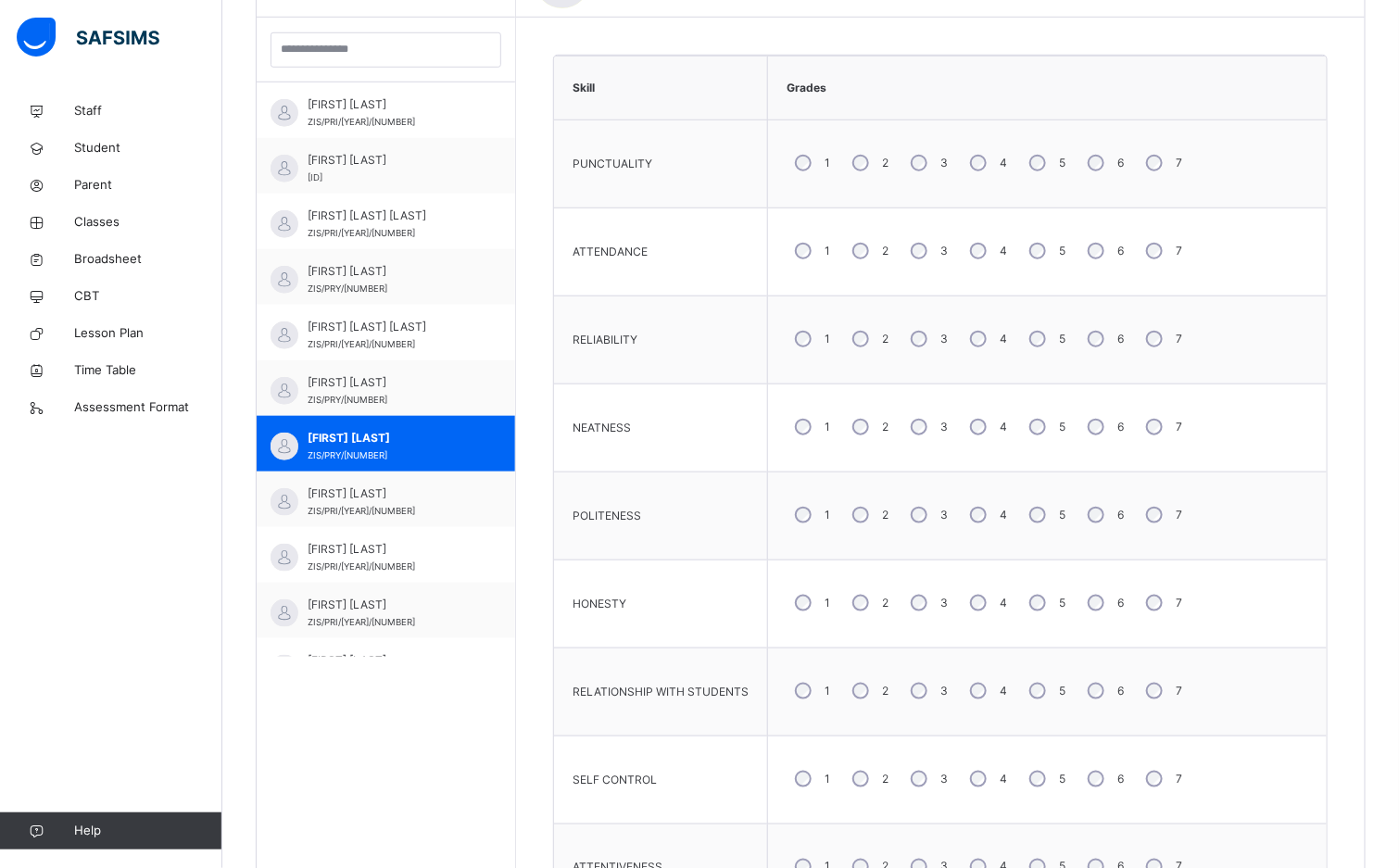 click on "5" at bounding box center [1045, 515] 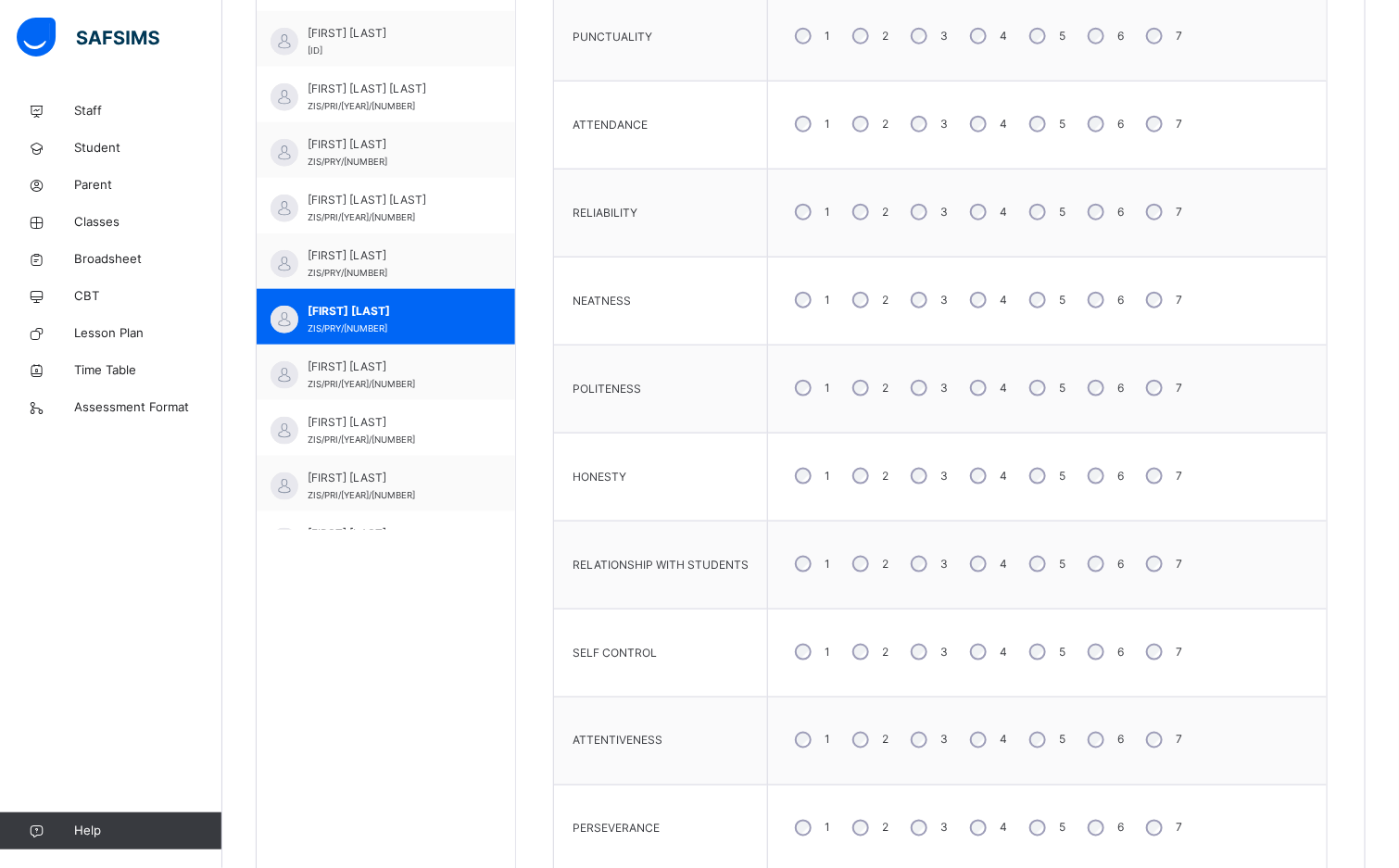 scroll, scrollTop: 673, scrollLeft: 0, axis: vertical 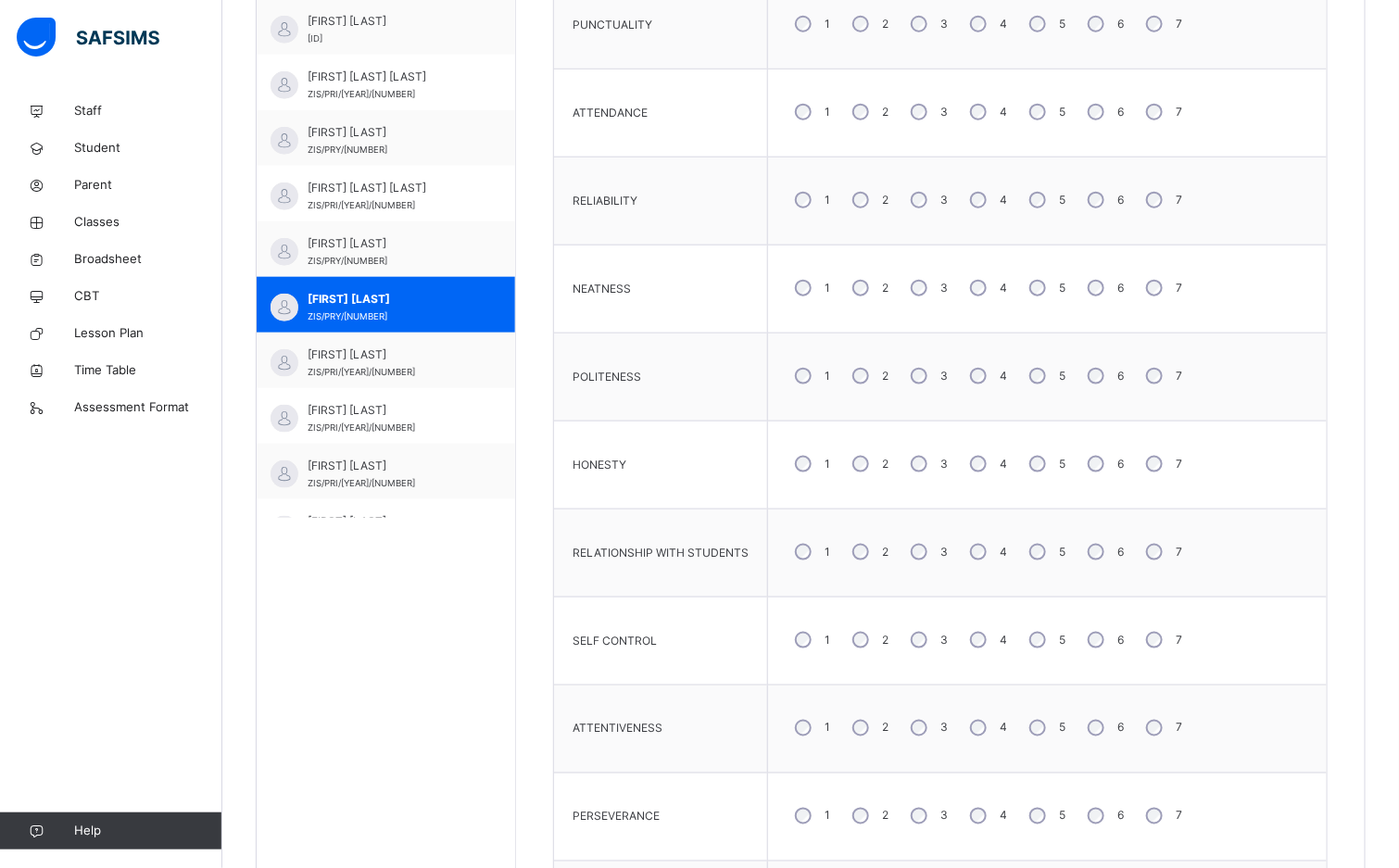 click on "5" at bounding box center [1045, 464] 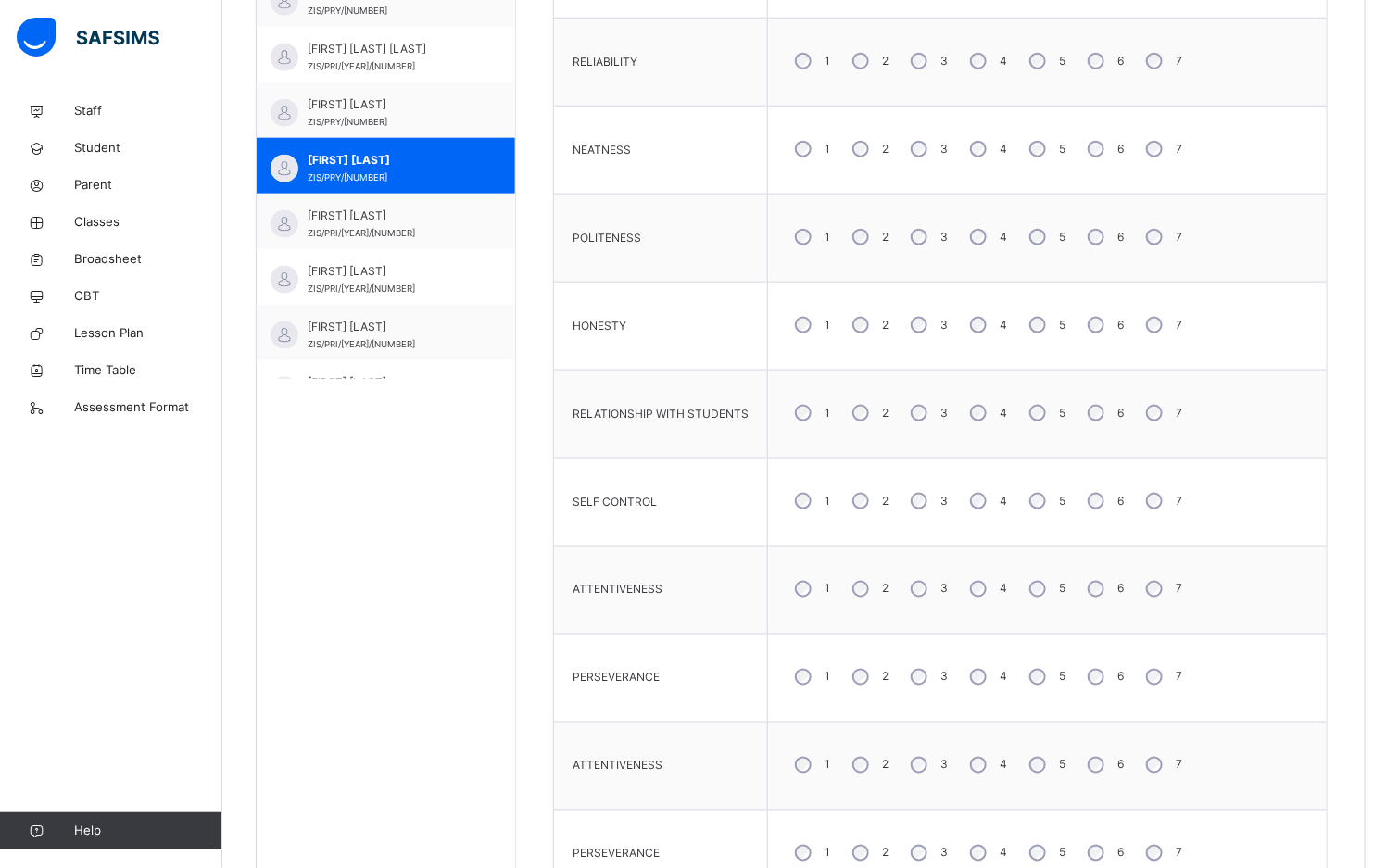 click on "5" at bounding box center [1045, 501] 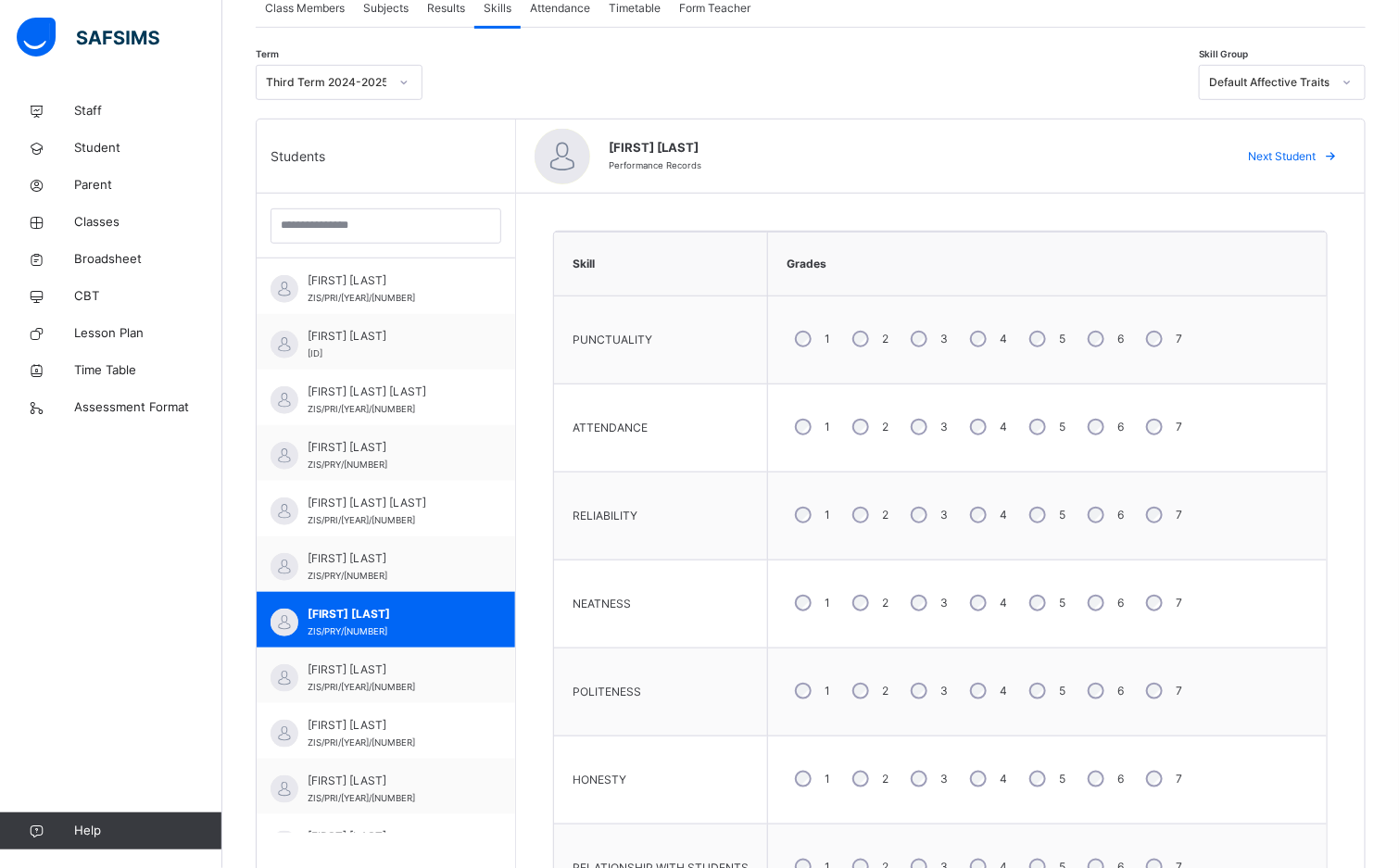 scroll, scrollTop: 257, scrollLeft: 0, axis: vertical 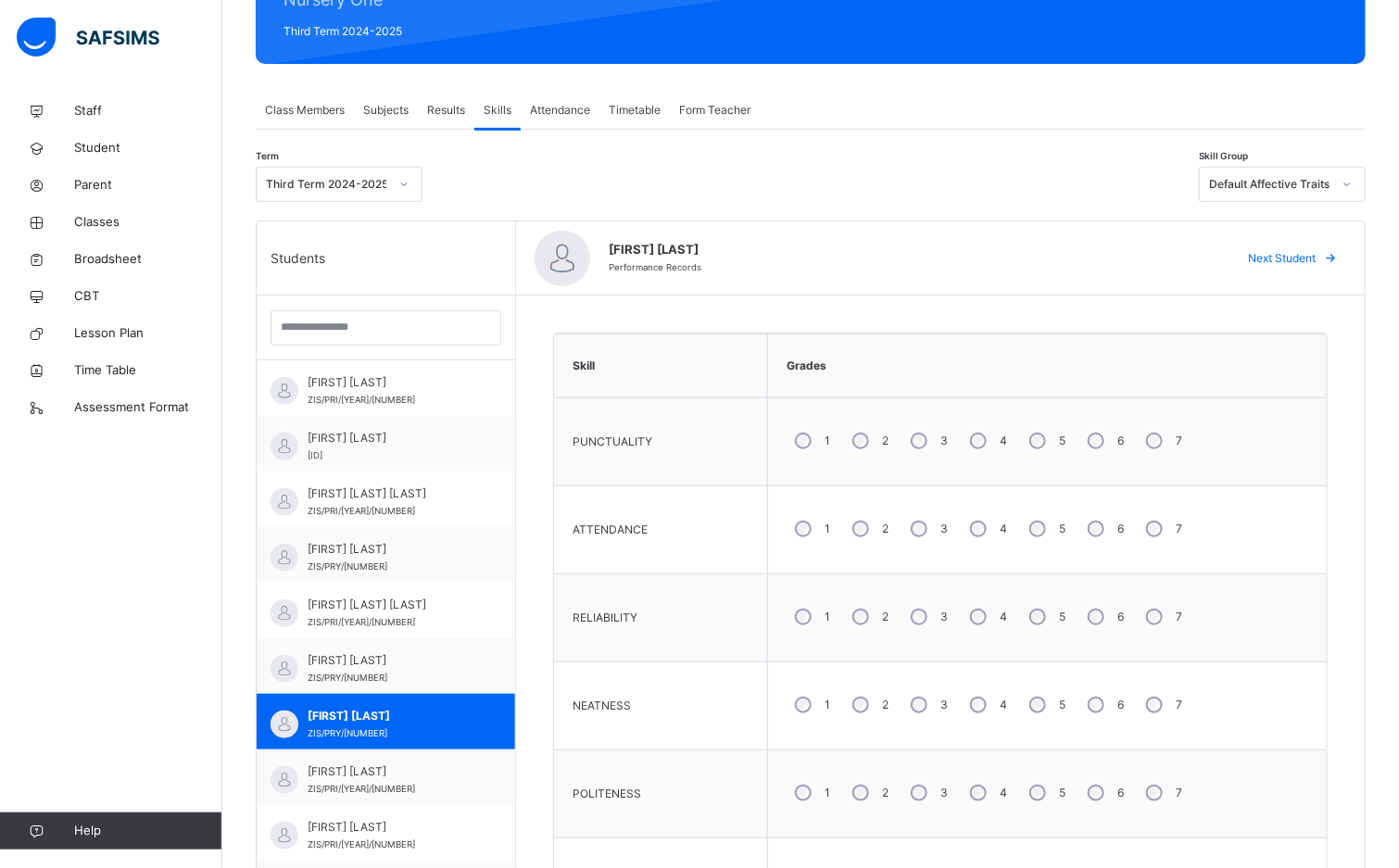 click on "4" at bounding box center (987, 441) 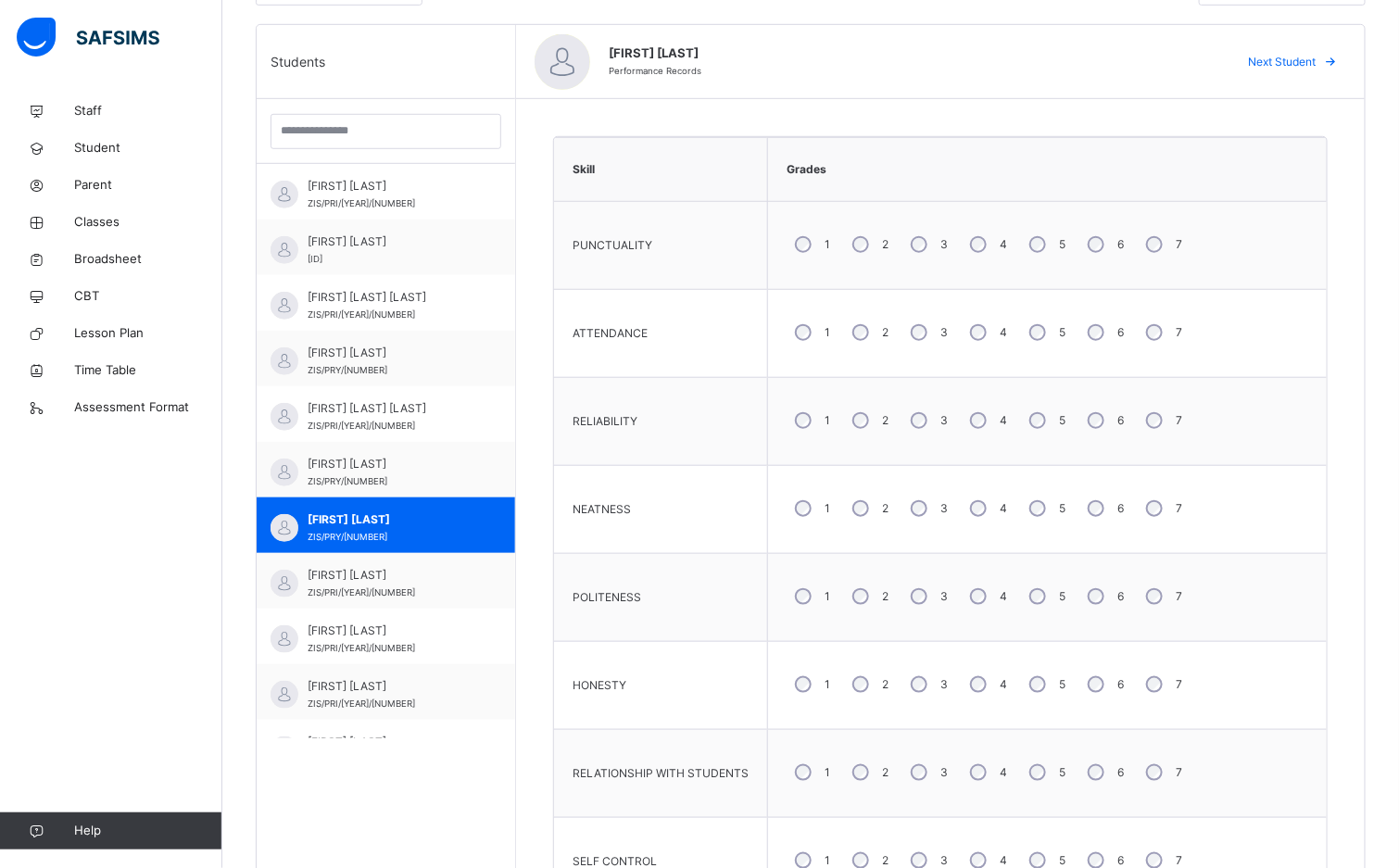 scroll, scrollTop: 396, scrollLeft: 0, axis: vertical 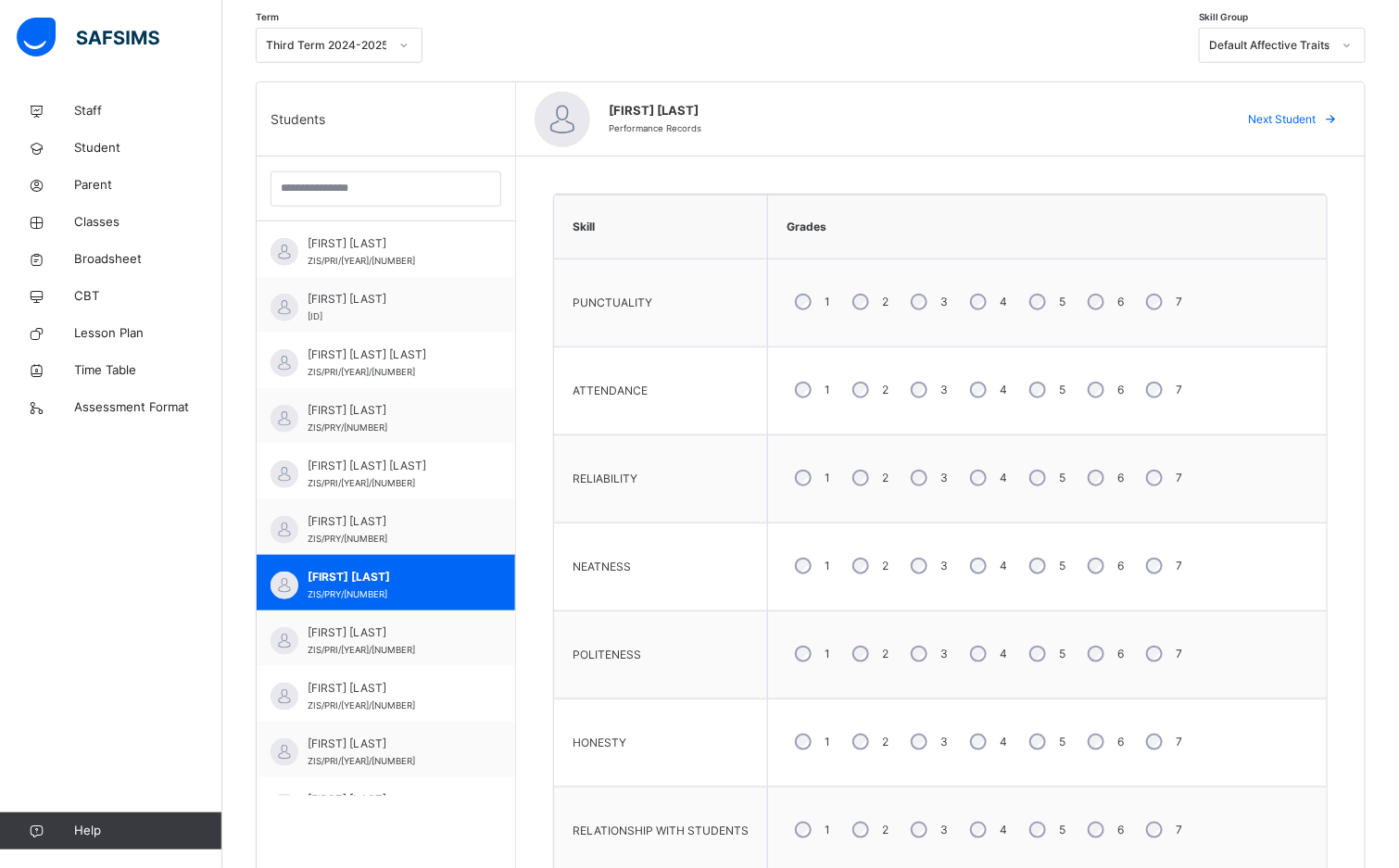 click on "4" at bounding box center (987, 566) 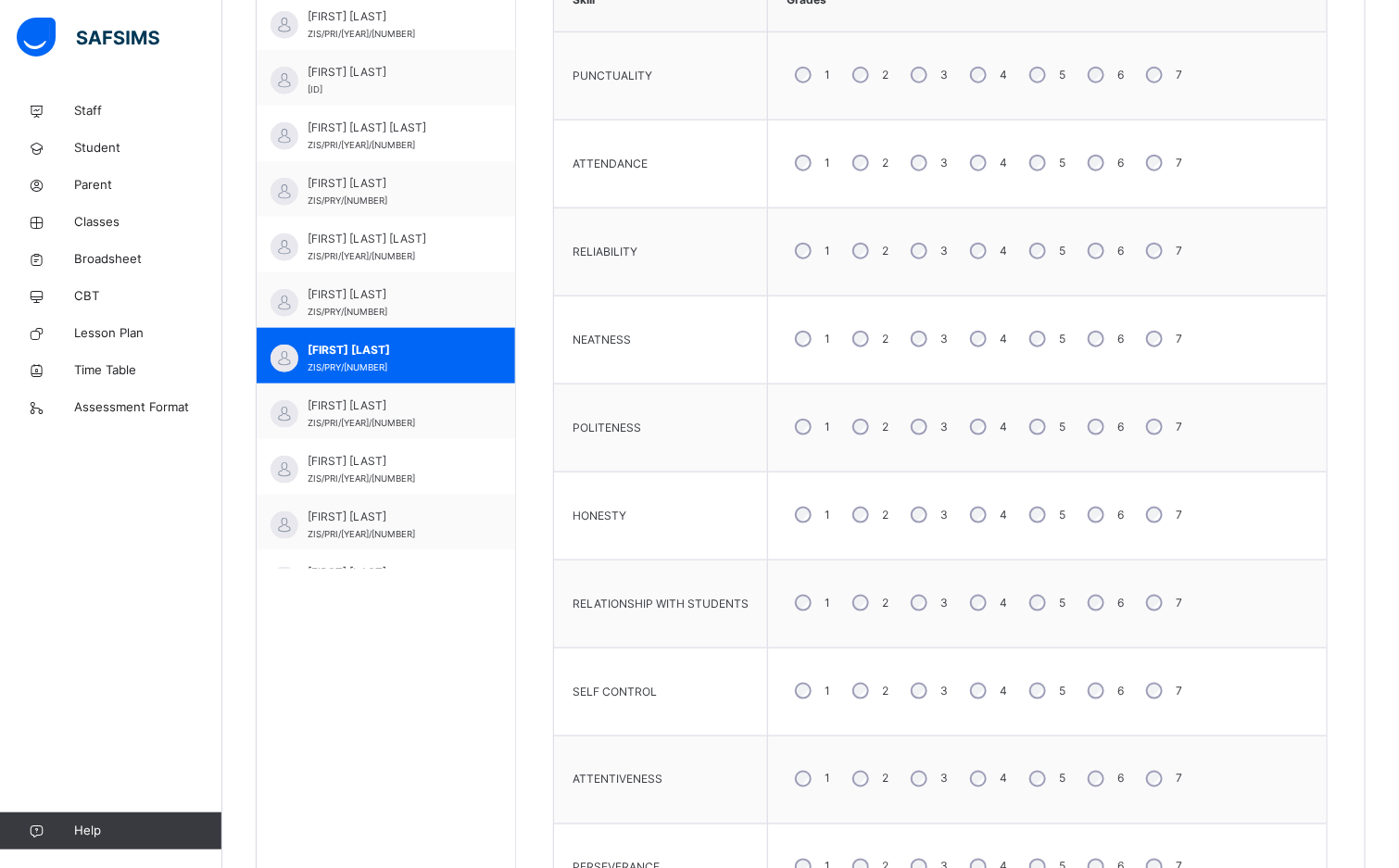 scroll, scrollTop: 673, scrollLeft: 0, axis: vertical 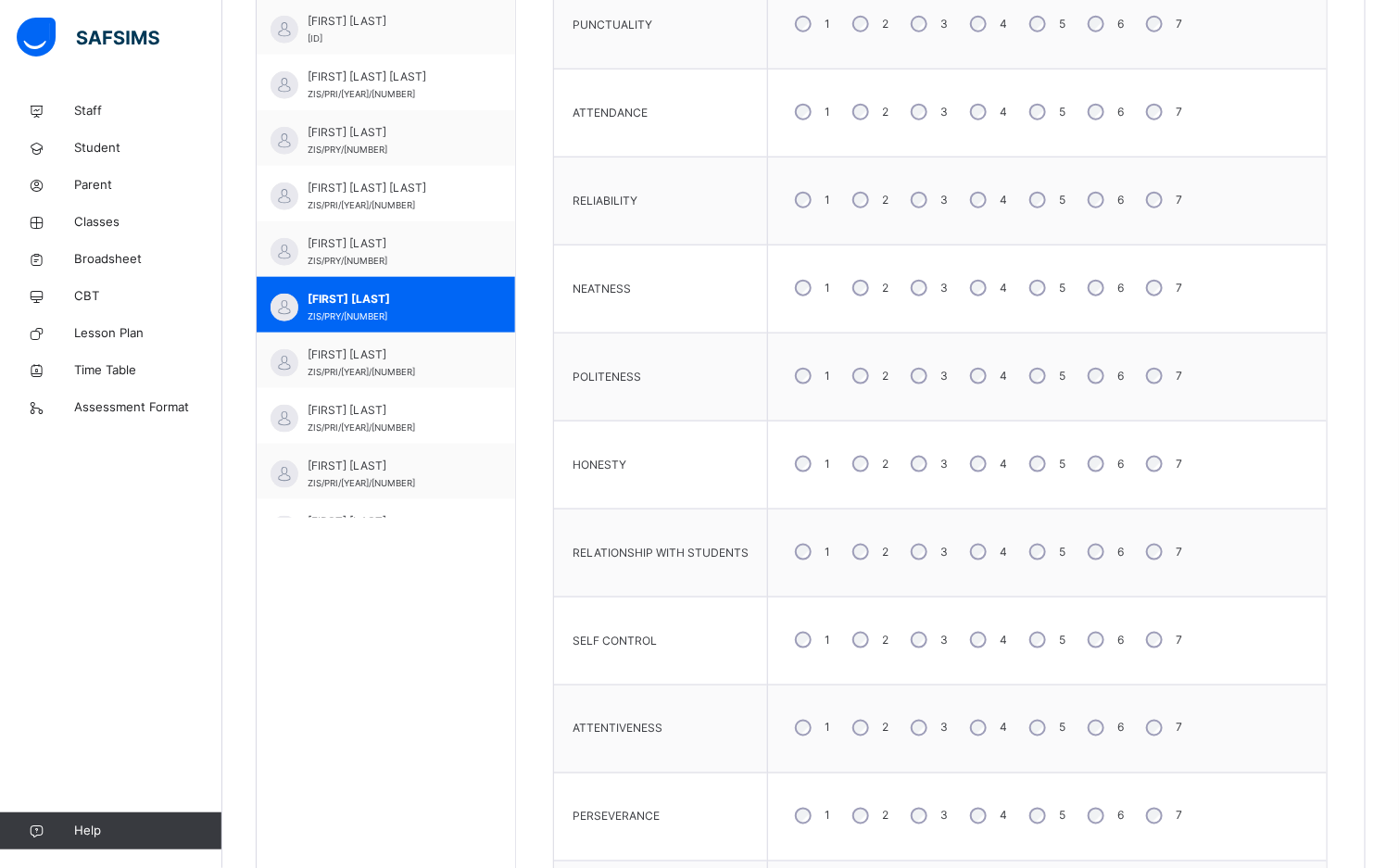 click on "3" at bounding box center [927, 640] 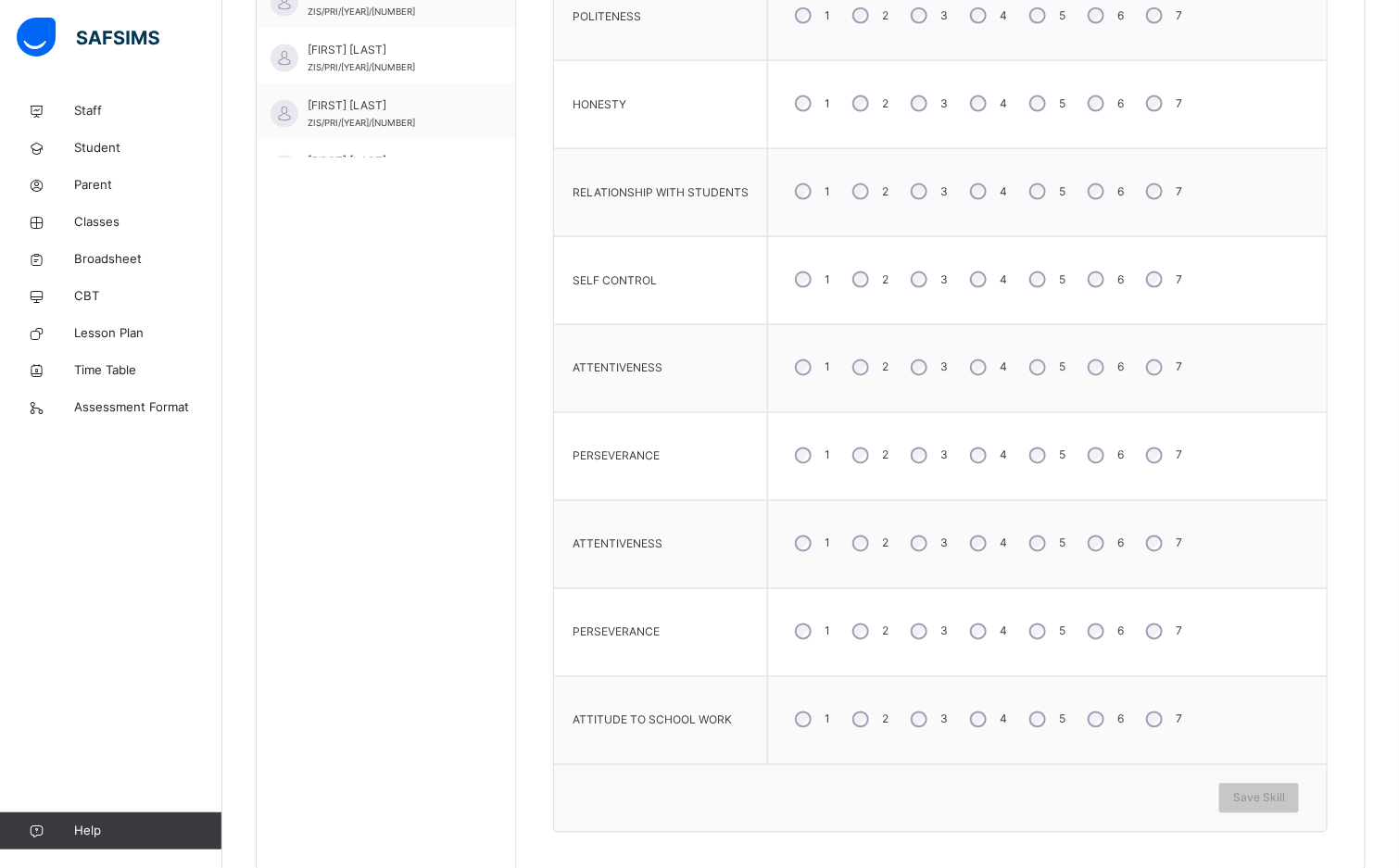 scroll, scrollTop: 1090, scrollLeft: 0, axis: vertical 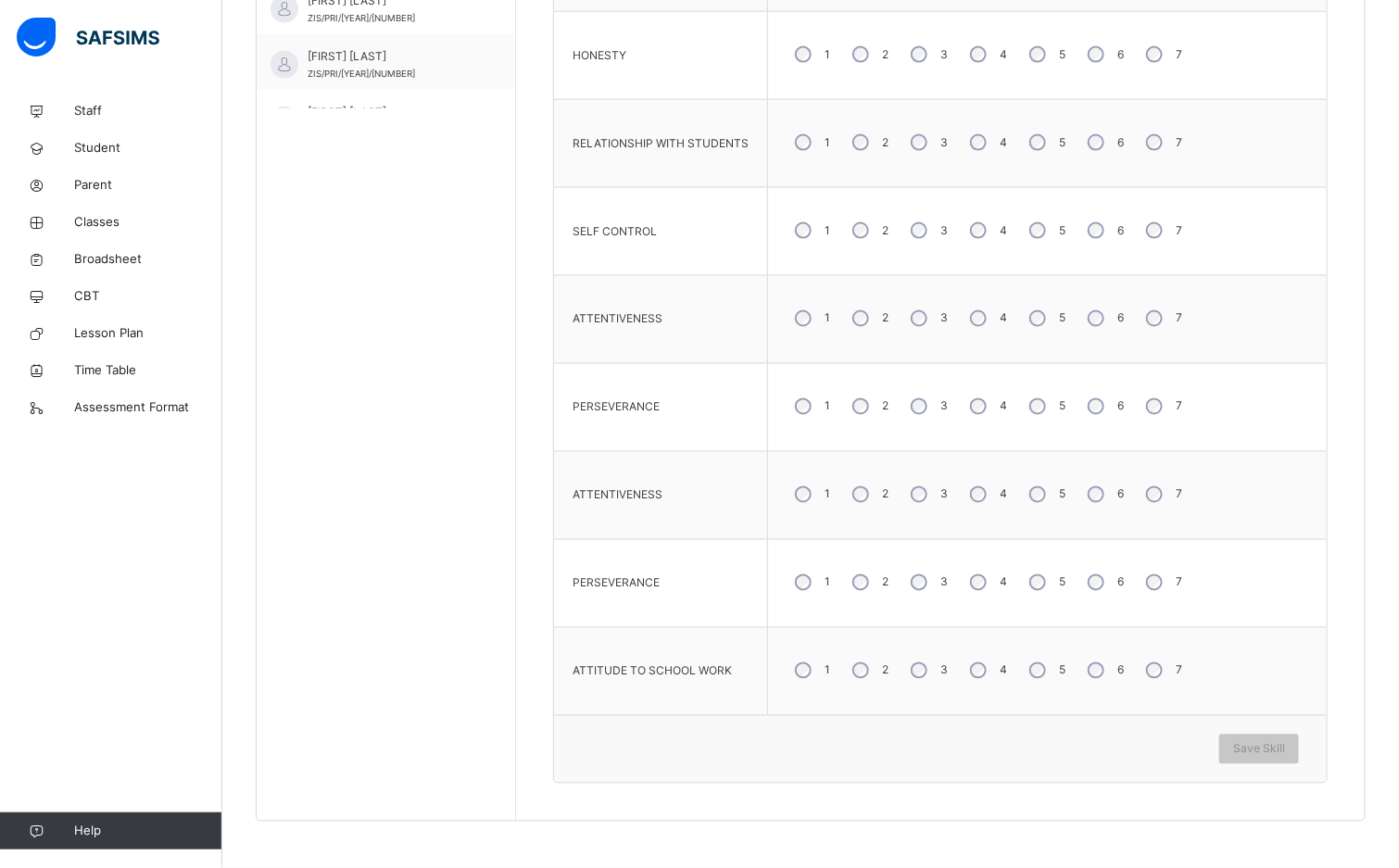 click on "3" at bounding box center (927, 319) 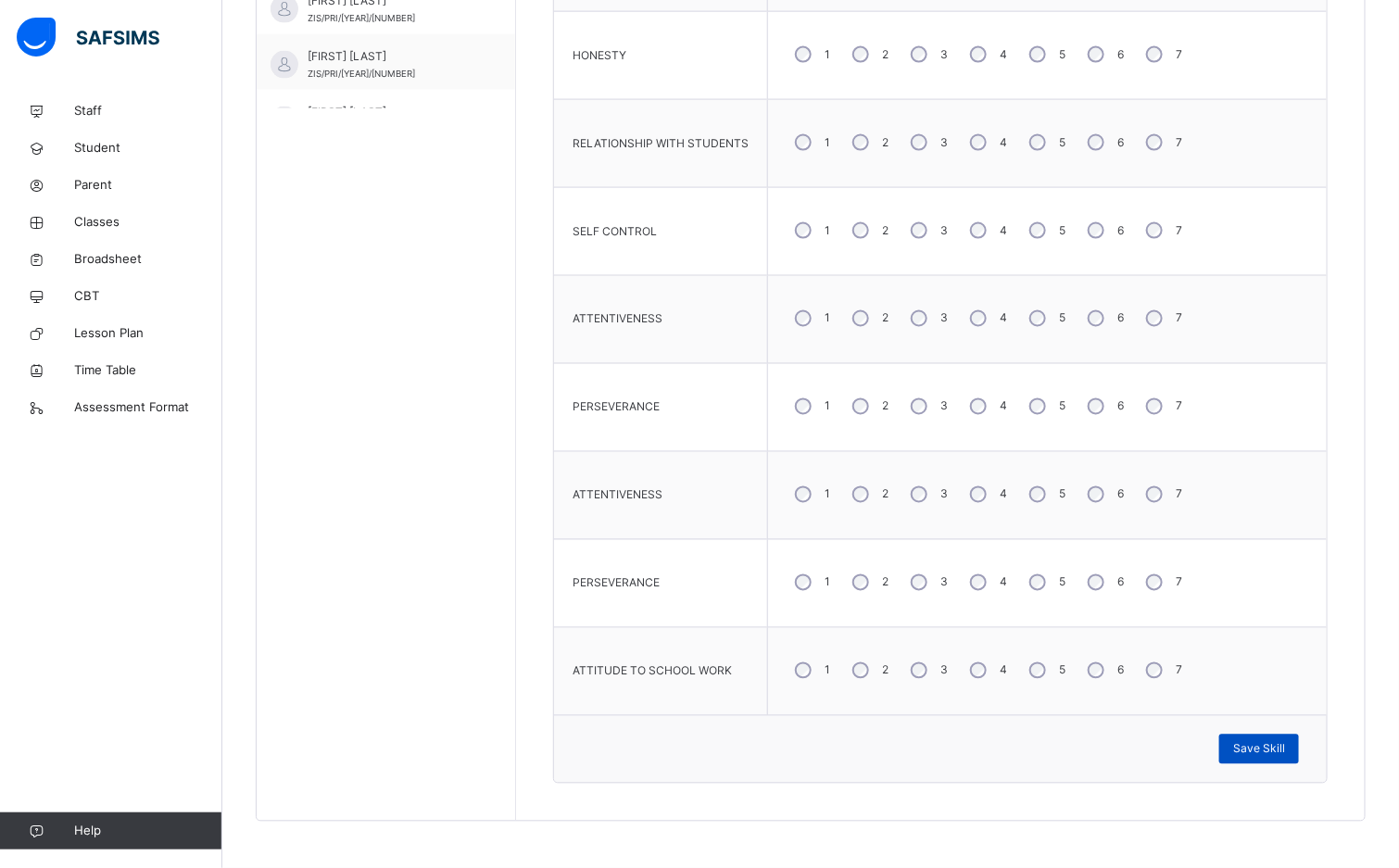 click on "Save Skill" at bounding box center [1259, 749] 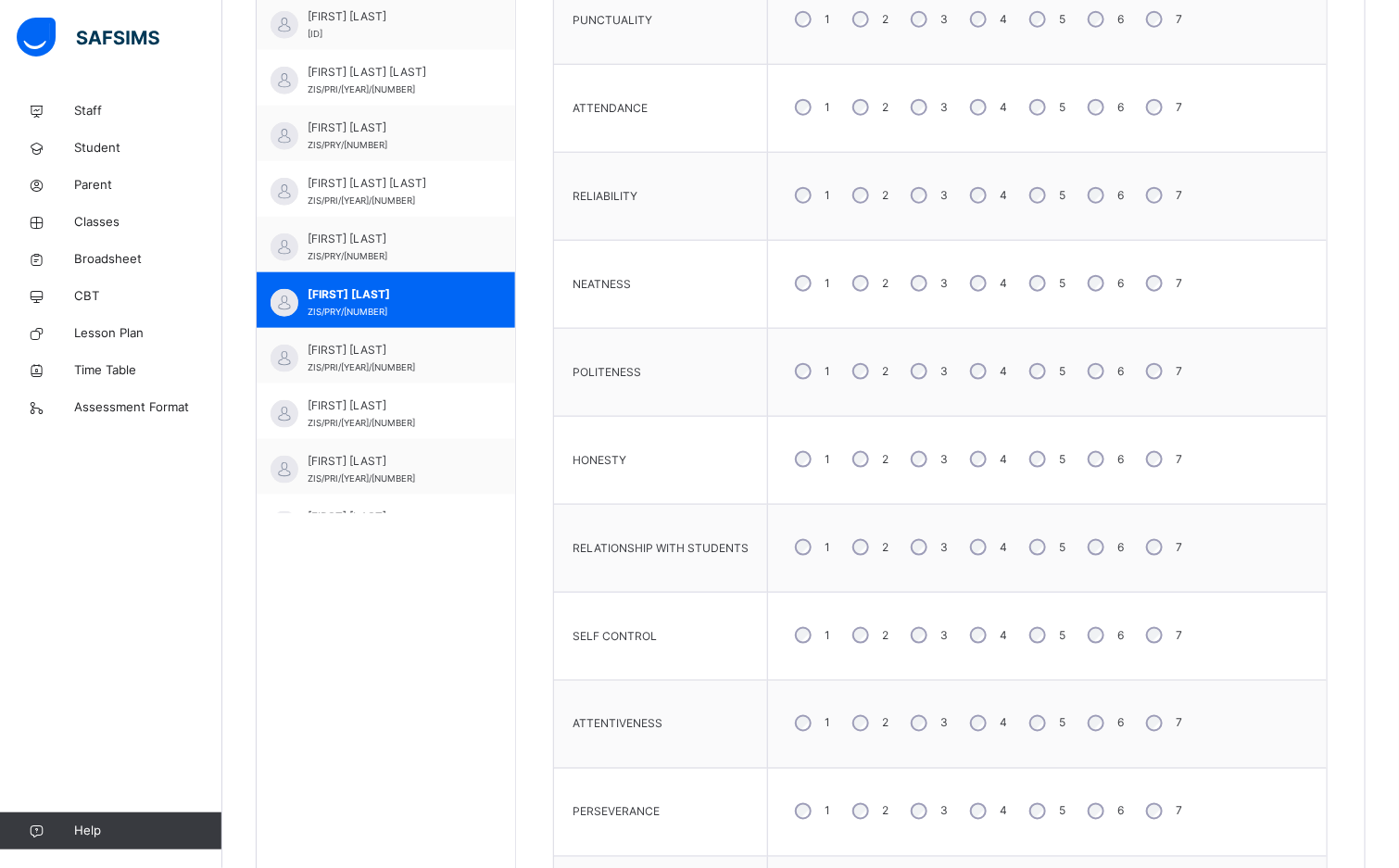 scroll, scrollTop: 535, scrollLeft: 0, axis: vertical 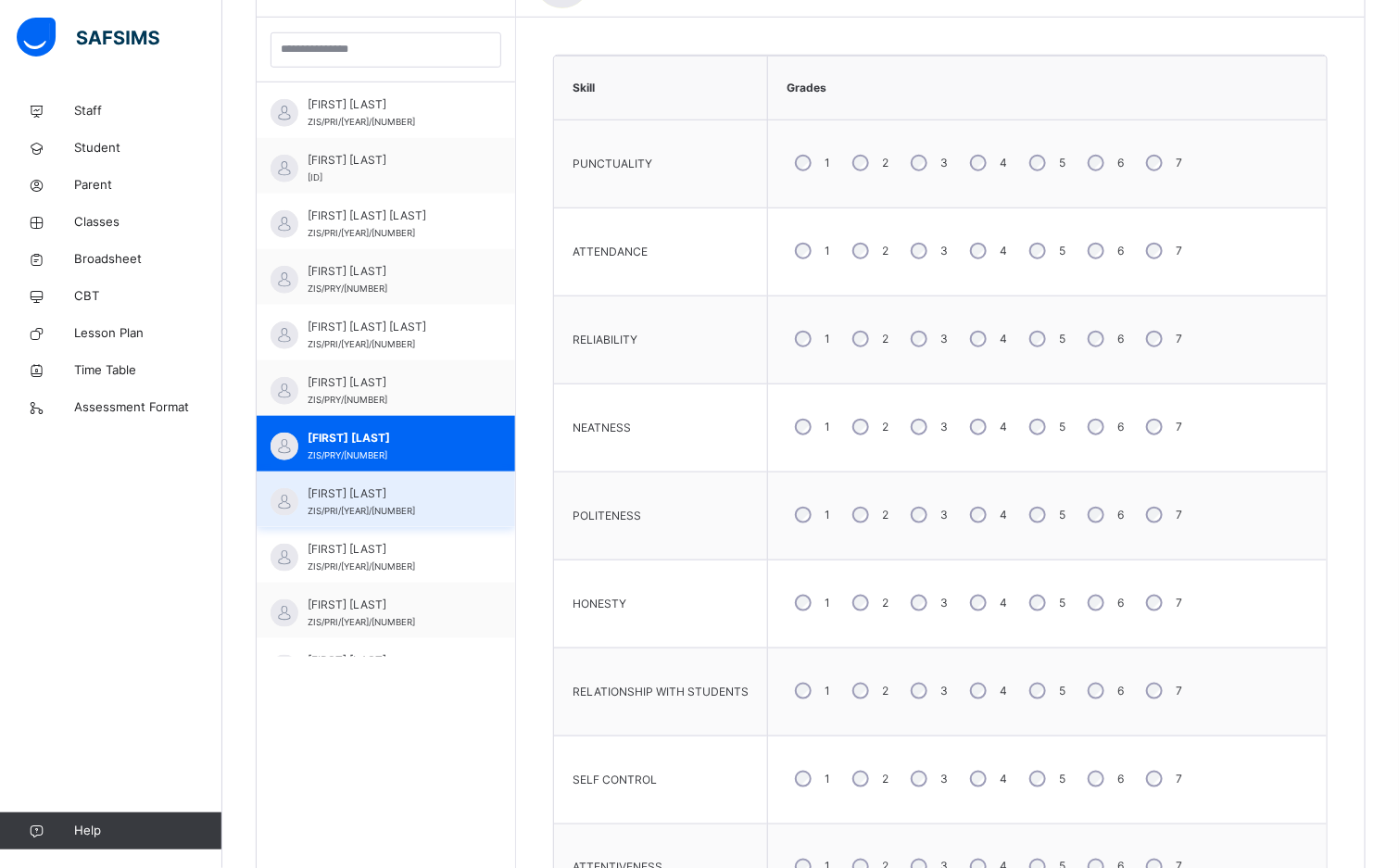 click on "IKILIMA  MUSA ZIS/PRI/2024/1007" at bounding box center [390, 502] 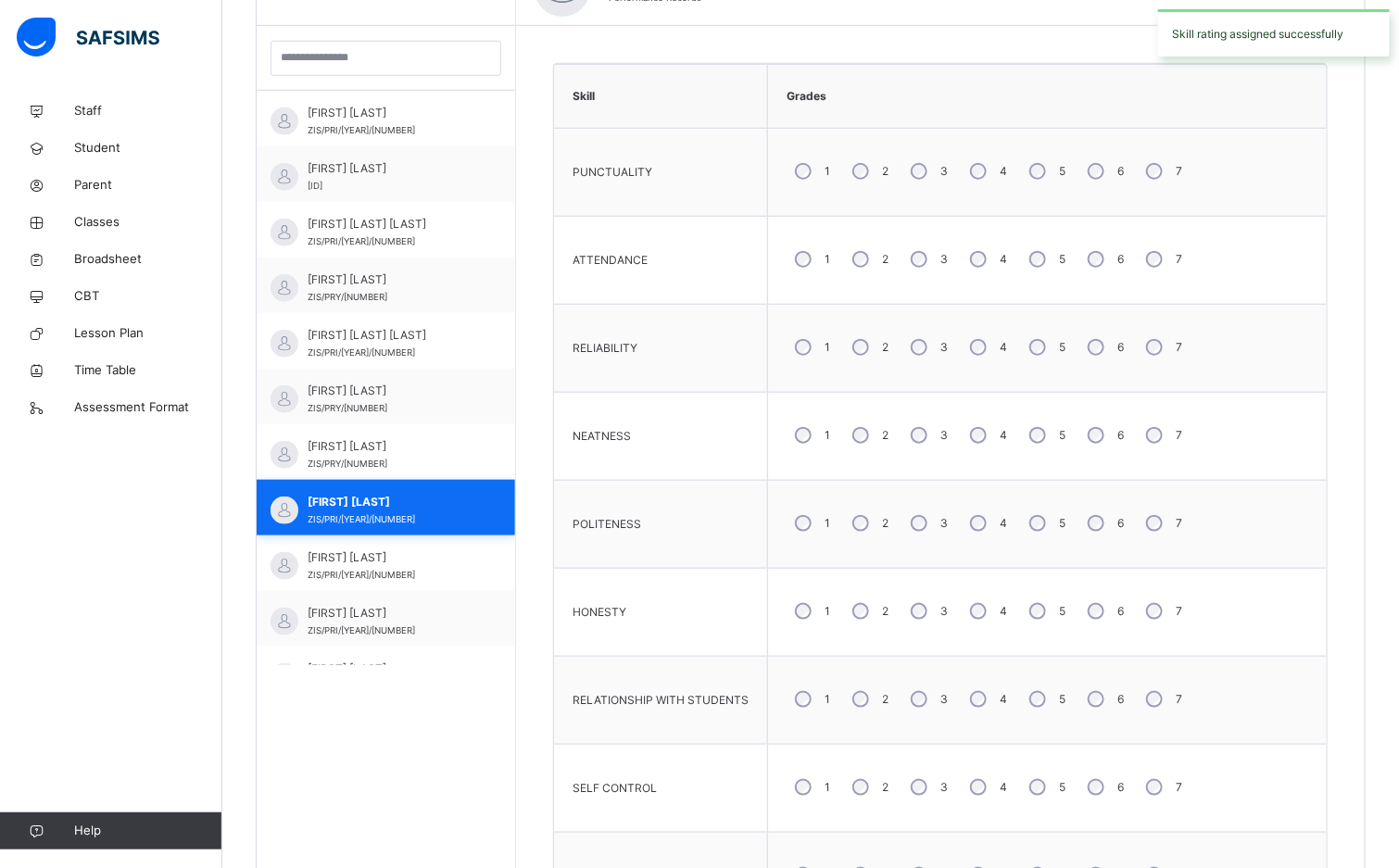 scroll, scrollTop: 535, scrollLeft: 0, axis: vertical 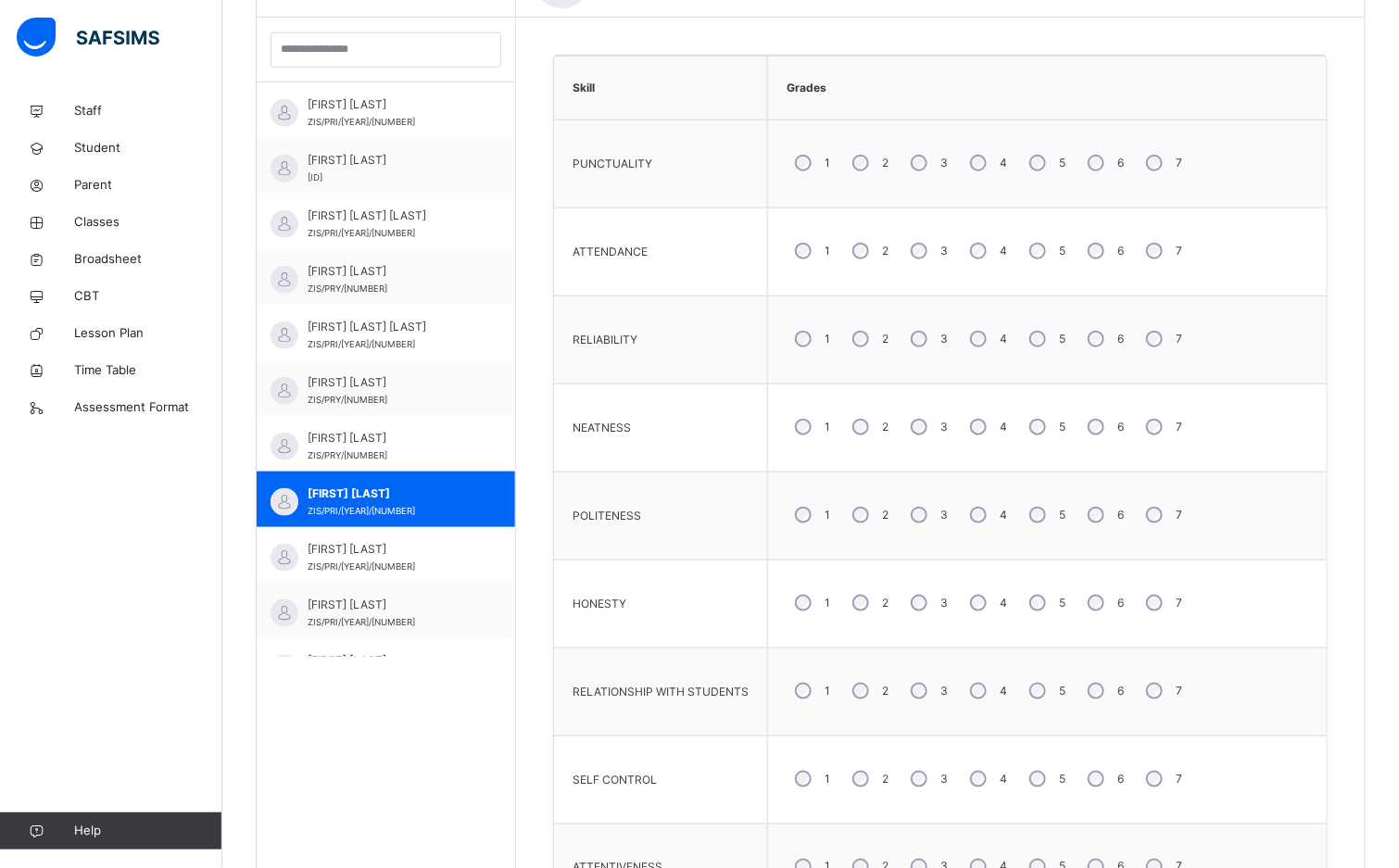 click on "5" at bounding box center (1045, 163) 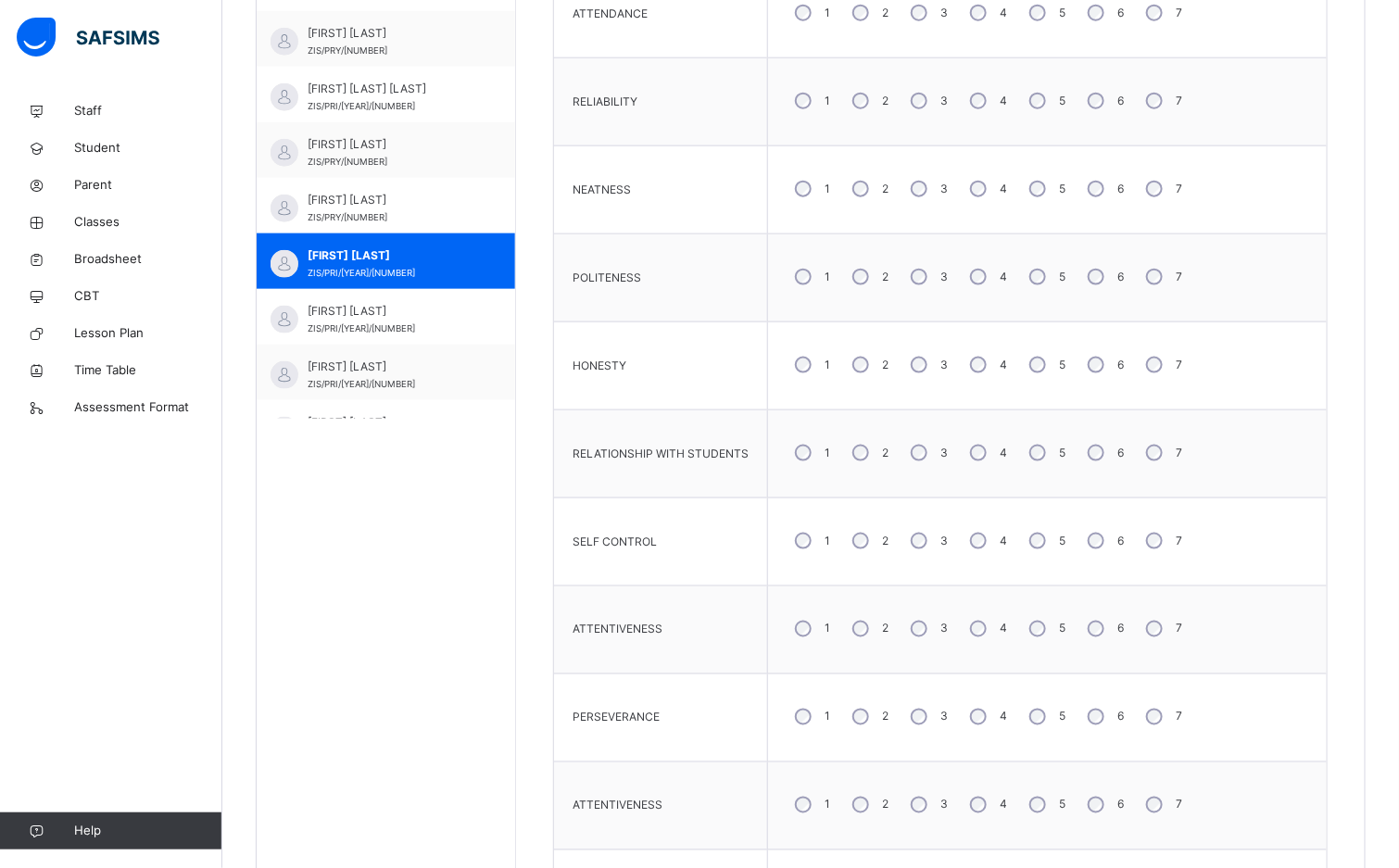 scroll, scrollTop: 812, scrollLeft: 0, axis: vertical 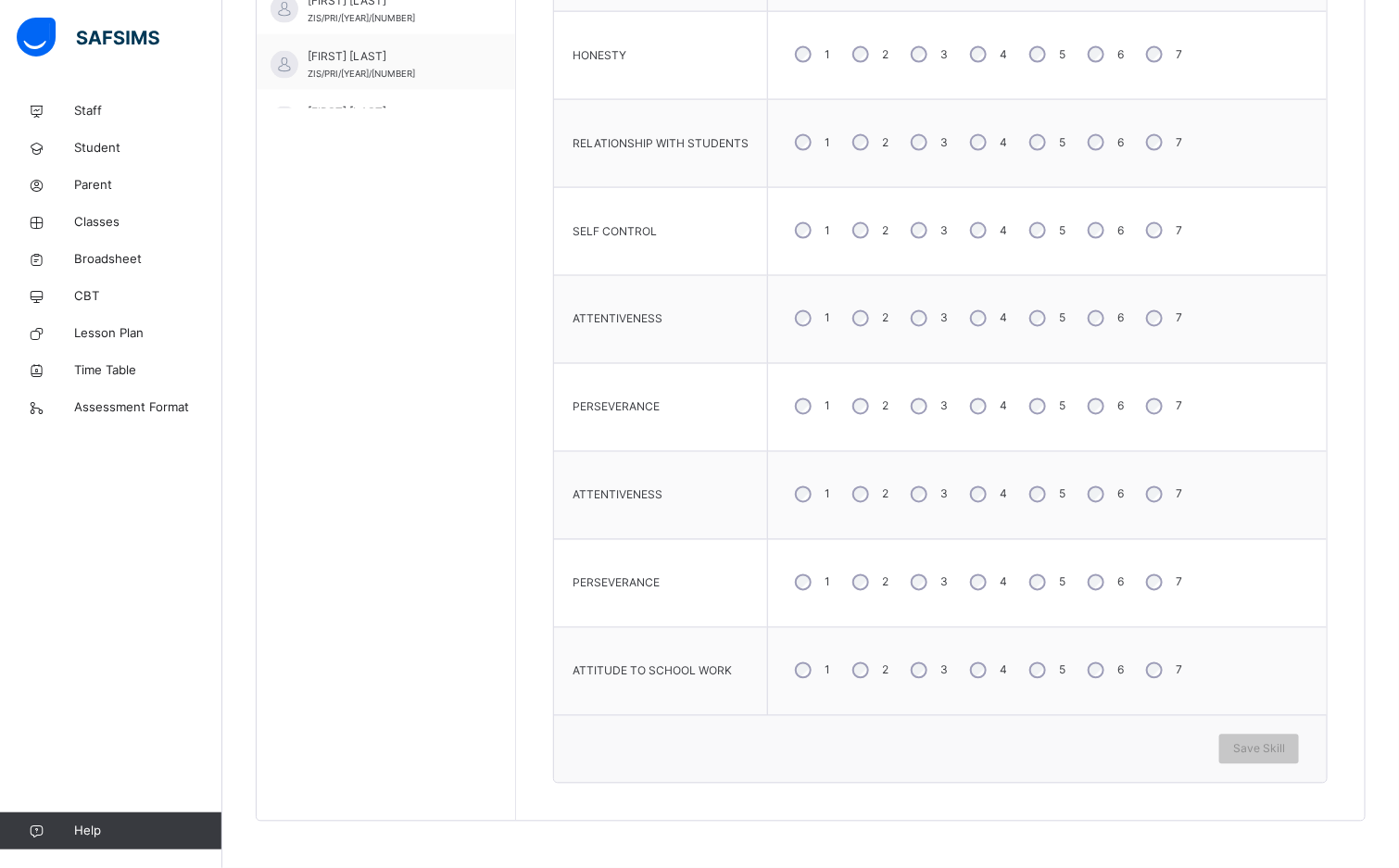 click on "5" at bounding box center [1045, 407] 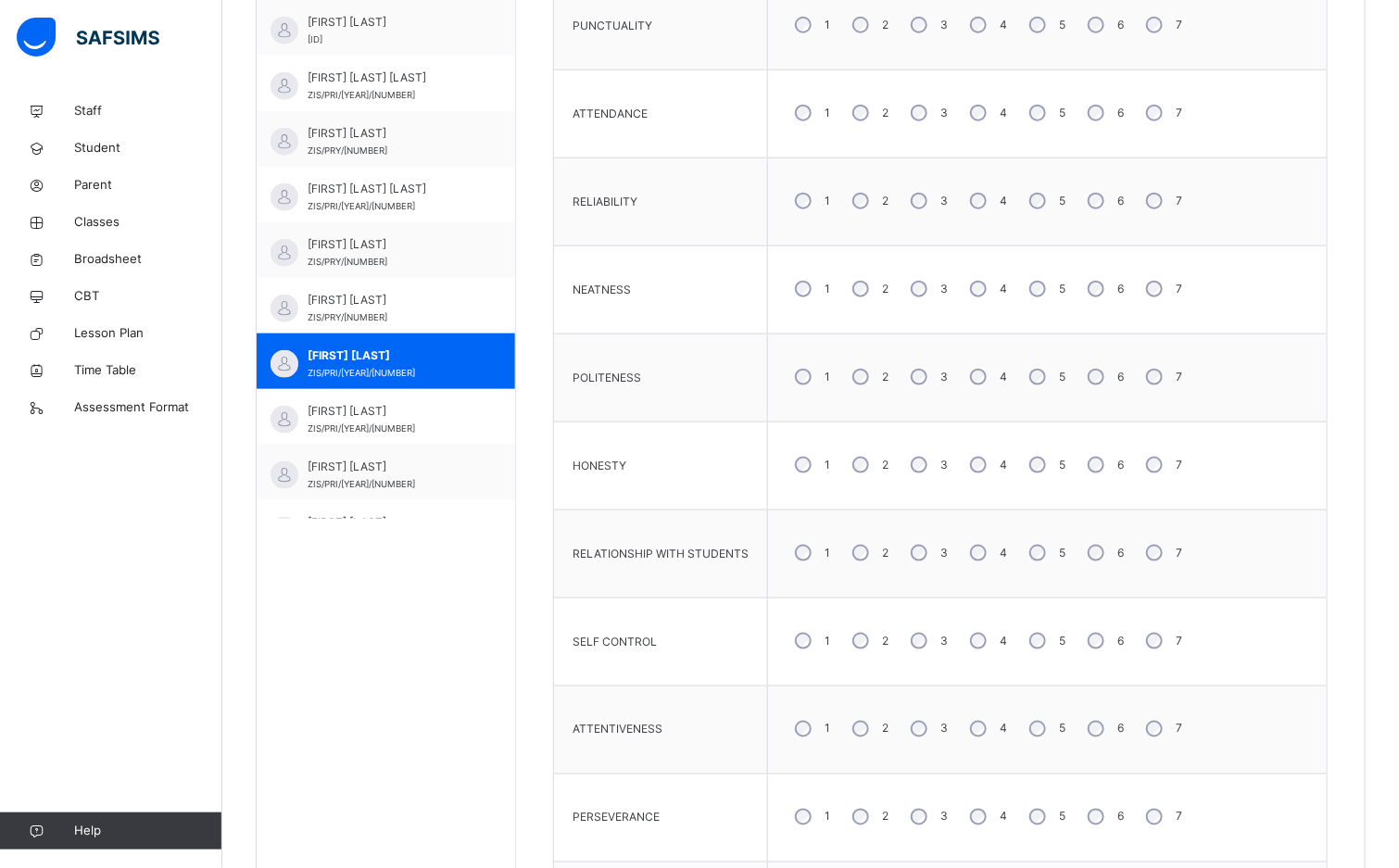 scroll, scrollTop: 535, scrollLeft: 0, axis: vertical 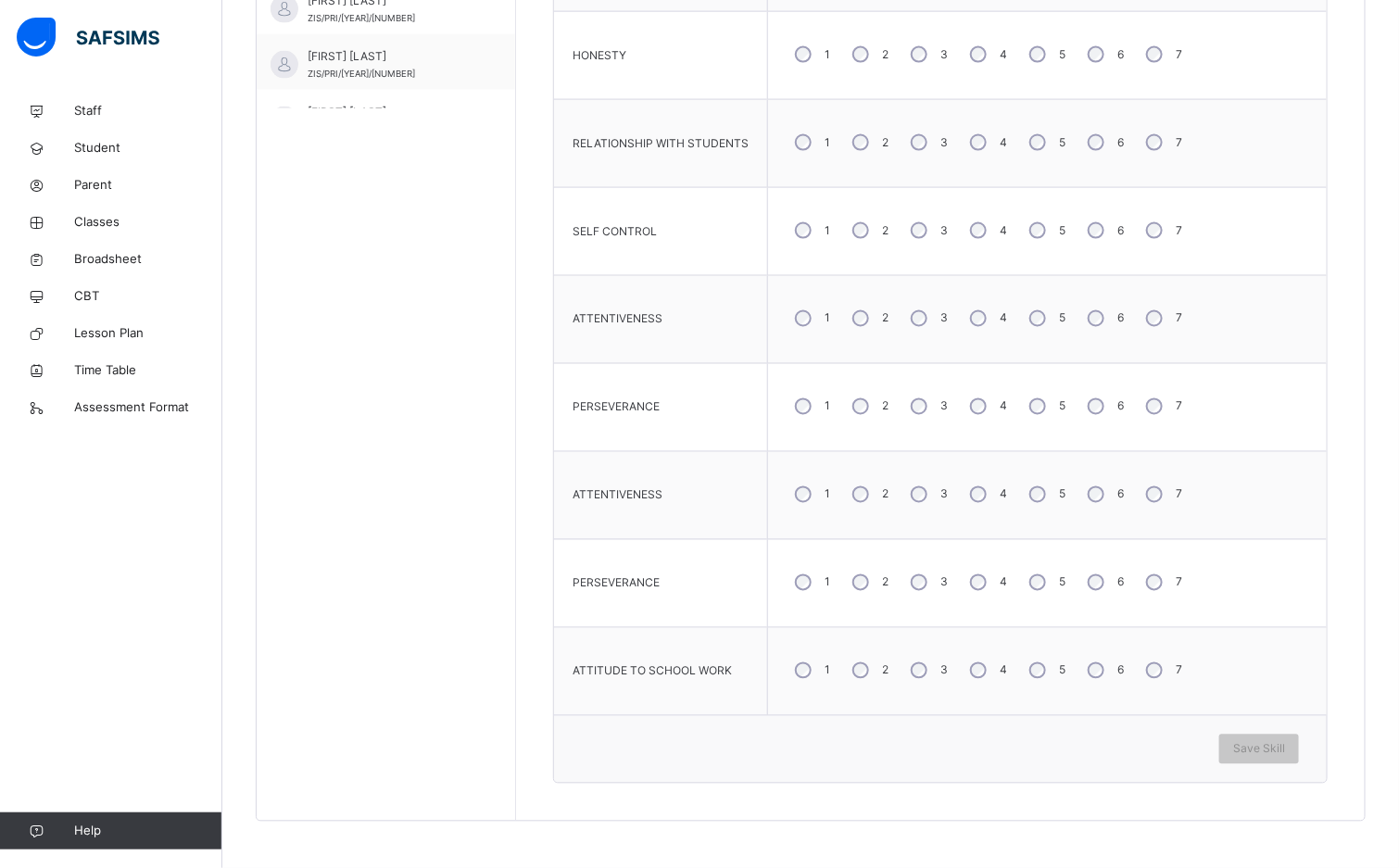 click on "5" at bounding box center [1045, 671] 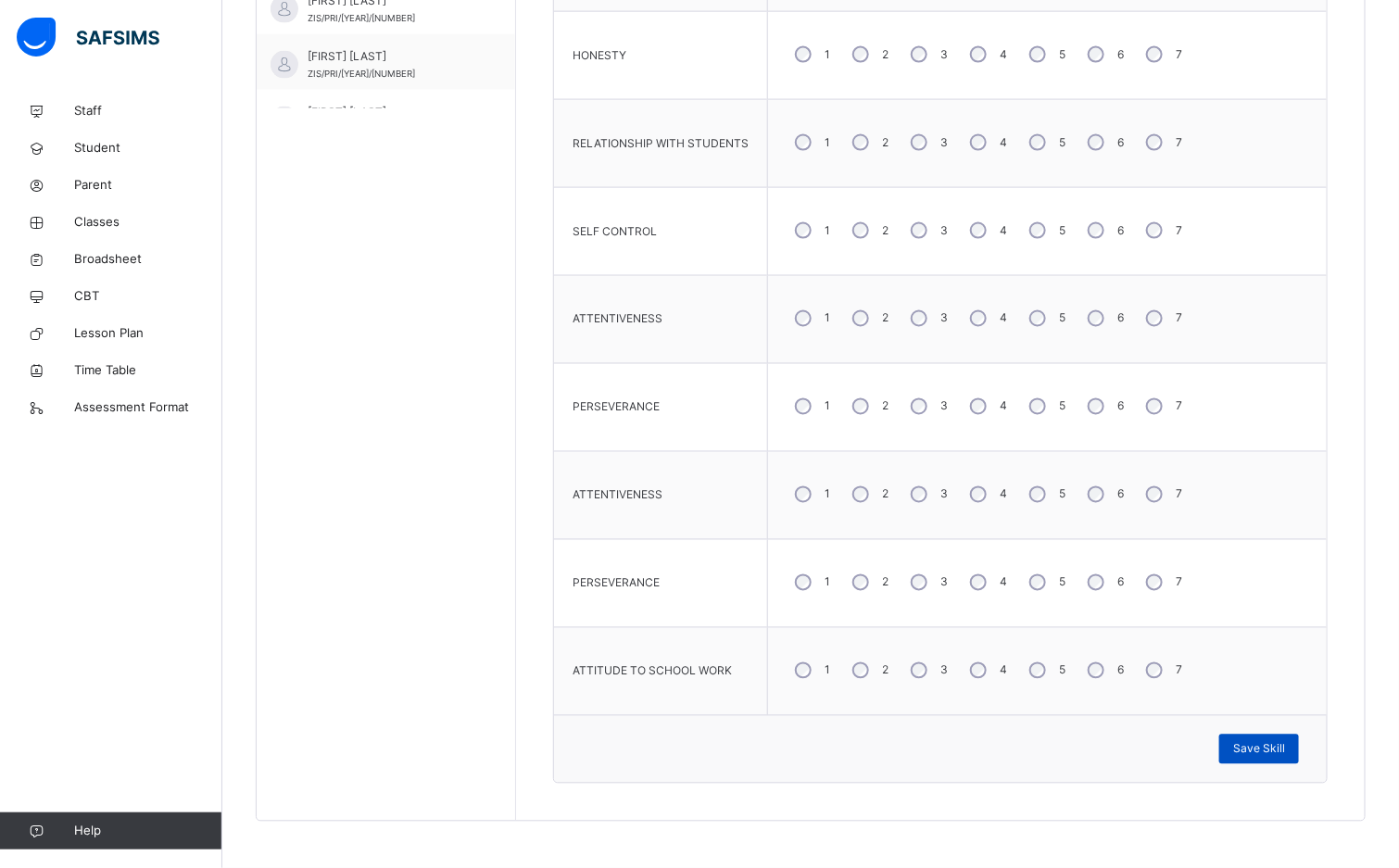 click on "Save Skill" at bounding box center (1259, 749) 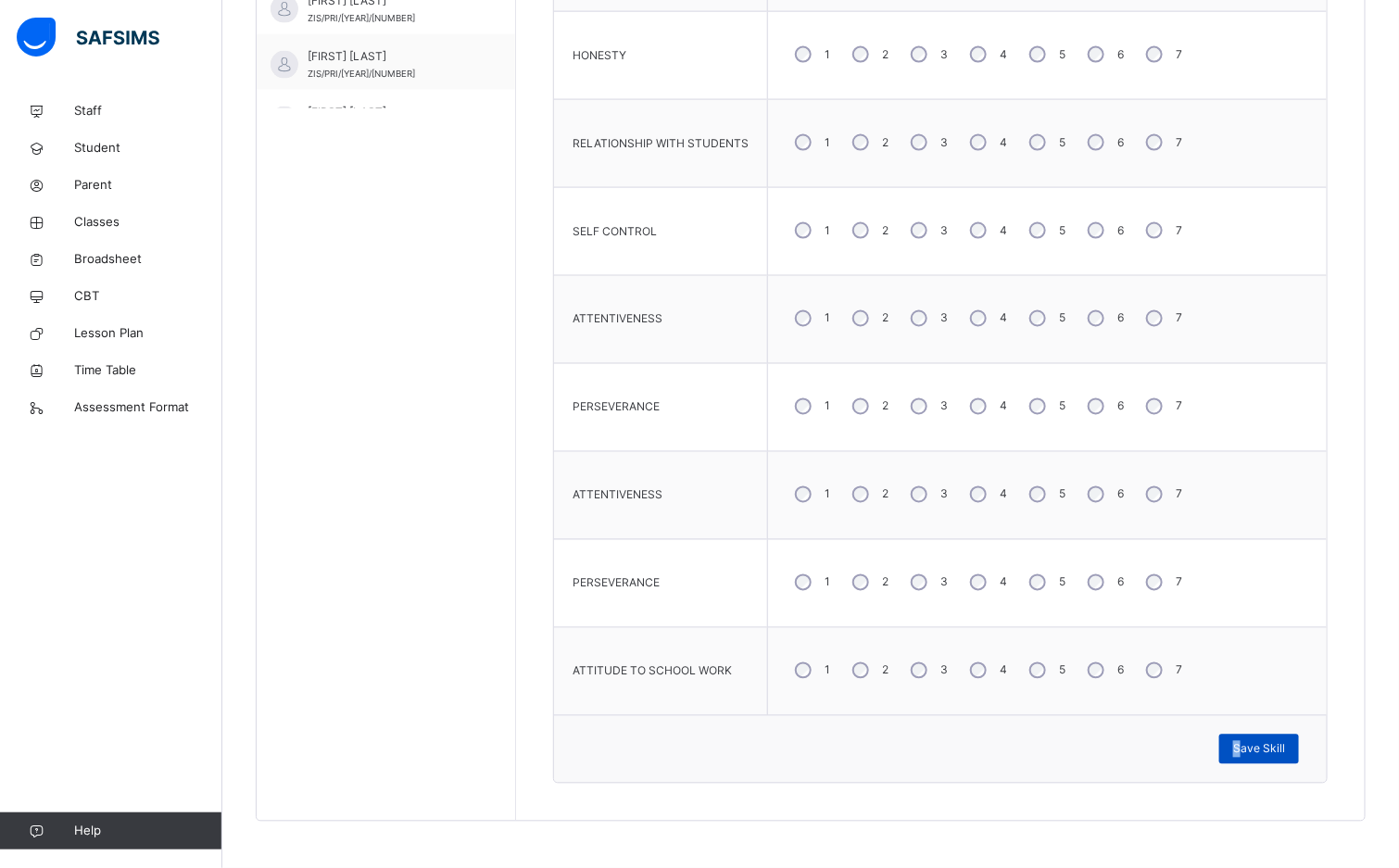 drag, startPoint x: 1262, startPoint y: 743, endPoint x: 1267, endPoint y: 751, distance: 9.433981 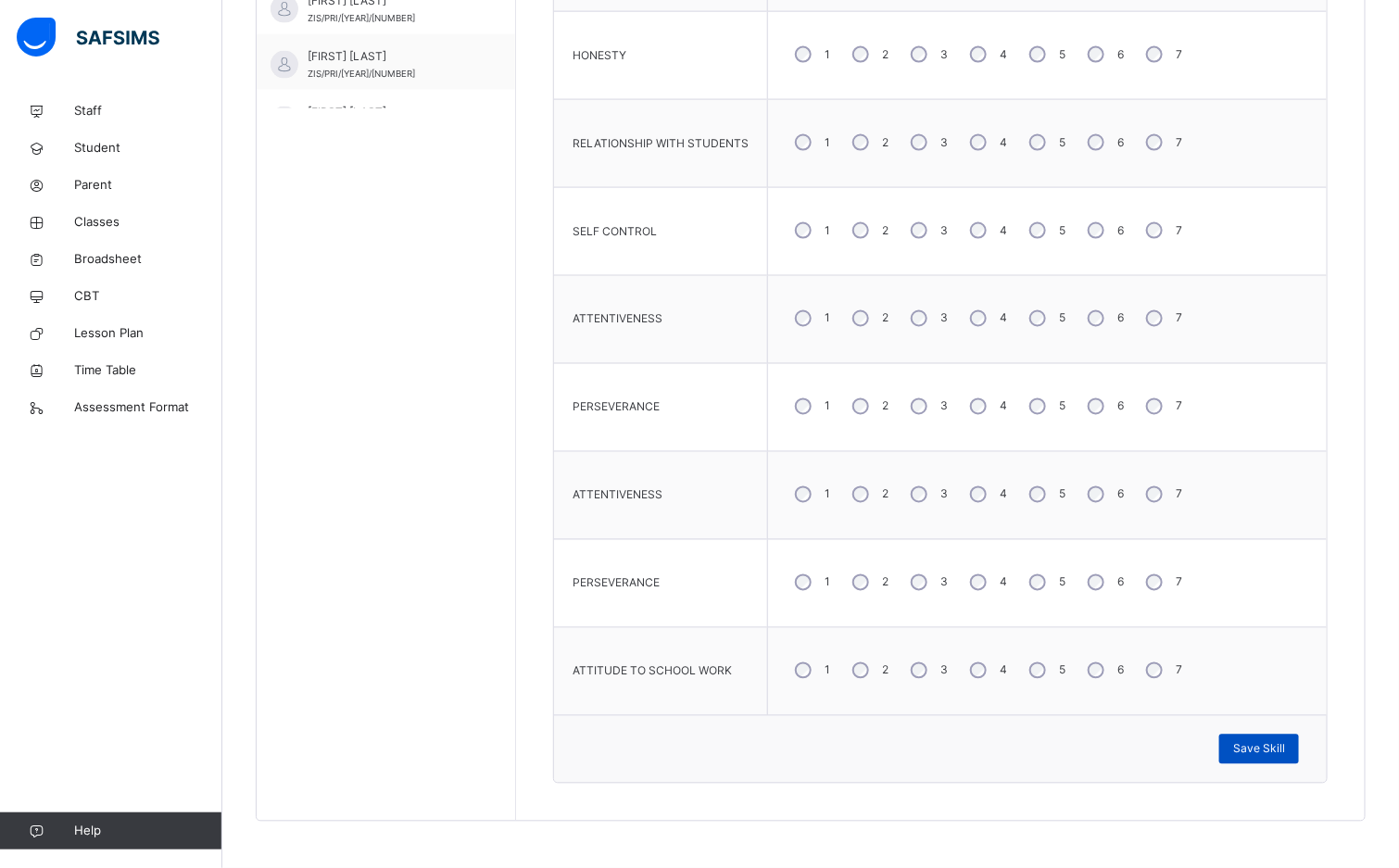 click on "Save Skill" at bounding box center (1259, 749) 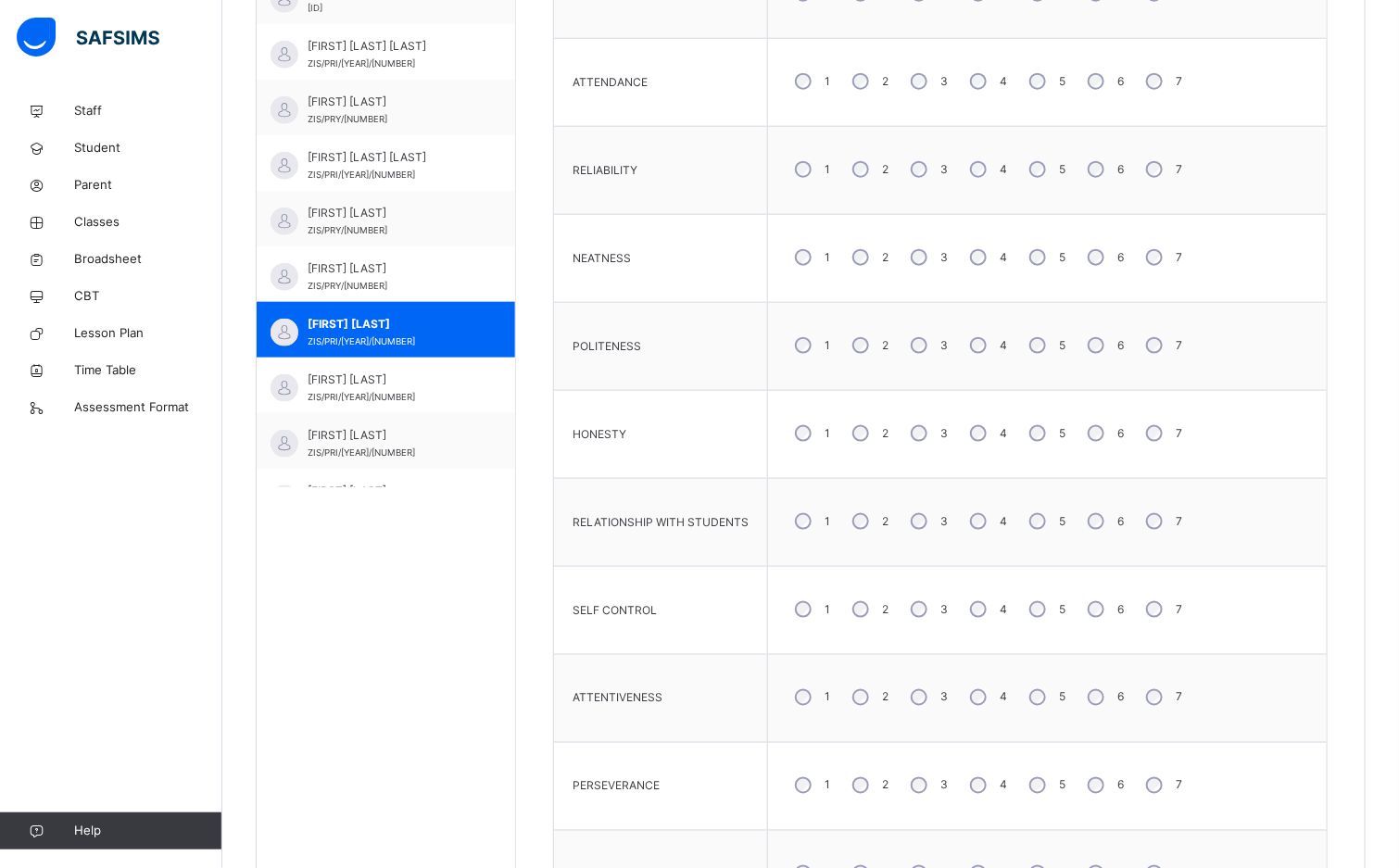 scroll, scrollTop: 535, scrollLeft: 0, axis: vertical 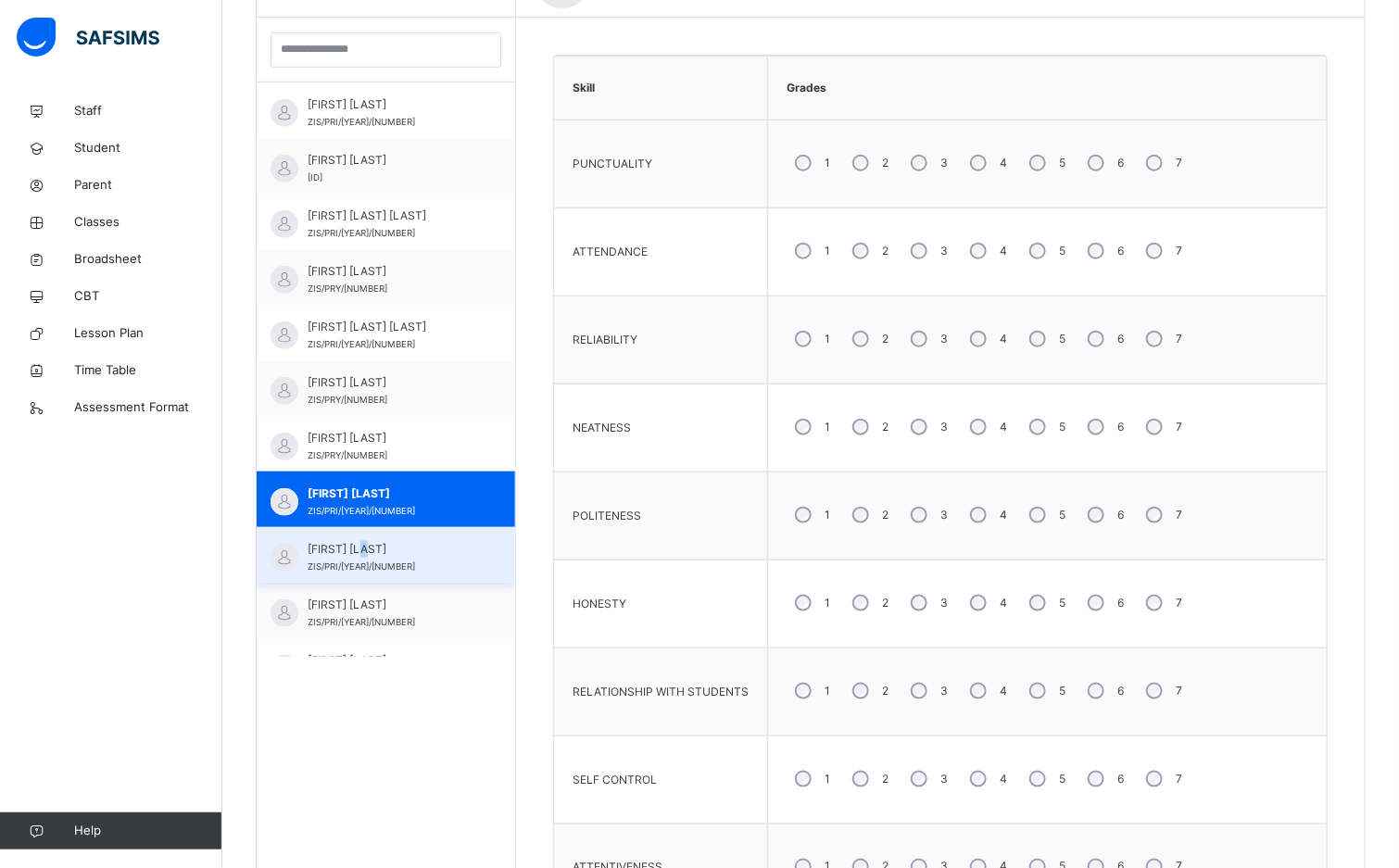 click on "JIBRIN  IDRIS" at bounding box center [390, 549] 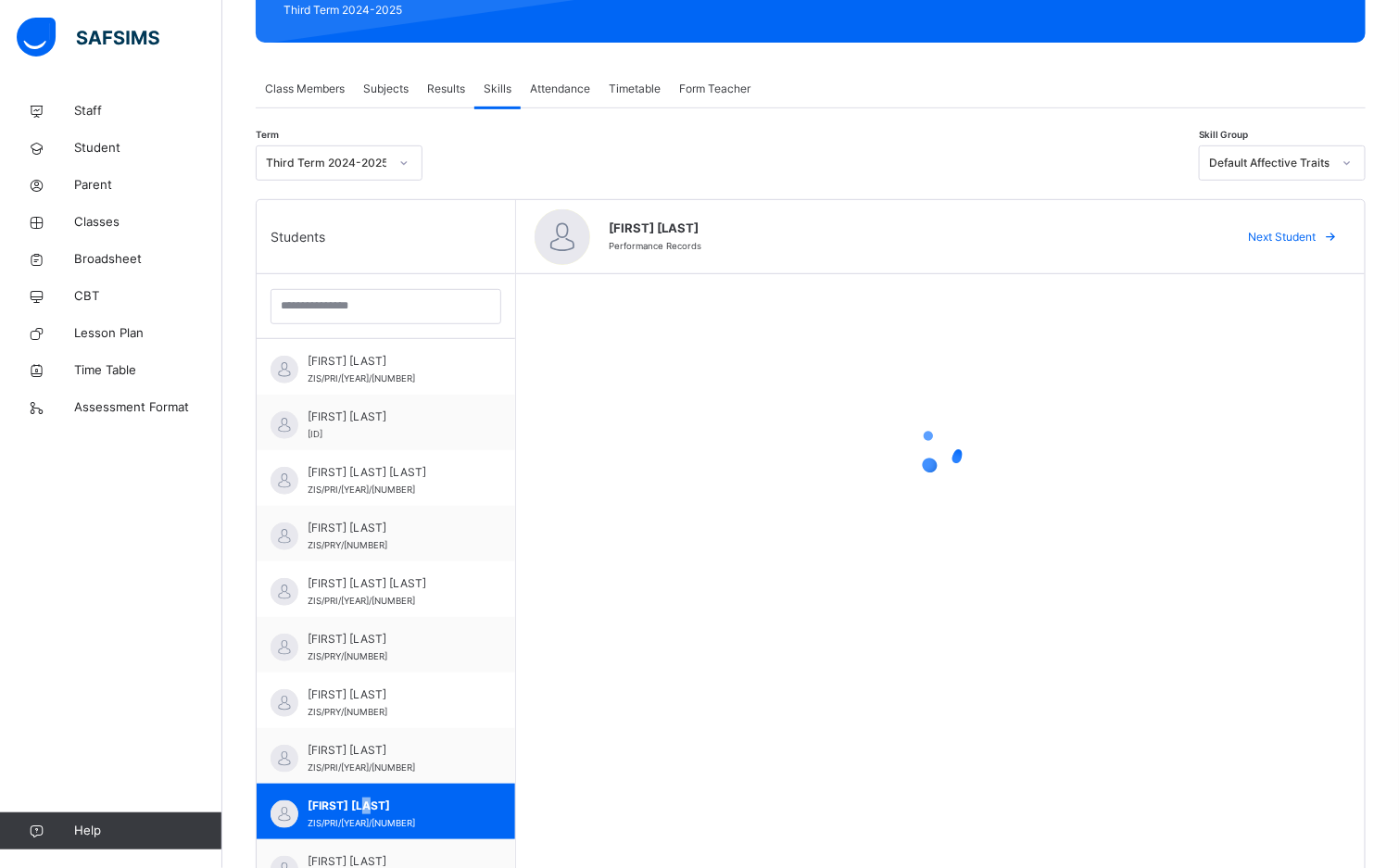 scroll, scrollTop: 387, scrollLeft: 0, axis: vertical 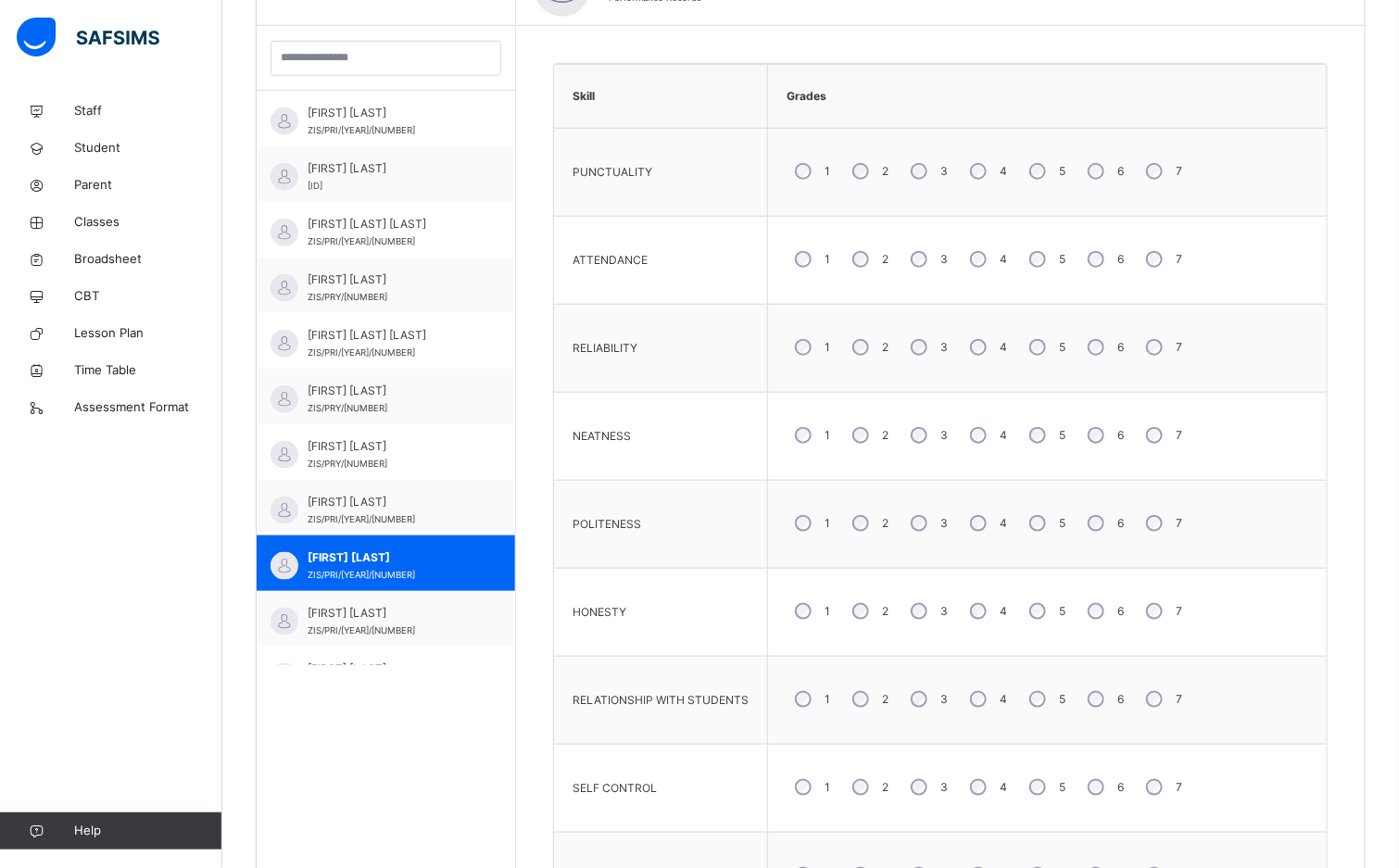 click on "5" at bounding box center [1045, 259] 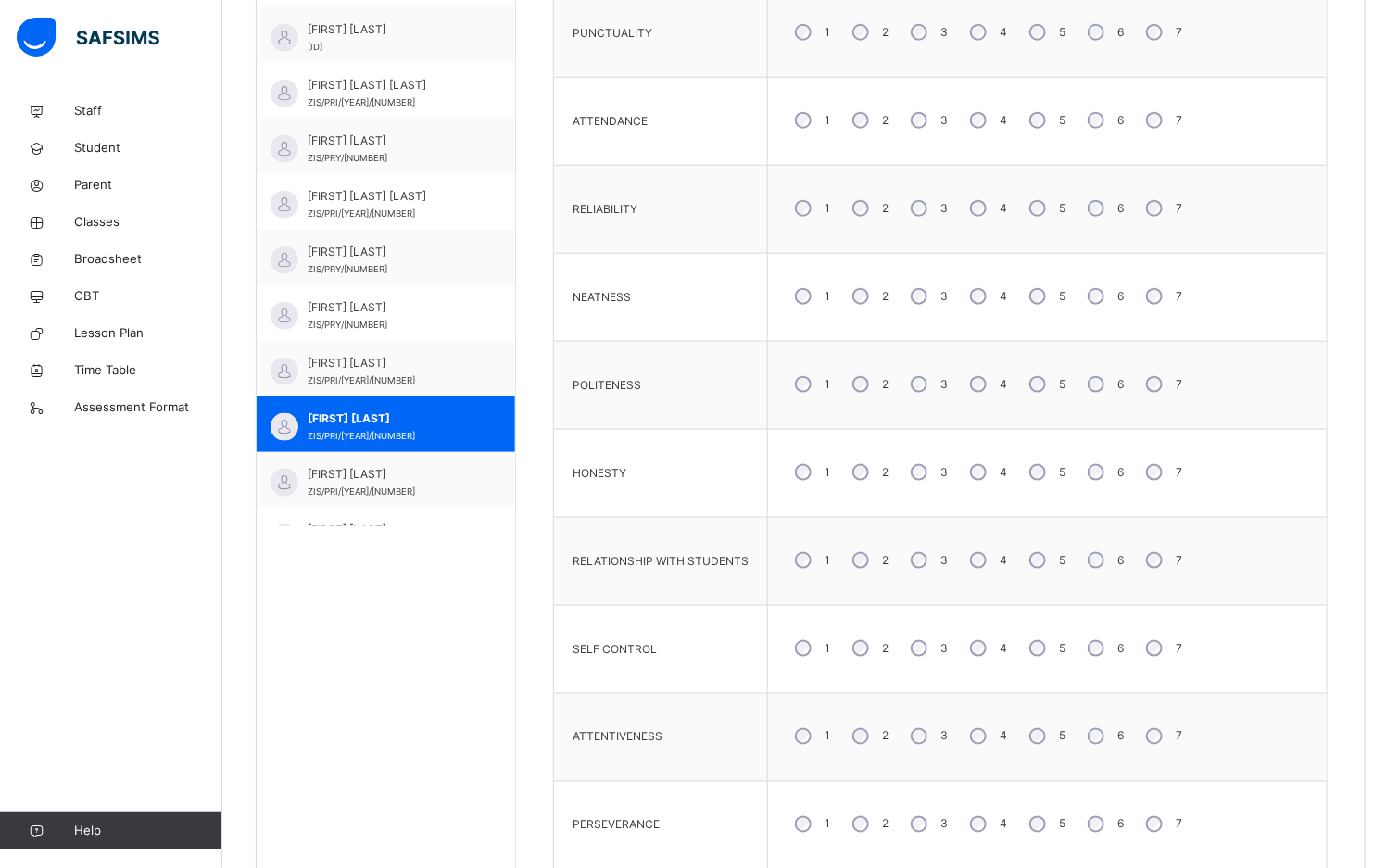 click on "5" at bounding box center (1045, 208) 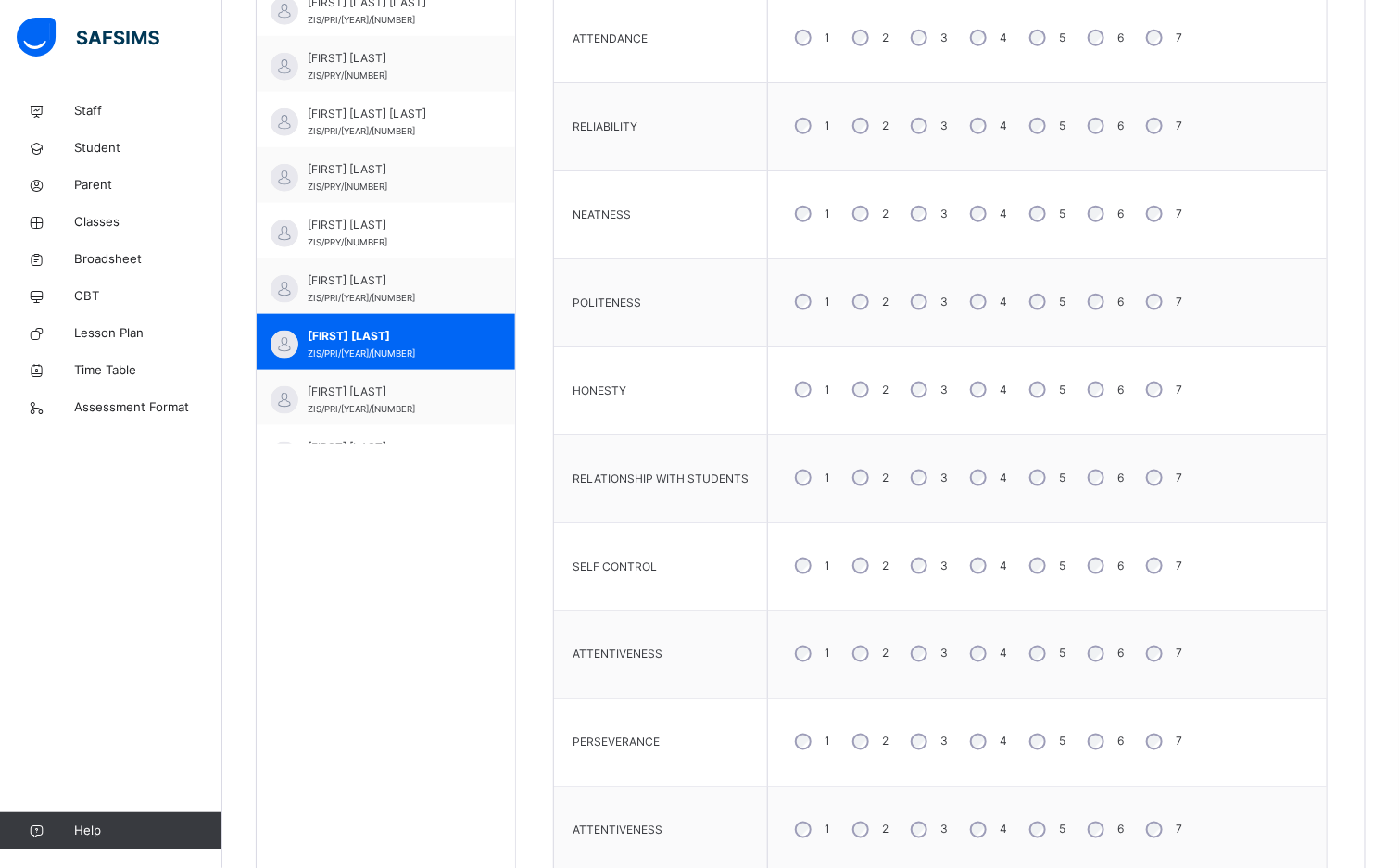 scroll, scrollTop: 804, scrollLeft: 0, axis: vertical 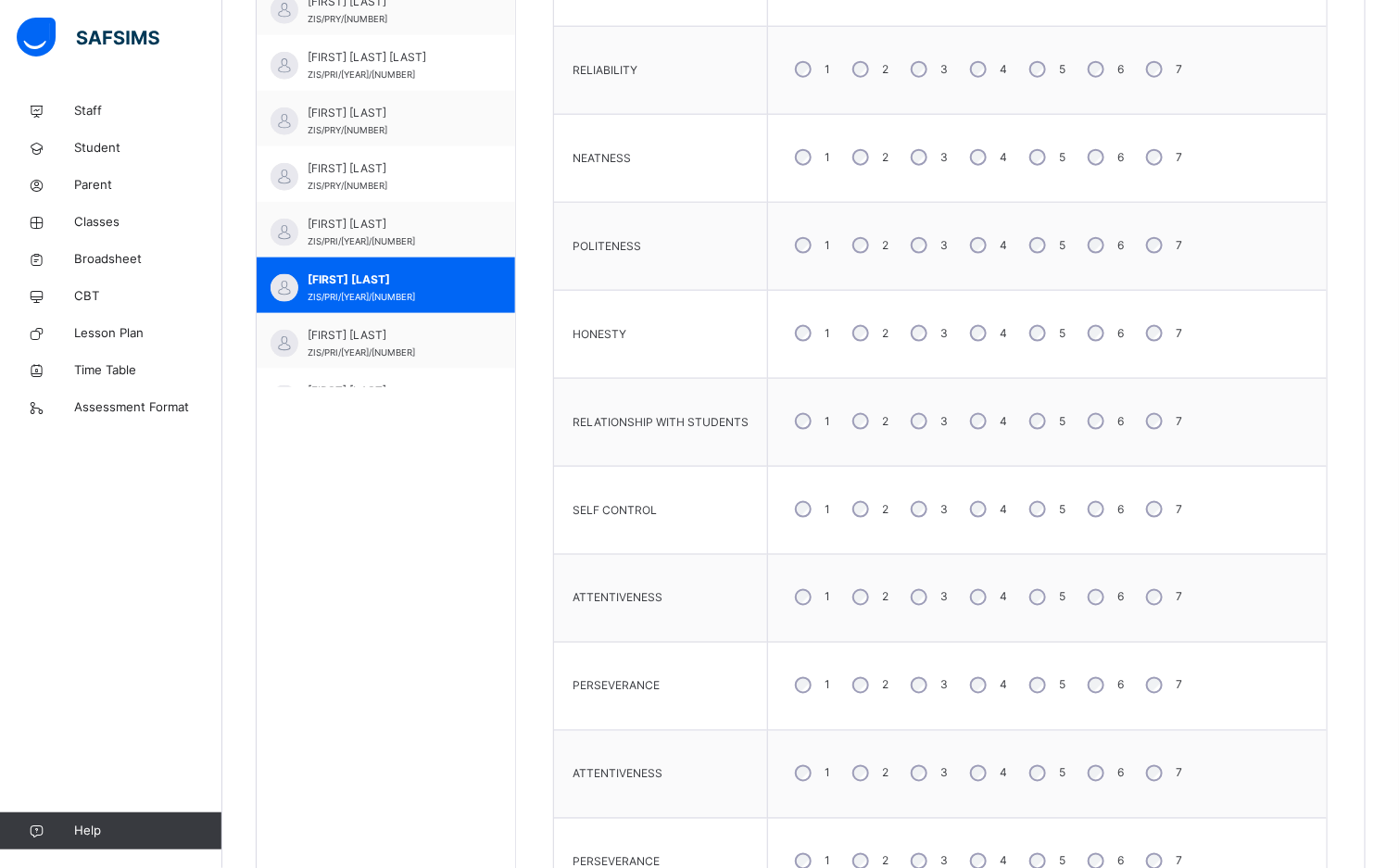 click on "4" at bounding box center (987, 157) 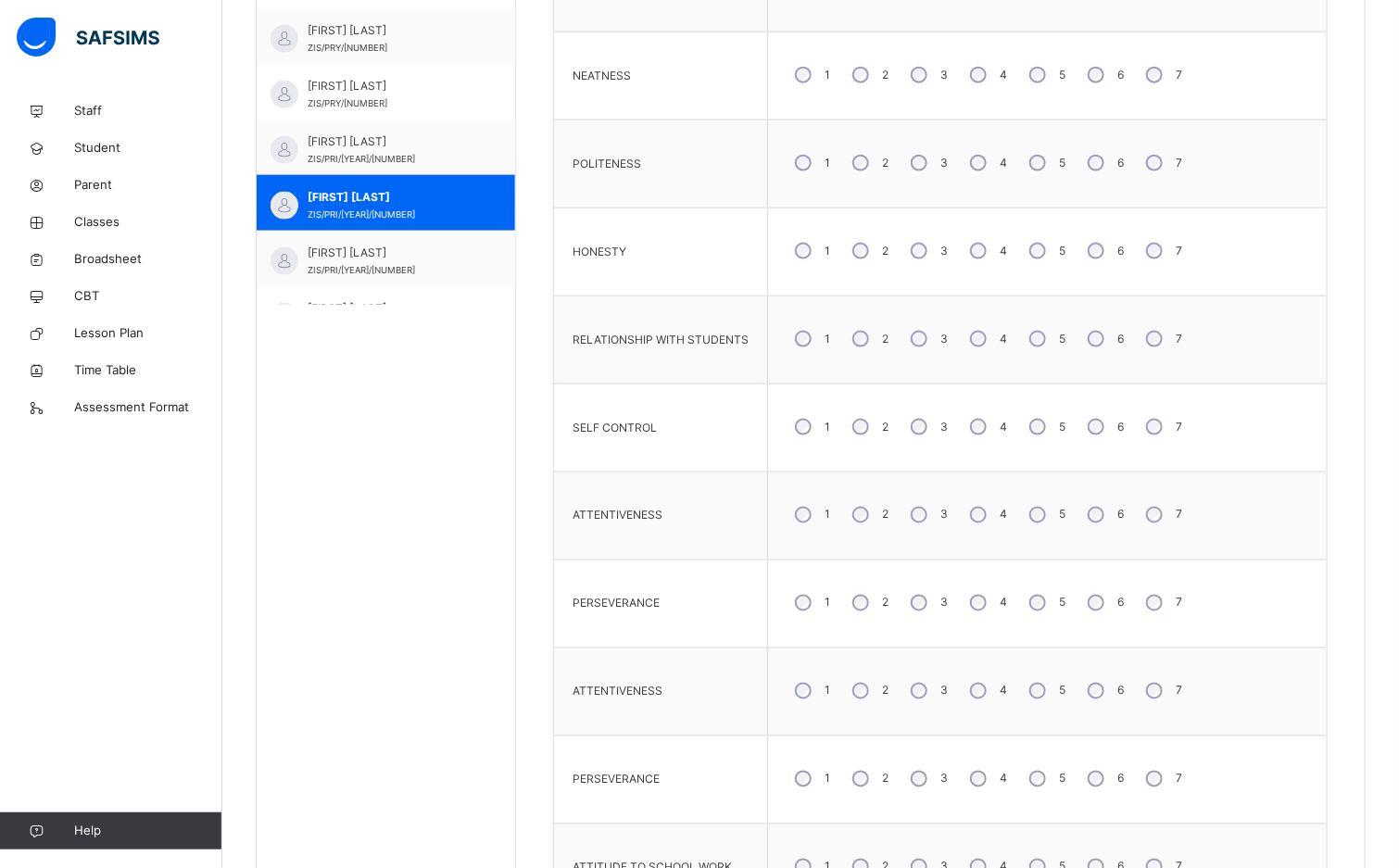scroll, scrollTop: 943, scrollLeft: 0, axis: vertical 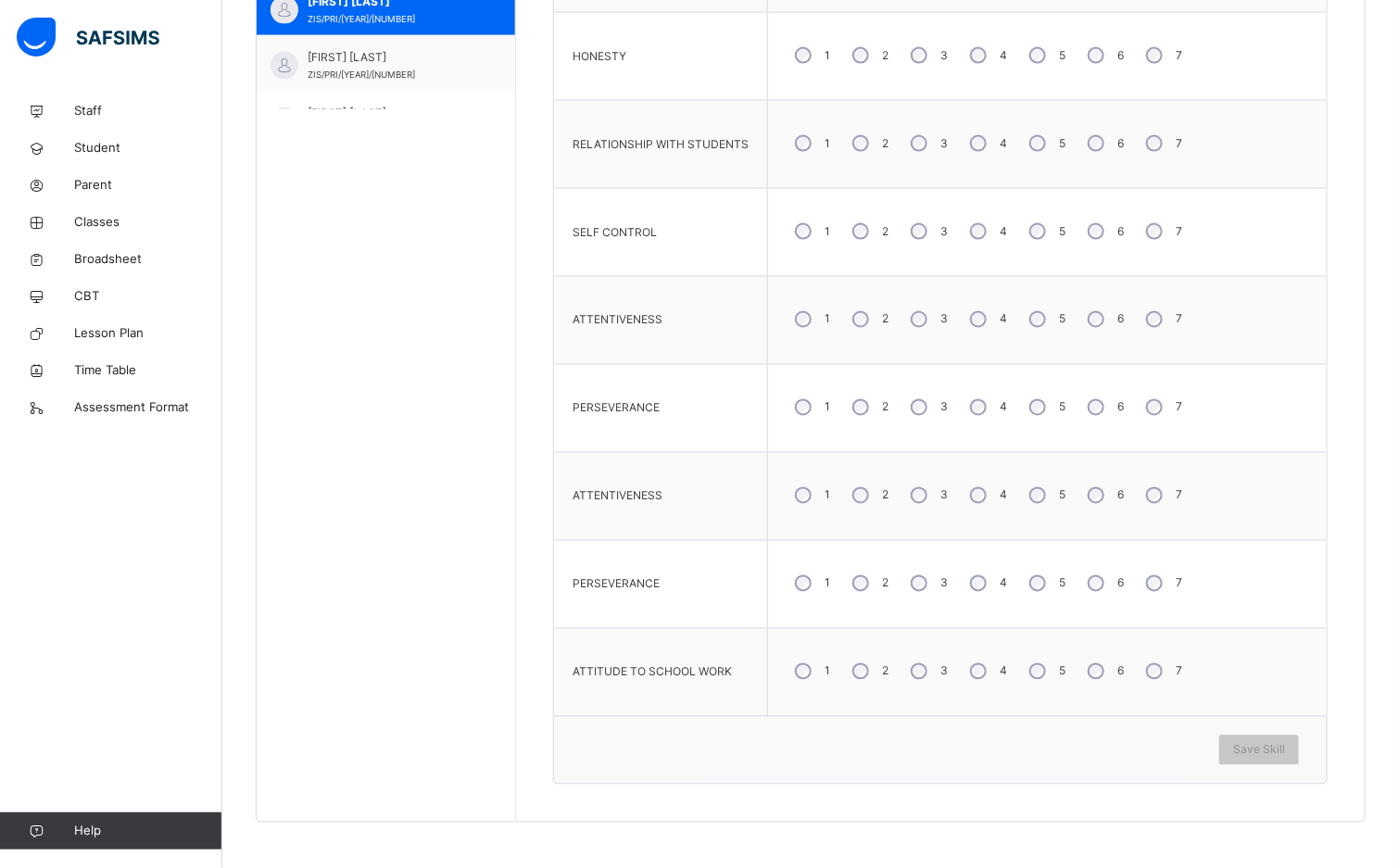 click on "4" at bounding box center [987, 496] 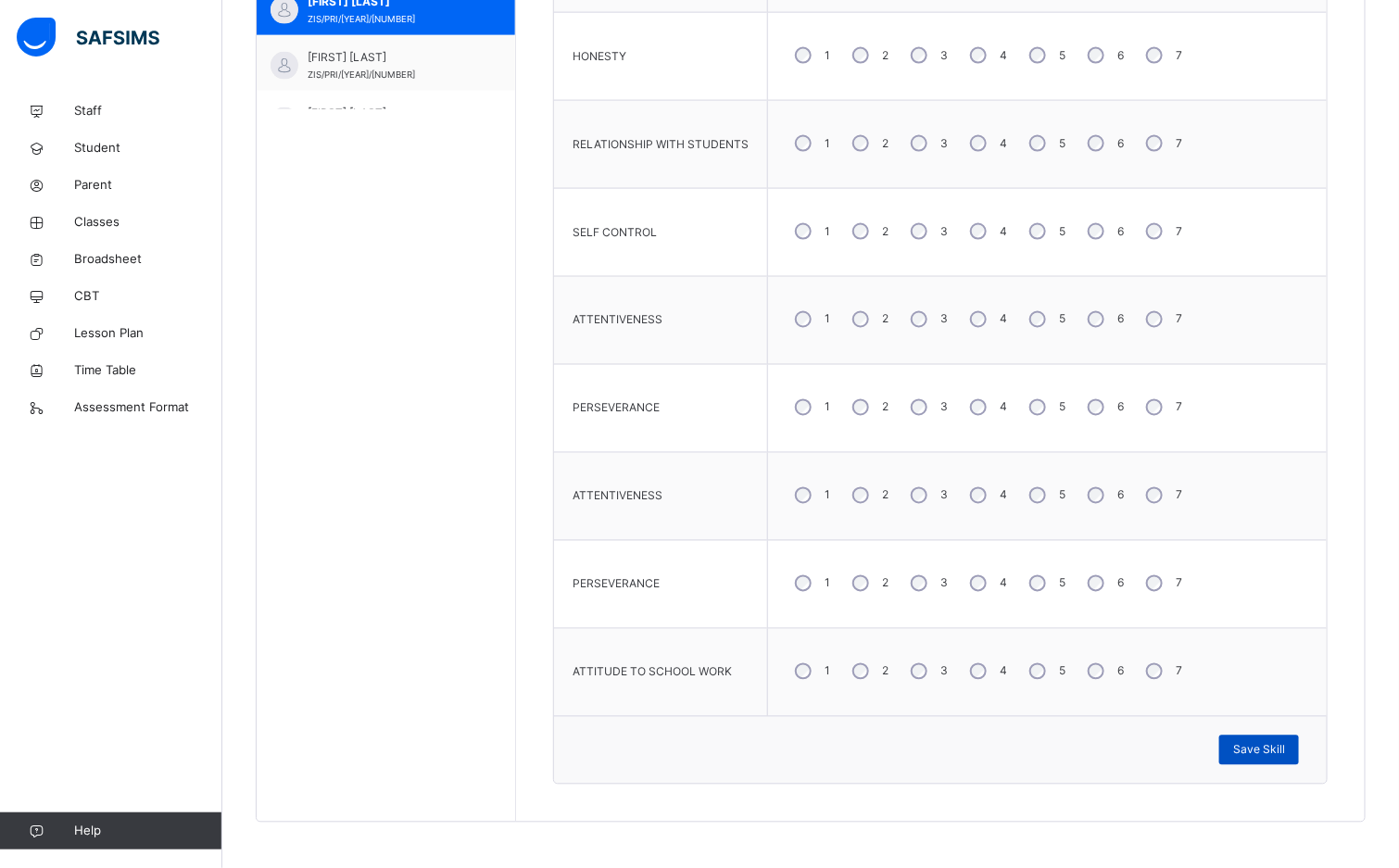 click on "Save Skill" at bounding box center (1259, 750) 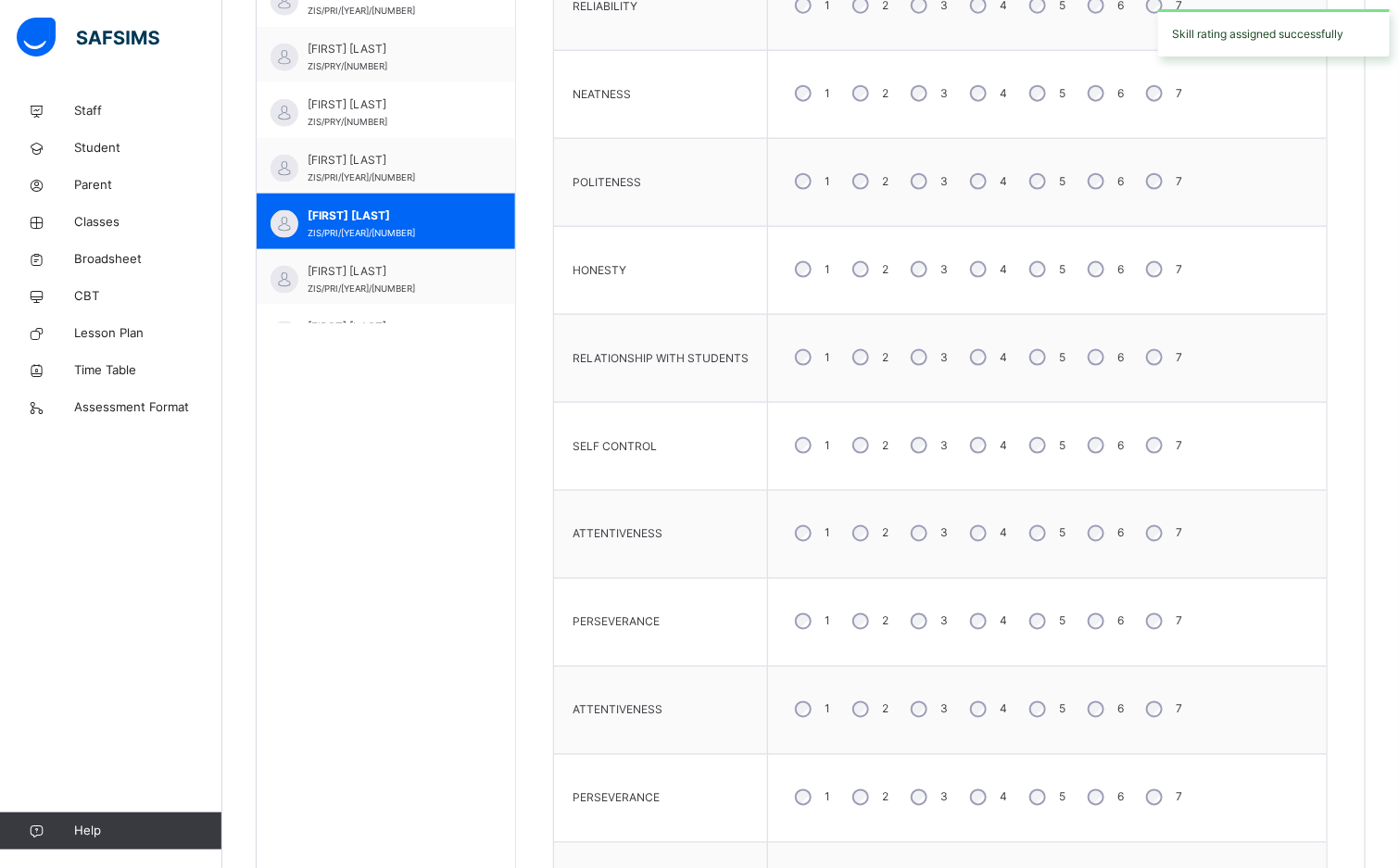 scroll, scrollTop: 665, scrollLeft: 0, axis: vertical 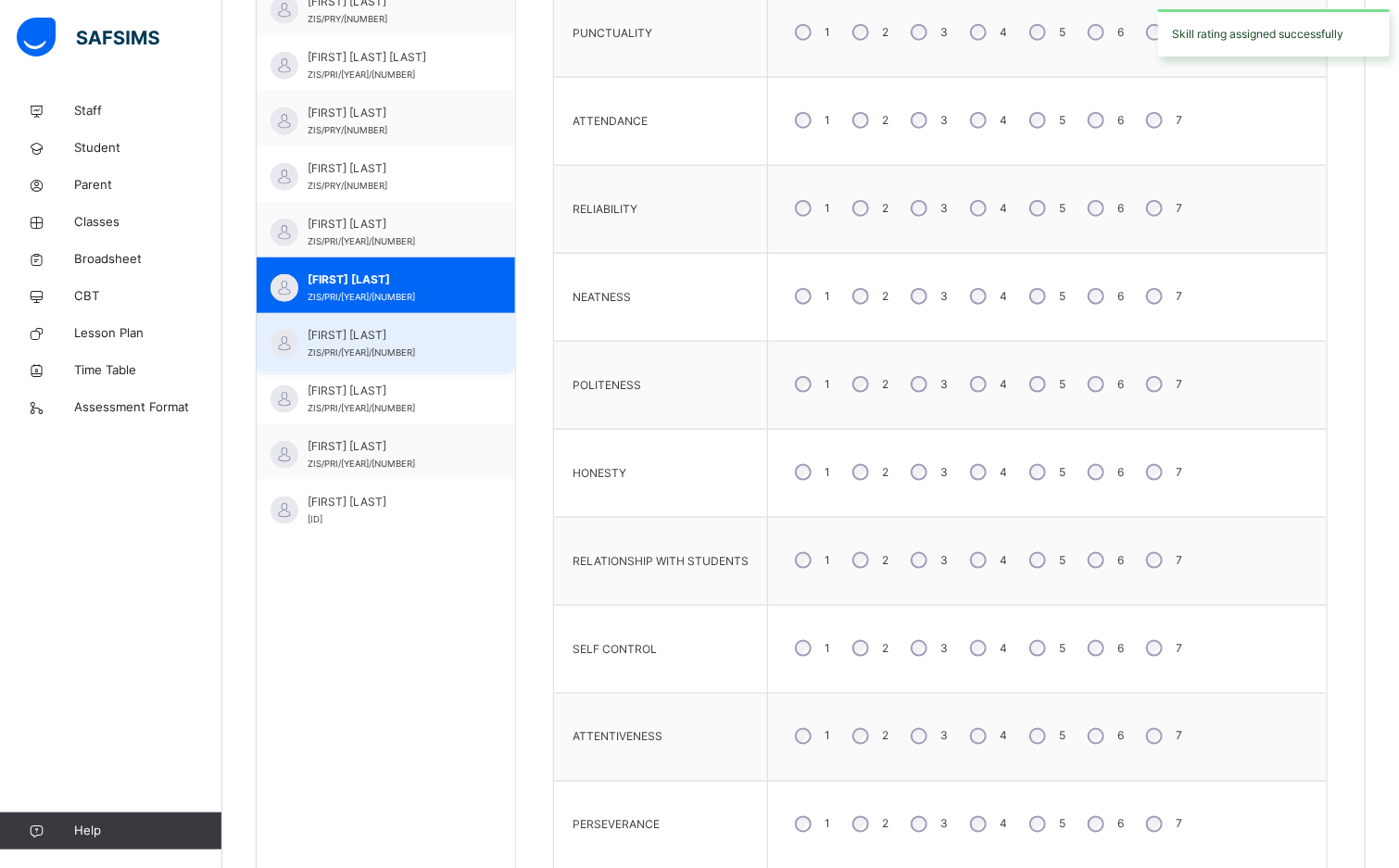 click on "KHADIJA  ALHASSAN ZIS/PRI/2022/902" at bounding box center [390, 344] 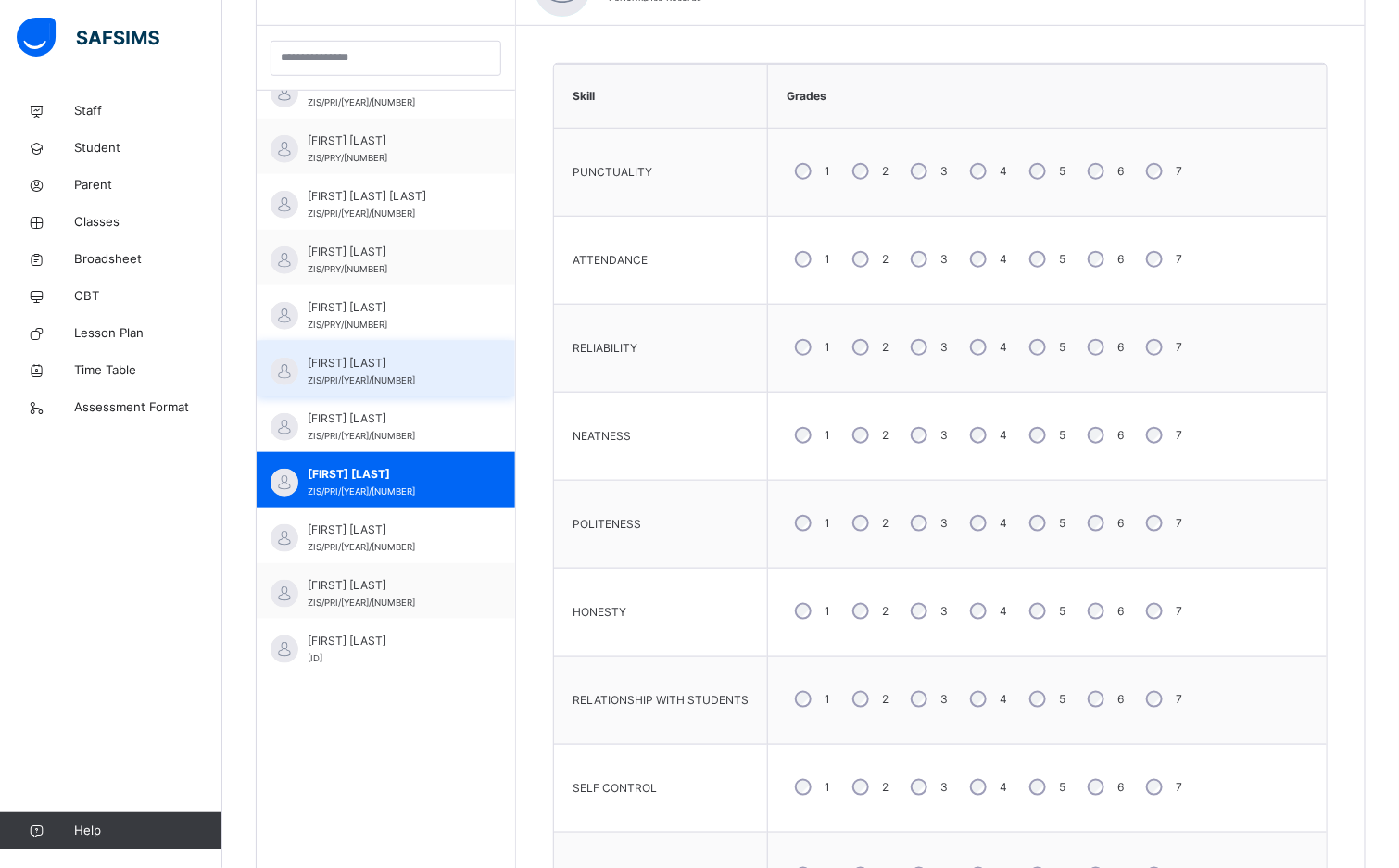 scroll, scrollTop: 665, scrollLeft: 0, axis: vertical 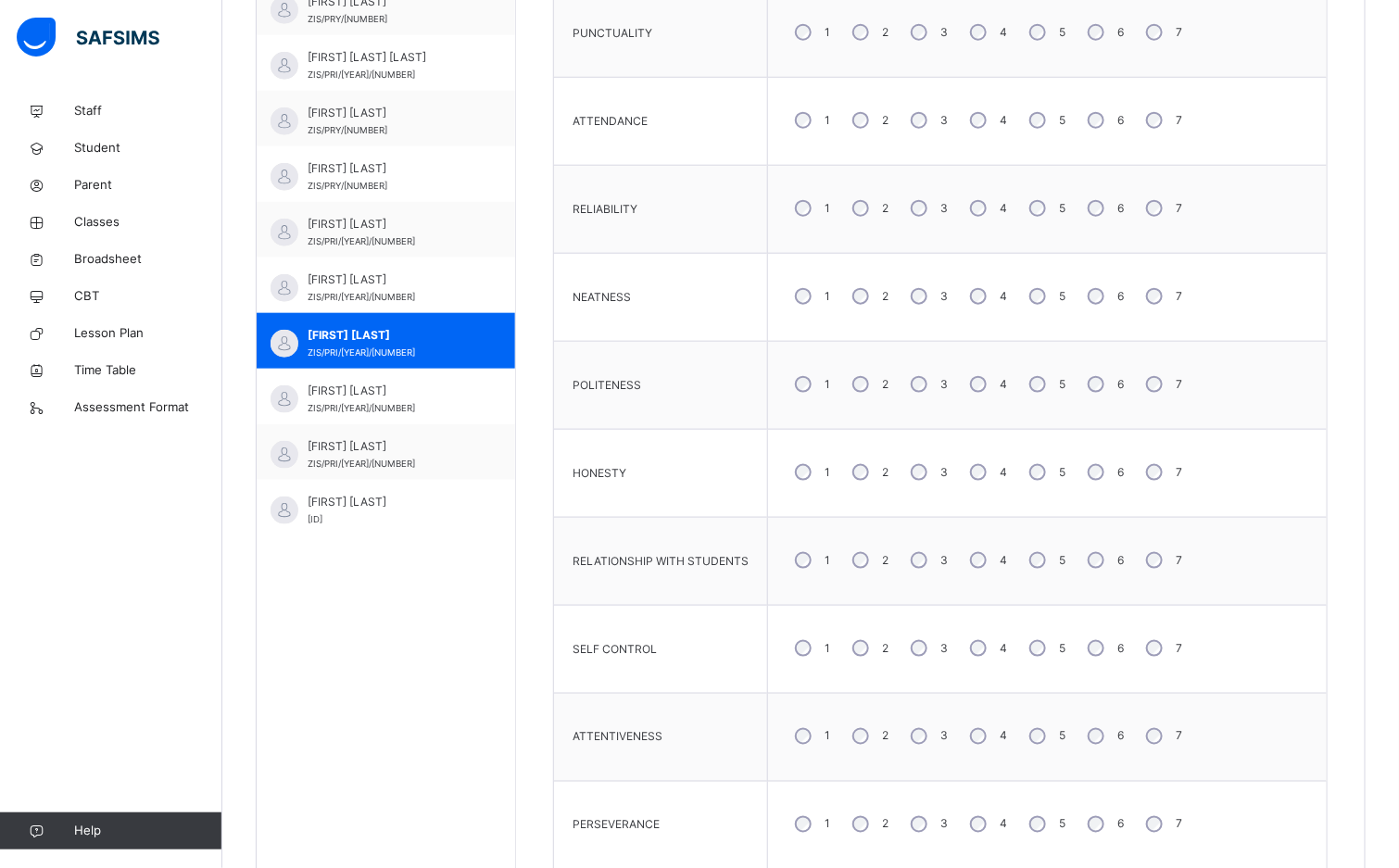 click on "5" at bounding box center (1045, 32) 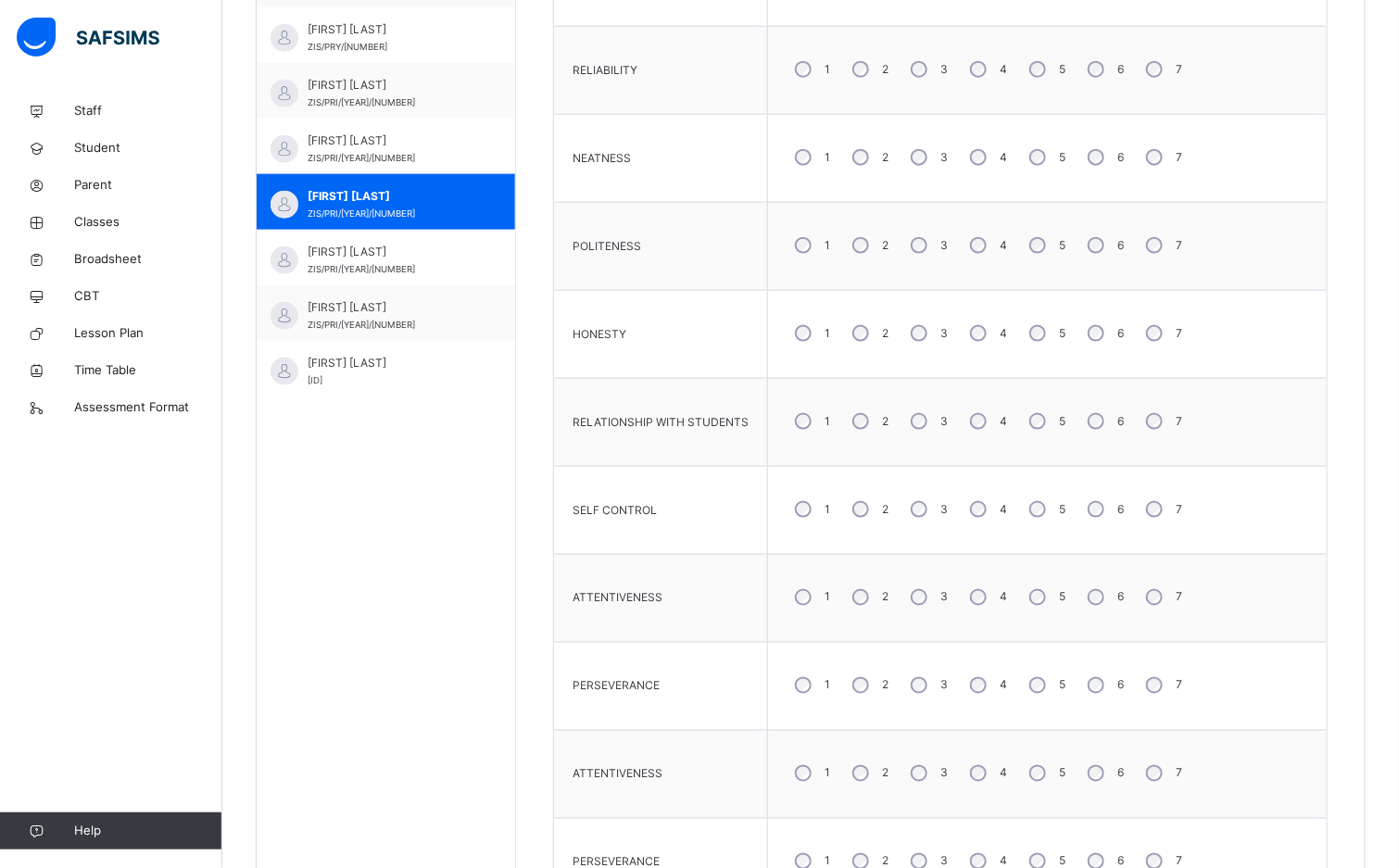 scroll, scrollTop: 665, scrollLeft: 0, axis: vertical 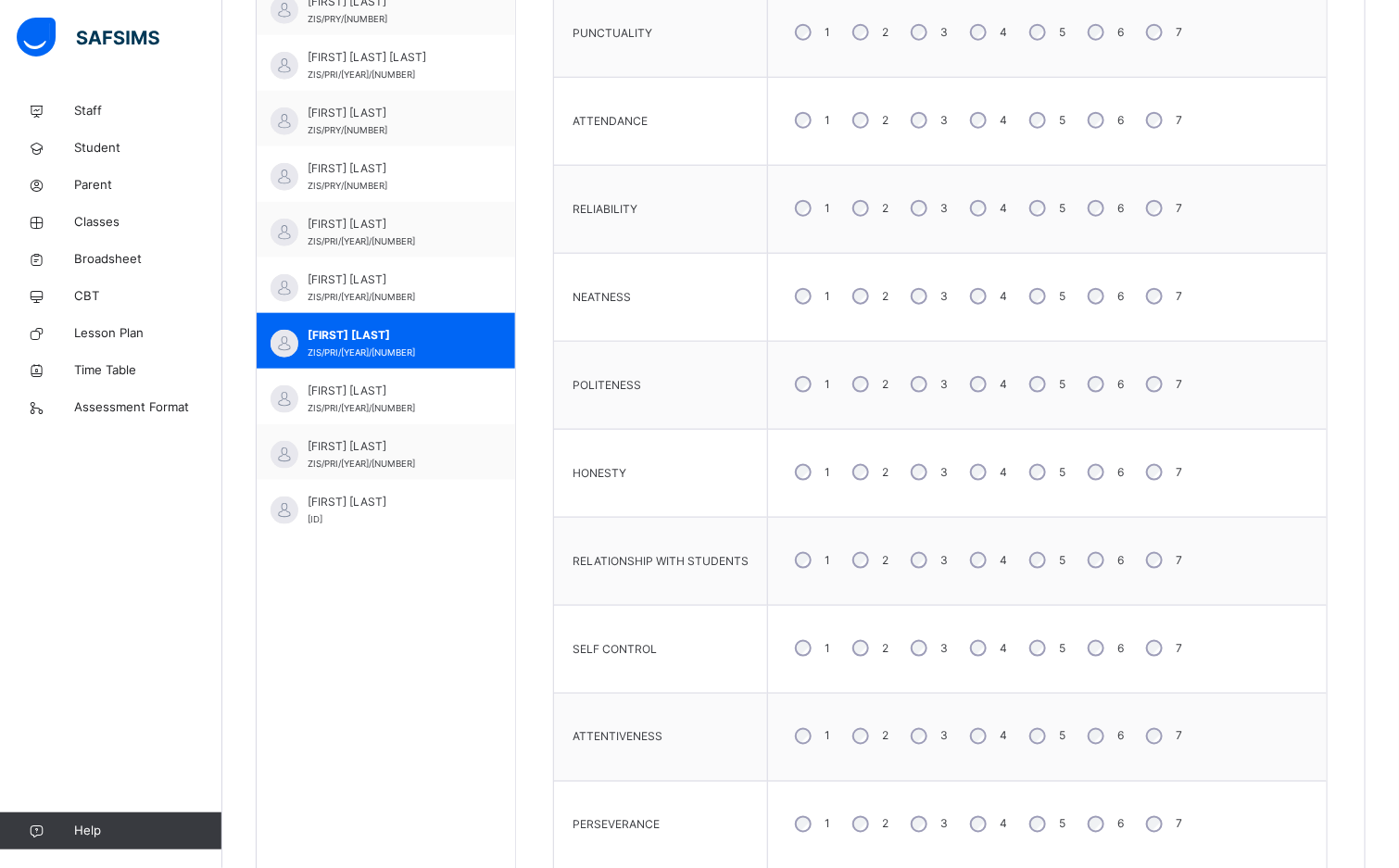 click on "5" at bounding box center (1045, 120) 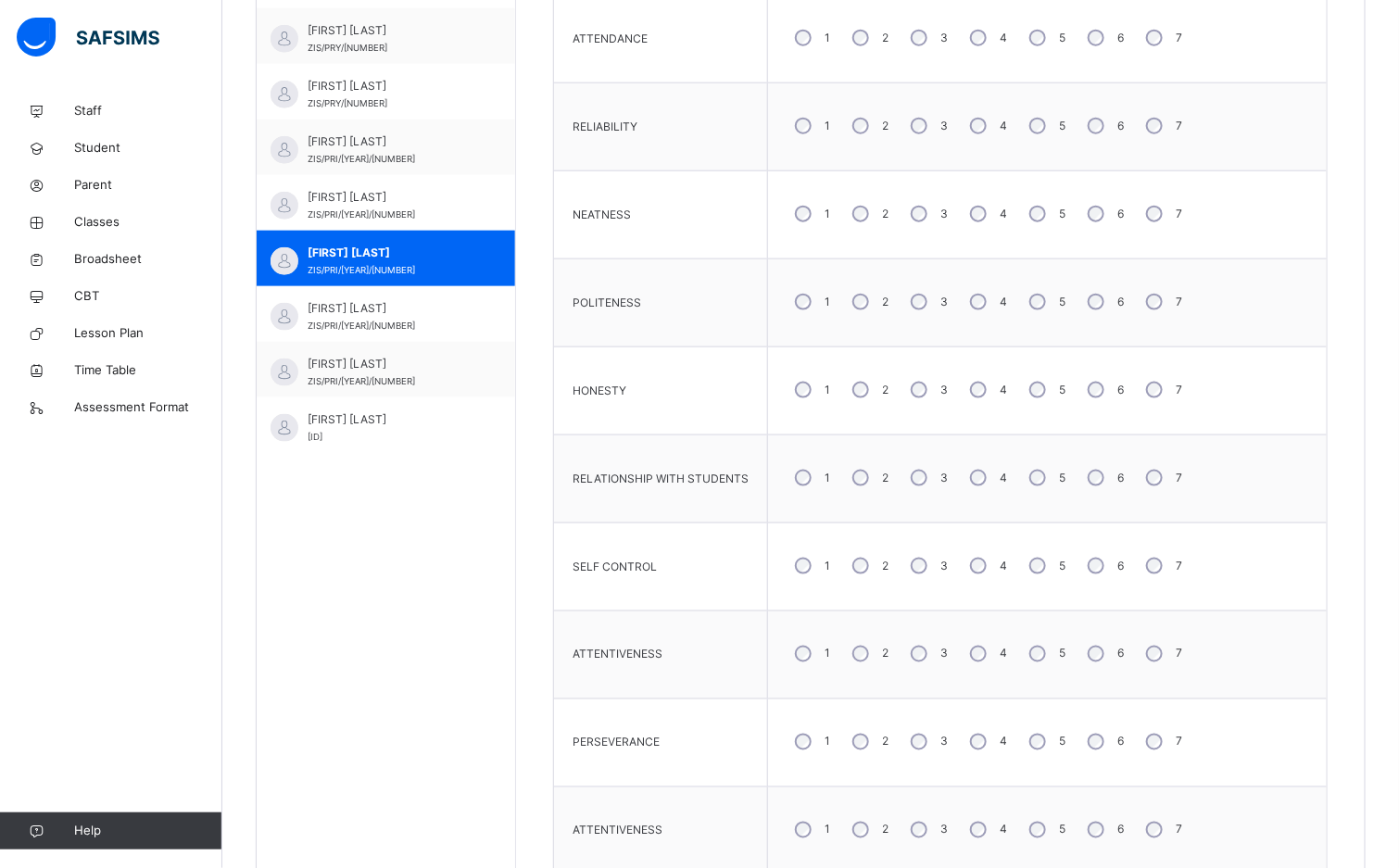 scroll, scrollTop: 804, scrollLeft: 0, axis: vertical 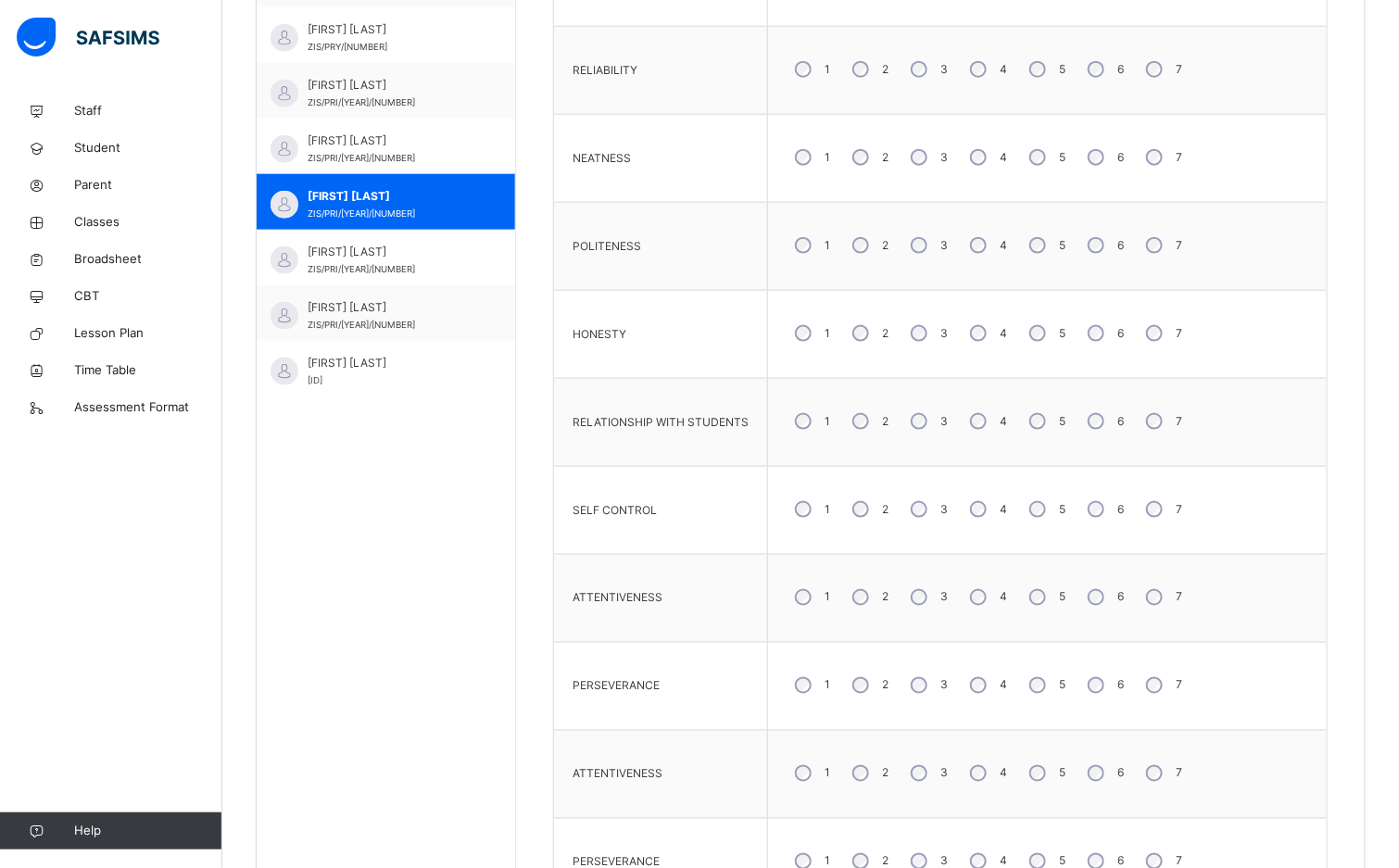 click on "4" at bounding box center [987, 509] 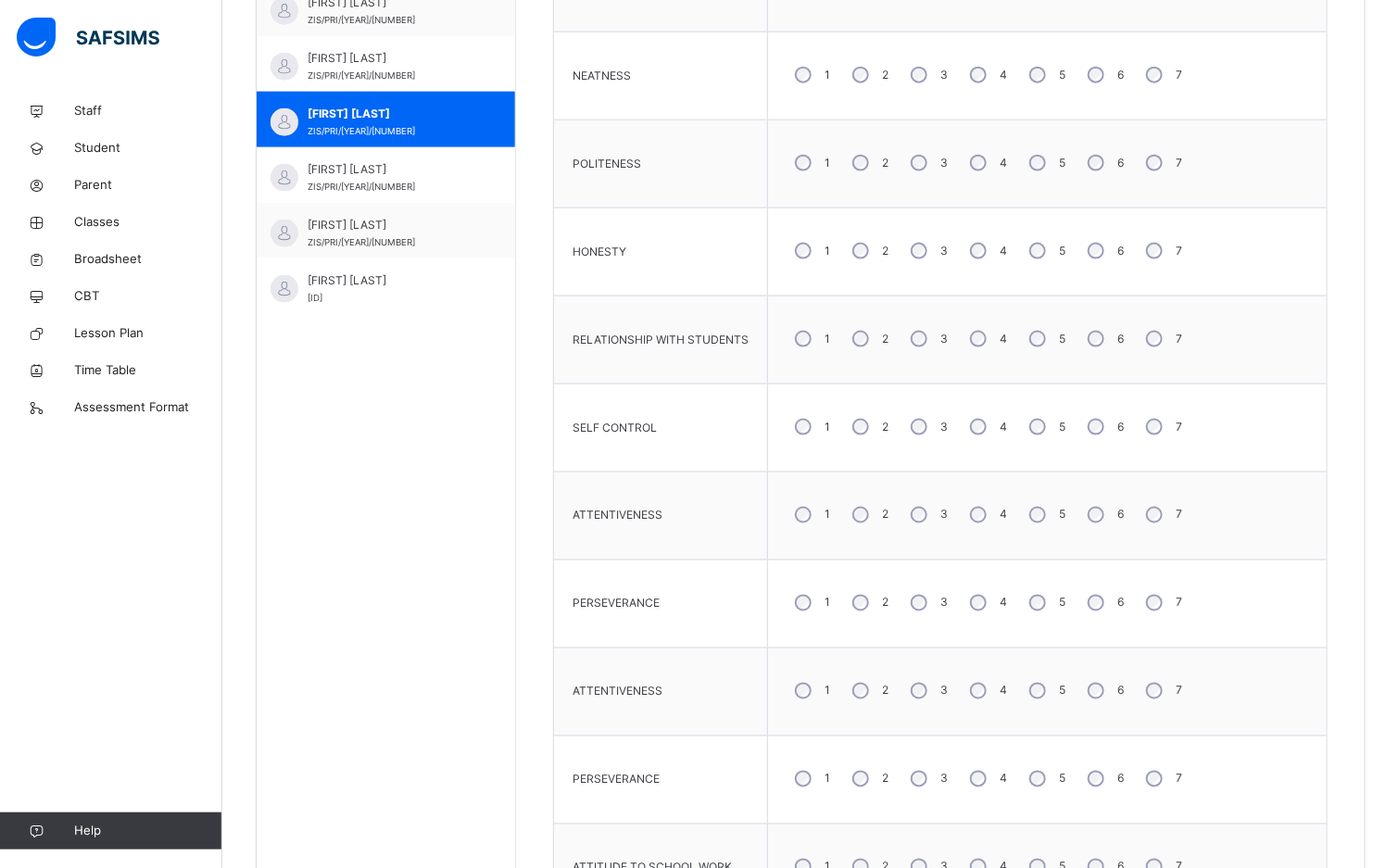 scroll, scrollTop: 943, scrollLeft: 0, axis: vertical 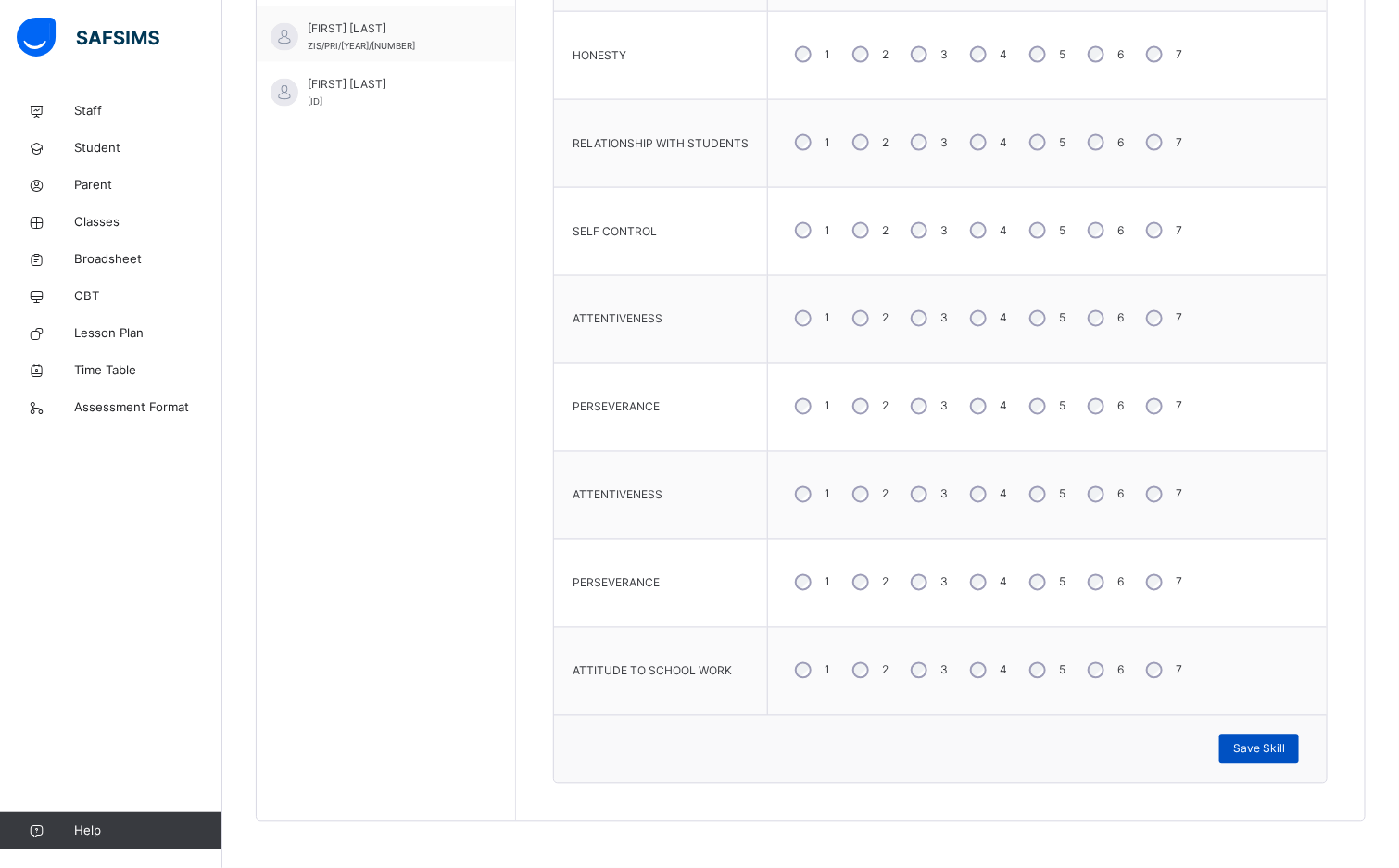 click on "Save Skill" at bounding box center (1259, 749) 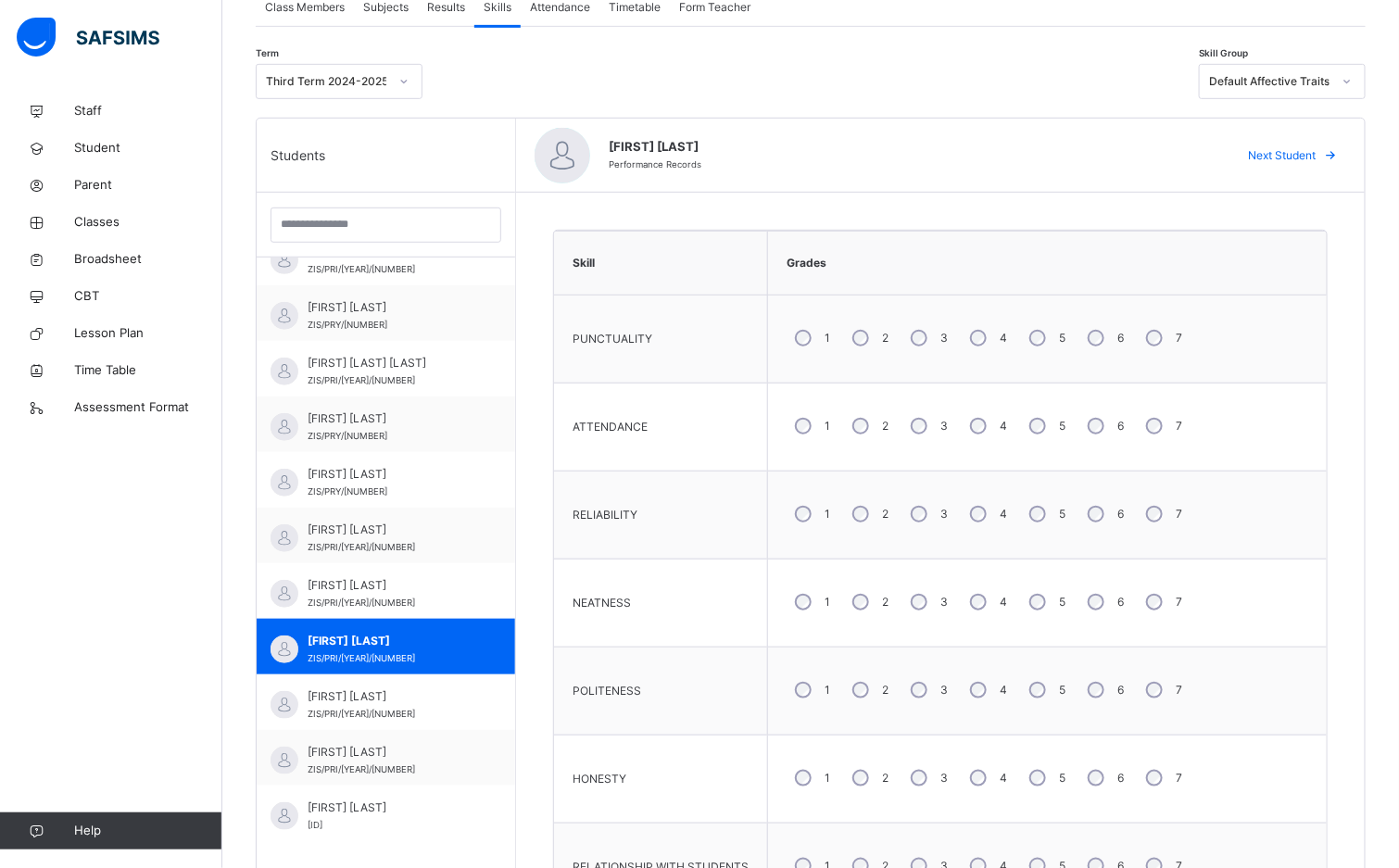 scroll, scrollTop: 417, scrollLeft: 0, axis: vertical 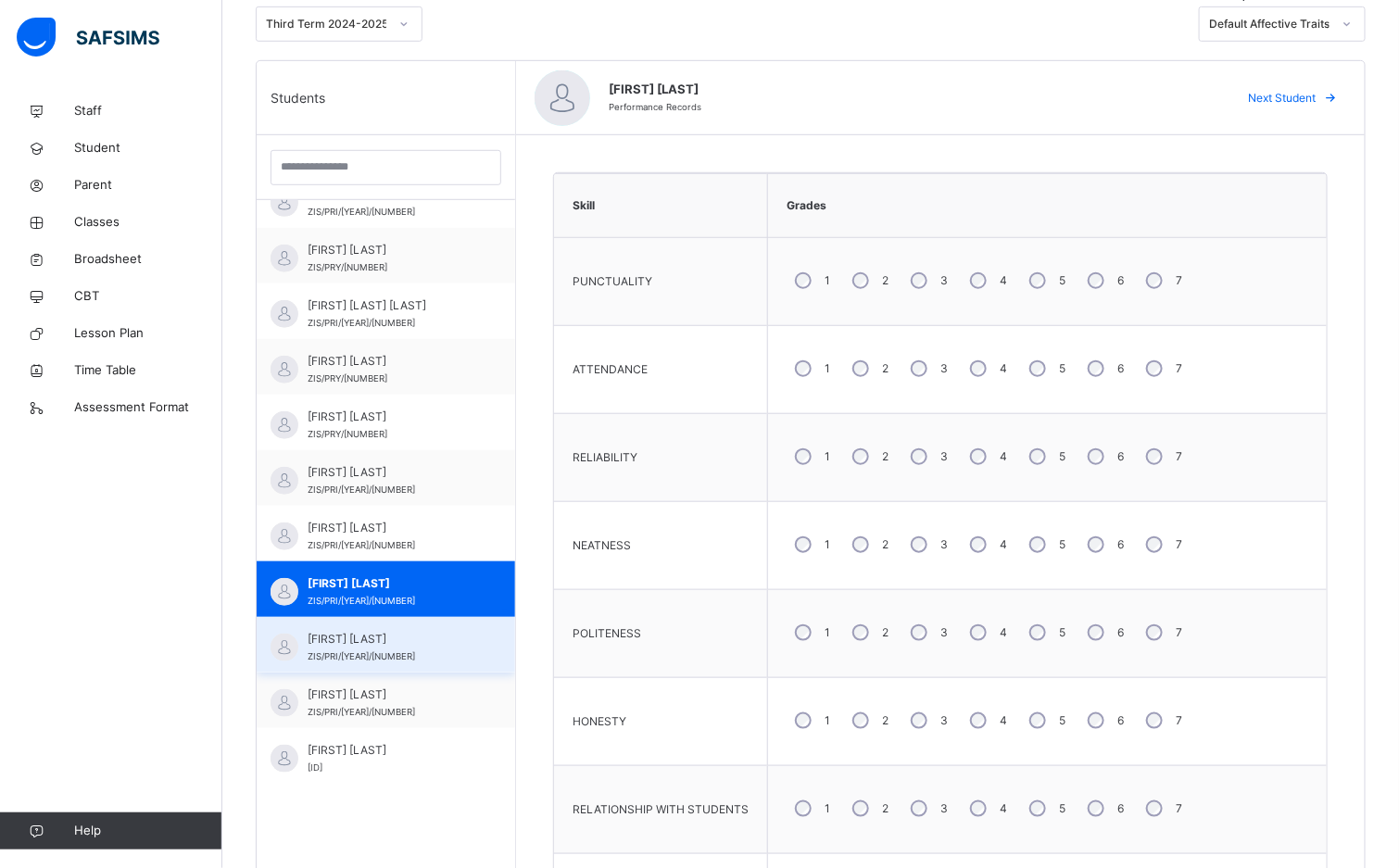 click on "KHALID ERAGBAI OGBO" at bounding box center (390, 639) 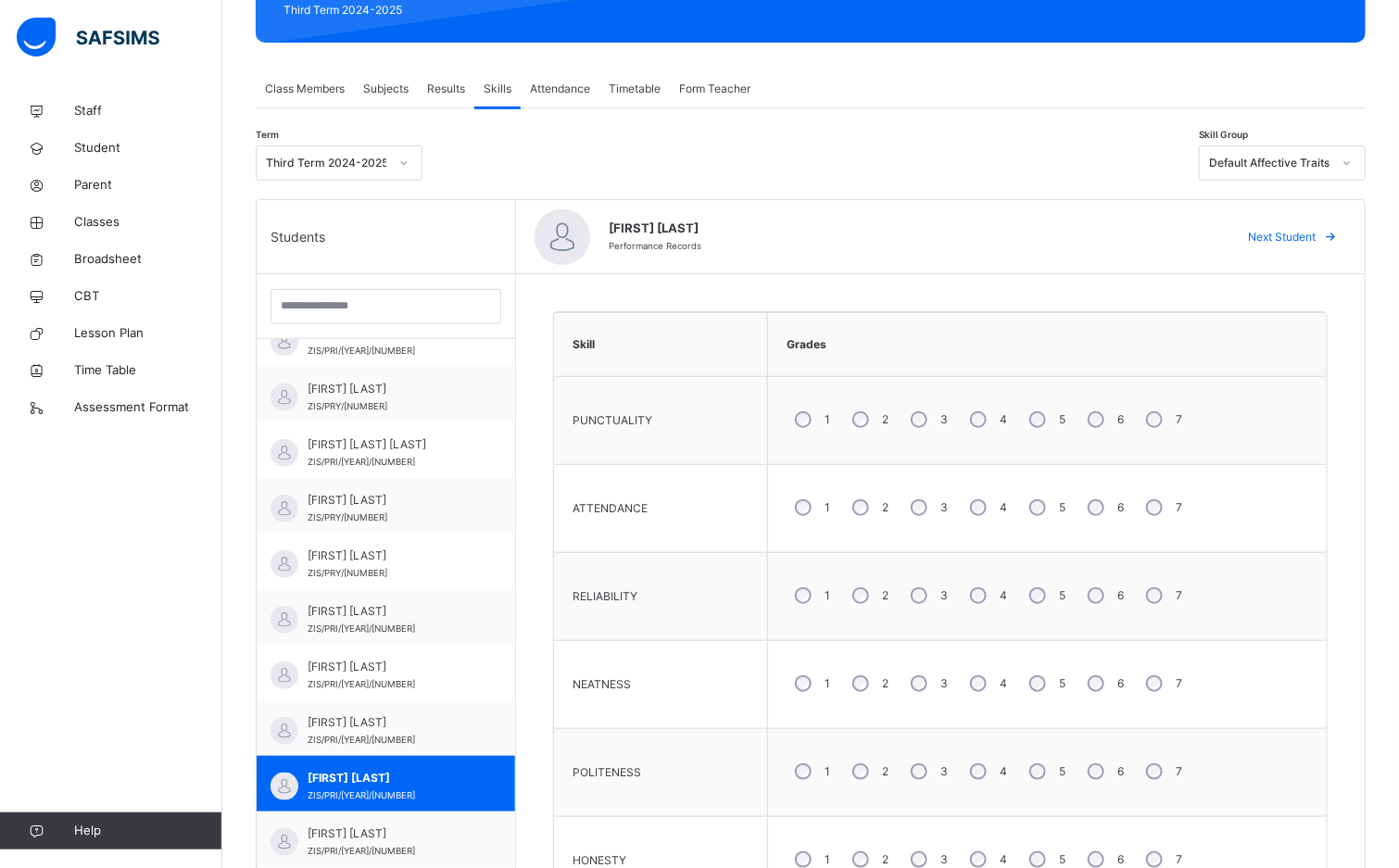 scroll, scrollTop: 417, scrollLeft: 0, axis: vertical 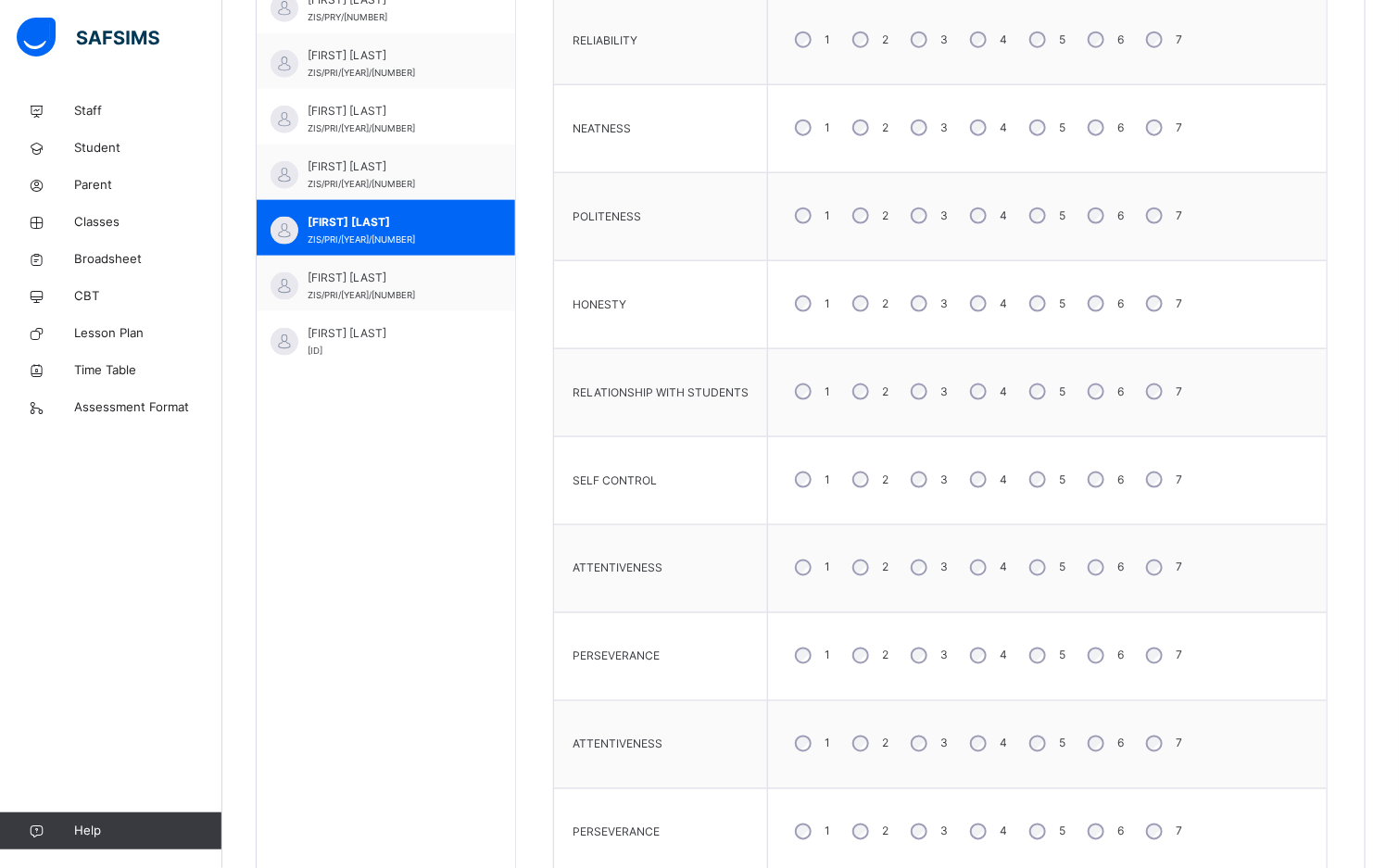 click on "5" at bounding box center [1045, 392] 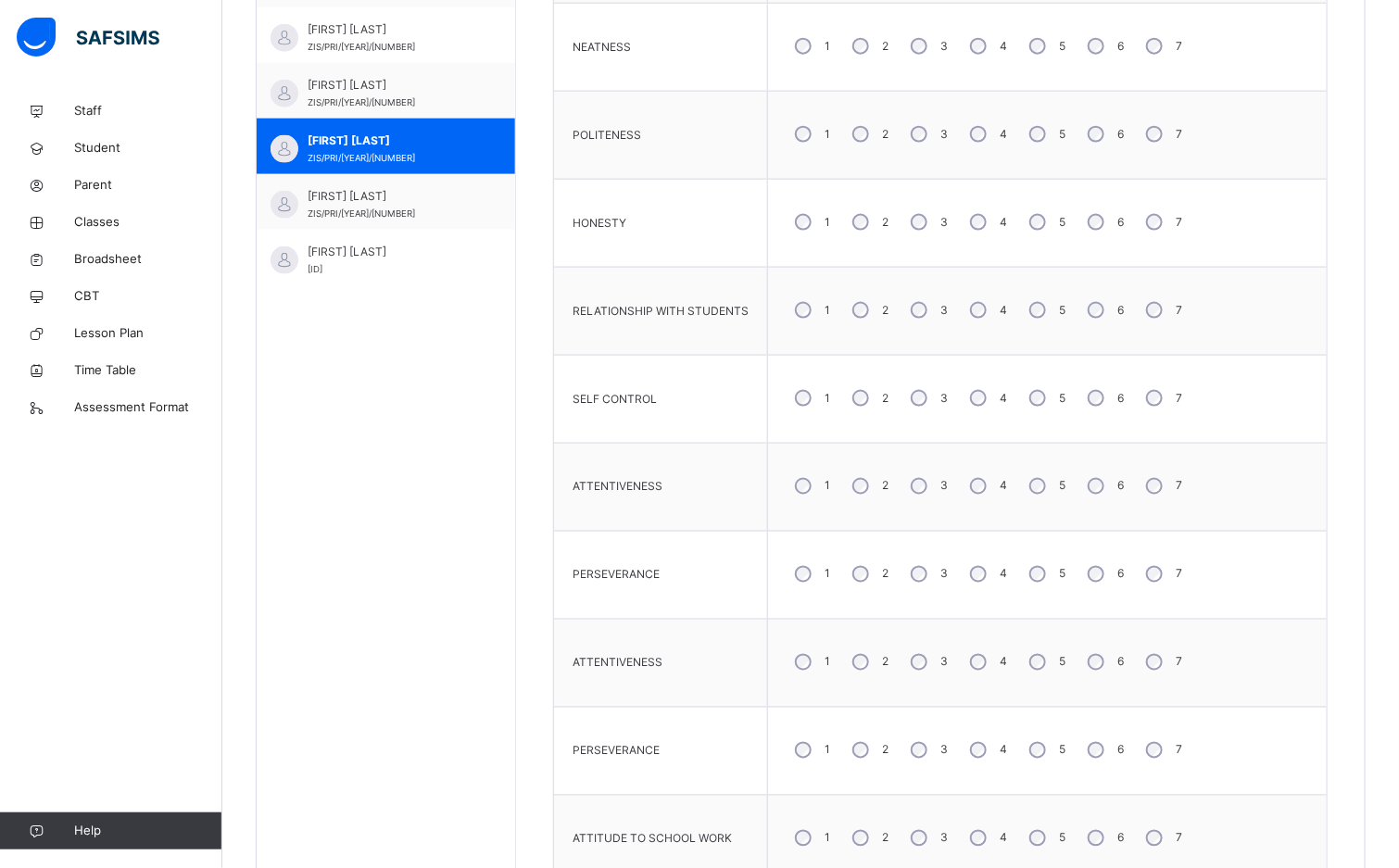 scroll, scrollTop: 973, scrollLeft: 0, axis: vertical 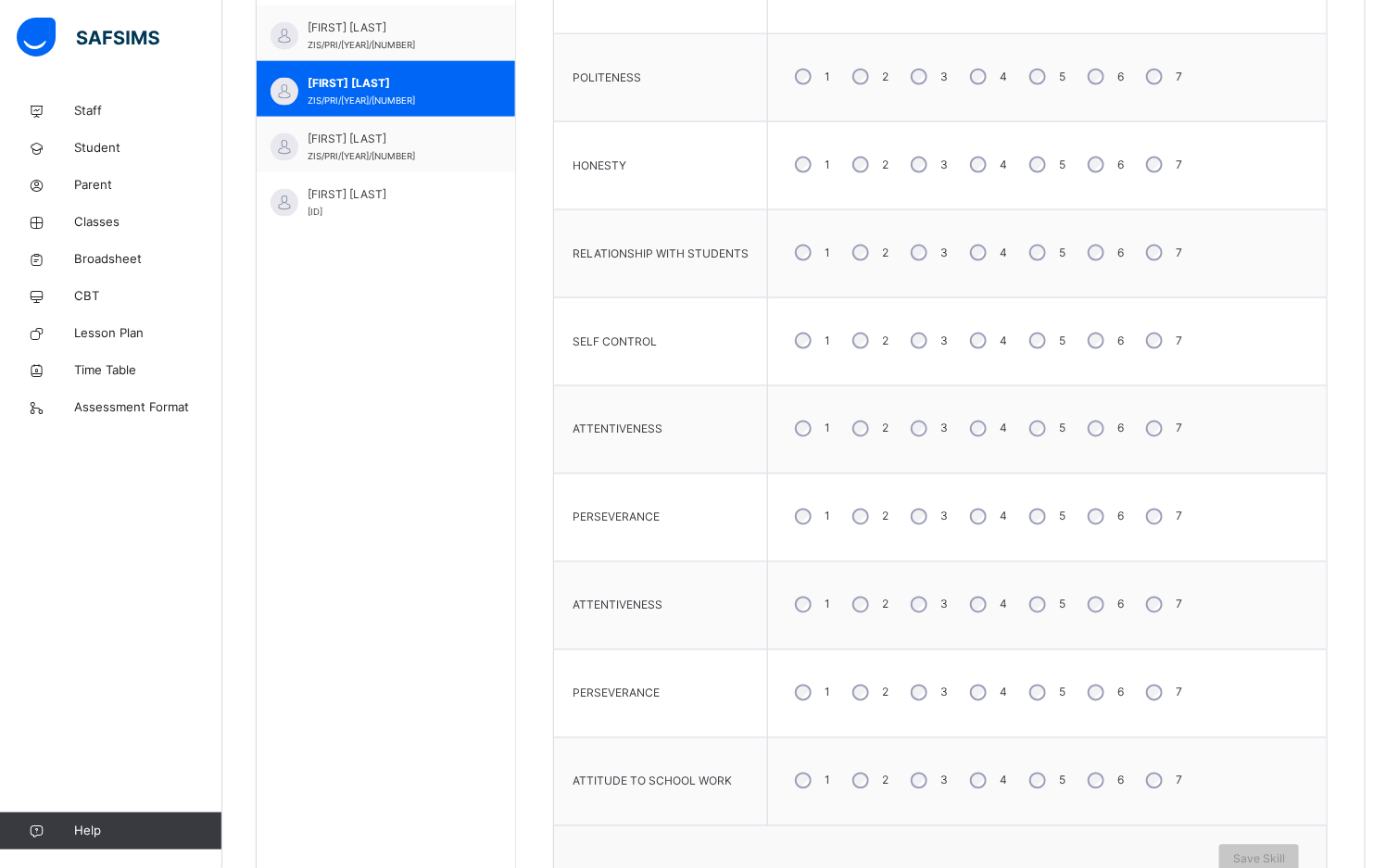 click on "4" at bounding box center [987, 341] 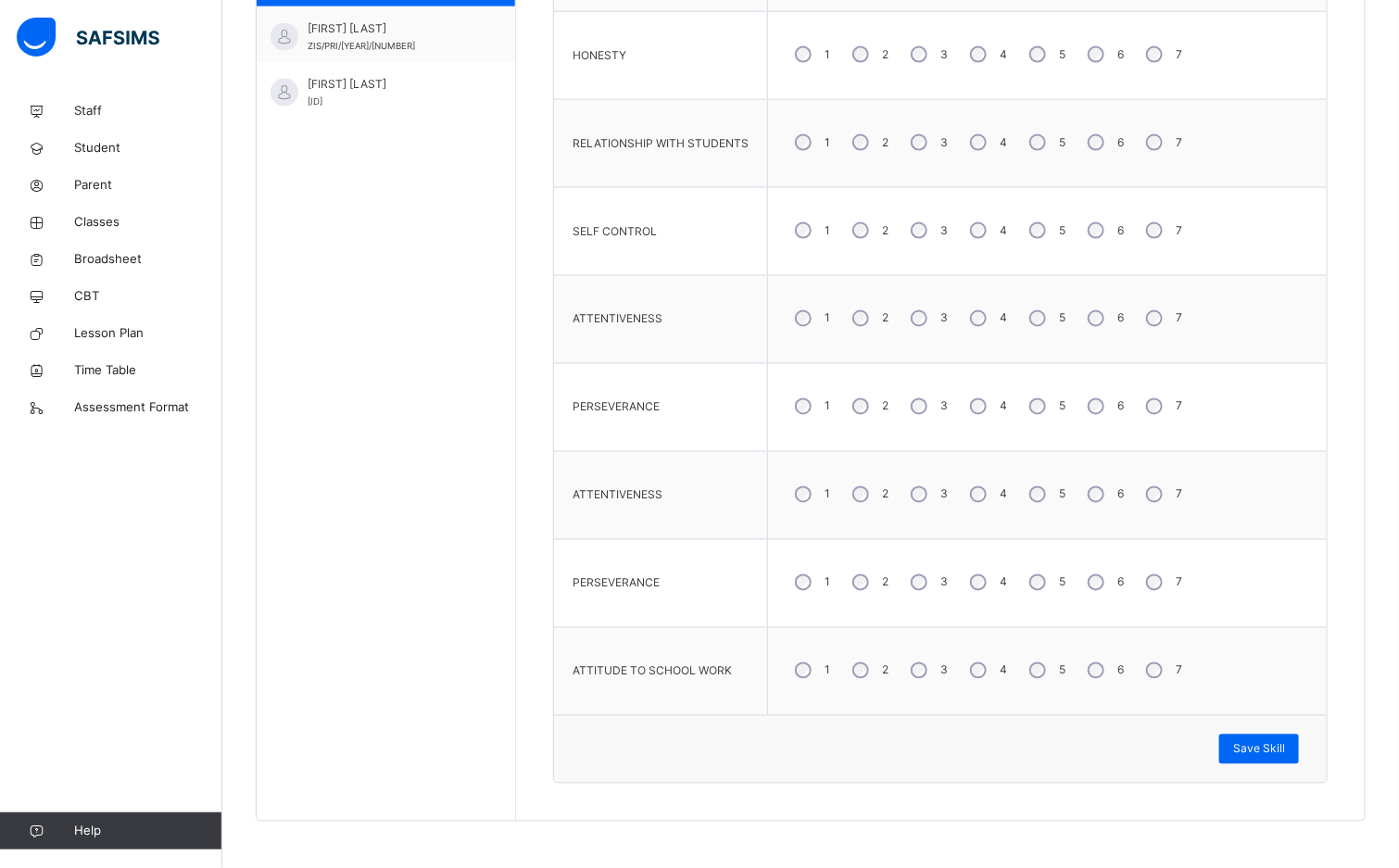 scroll, scrollTop: 1090, scrollLeft: 0, axis: vertical 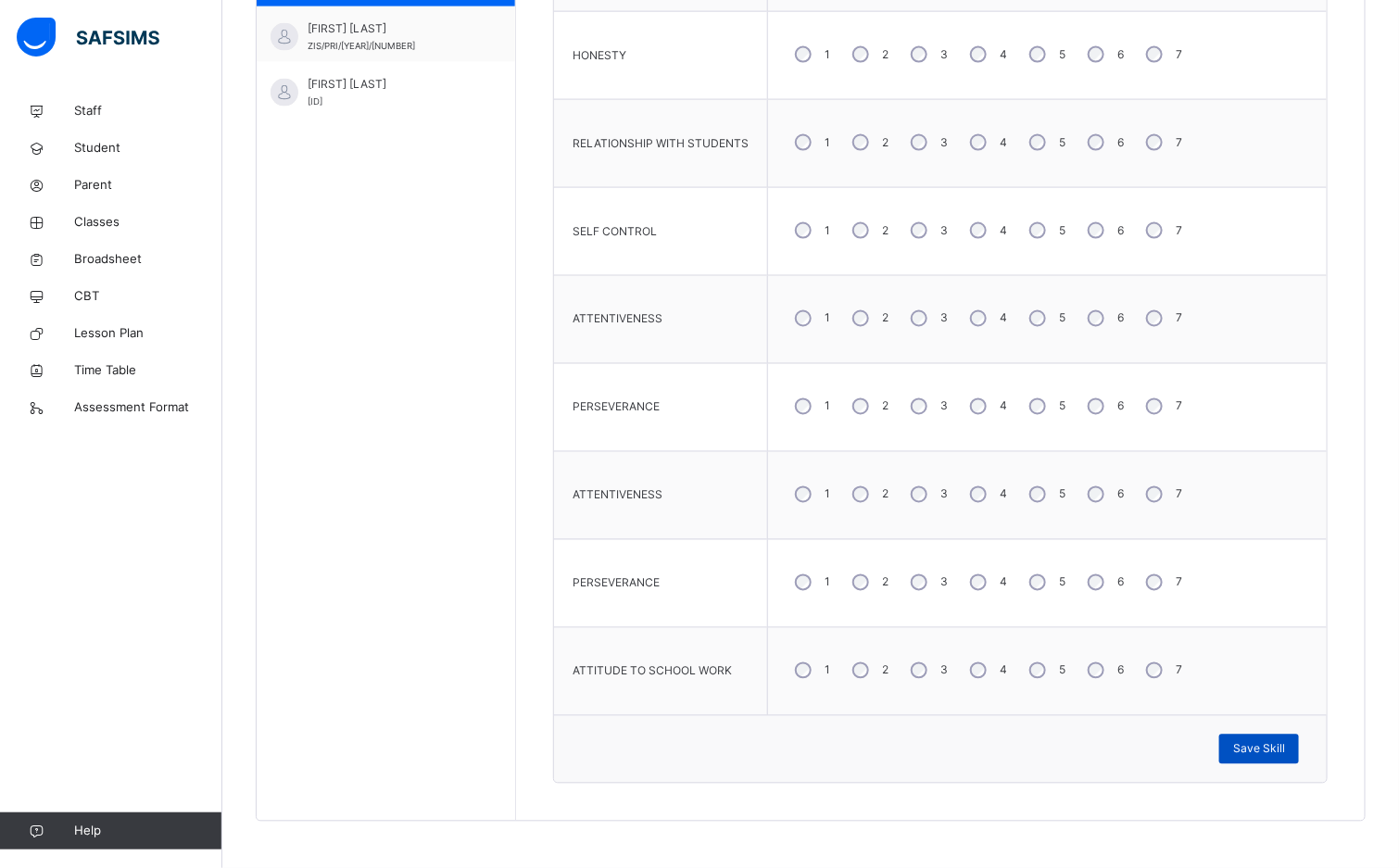 click on "Save Skill" at bounding box center [1259, 749] 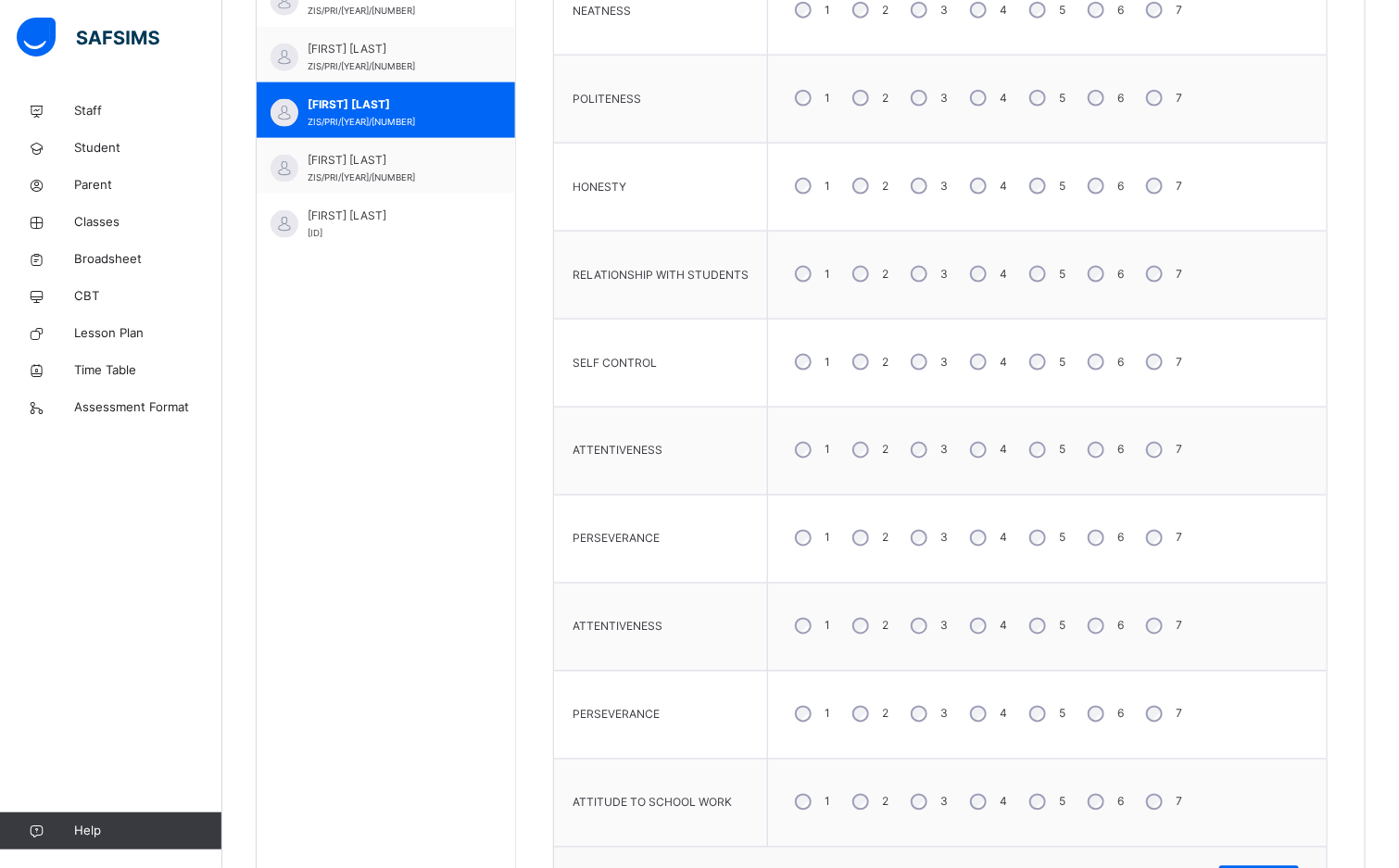 scroll, scrollTop: 812, scrollLeft: 0, axis: vertical 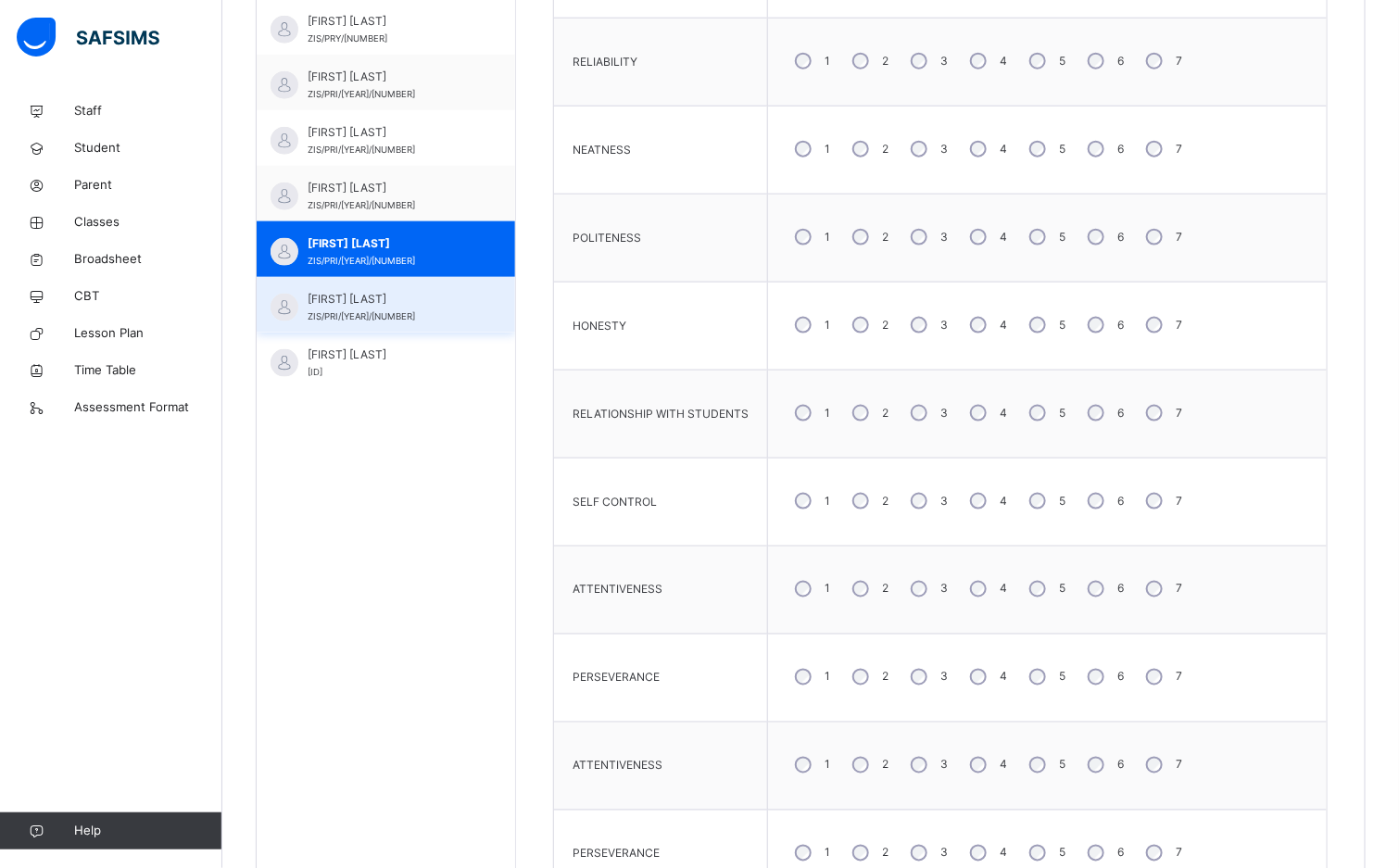 click on "MUHAMMED SABO HAFIZ .S." at bounding box center (390, 299) 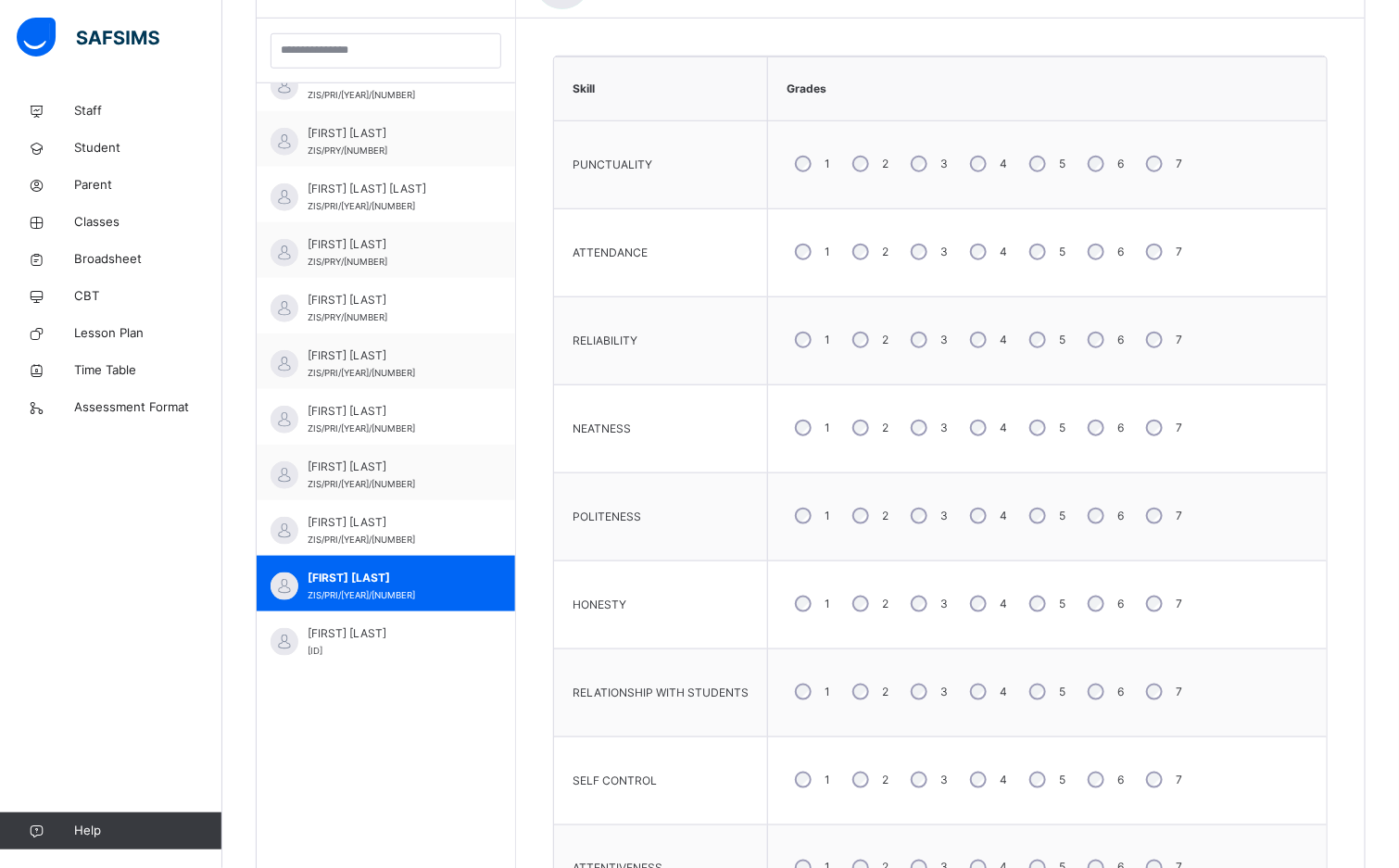 scroll, scrollTop: 535, scrollLeft: 0, axis: vertical 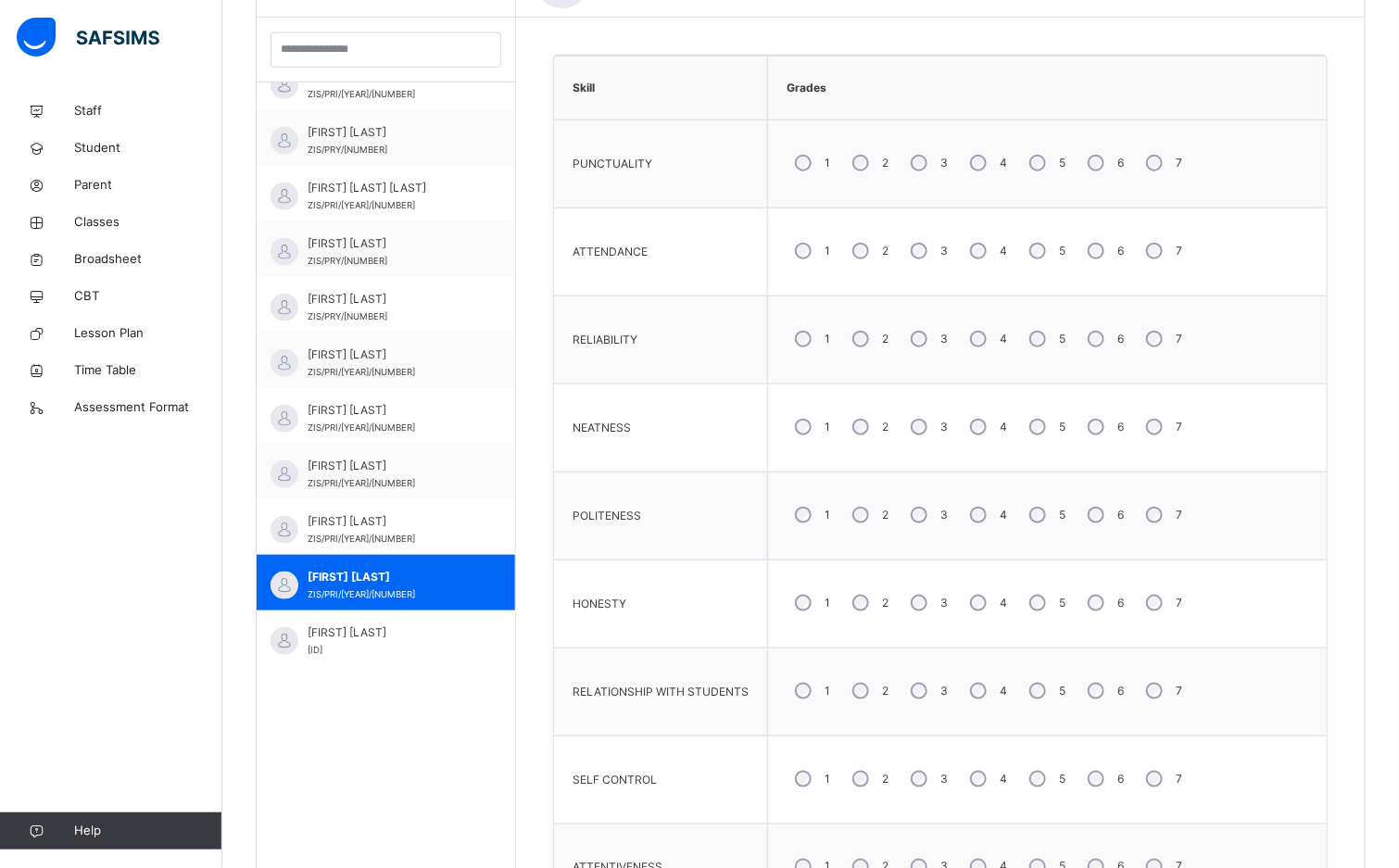 click on "5" at bounding box center (1045, 427) 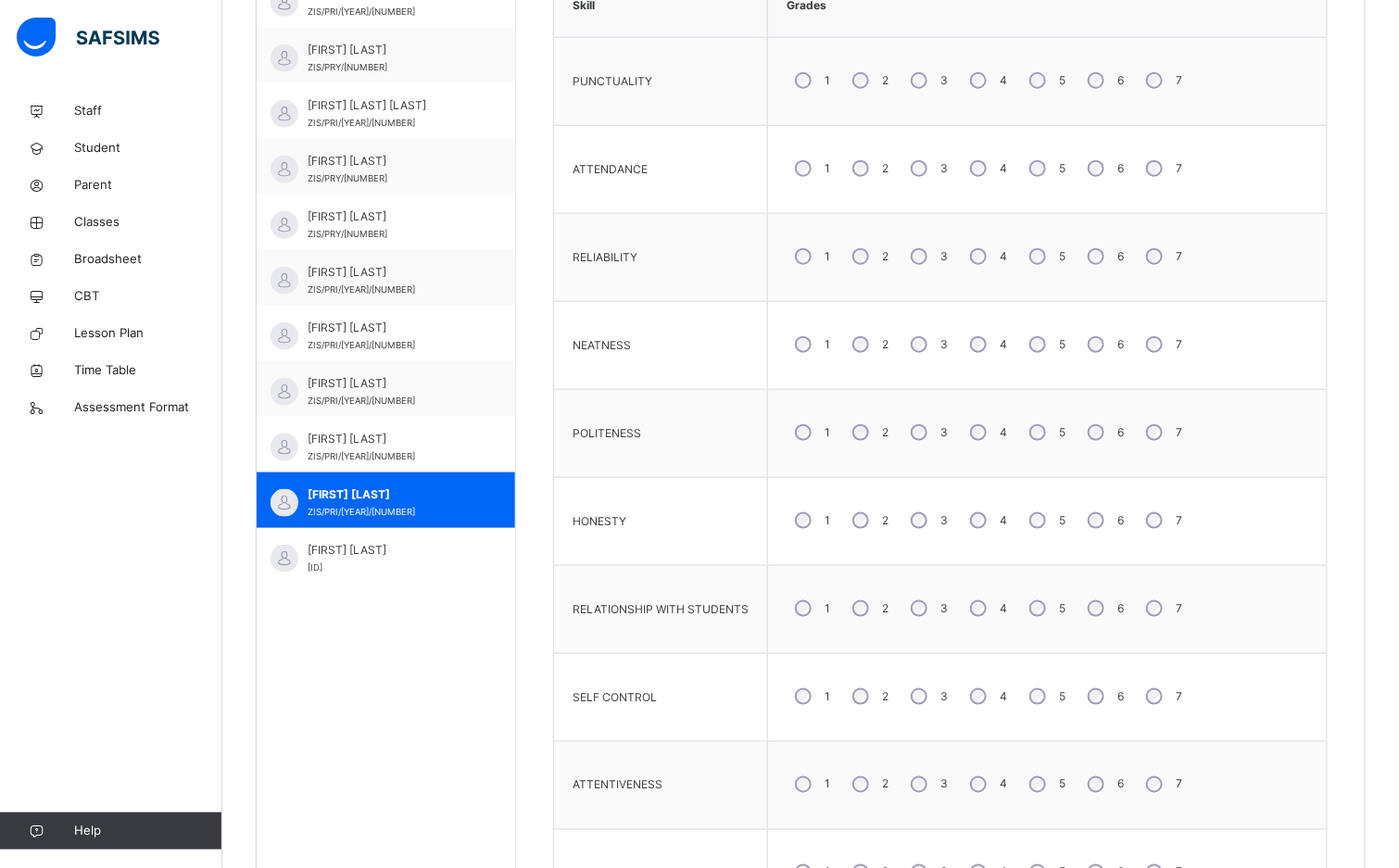 scroll, scrollTop: 673, scrollLeft: 0, axis: vertical 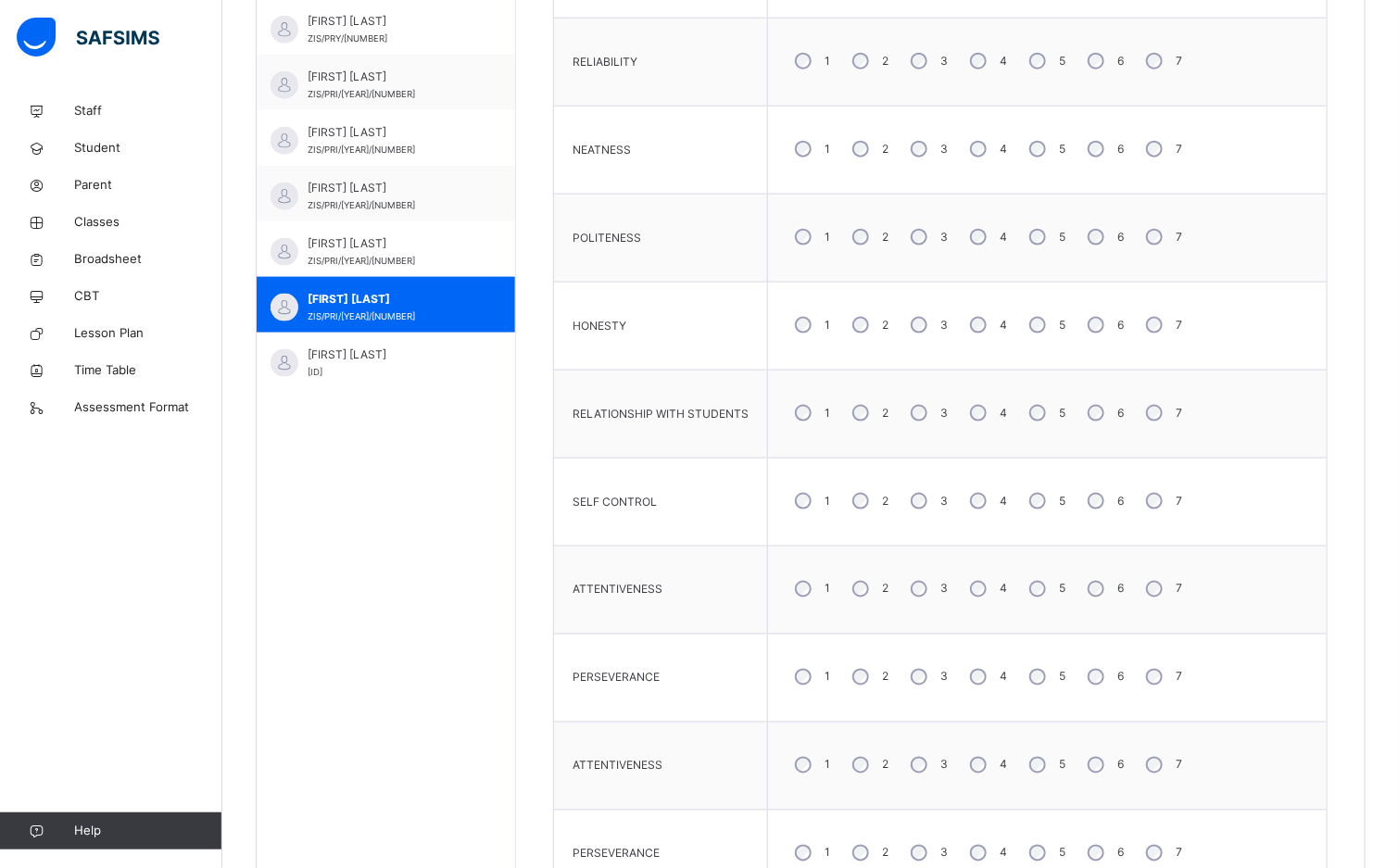 click on "4" at bounding box center [987, 501] 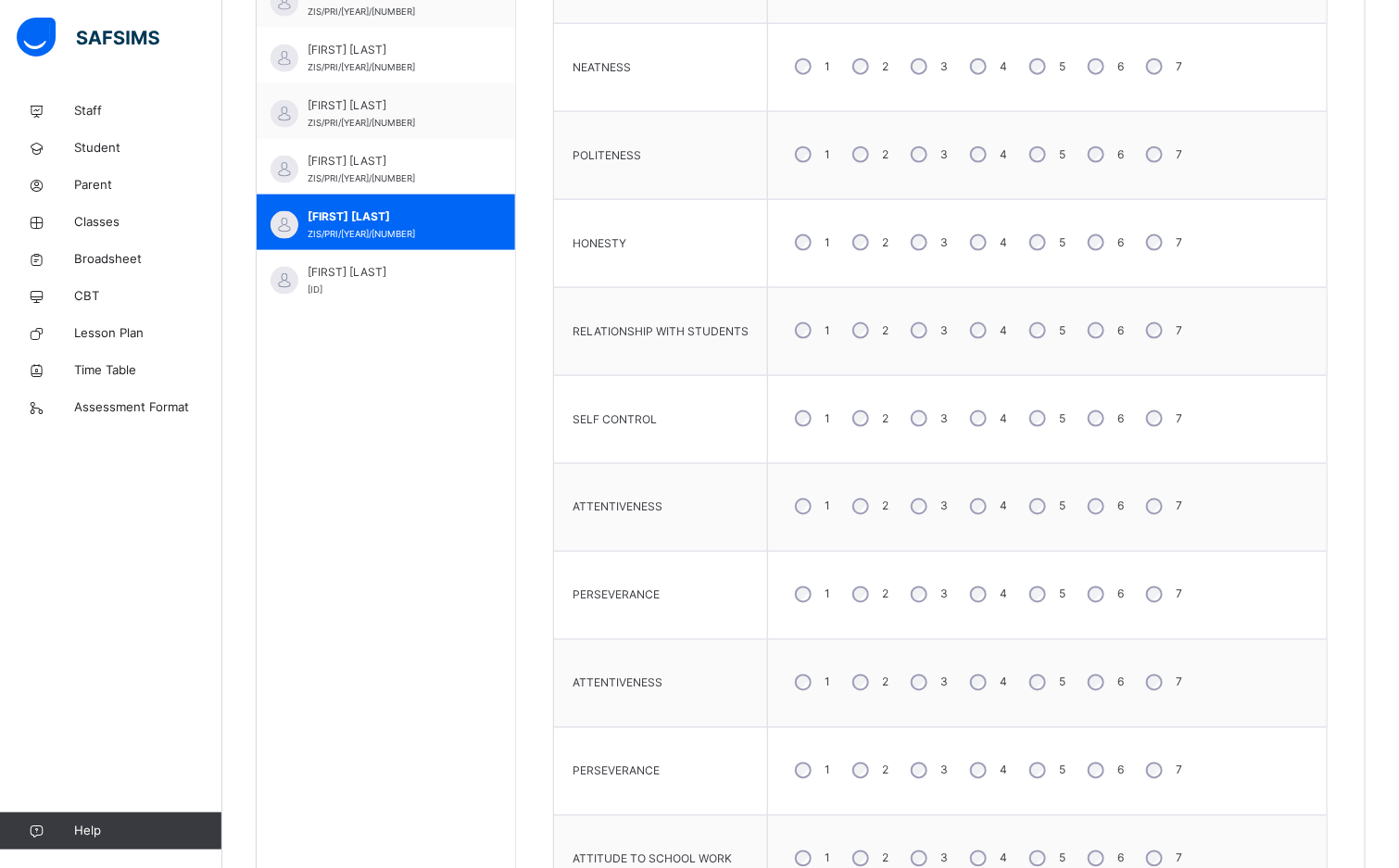 scroll, scrollTop: 951, scrollLeft: 0, axis: vertical 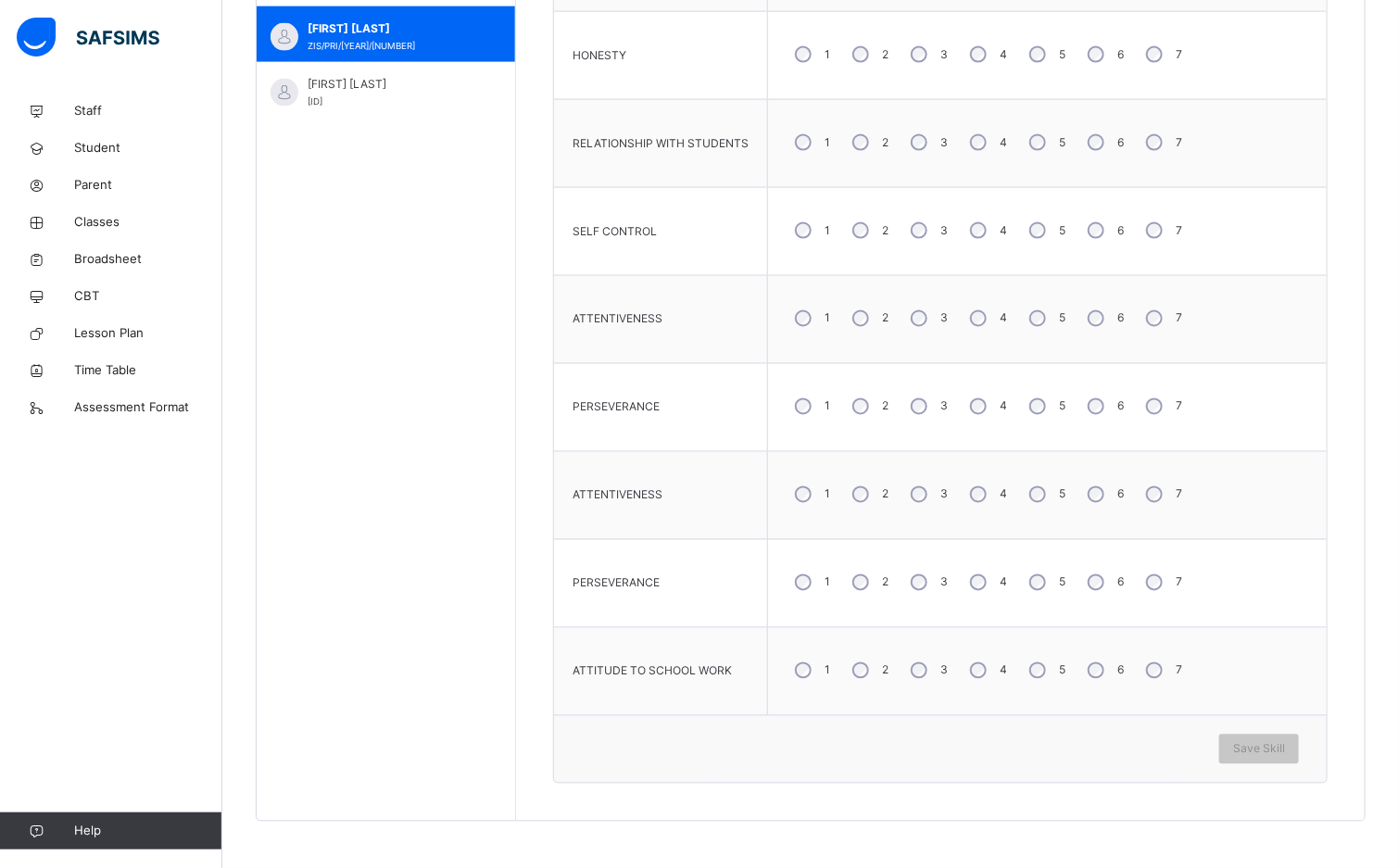 click on "5" at bounding box center (1045, 495) 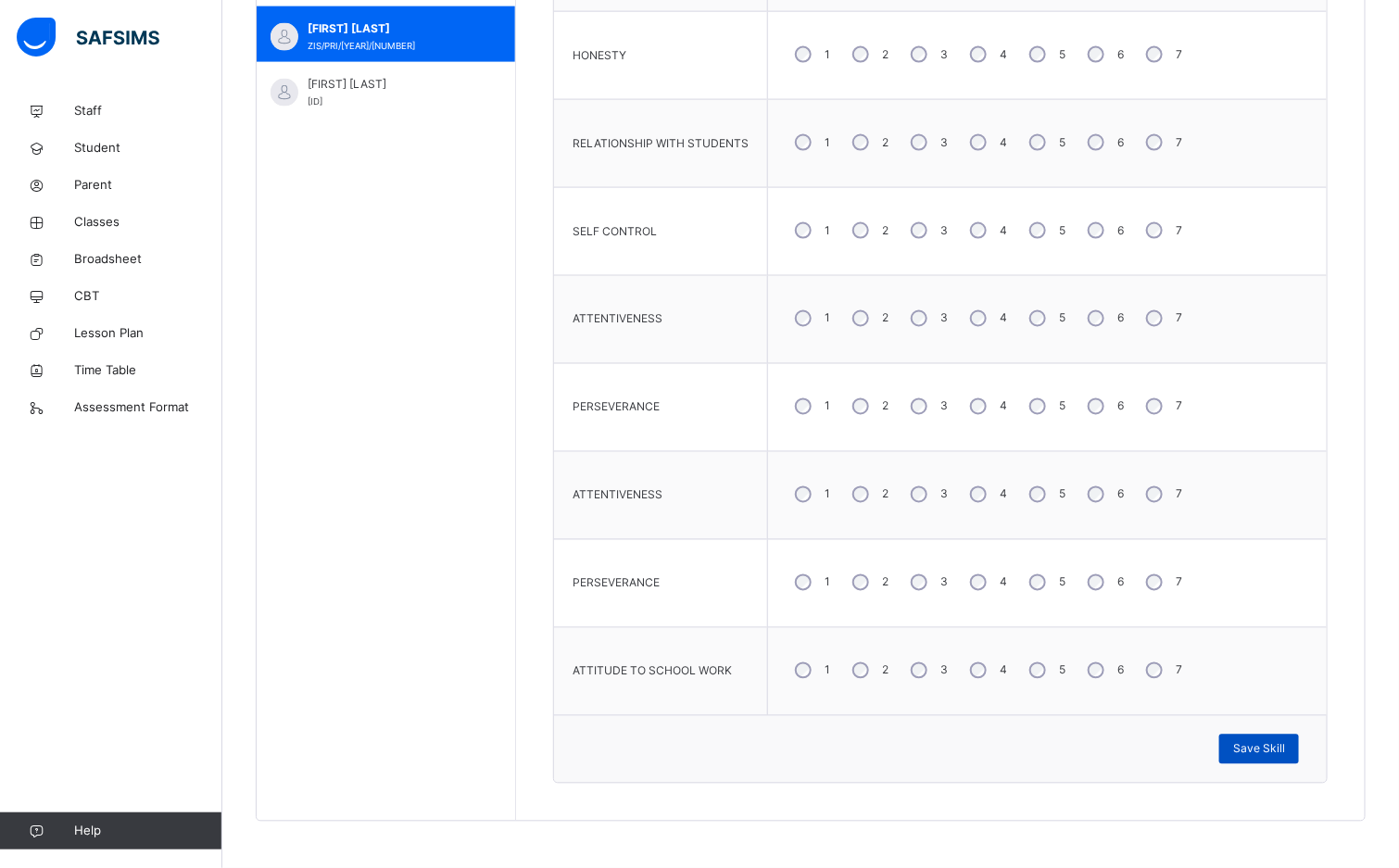 click on "Save Skill" at bounding box center [1259, 749] 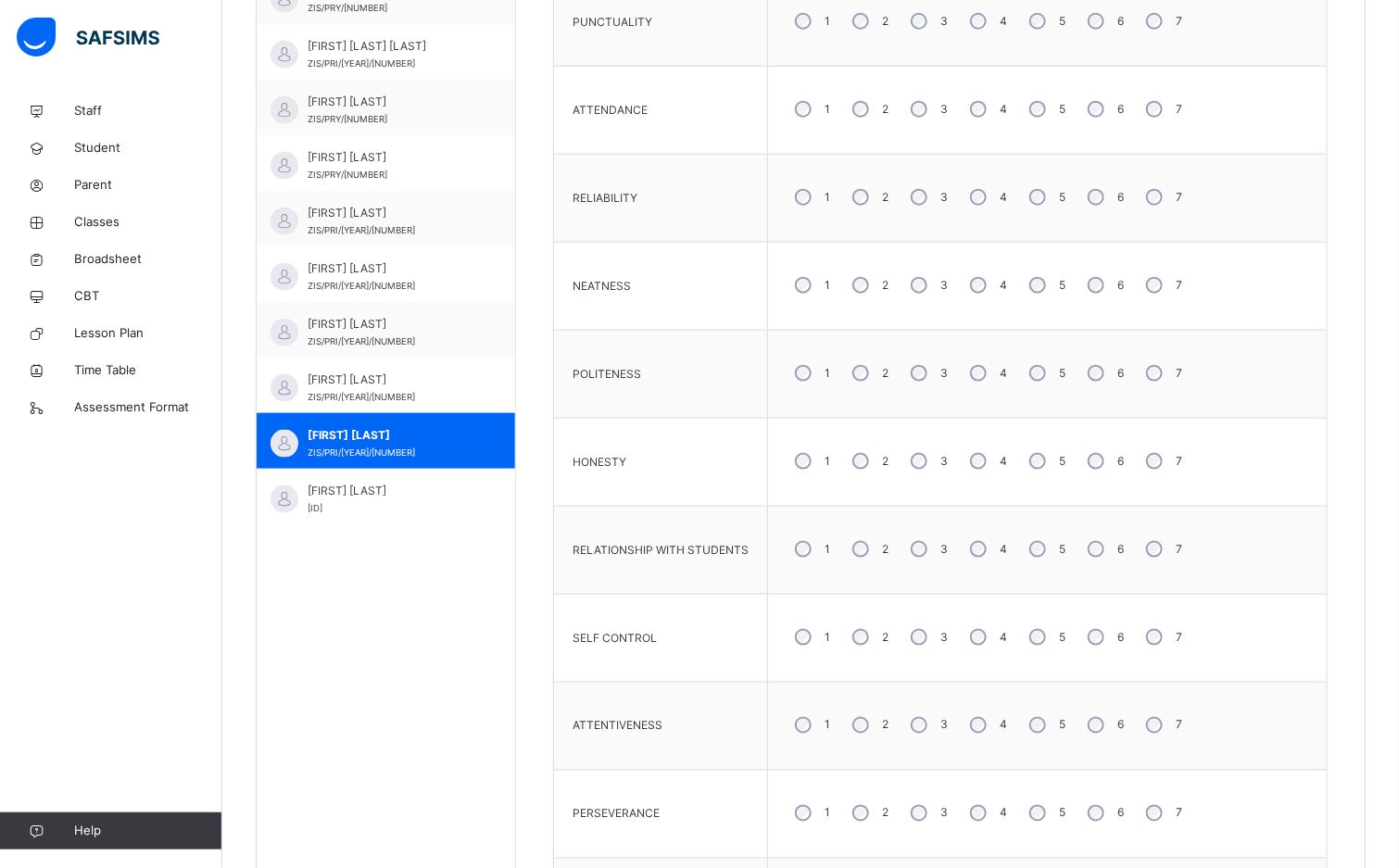 scroll, scrollTop: 673, scrollLeft: 0, axis: vertical 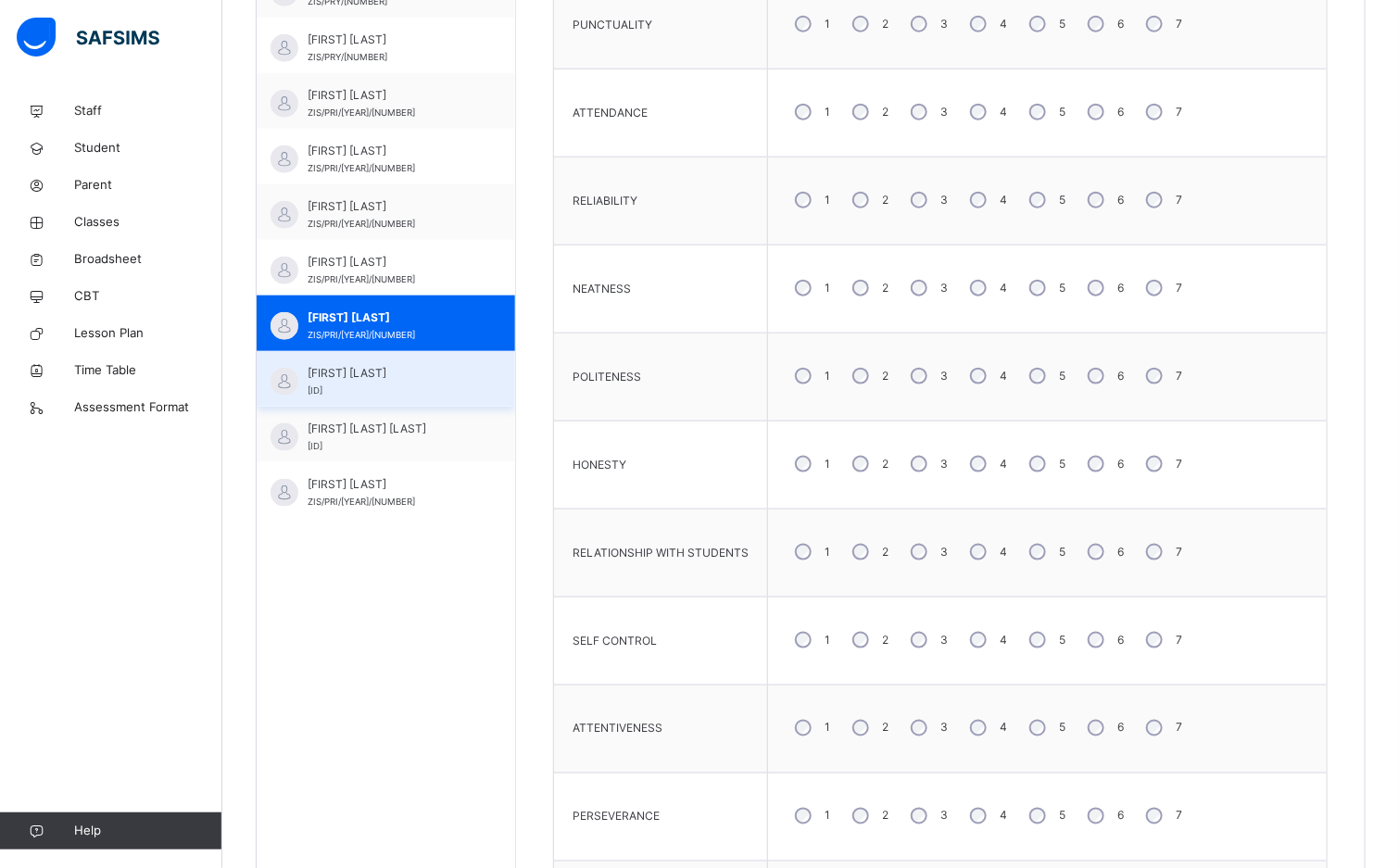 click on "RAHAMA M. MOHAMMED" at bounding box center (390, 373) 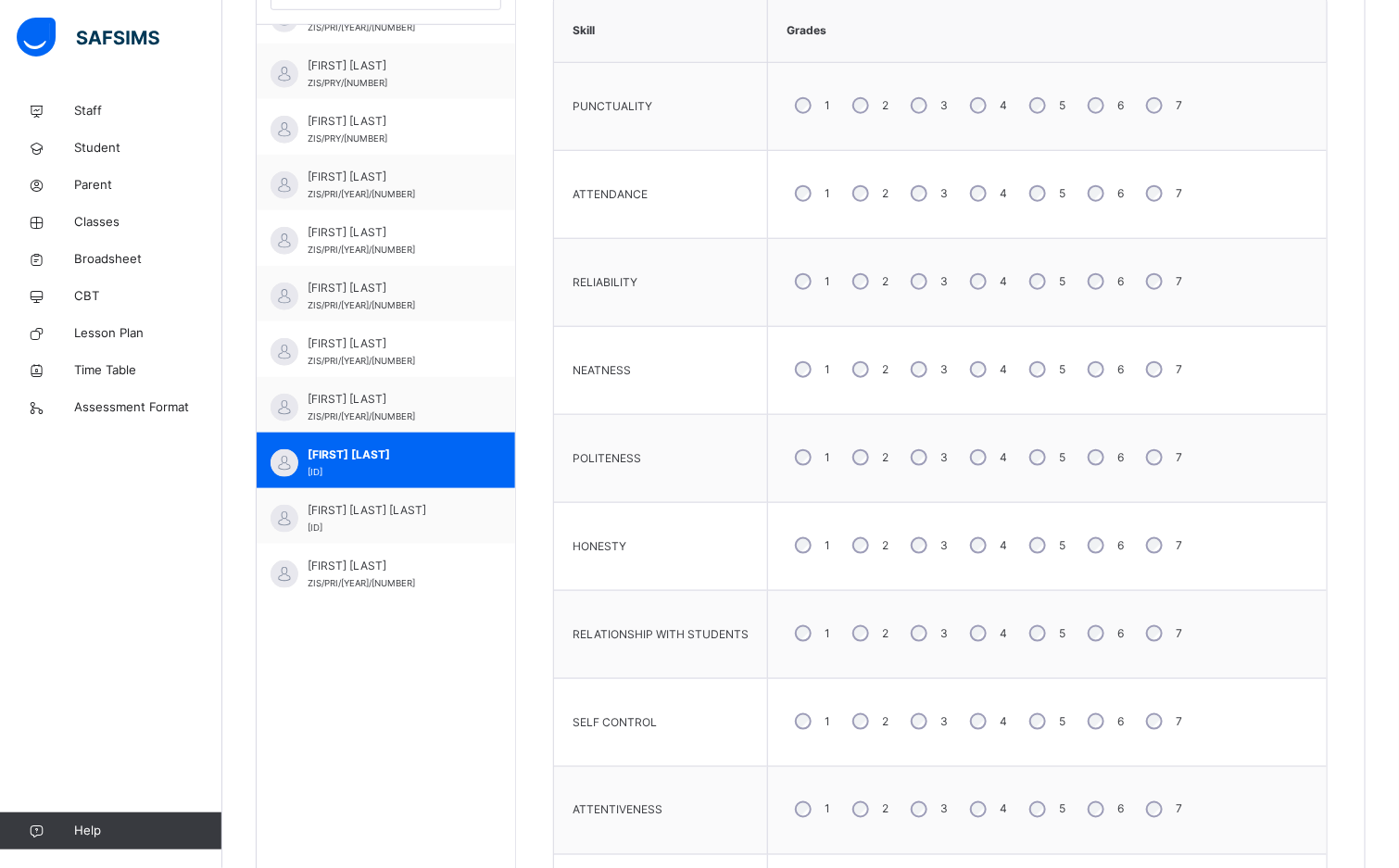 scroll, scrollTop: 535, scrollLeft: 0, axis: vertical 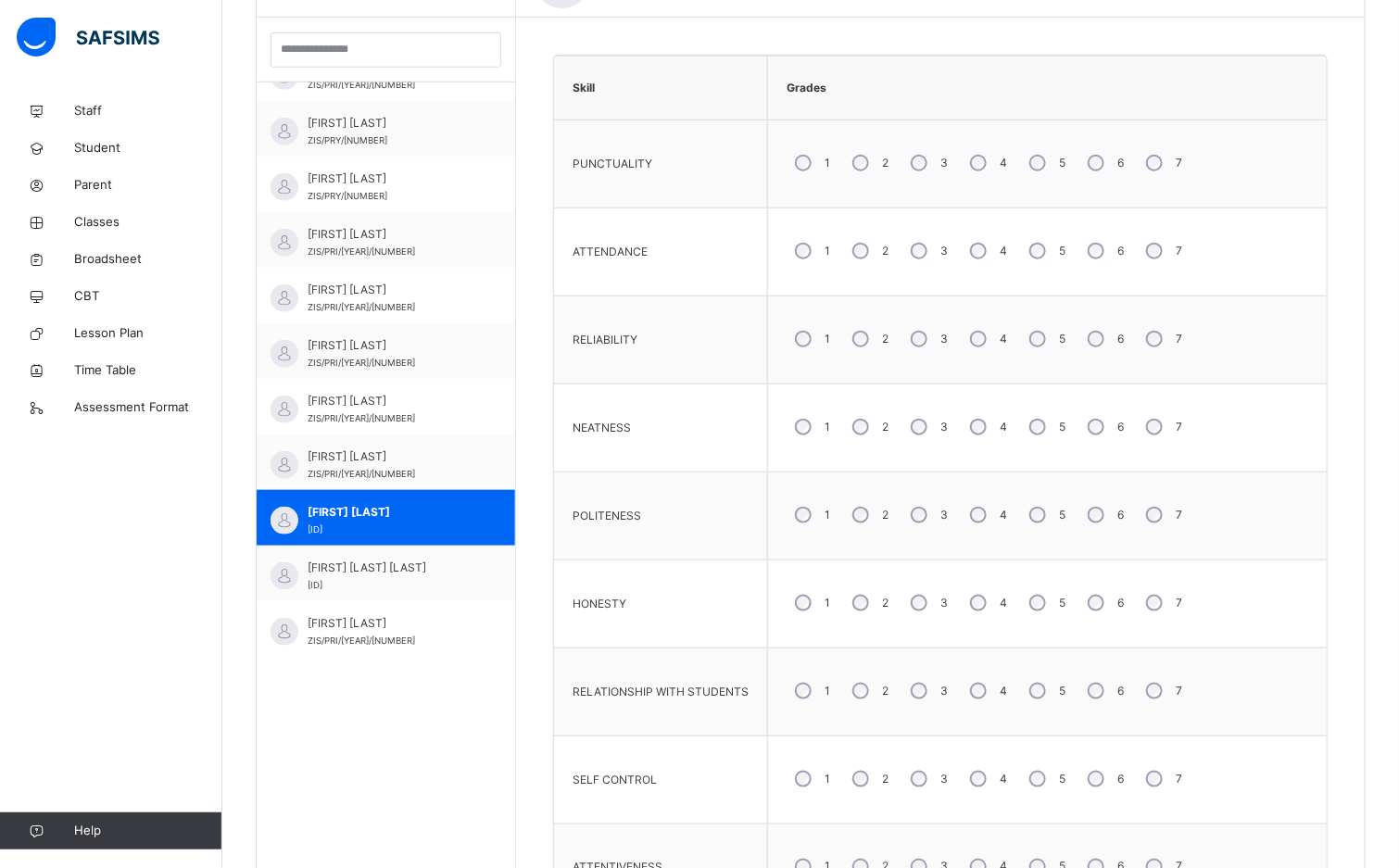 click on "5" at bounding box center (1045, 251) 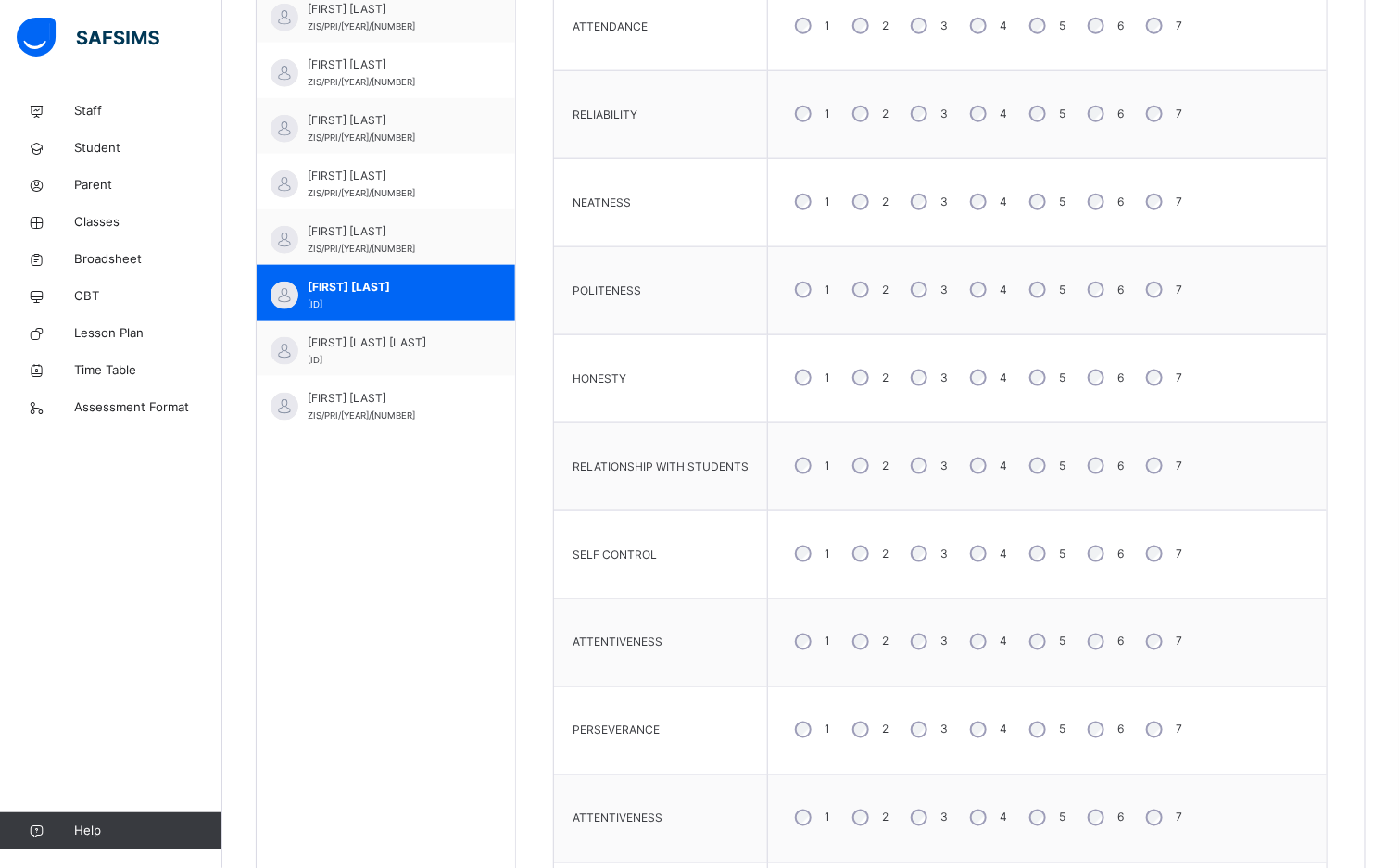 scroll, scrollTop: 812, scrollLeft: 0, axis: vertical 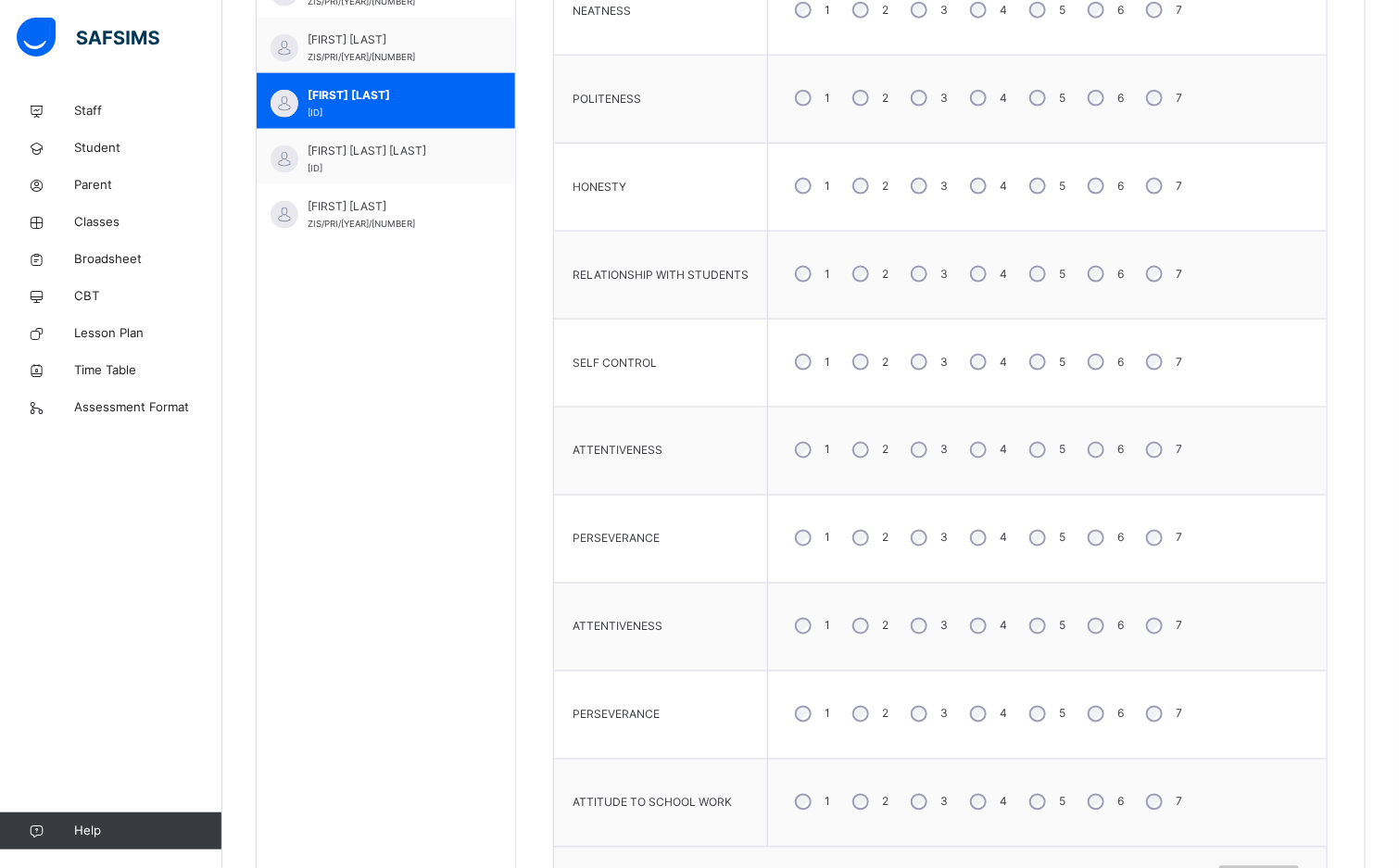 click on "5" at bounding box center (1045, 538) 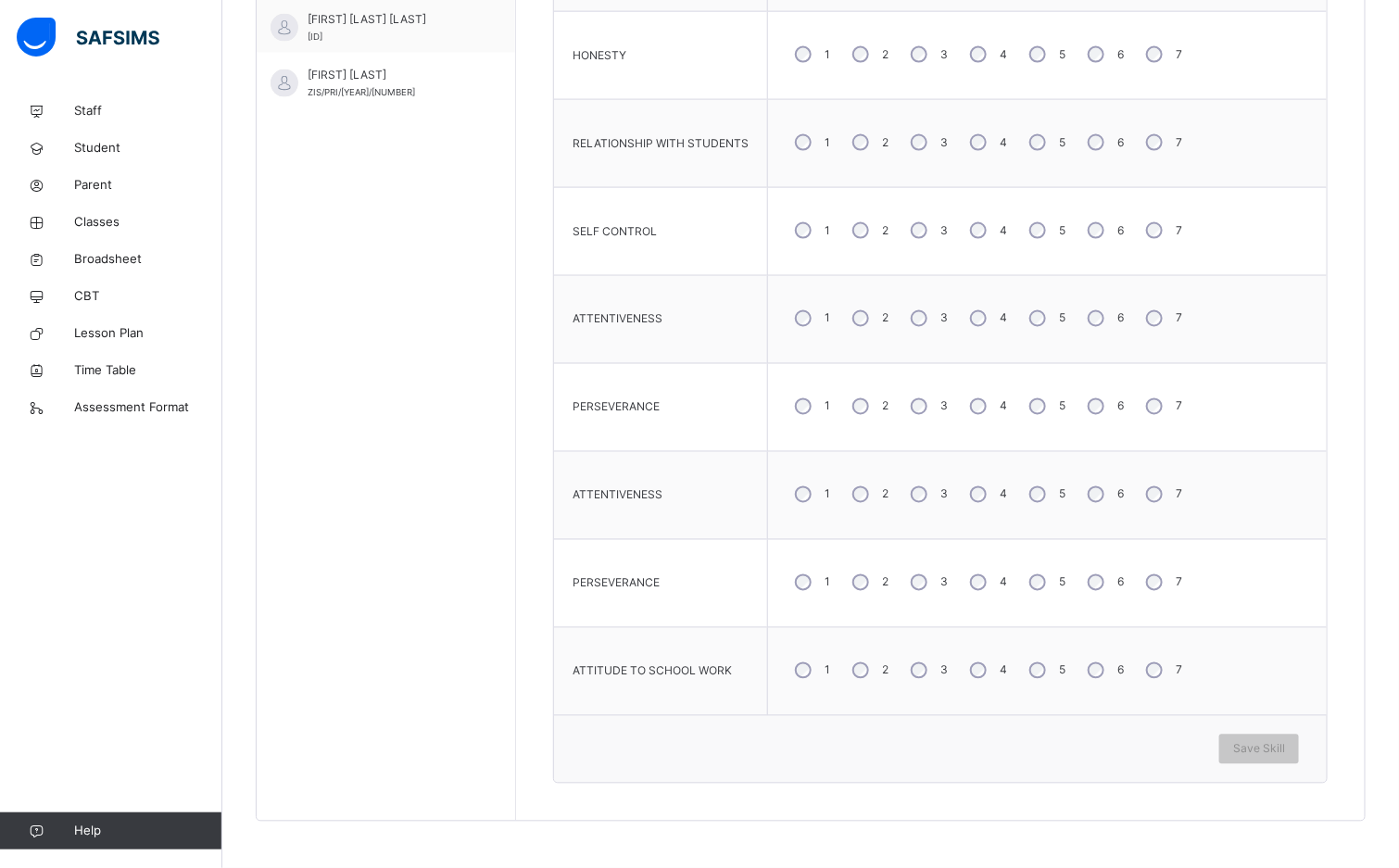 scroll, scrollTop: 1090, scrollLeft: 0, axis: vertical 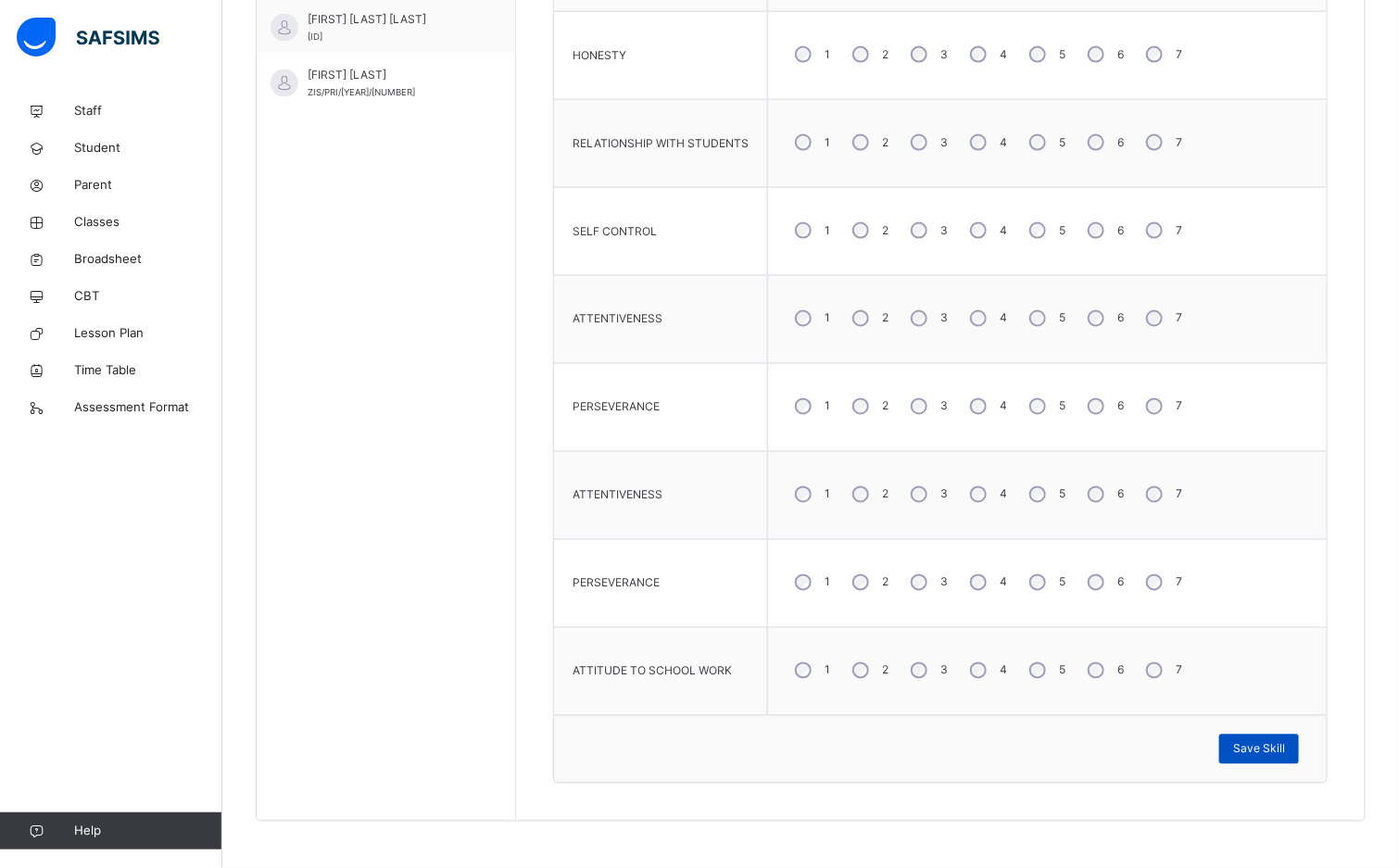 click on "Save Skill" at bounding box center (1259, 749) 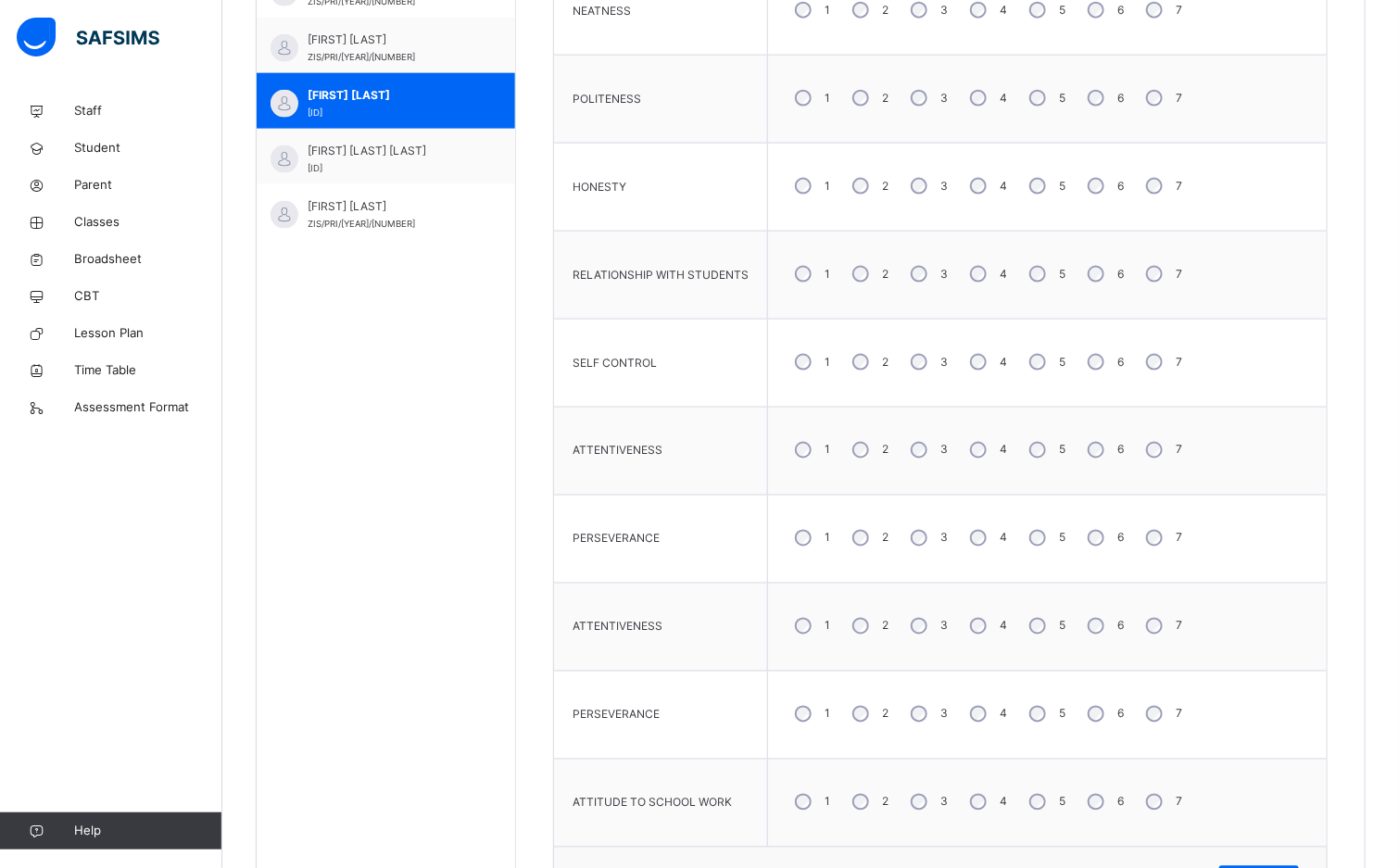 scroll, scrollTop: 812, scrollLeft: 0, axis: vertical 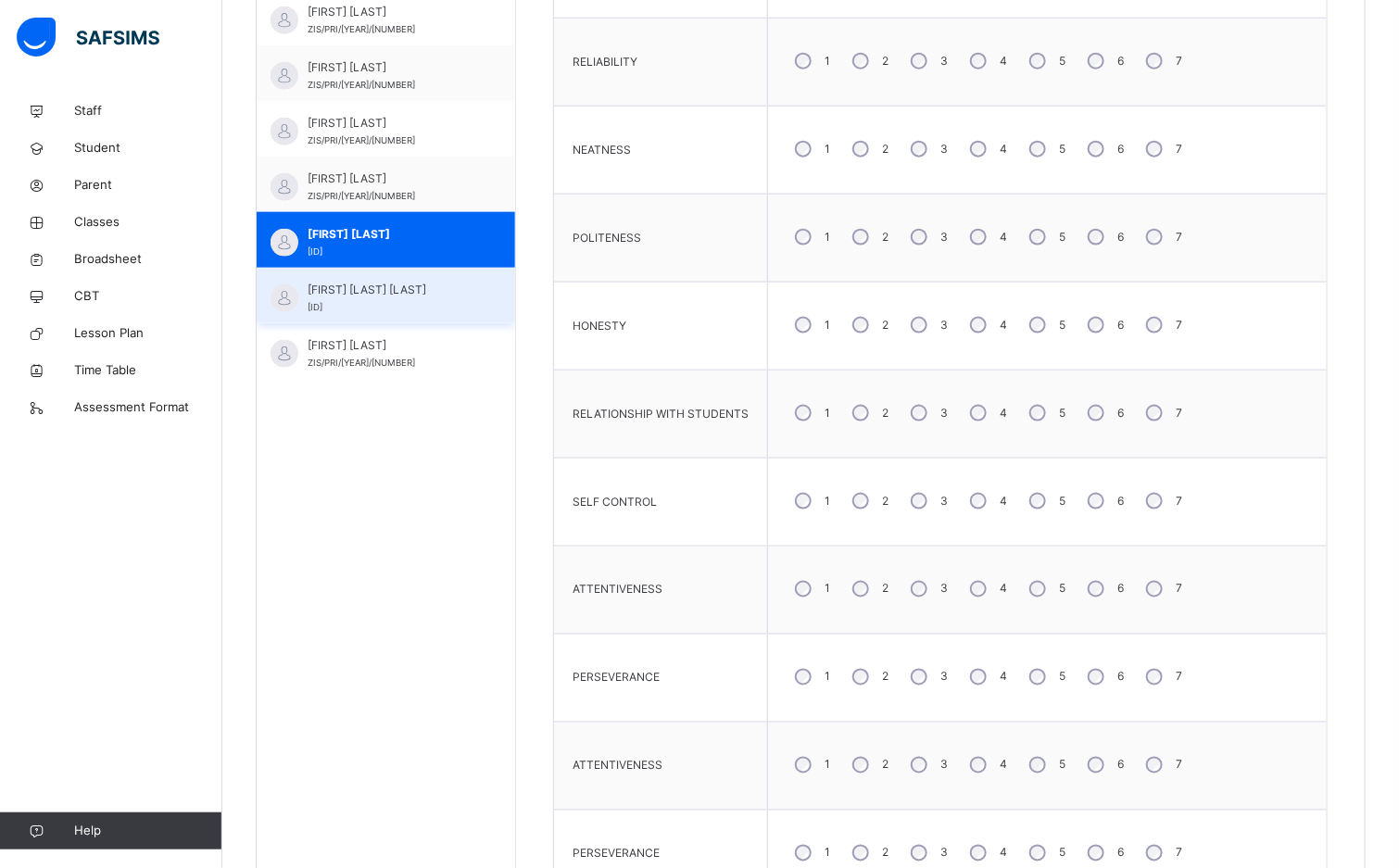 click on "RUKAYYA USMAN ABUBAKAR" at bounding box center [390, 290] 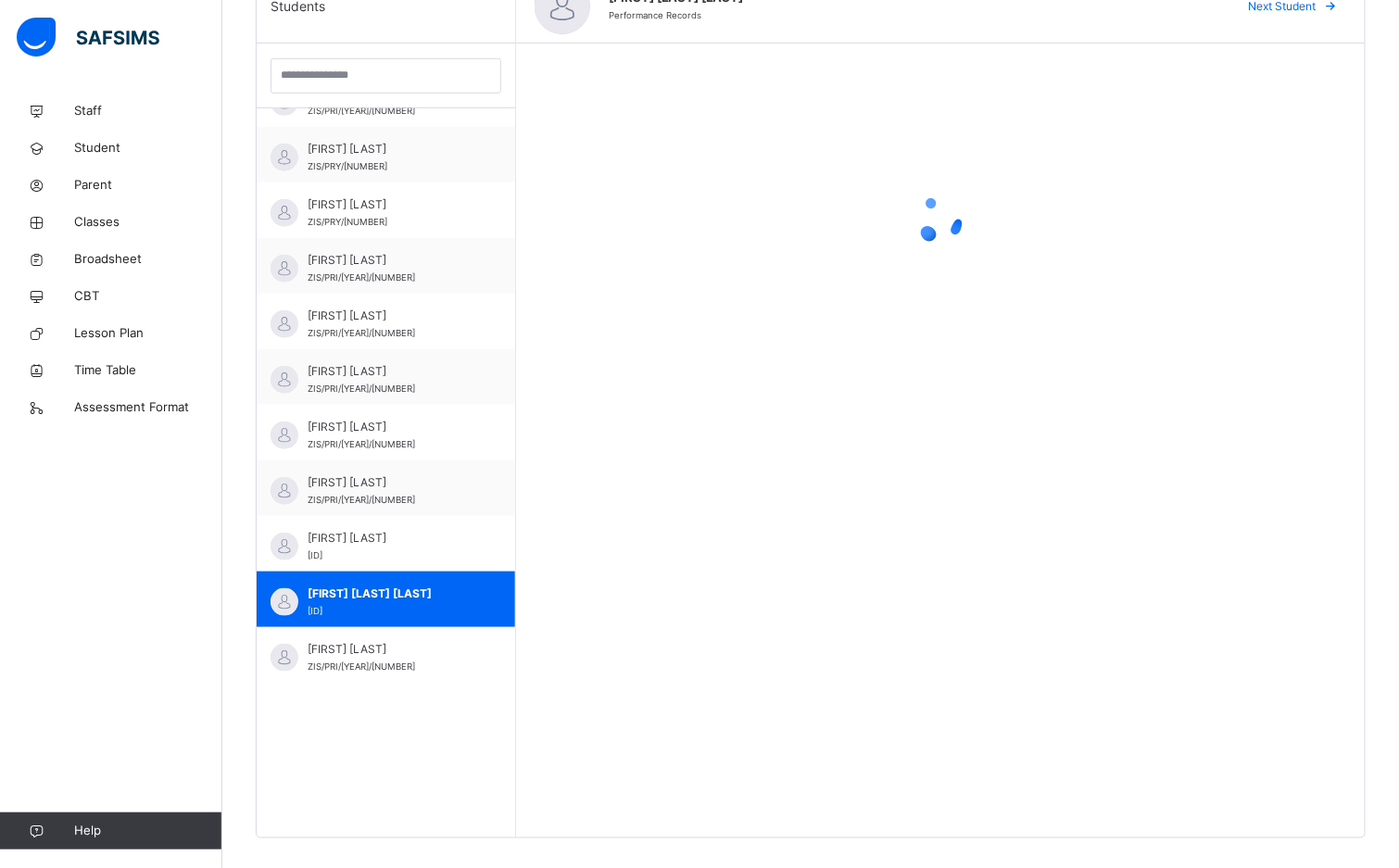 scroll, scrollTop: 526, scrollLeft: 0, axis: vertical 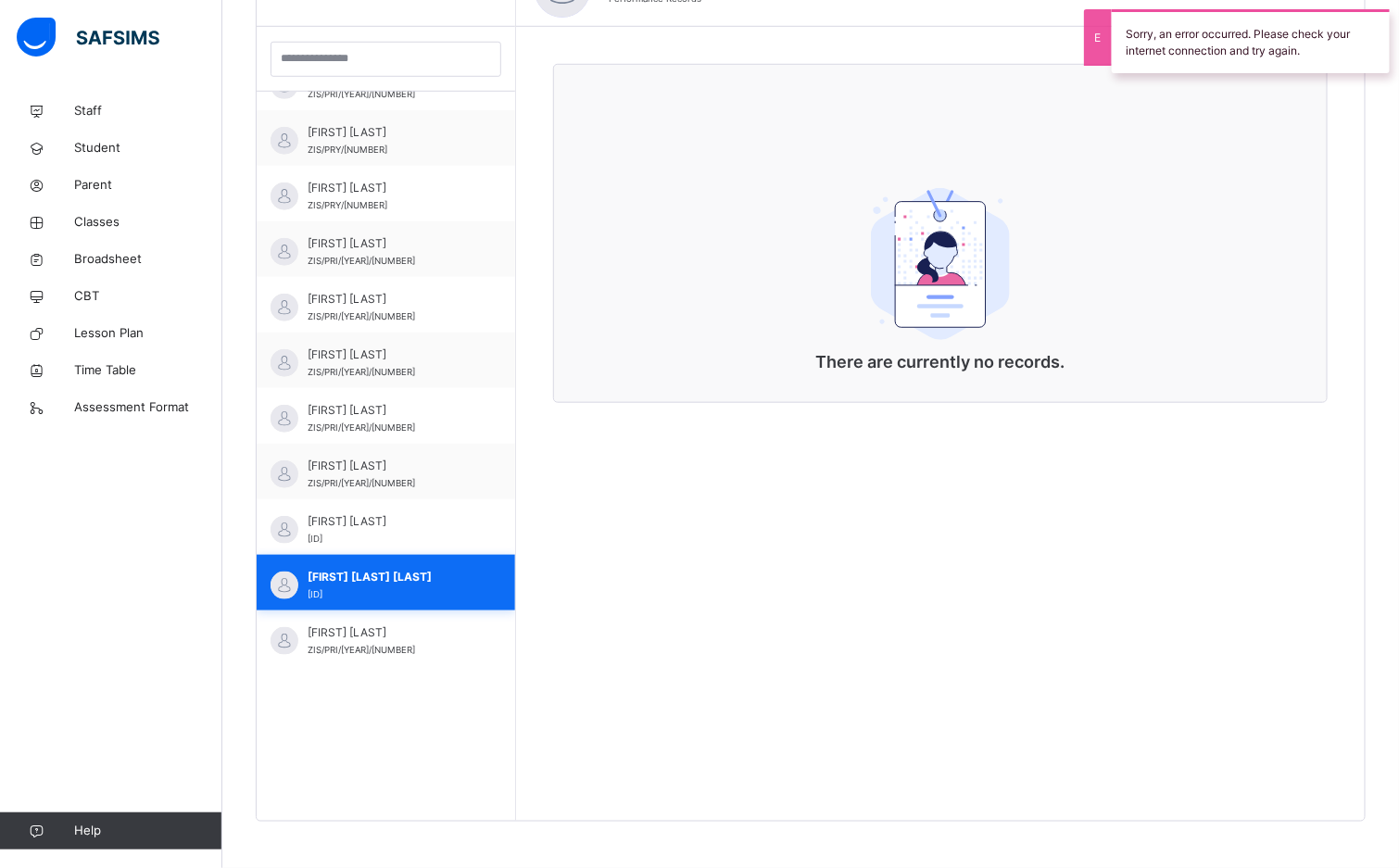 click on "RUKAYYA USMAN ABUBAKAR" at bounding box center [390, 577] 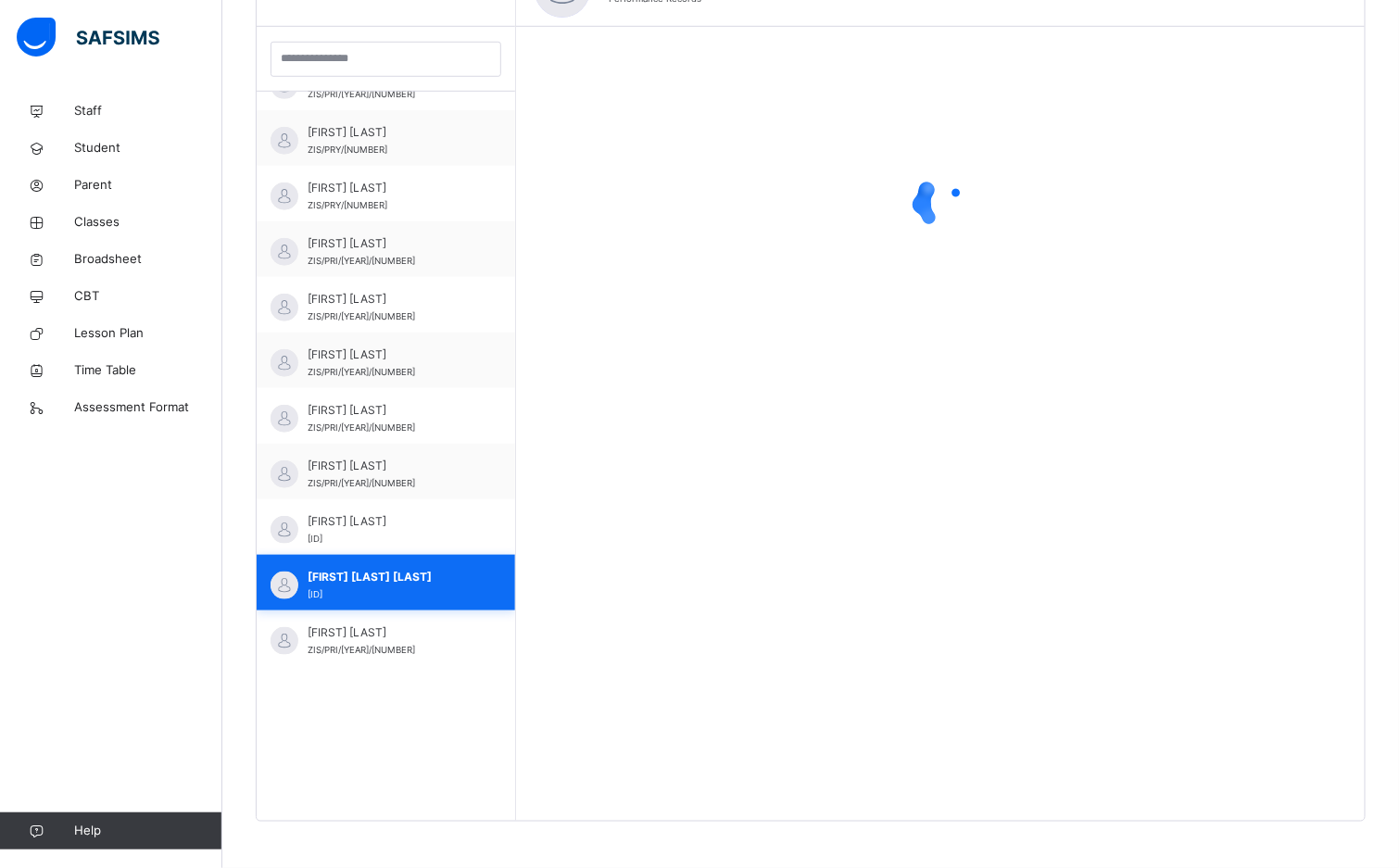 click on "RUKAYYA USMAN ABUBAKAR" at bounding box center [390, 577] 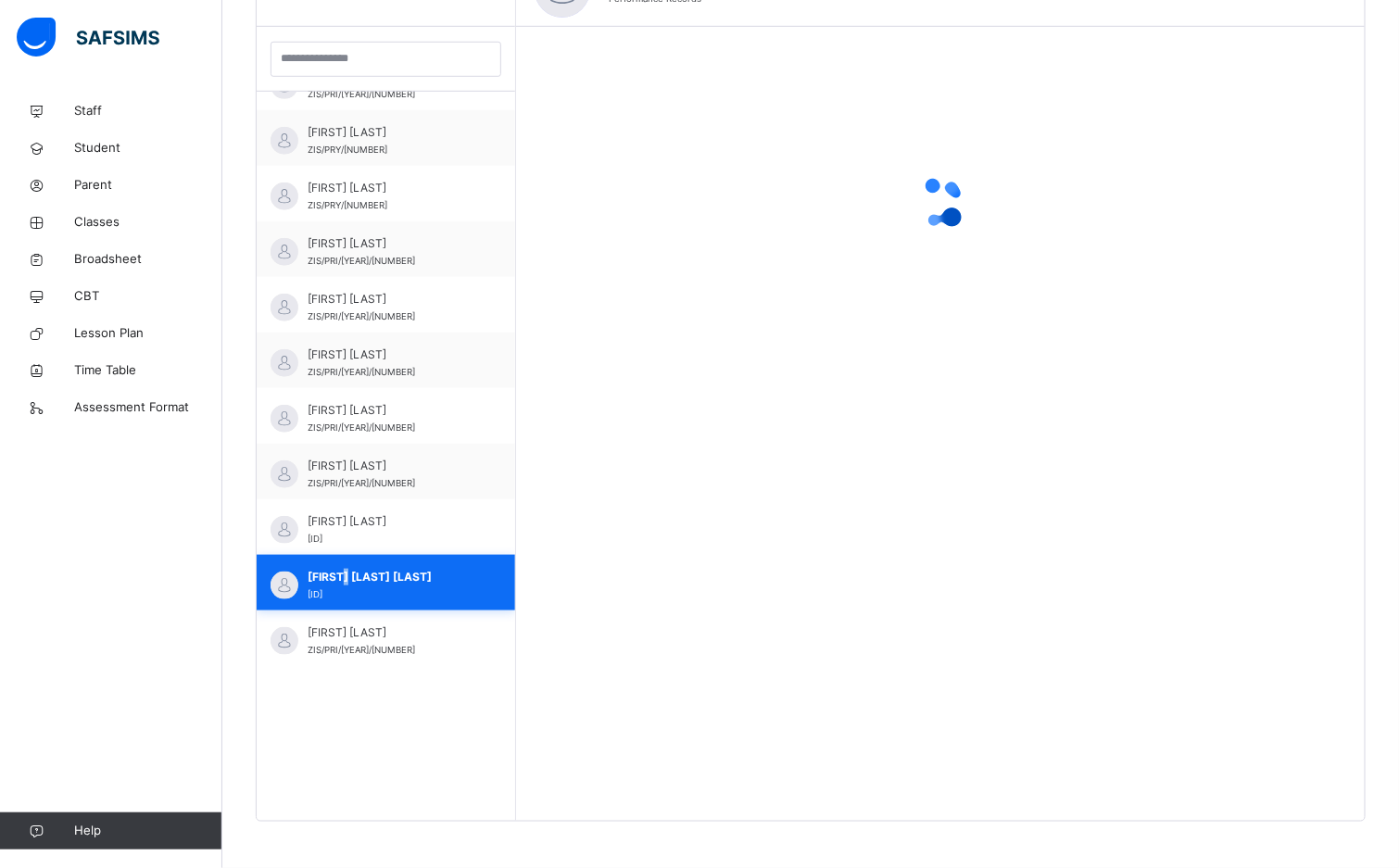 click on "RUKAYYA USMAN ABUBAKAR" at bounding box center (390, 577) 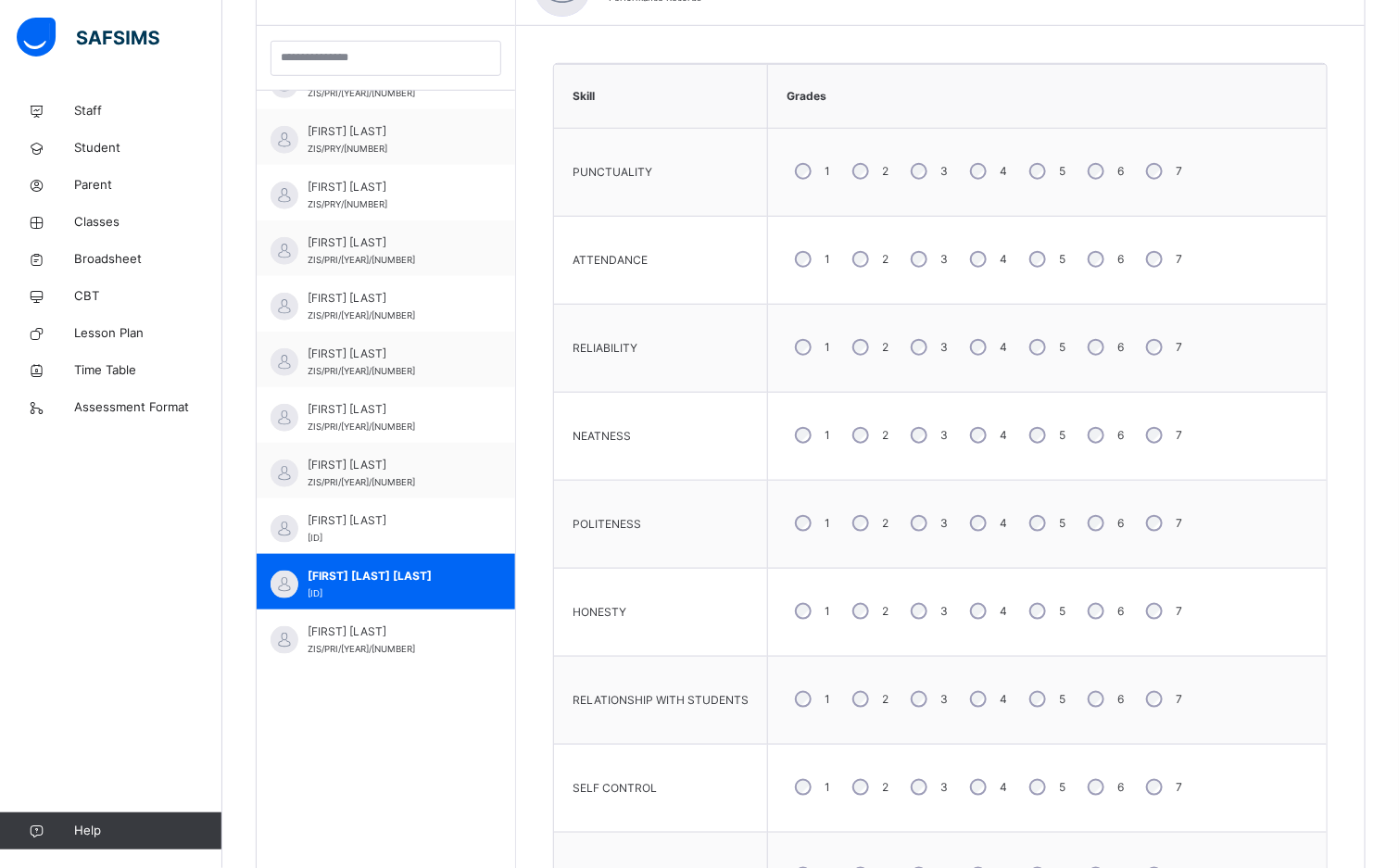 click on "5" at bounding box center [1045, 435] 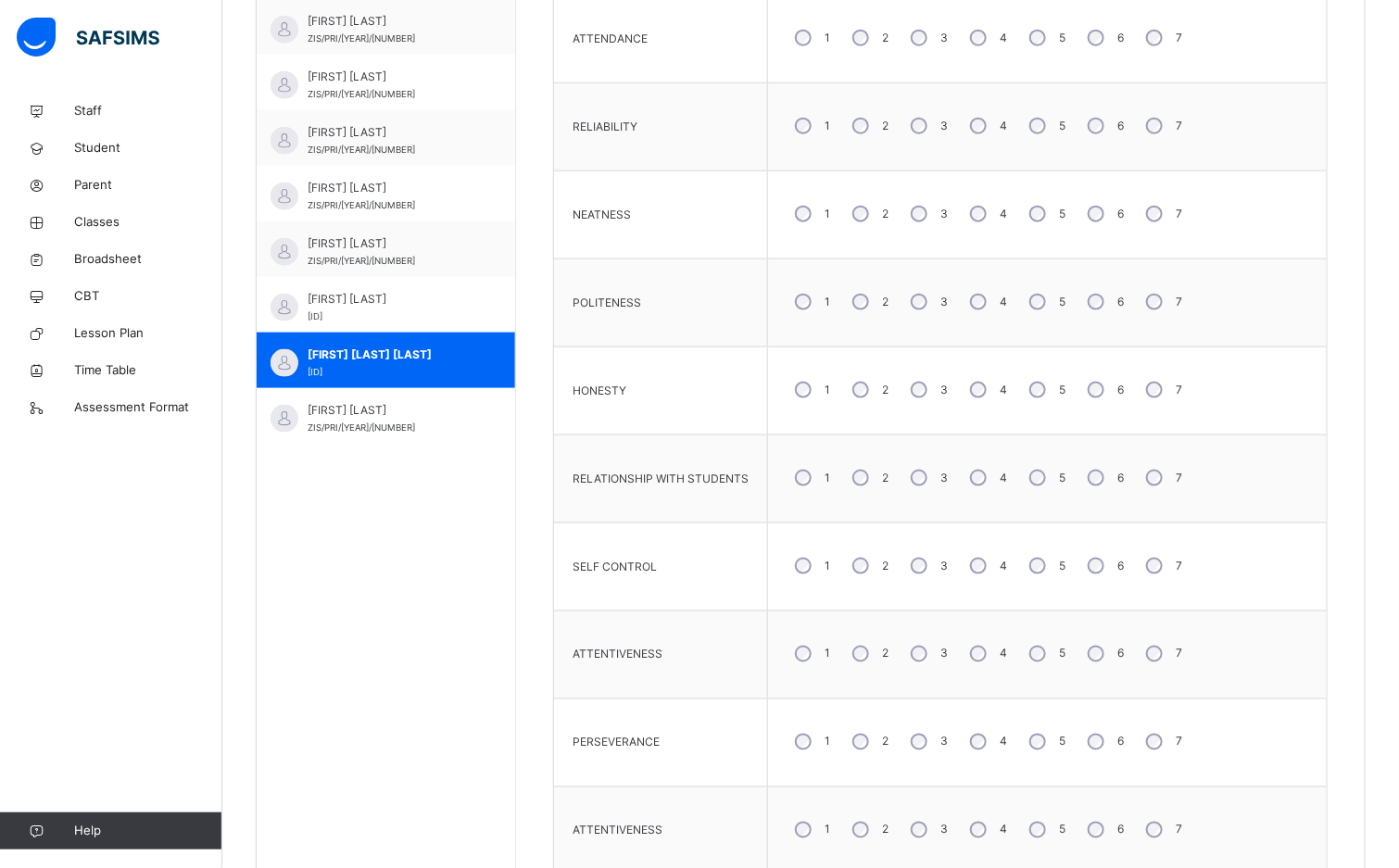 scroll, scrollTop: 804, scrollLeft: 0, axis: vertical 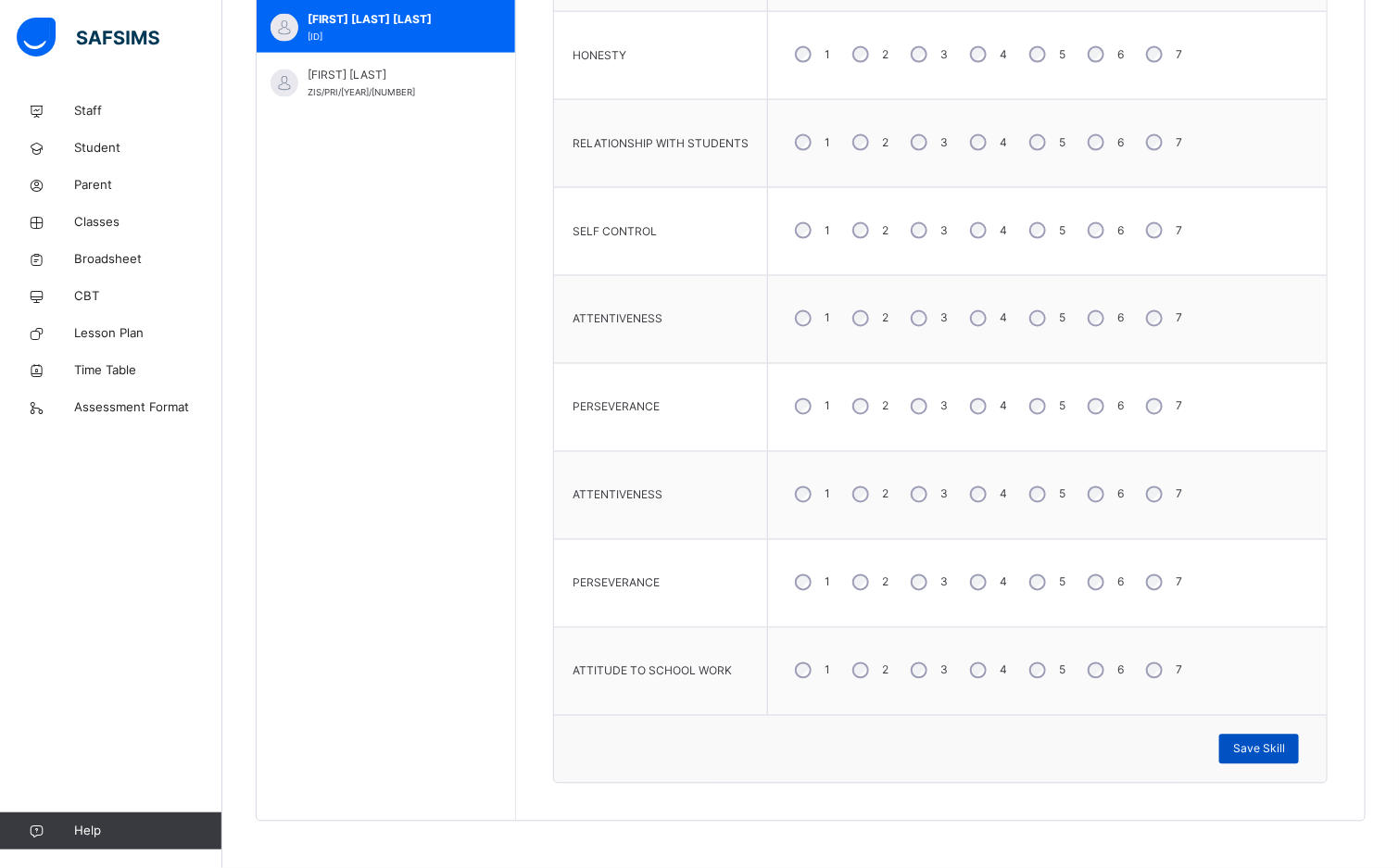 click on "Save Skill" at bounding box center (1259, 749) 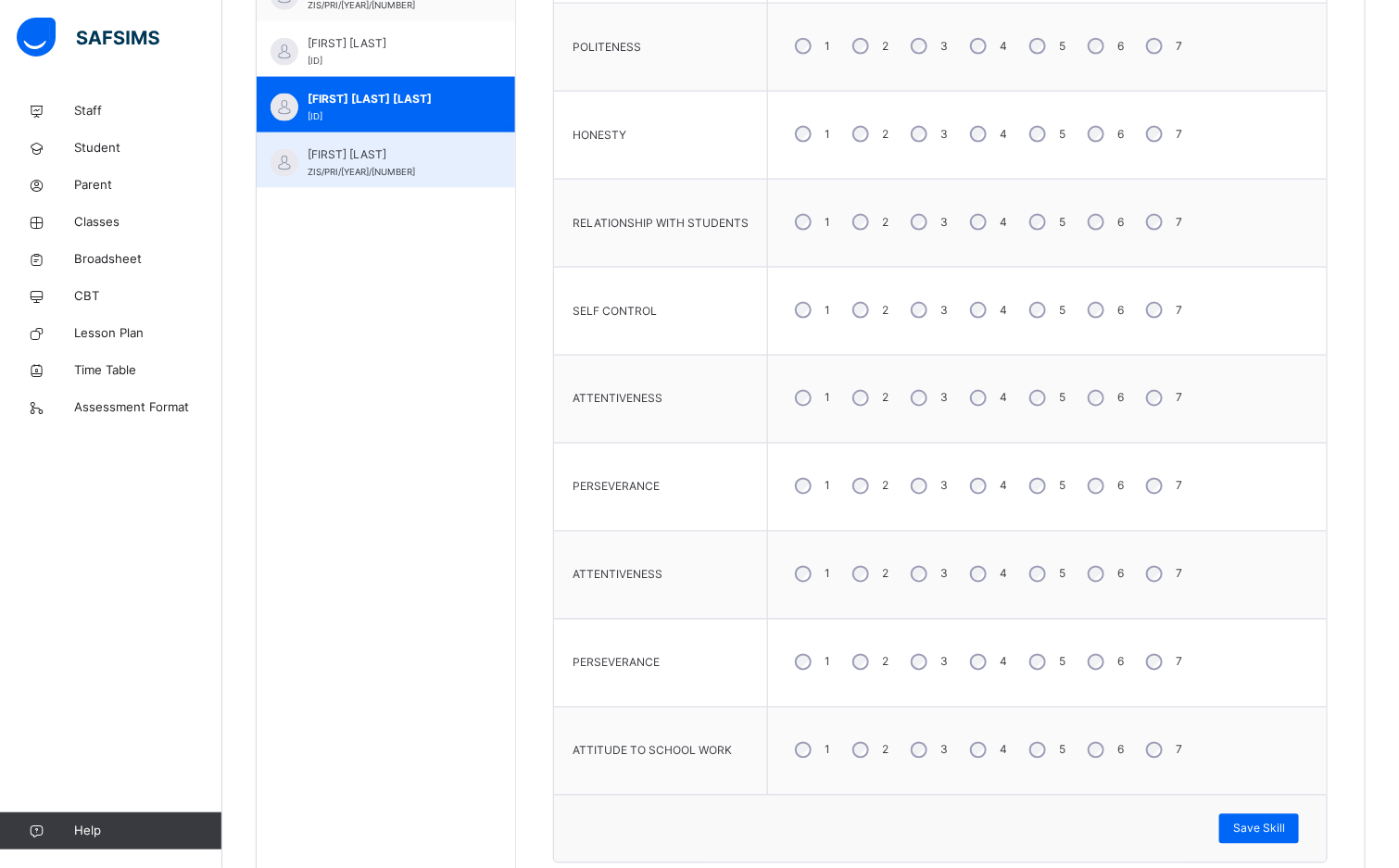 scroll, scrollTop: 812, scrollLeft: 0, axis: vertical 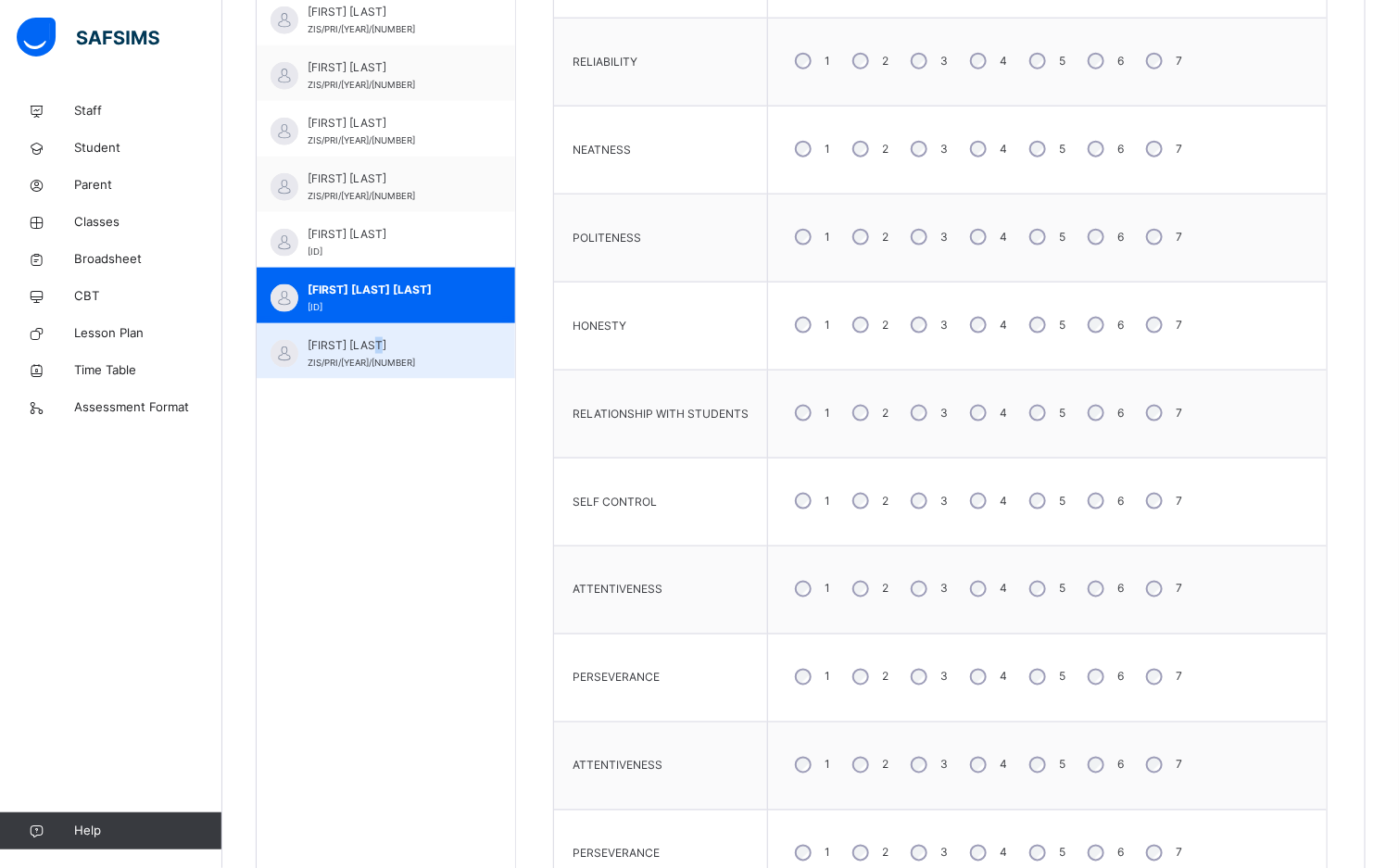 click on "Usman Abdullahi Bumsa Aliyu" at bounding box center [390, 346] 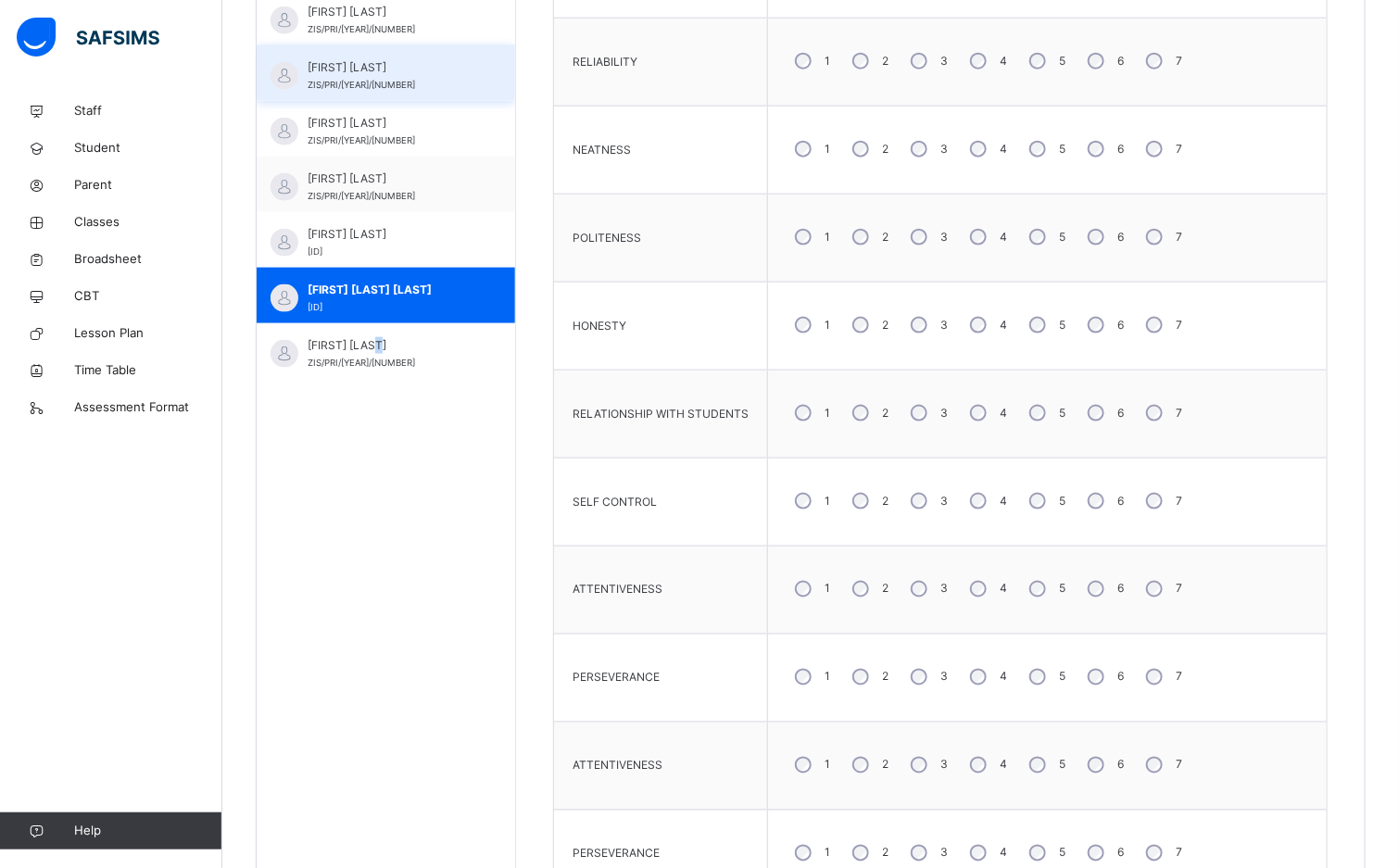 scroll, scrollTop: 526, scrollLeft: 0, axis: vertical 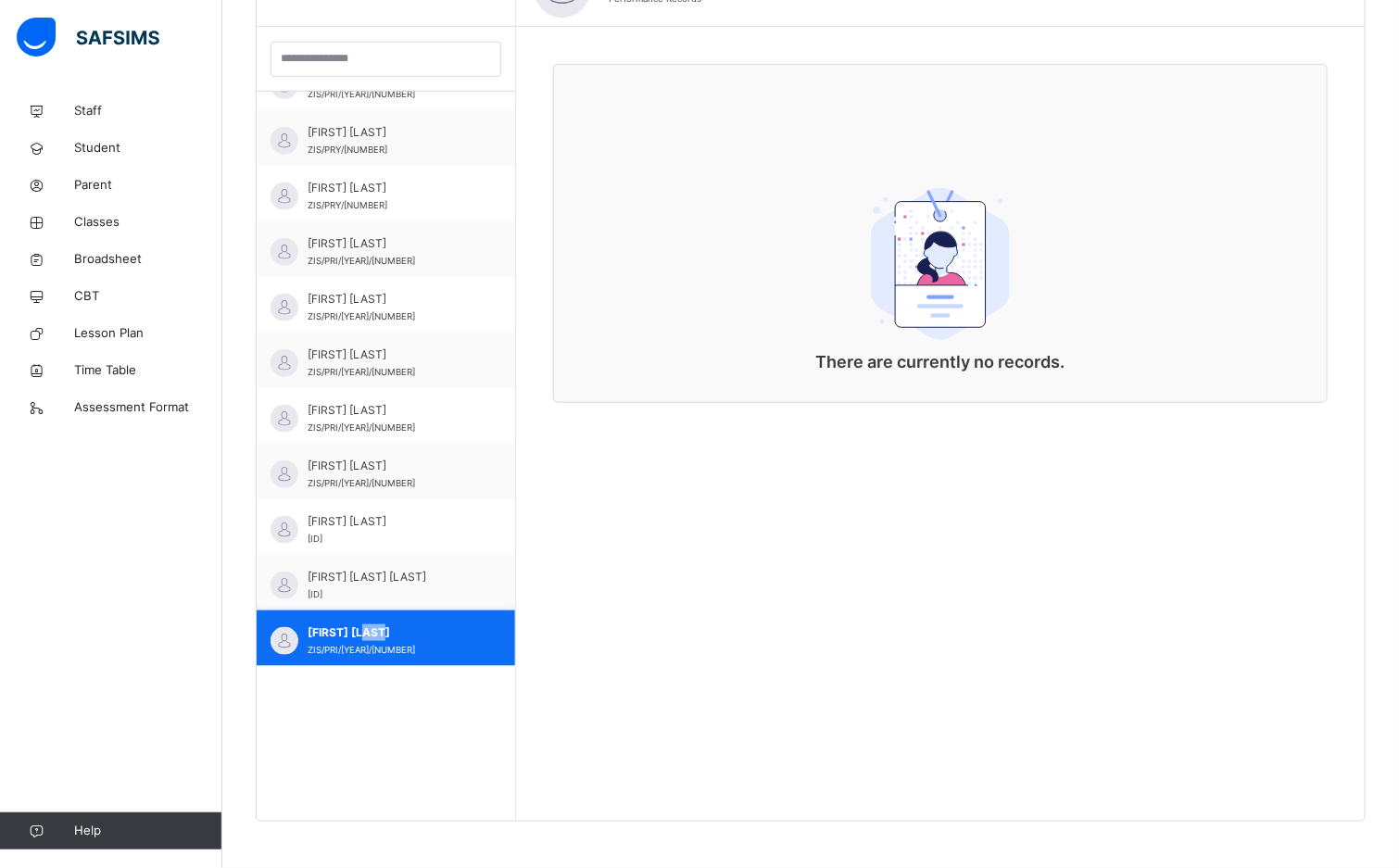 click on "Usman Abdullahi Bumsa Aliyu ZIS/PRI/2022/919" at bounding box center (385, 638) 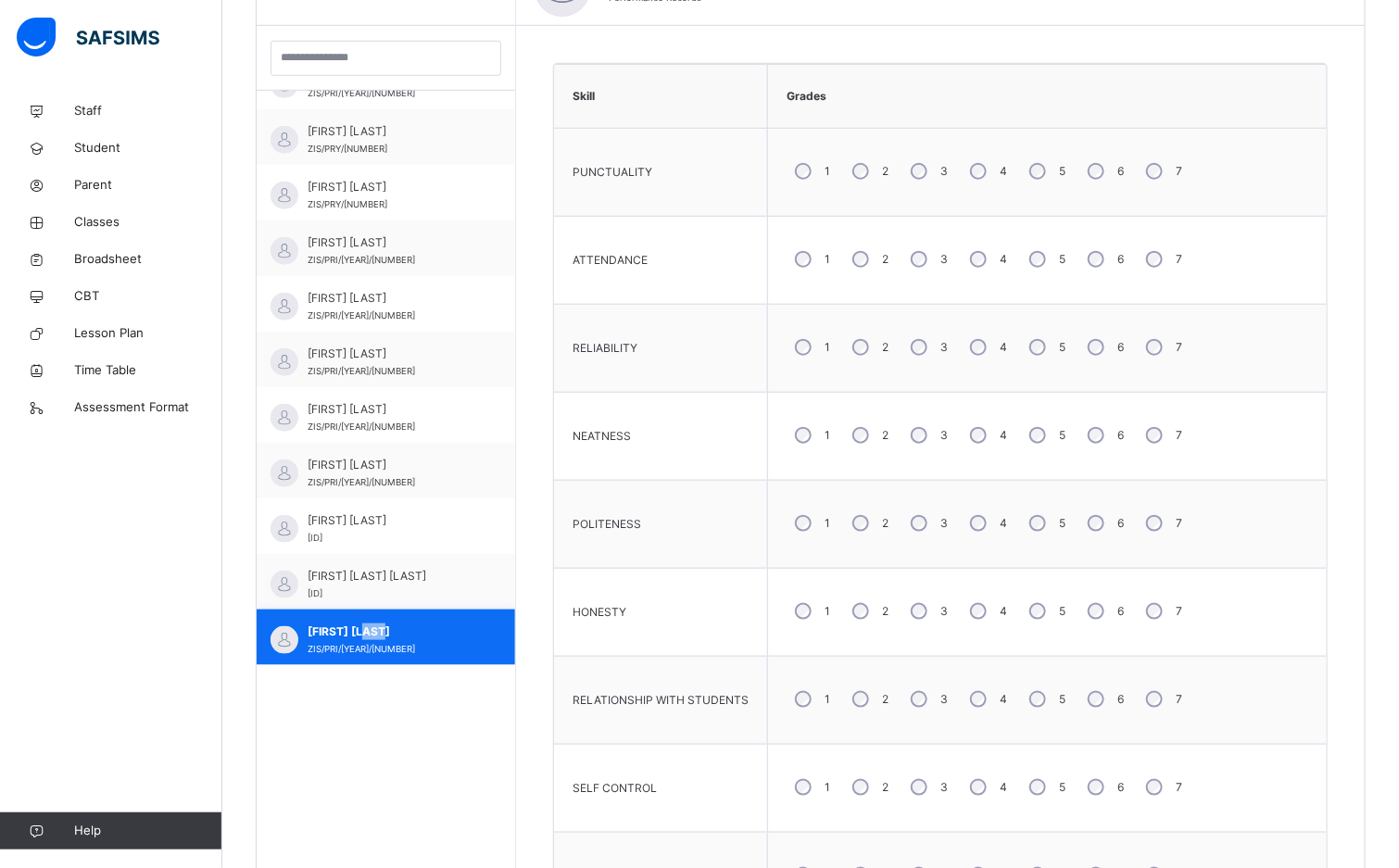 scroll, scrollTop: 812, scrollLeft: 0, axis: vertical 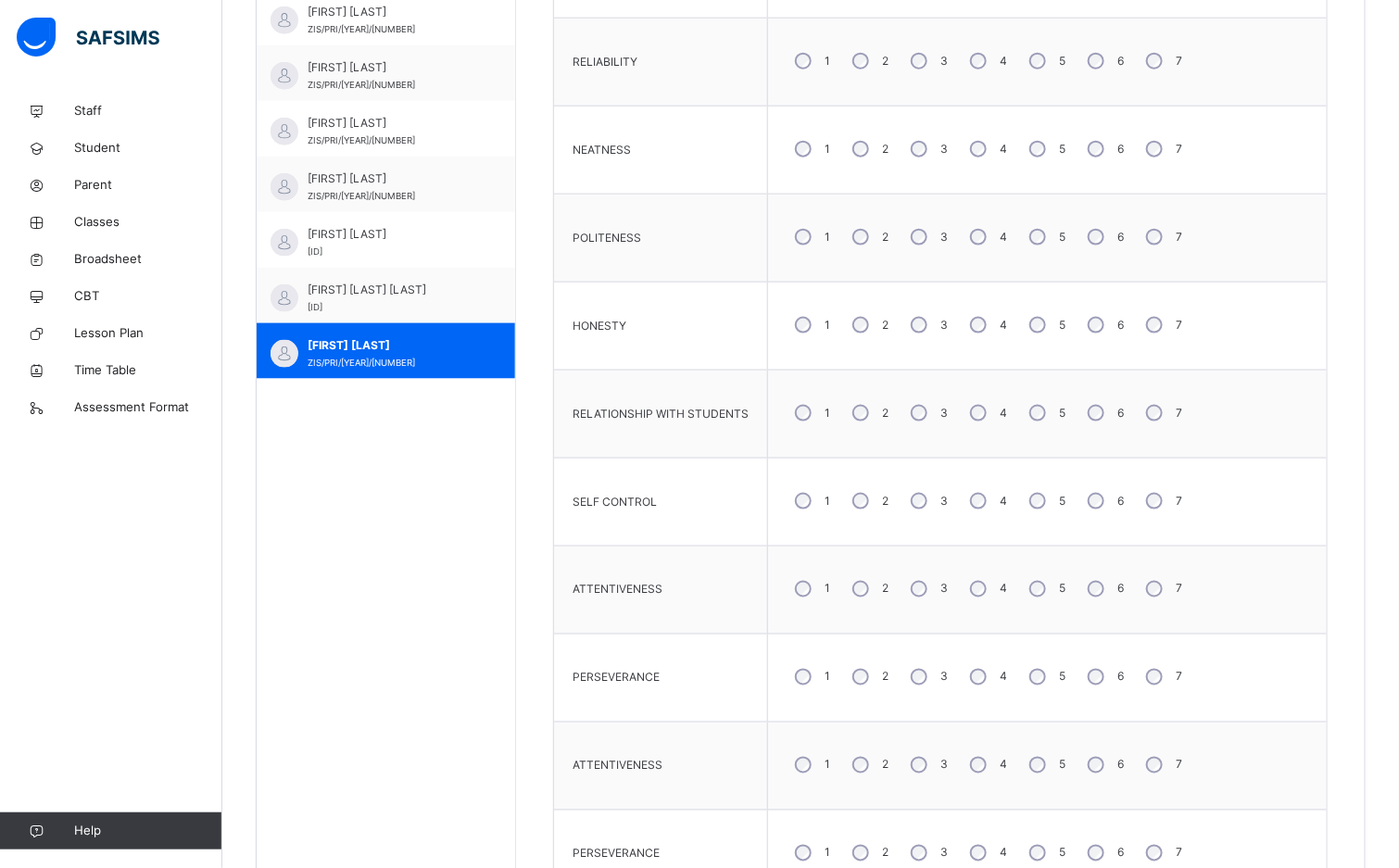click on "5" at bounding box center (1045, 413) 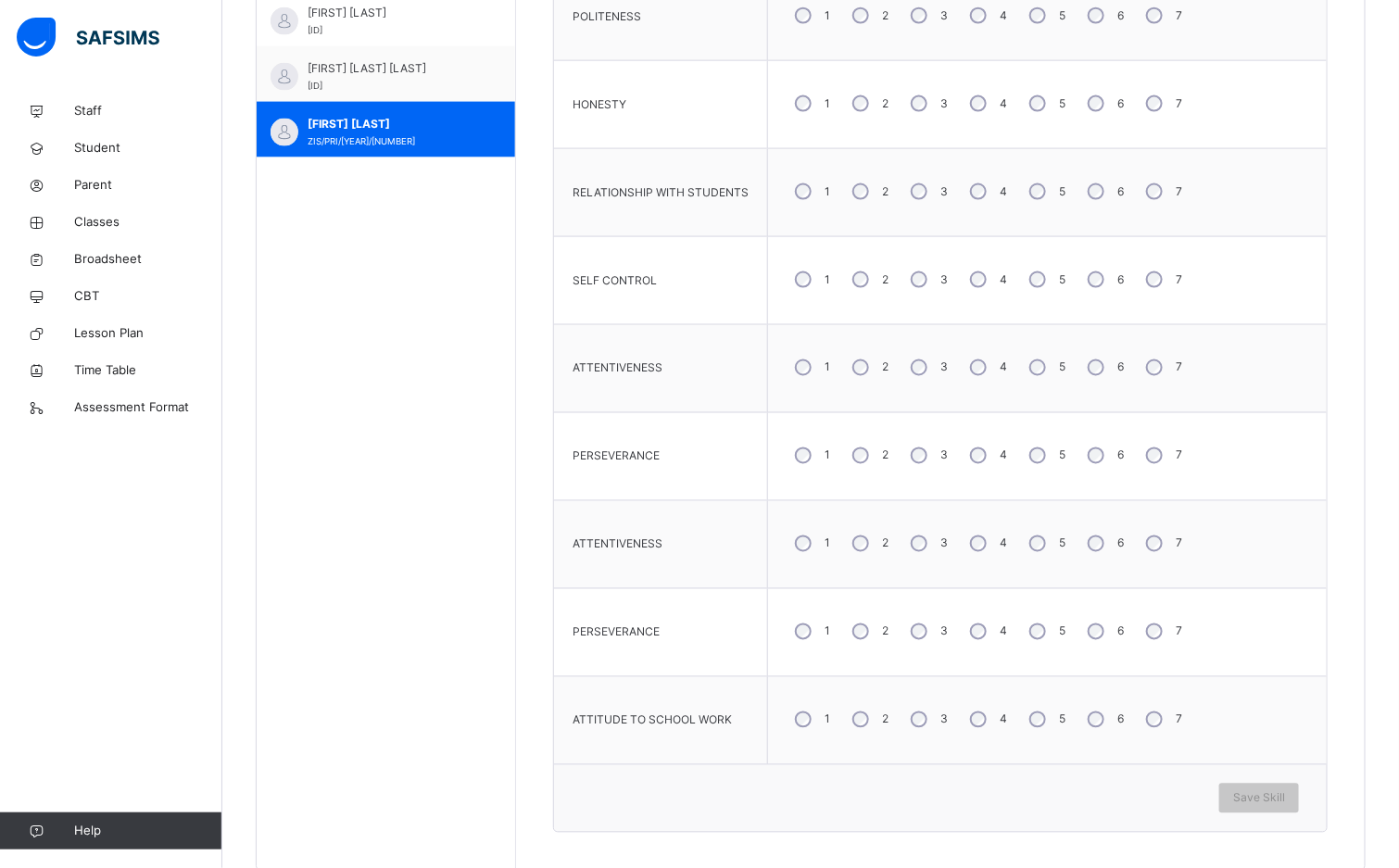 scroll, scrollTop: 1090, scrollLeft: 0, axis: vertical 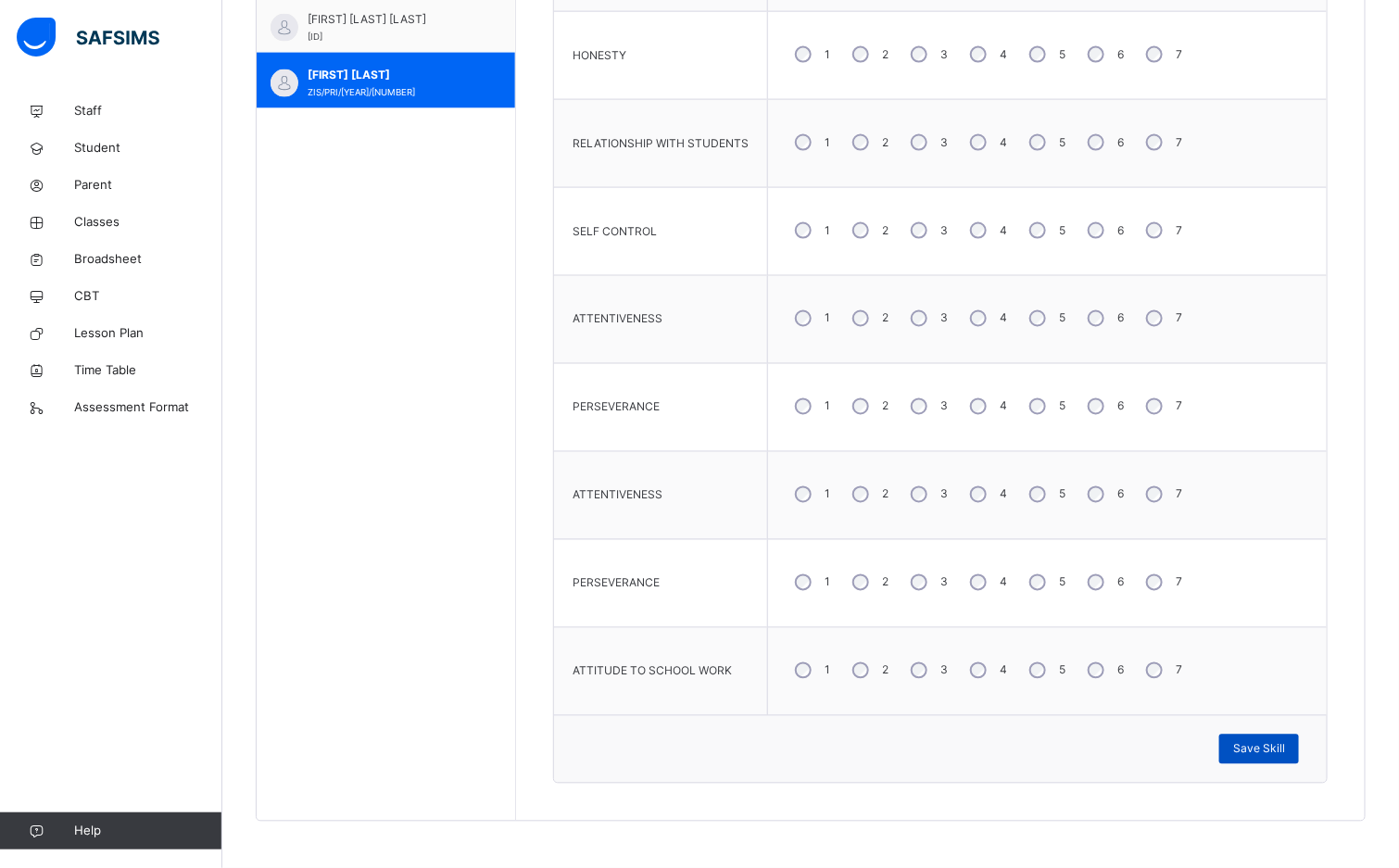 click on "Save Skill" at bounding box center (1259, 749) 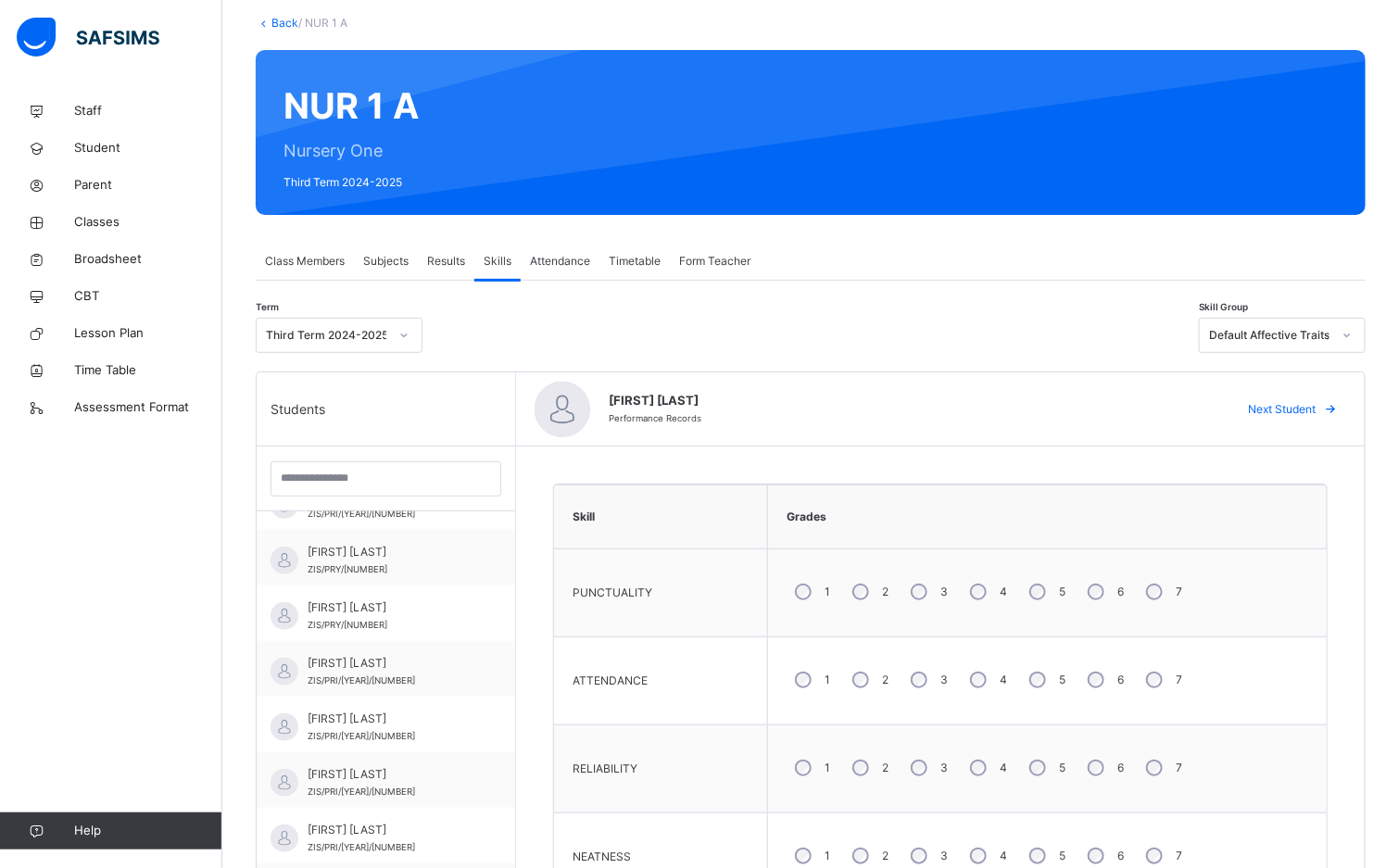 scroll, scrollTop: 0, scrollLeft: 0, axis: both 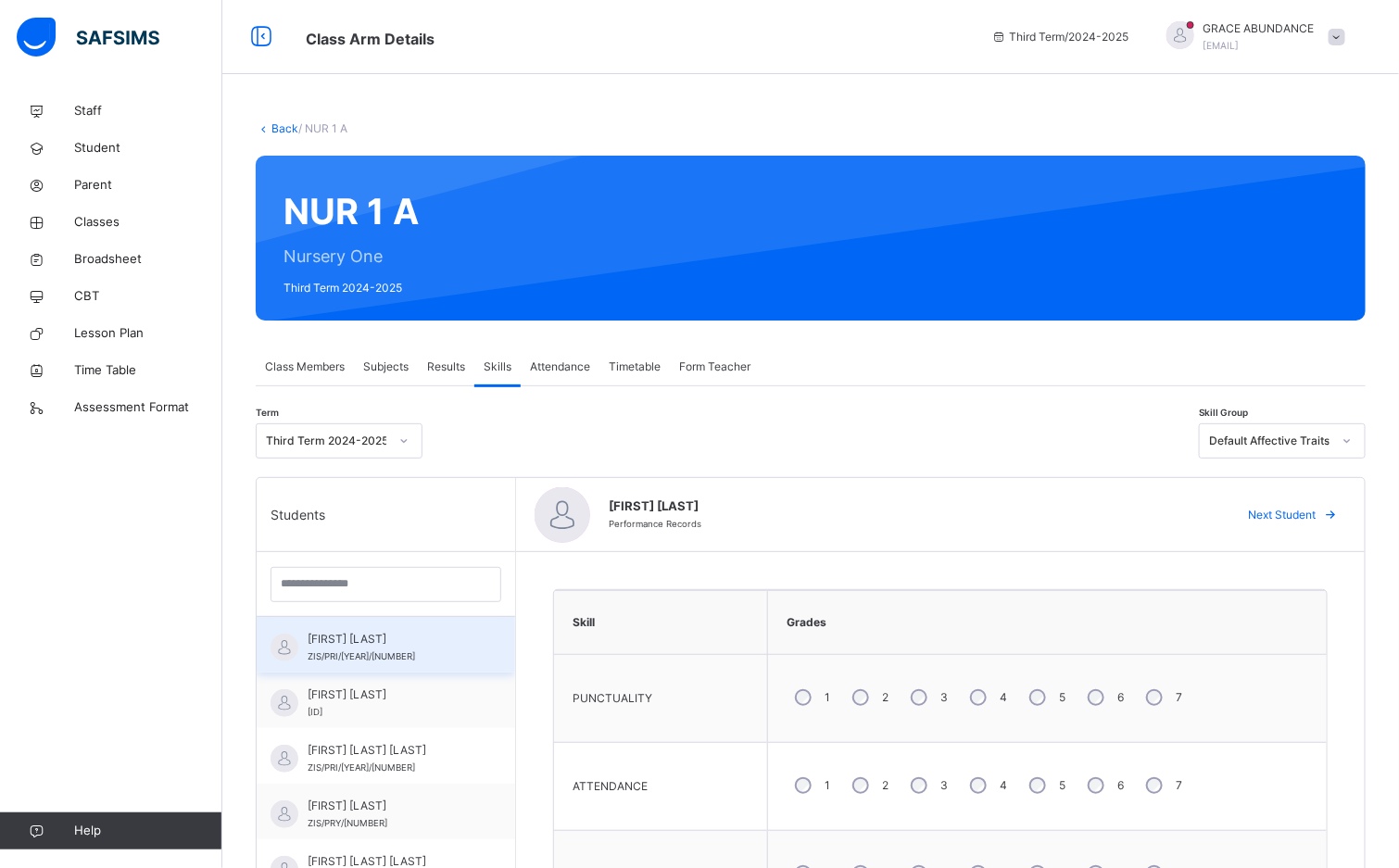 click on "ABDULJALIL  BOUBAKAR" at bounding box center [390, 639] 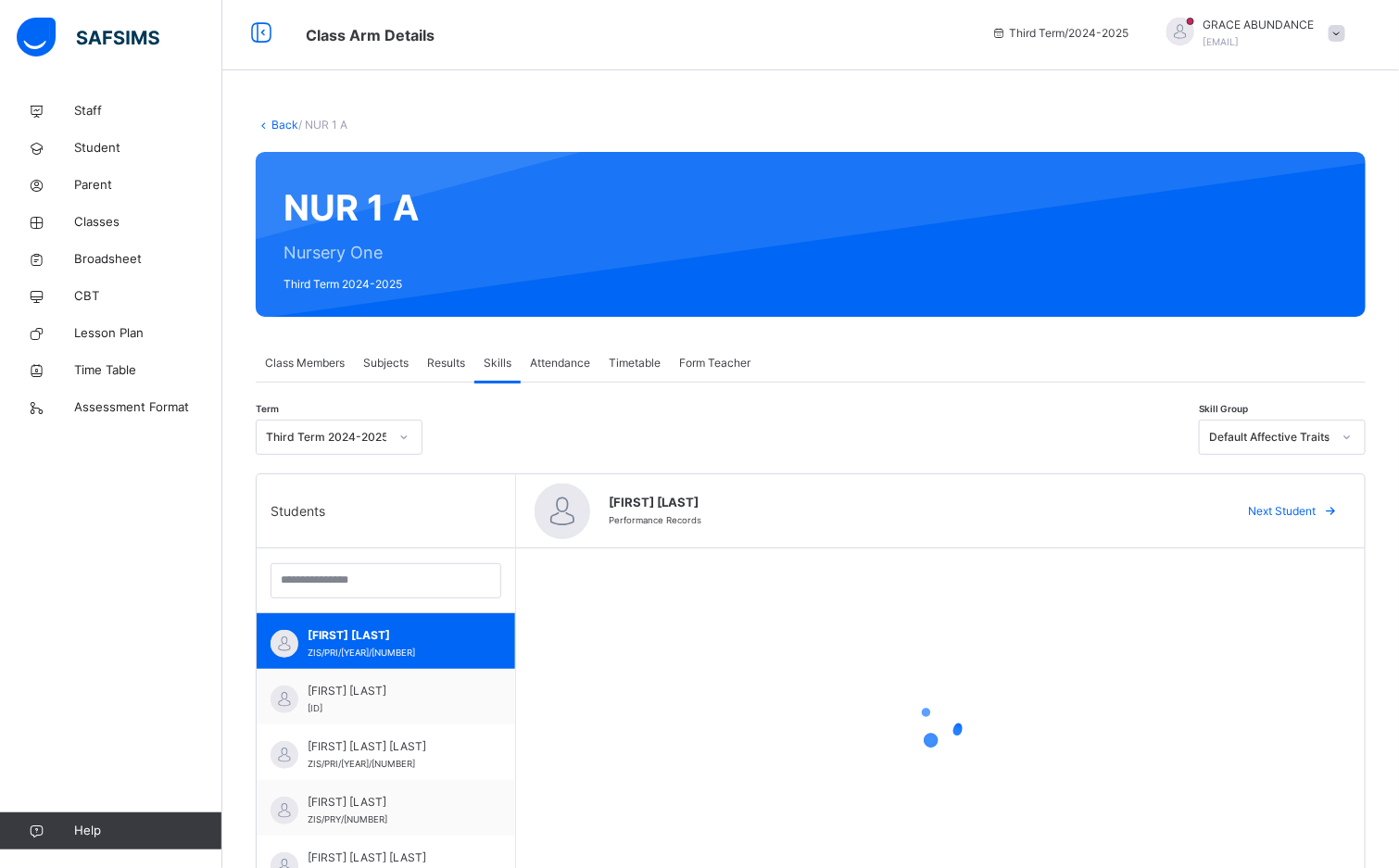scroll, scrollTop: 0, scrollLeft: 0, axis: both 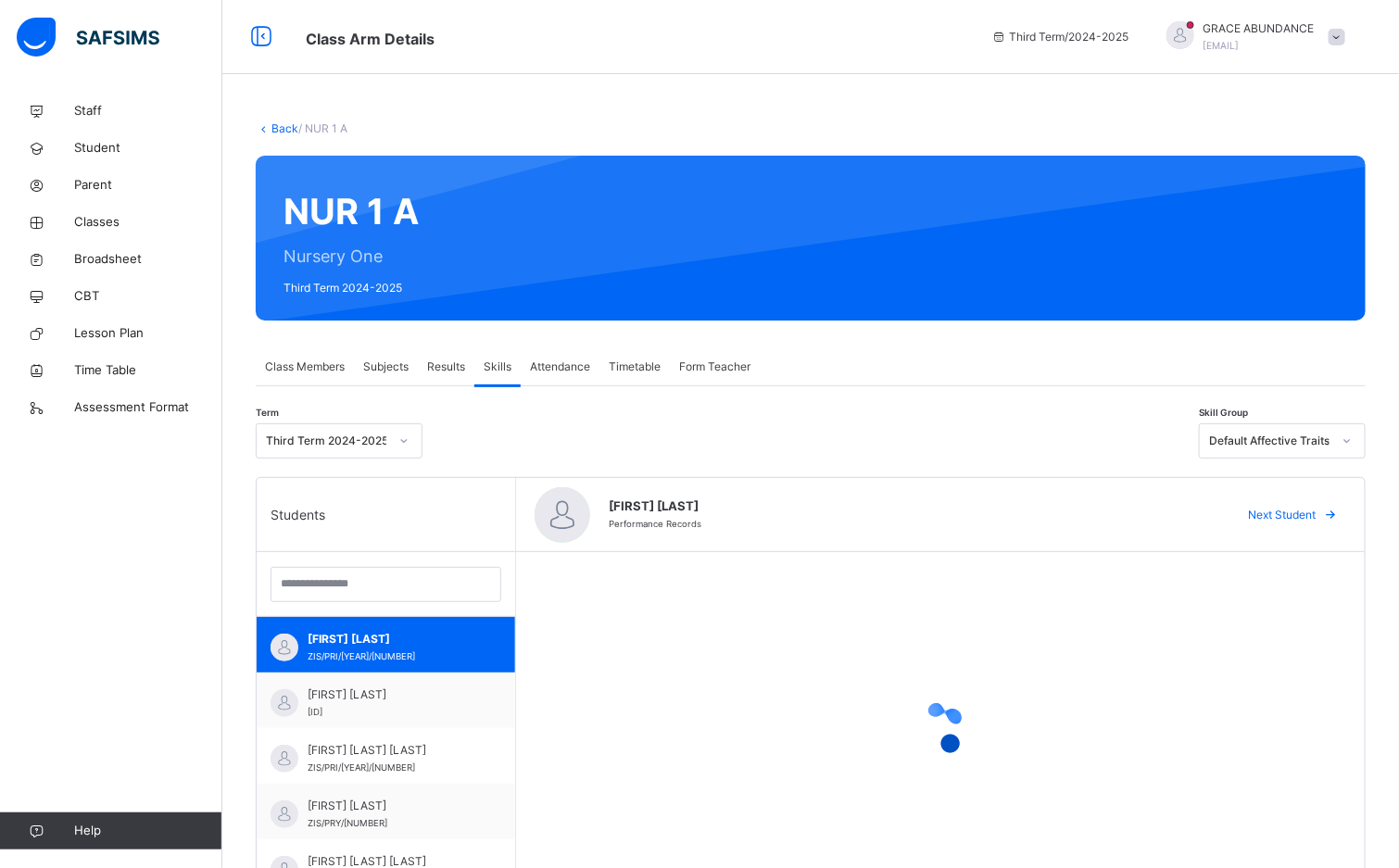 click on "Subjects" at bounding box center [385, 367] 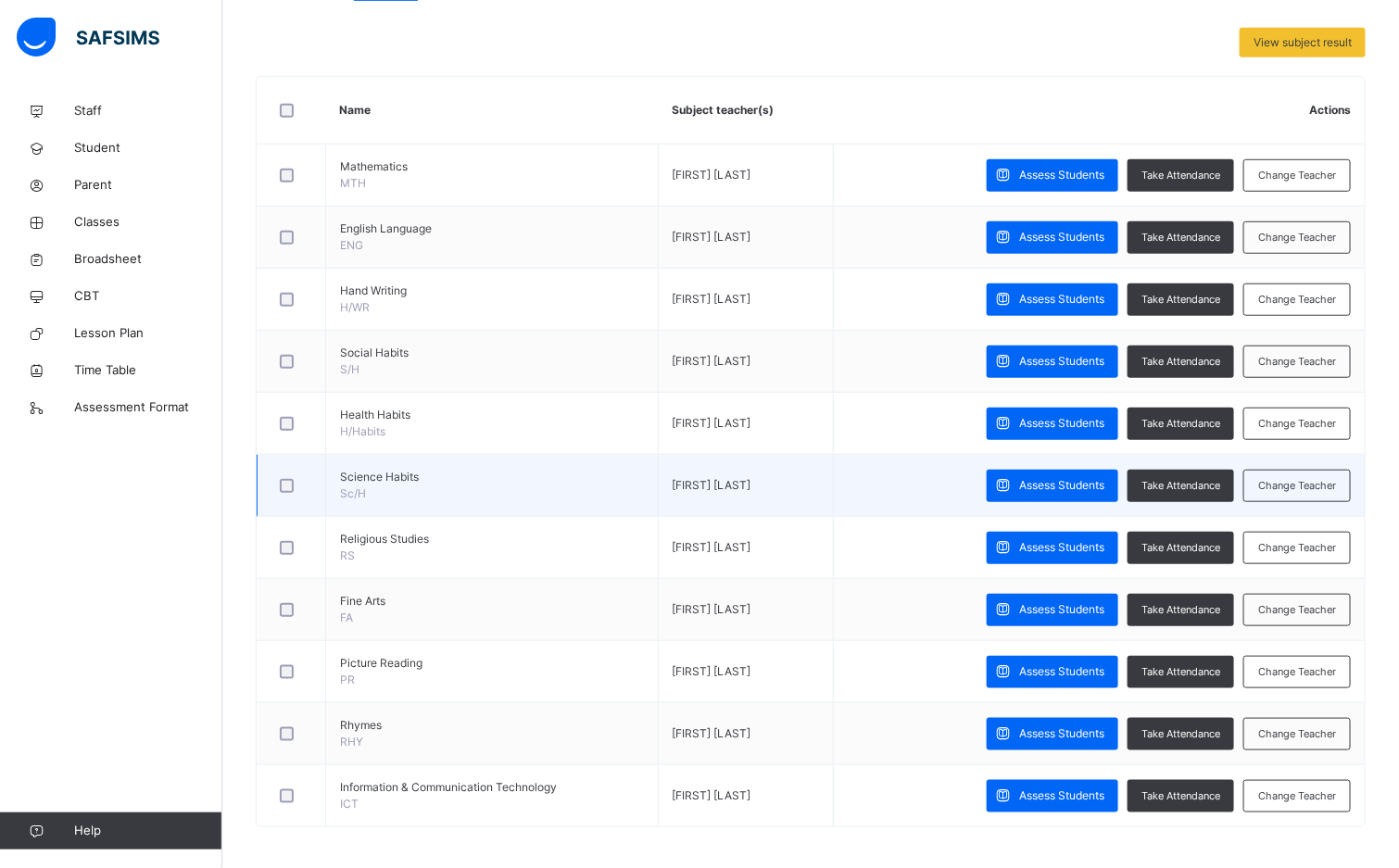 scroll, scrollTop: 397, scrollLeft: 0, axis: vertical 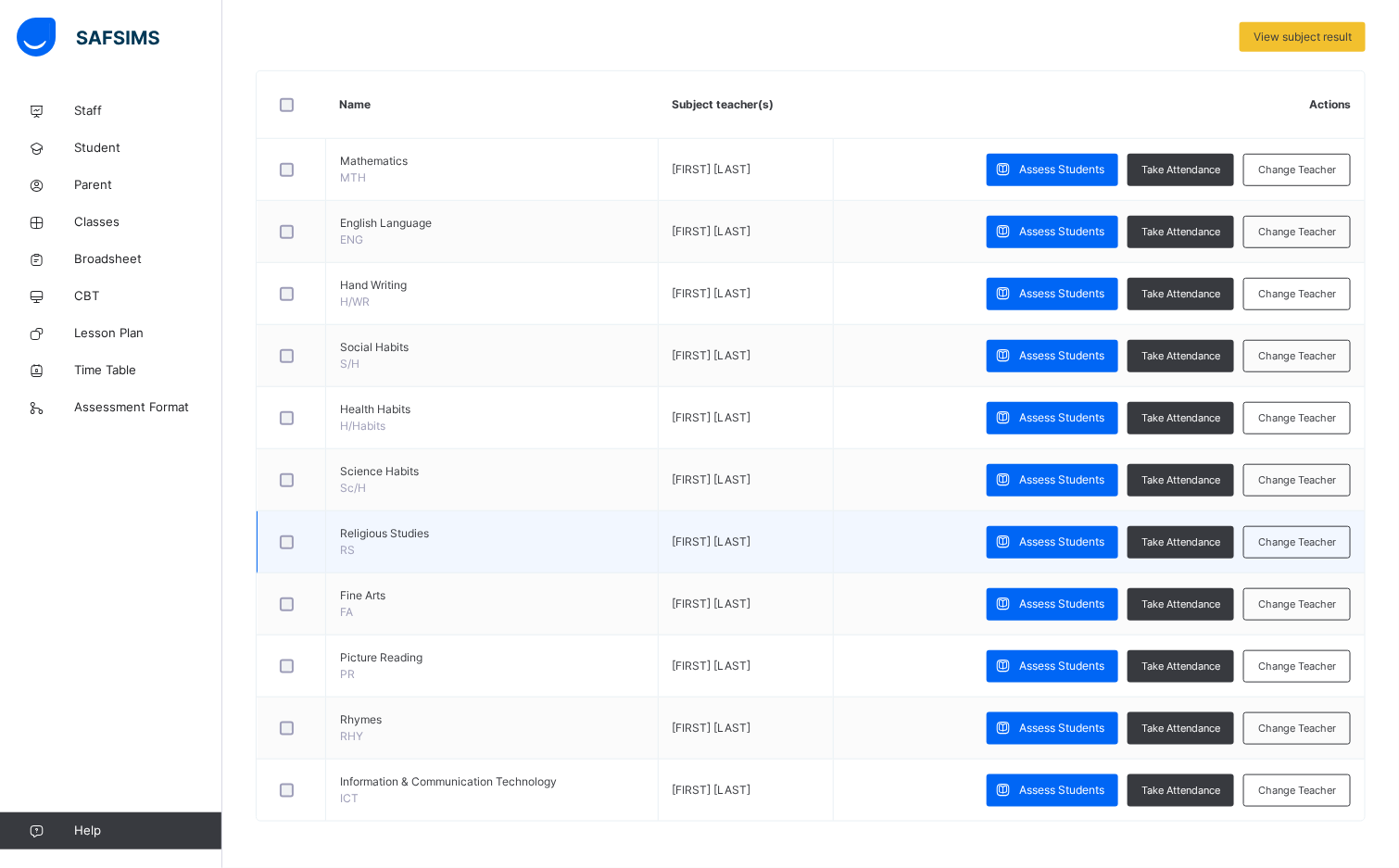 click on "Religious Studies" at bounding box center (492, 534) 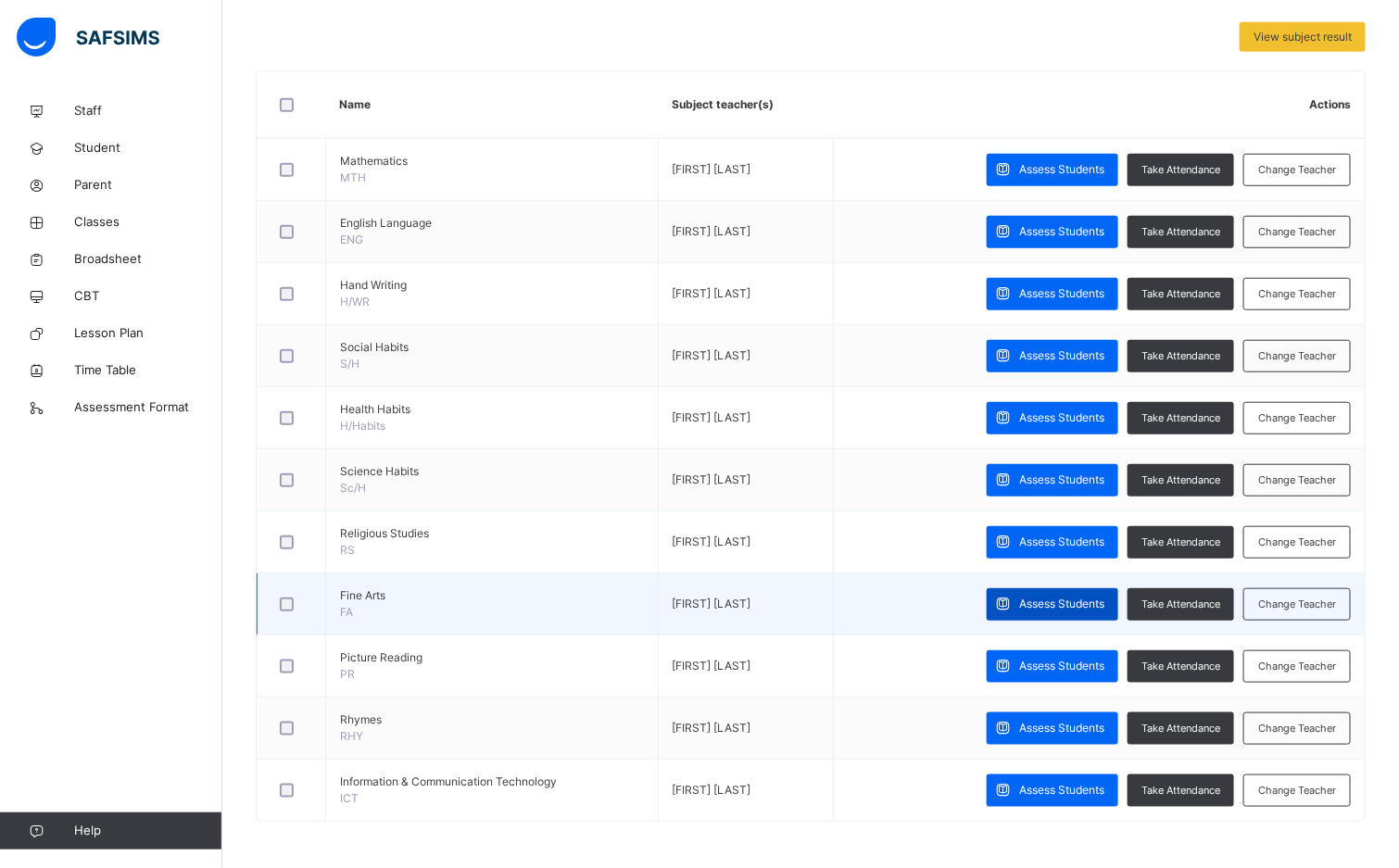click on "Assess Students" at bounding box center (1052, 604) 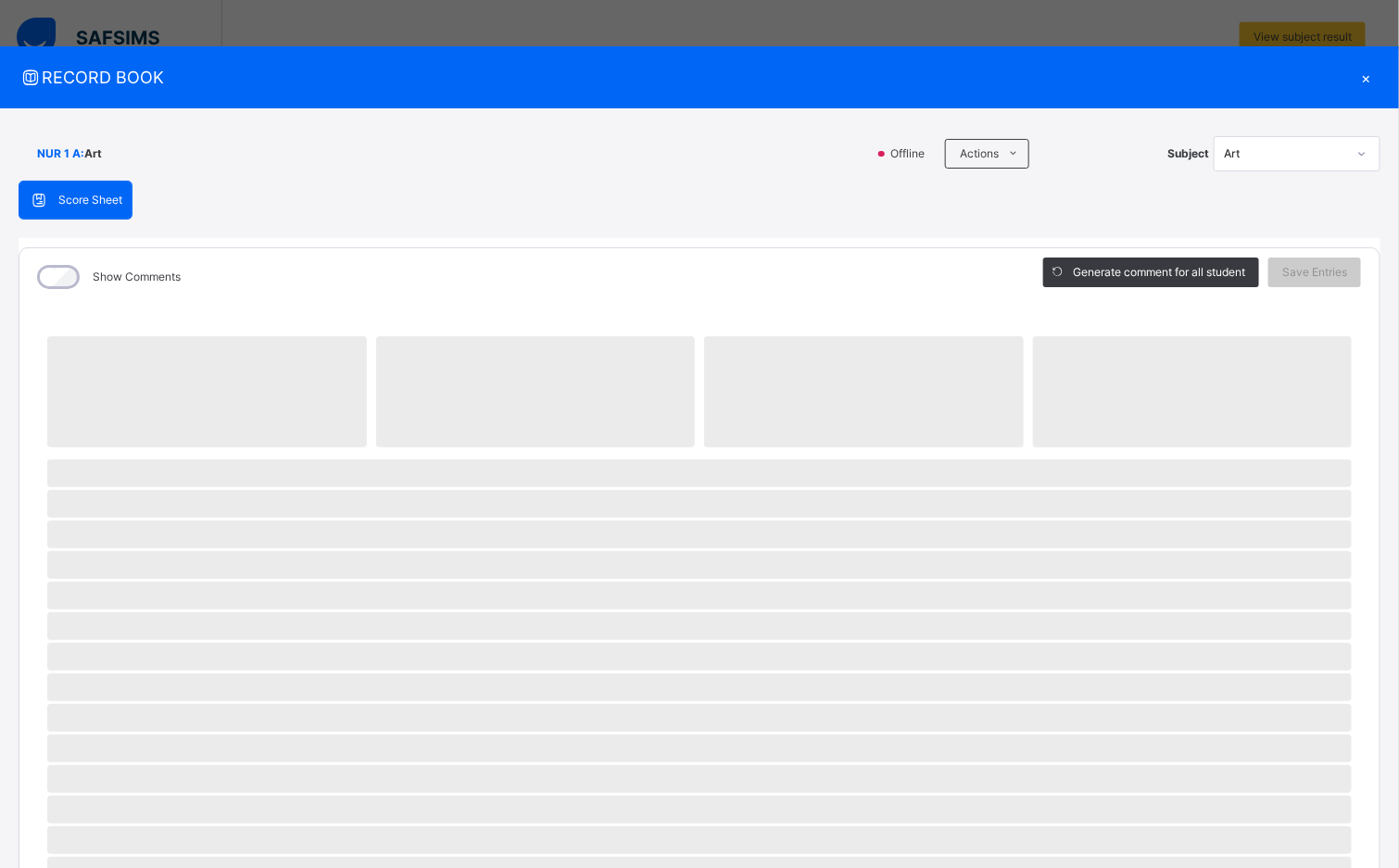click on "Art" at bounding box center (1279, 154) 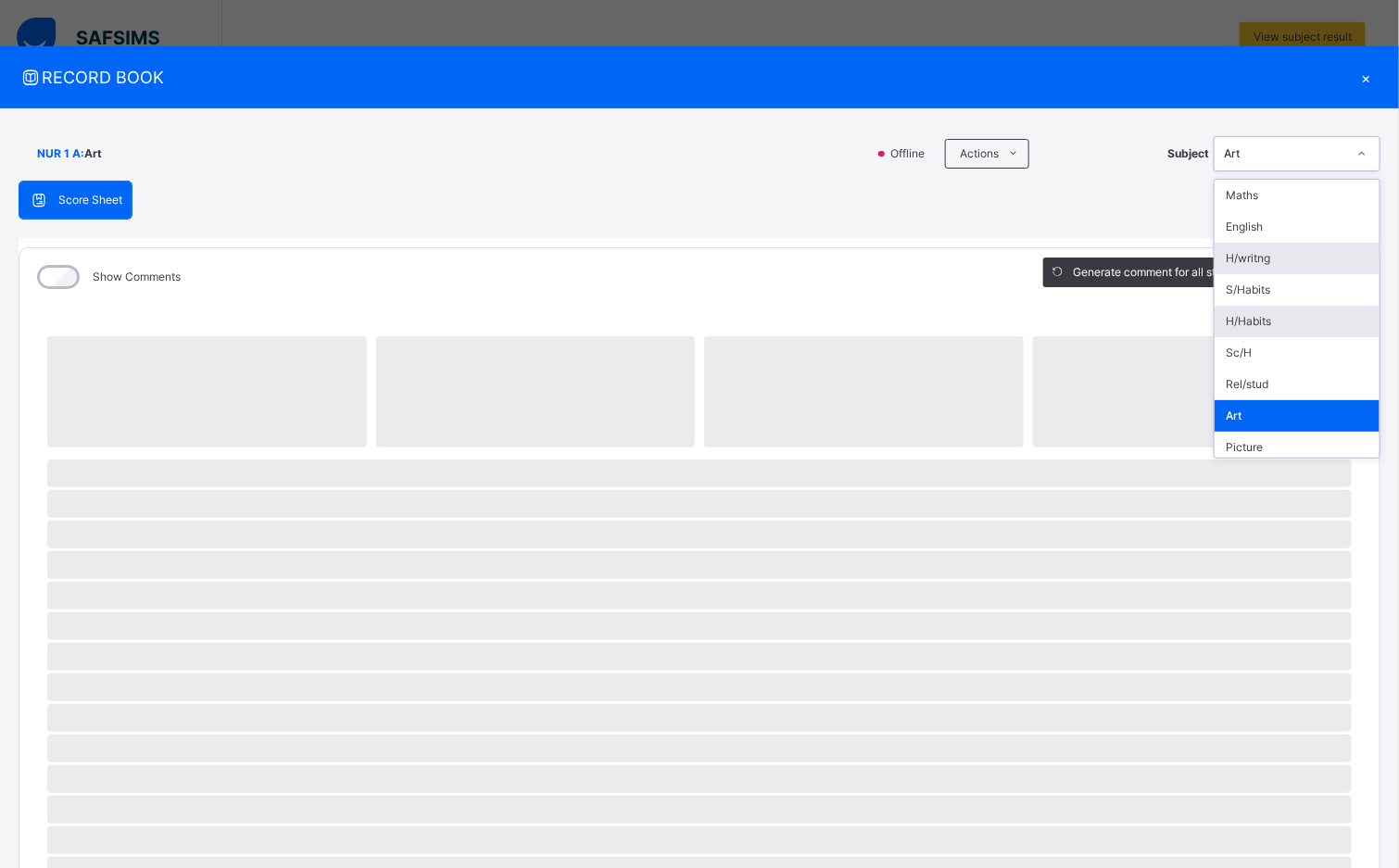 scroll, scrollTop: 68, scrollLeft: 0, axis: vertical 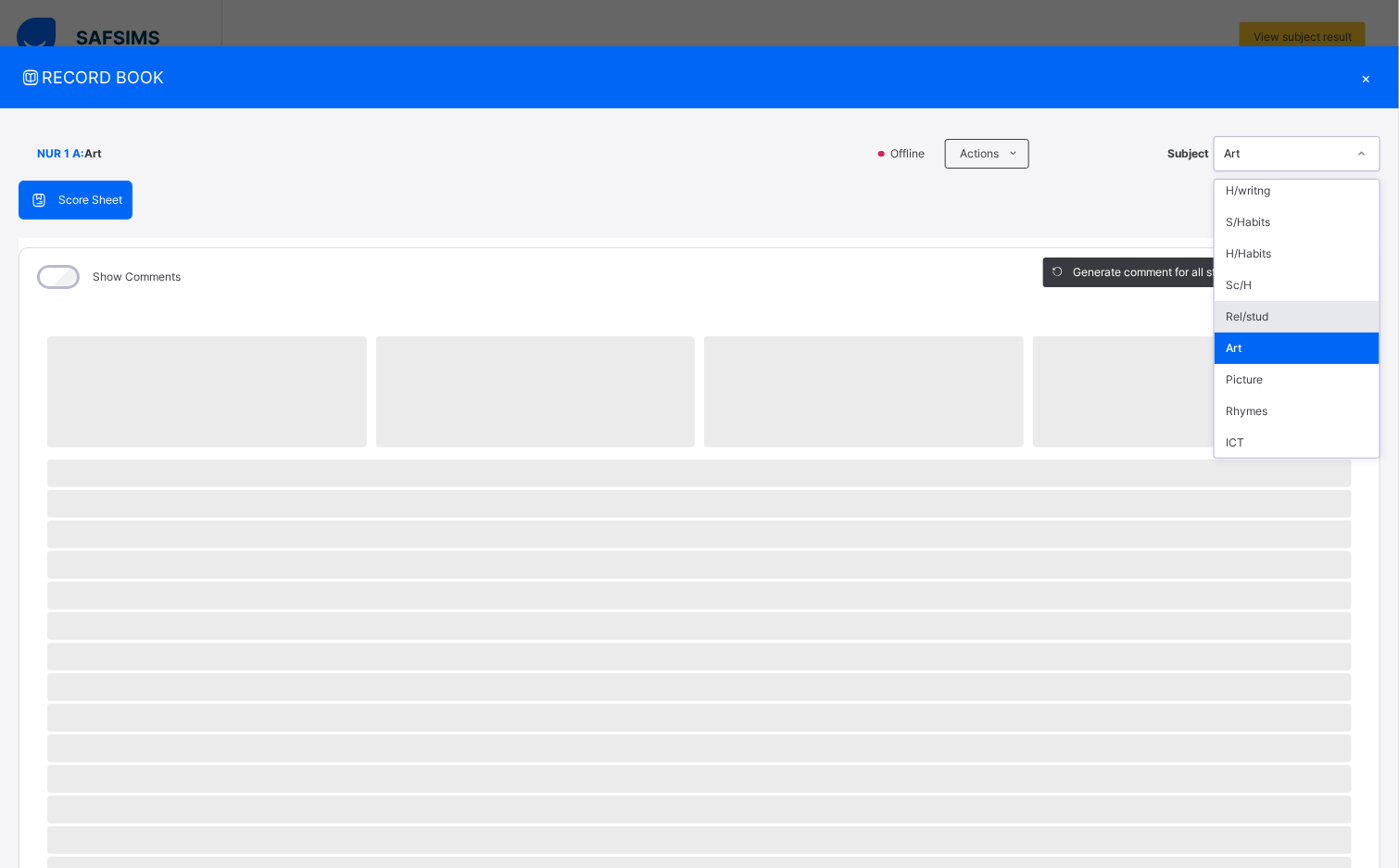 click on "Rel/stud" at bounding box center [1297, 317] 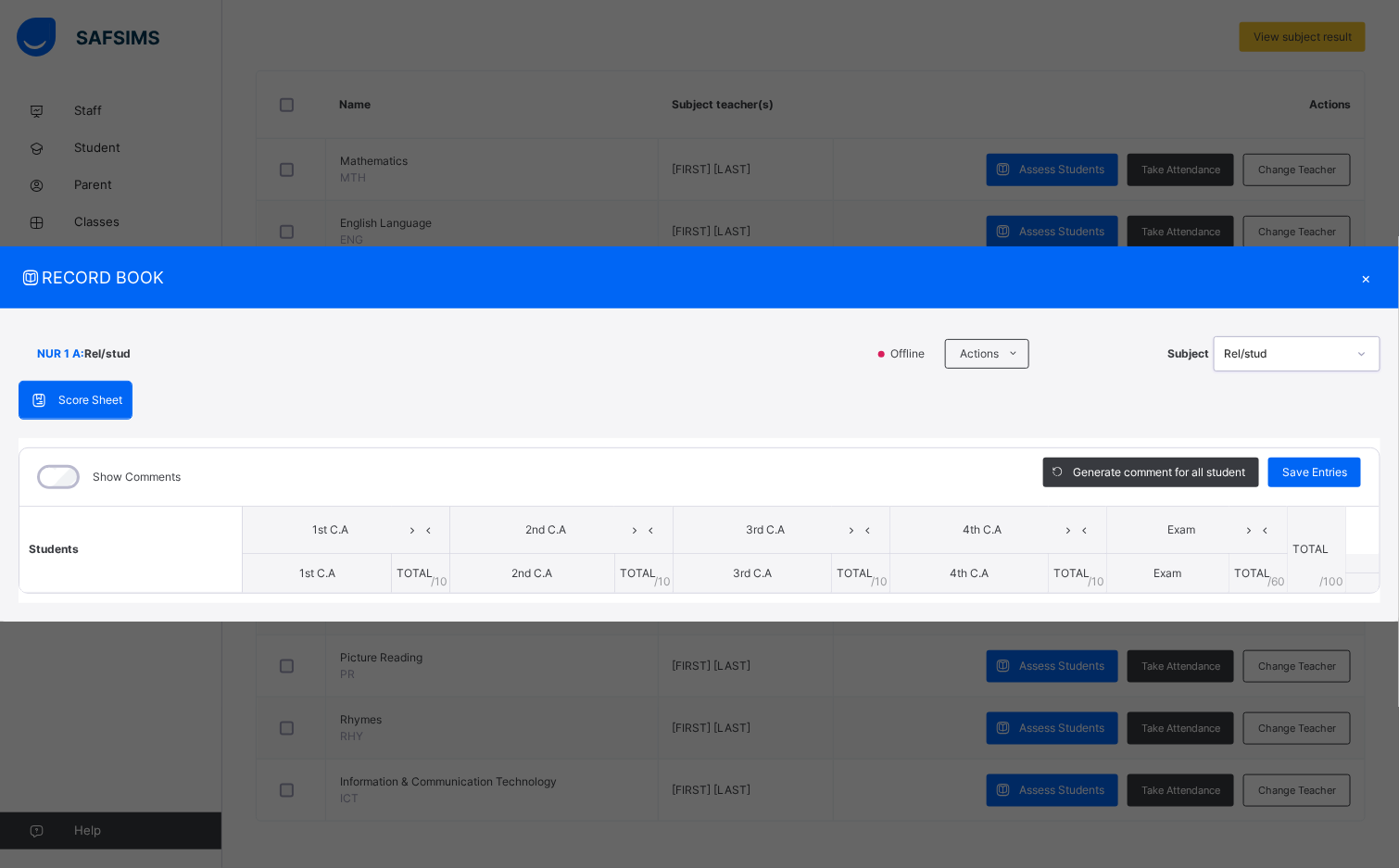 scroll, scrollTop: 0, scrollLeft: 0, axis: both 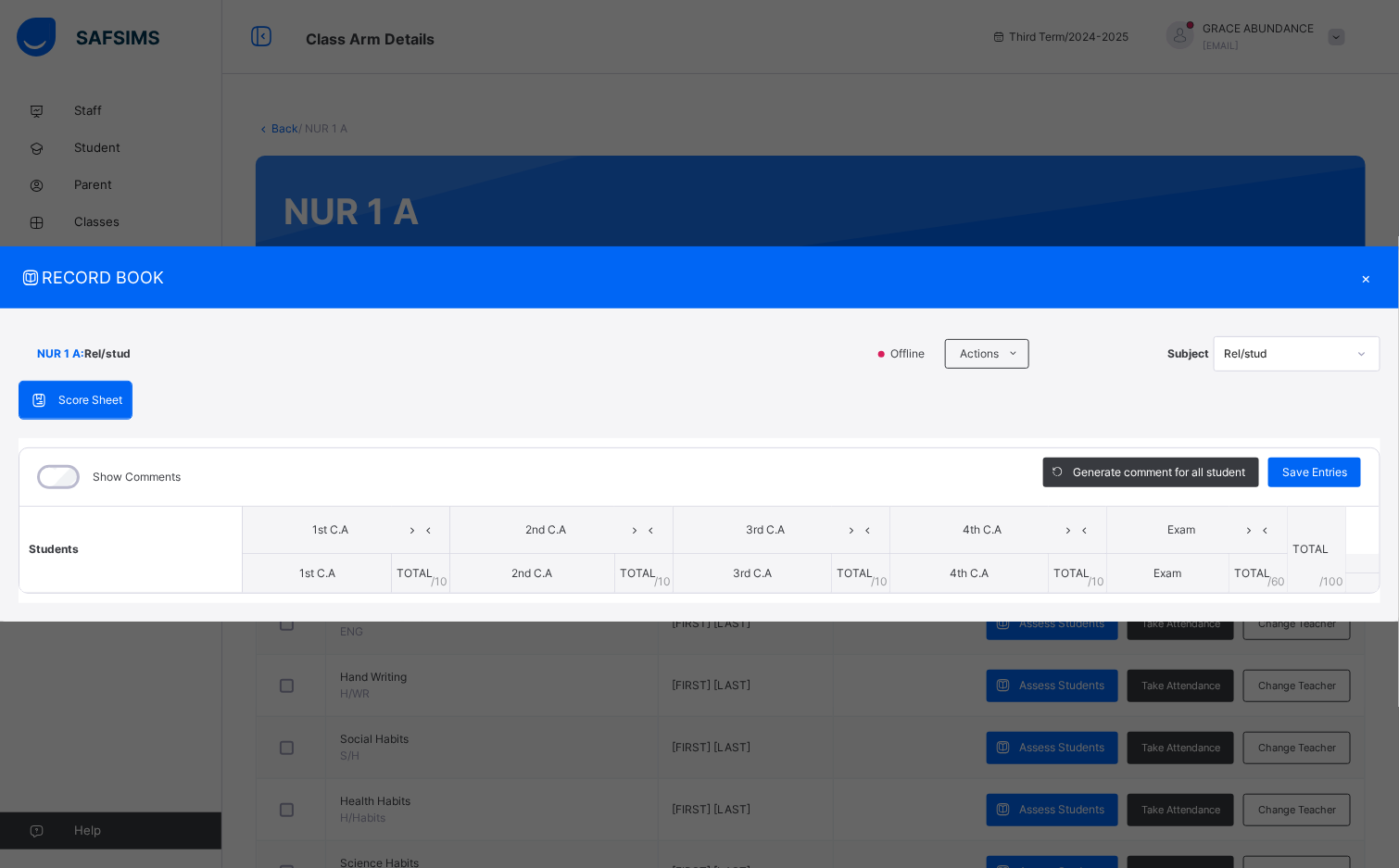 drag, startPoint x: 1371, startPoint y: 279, endPoint x: 1357, endPoint y: 265, distance: 19.79899 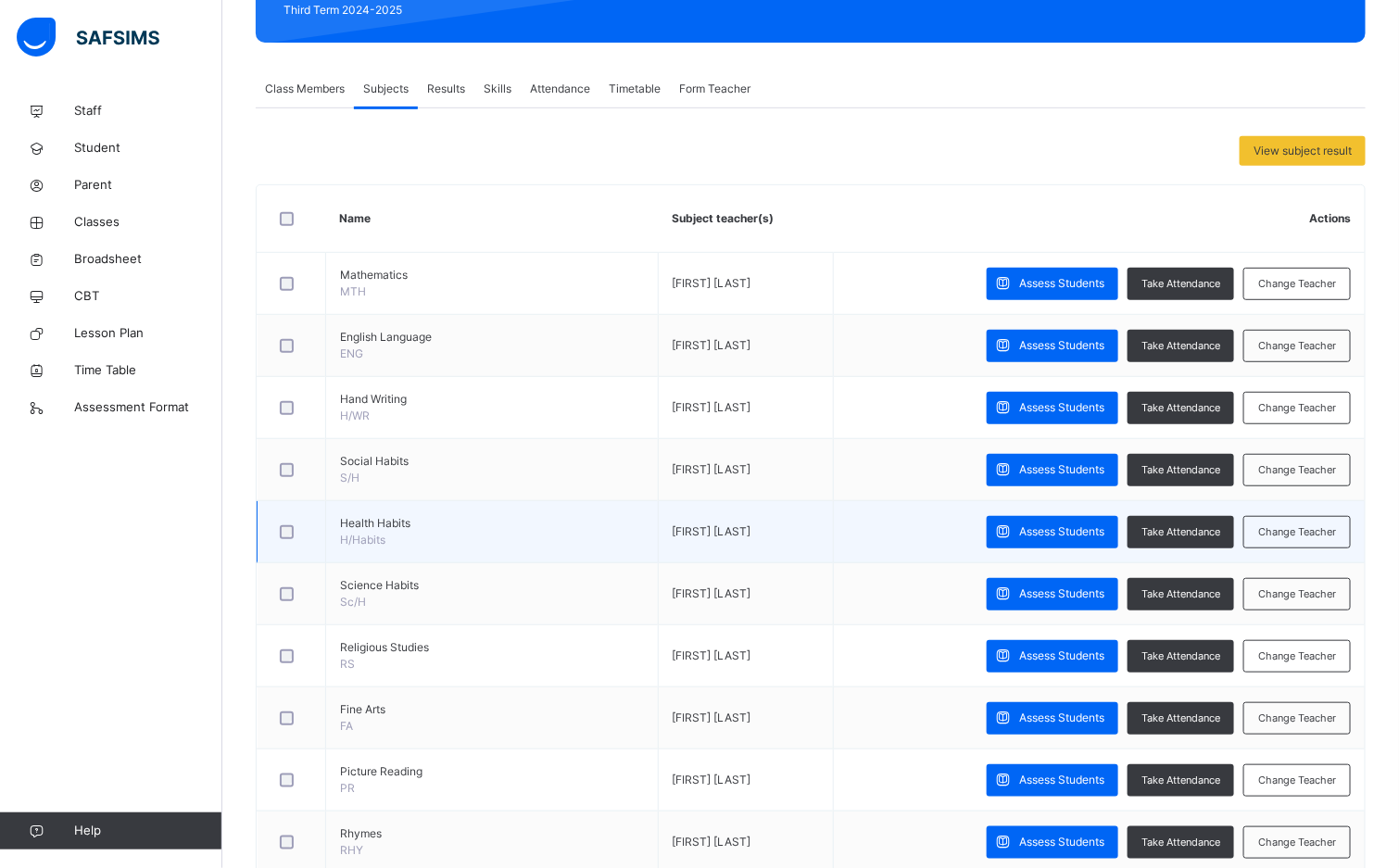 scroll, scrollTop: 397, scrollLeft: 0, axis: vertical 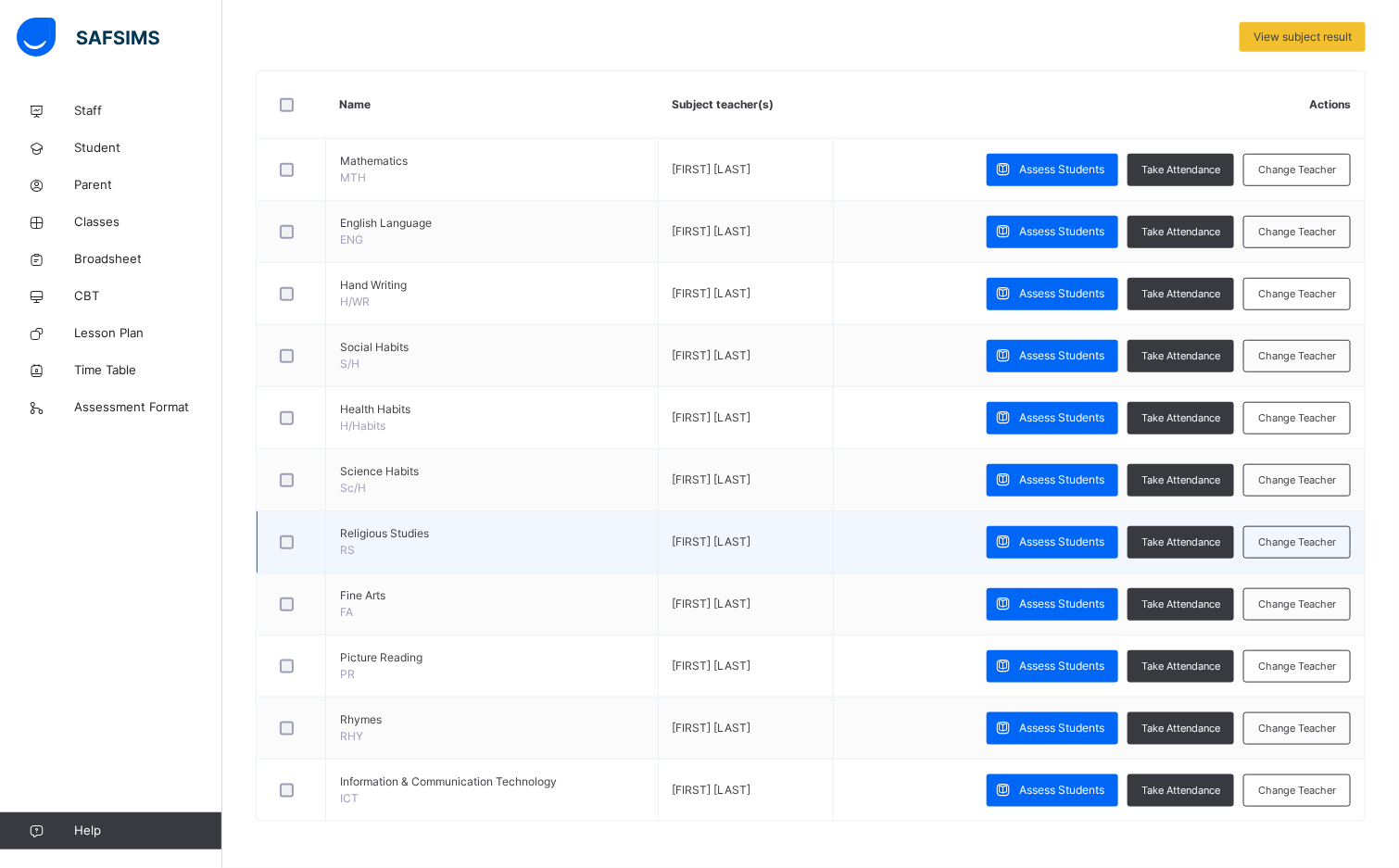 click on "Religious Studies" at bounding box center (492, 534) 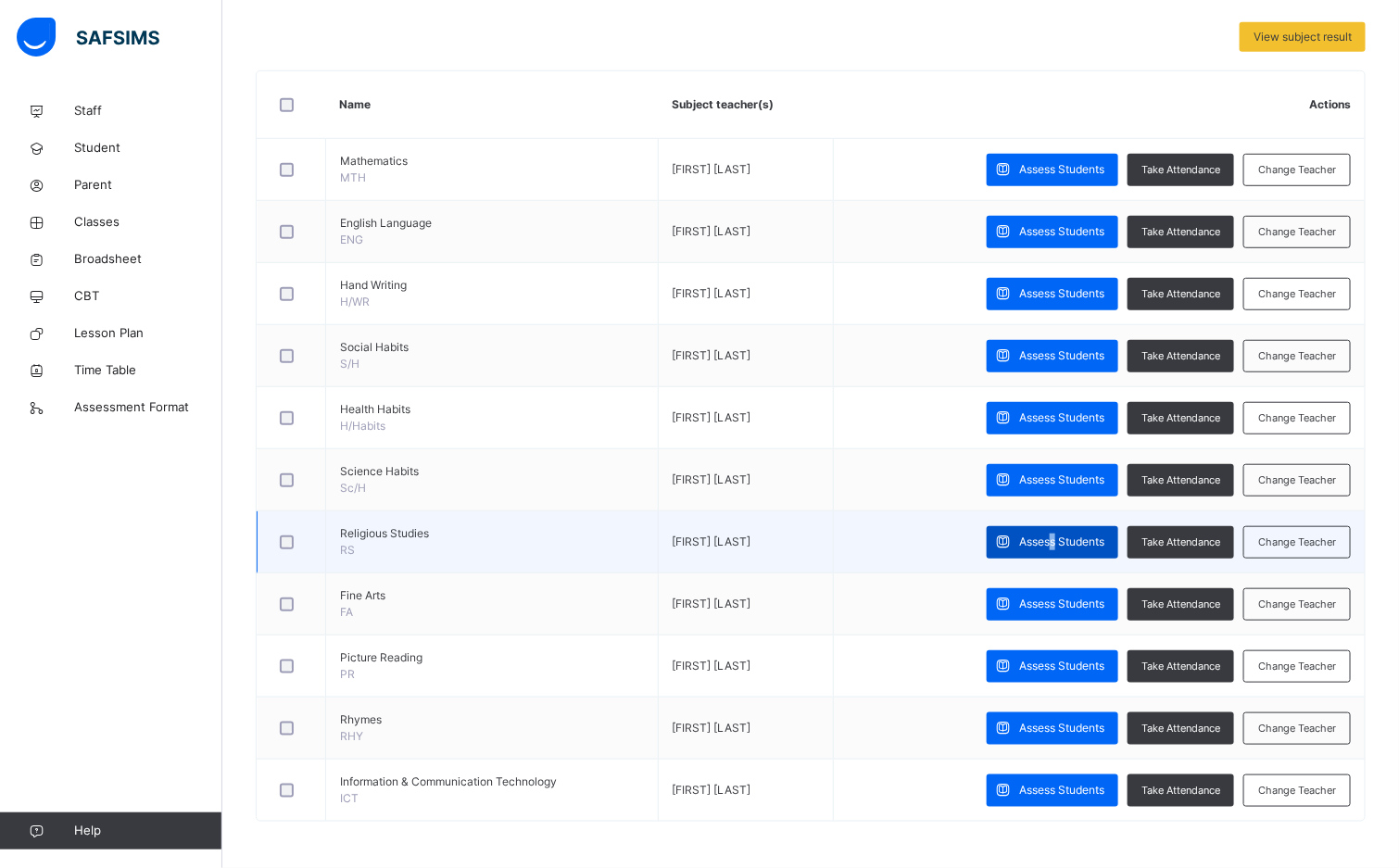click on "Assess Students" at bounding box center [1062, 542] 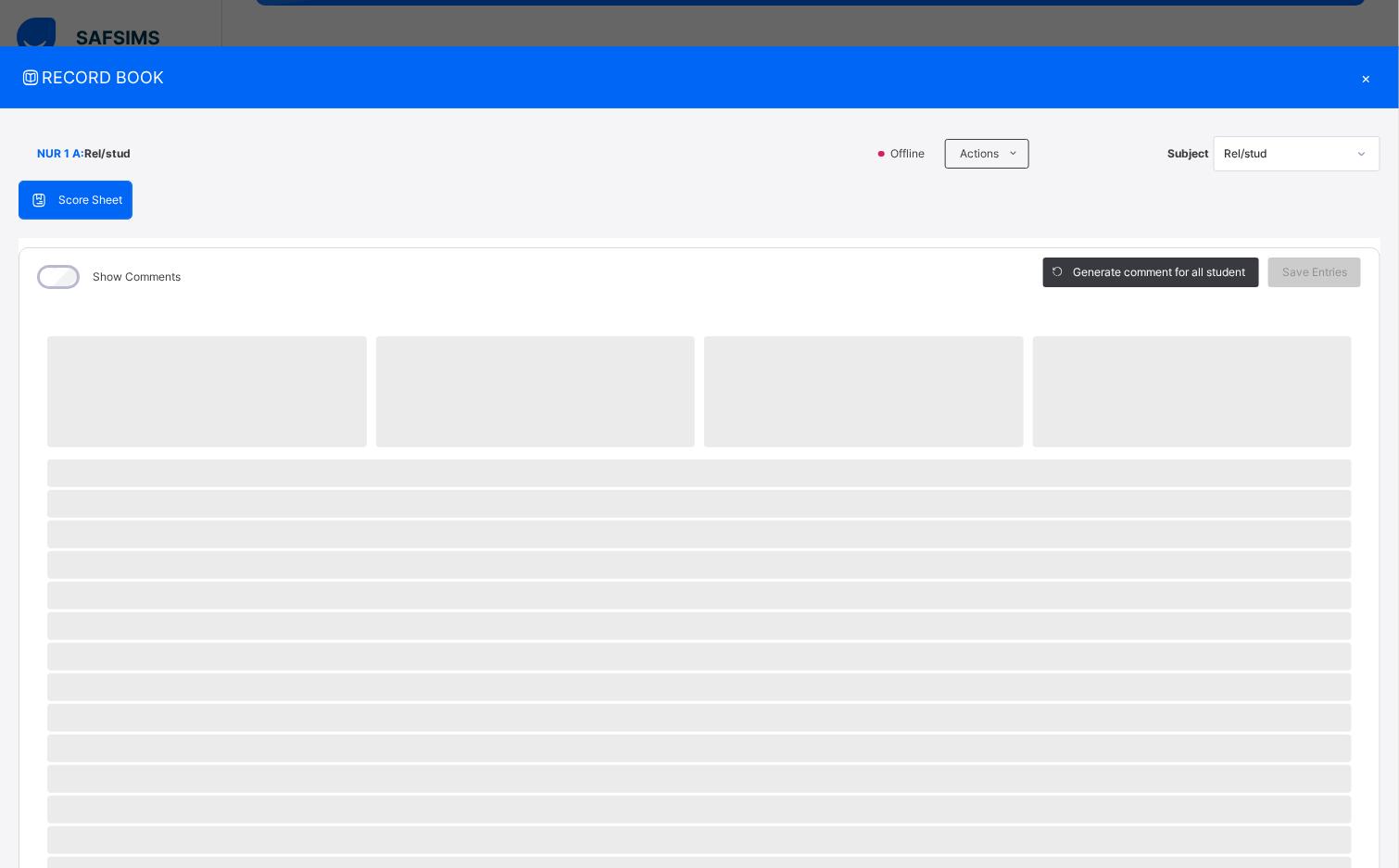 scroll, scrollTop: 258, scrollLeft: 0, axis: vertical 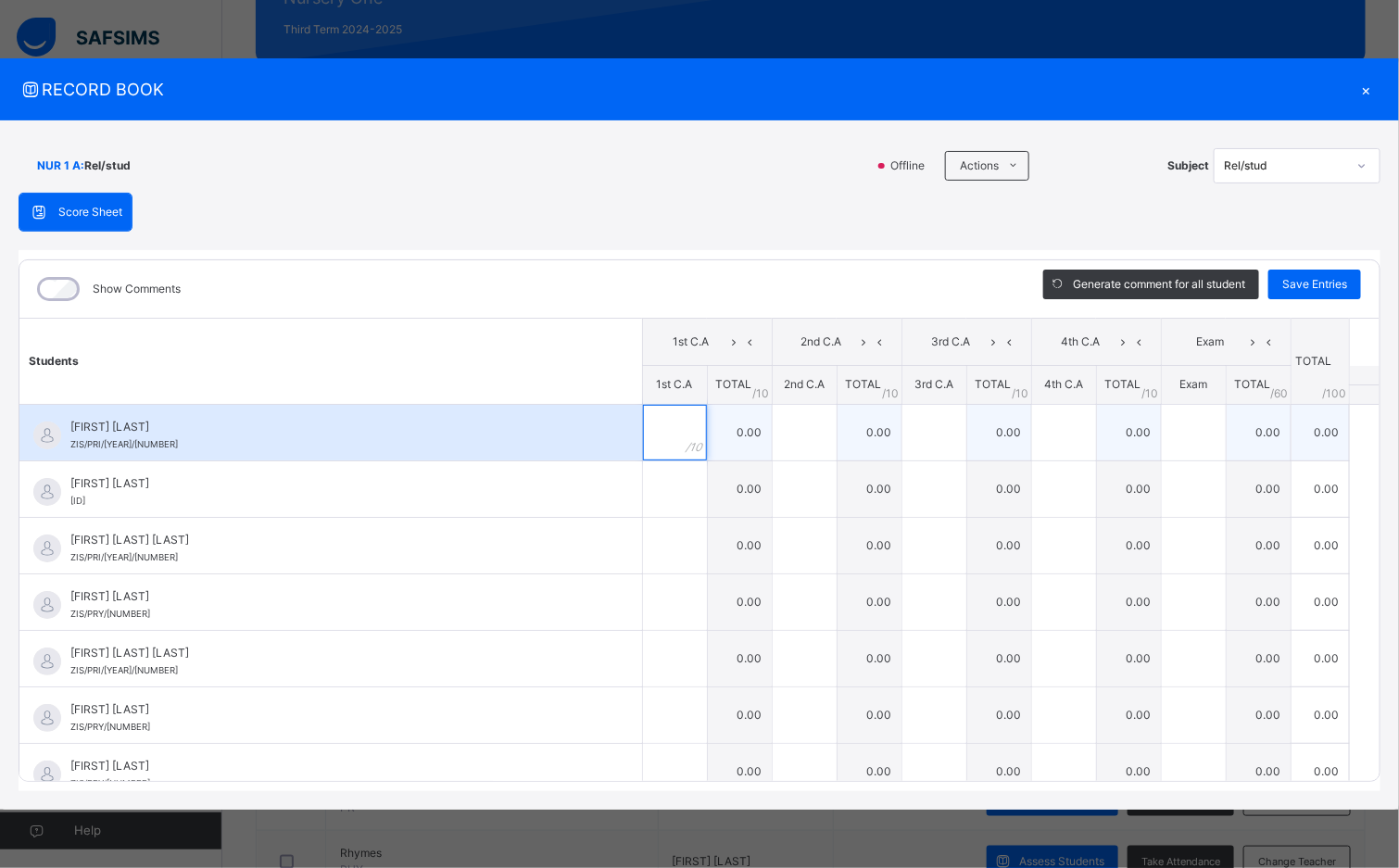 click at bounding box center [674, 433] 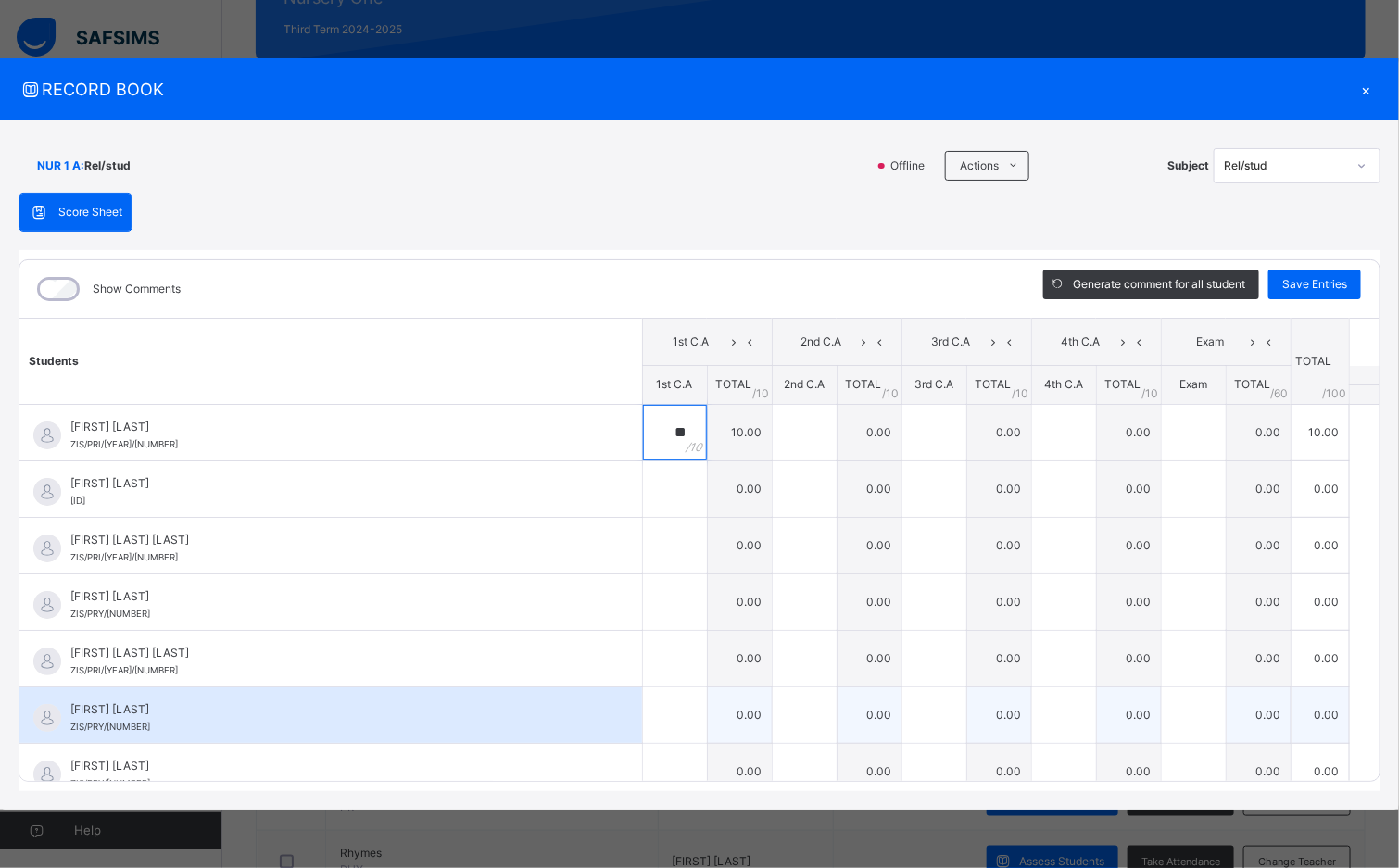 type on "**" 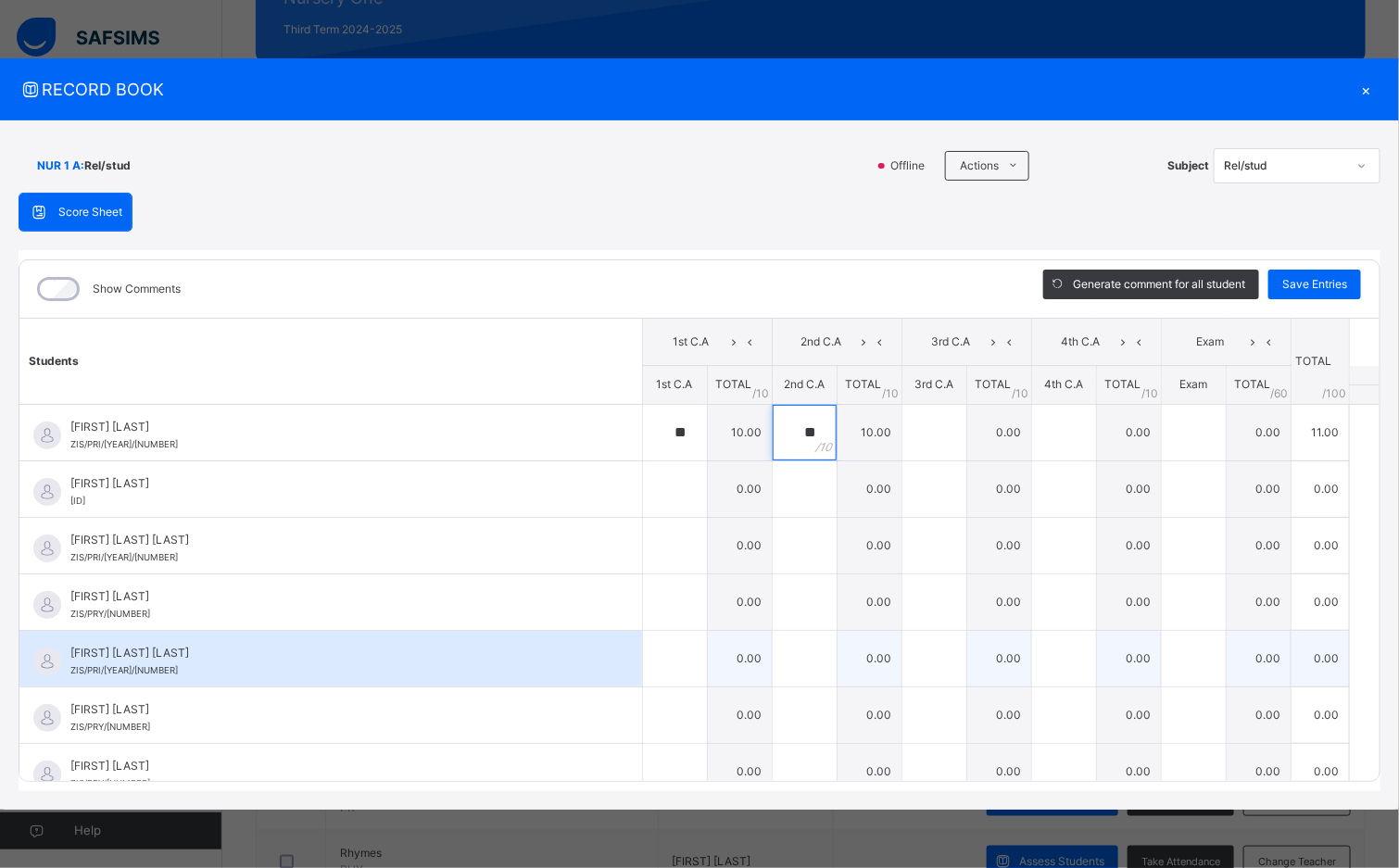 type on "**" 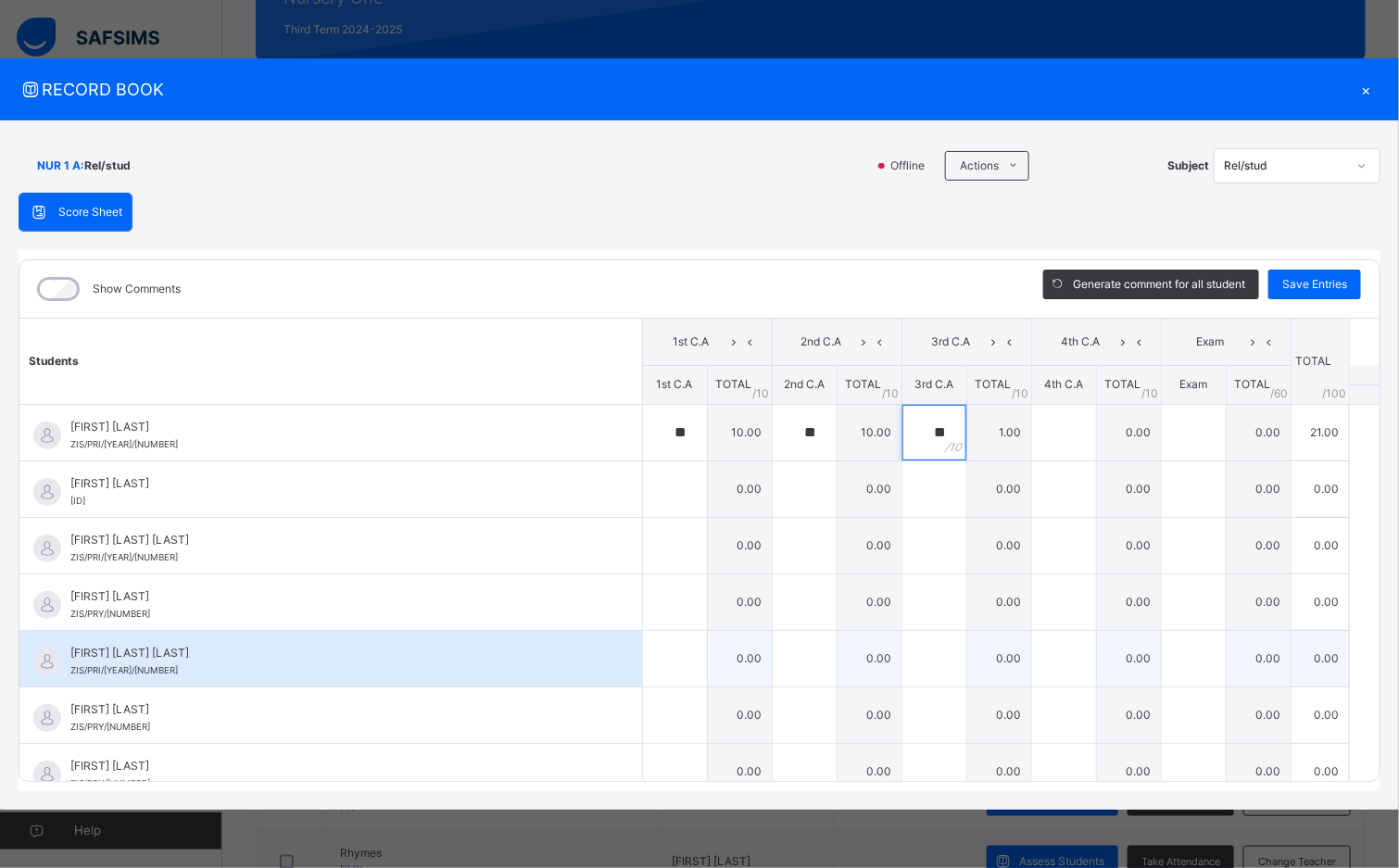 type on "**" 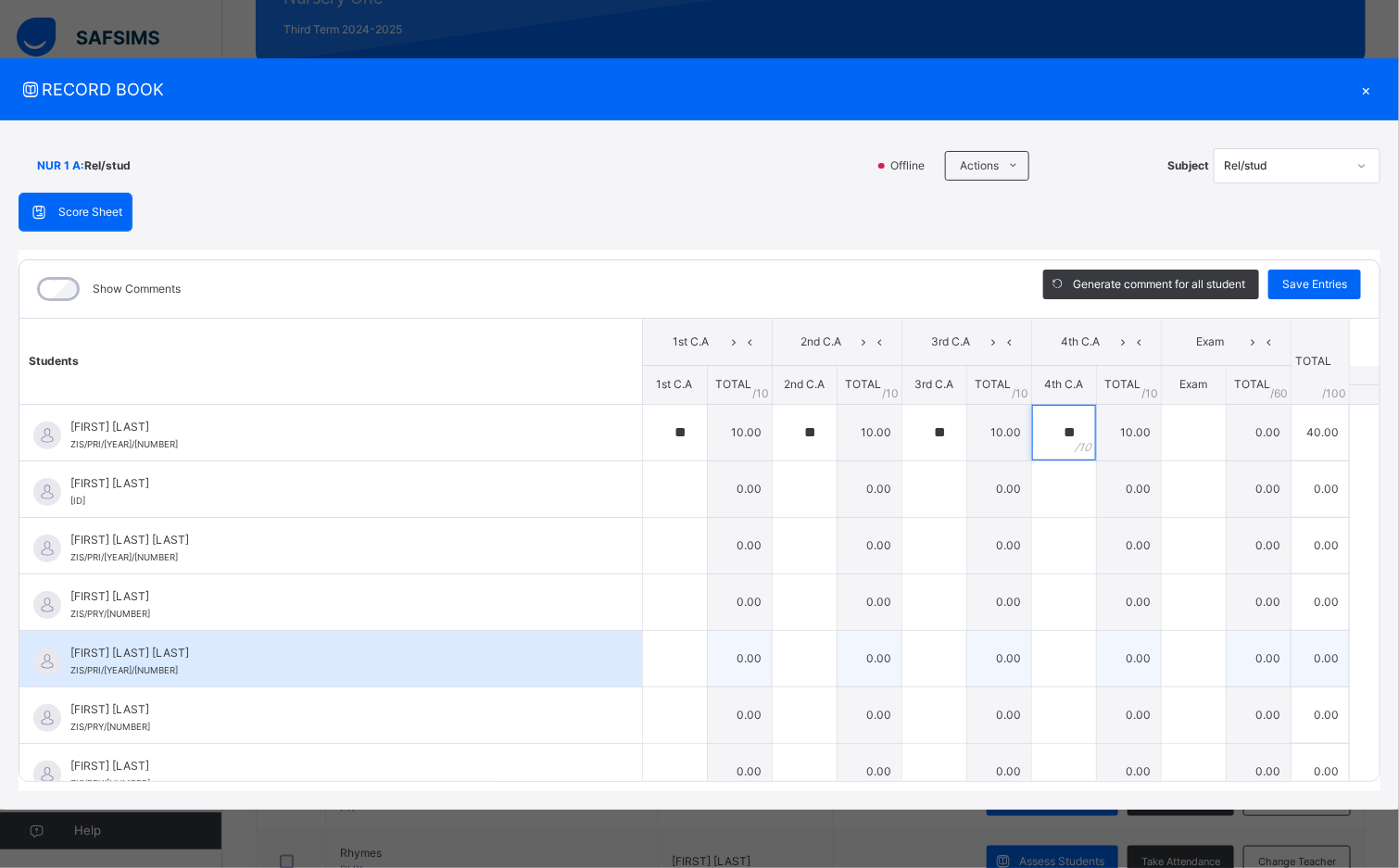 type on "**" 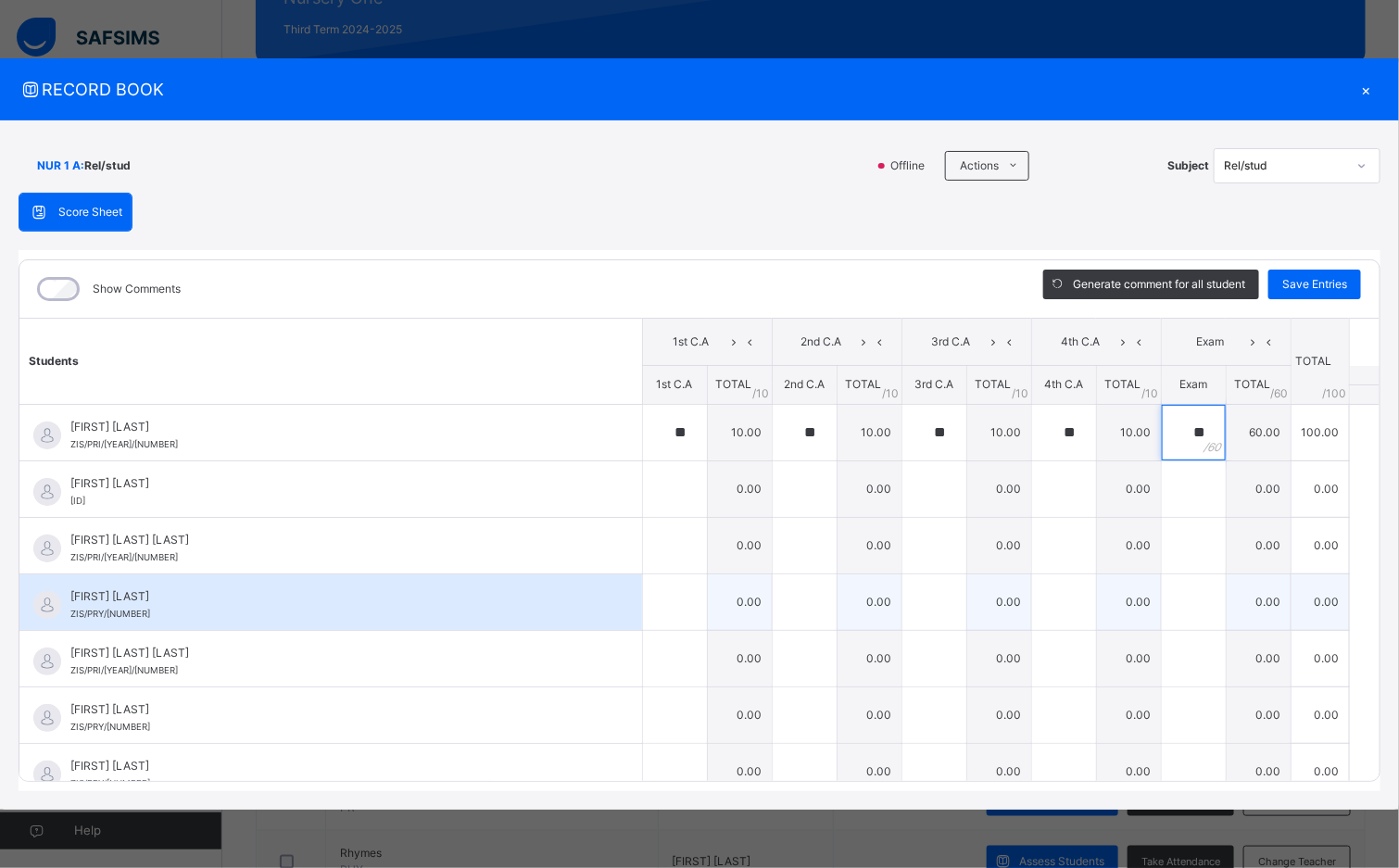 type on "**" 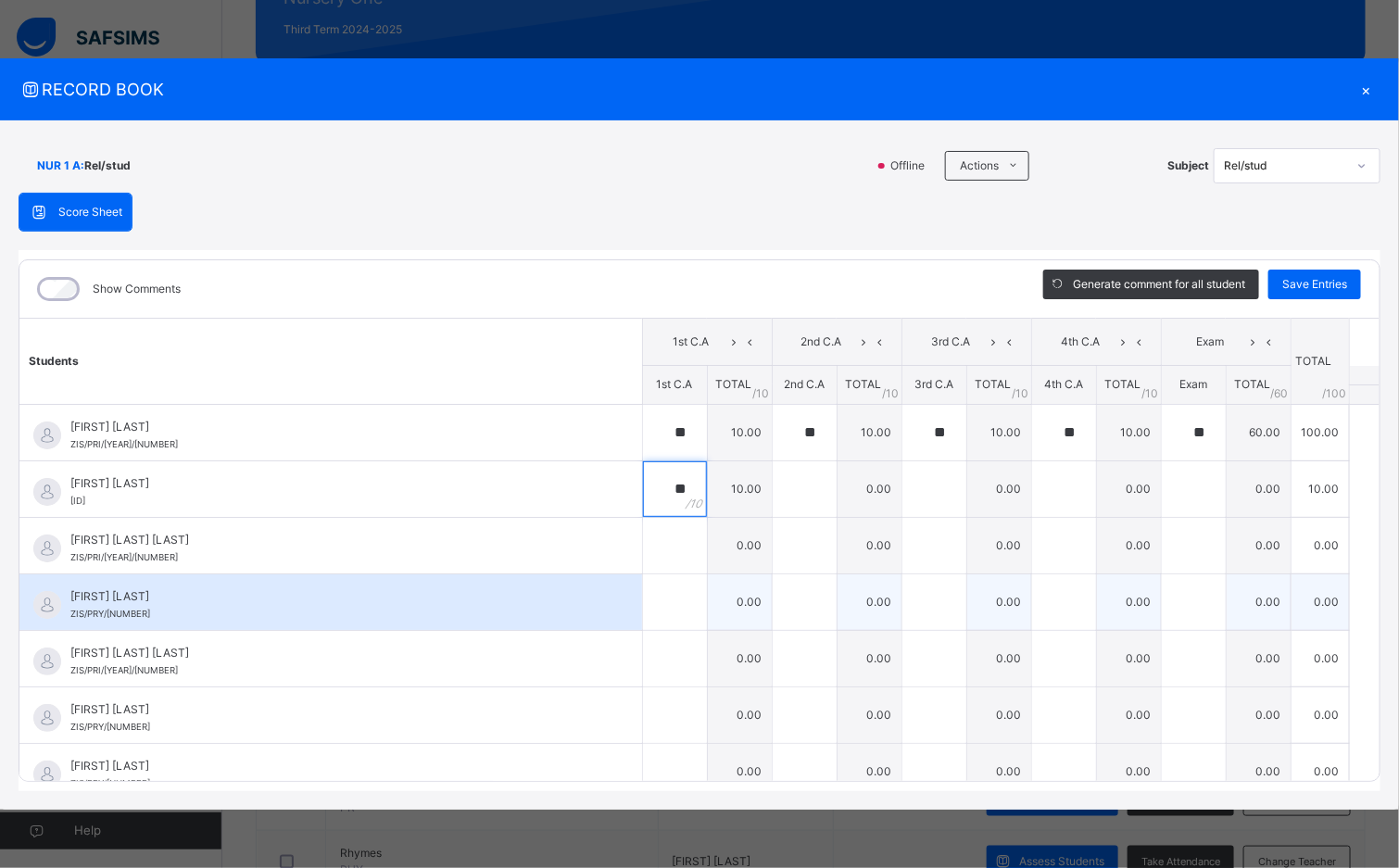 type on "**" 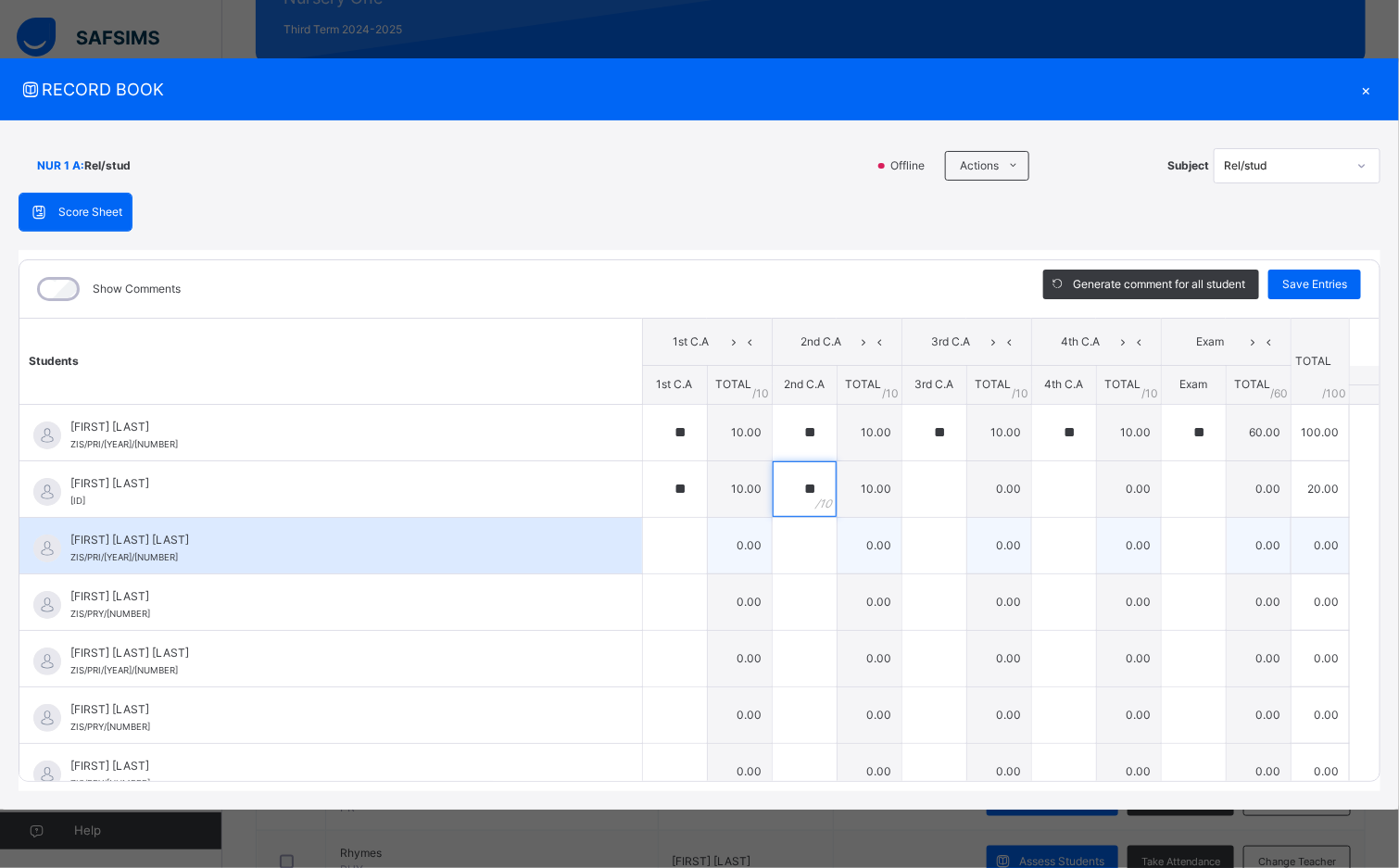 type on "**" 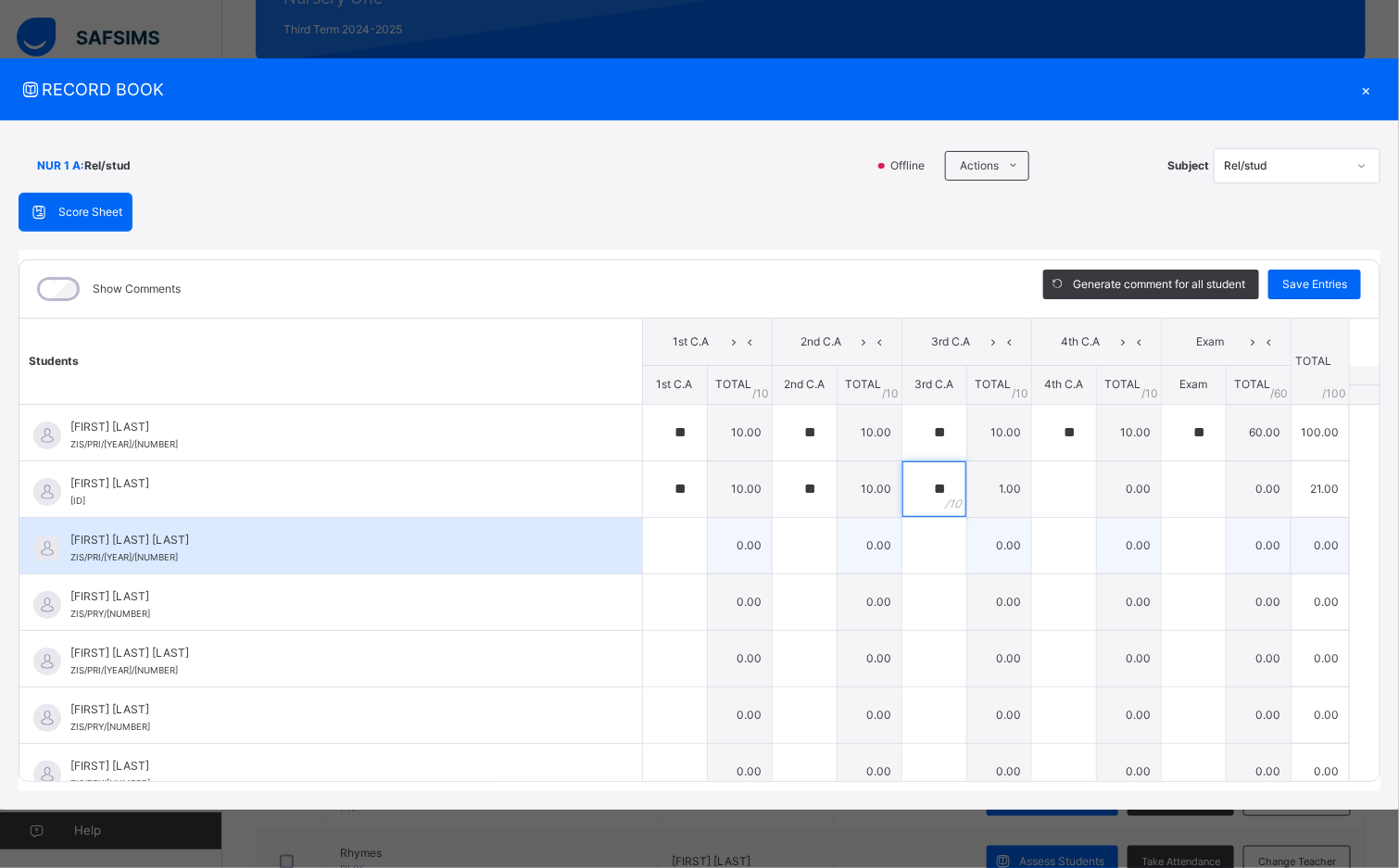 type on "**" 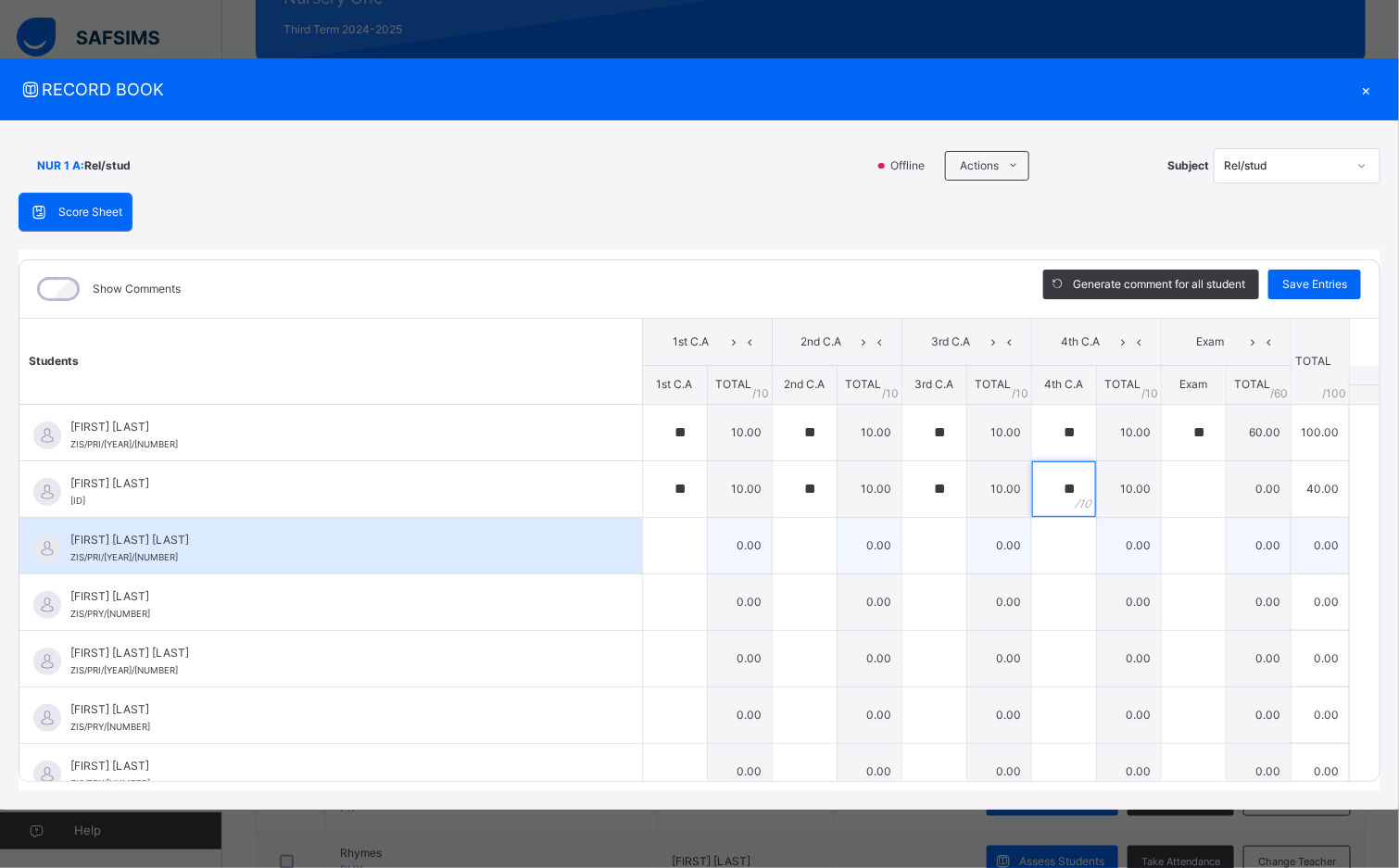 type on "**" 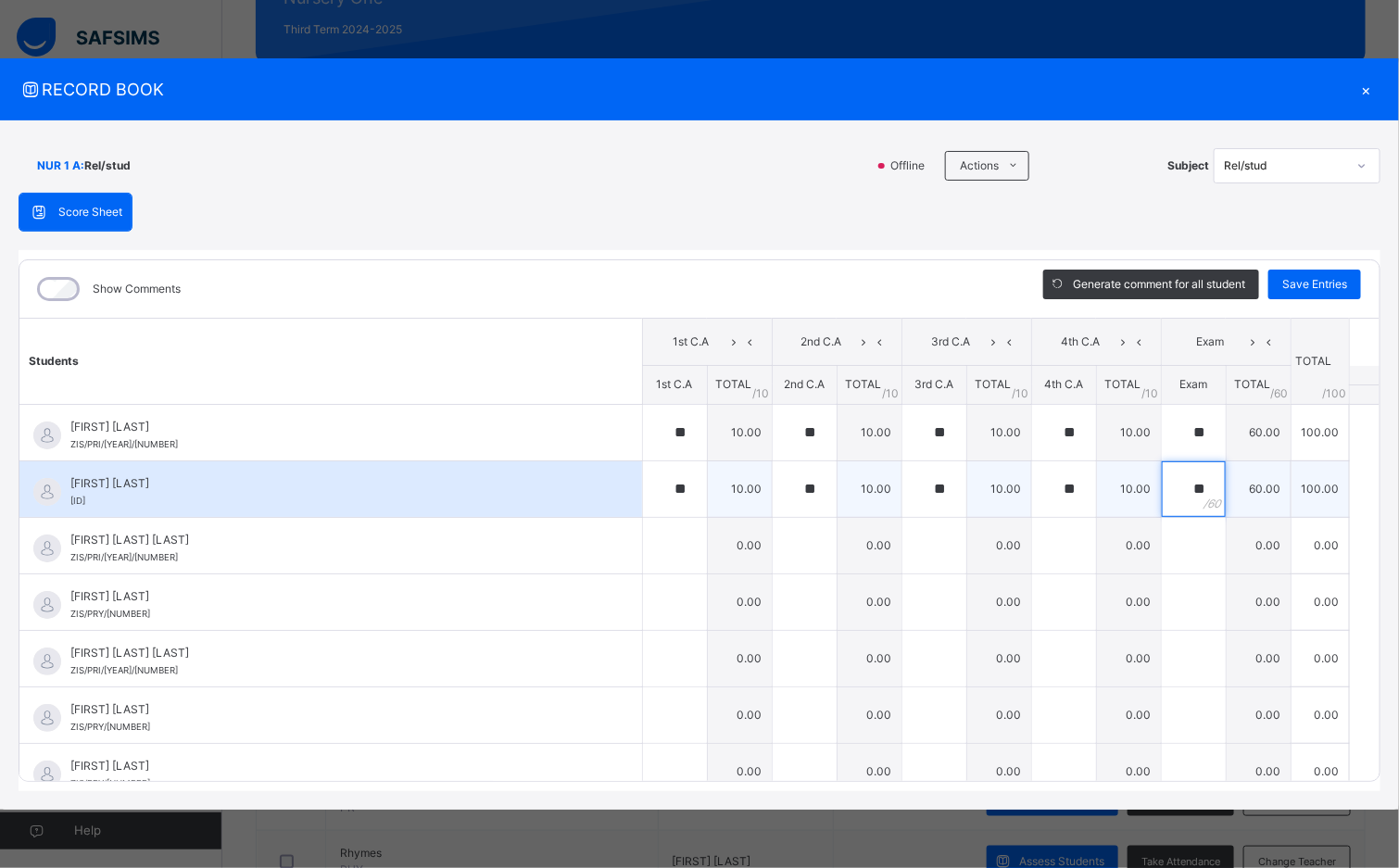 type on "**" 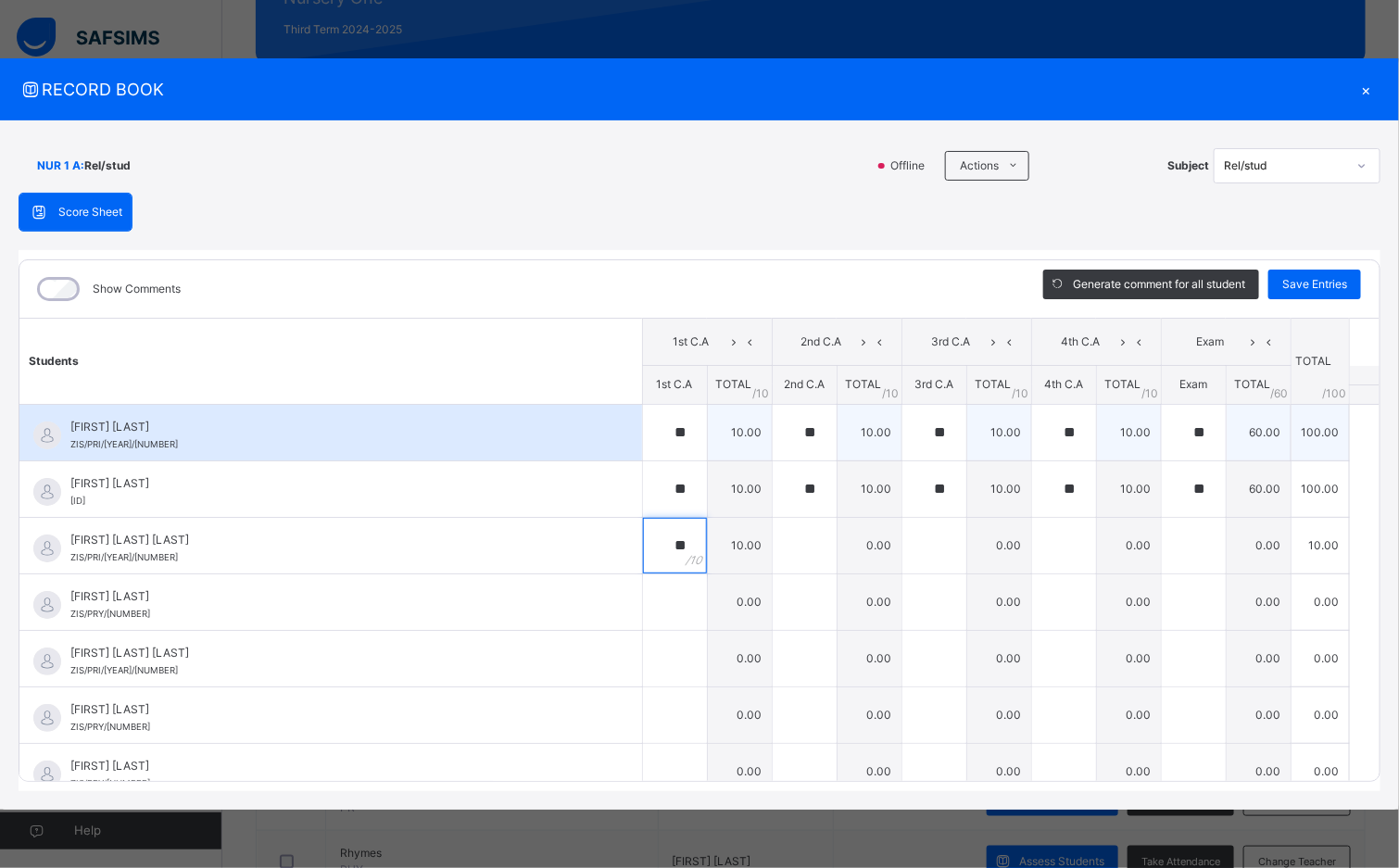 type on "**" 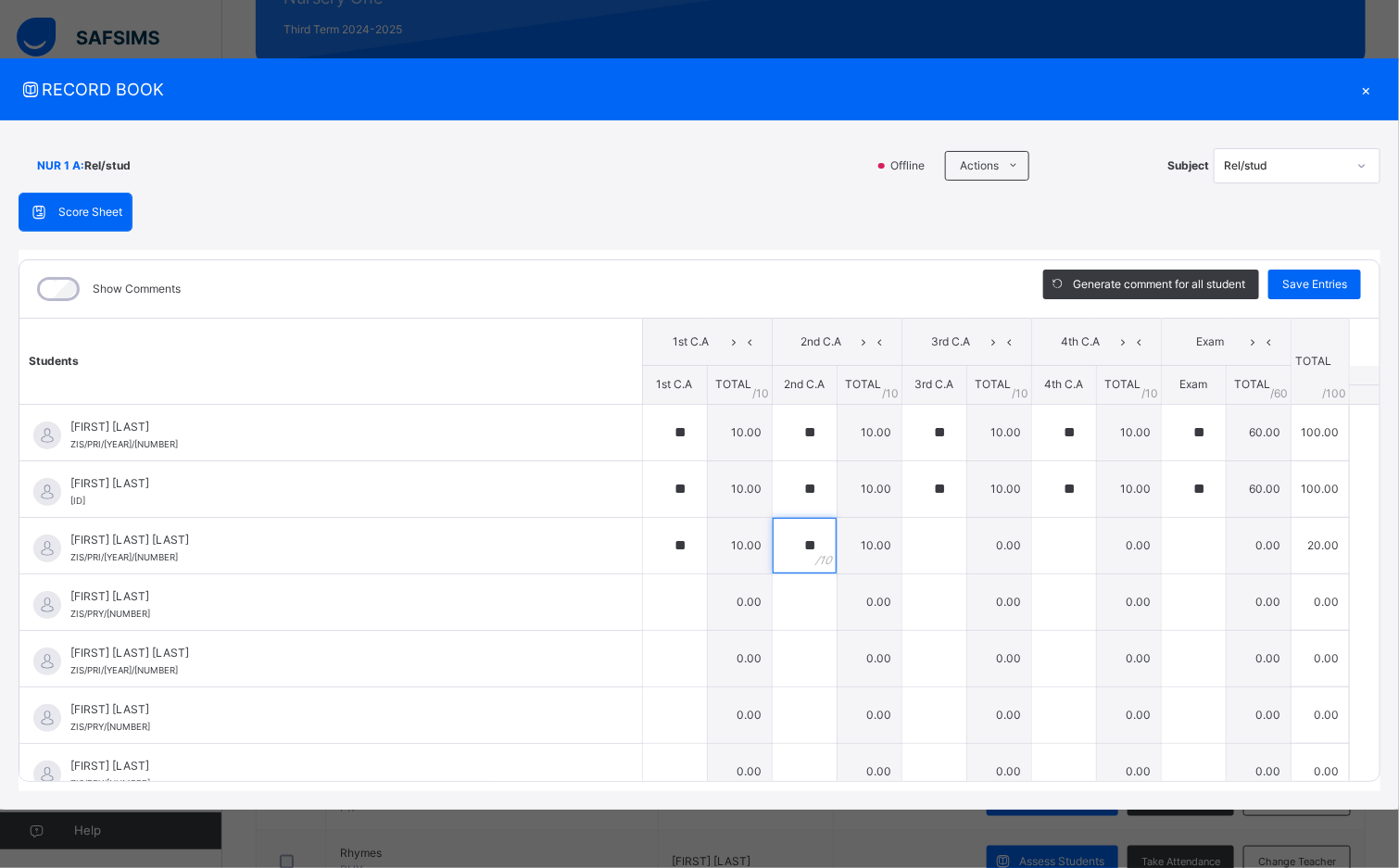 type on "**" 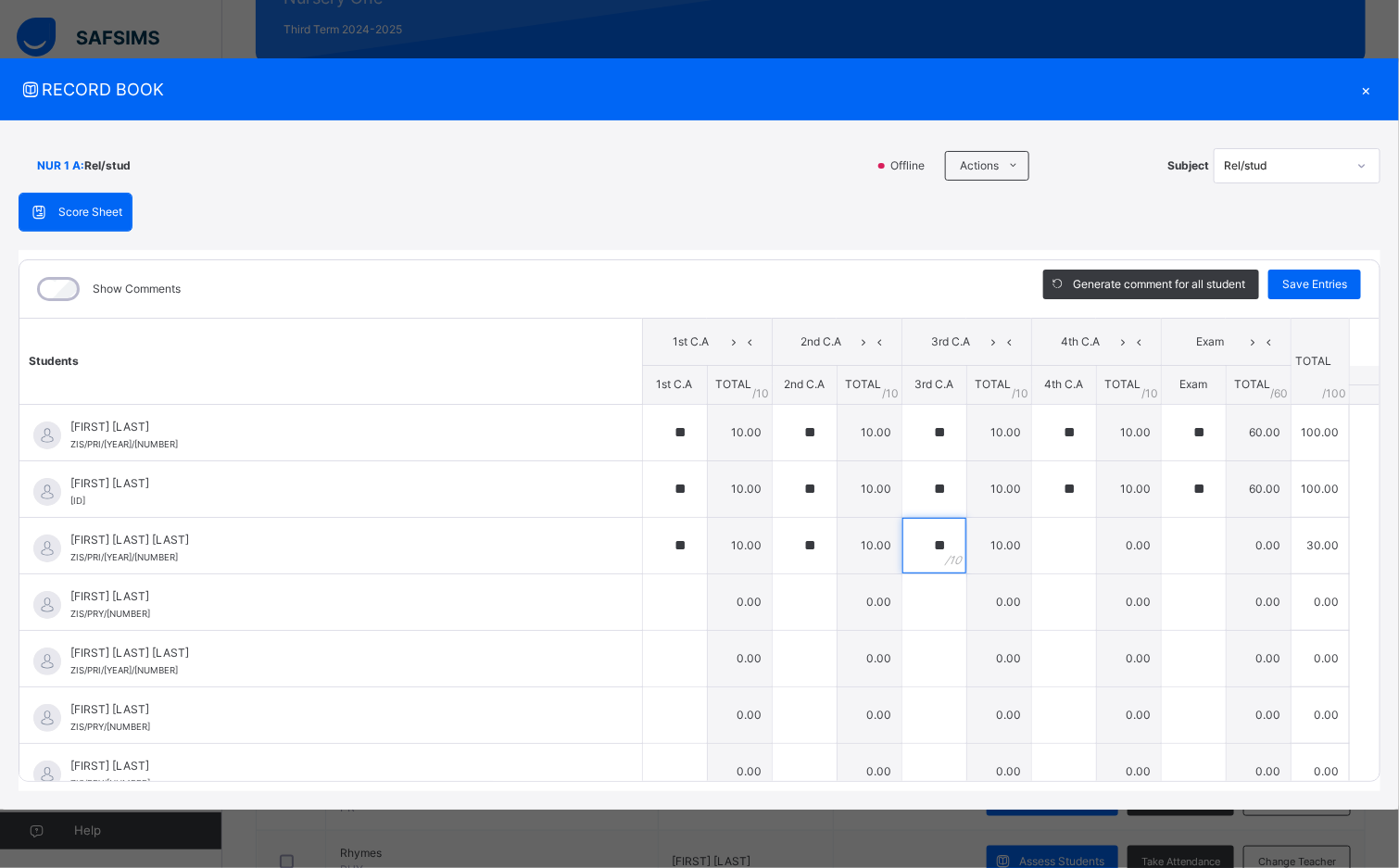 type on "**" 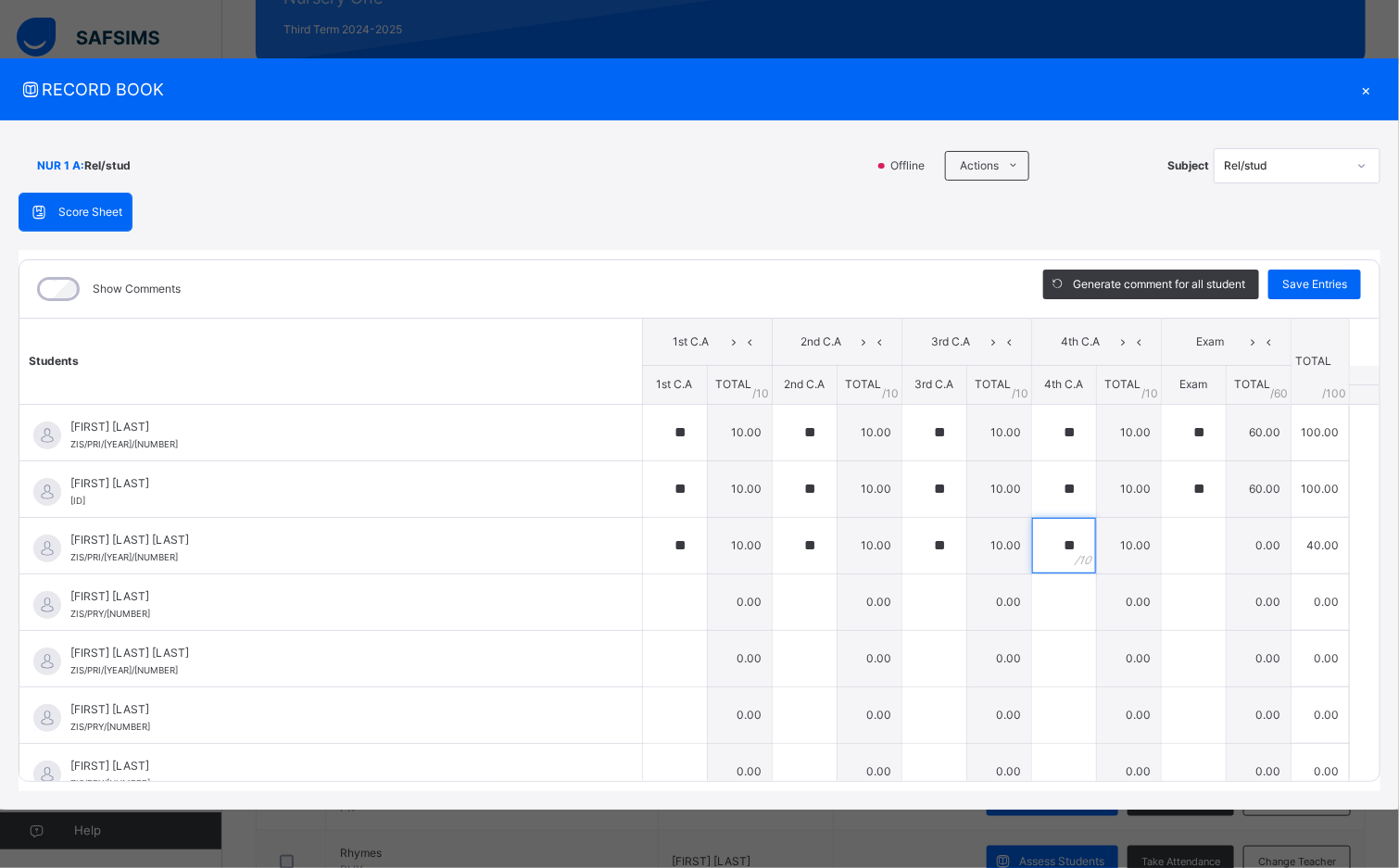 type on "**" 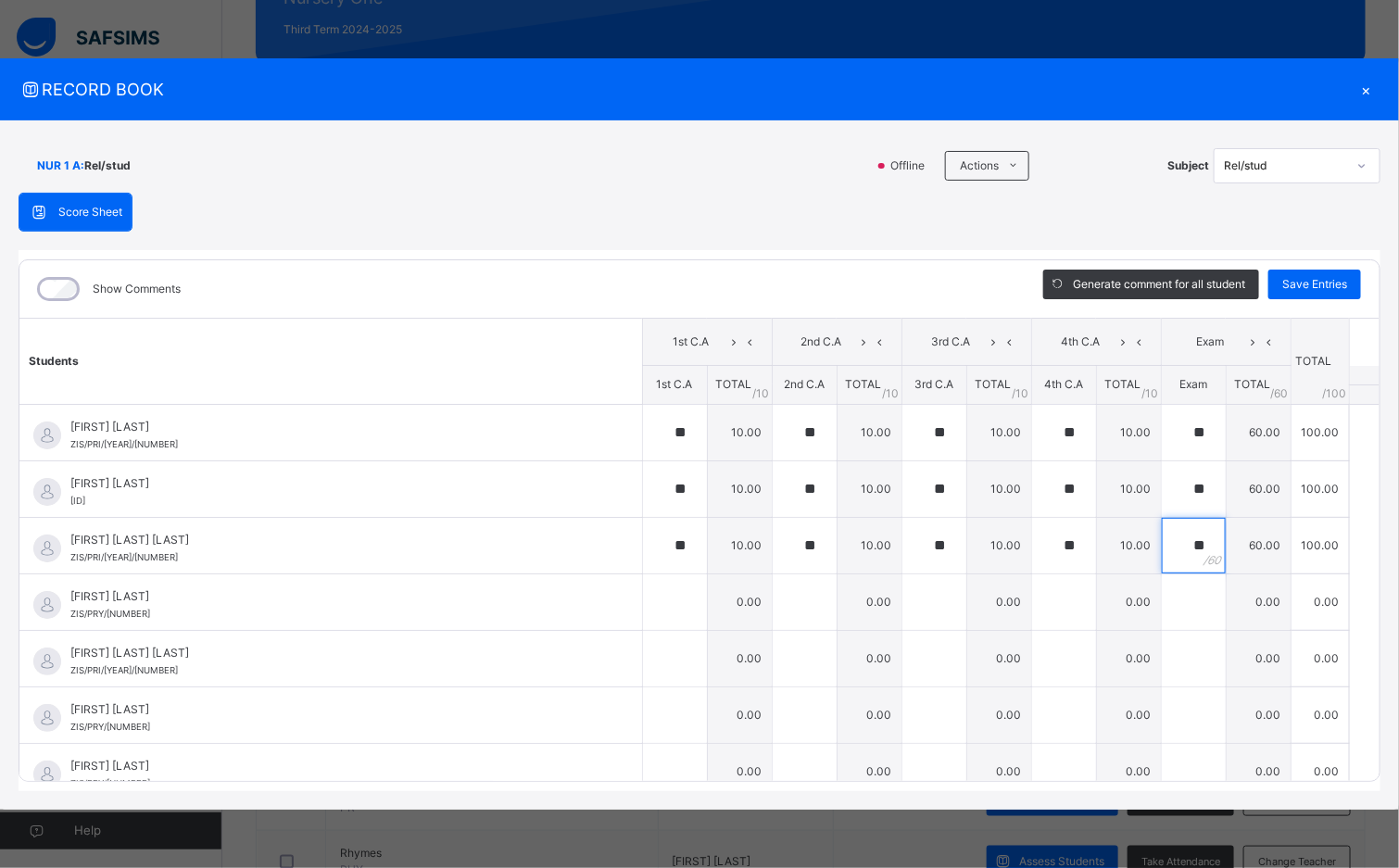 type on "**" 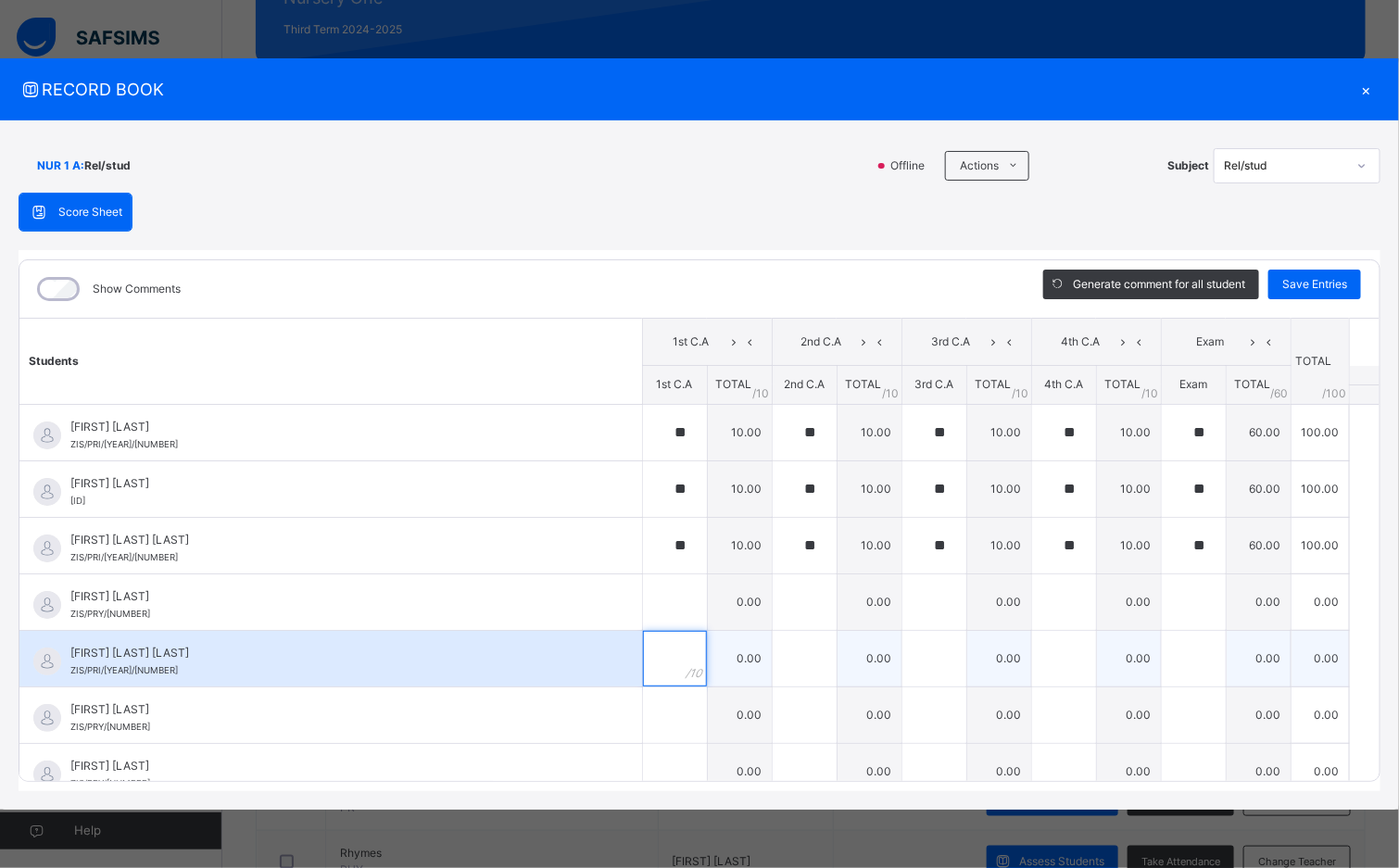 click at bounding box center (674, 659) 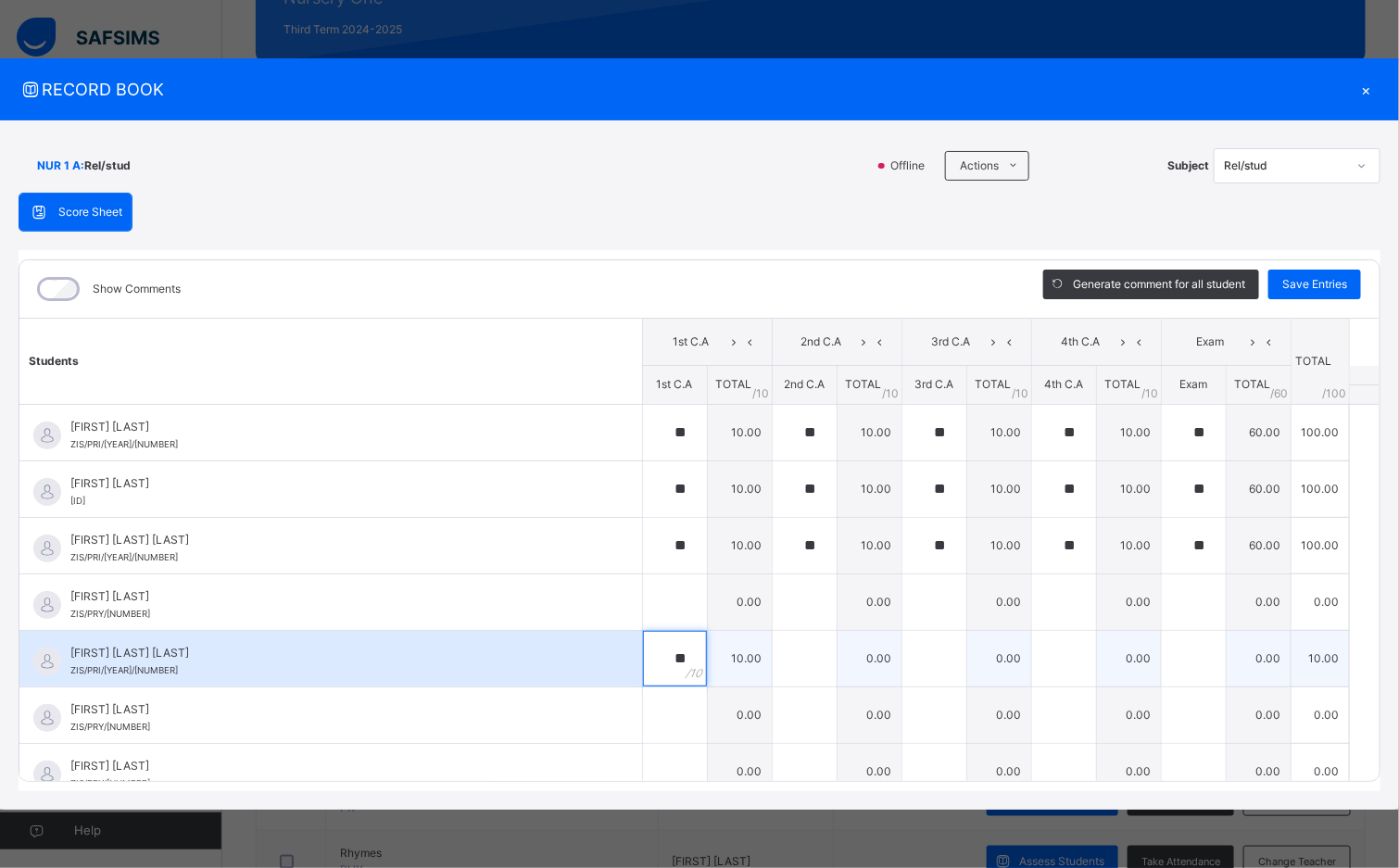 type on "**" 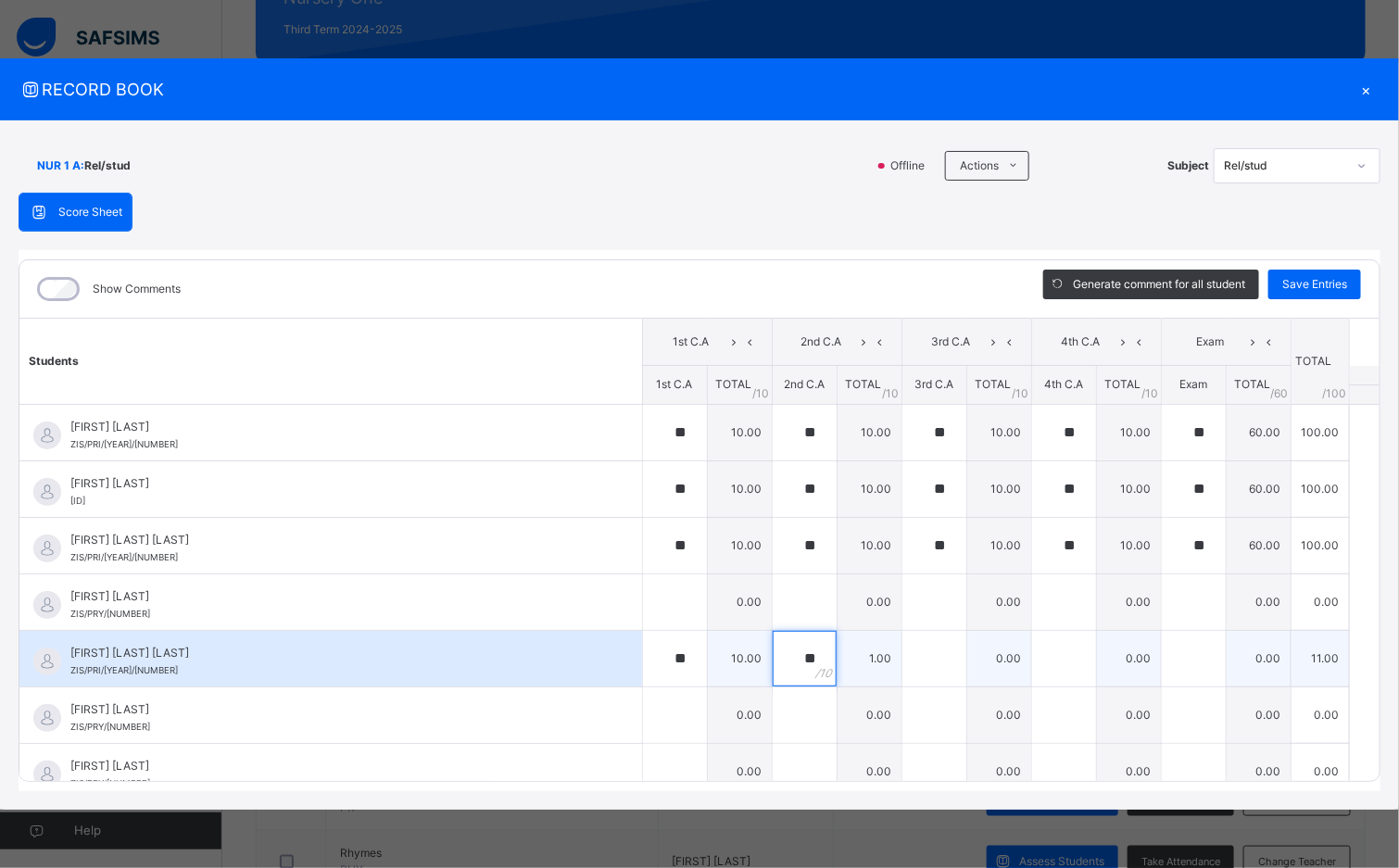 type on "**" 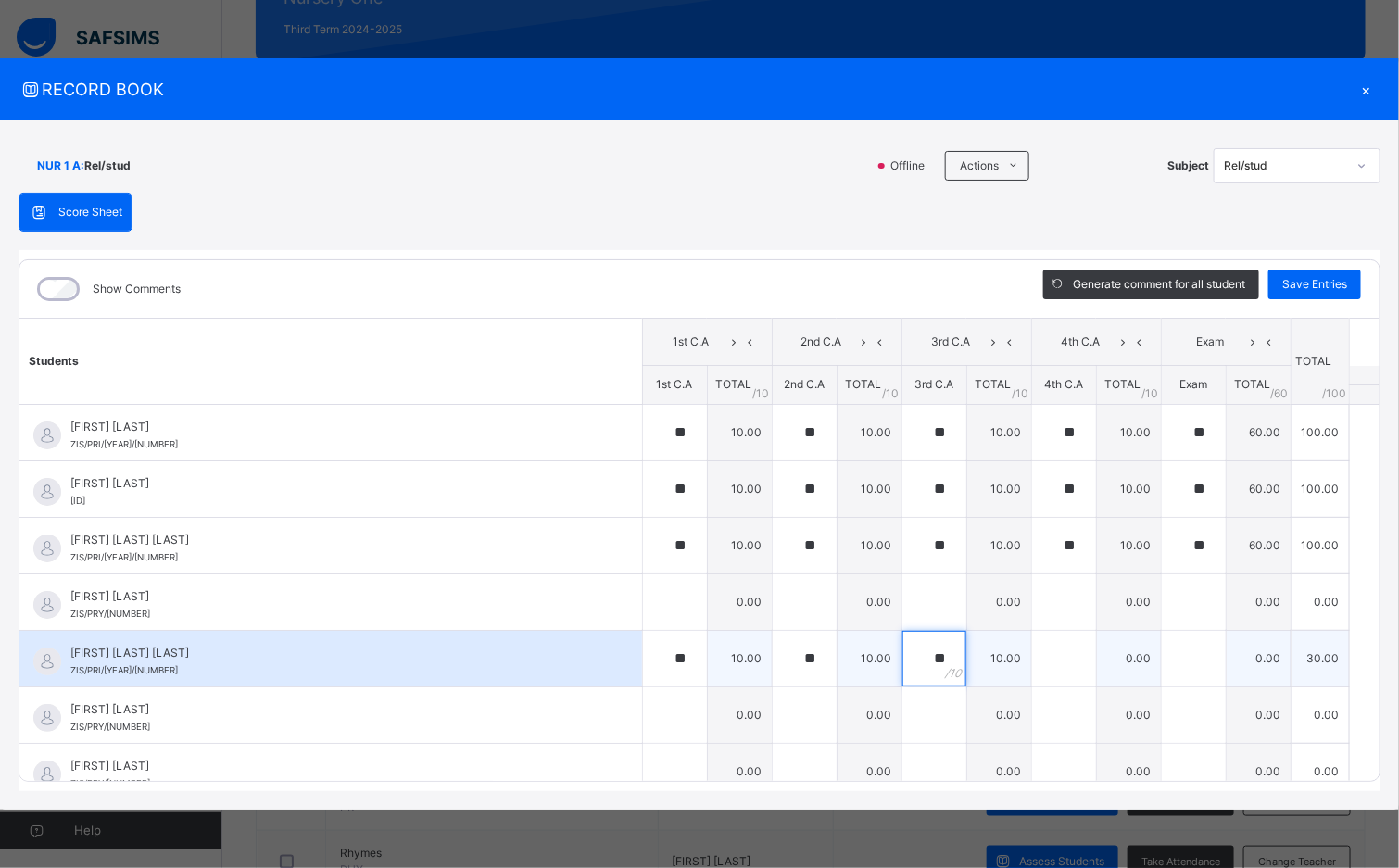 type on "**" 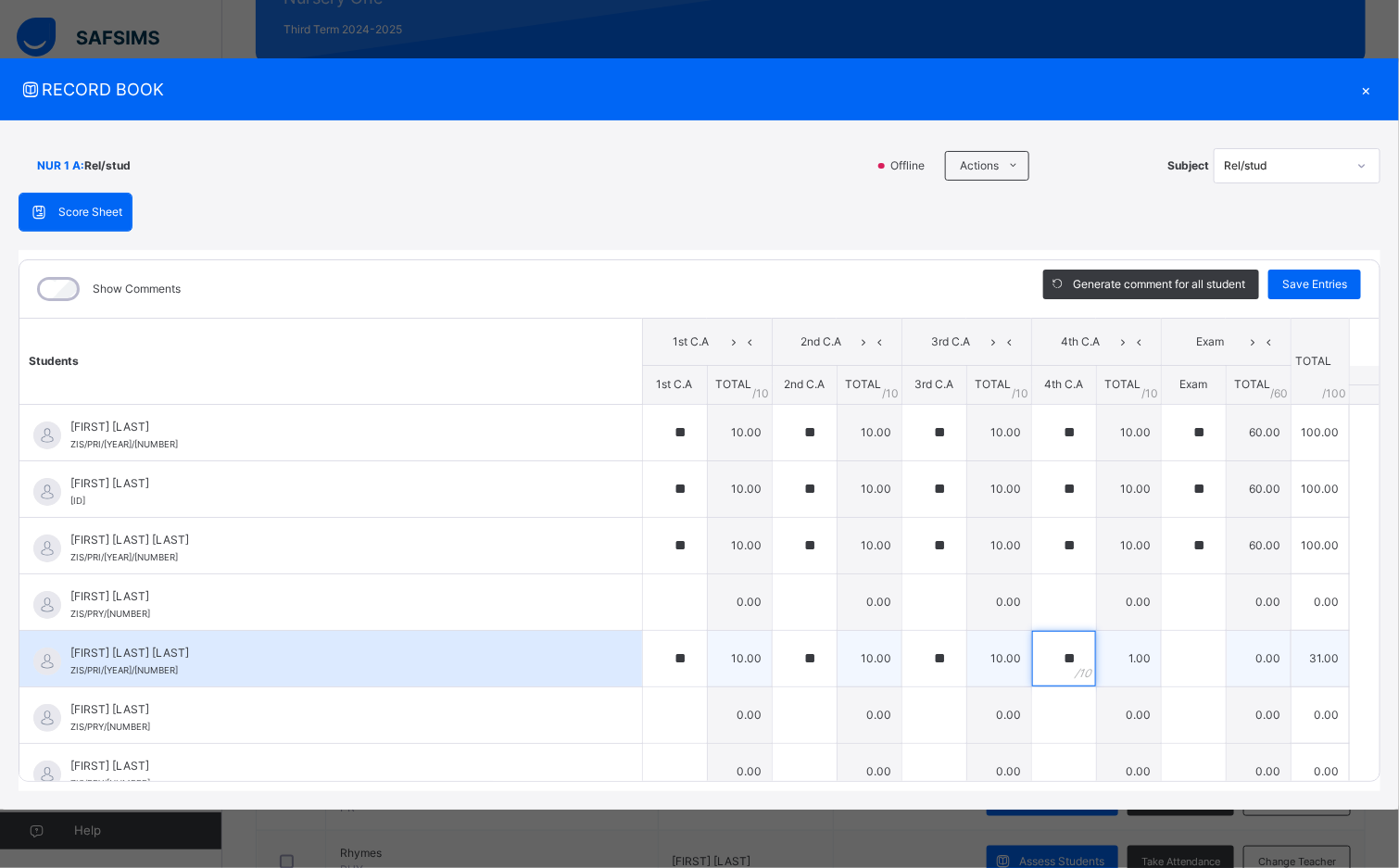 type on "**" 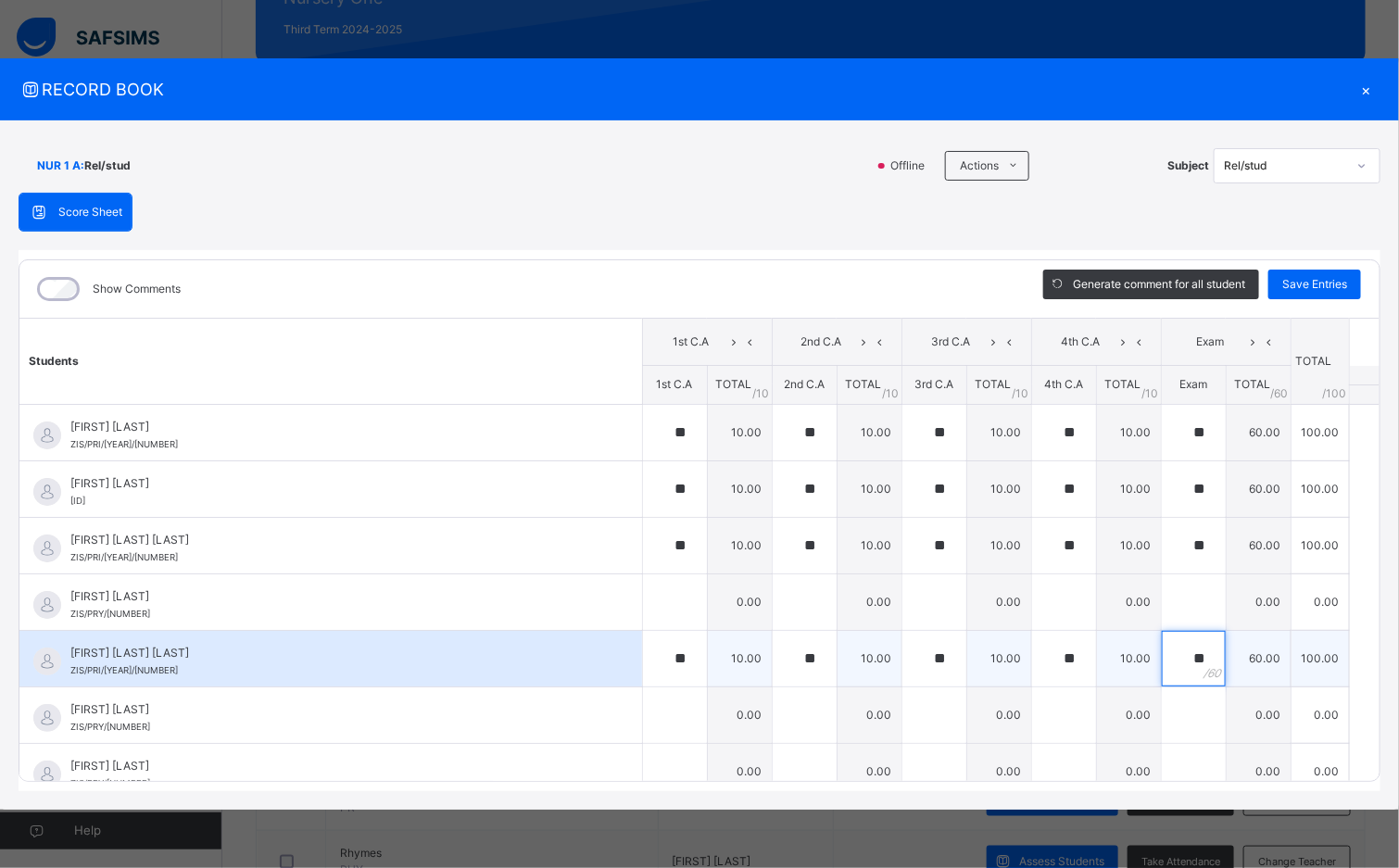type on "**" 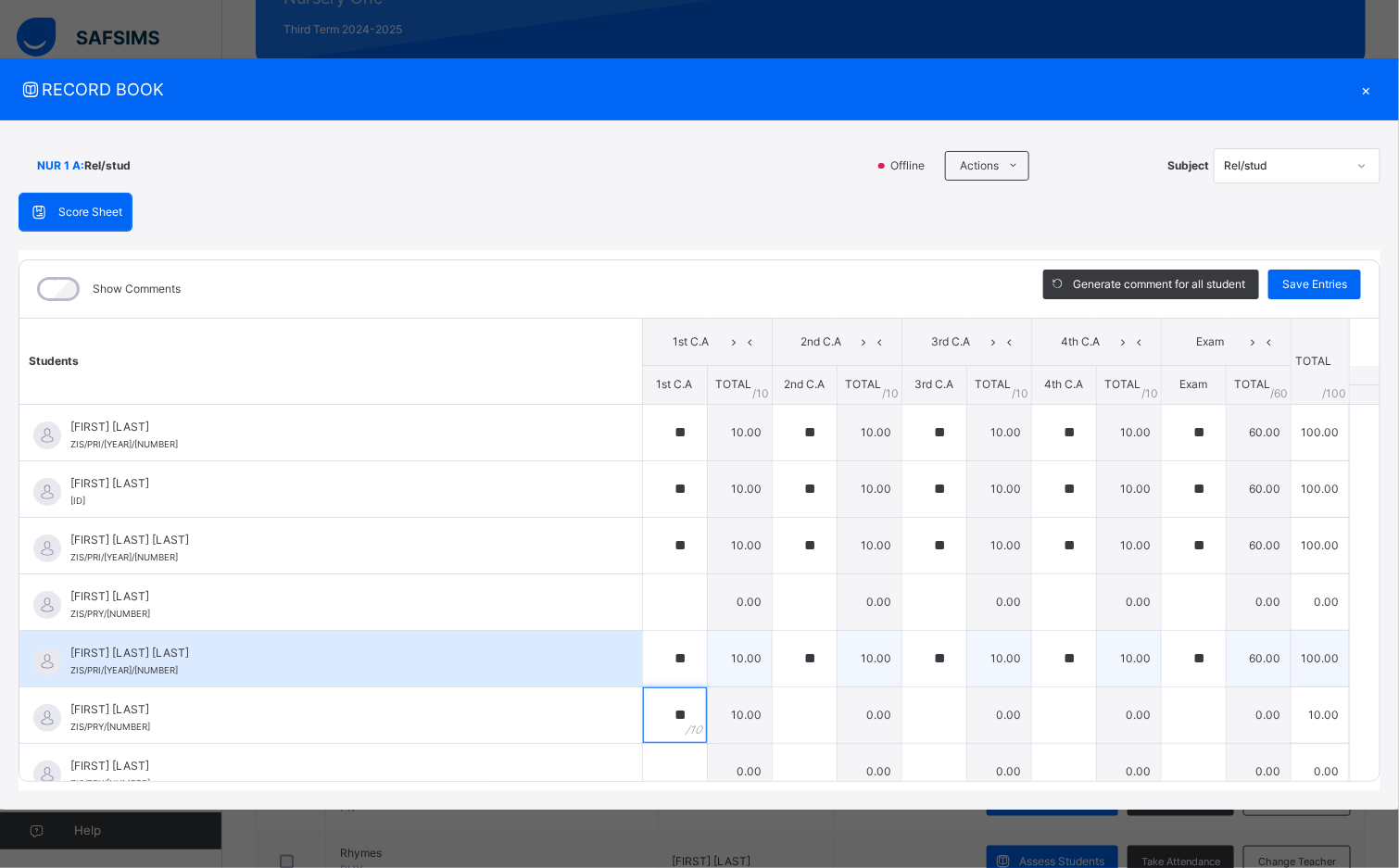 type on "**" 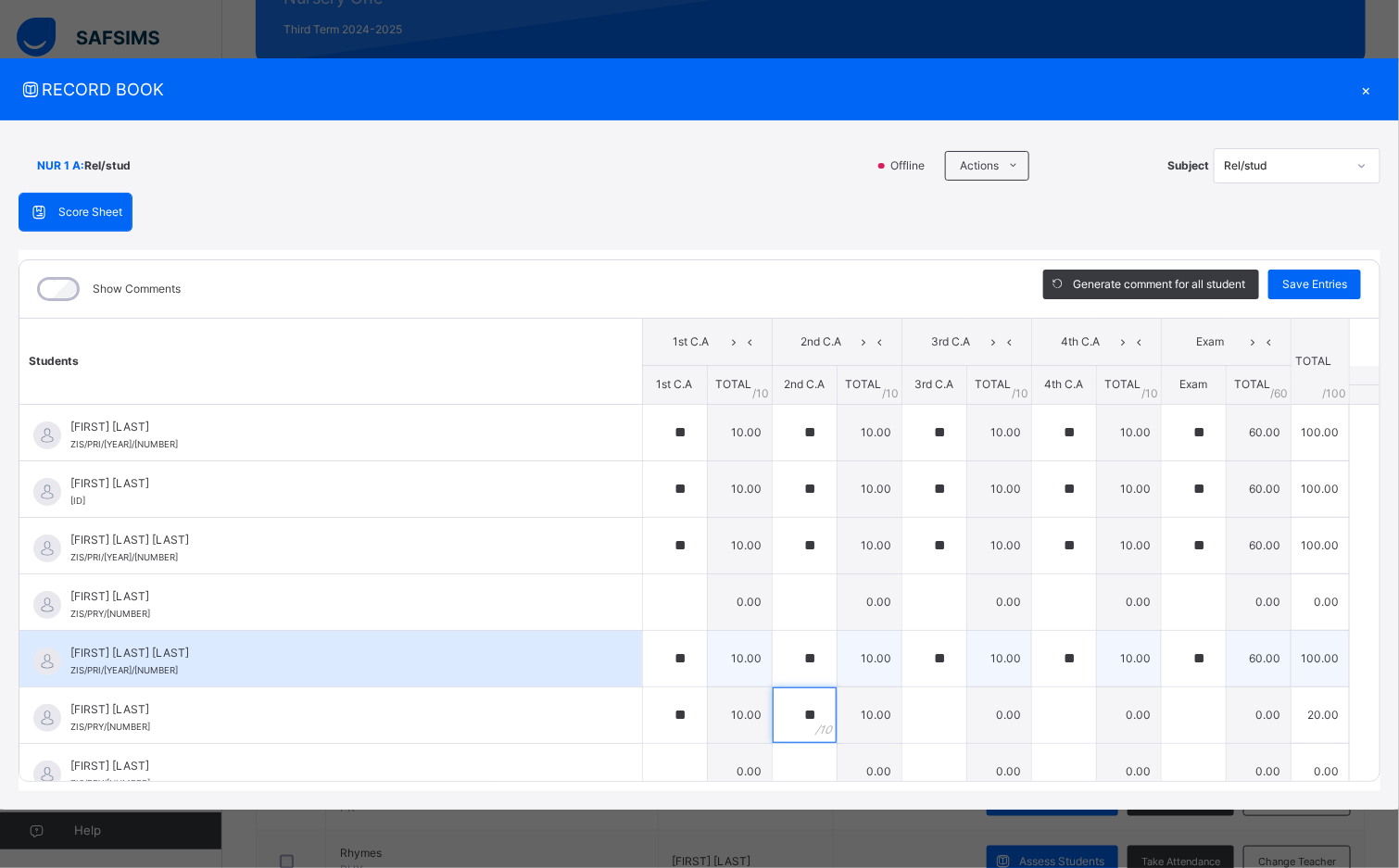 type on "**" 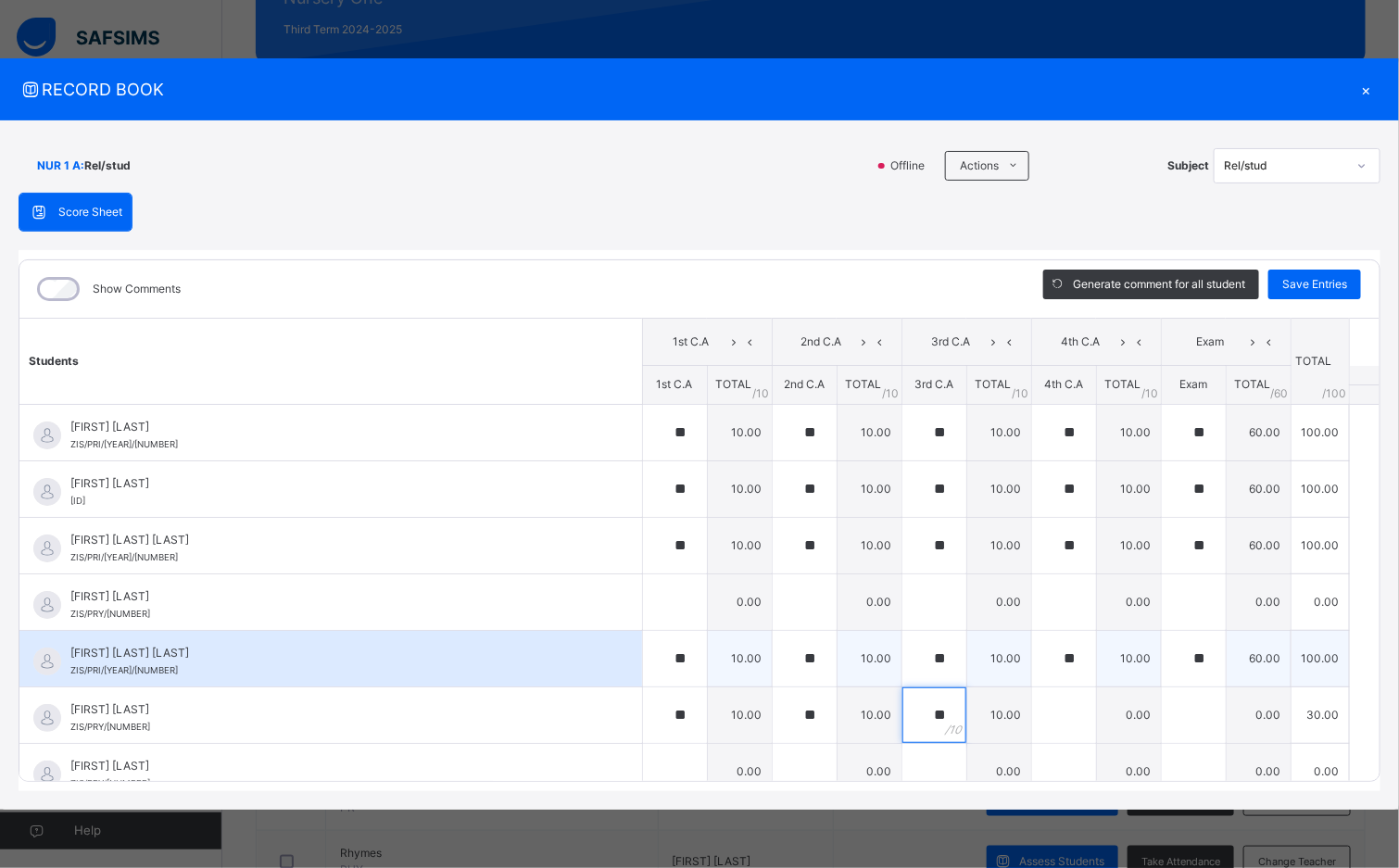 type on "**" 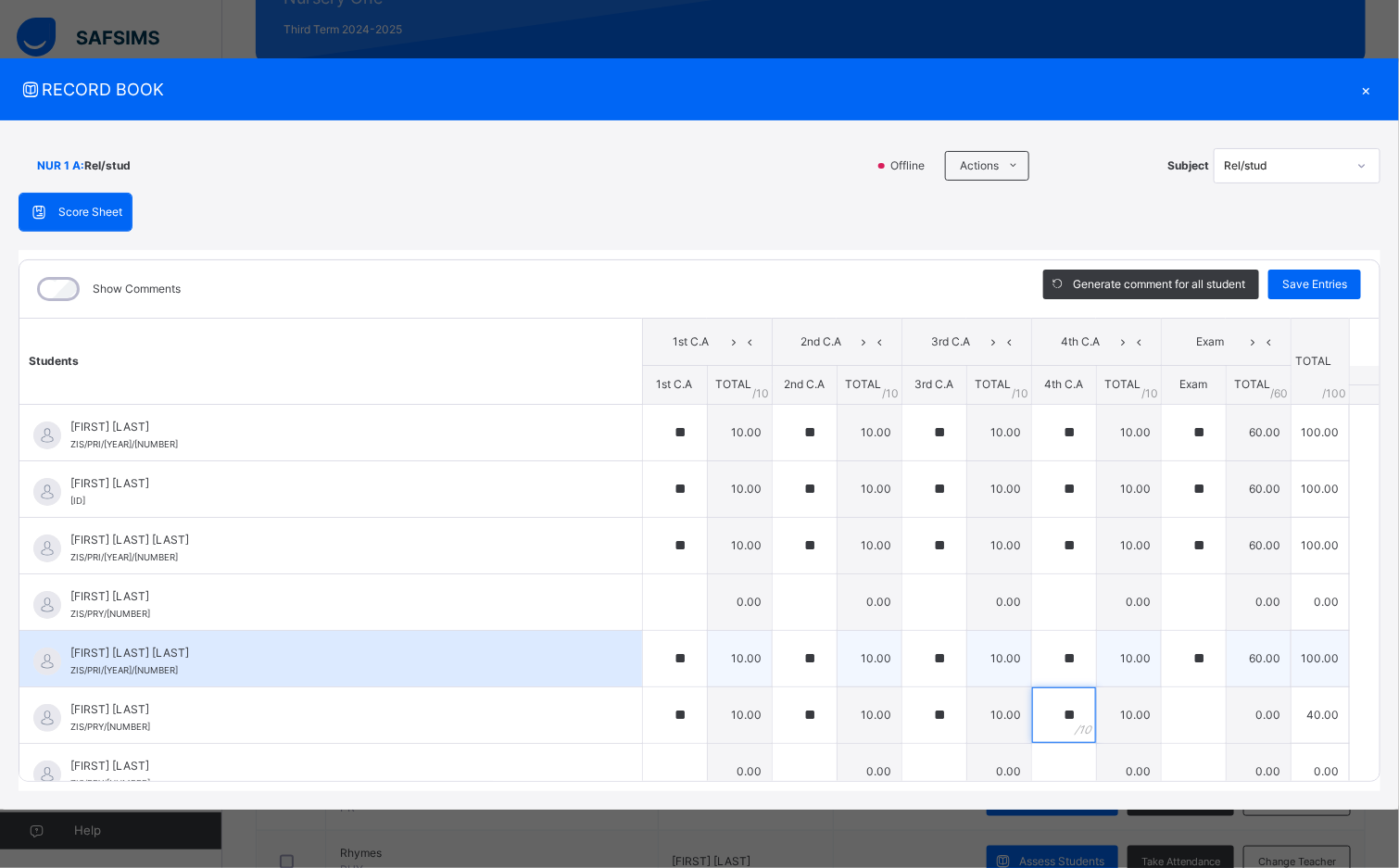 type on "**" 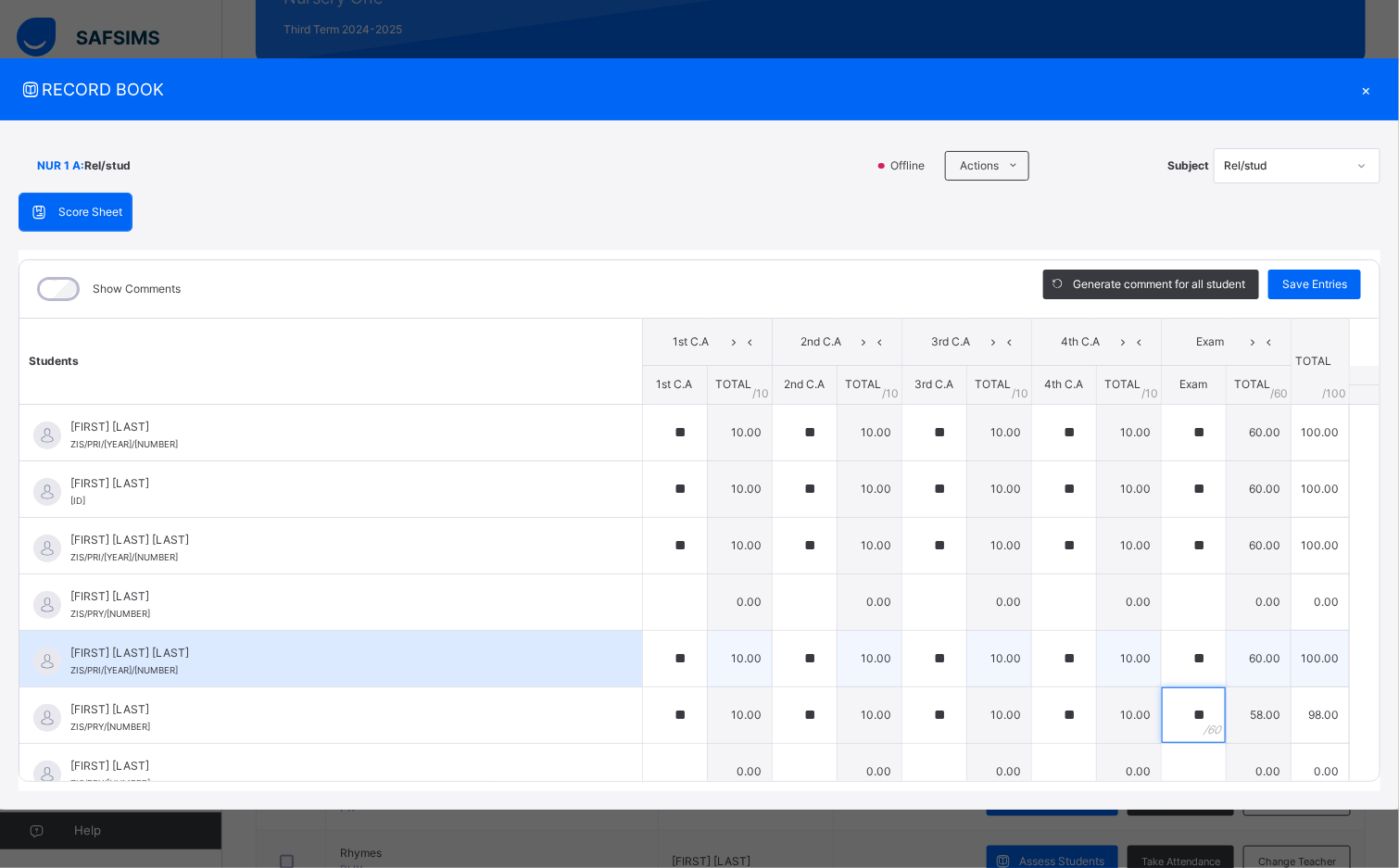 type on "**" 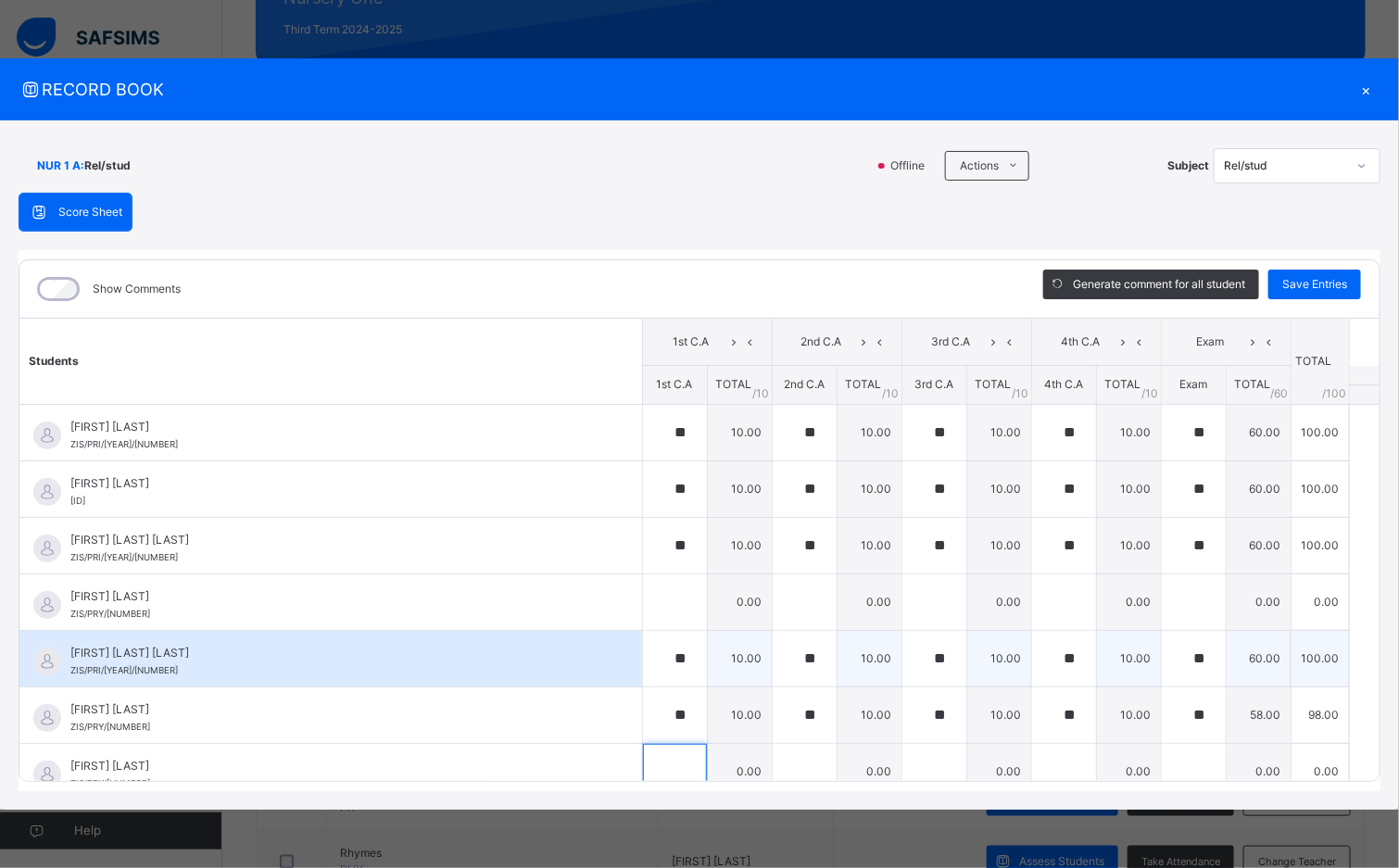 scroll, scrollTop: 22, scrollLeft: 0, axis: vertical 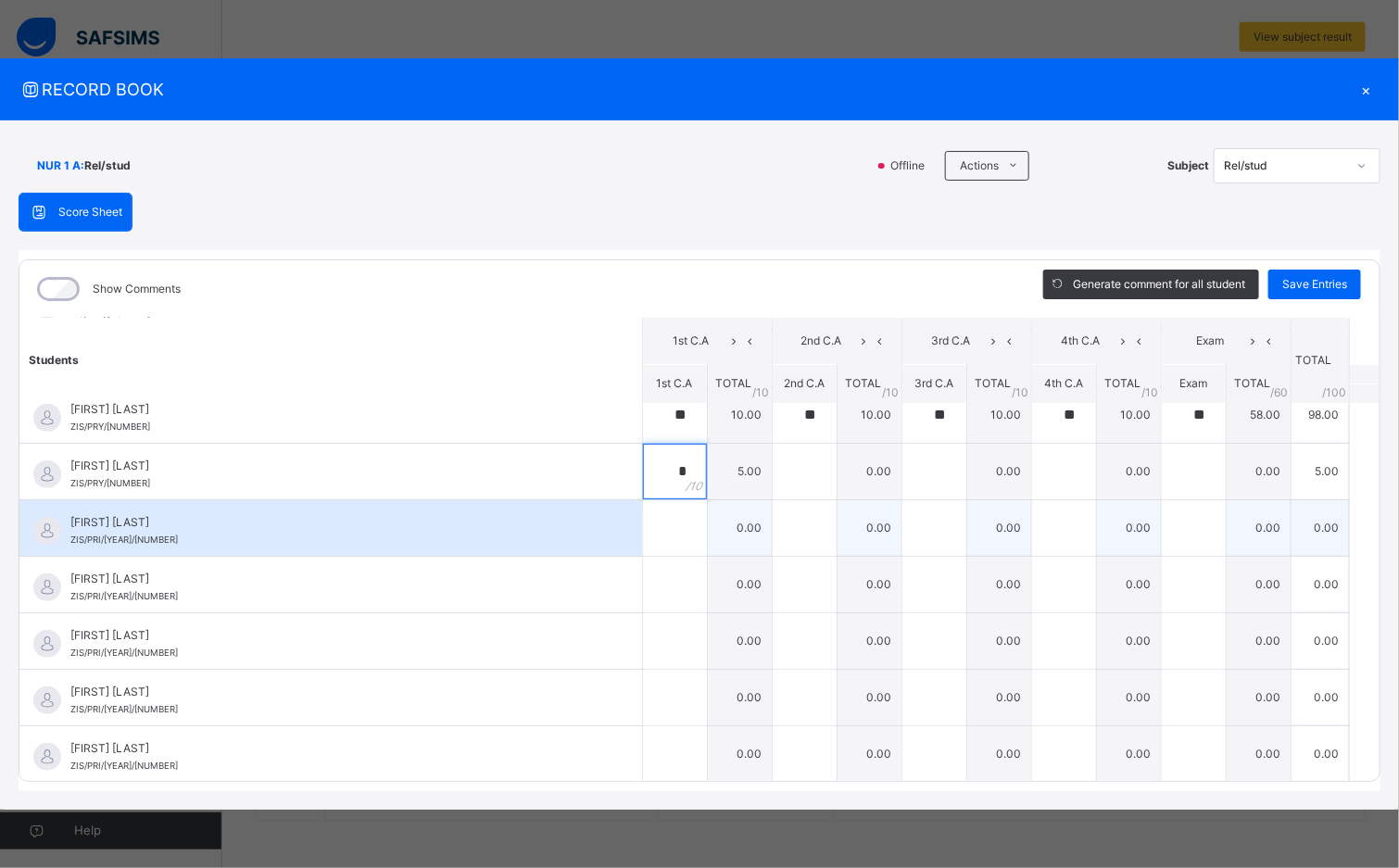 type on "*" 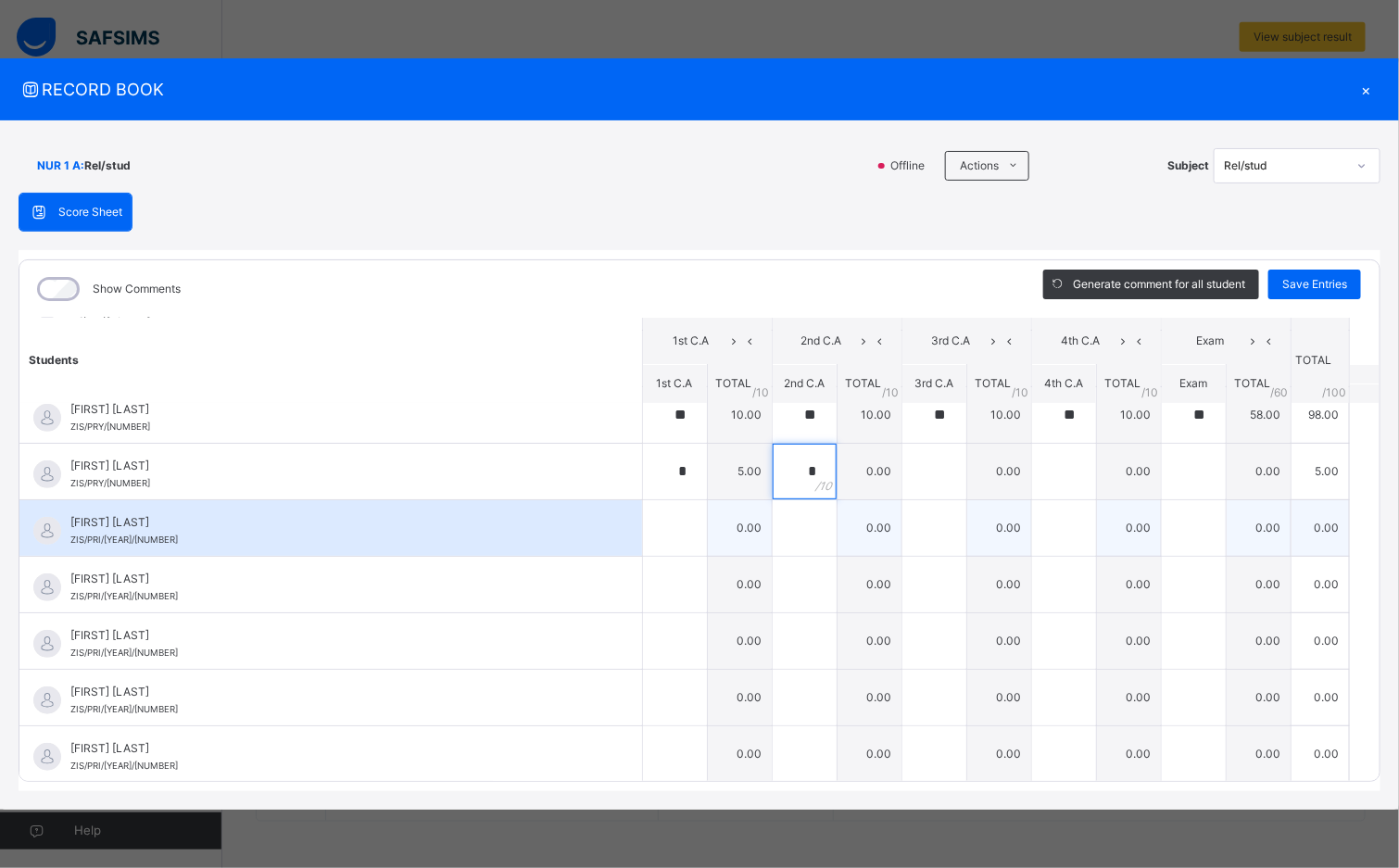 type on "*" 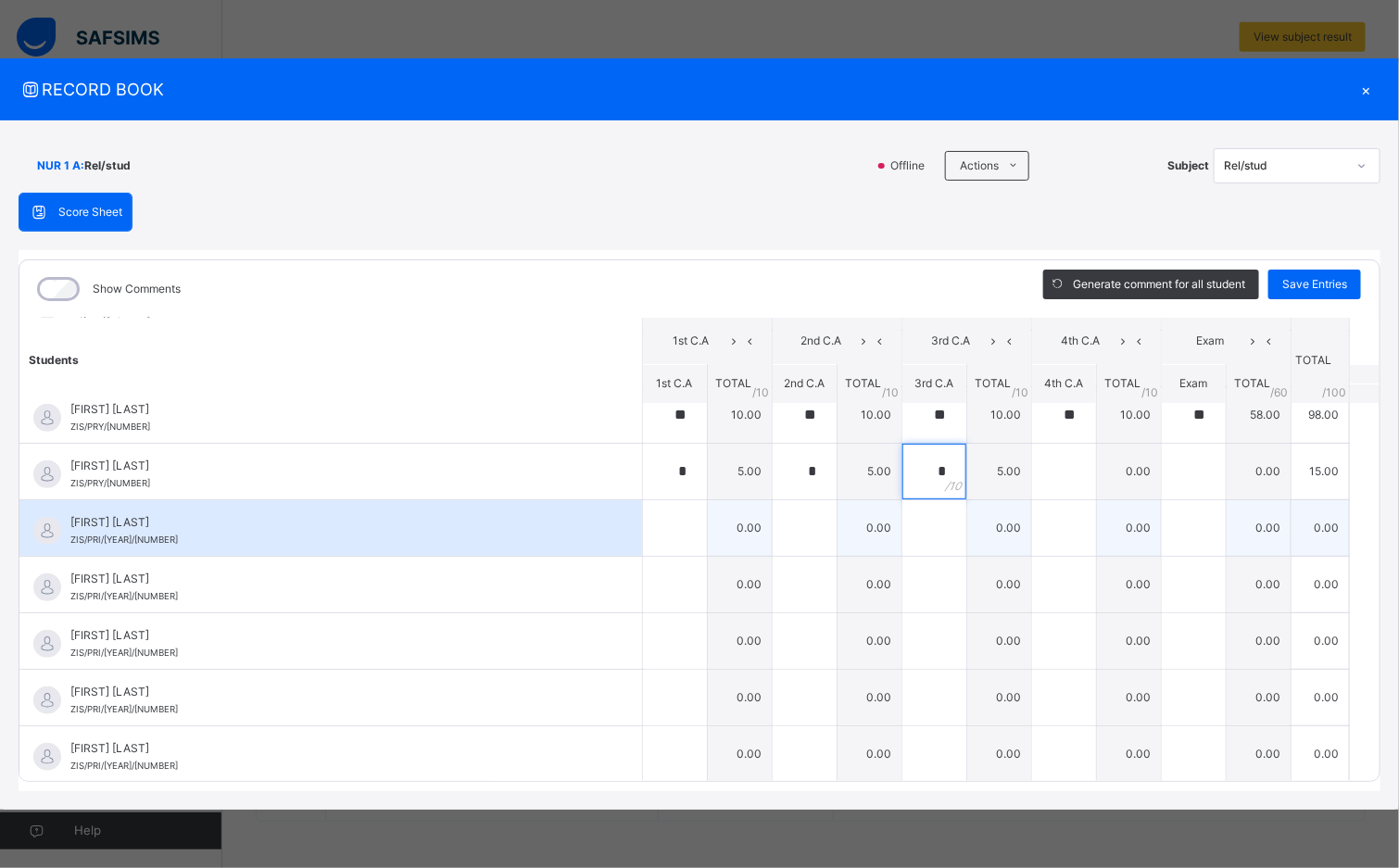 type on "*" 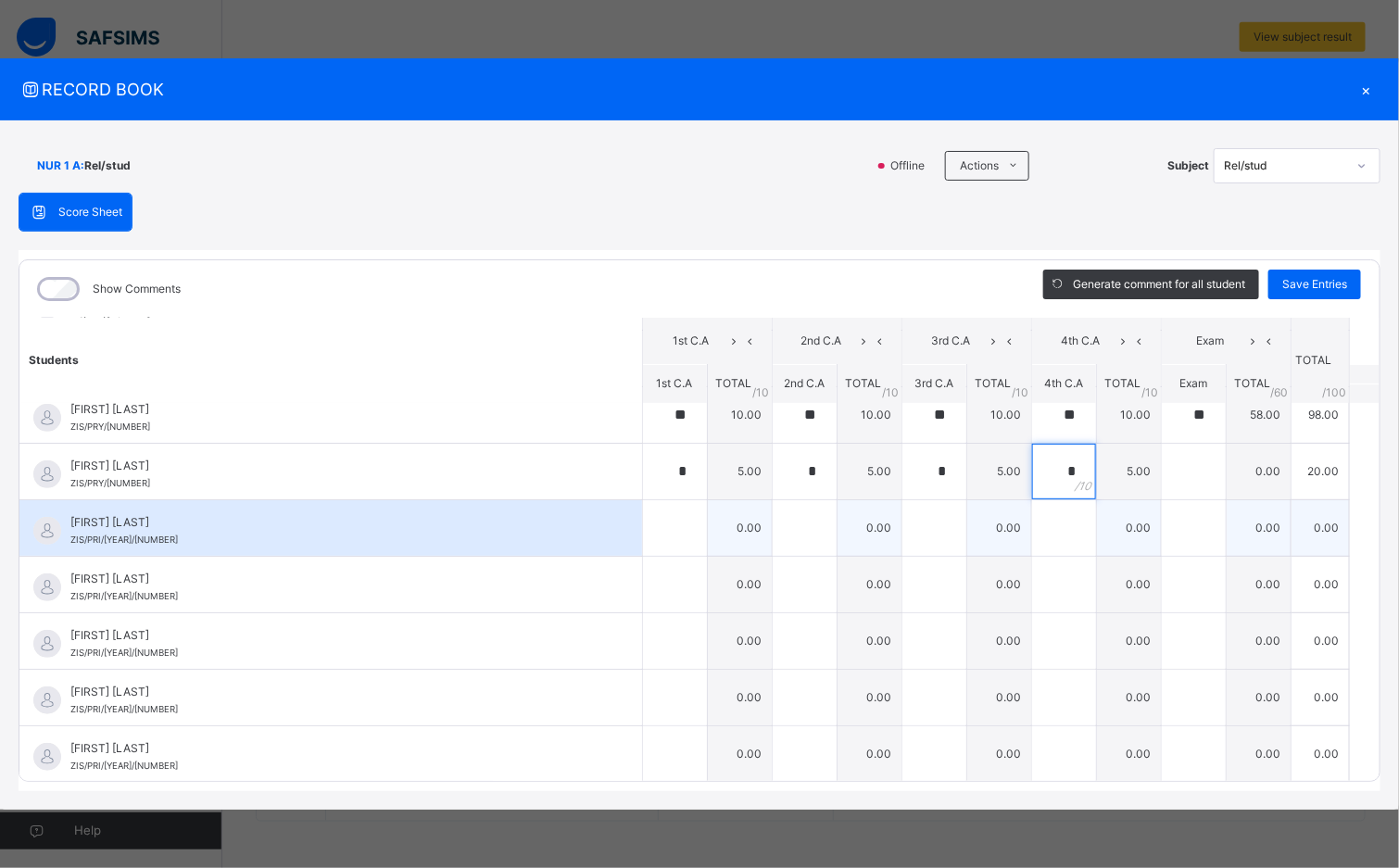 type on "*" 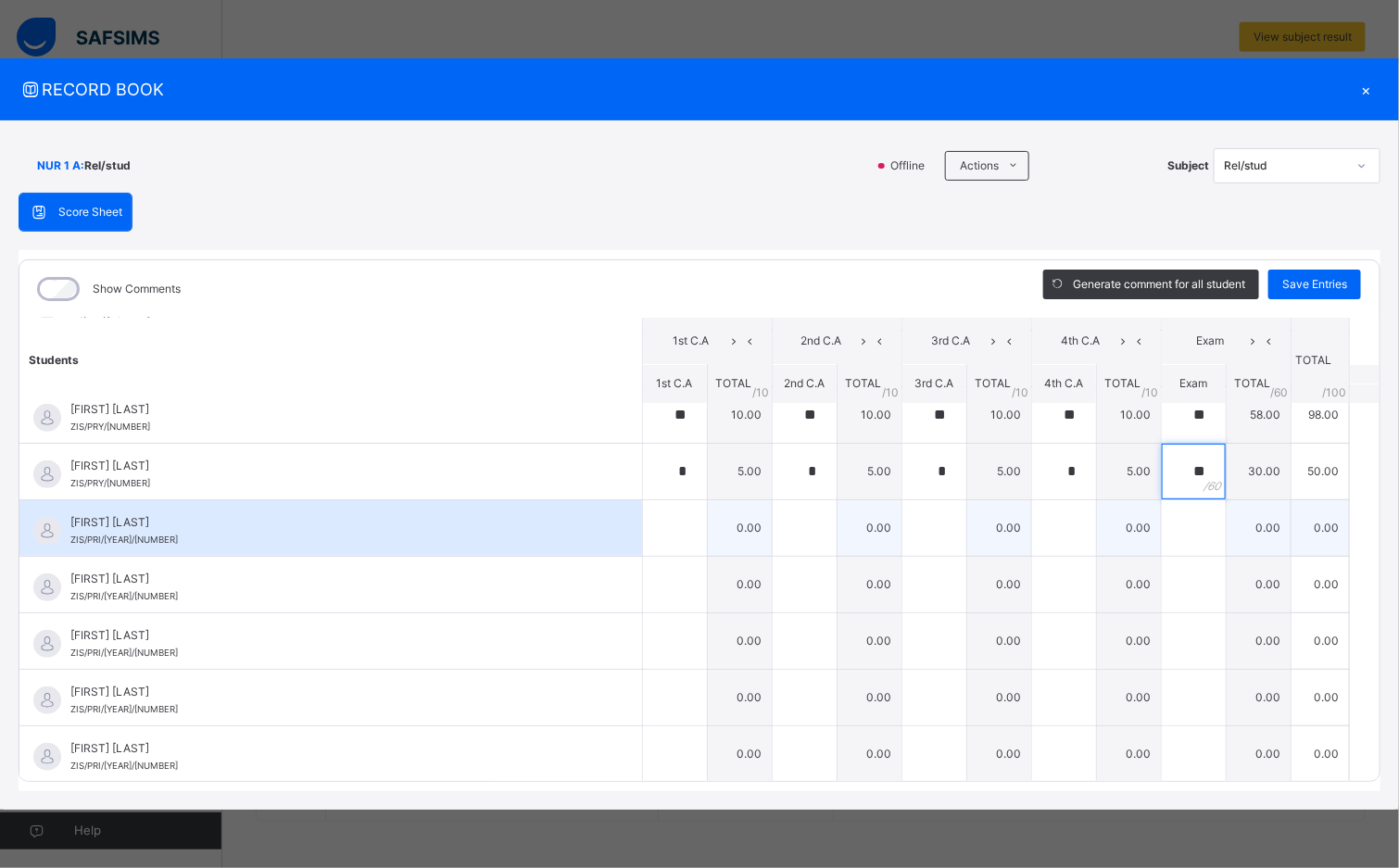 type on "**" 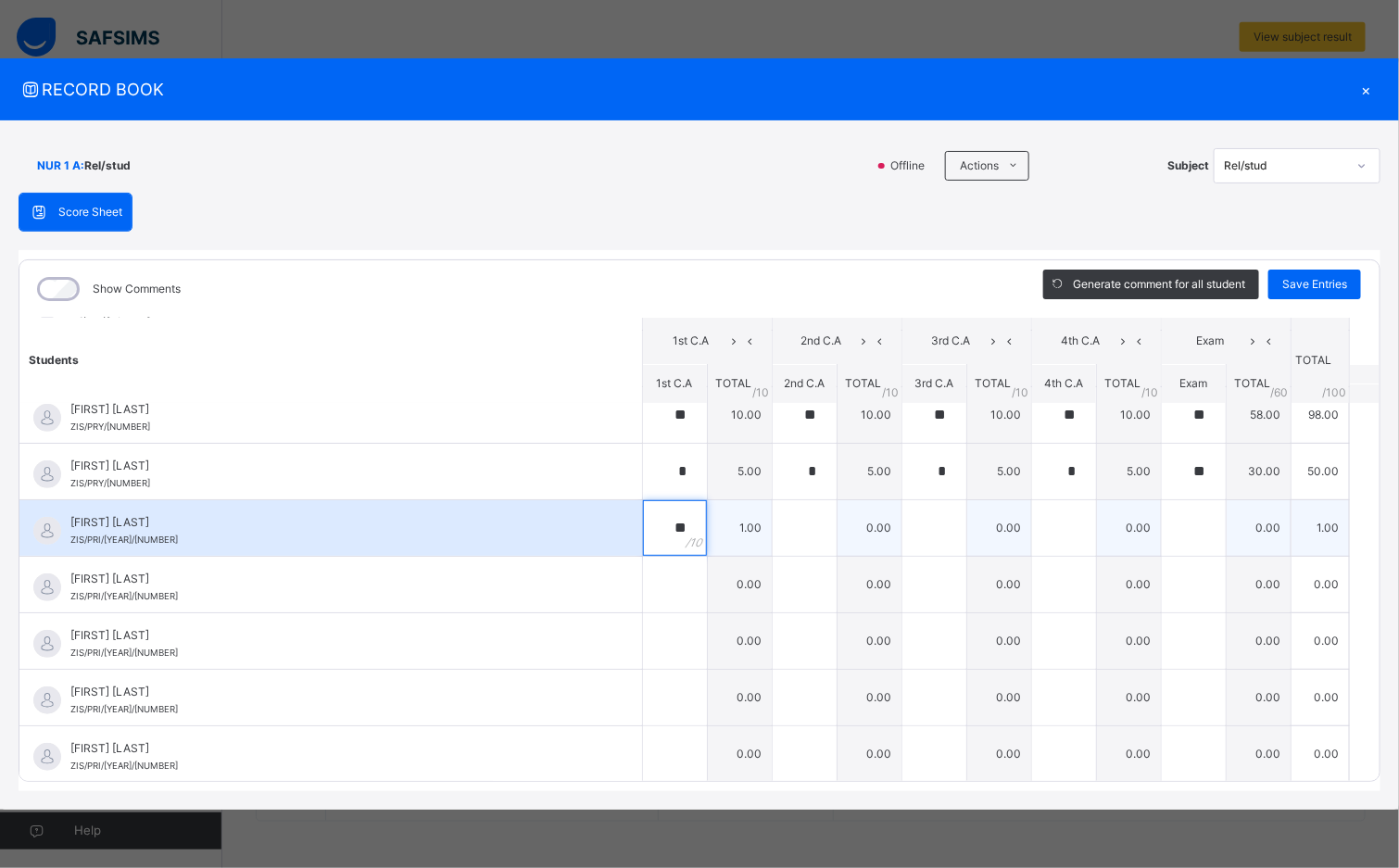 type on "**" 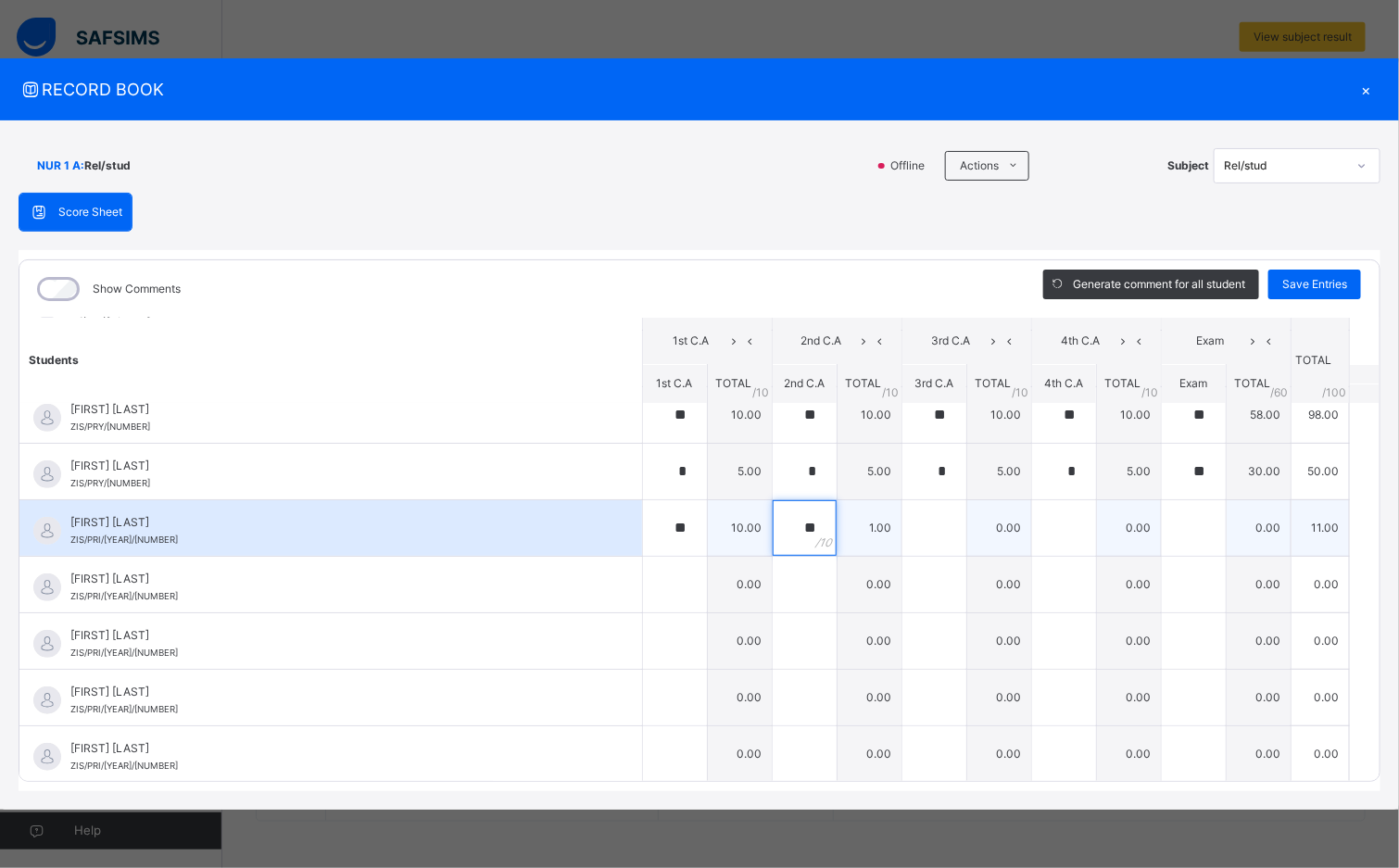 type on "**" 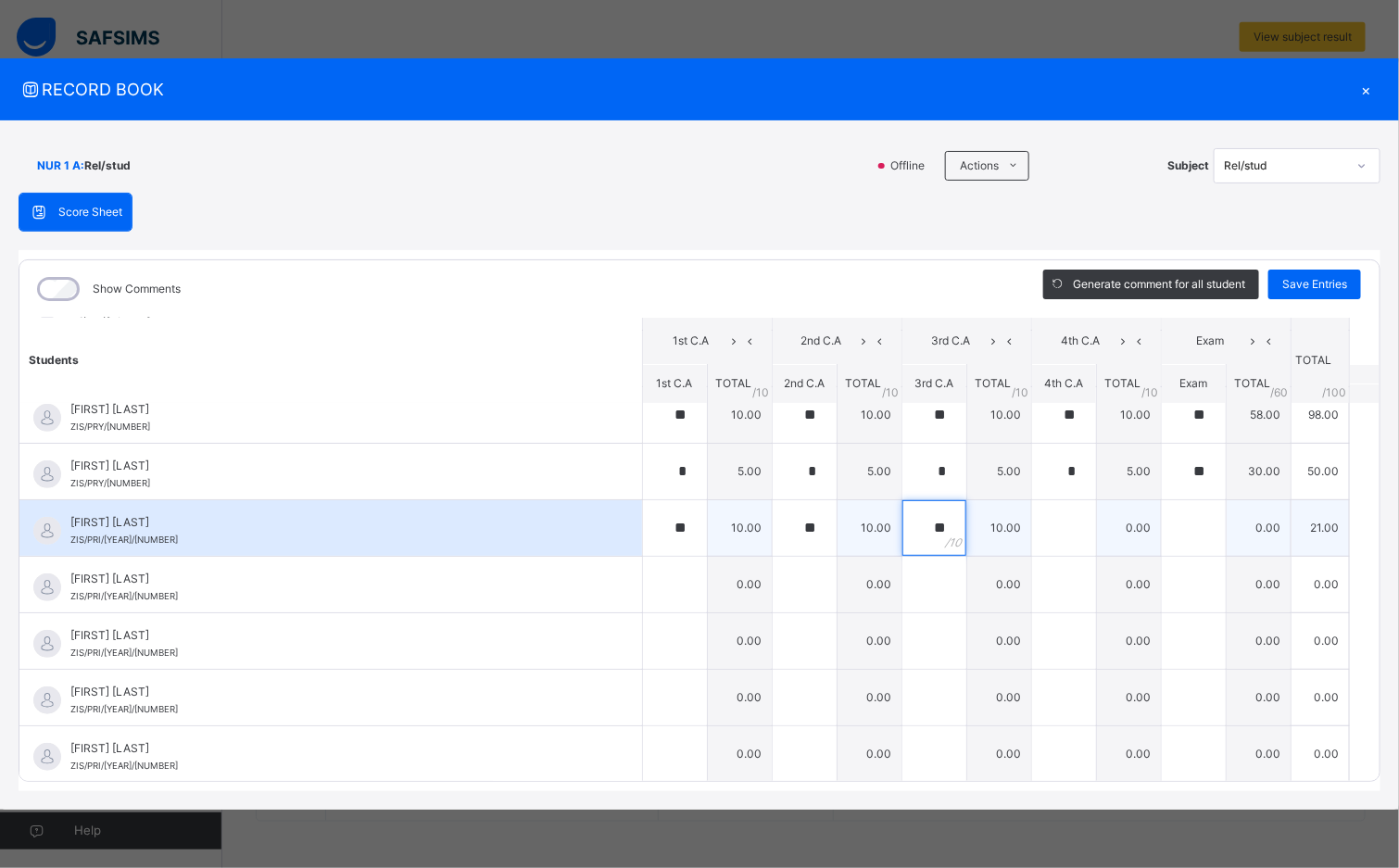 type on "**" 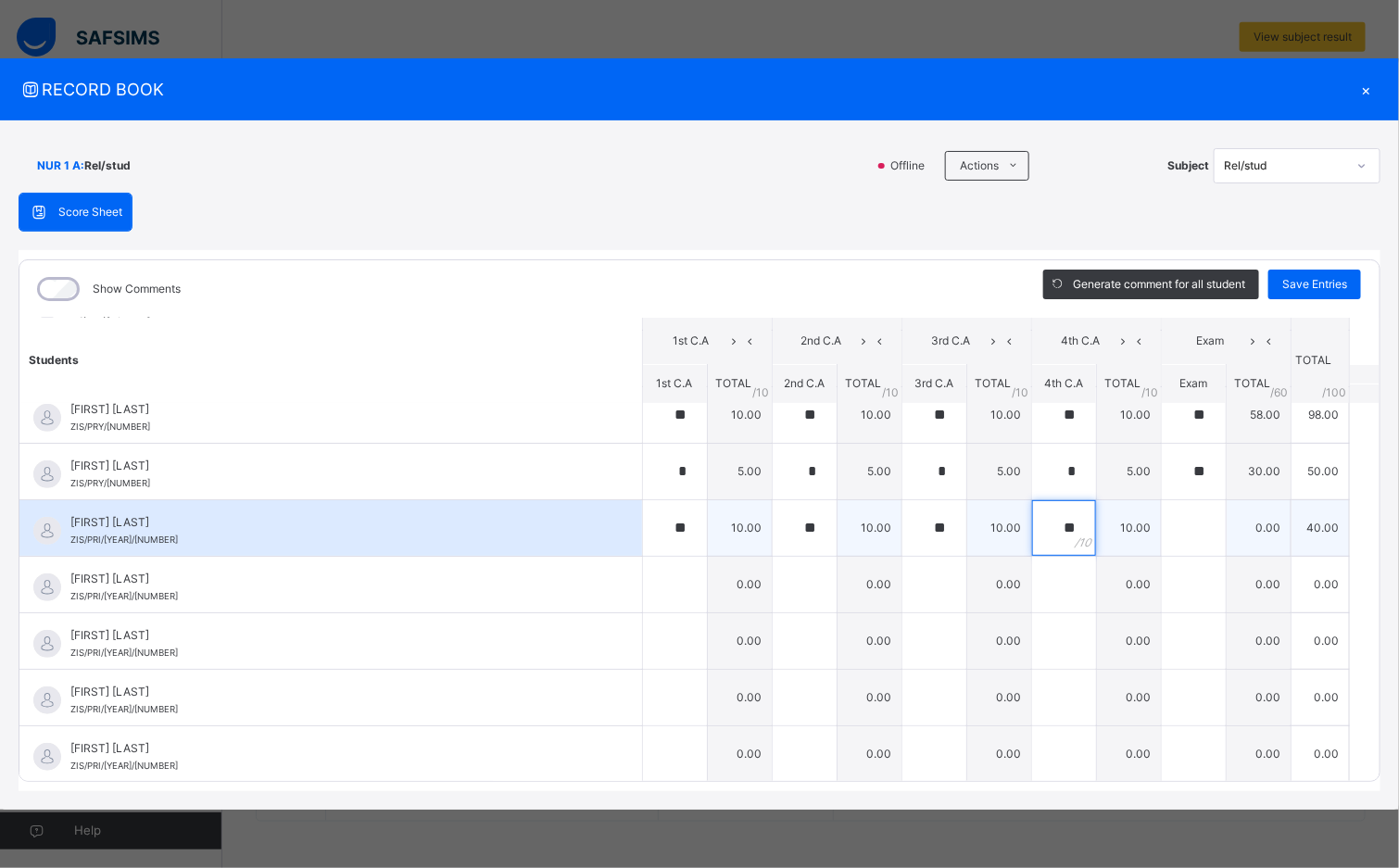 type on "**" 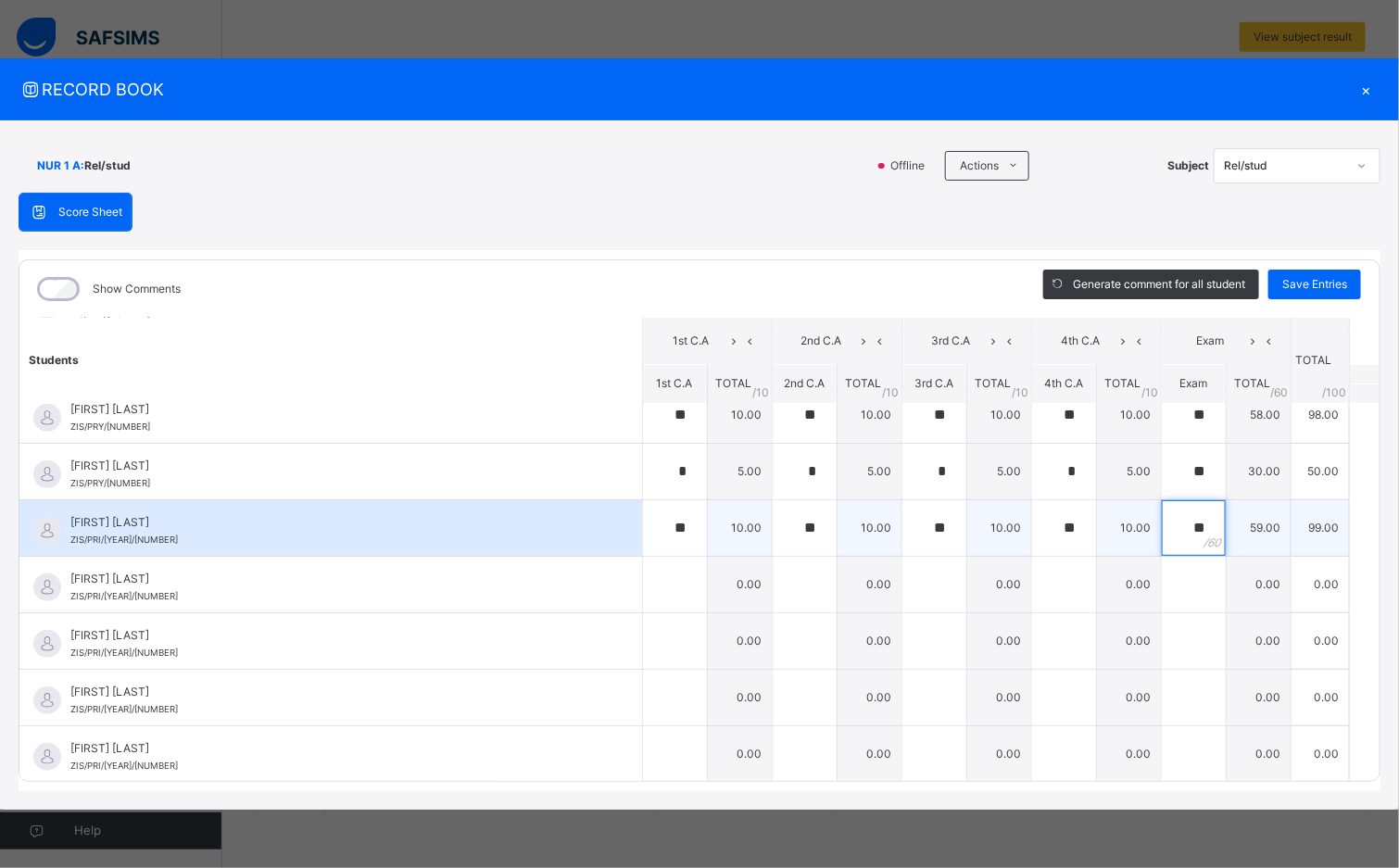 type on "**" 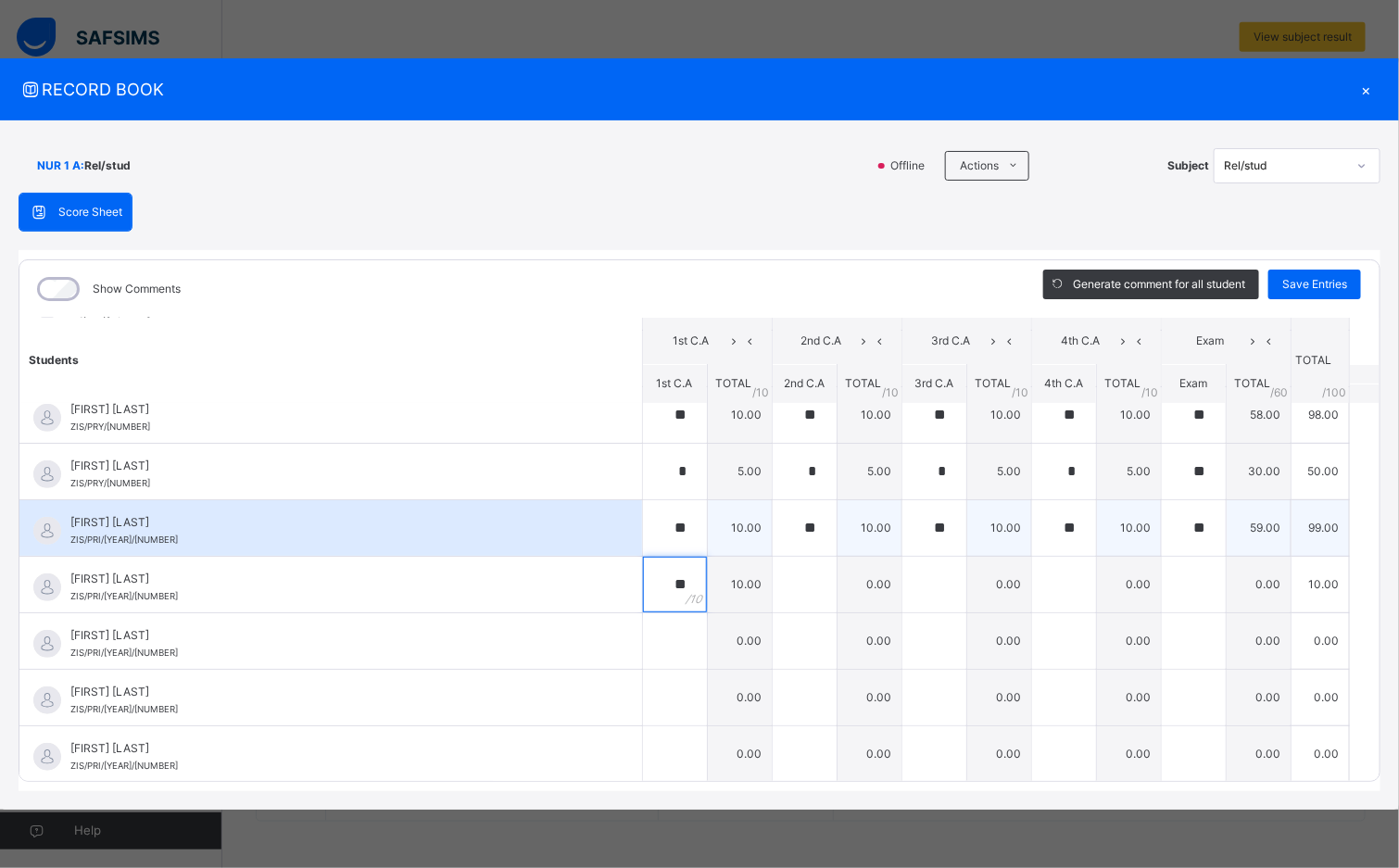 type on "**" 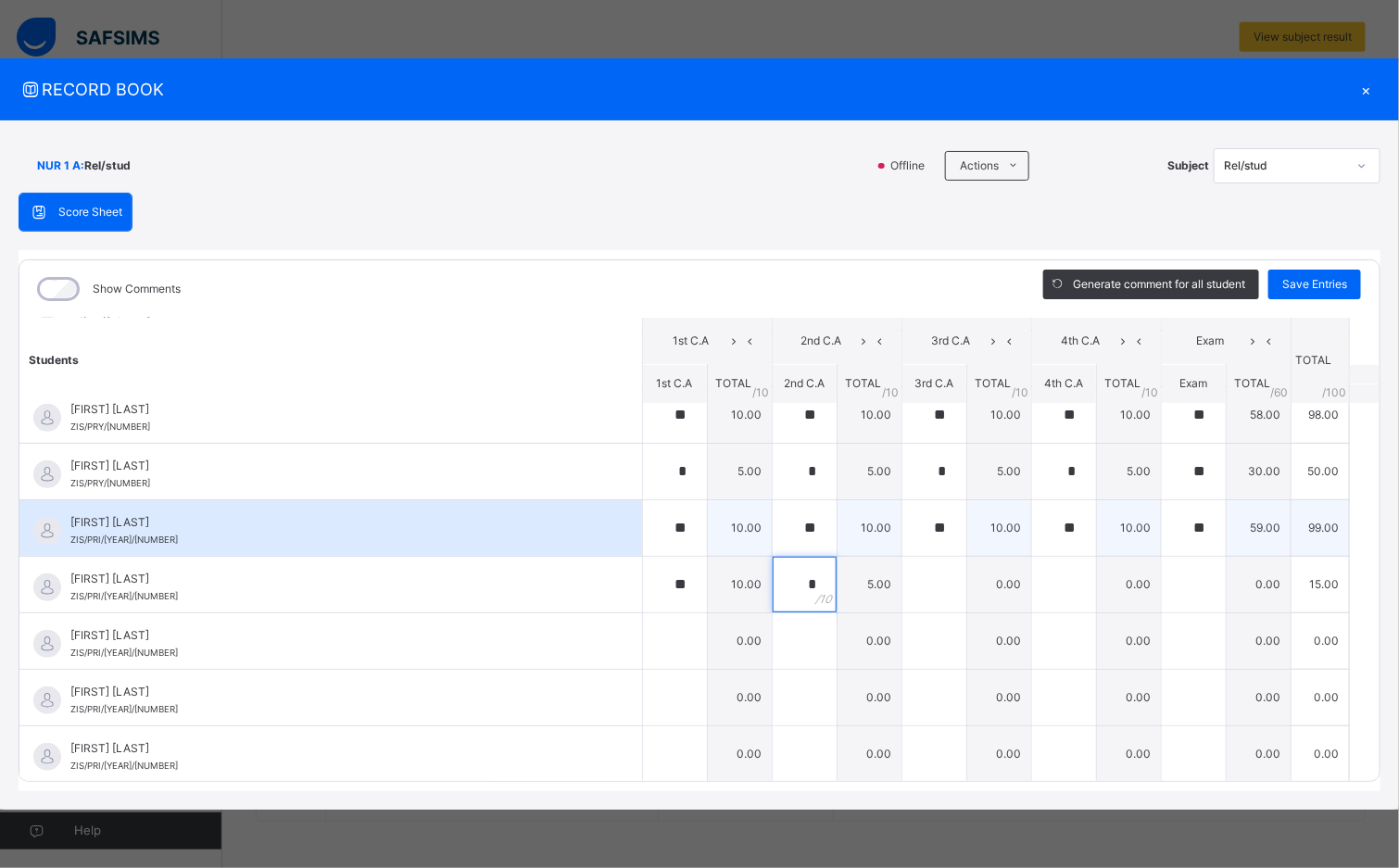 type on "*" 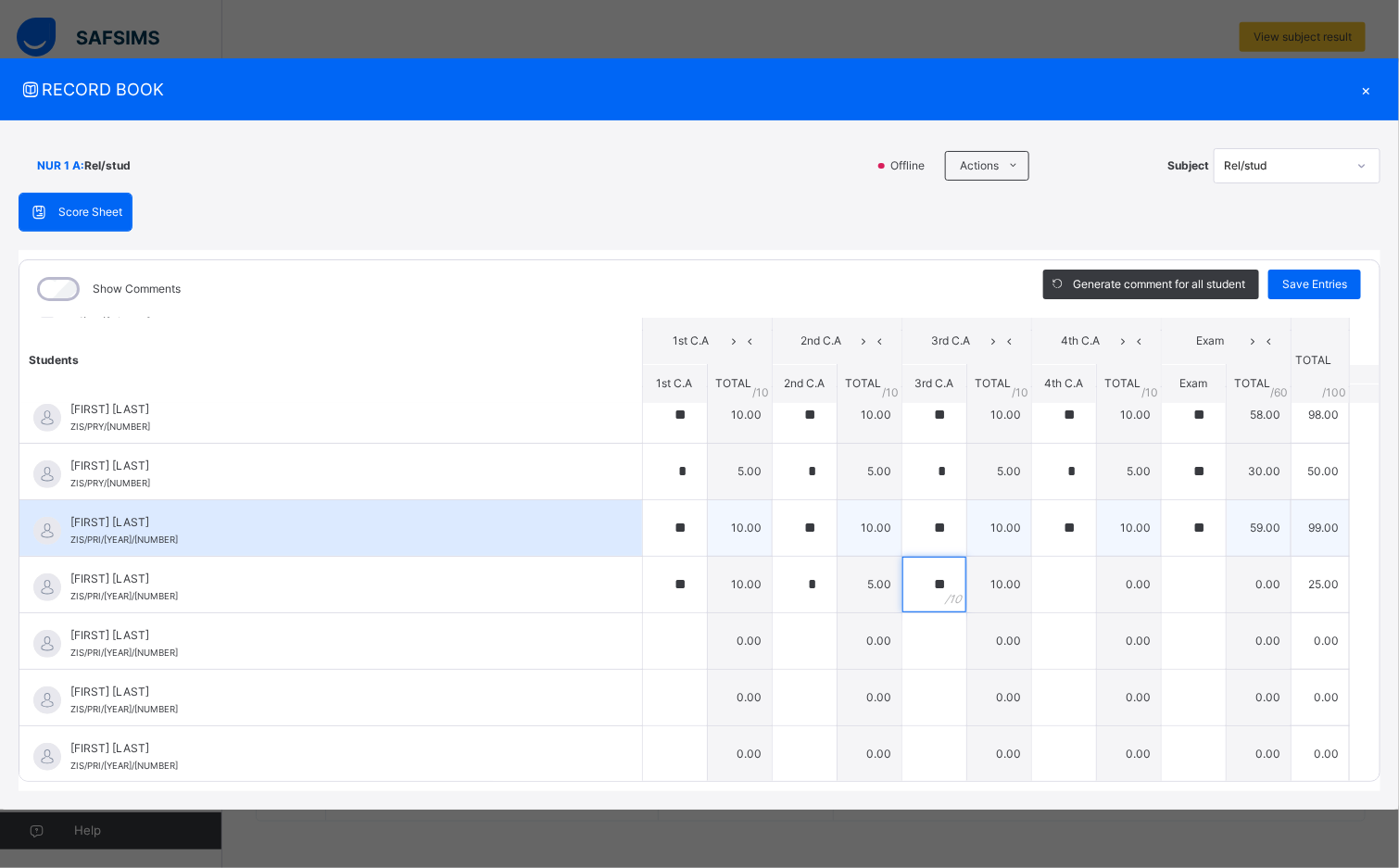 type on "**" 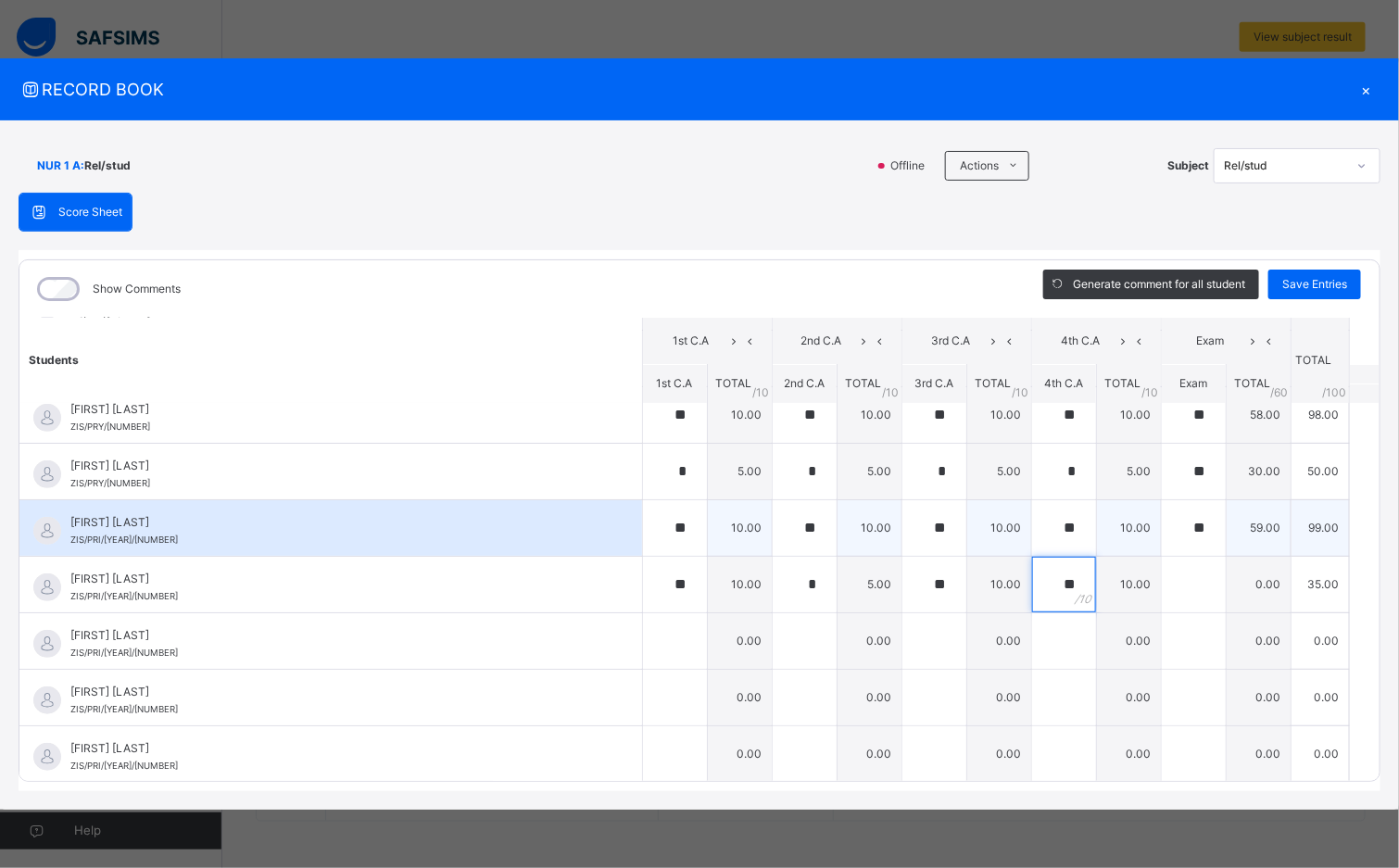 type on "**" 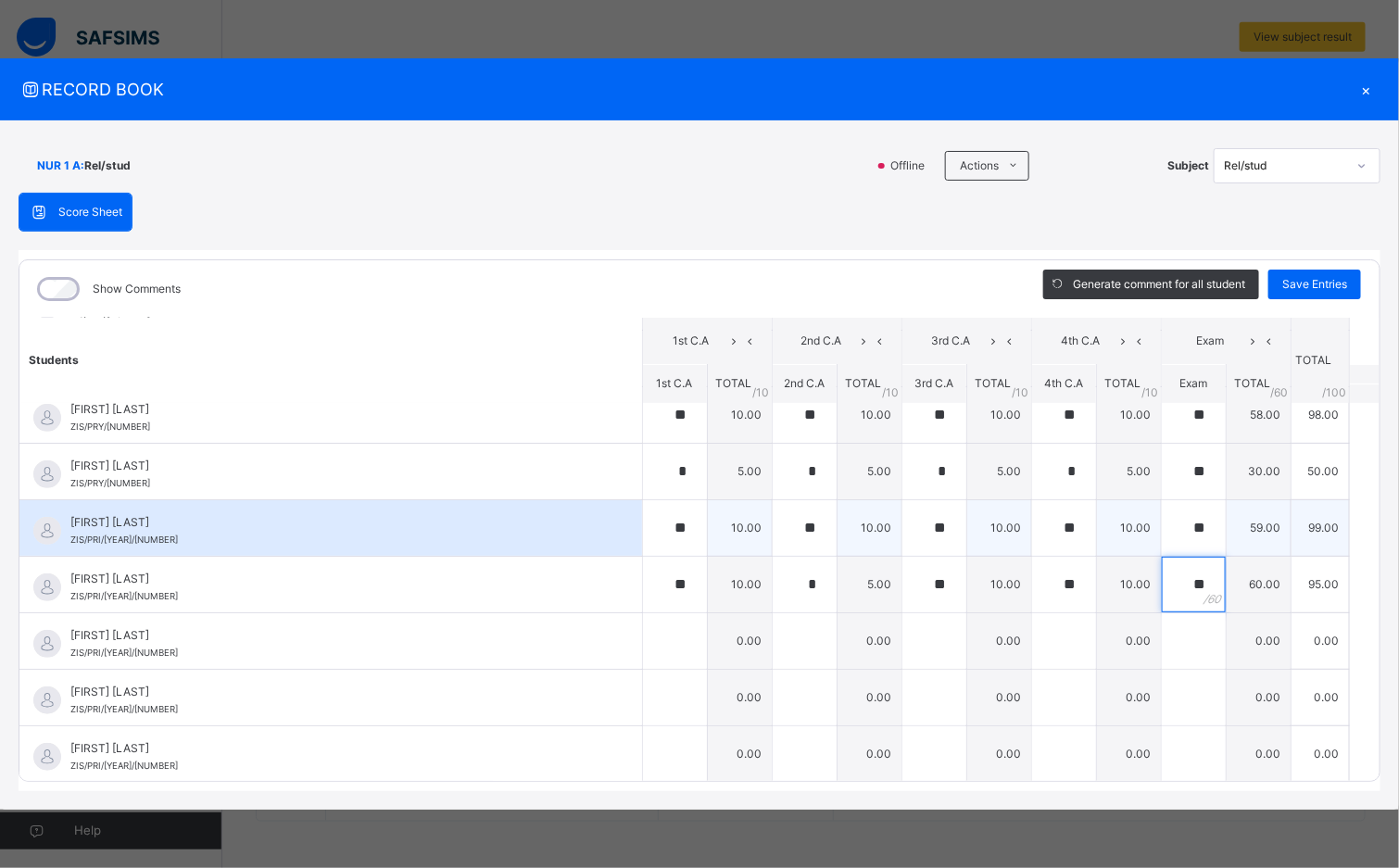 type on "**" 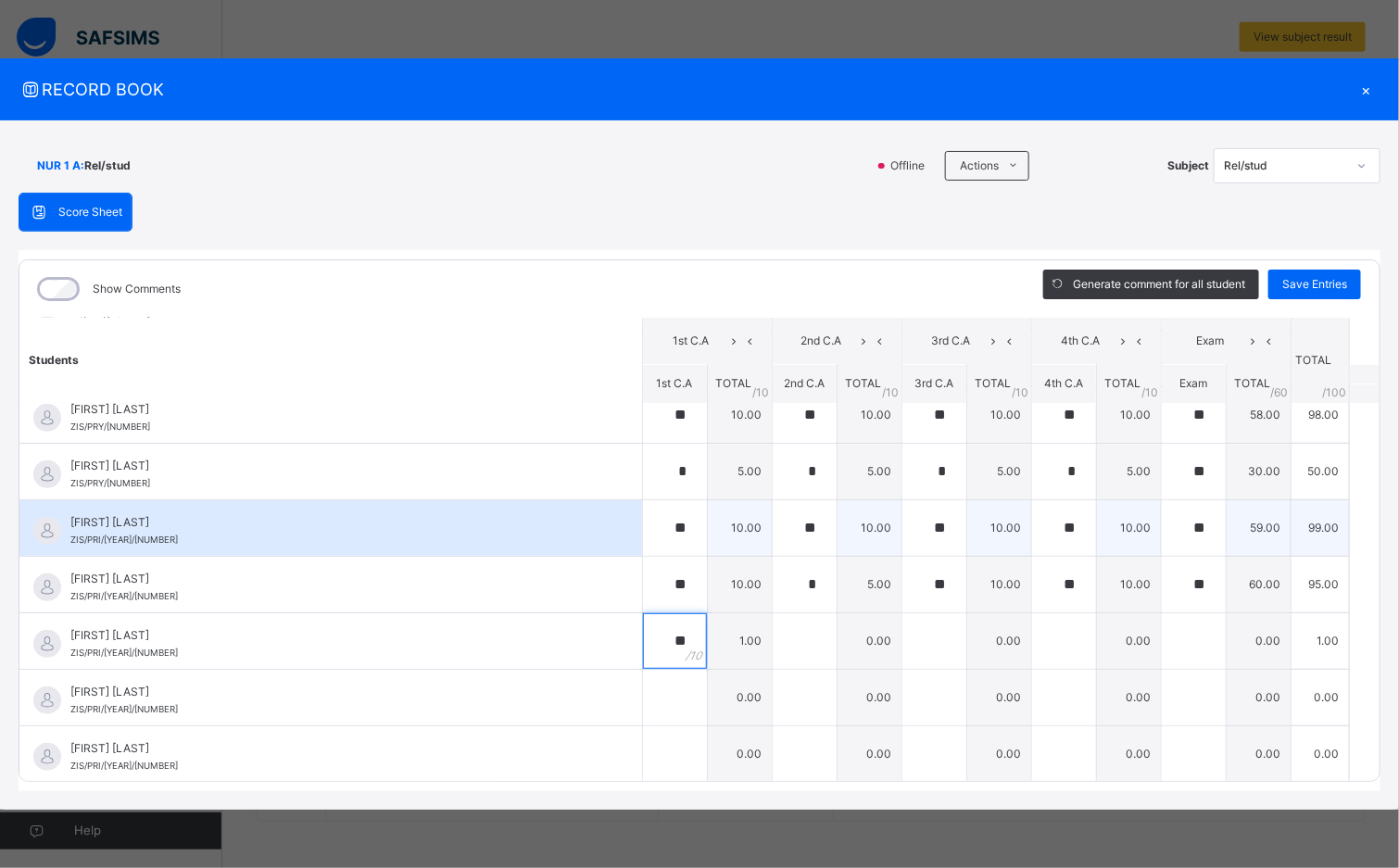 type on "**" 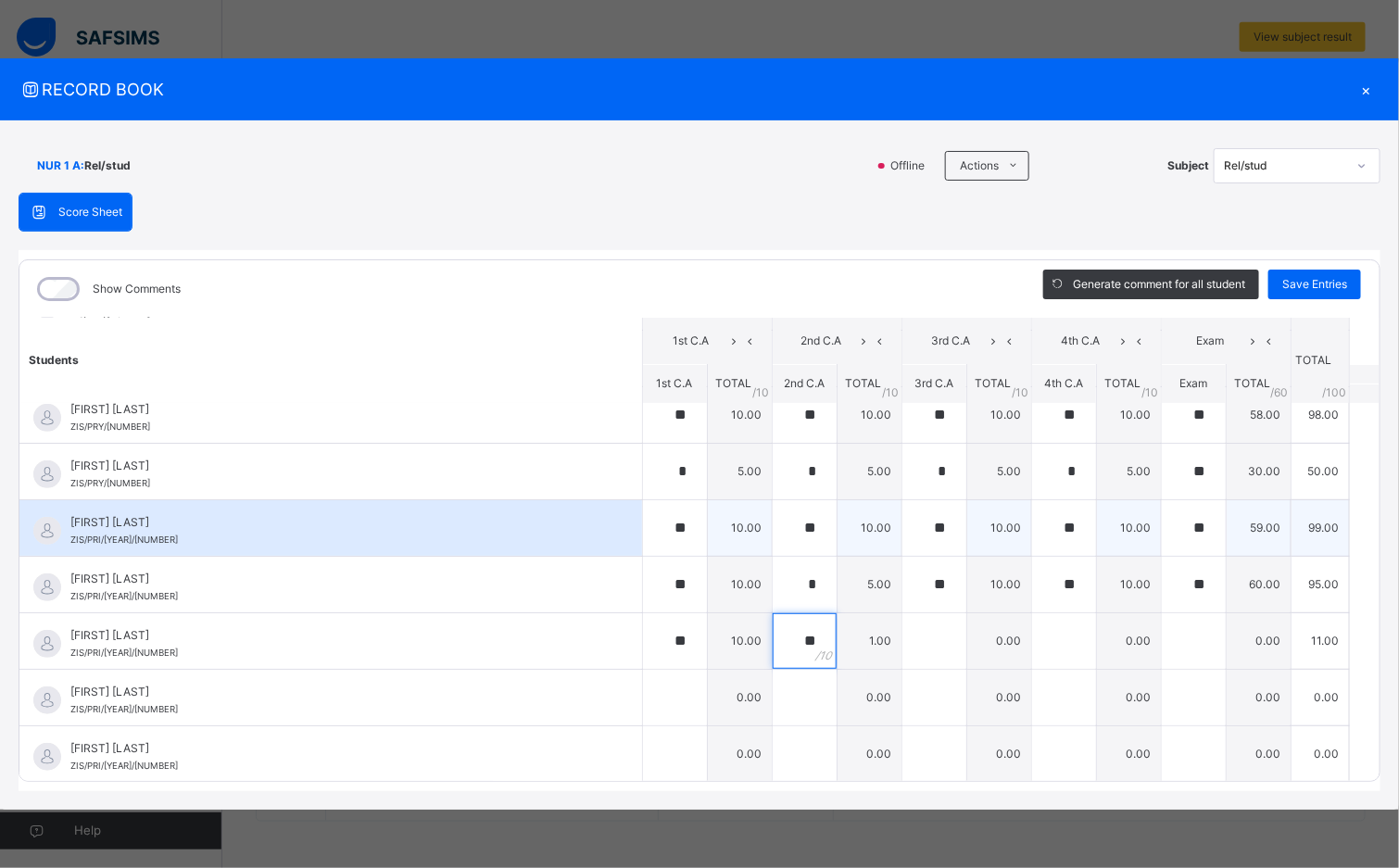 type on "**" 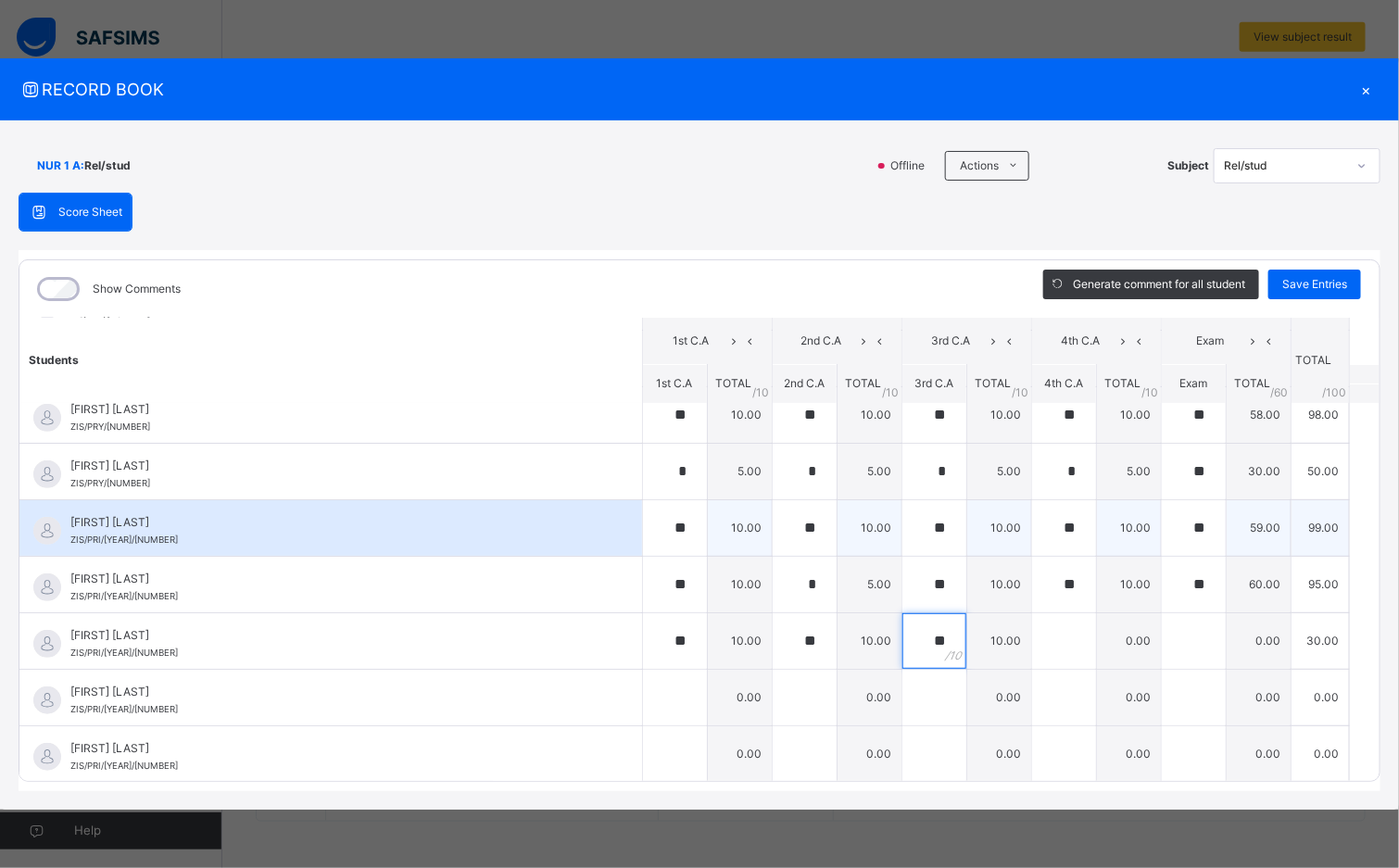 type on "**" 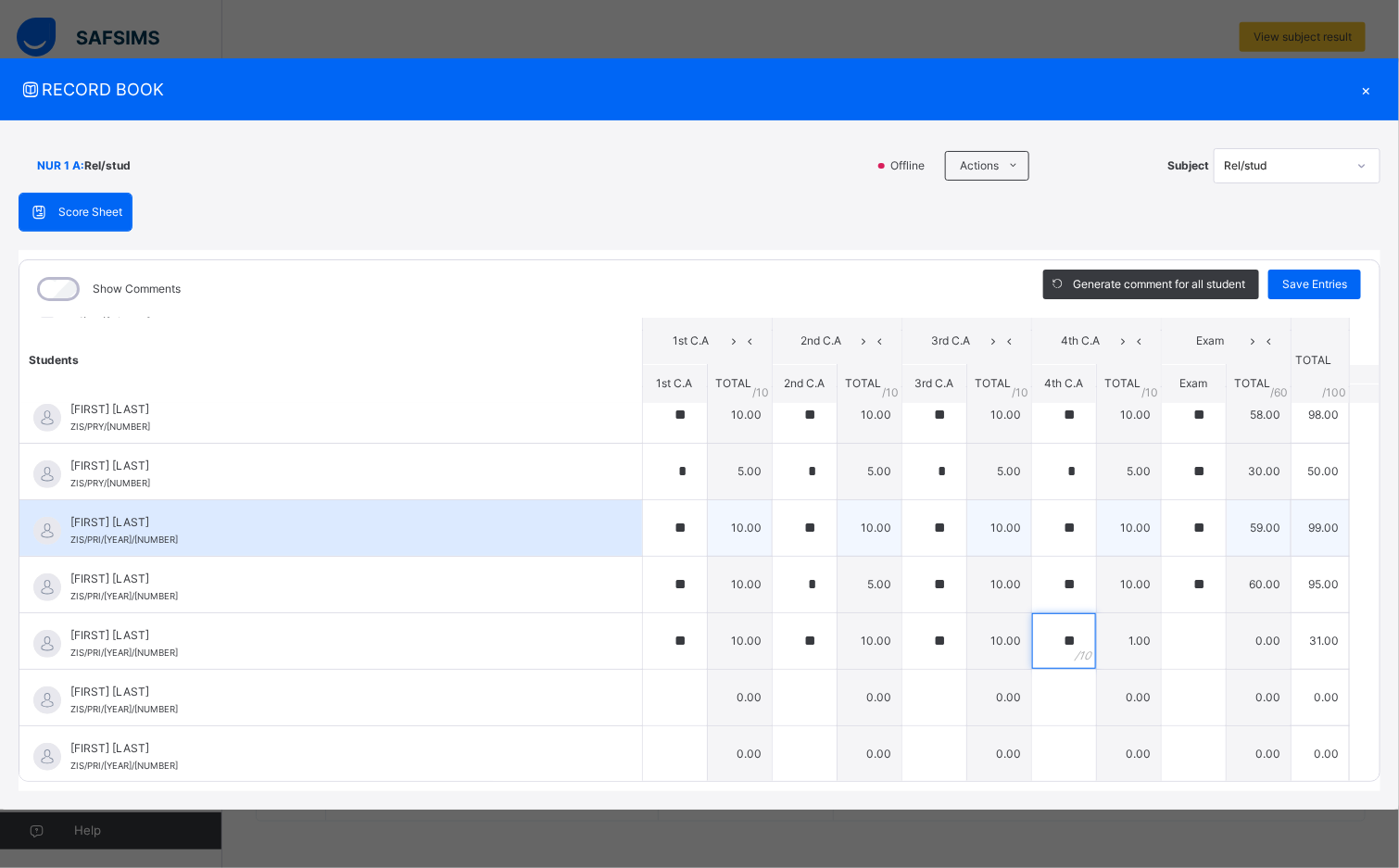 type on "**" 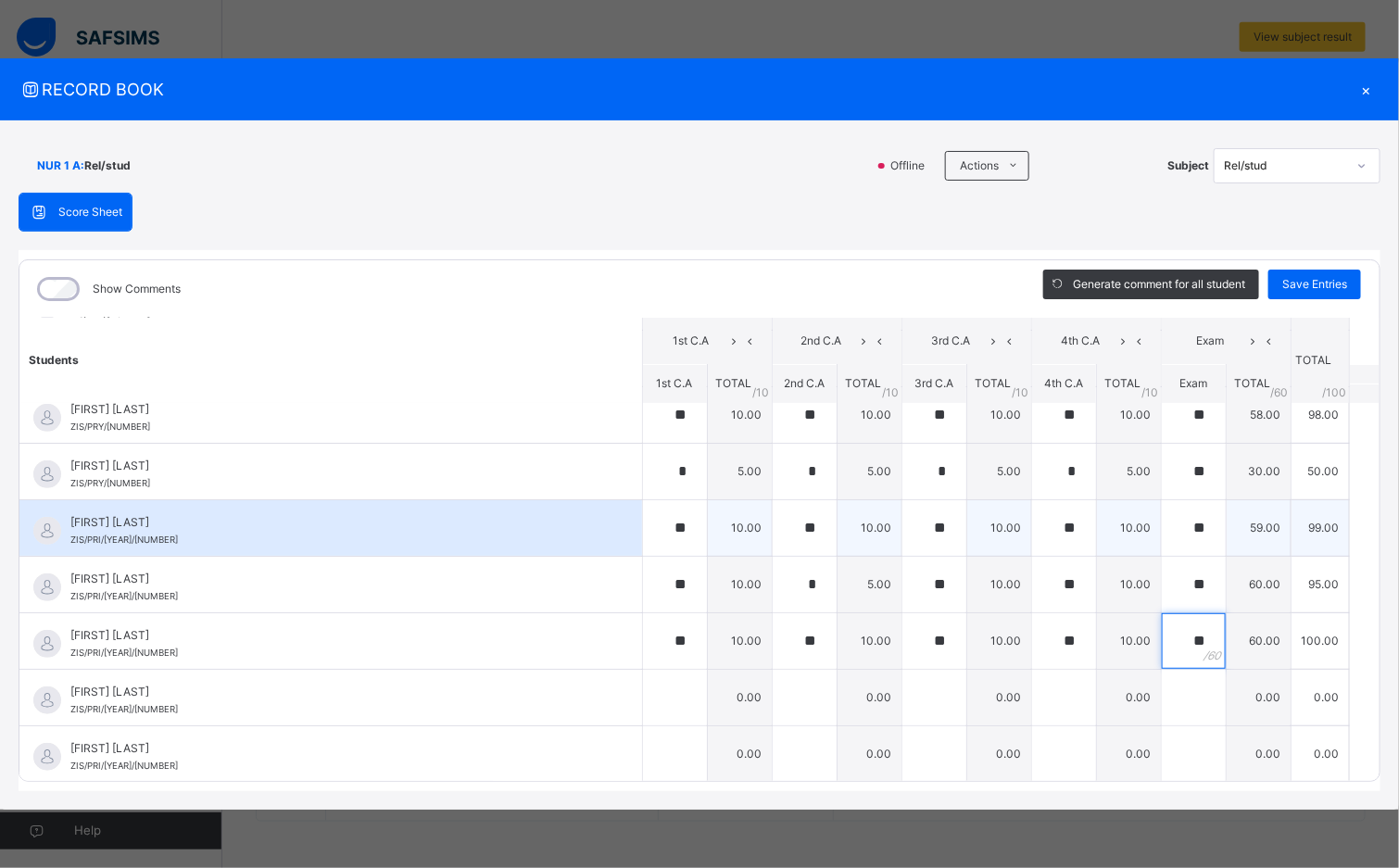 type on "**" 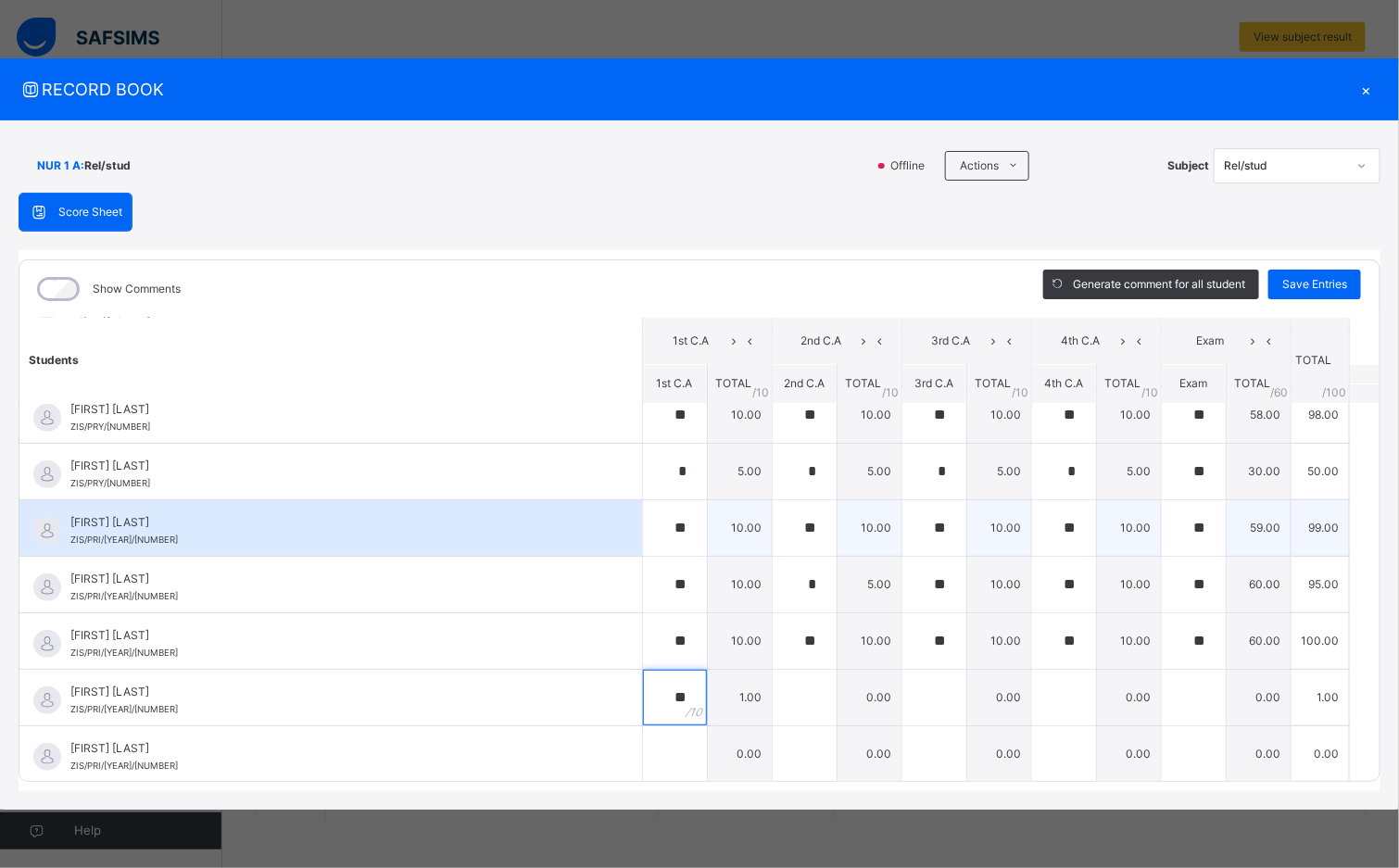 type on "**" 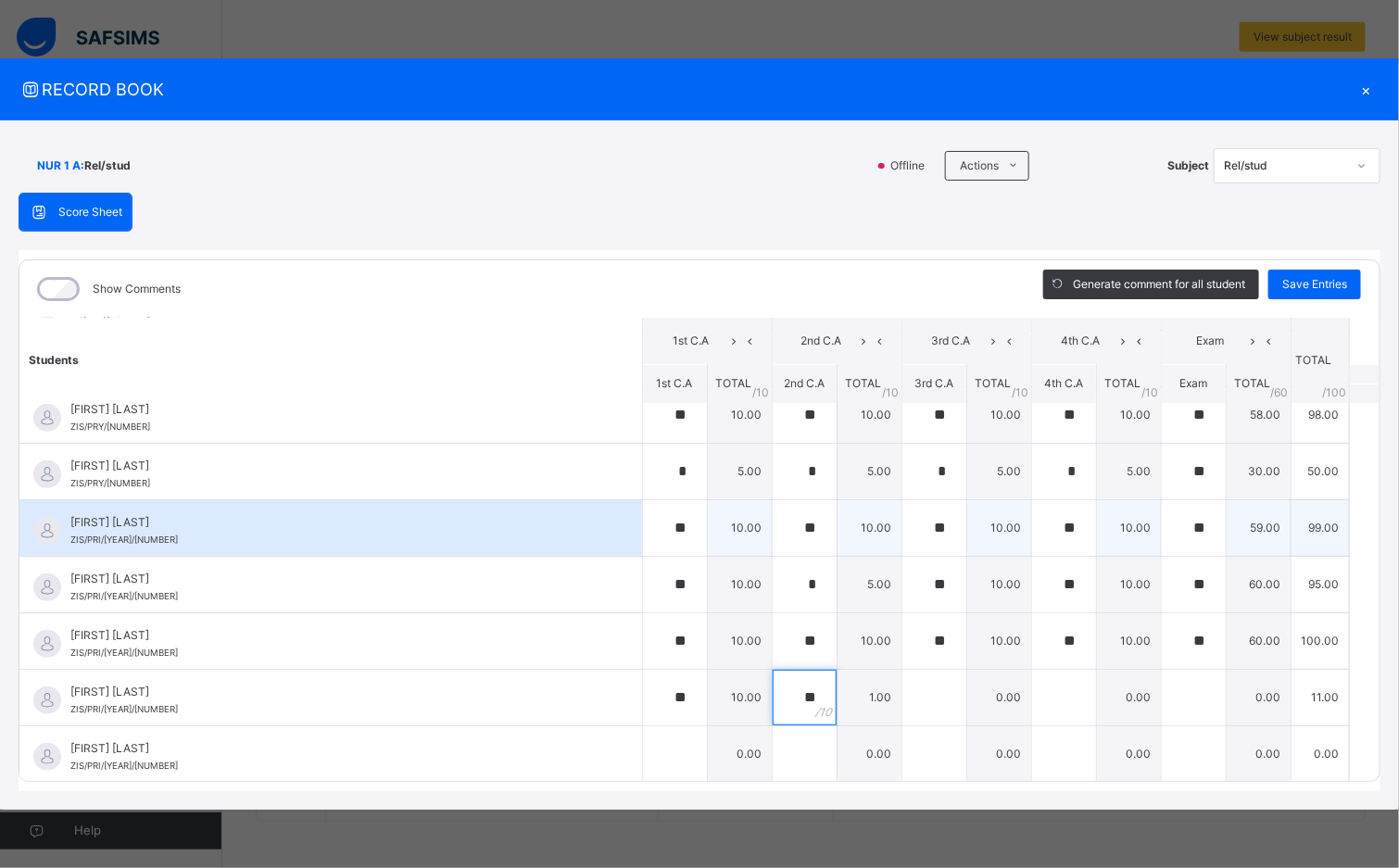 type on "**" 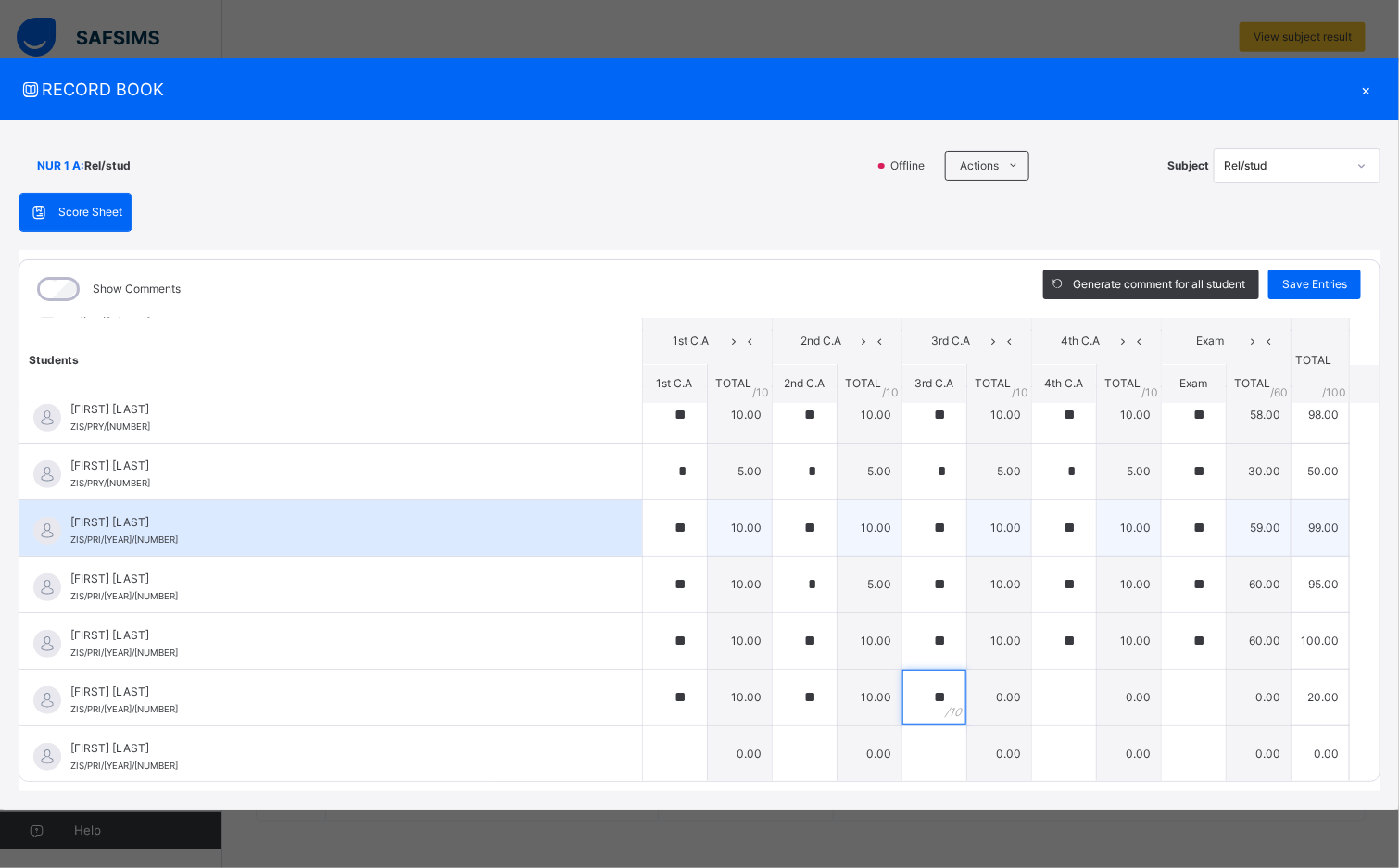 type on "**" 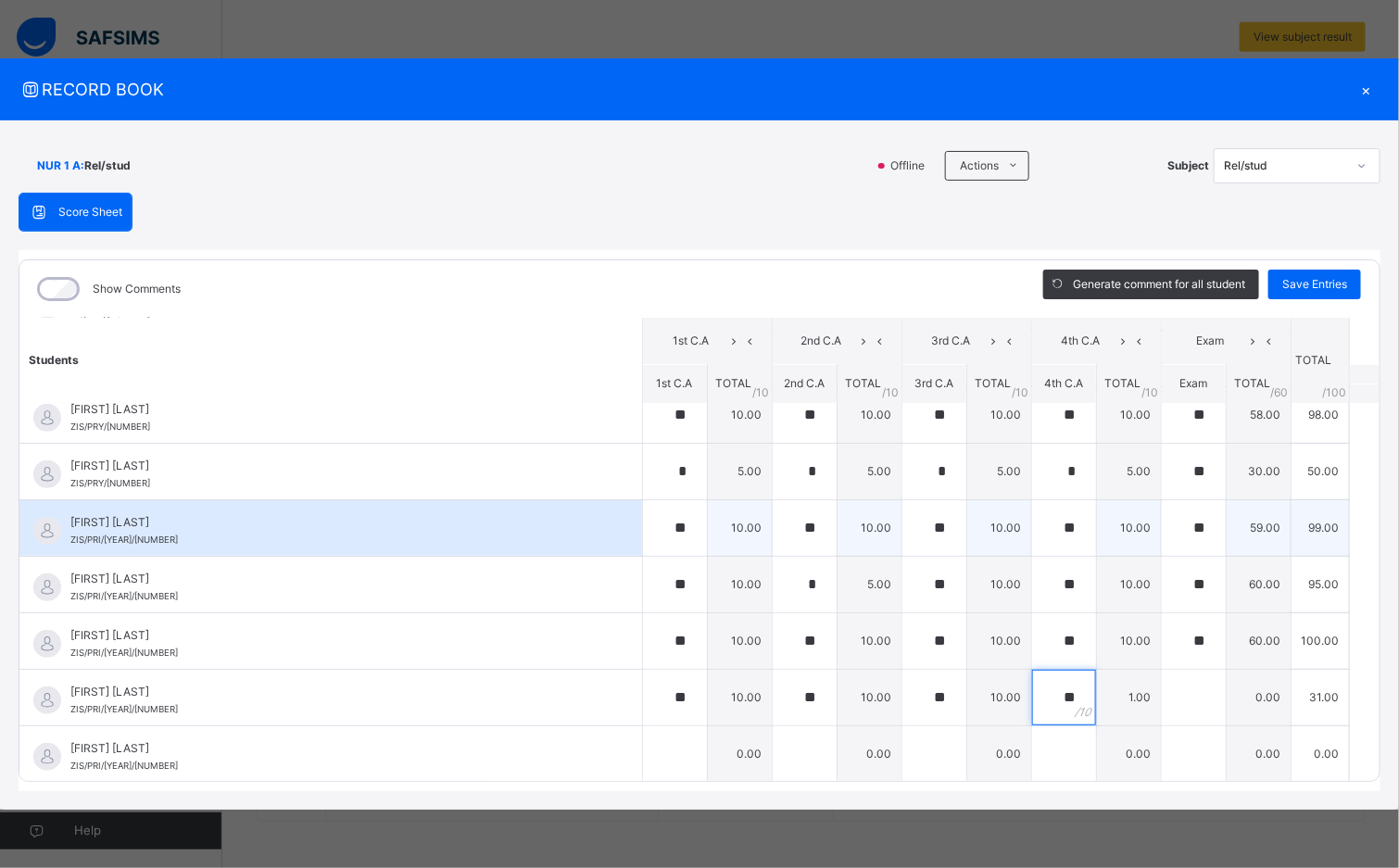 type on "**" 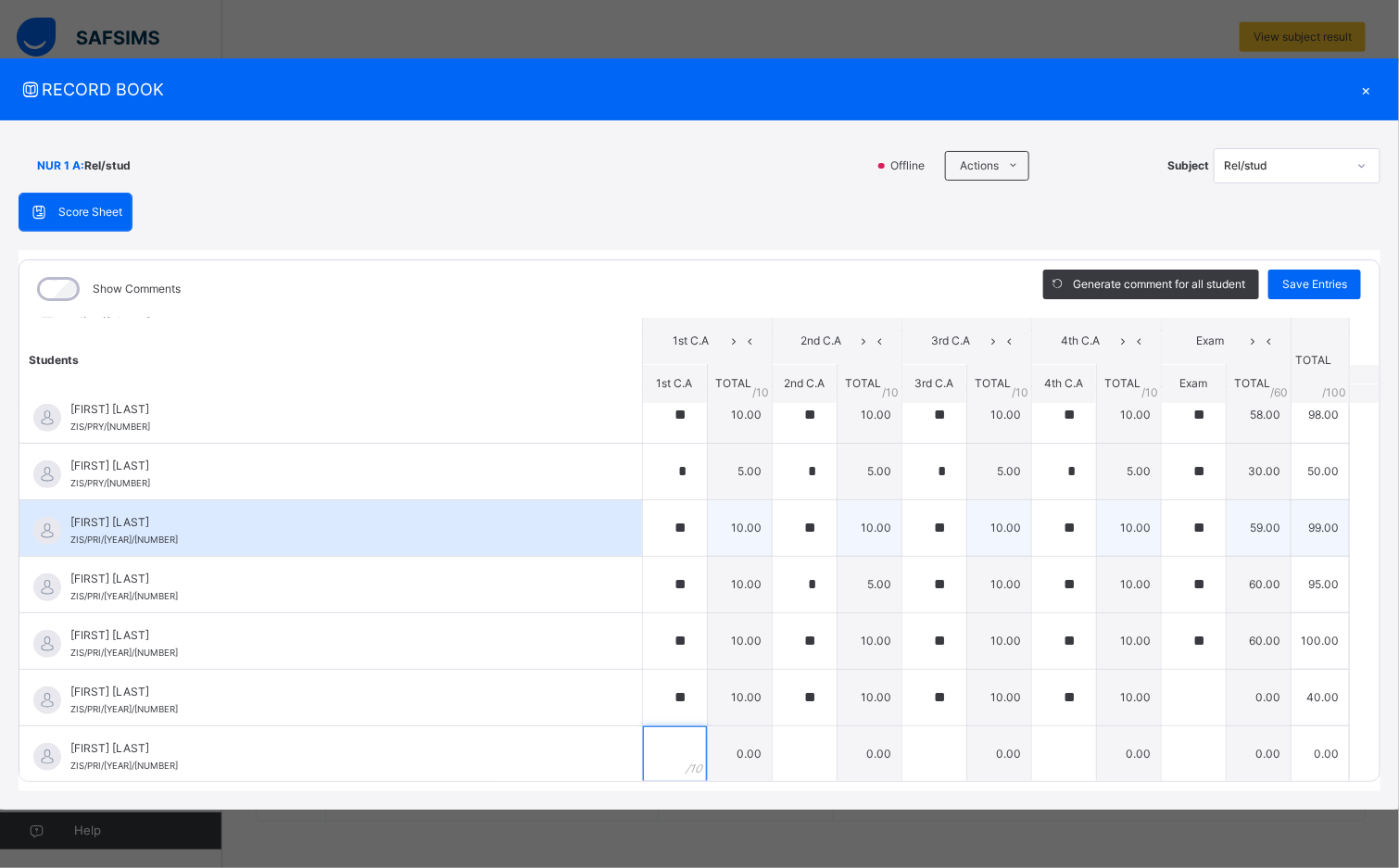 scroll, scrollTop: 307, scrollLeft: 0, axis: vertical 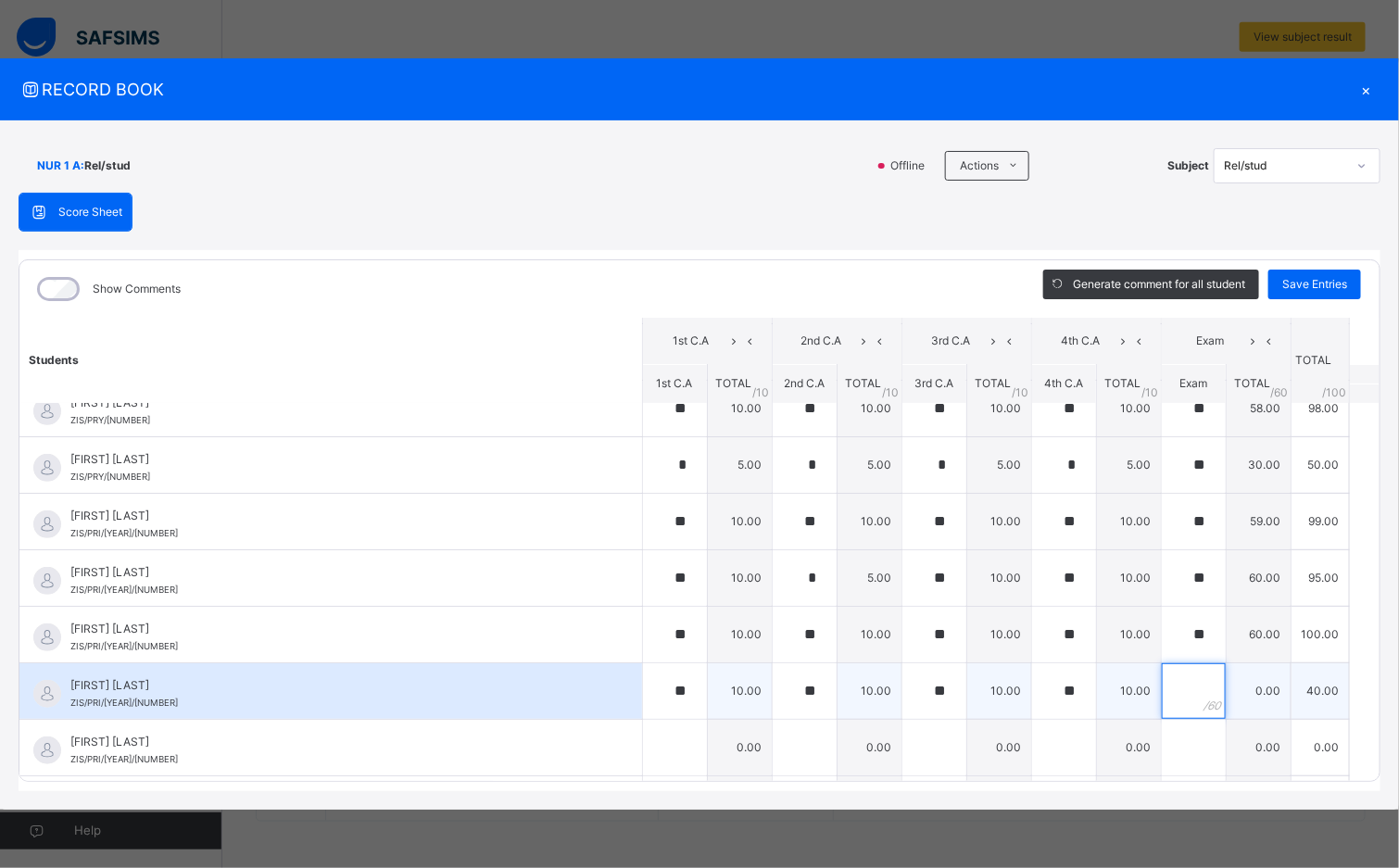 click at bounding box center (1193, 691) 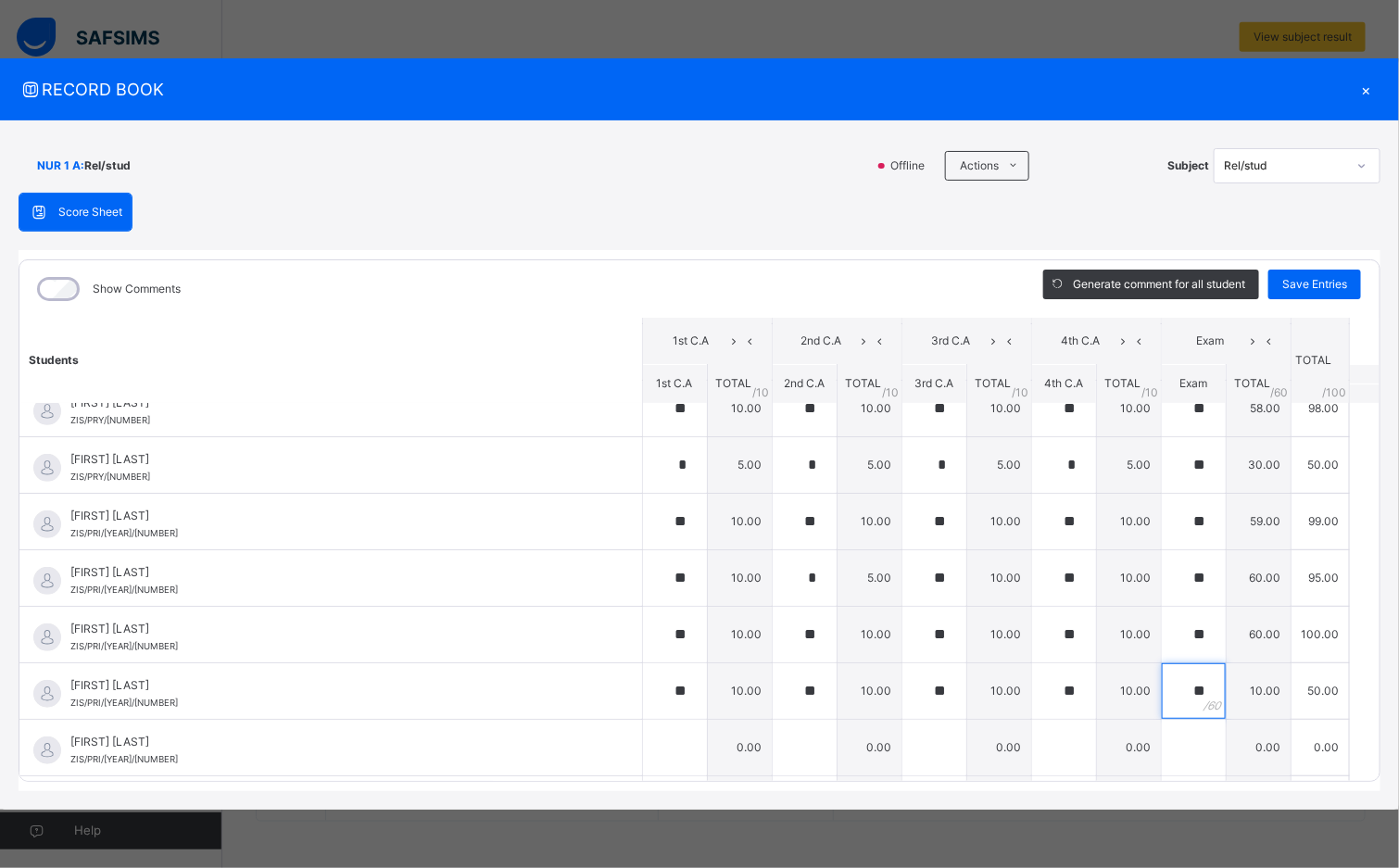 type on "*" 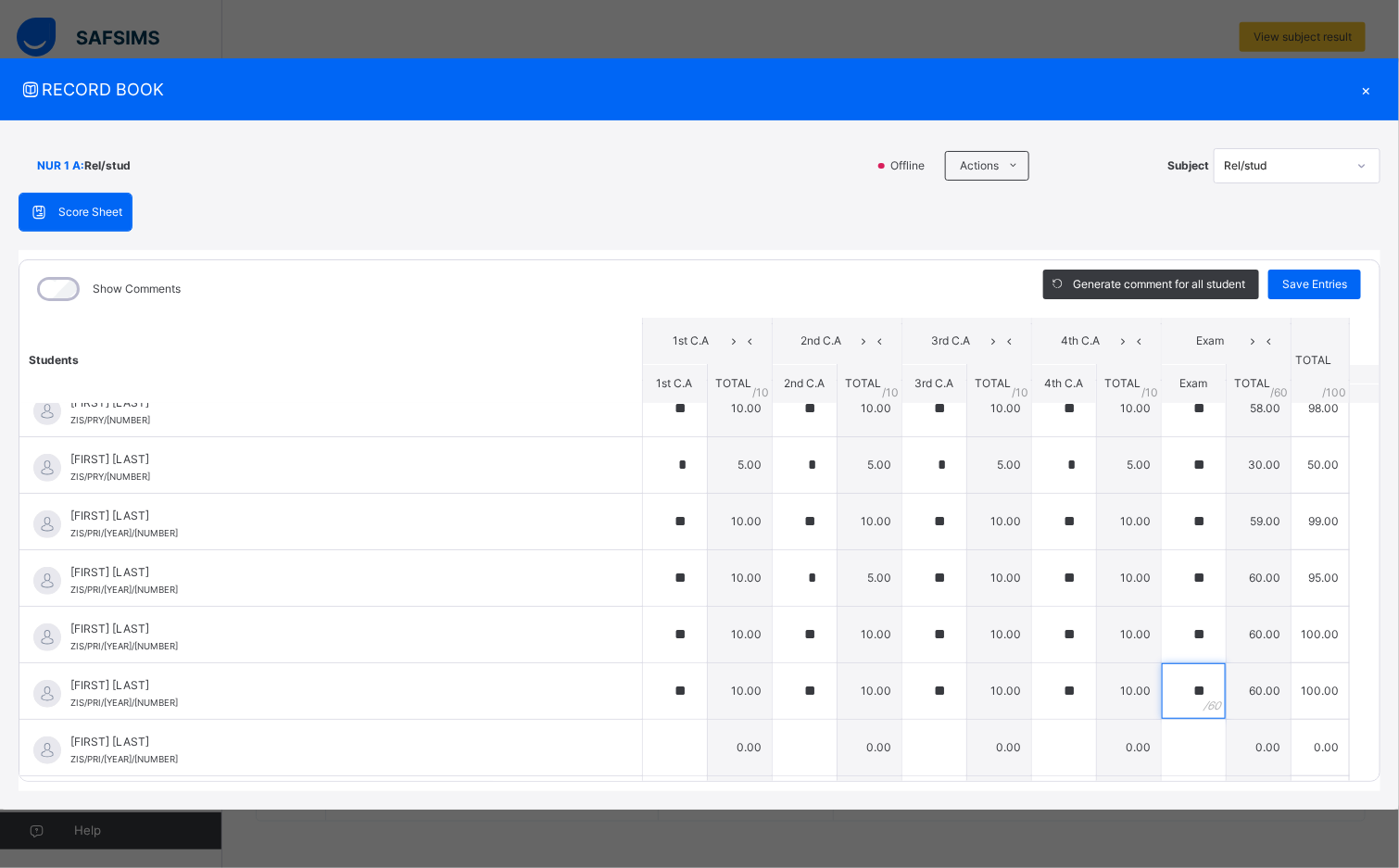 type on "**" 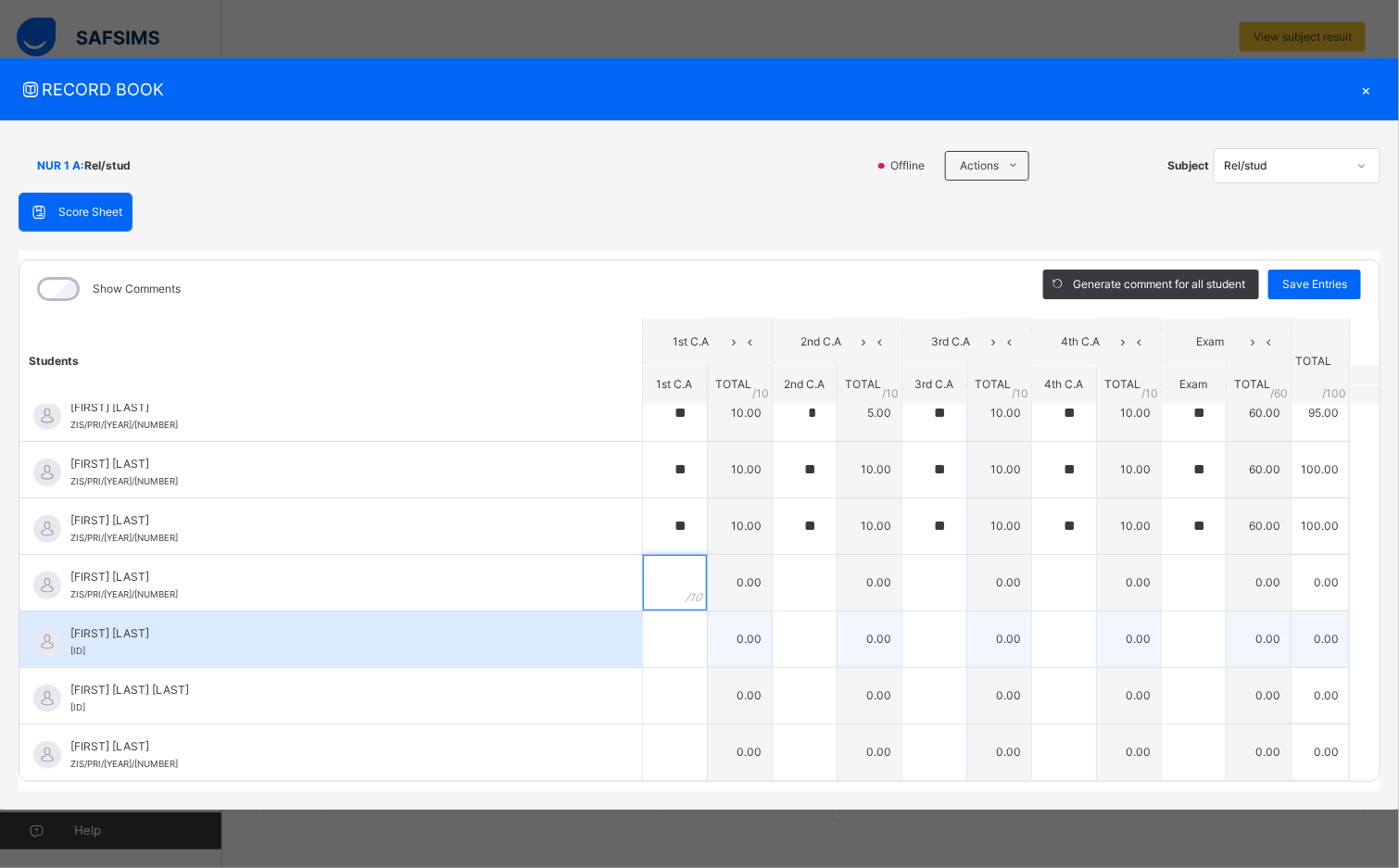 scroll, scrollTop: 479, scrollLeft: 0, axis: vertical 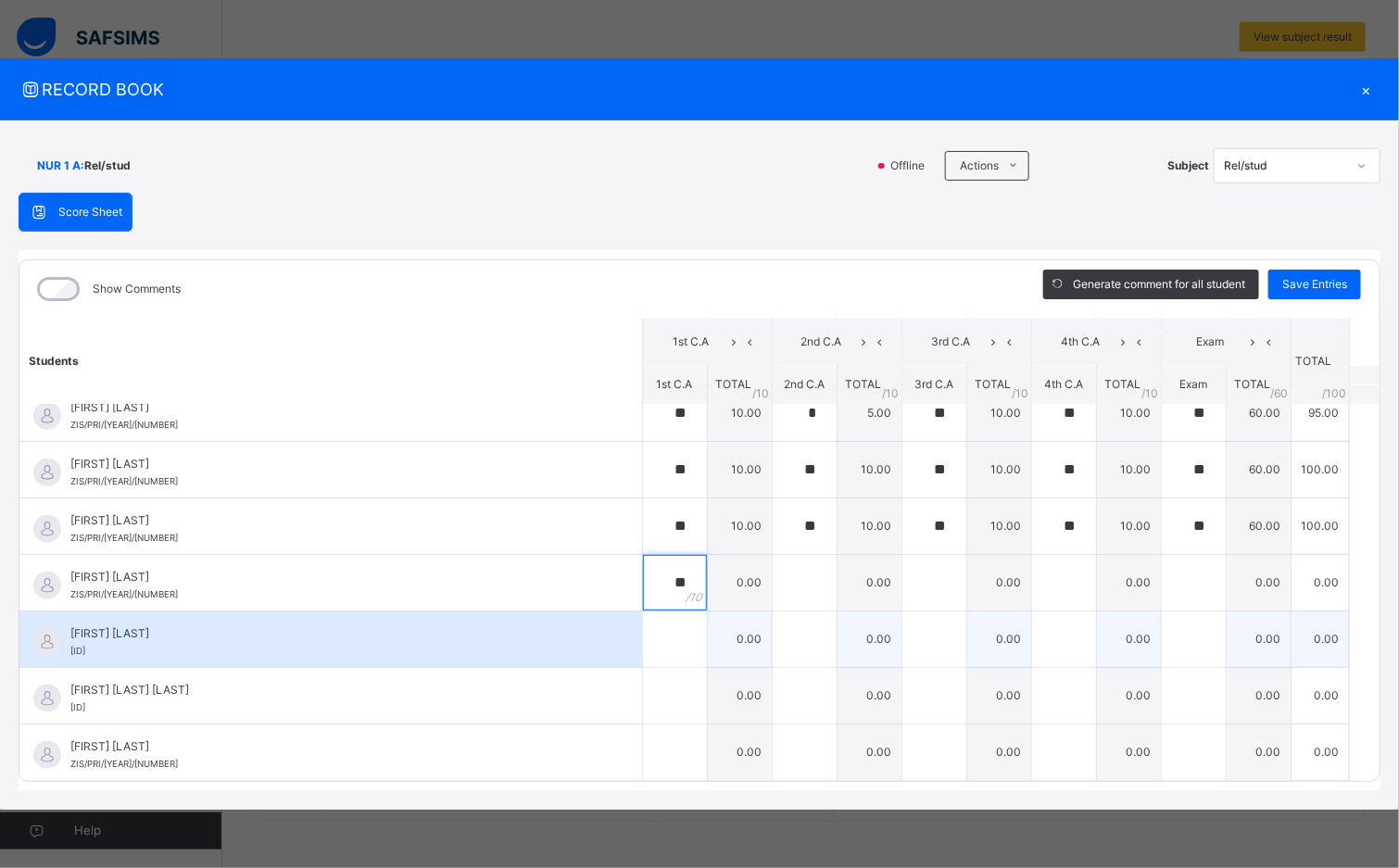type on "**" 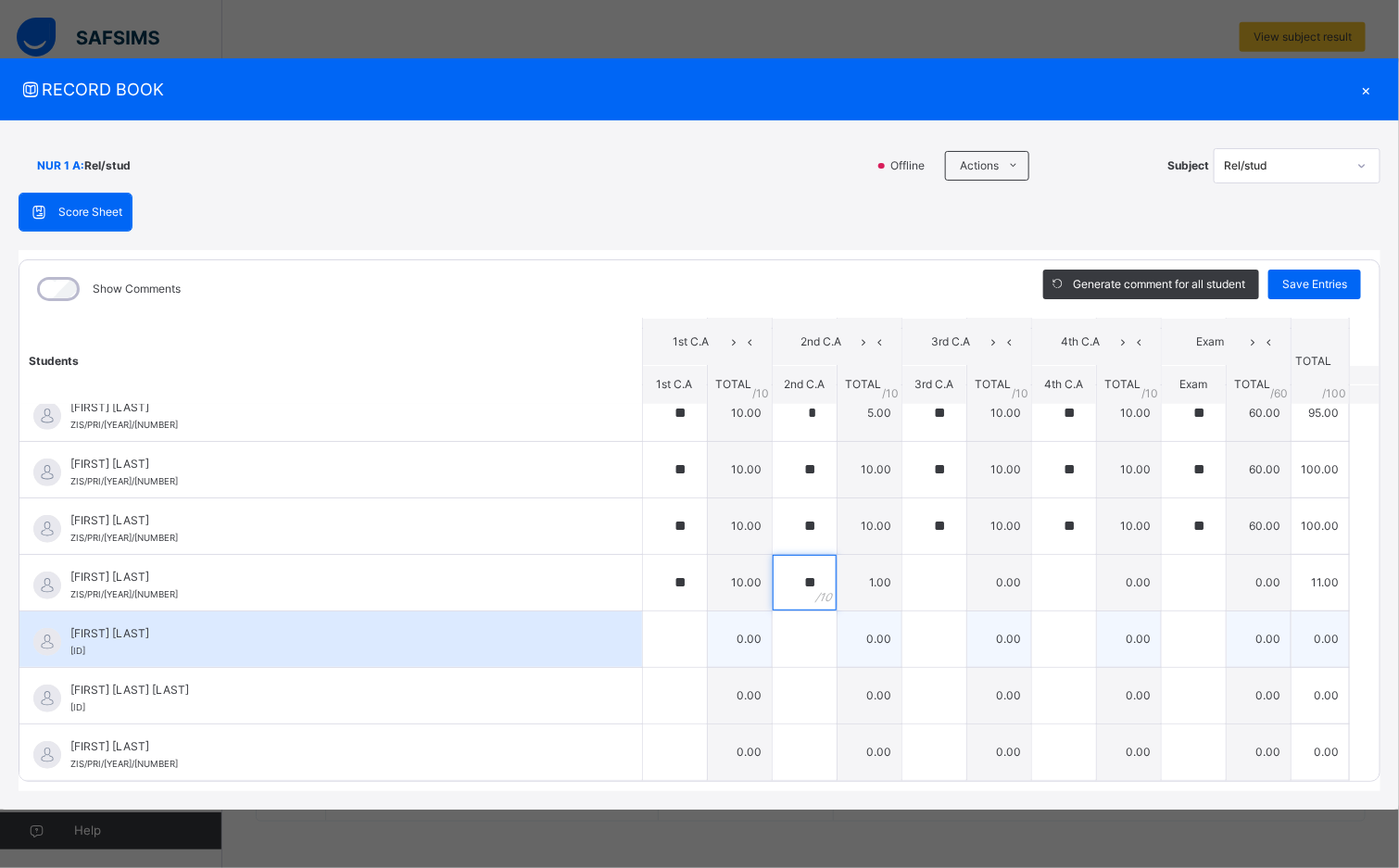 type on "**" 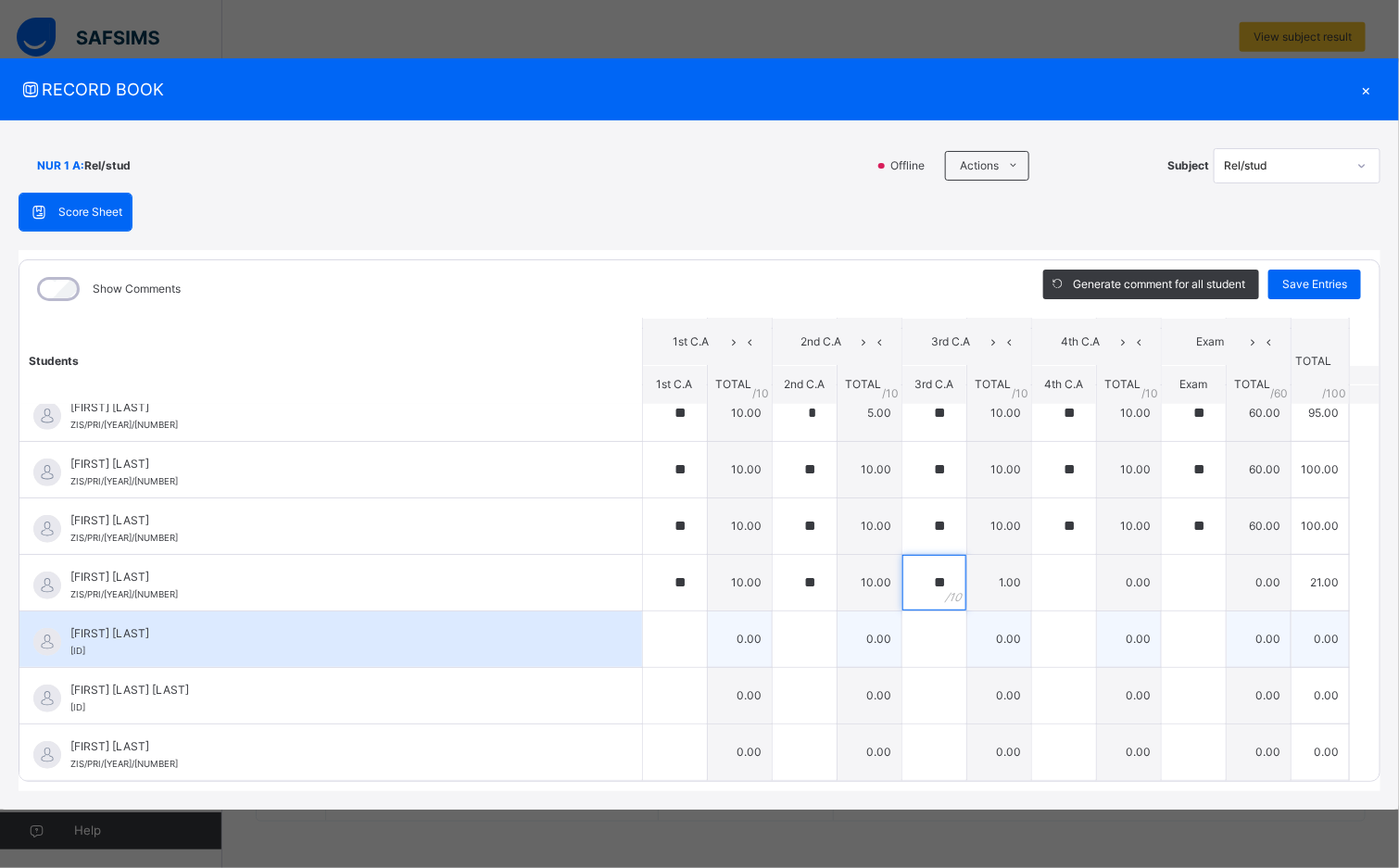 type on "**" 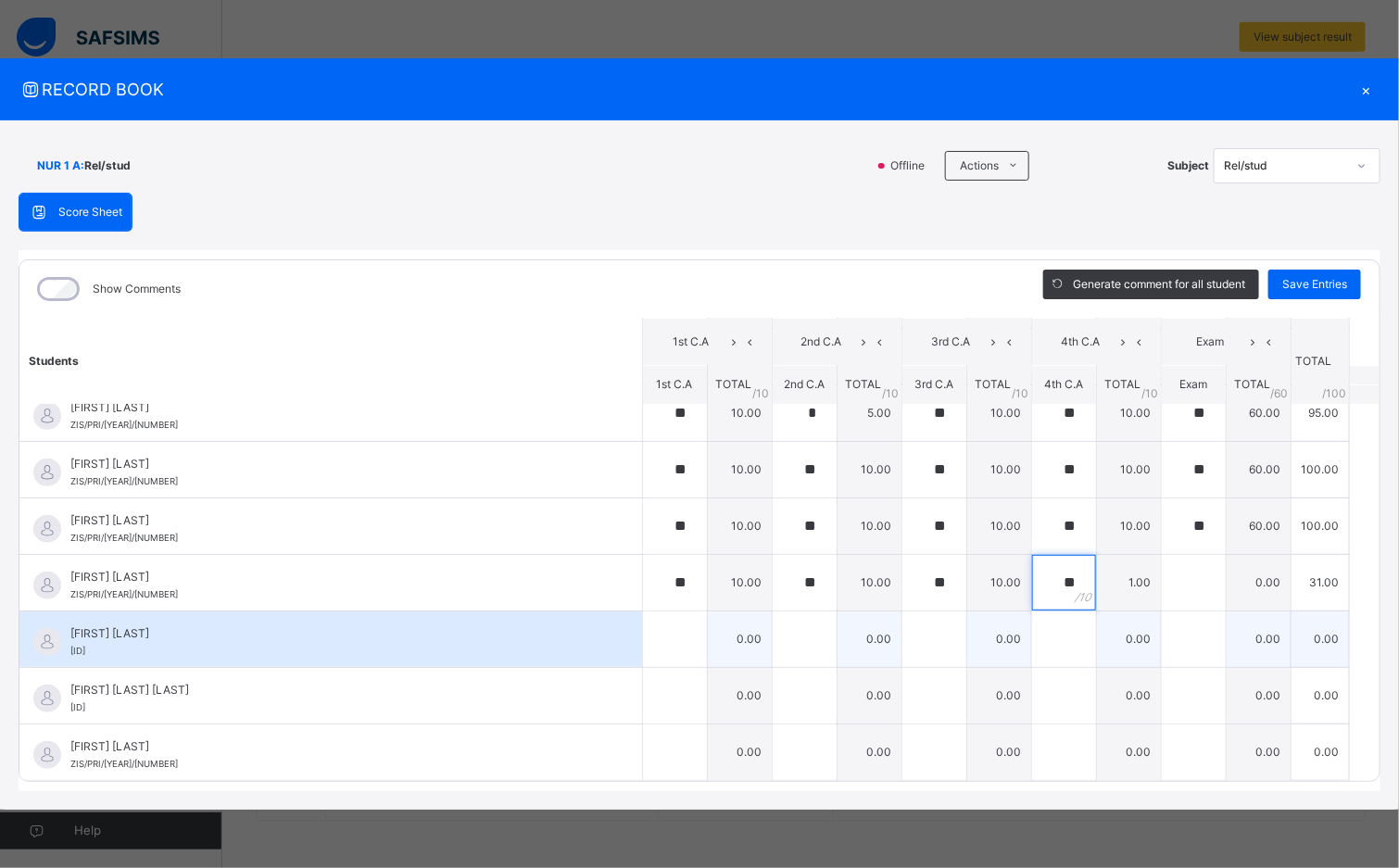 type on "**" 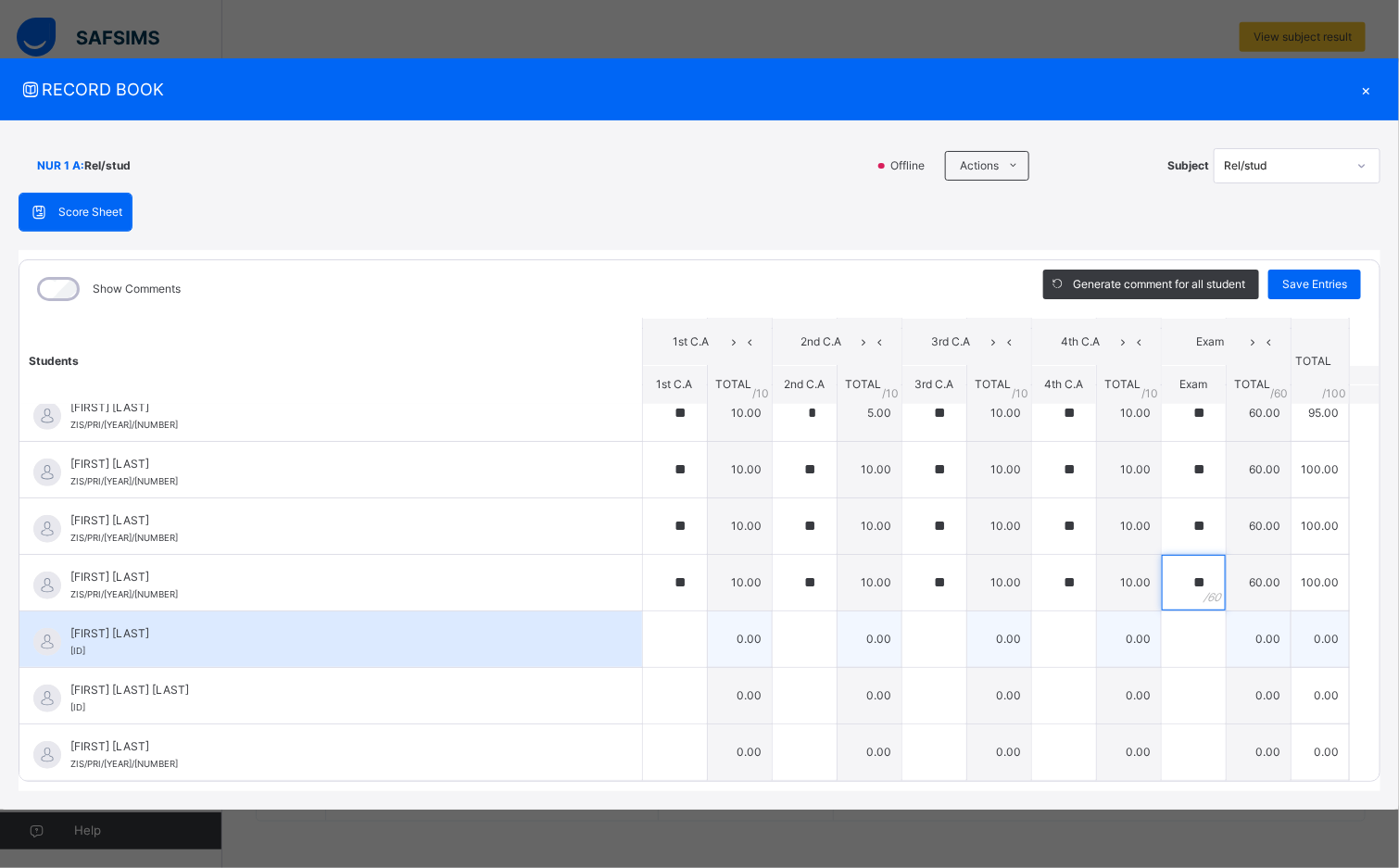type on "**" 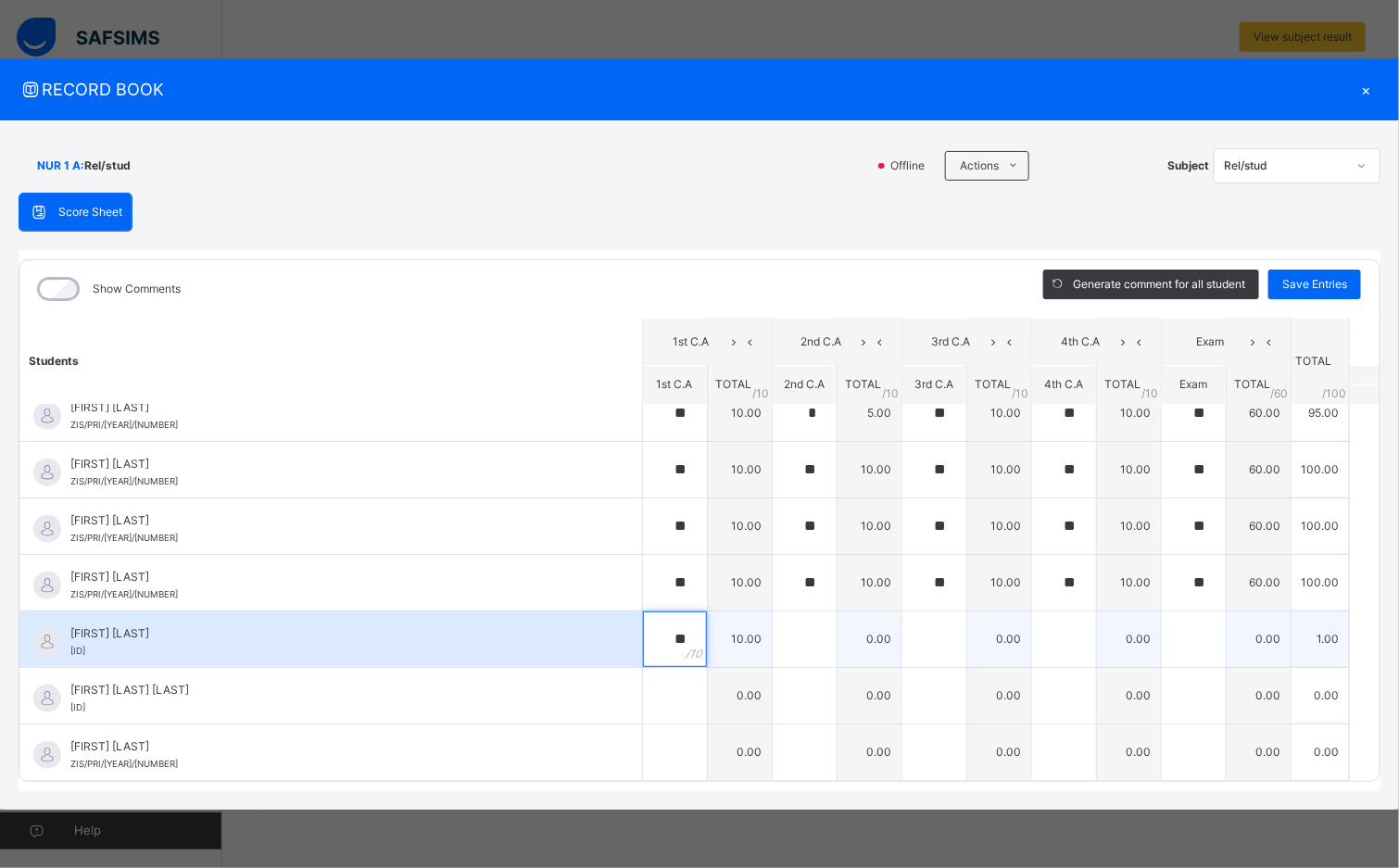 type on "**" 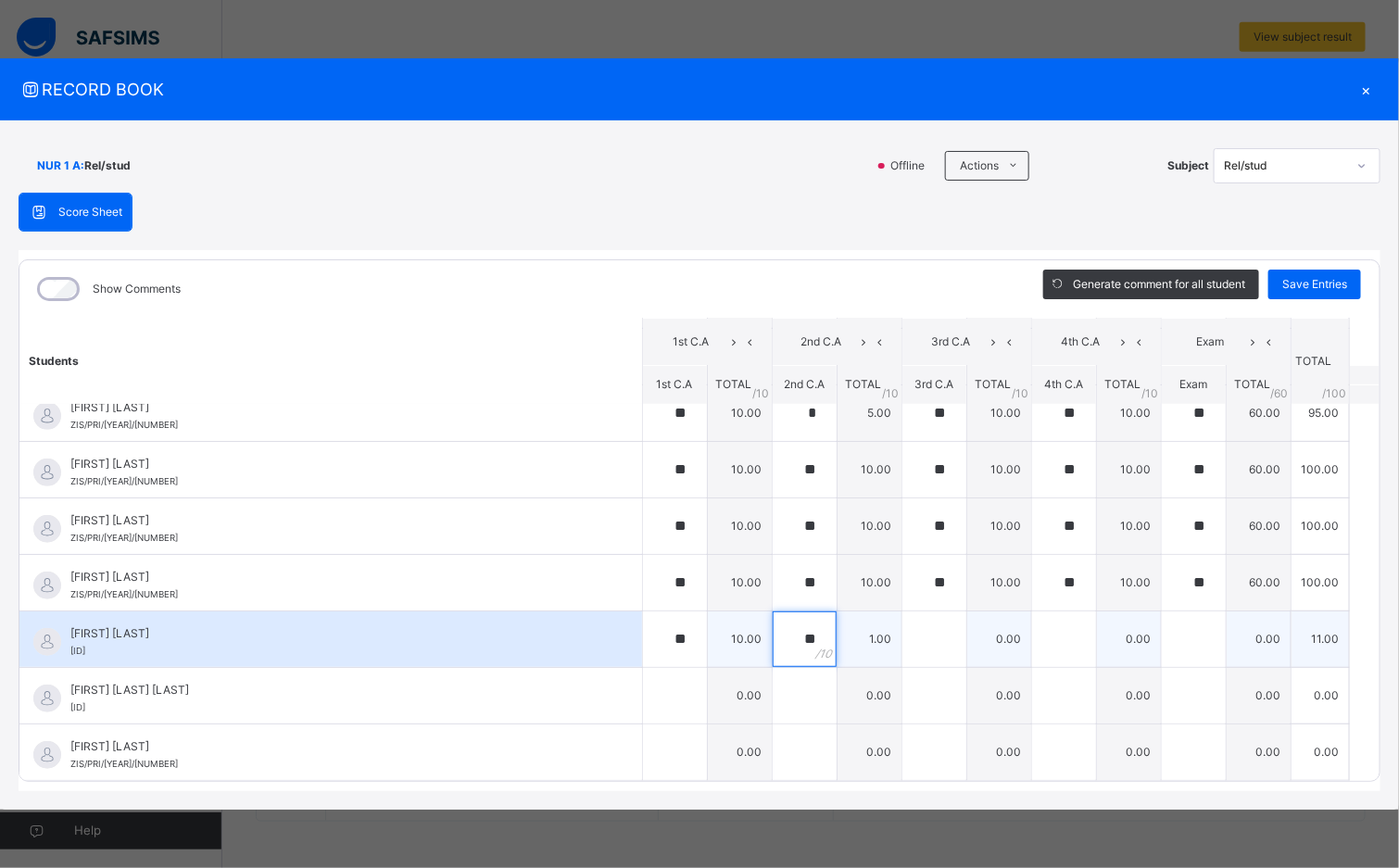 type on "**" 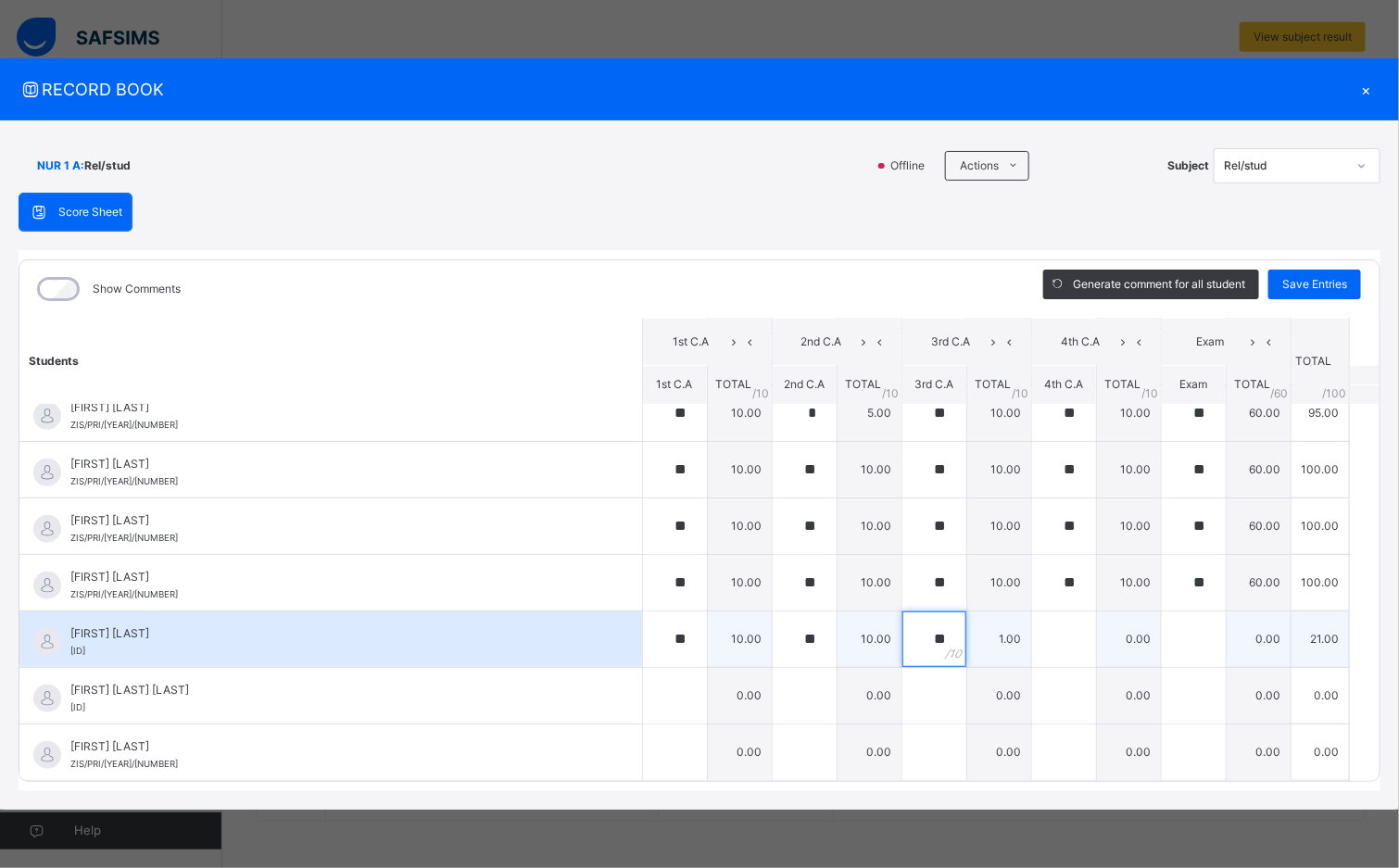 type on "**" 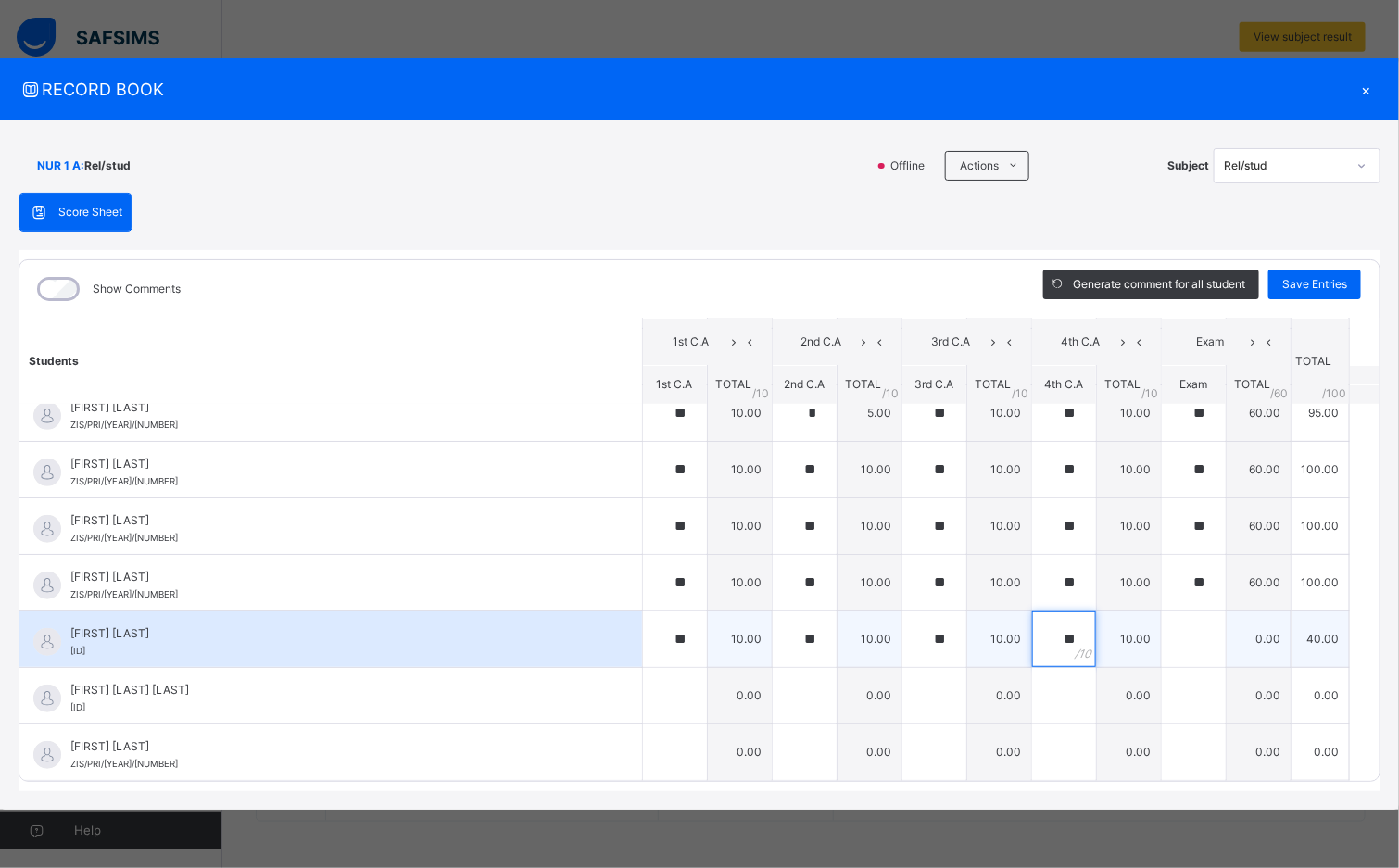 type on "**" 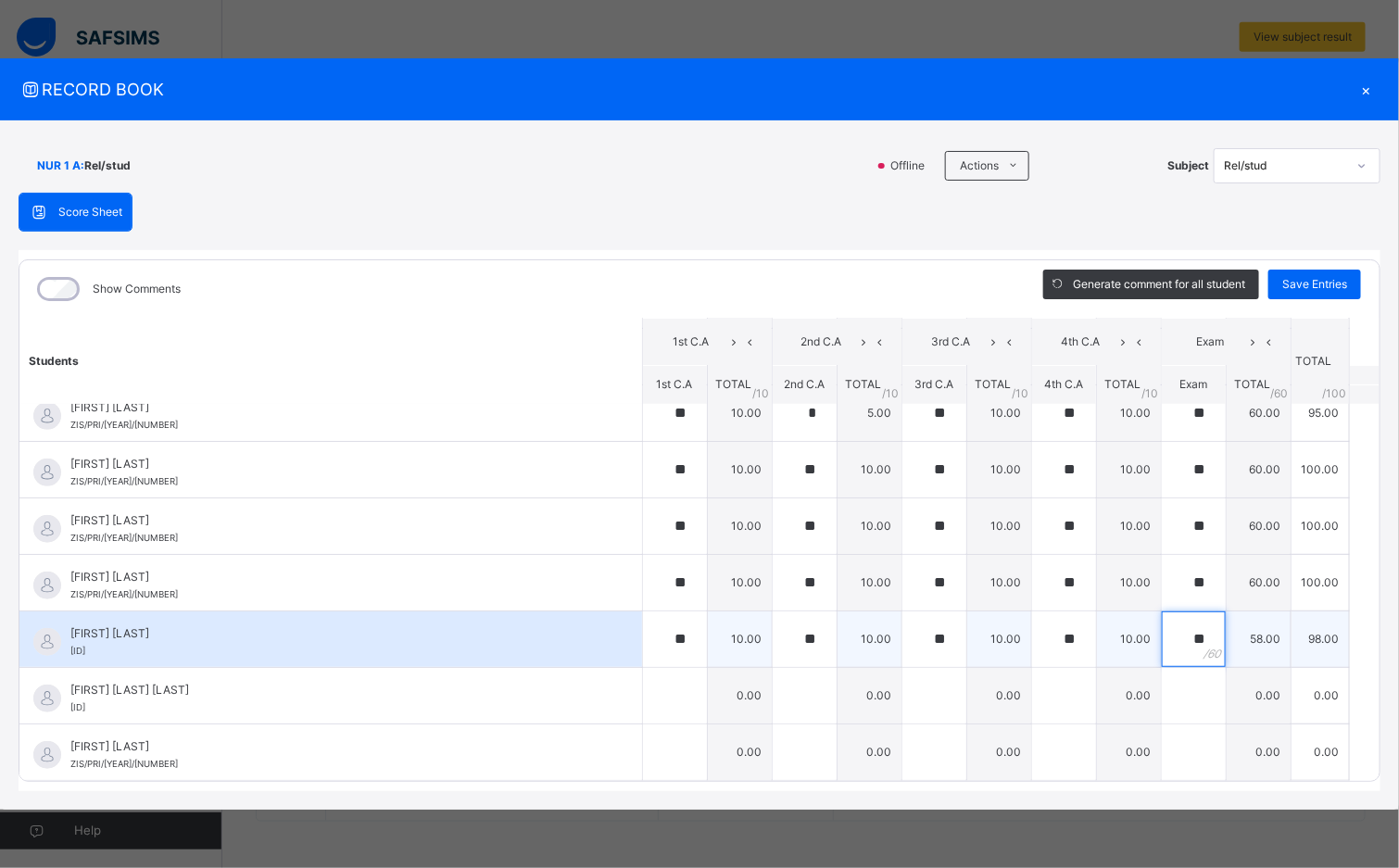 type on "**" 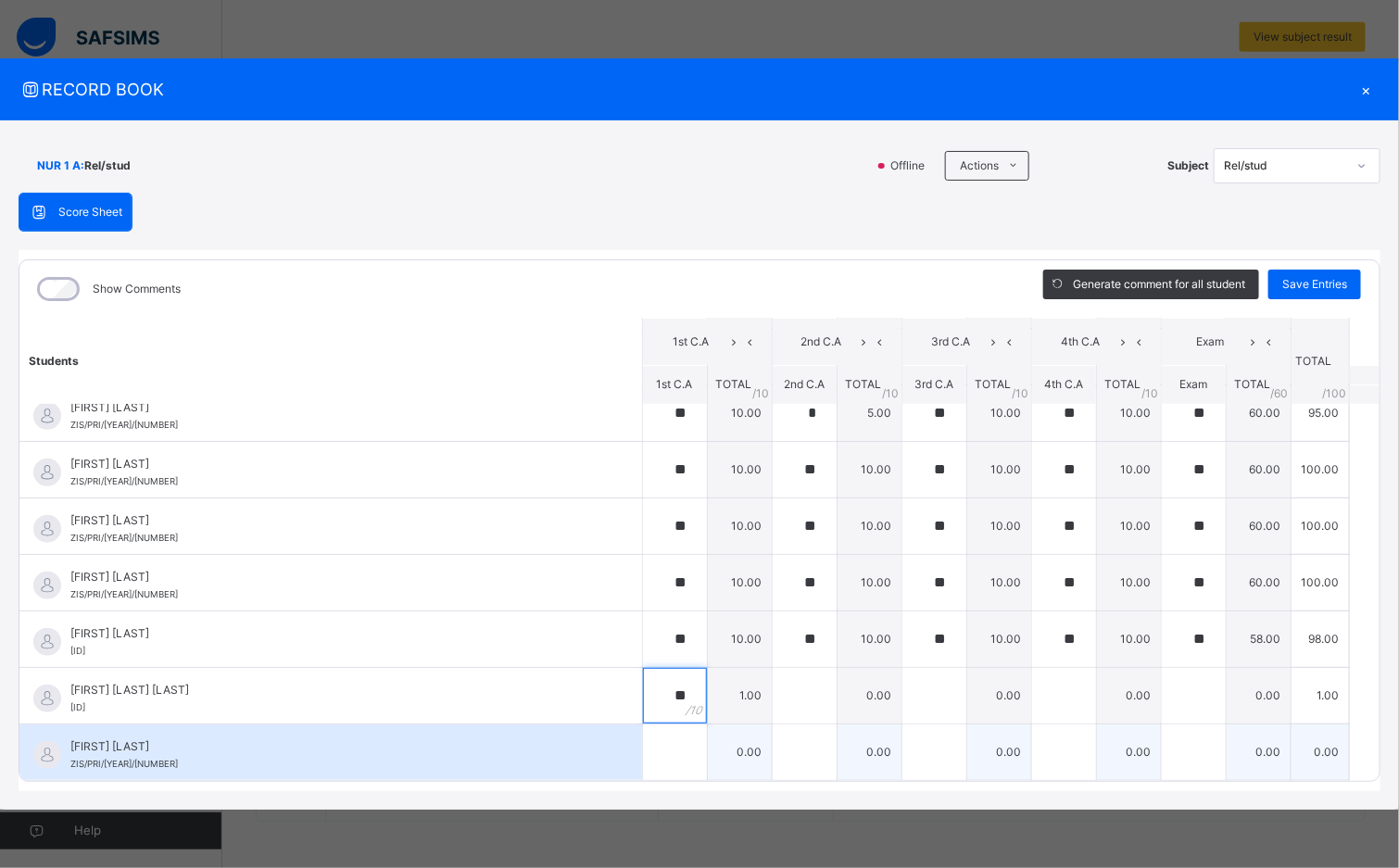 type on "**" 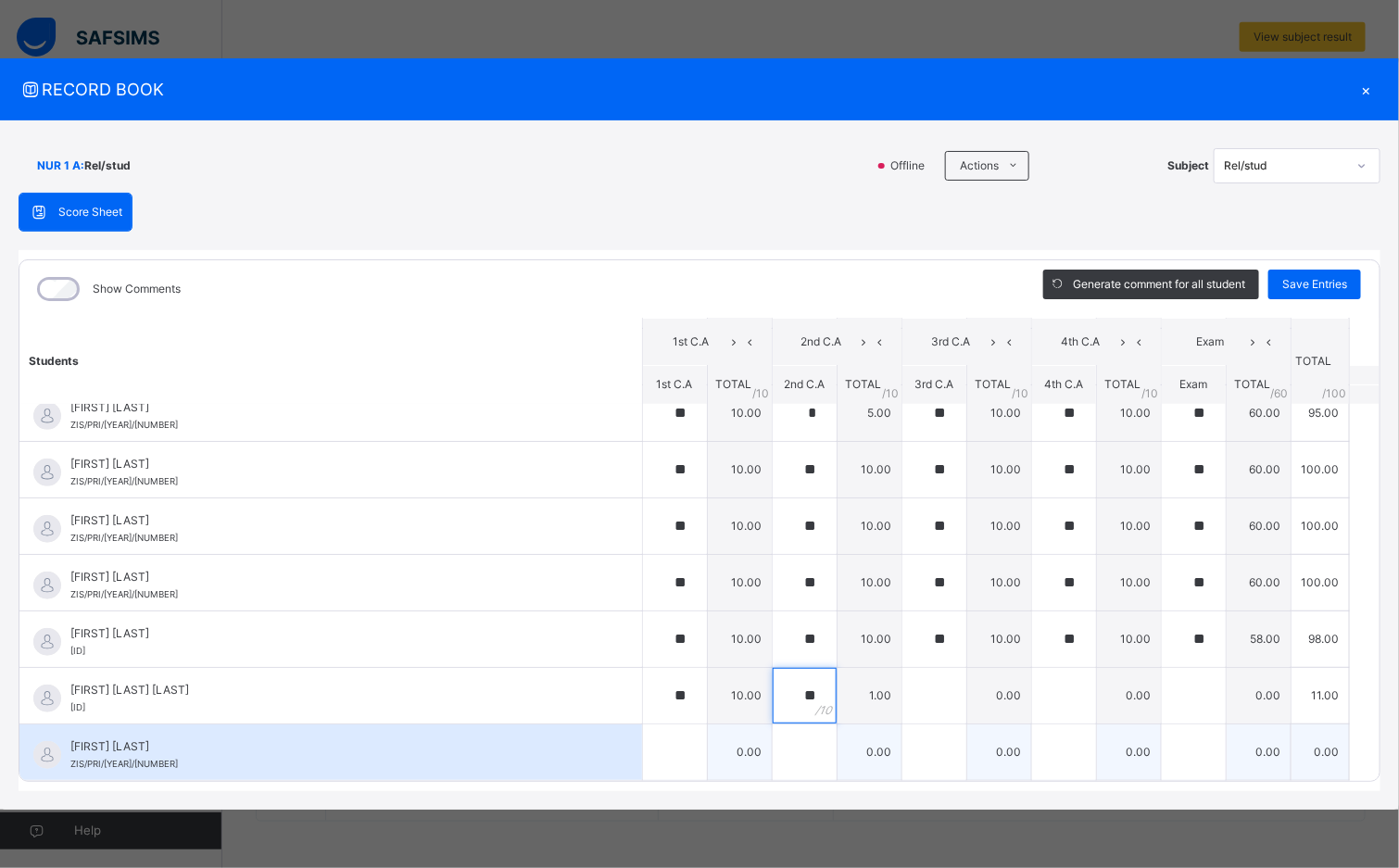 type on "**" 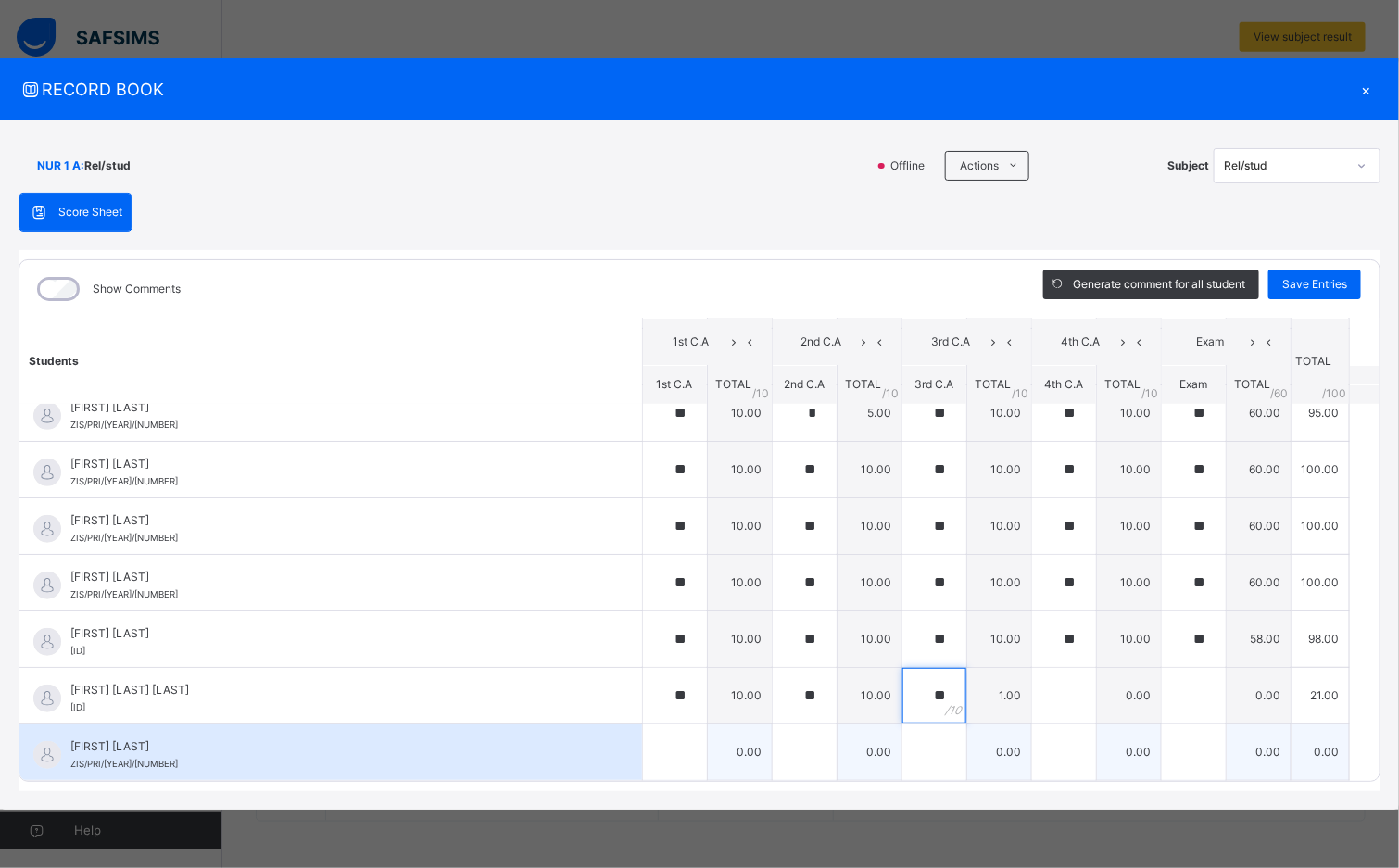 type on "**" 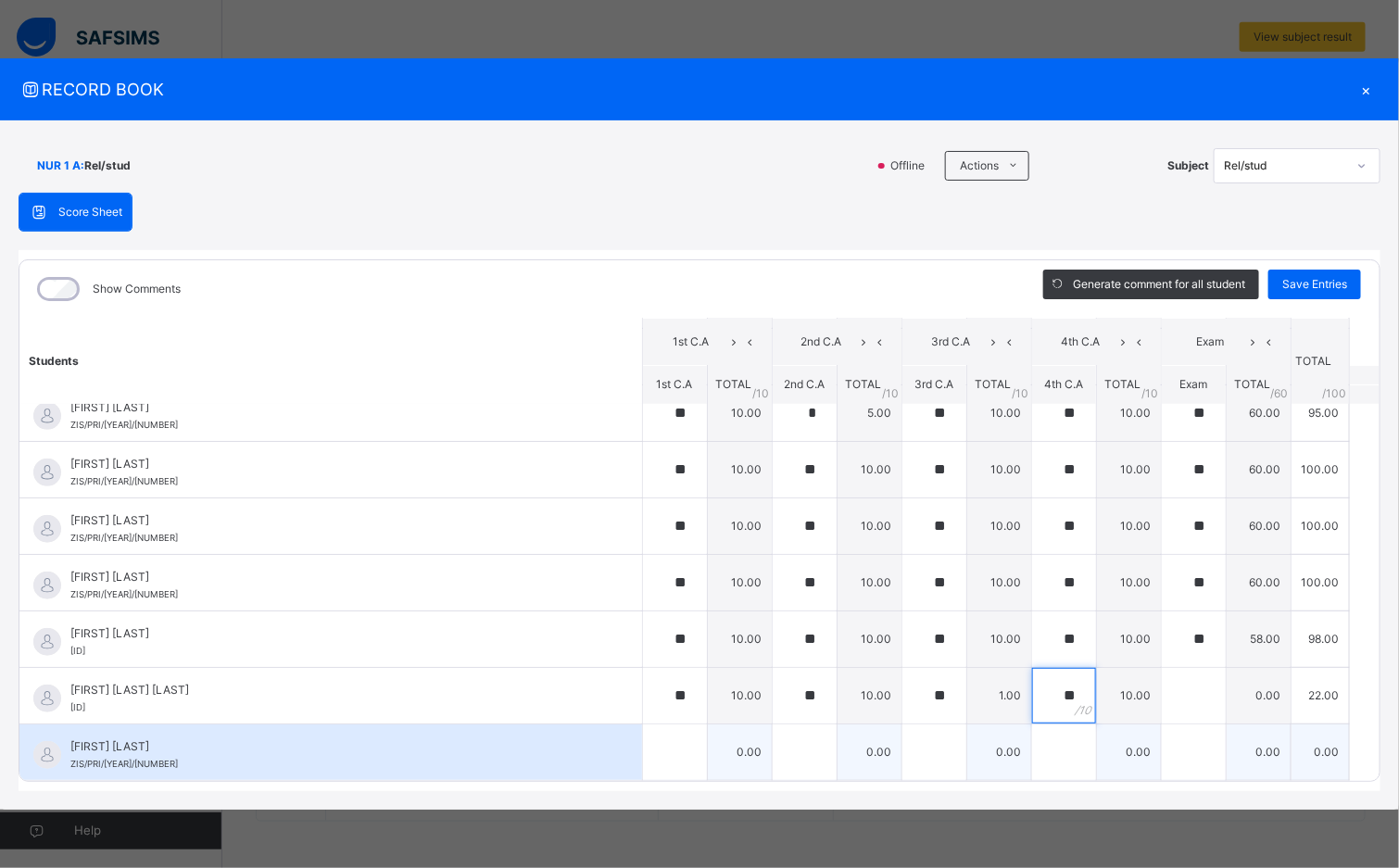 type on "**" 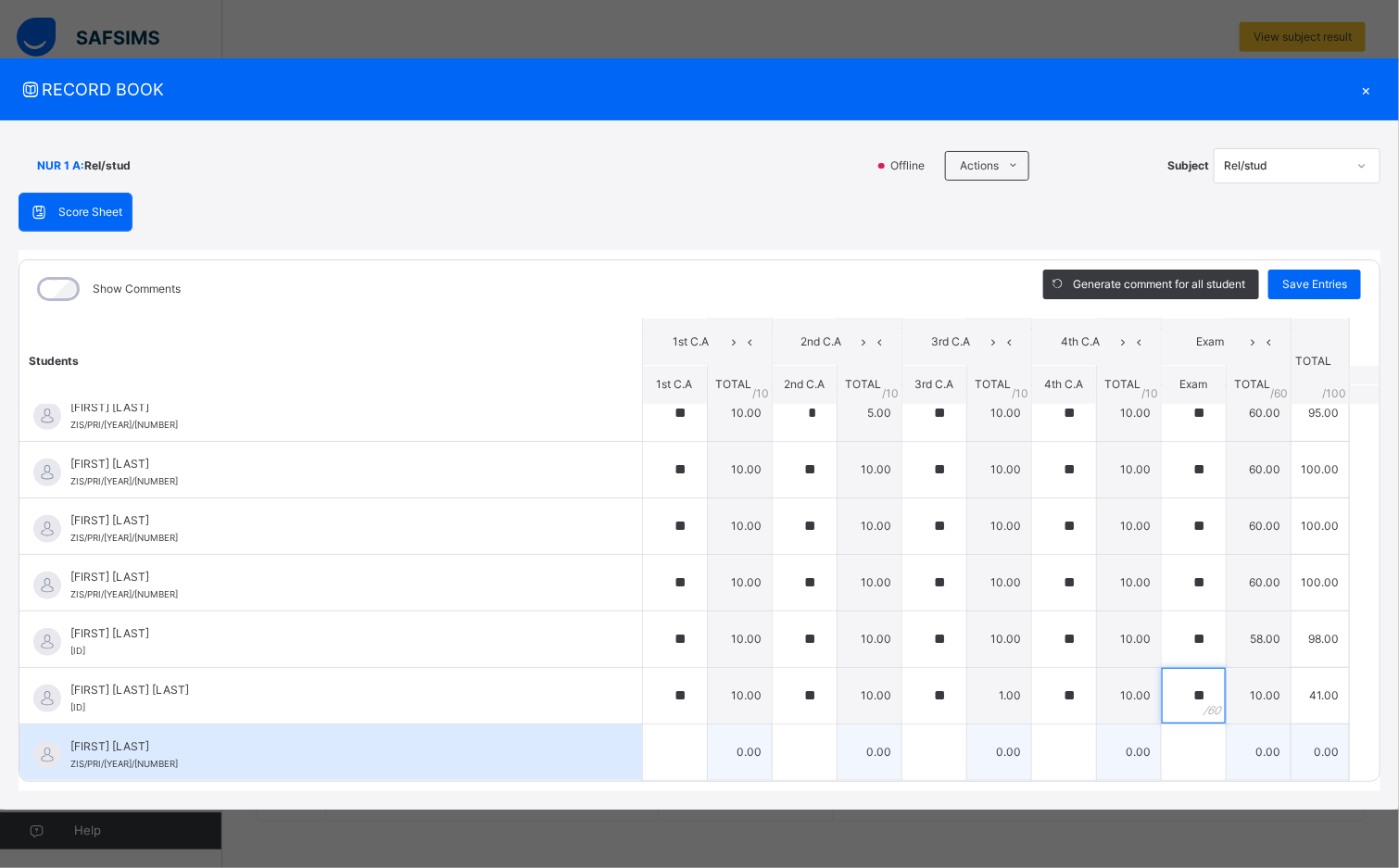 type on "*" 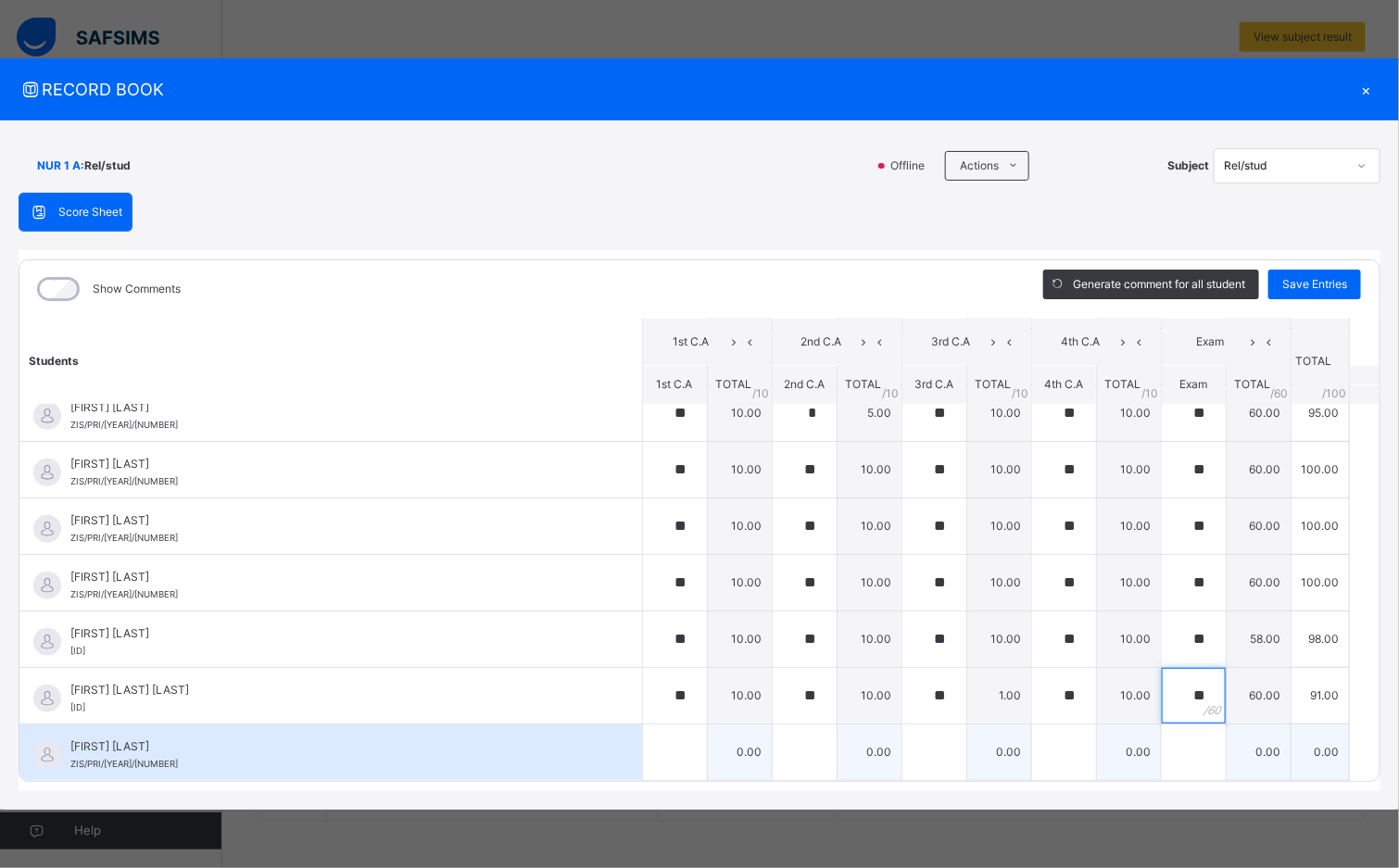 type on "**" 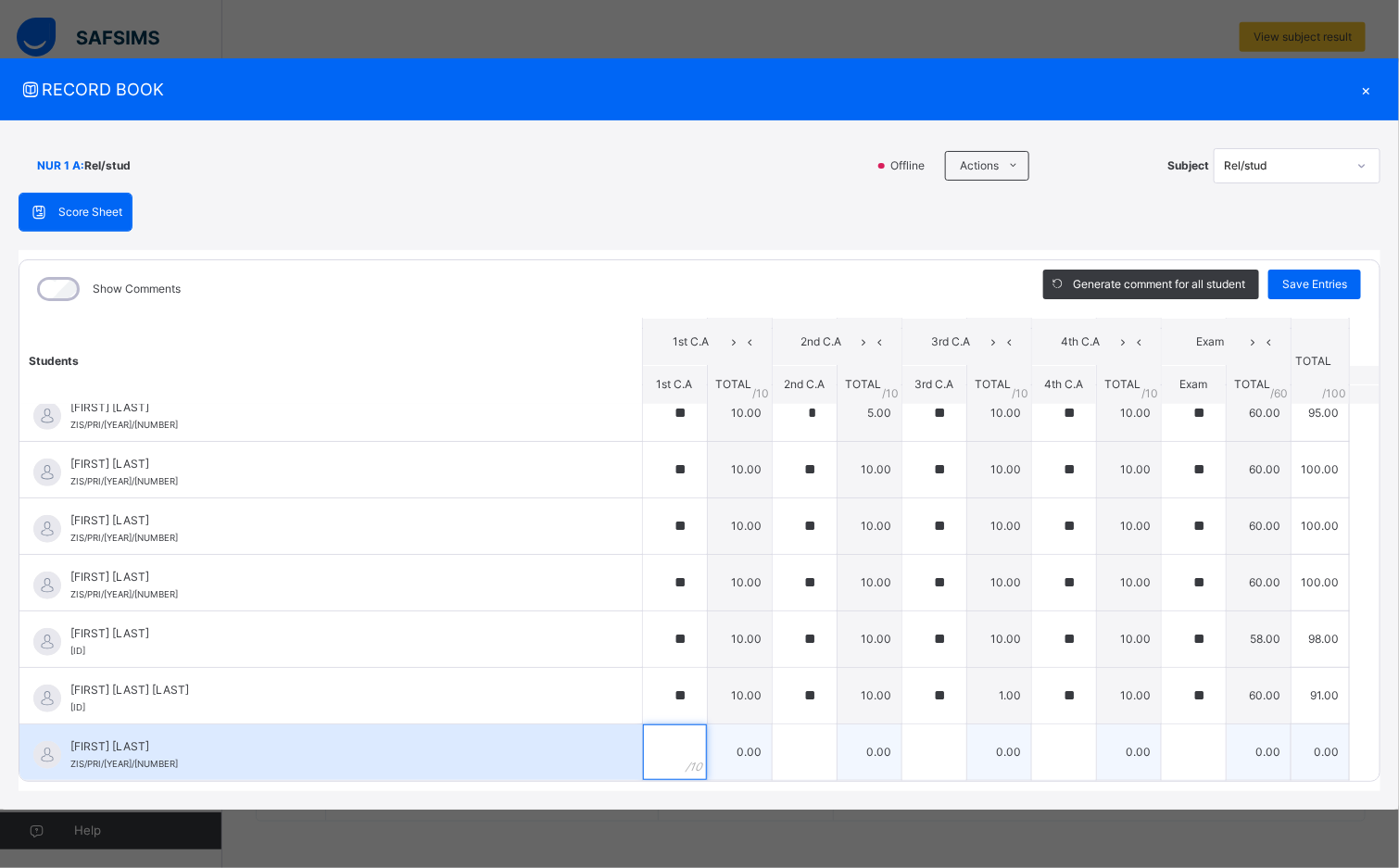 type on "*" 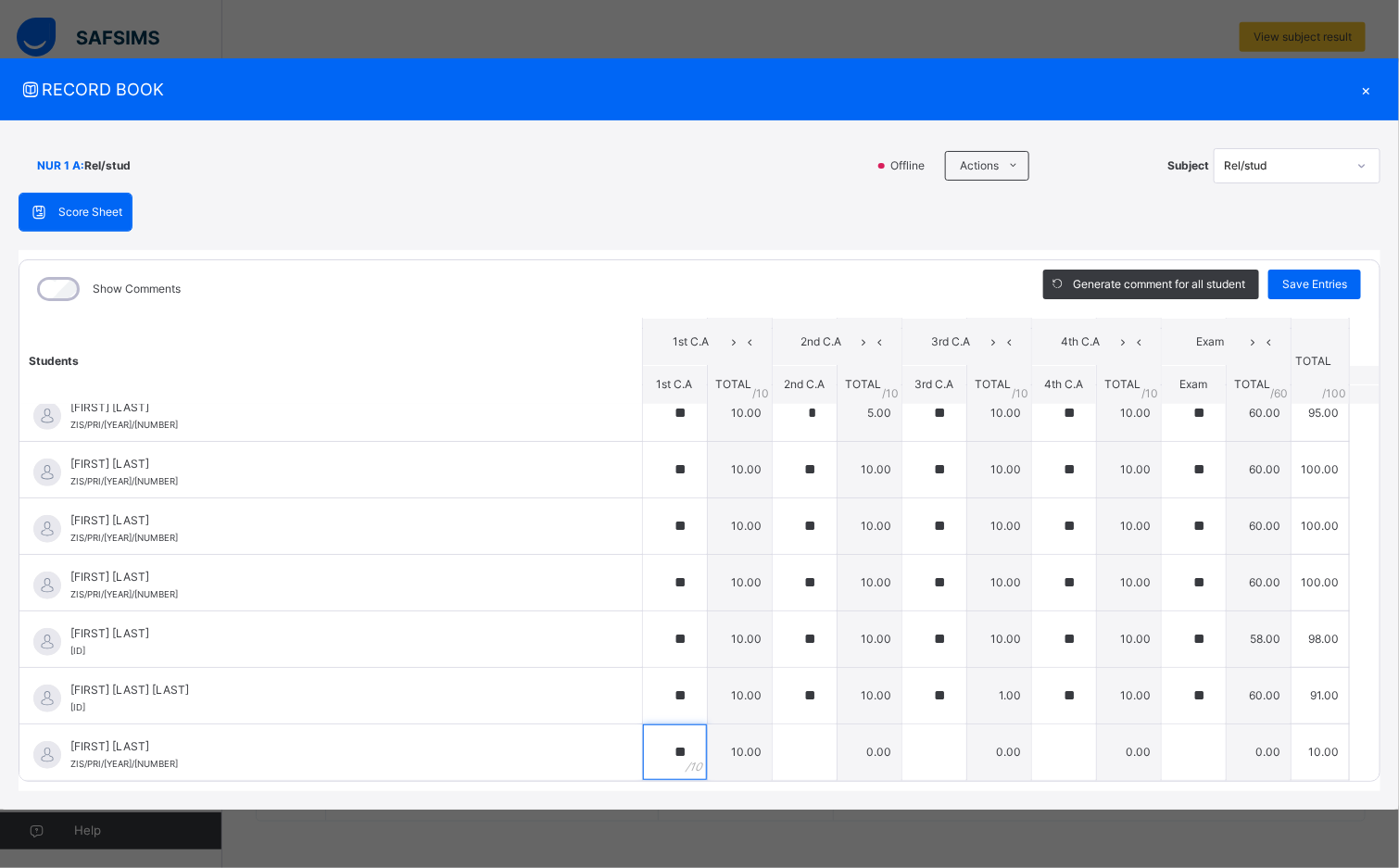 type on "**" 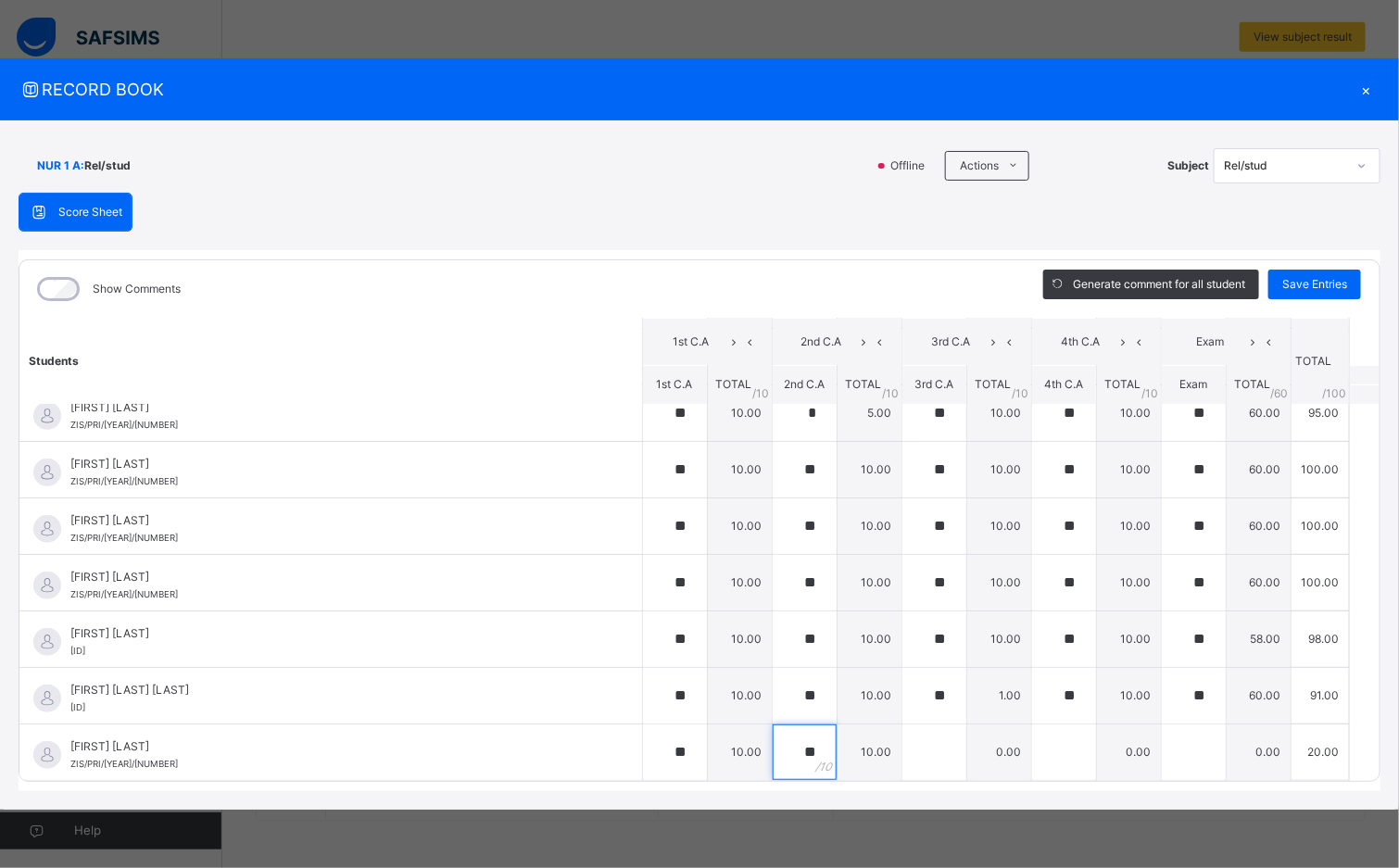 type on "**" 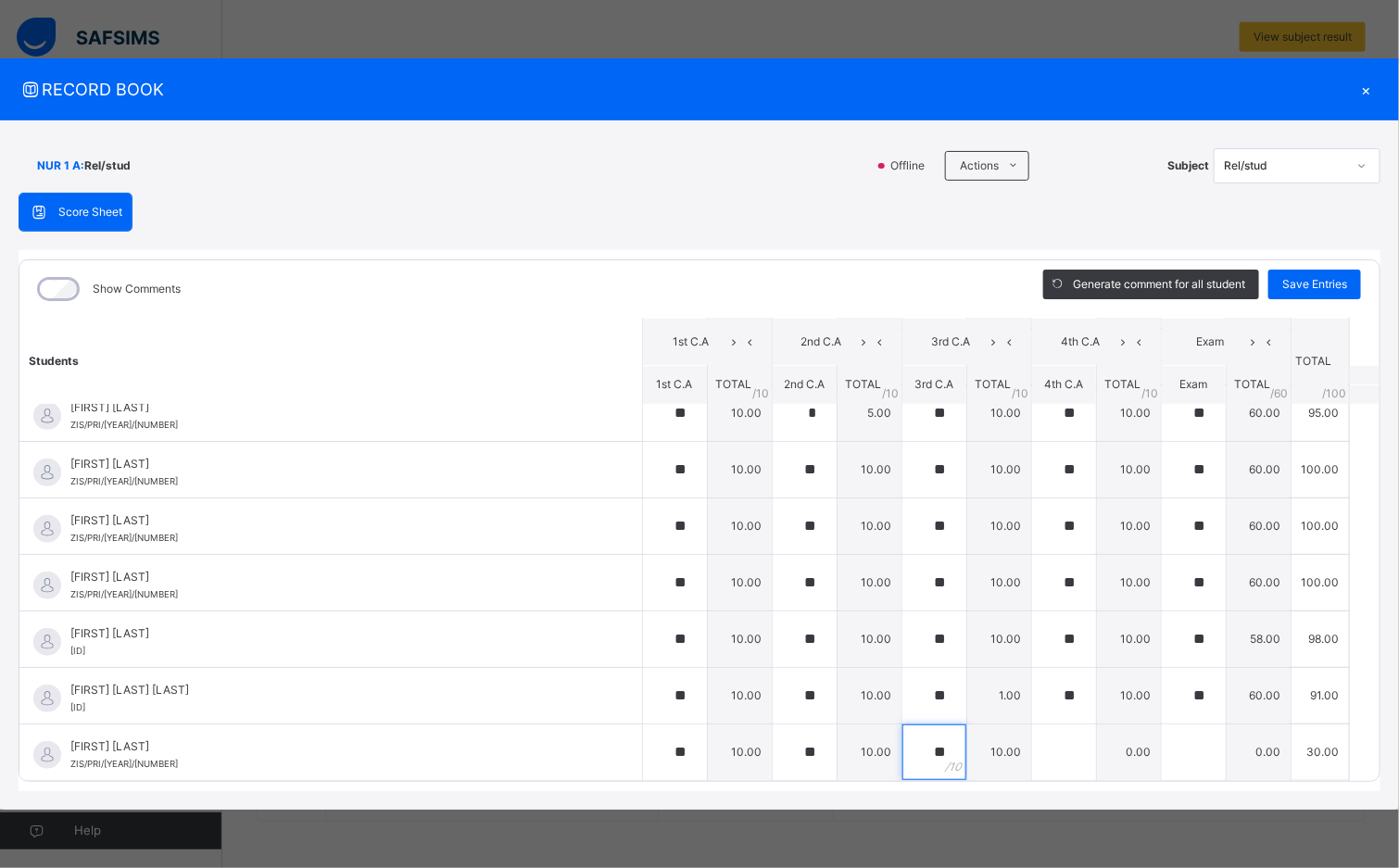 type on "**" 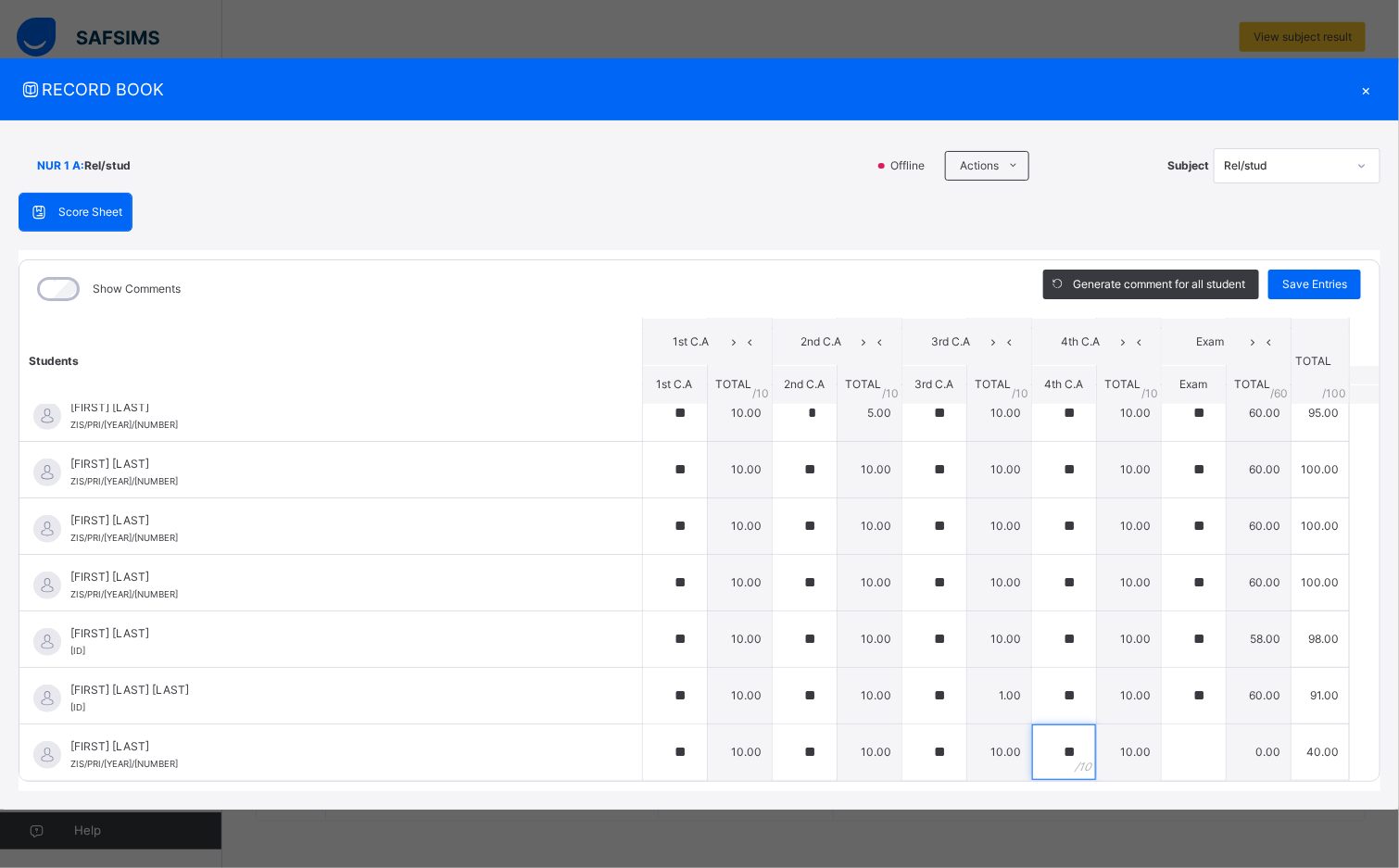 type on "**" 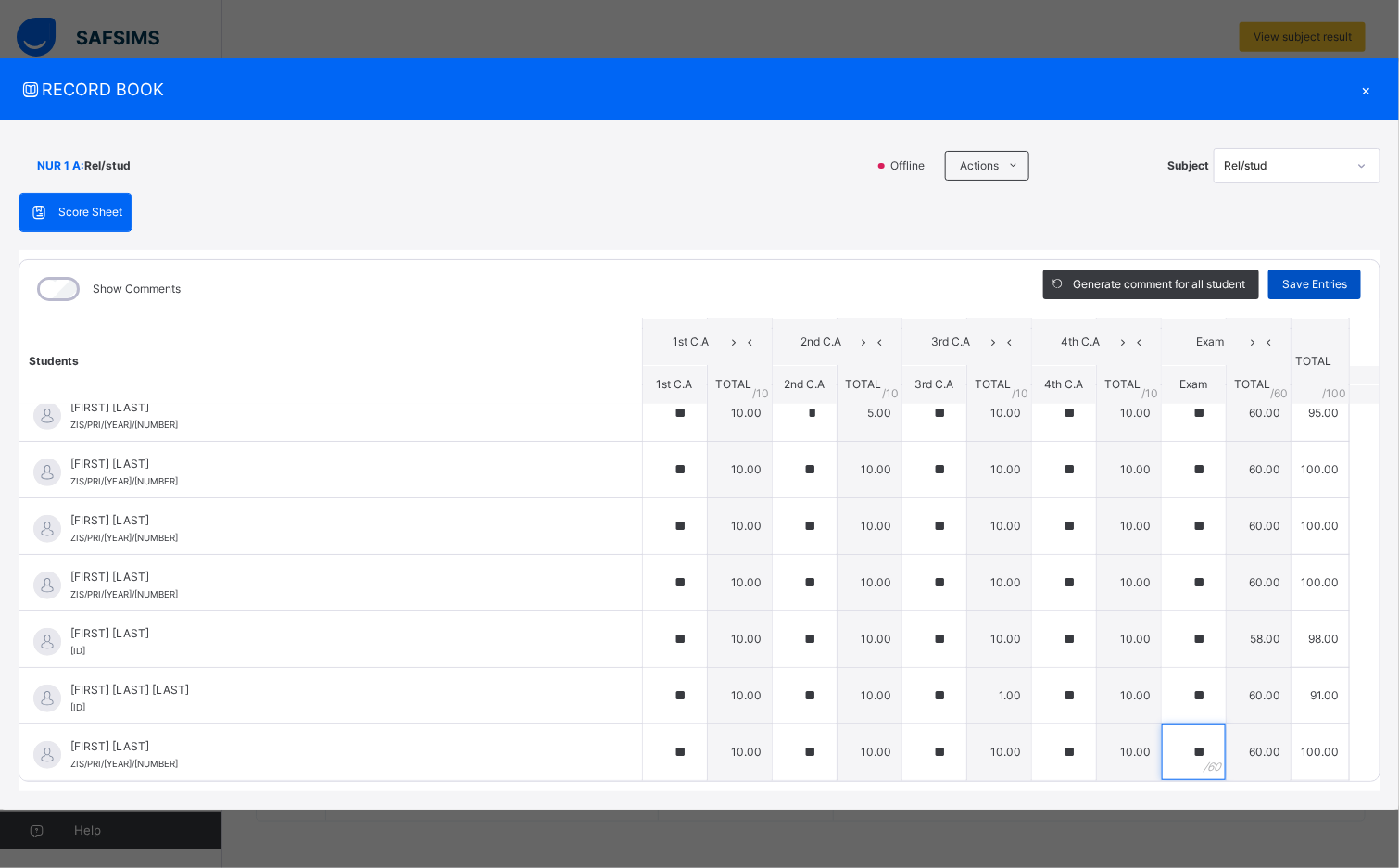 type on "**" 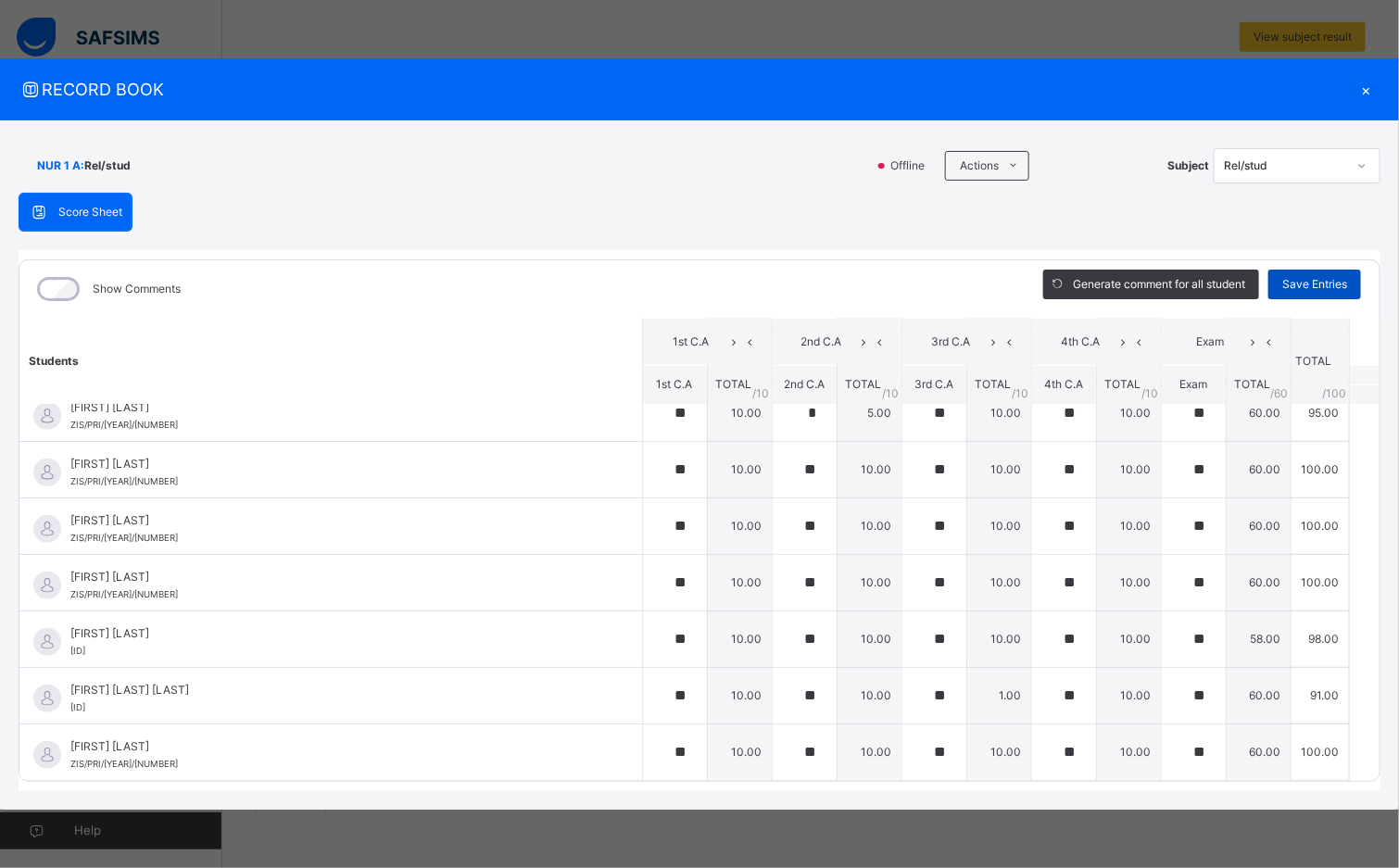 click on "Save Entries" at bounding box center [1315, 284] 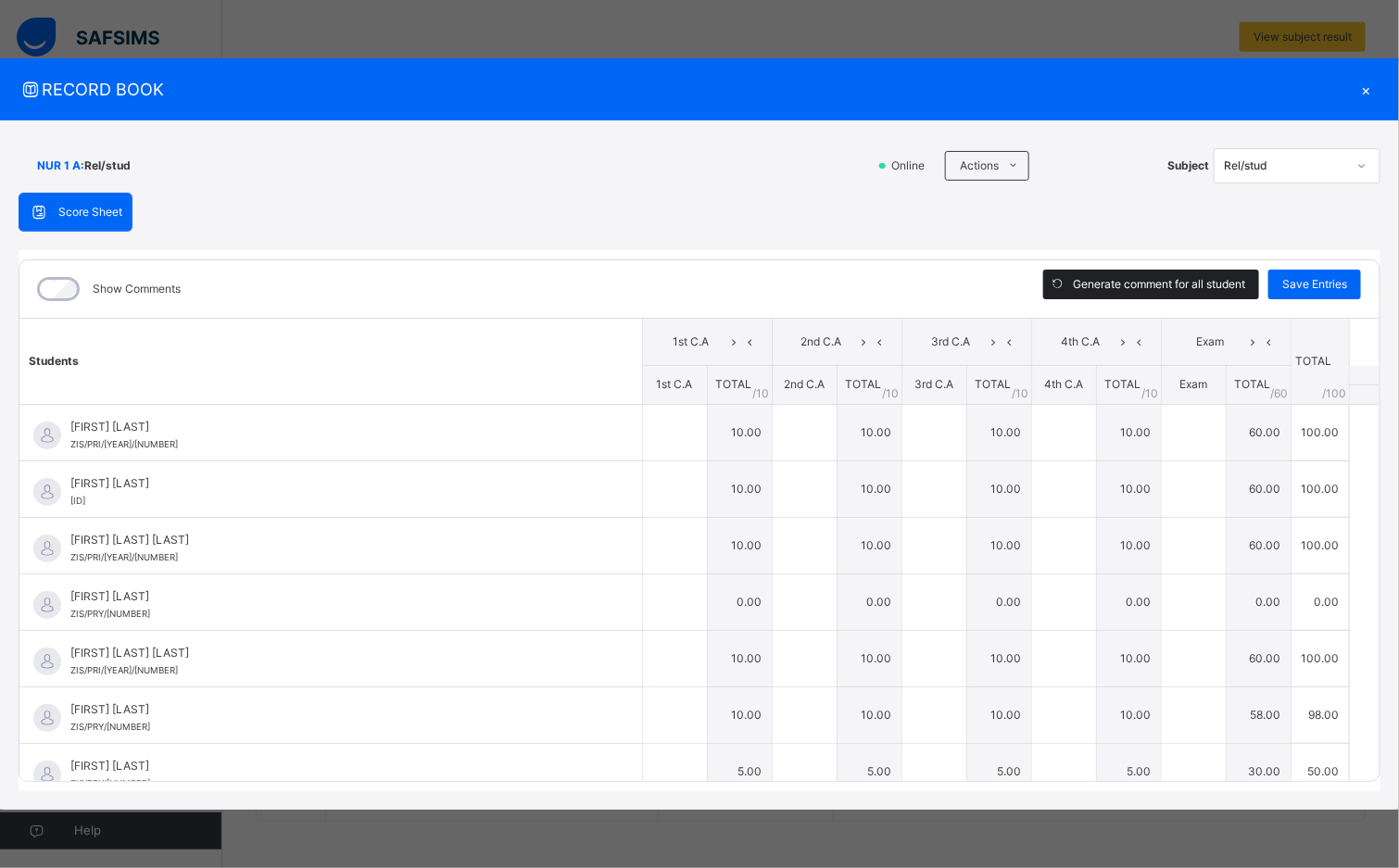 type on "**" 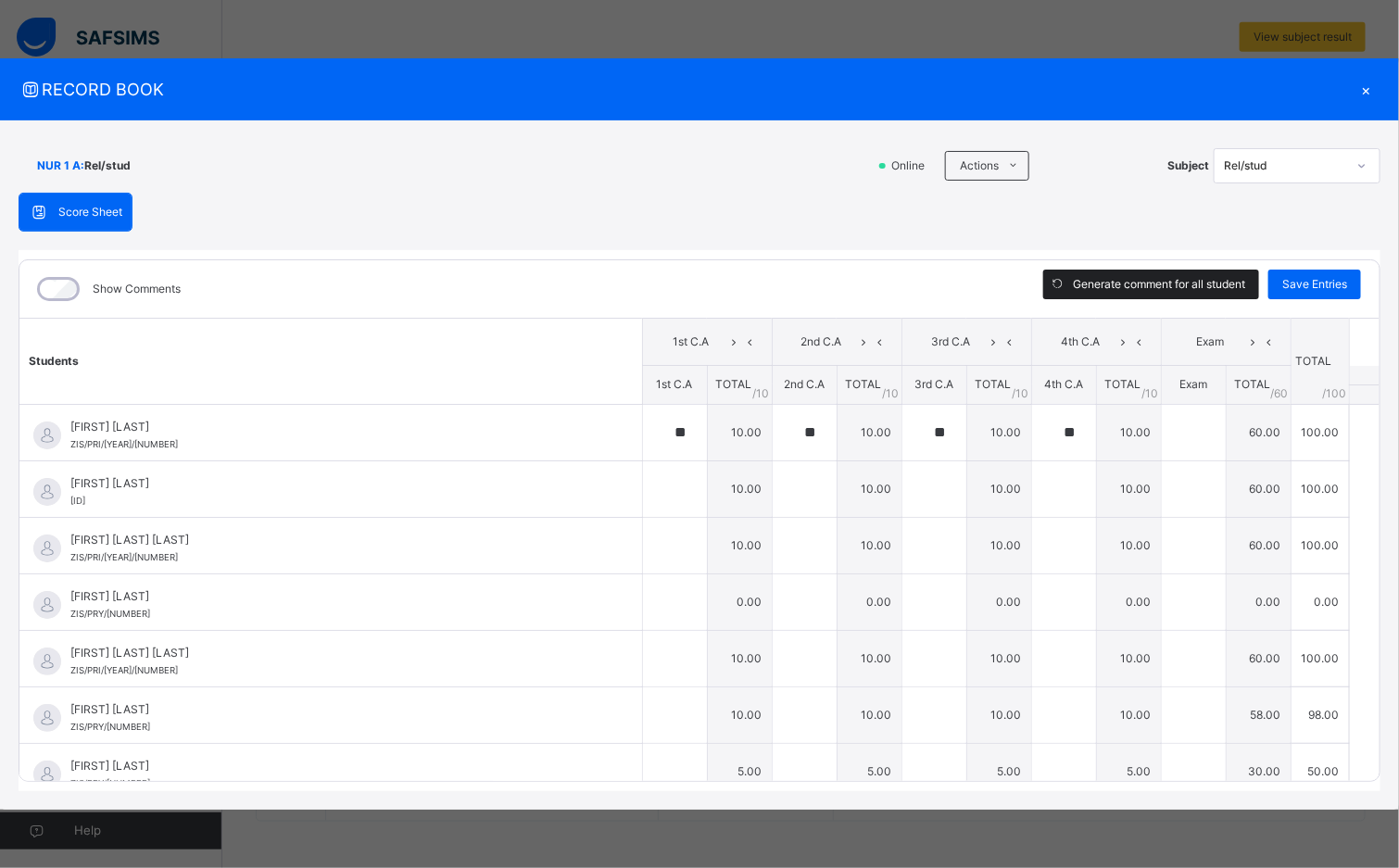 type on "**" 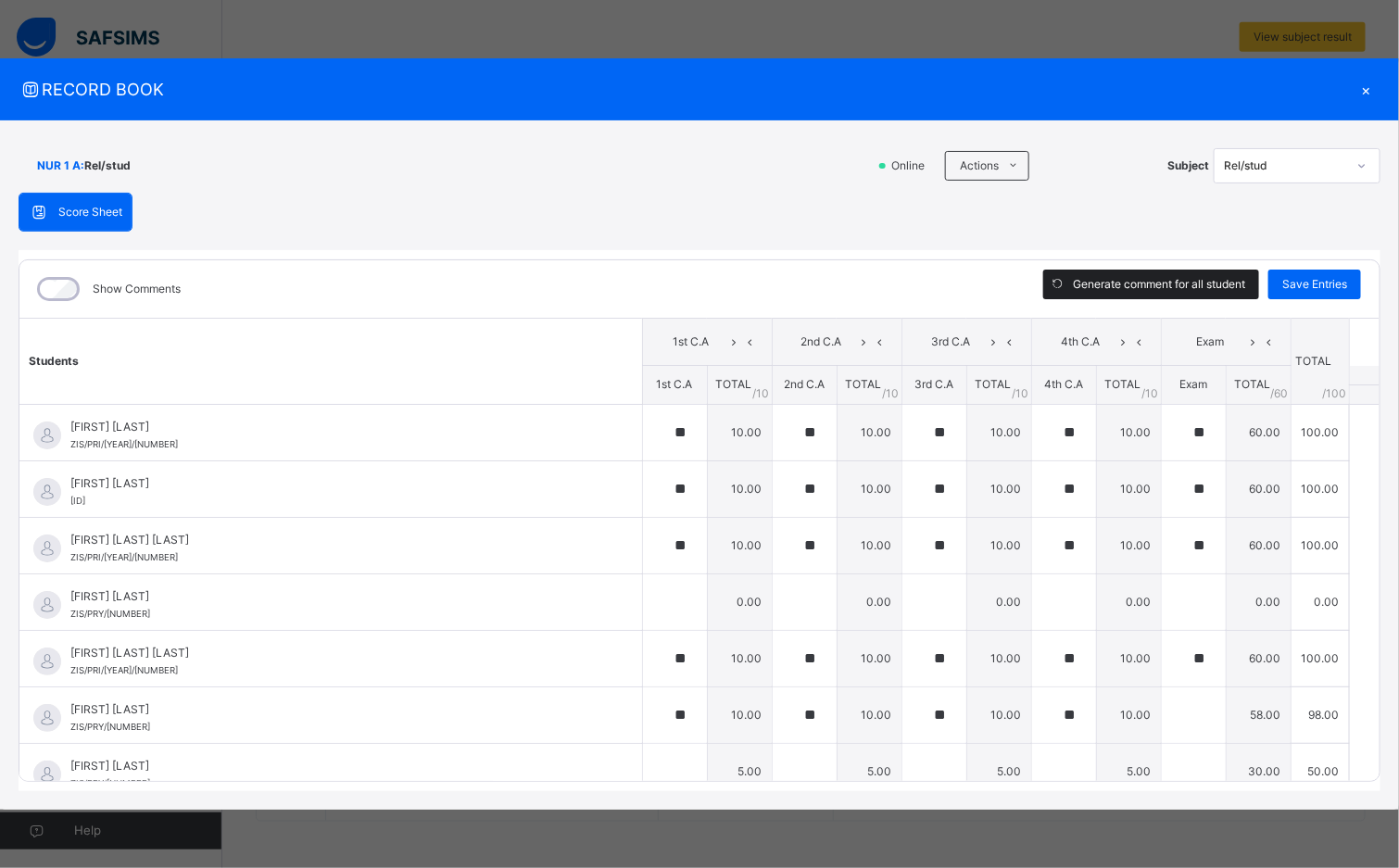 type on "**" 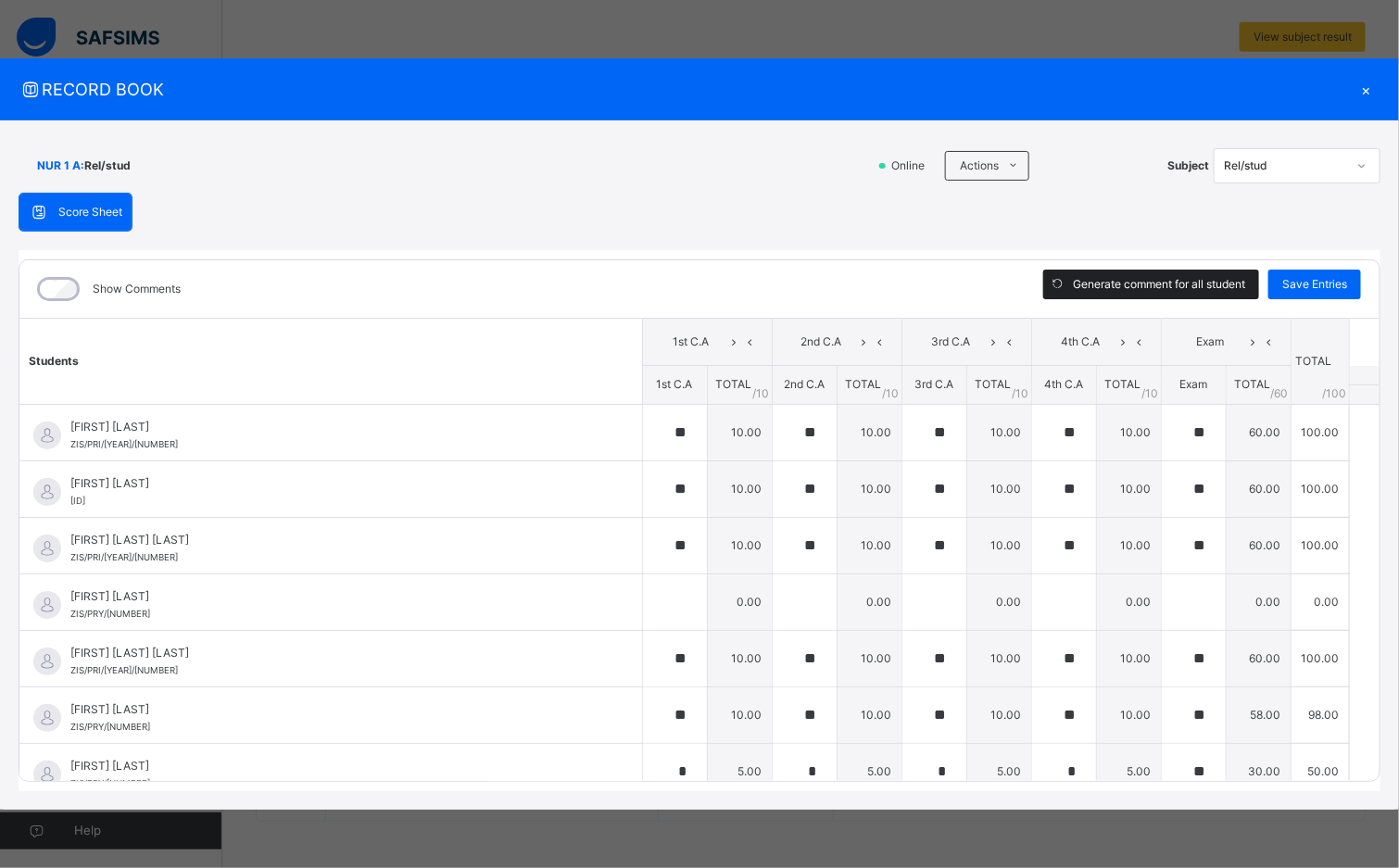 type on "**" 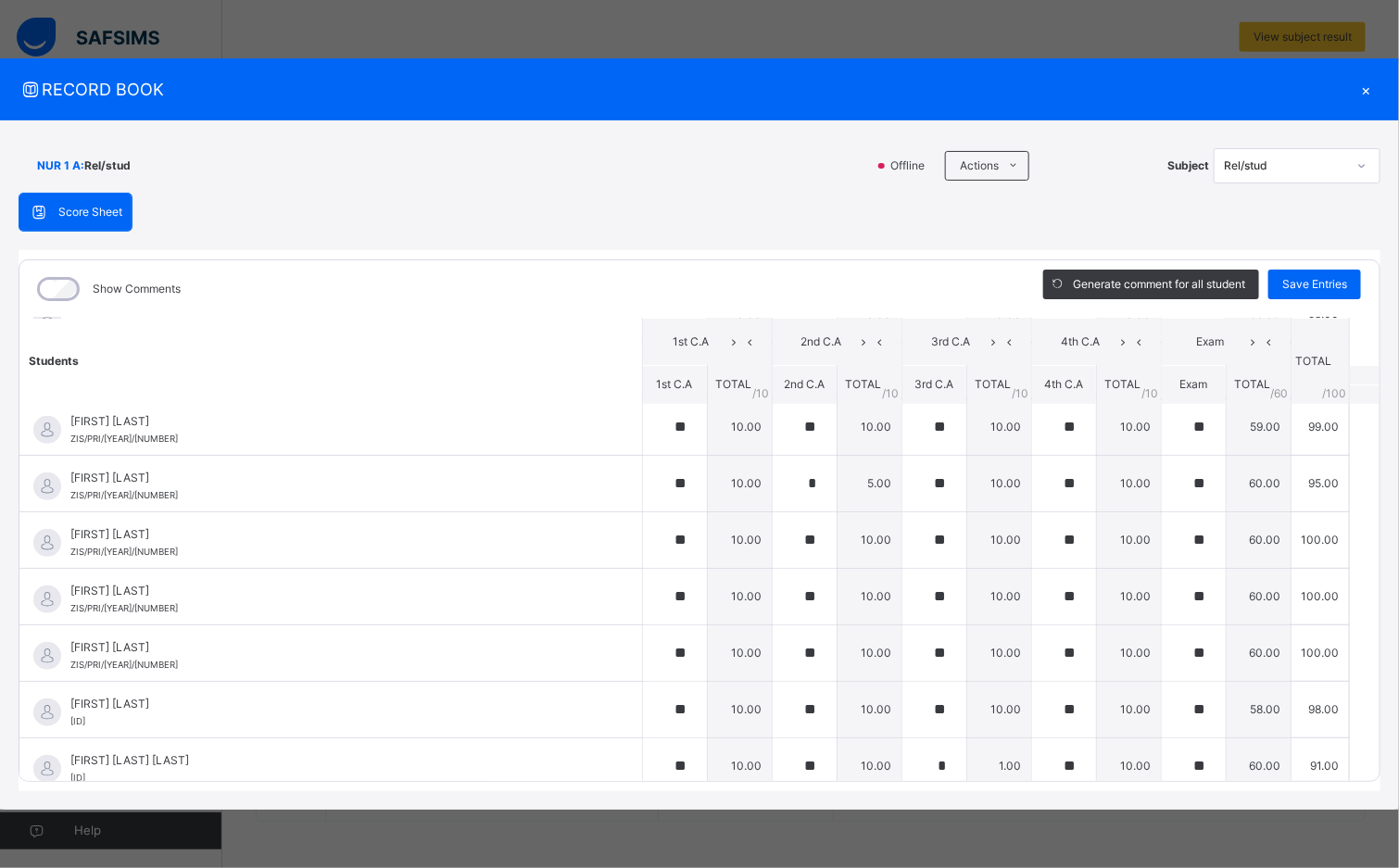 scroll, scrollTop: 479, scrollLeft: 0, axis: vertical 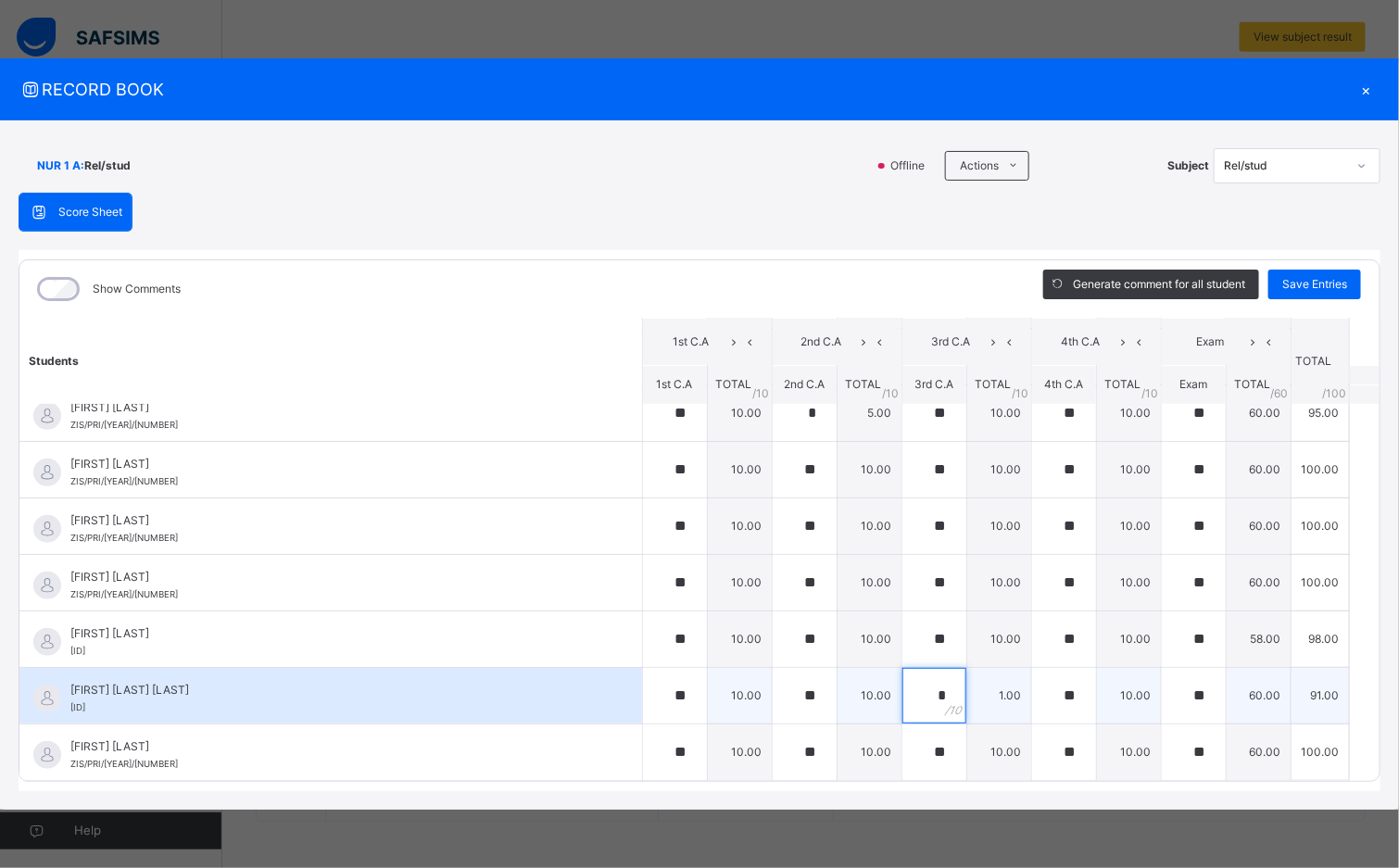click on "*" at bounding box center (934, 696) 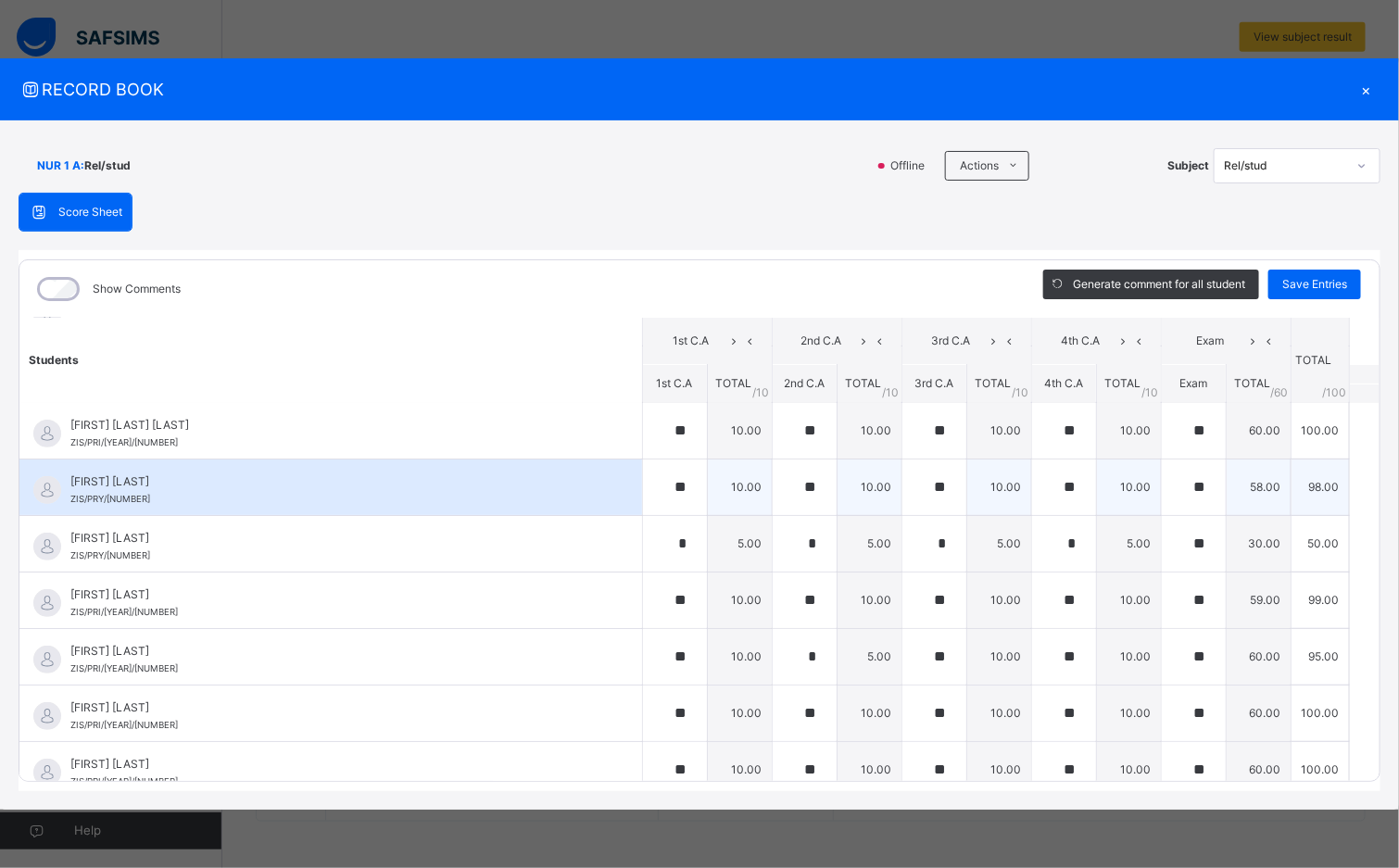 scroll, scrollTop: 278, scrollLeft: 0, axis: vertical 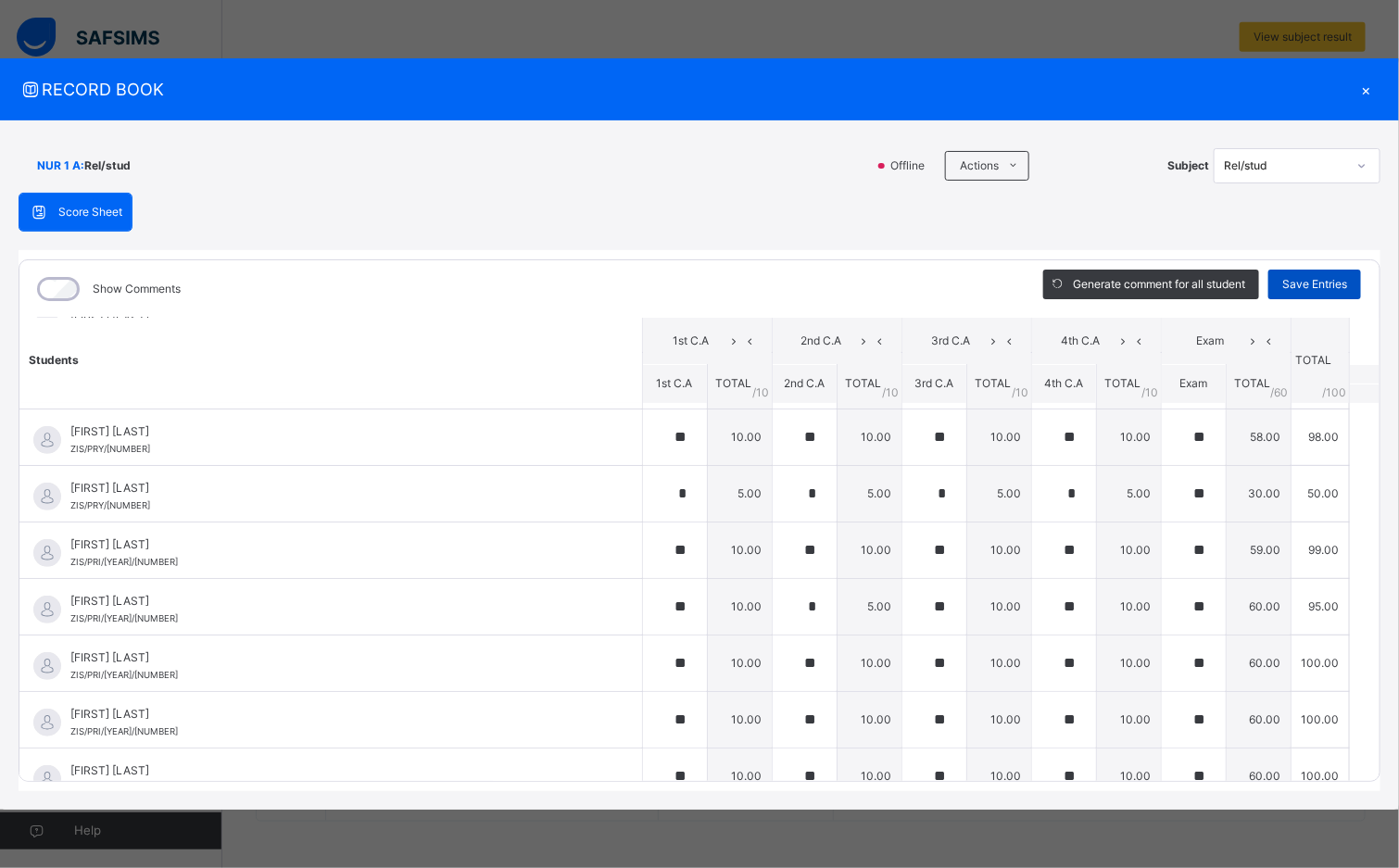 type on "**" 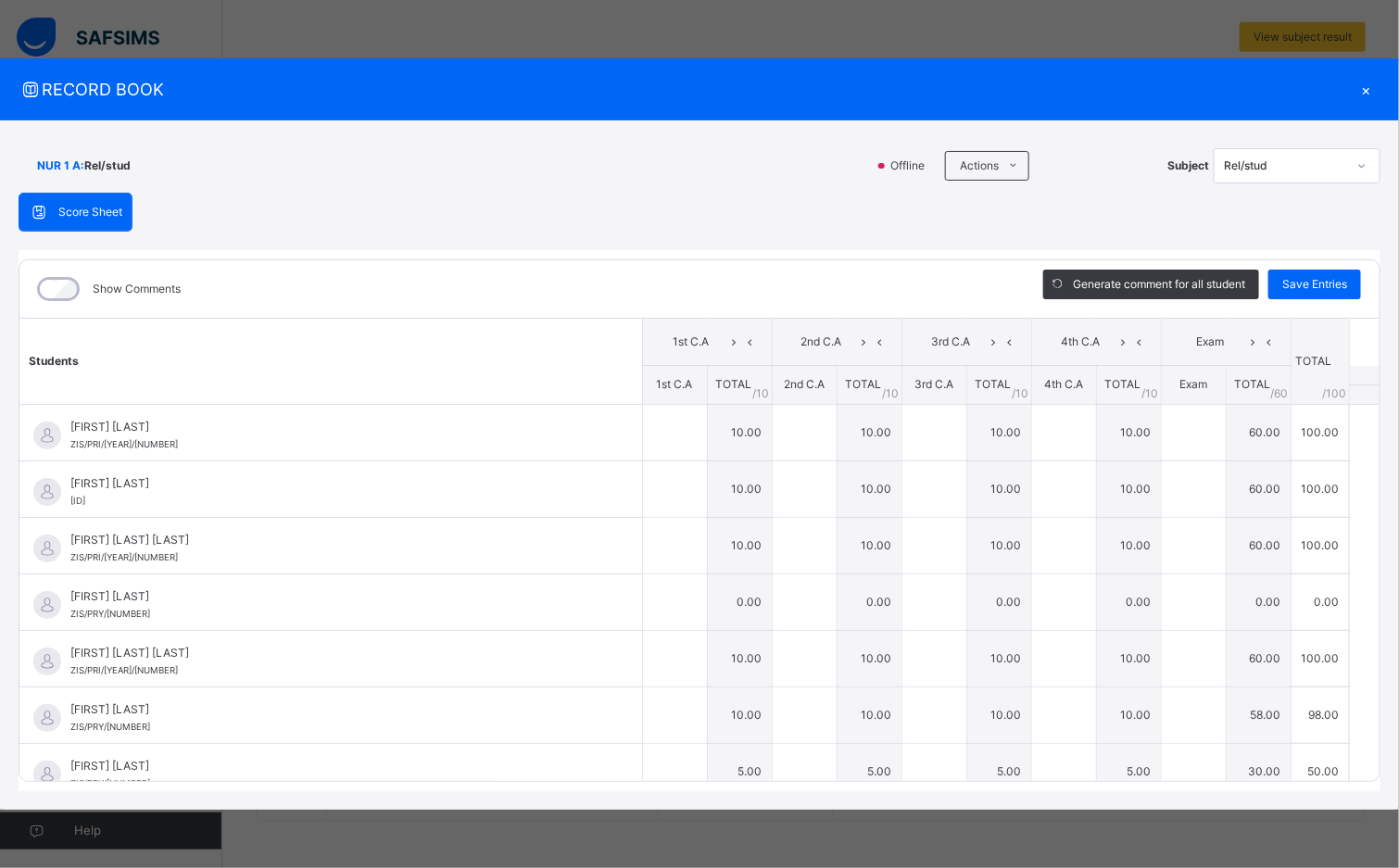 type on "**" 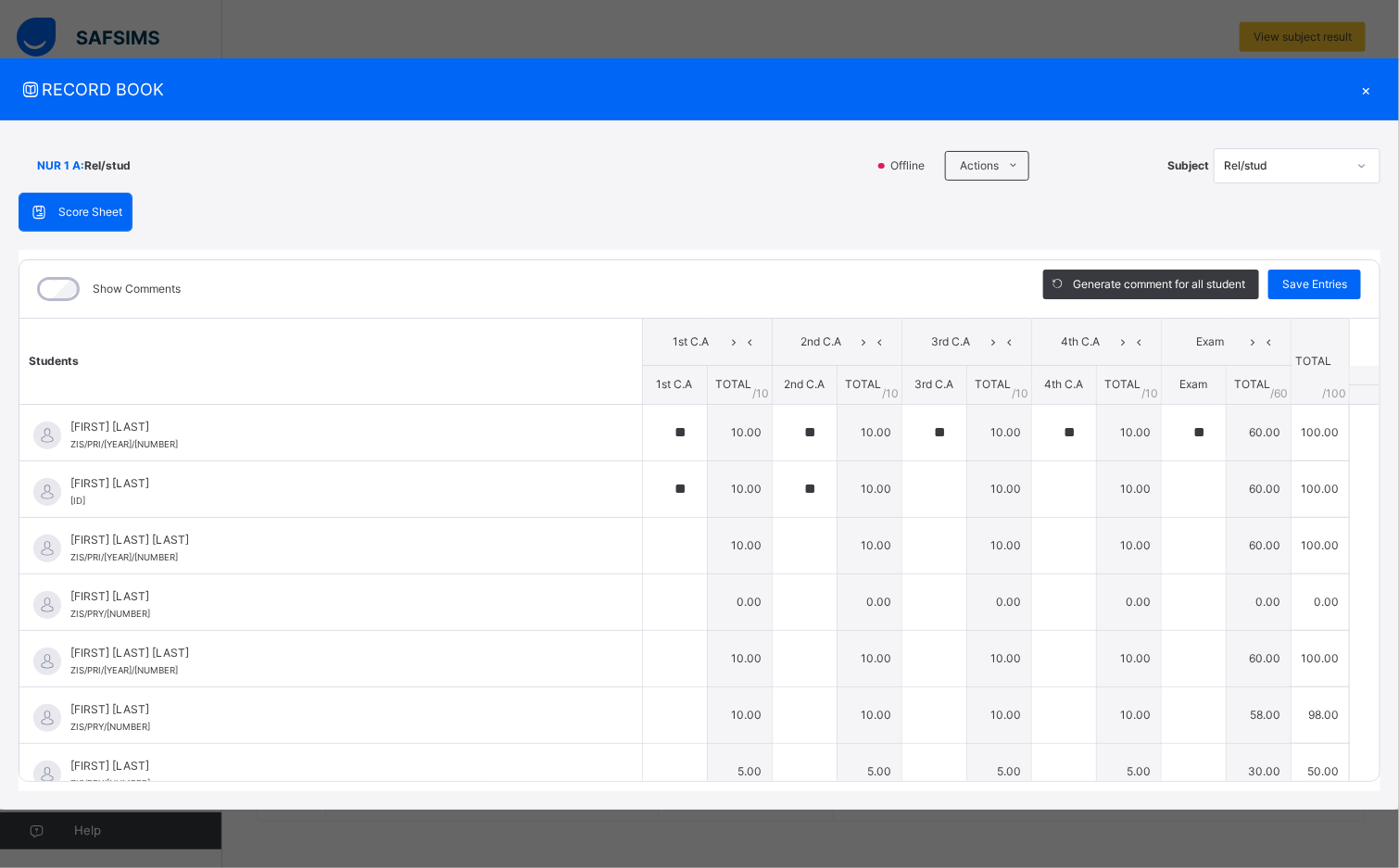 type on "**" 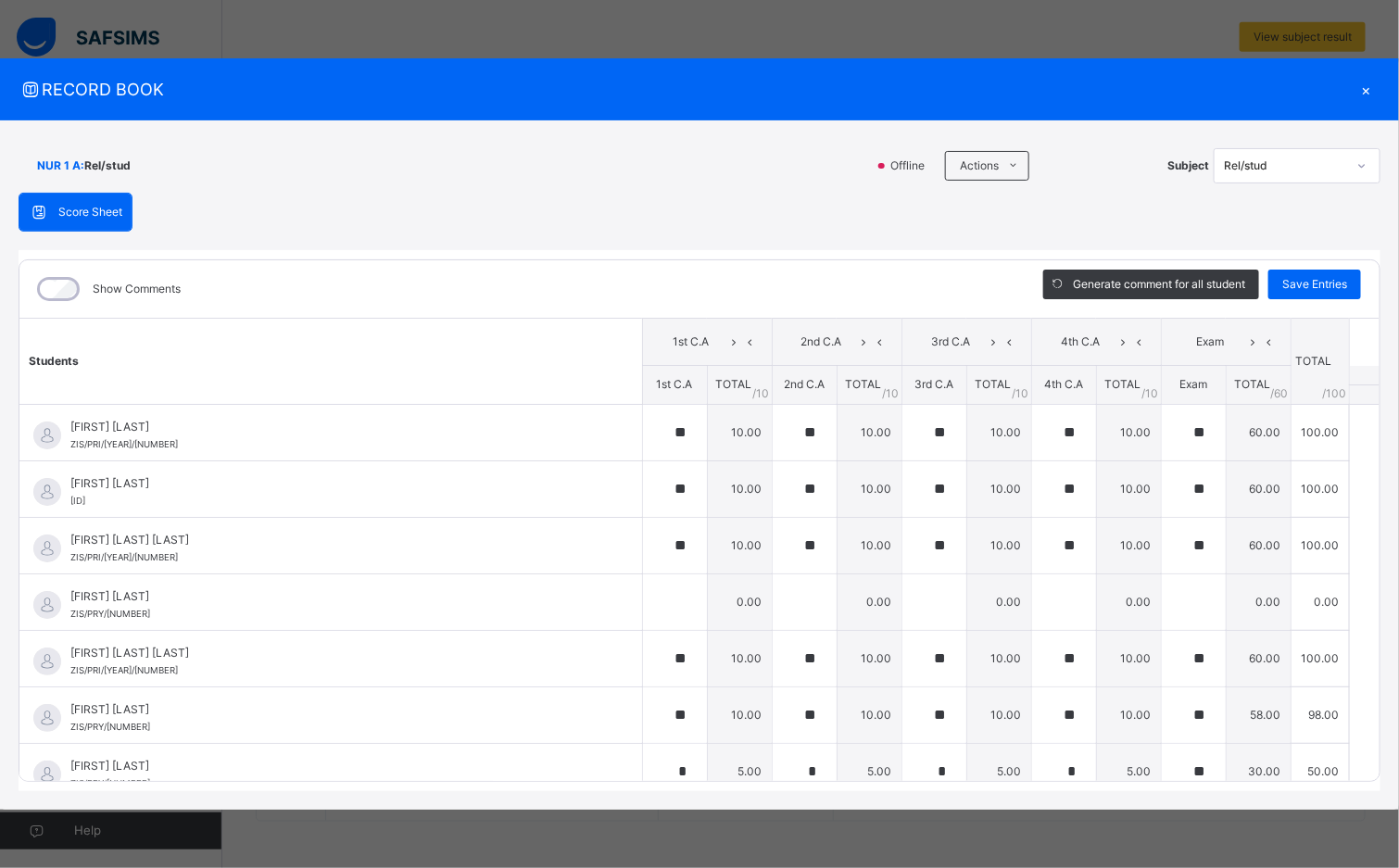 type on "**" 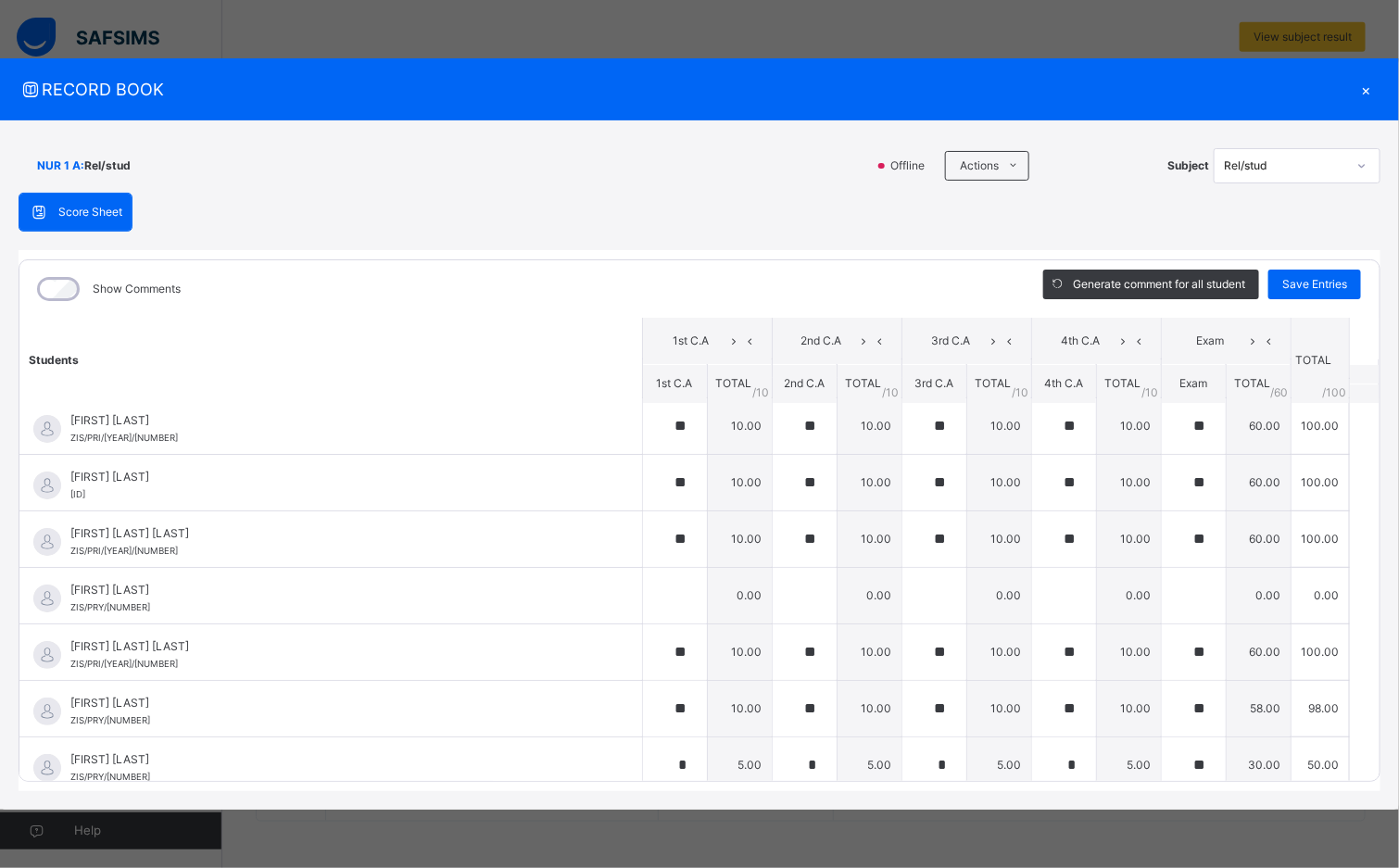 scroll, scrollTop: 0, scrollLeft: 0, axis: both 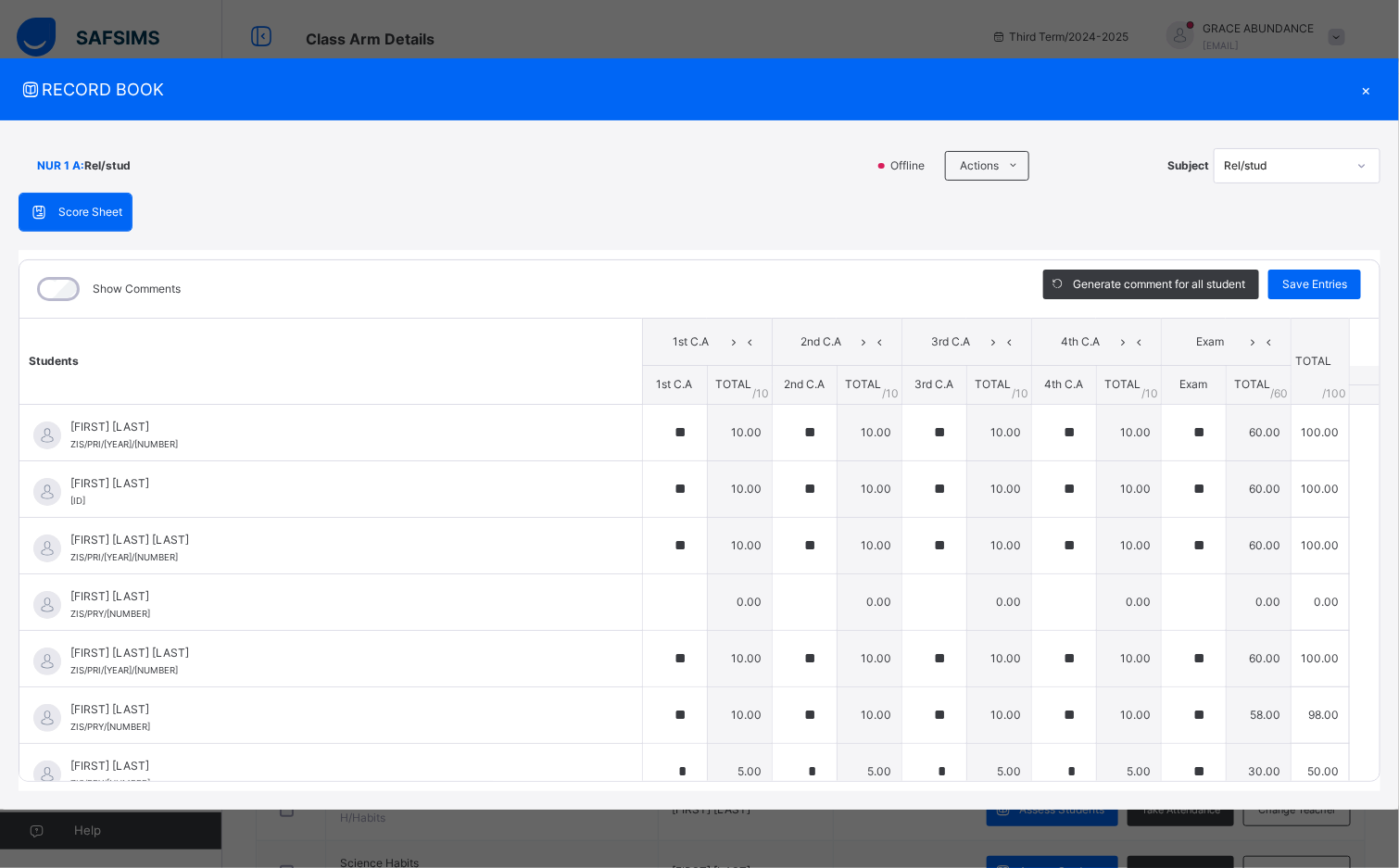click on "Generate comment for all student   Save Entries" at bounding box center (1202, 289) 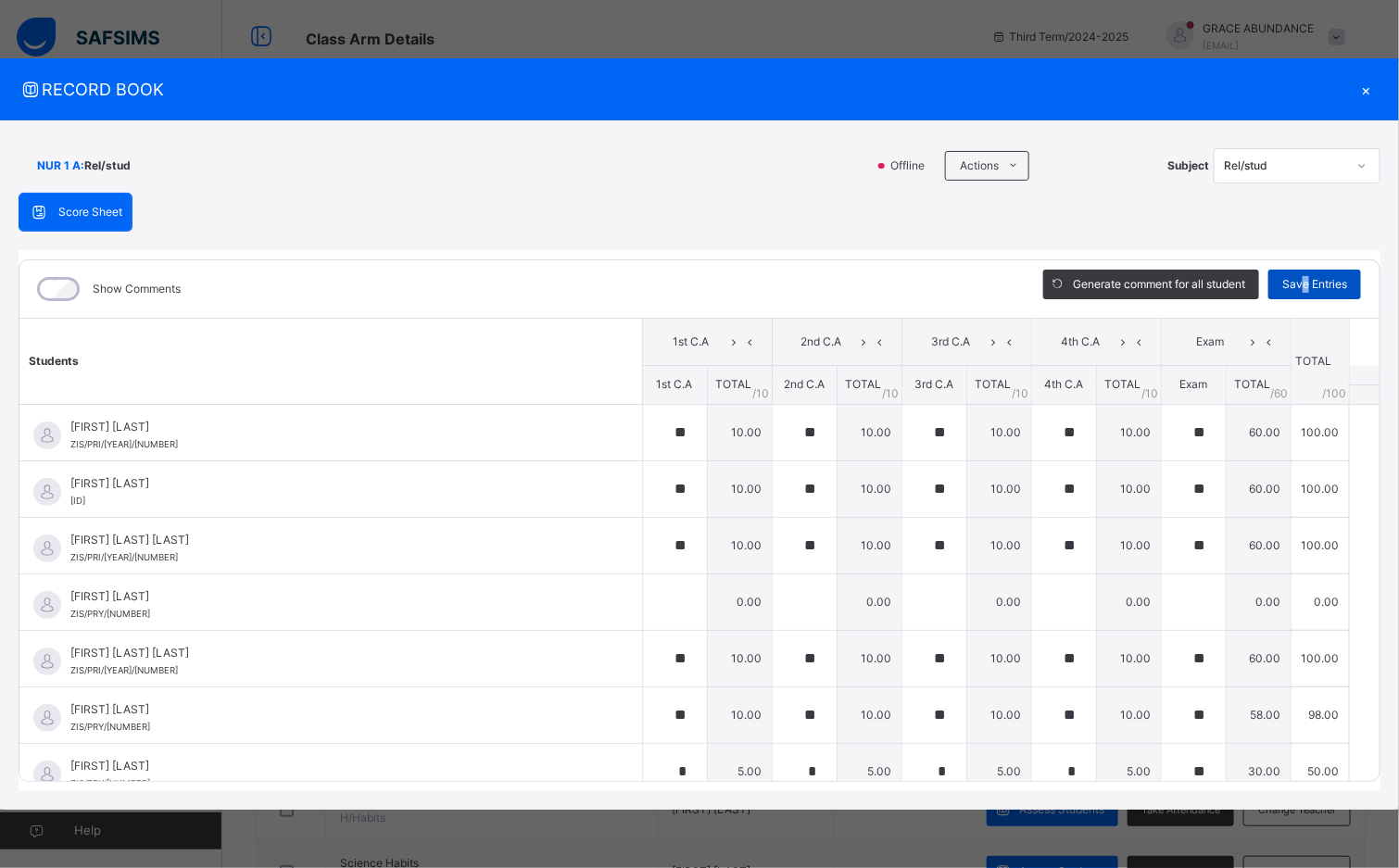 drag, startPoint x: 1304, startPoint y: 281, endPoint x: 1295, endPoint y: 284, distance: 9.486833 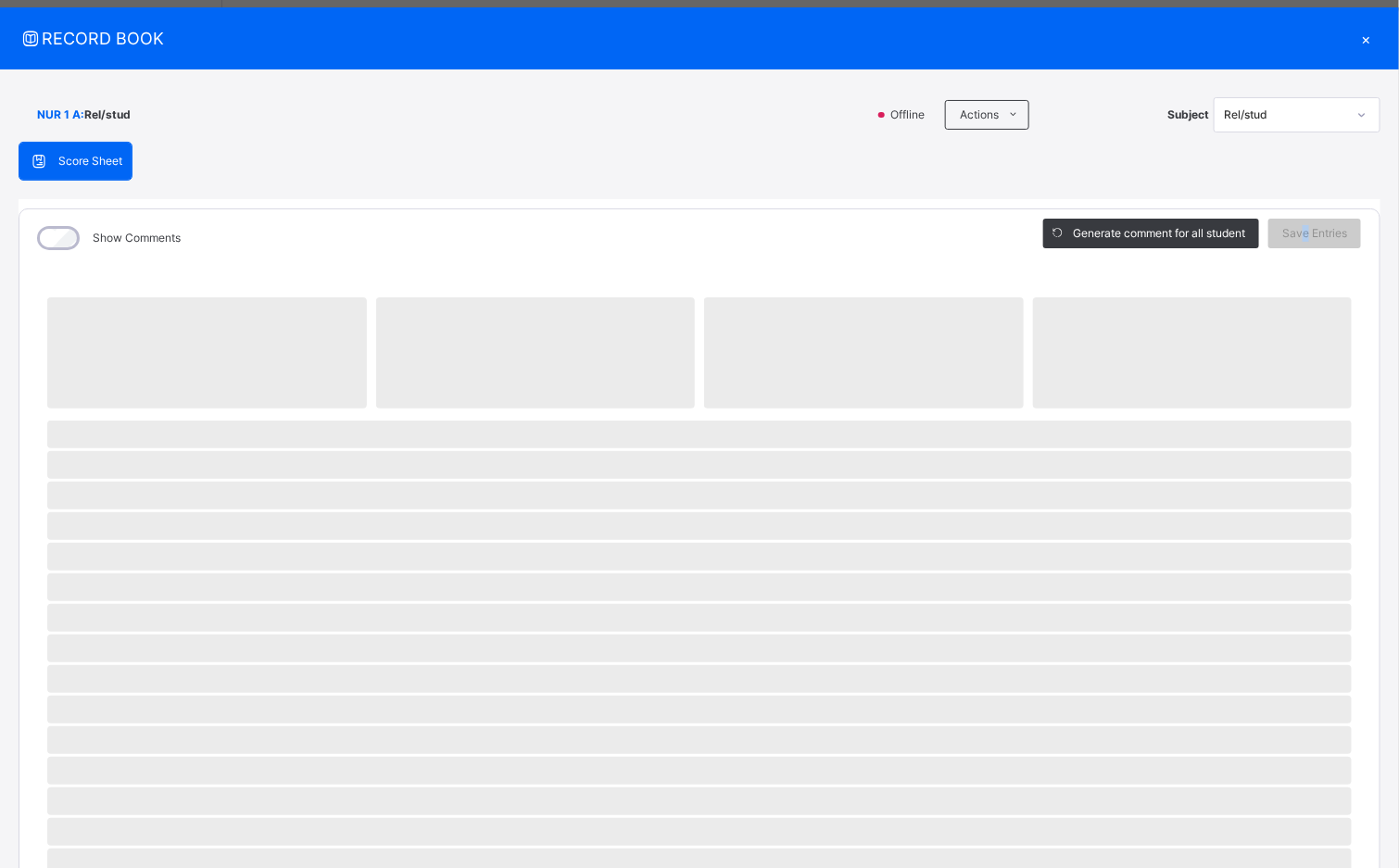 scroll, scrollTop: 0, scrollLeft: 0, axis: both 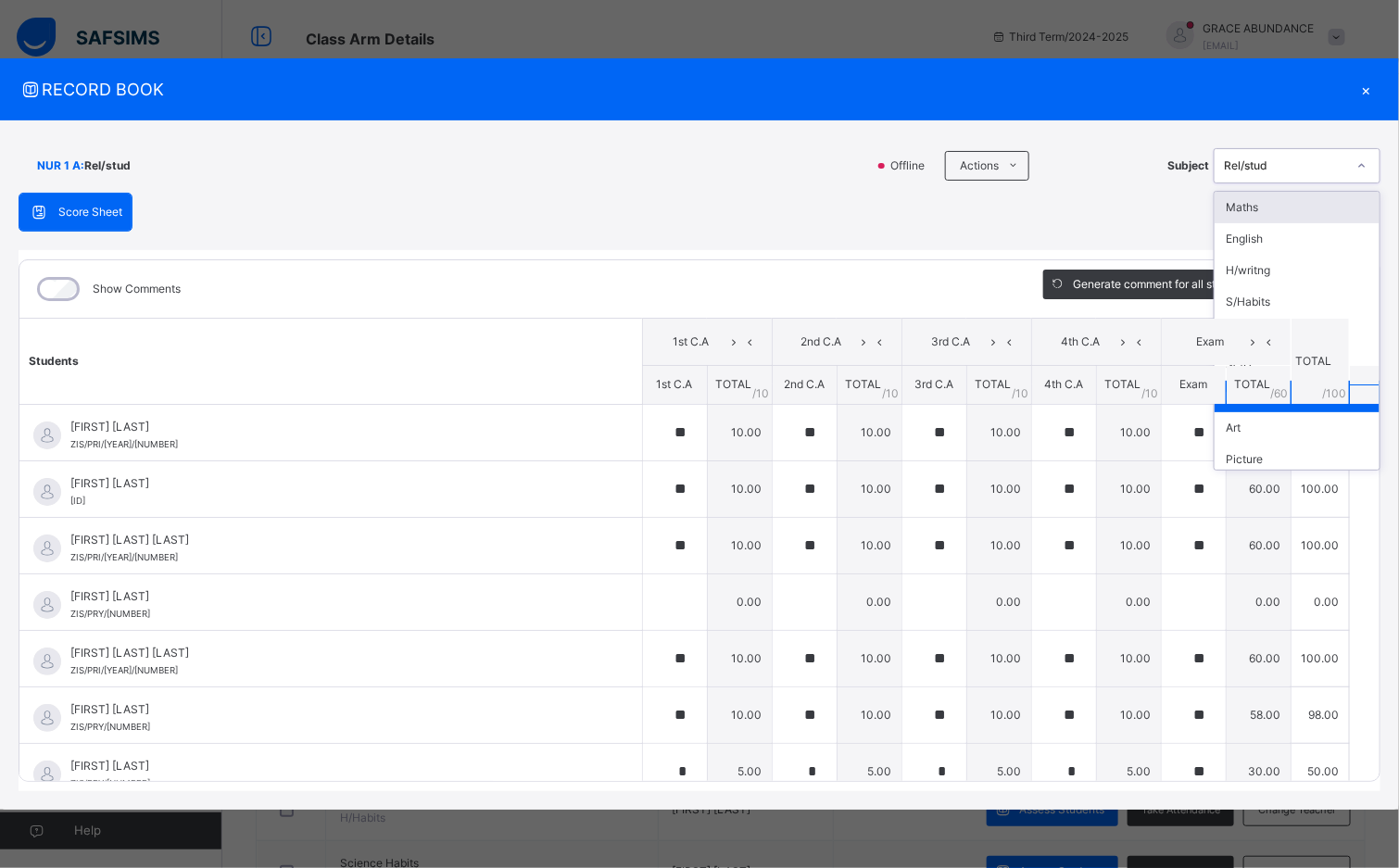click on "Rel/stud" at bounding box center [1285, 166] 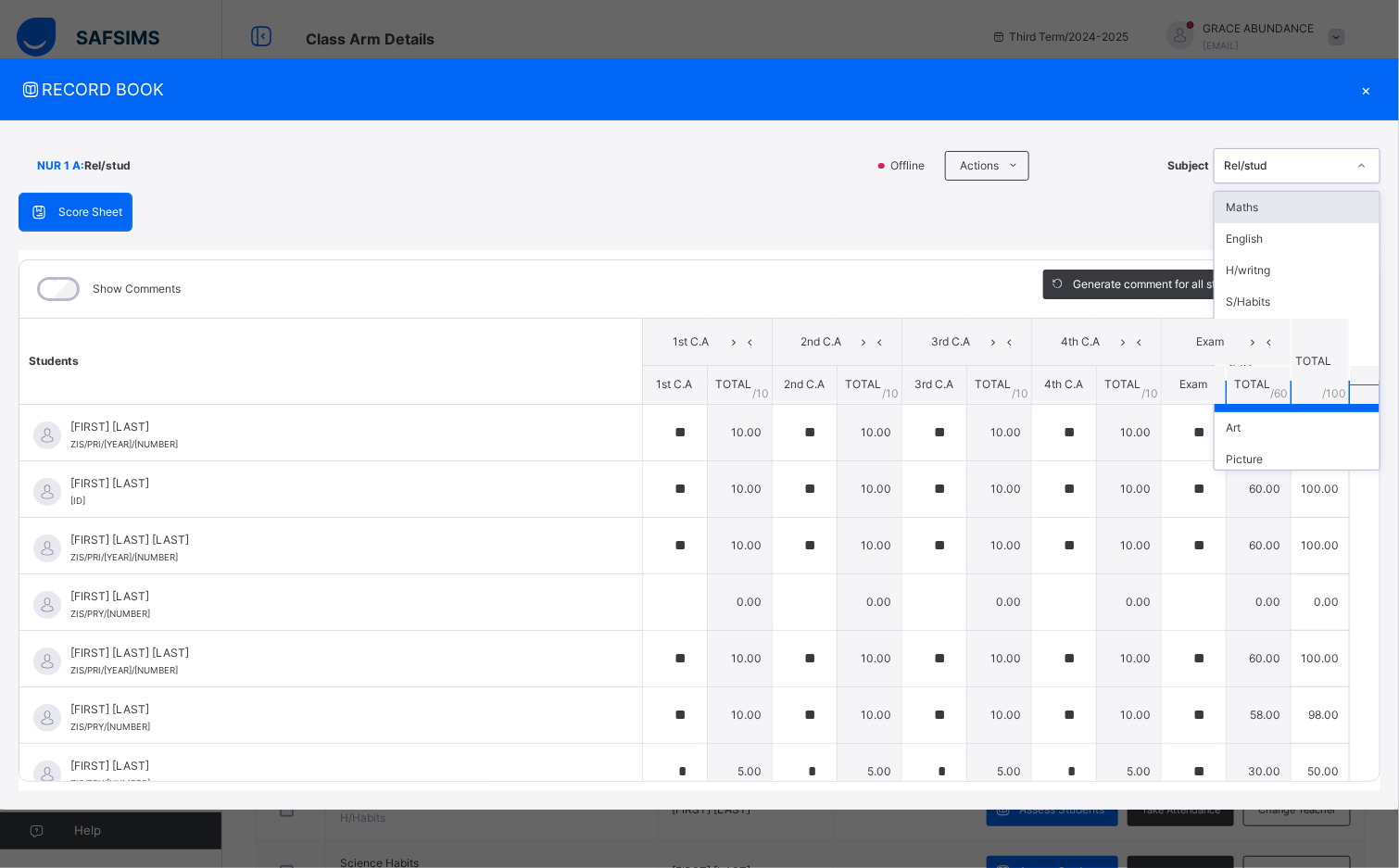 click on "Maths" at bounding box center [1297, 208] 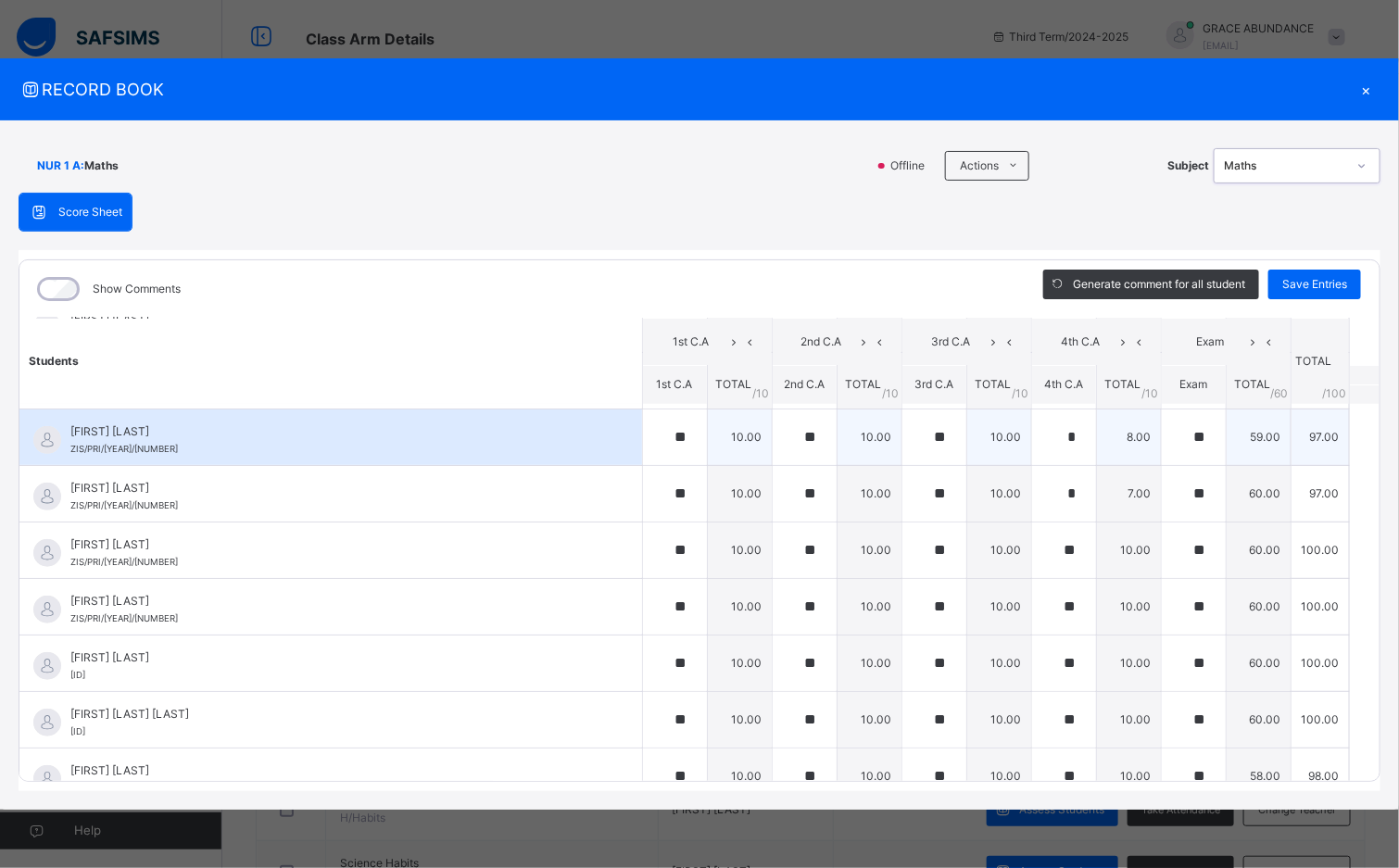 scroll, scrollTop: 479, scrollLeft: 0, axis: vertical 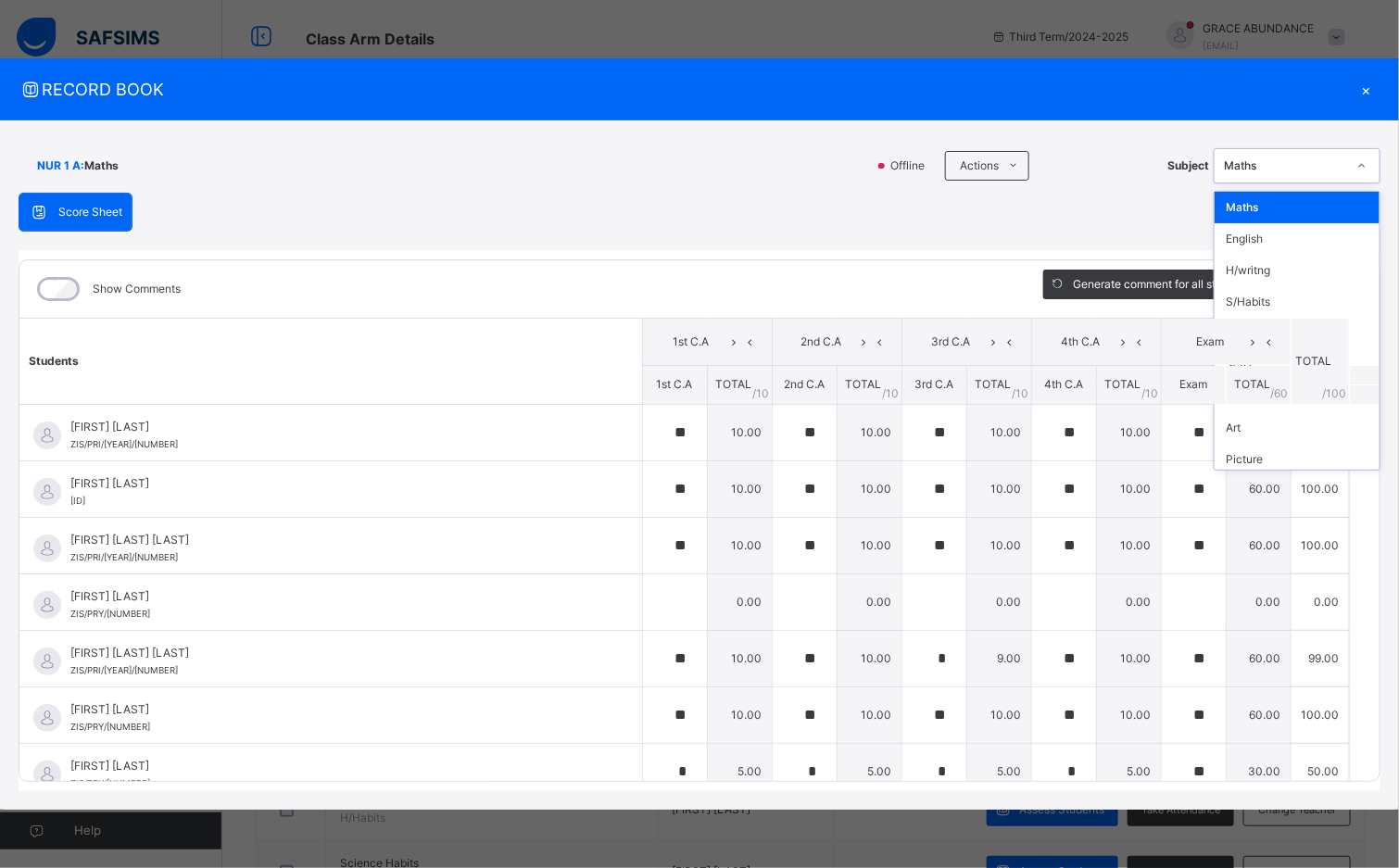 click on "Maths" at bounding box center [1285, 166] 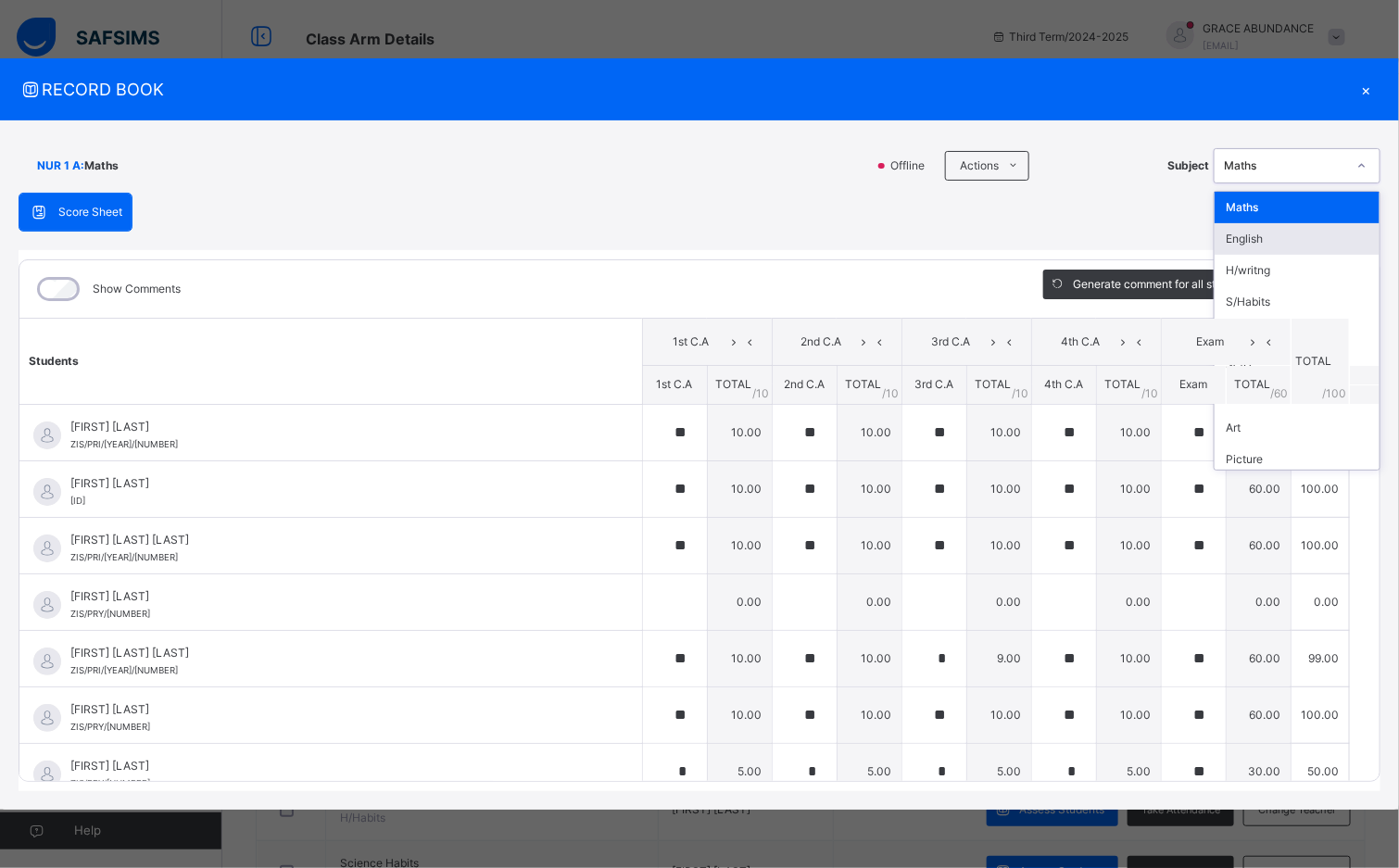 click on "English" at bounding box center [1297, 239] 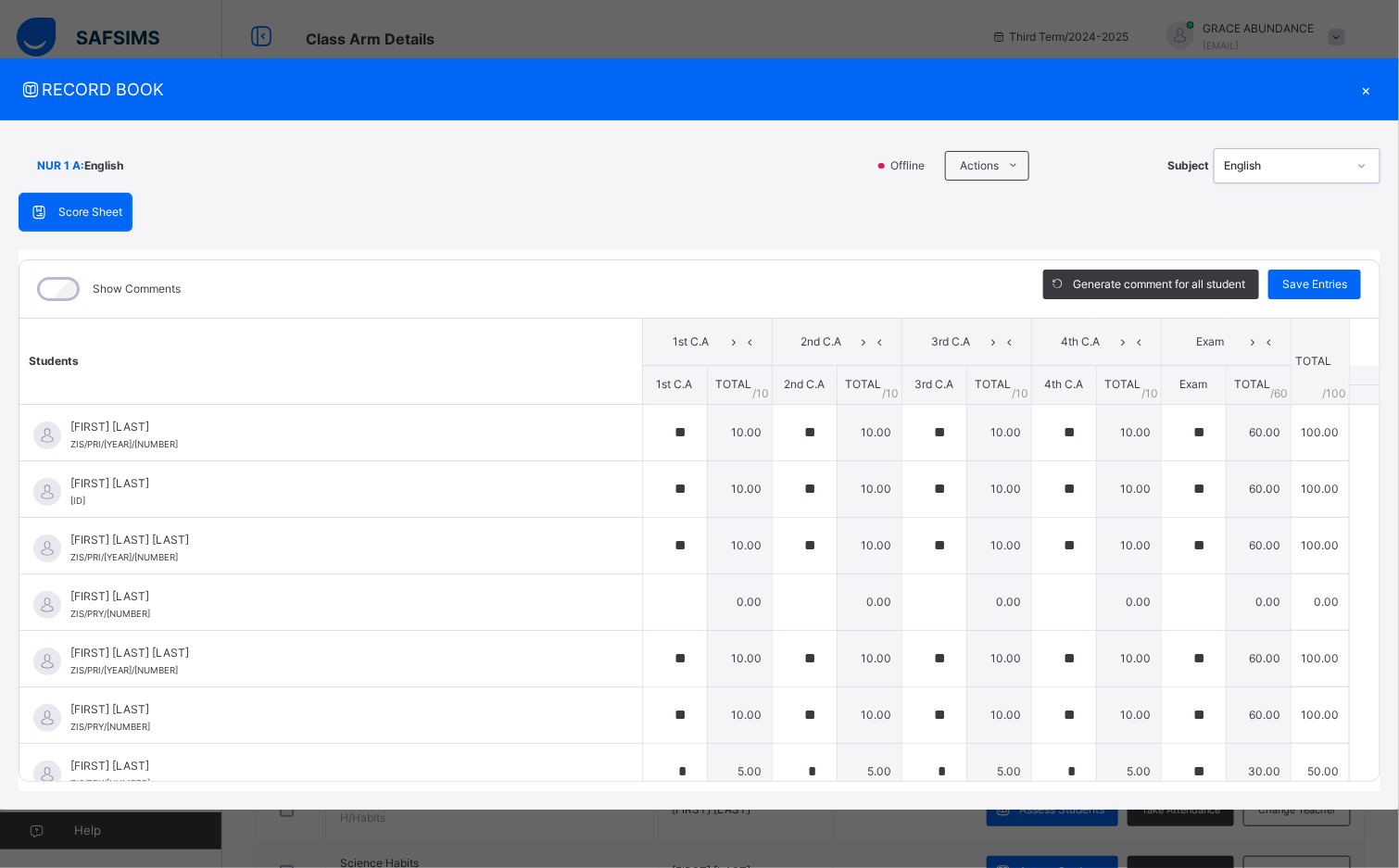 scroll, scrollTop: 139, scrollLeft: 0, axis: vertical 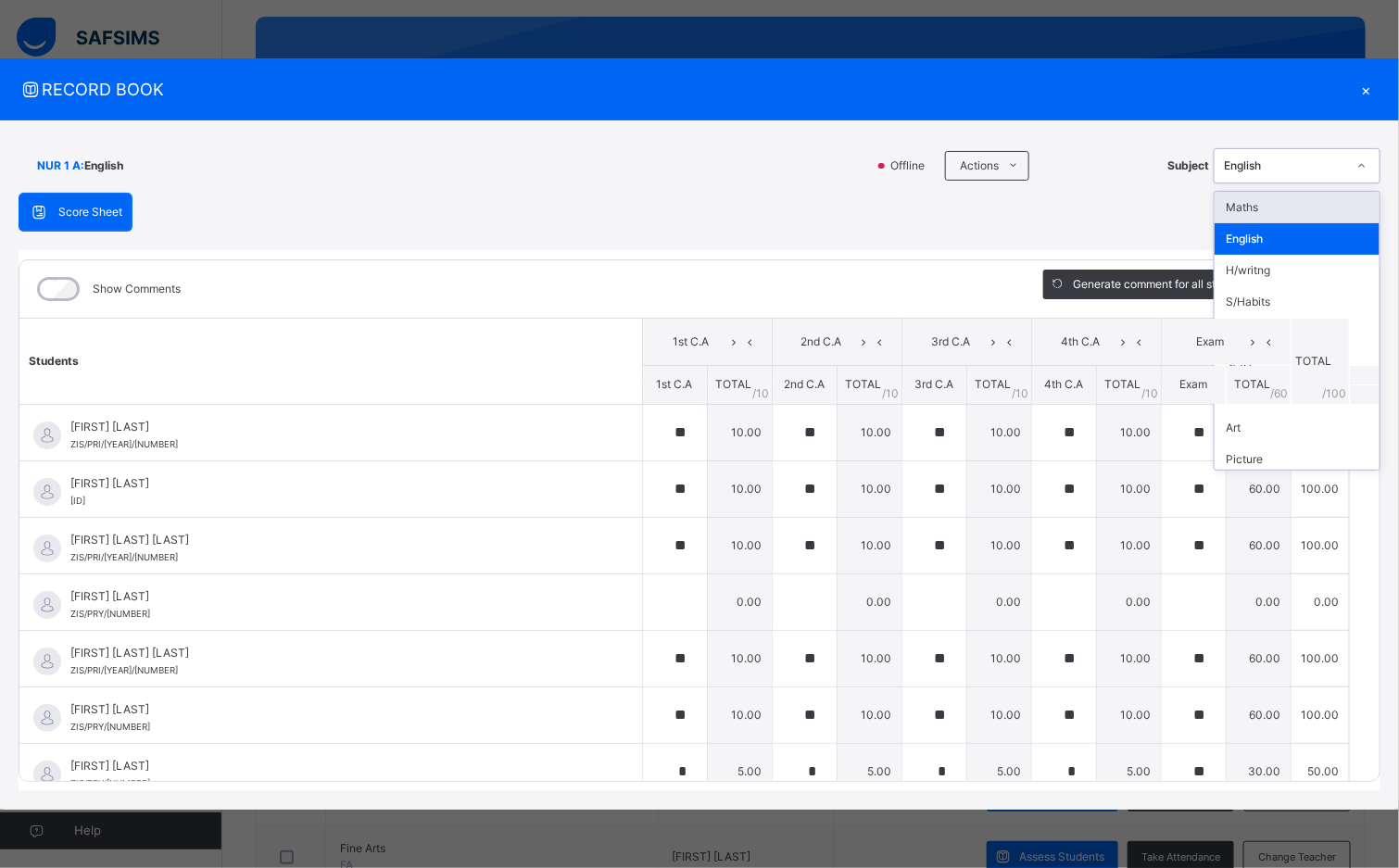 click on "English" at bounding box center [1285, 166] 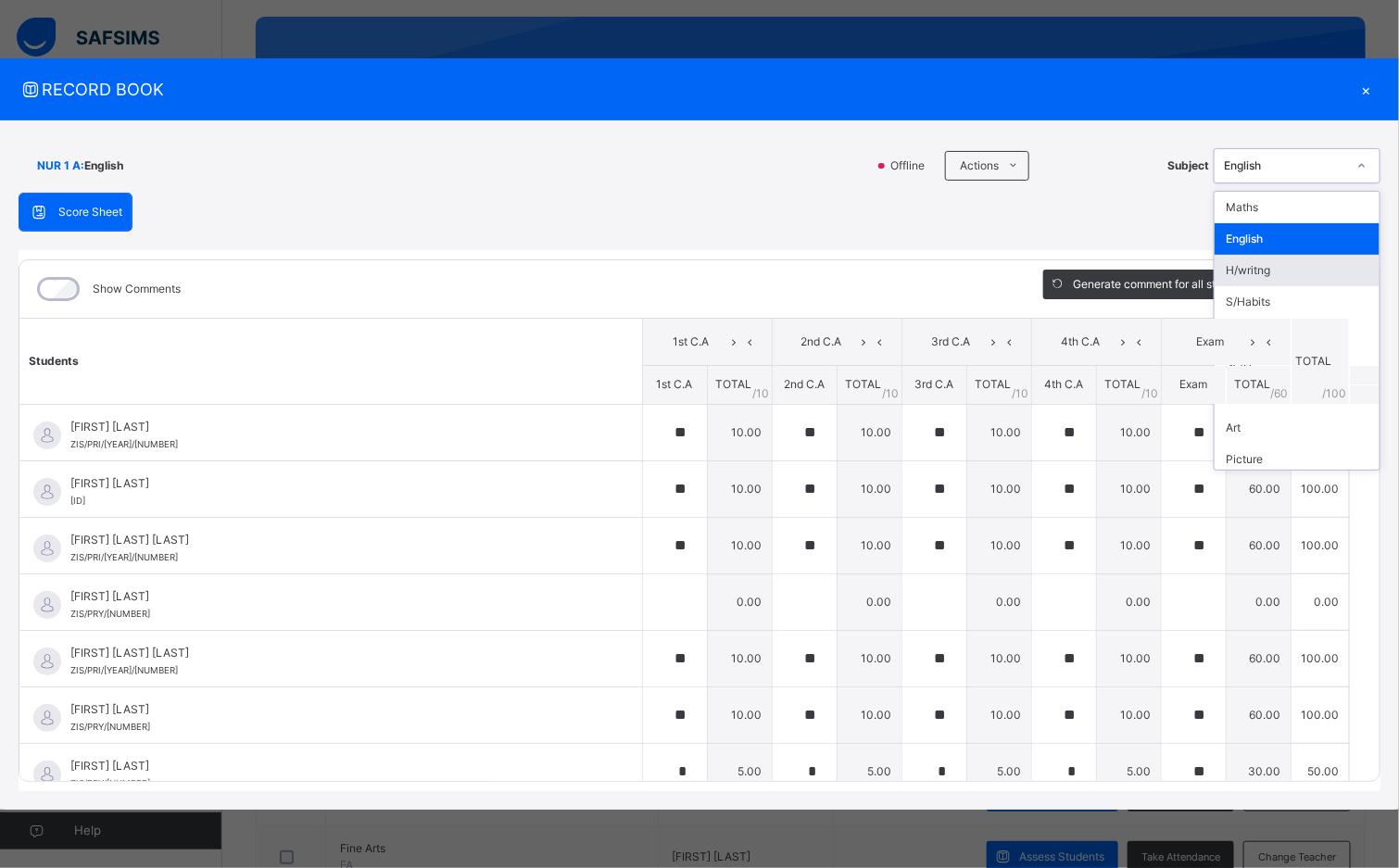 click on "H/writng" at bounding box center (1297, 270) 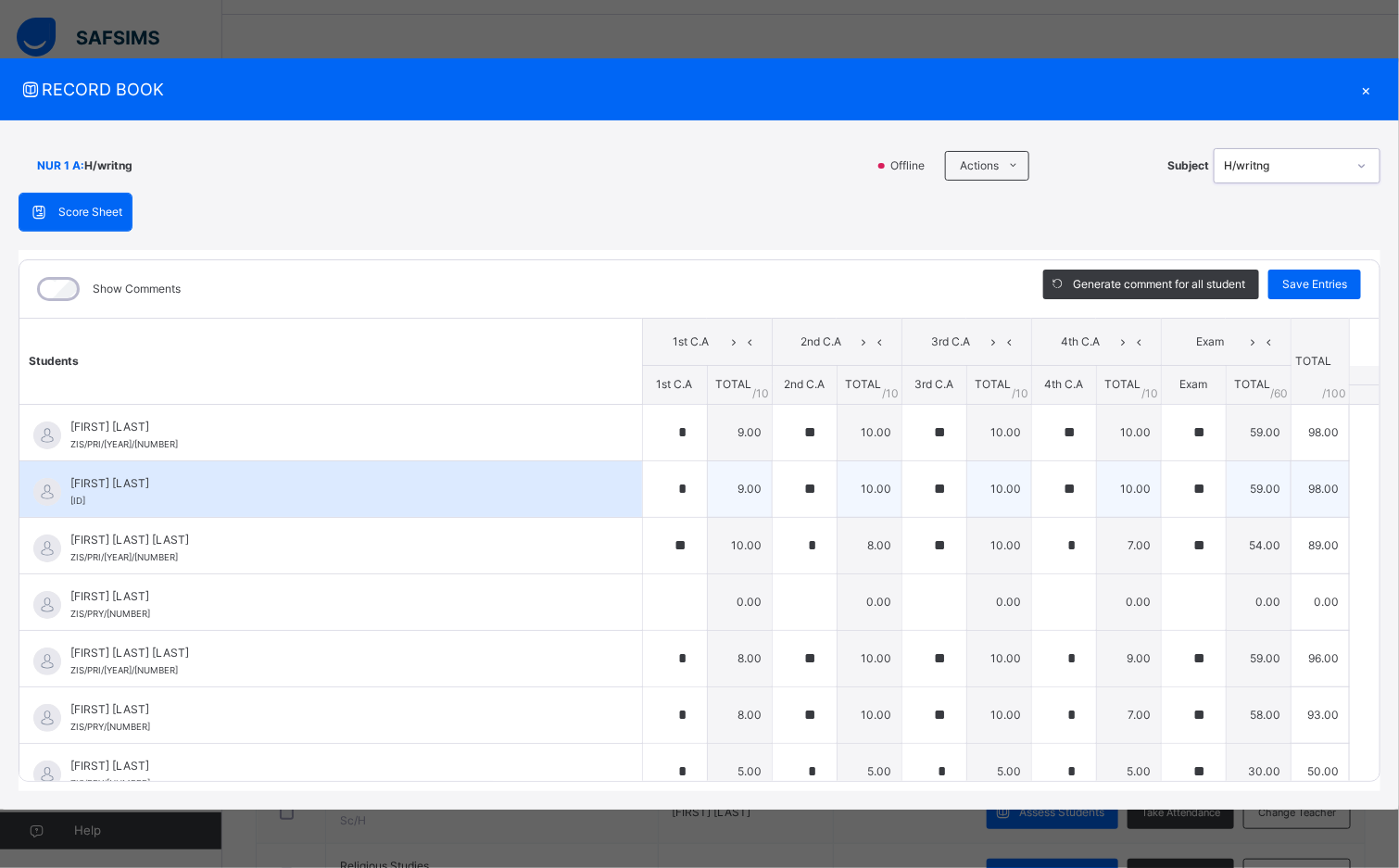 scroll, scrollTop: 0, scrollLeft: 0, axis: both 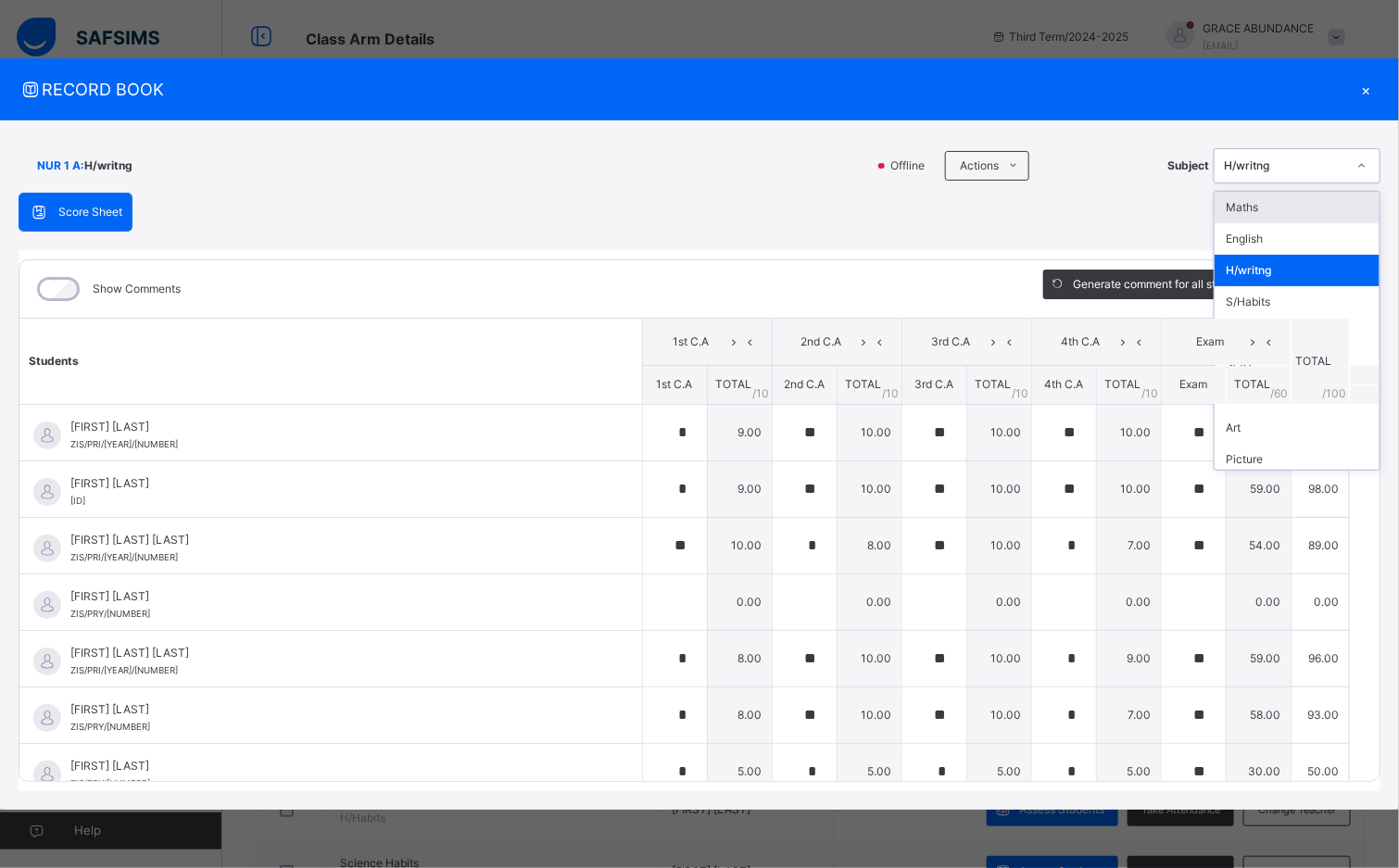 click on "H/writng" at bounding box center (1279, 166) 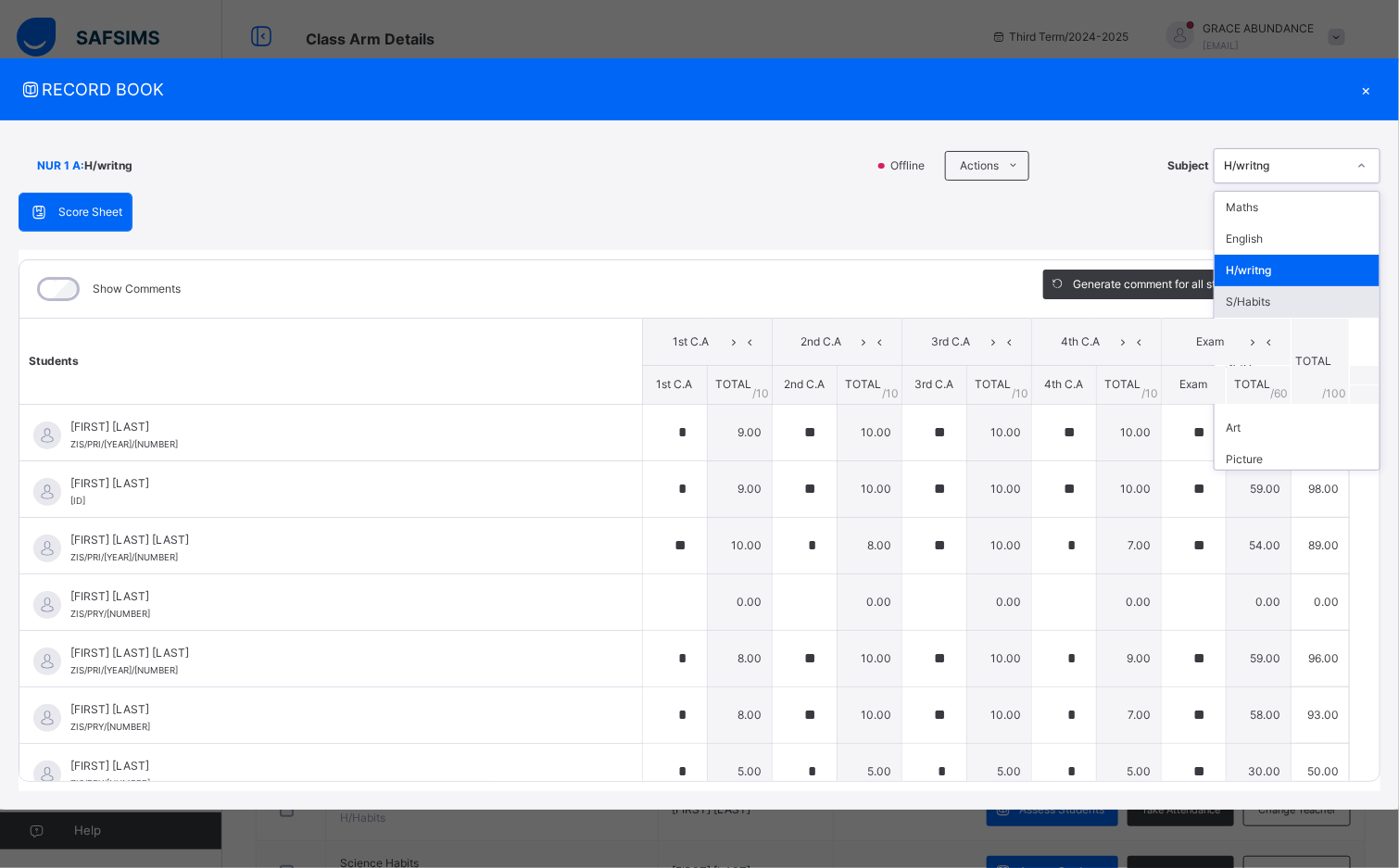 click on "S/Habits" at bounding box center (1297, 302) 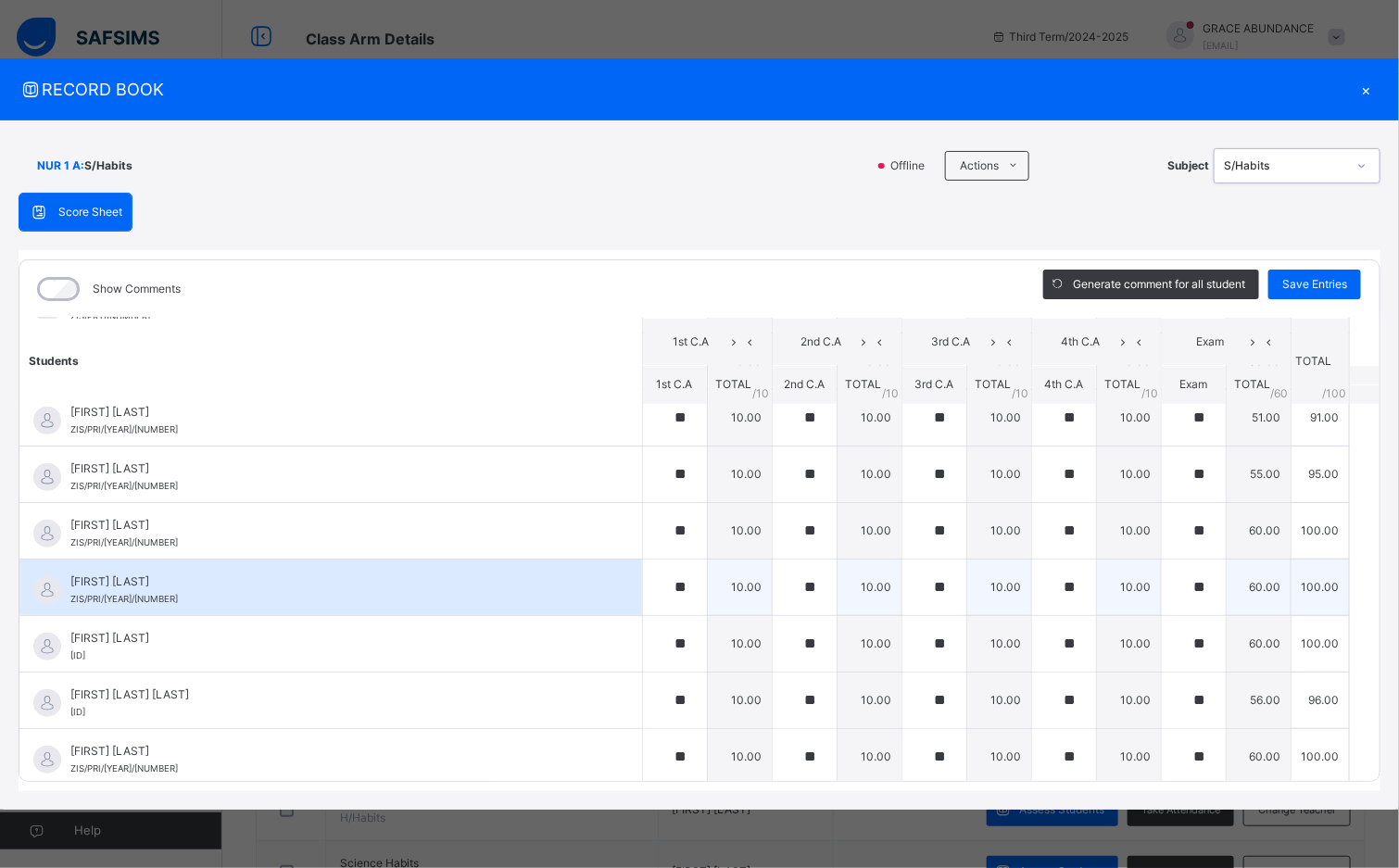 scroll, scrollTop: 479, scrollLeft: 0, axis: vertical 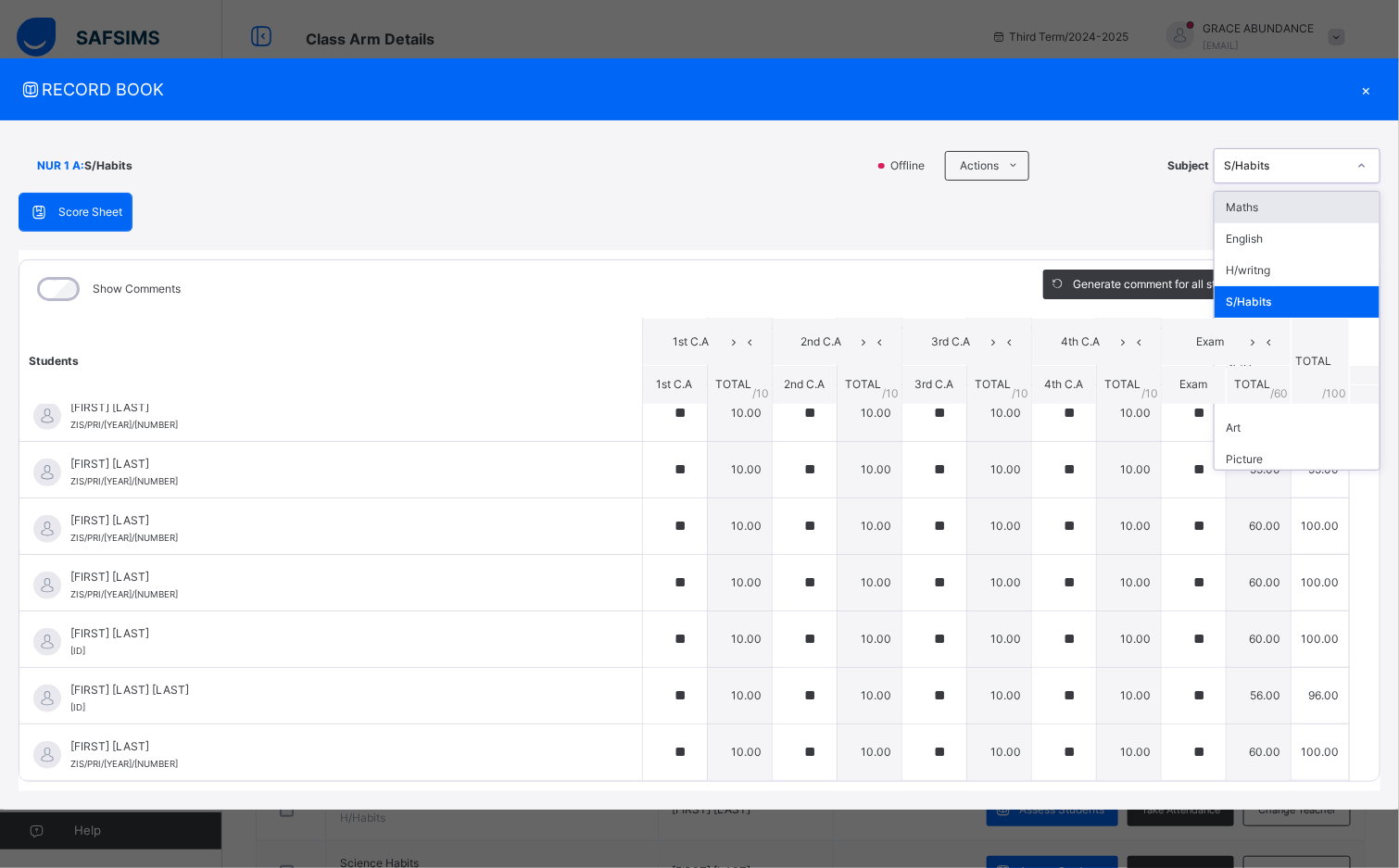 click on "S/Habits" at bounding box center [1285, 166] 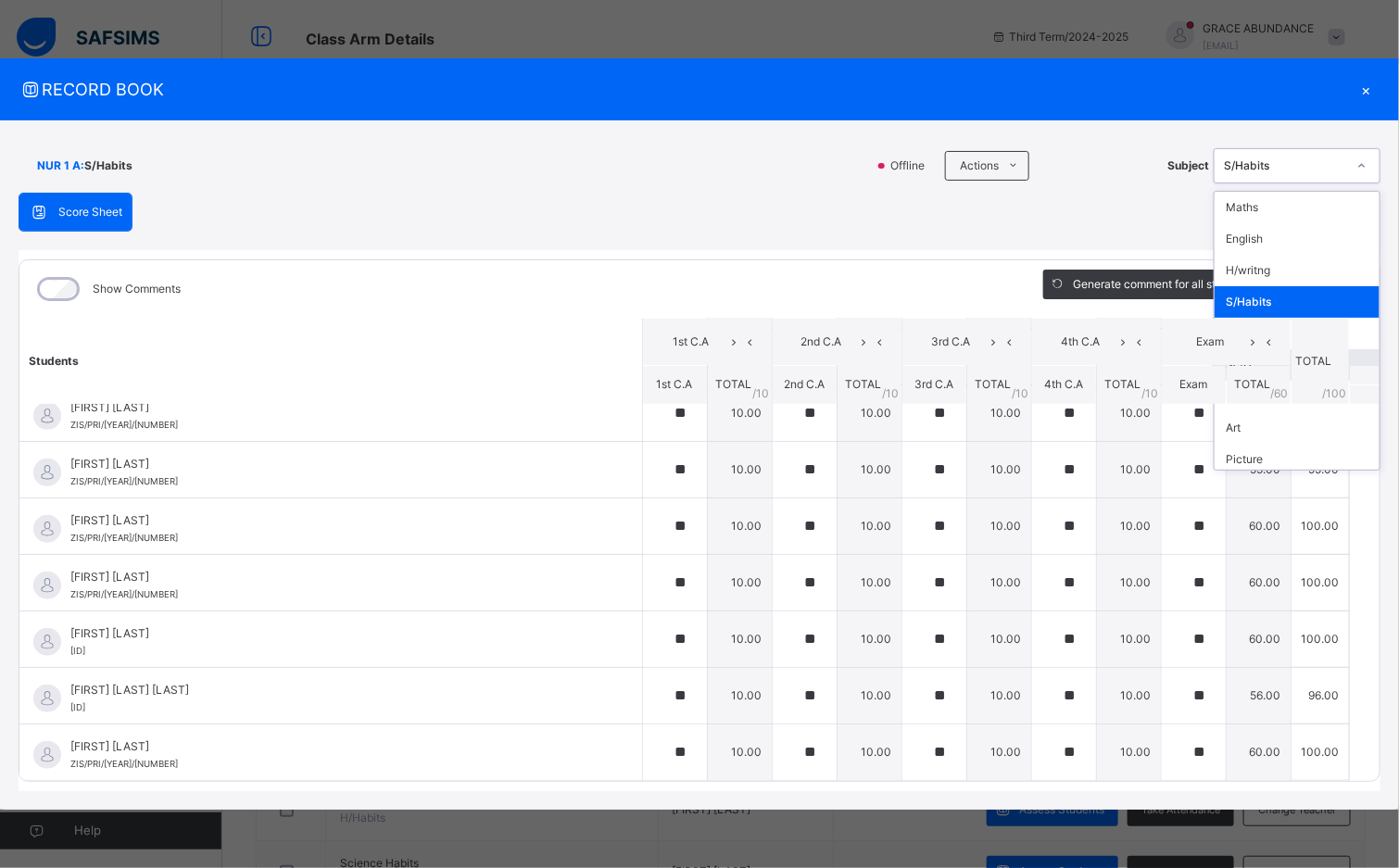 scroll, scrollTop: 68, scrollLeft: 0, axis: vertical 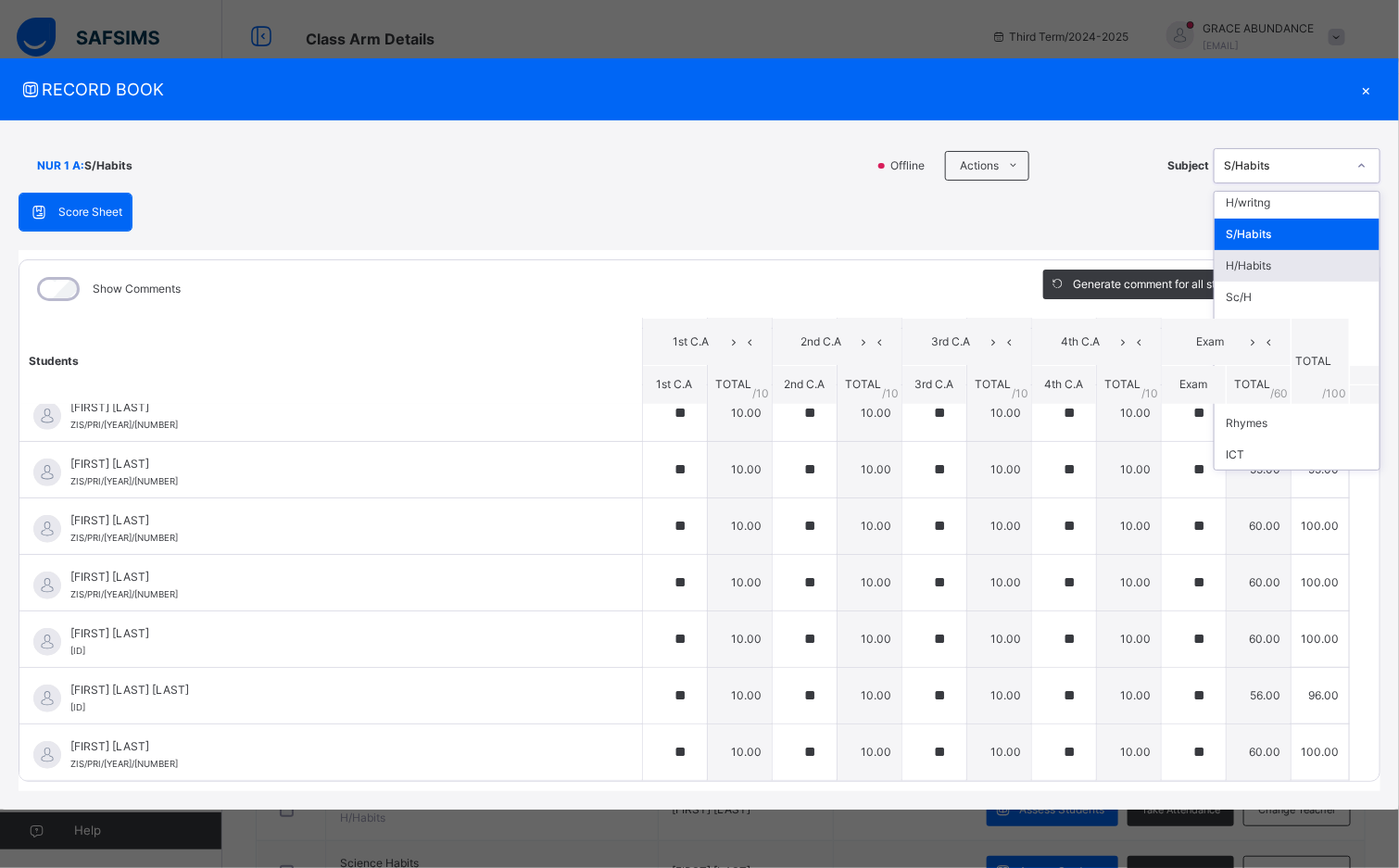 click on "H/Habits" at bounding box center (1297, 266) 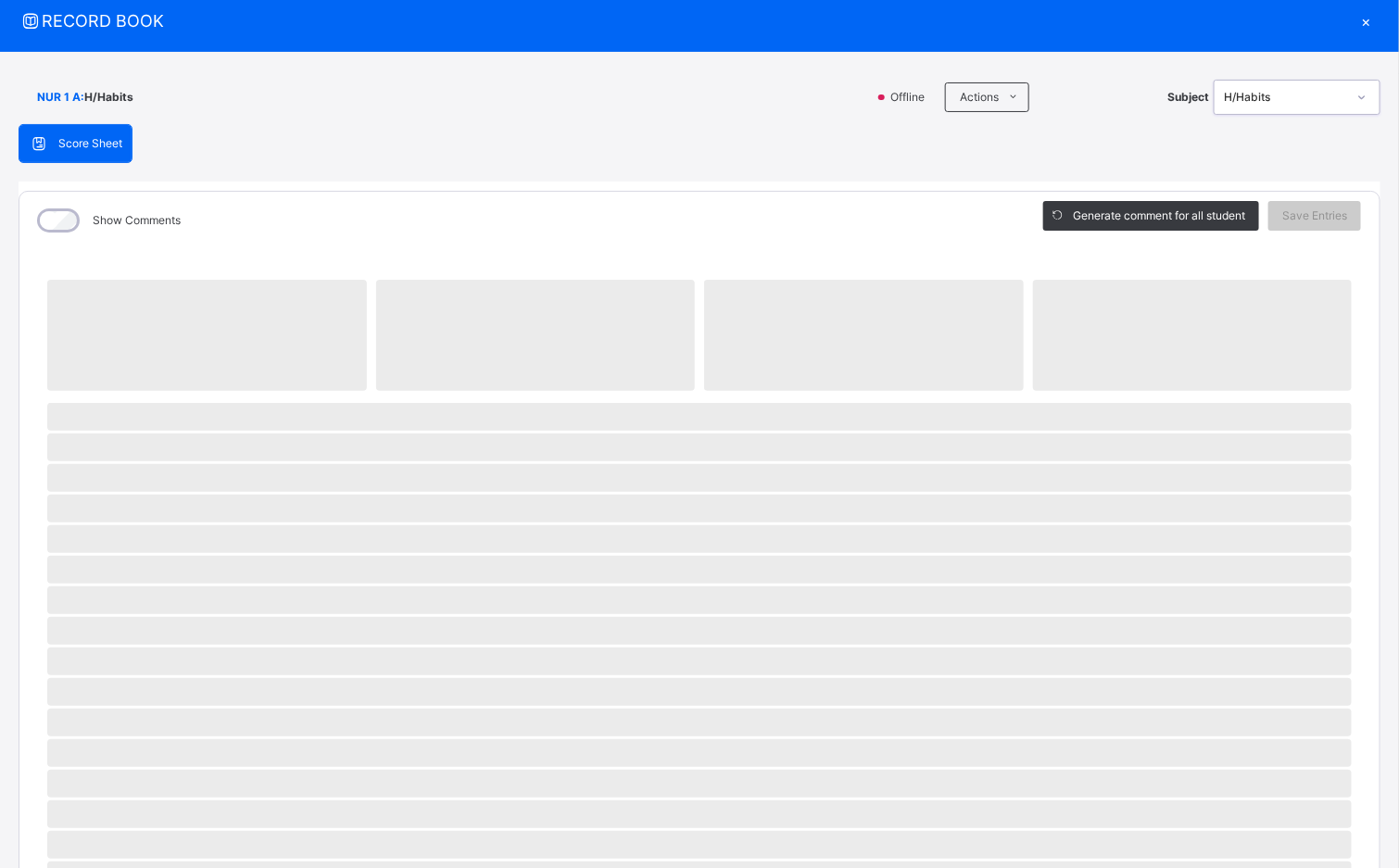 scroll, scrollTop: 0, scrollLeft: 0, axis: both 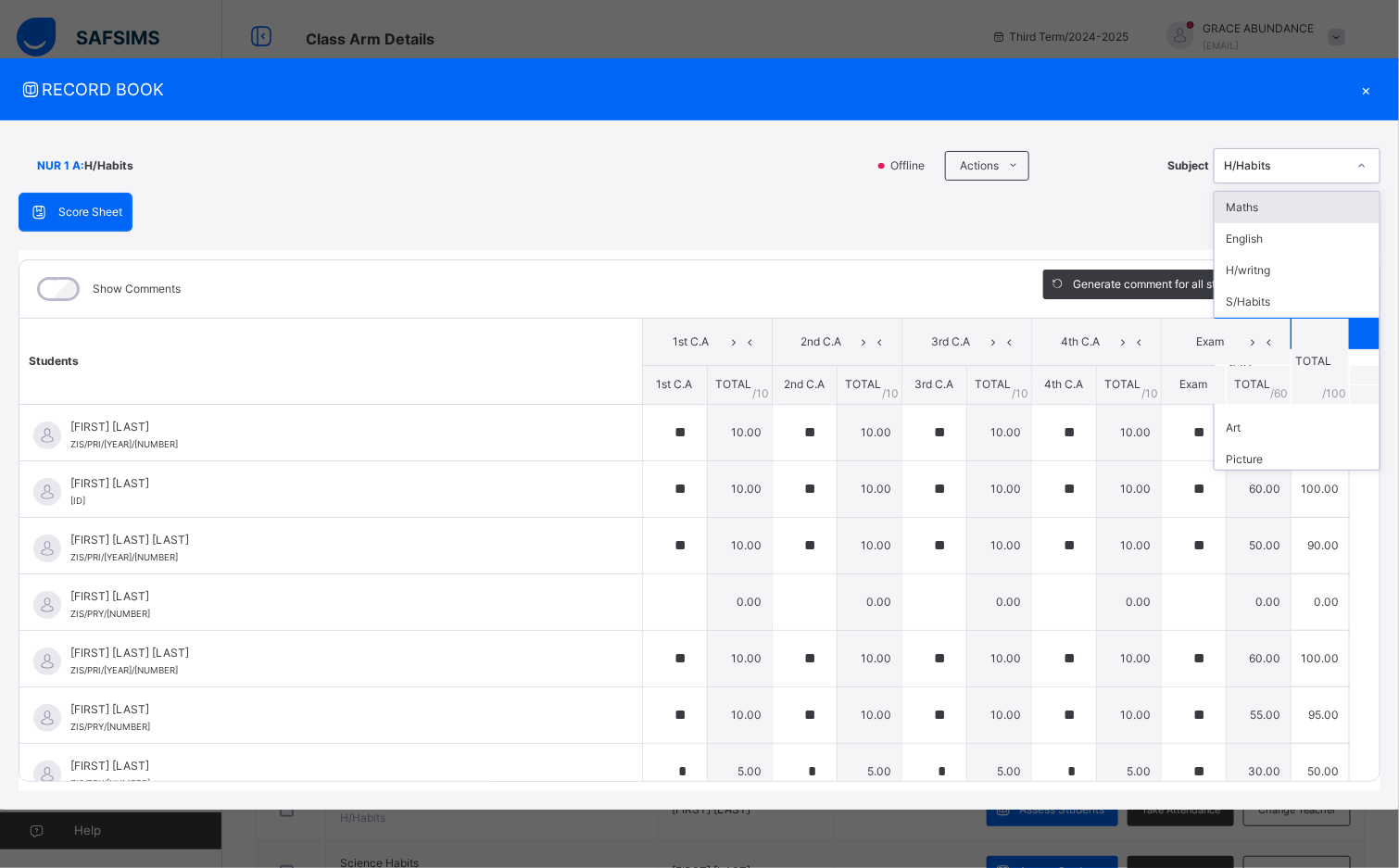 click on "H/Habits" at bounding box center [1285, 166] 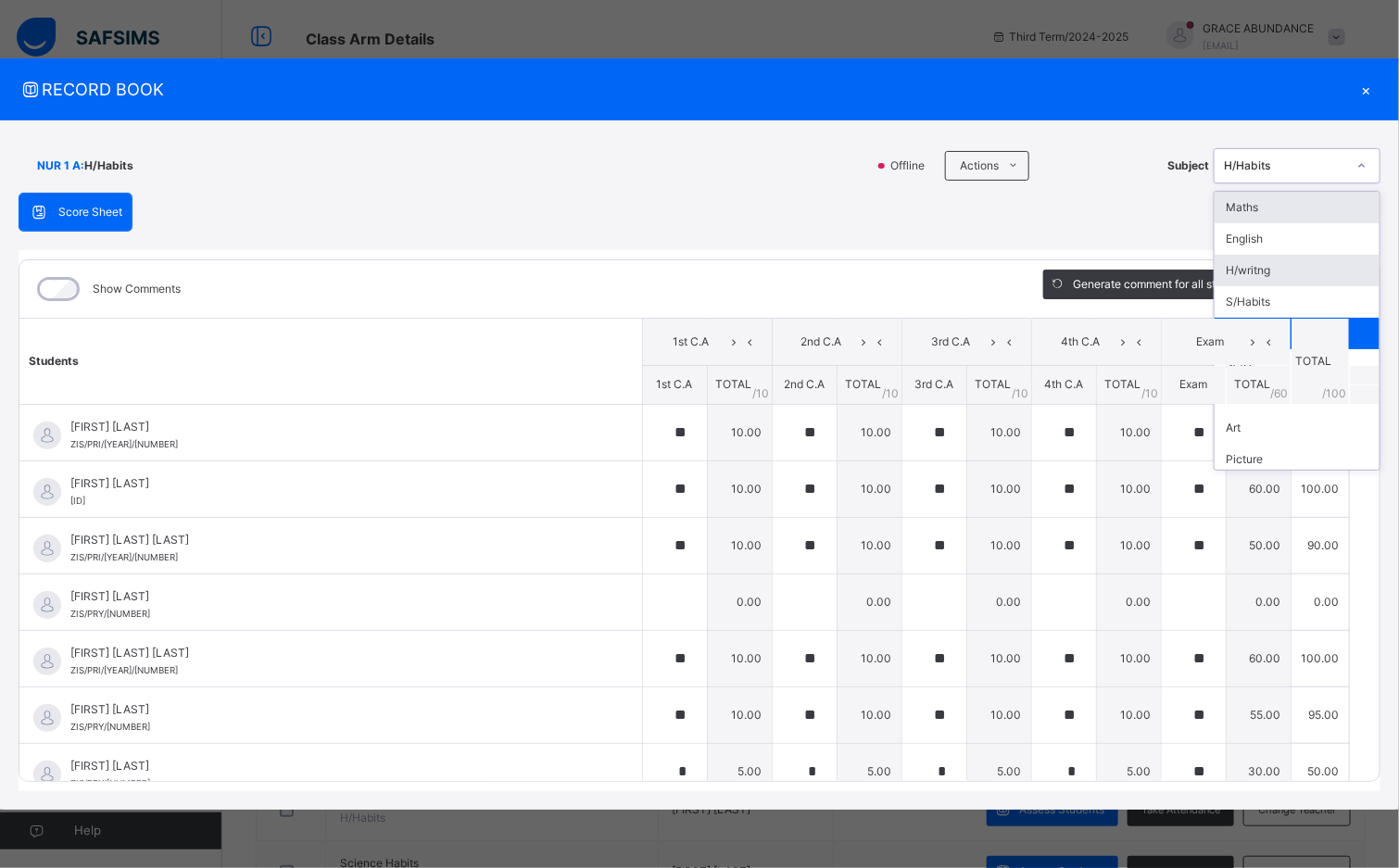 scroll, scrollTop: 68, scrollLeft: 0, axis: vertical 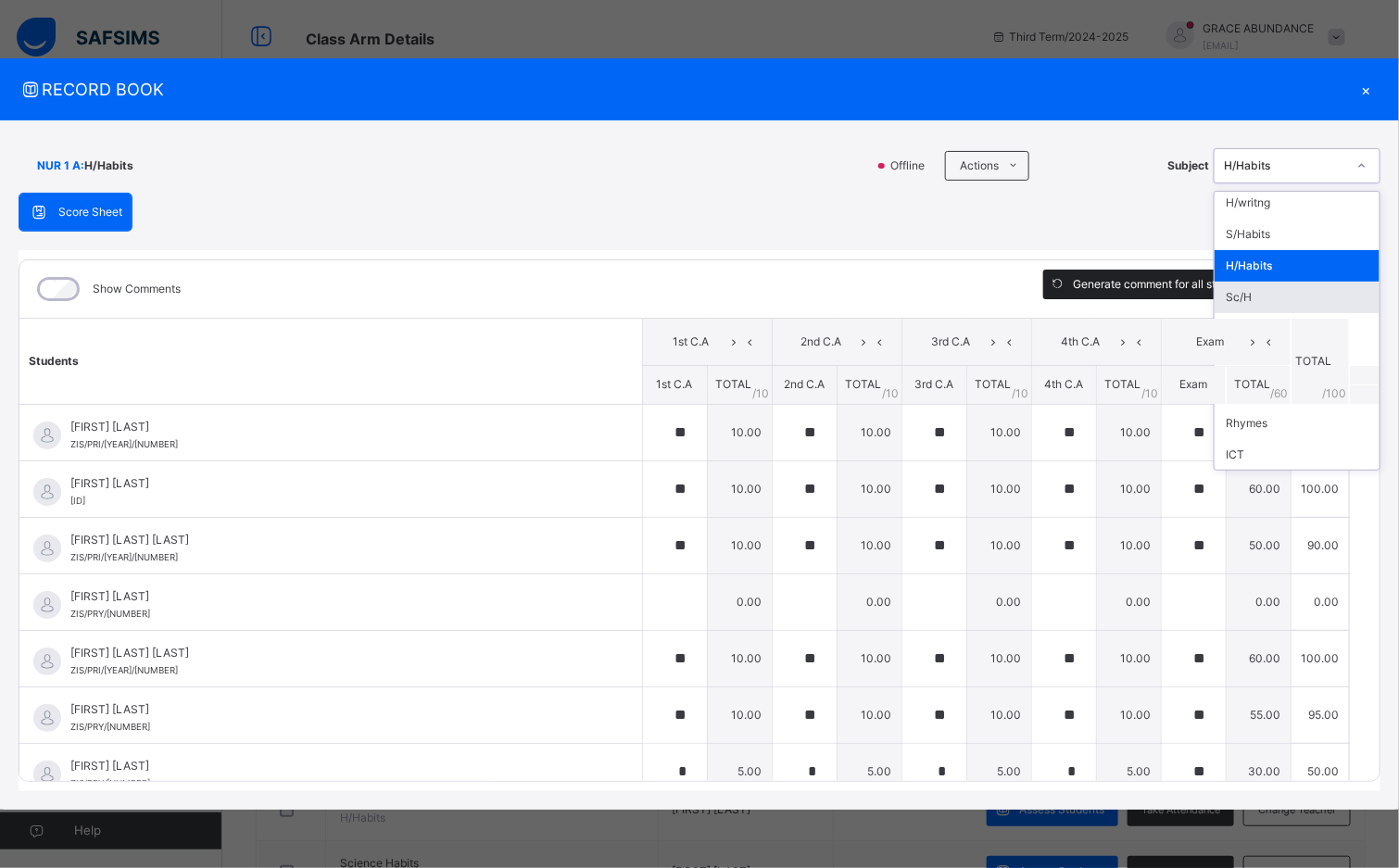 click on "Sc/H" at bounding box center [1297, 297] 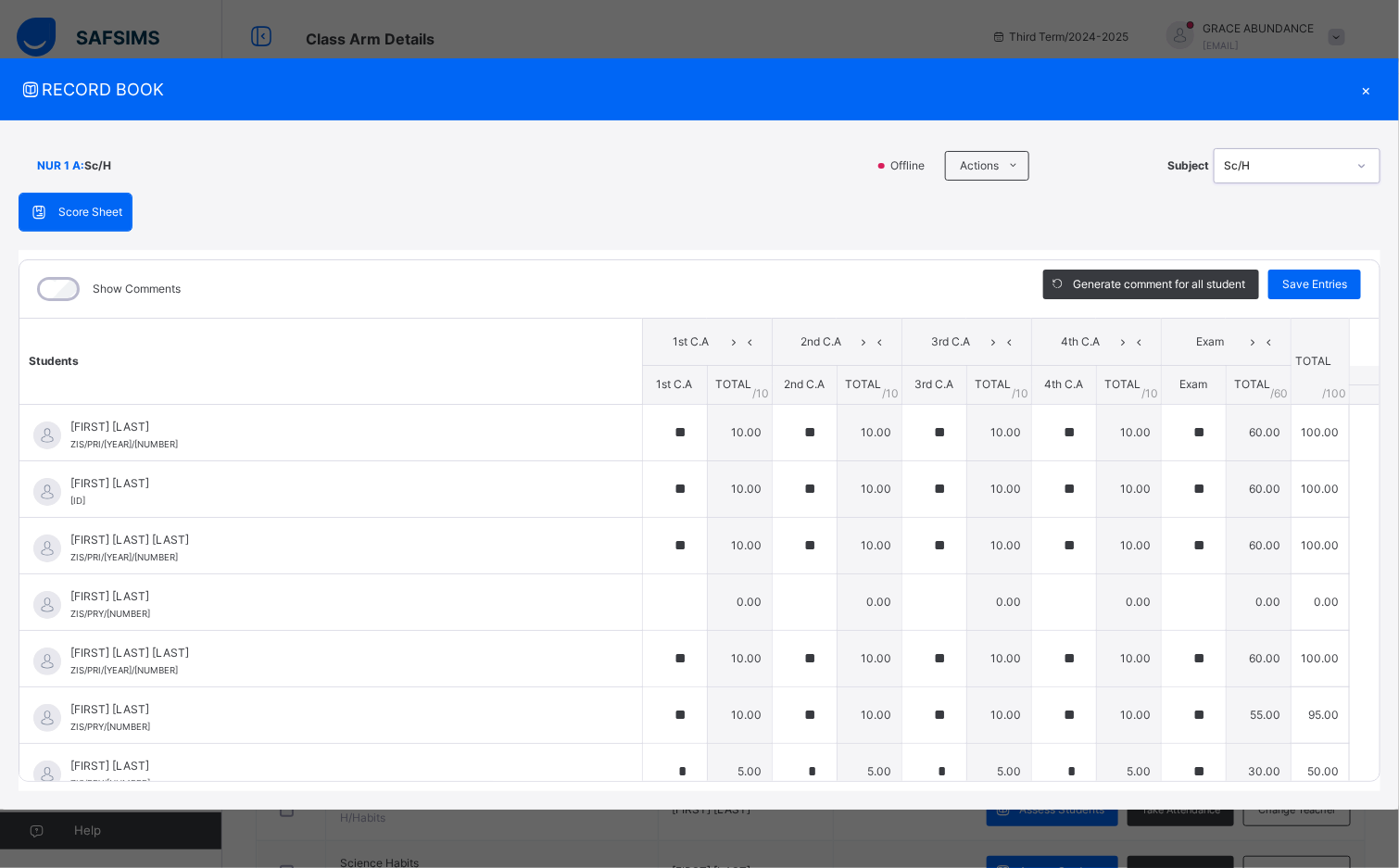 scroll, scrollTop: 0, scrollLeft: 0, axis: both 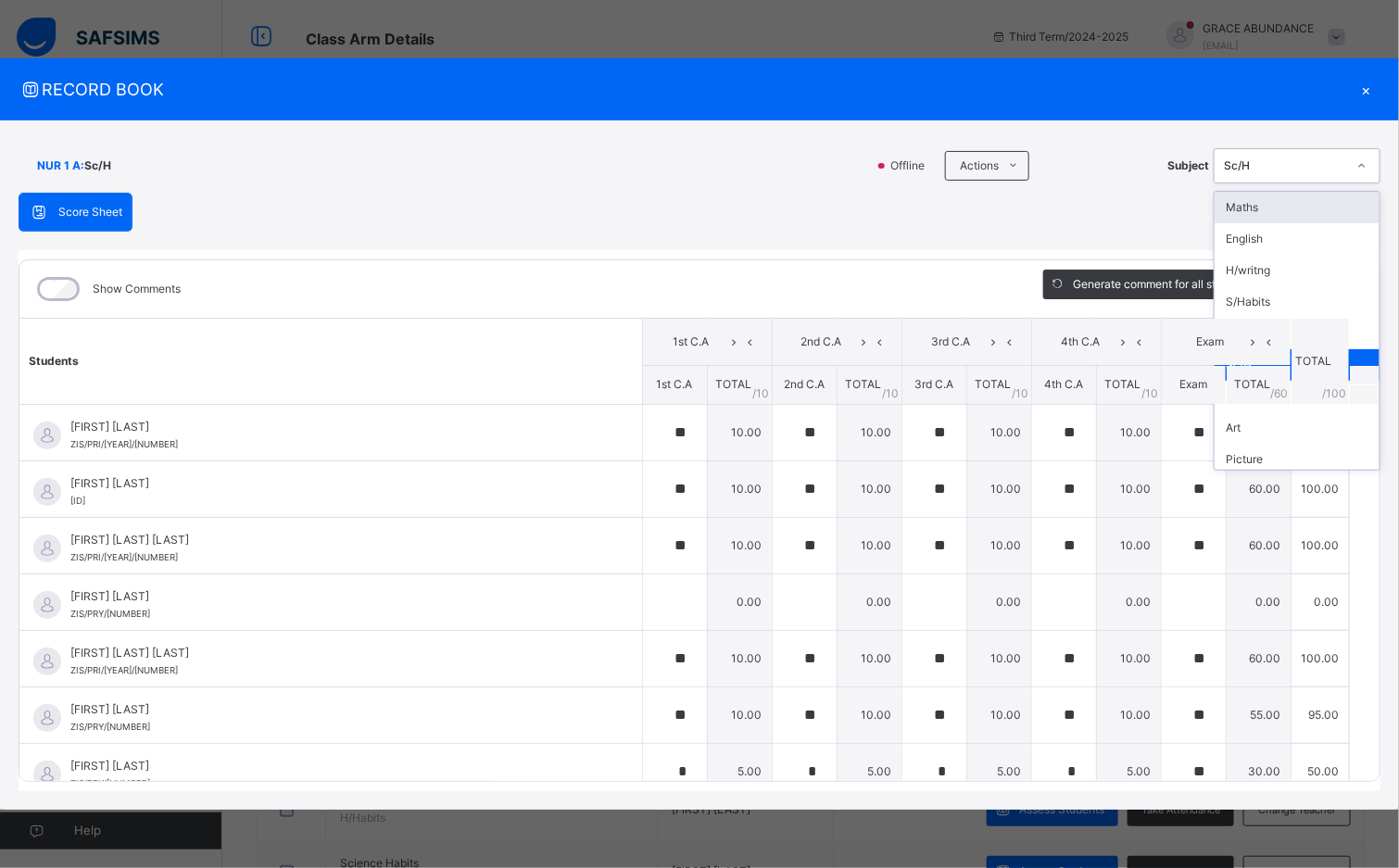 click on "Sc/H" at bounding box center (1285, 166) 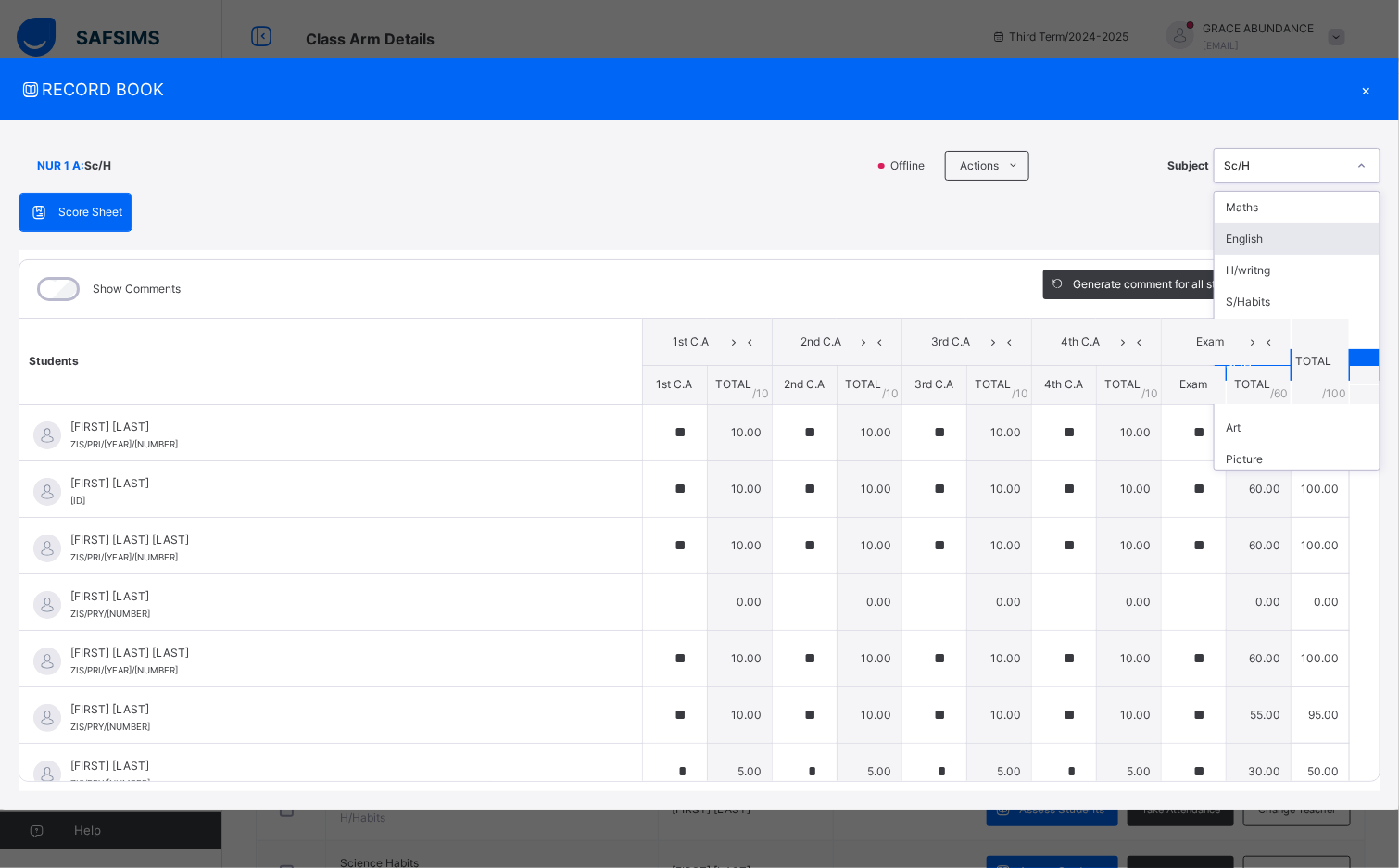 scroll, scrollTop: 68, scrollLeft: 0, axis: vertical 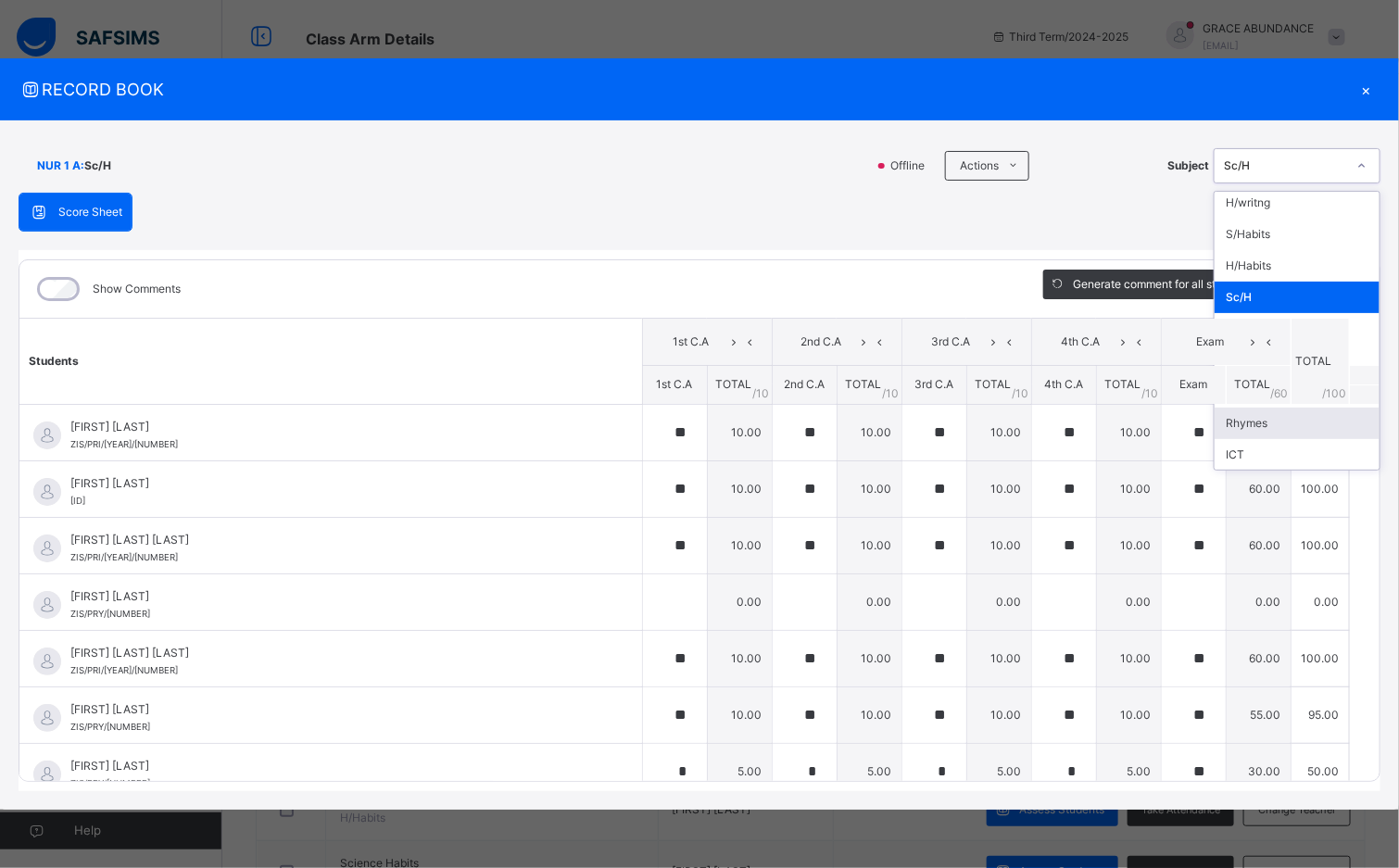 click on "Rhymes" at bounding box center (1297, 423) 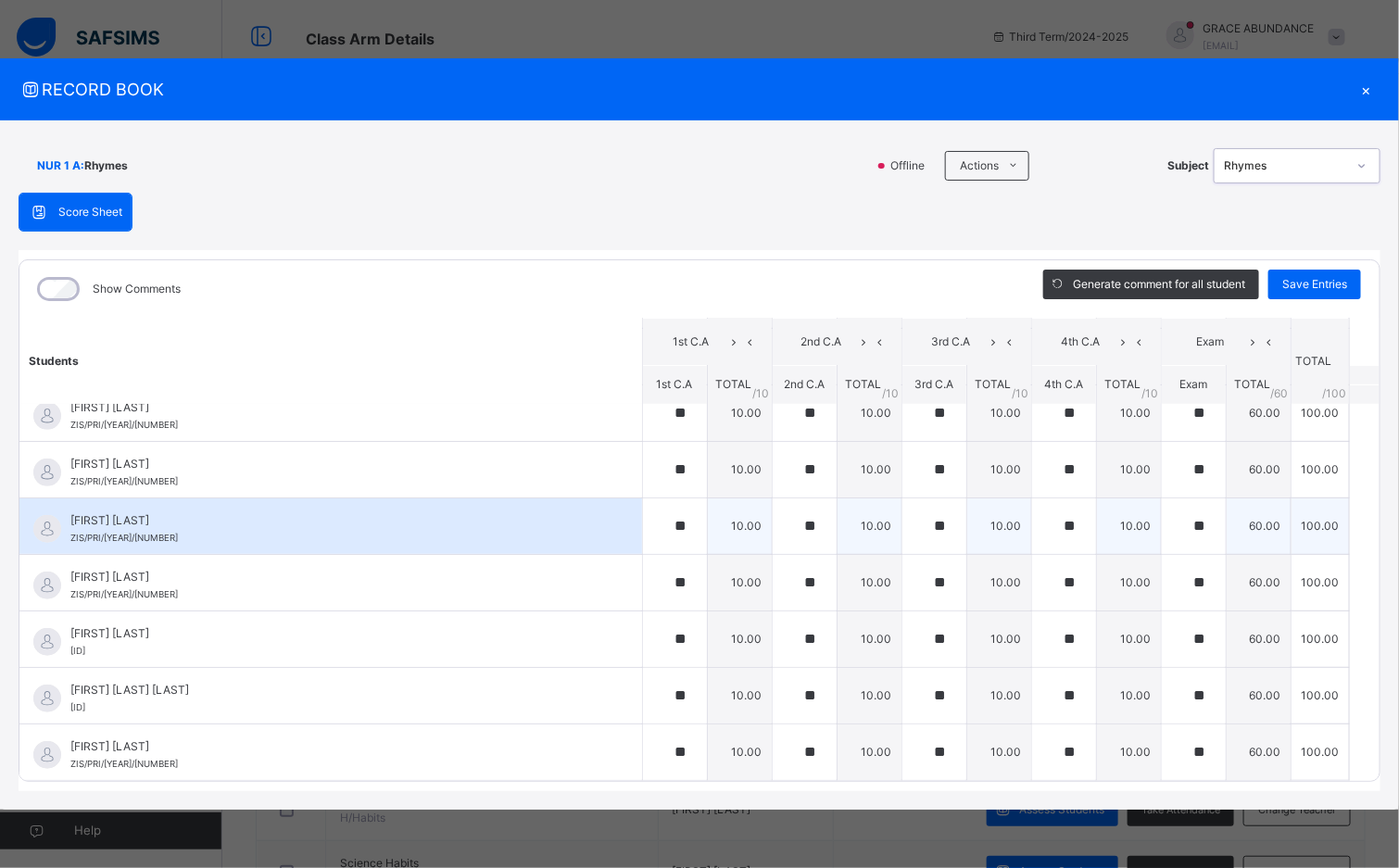 scroll, scrollTop: 479, scrollLeft: 0, axis: vertical 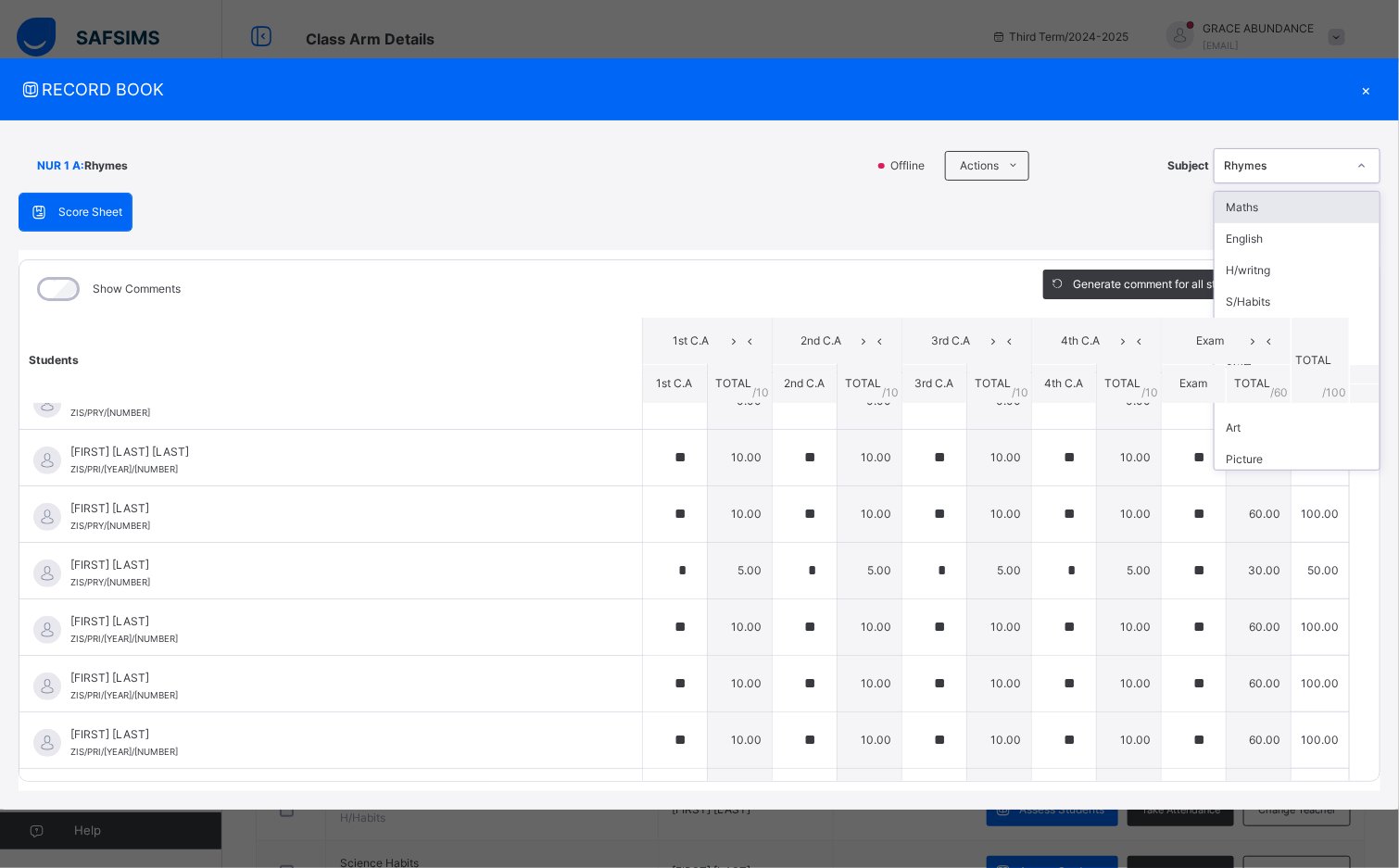 click on "Rhymes" at bounding box center [1285, 166] 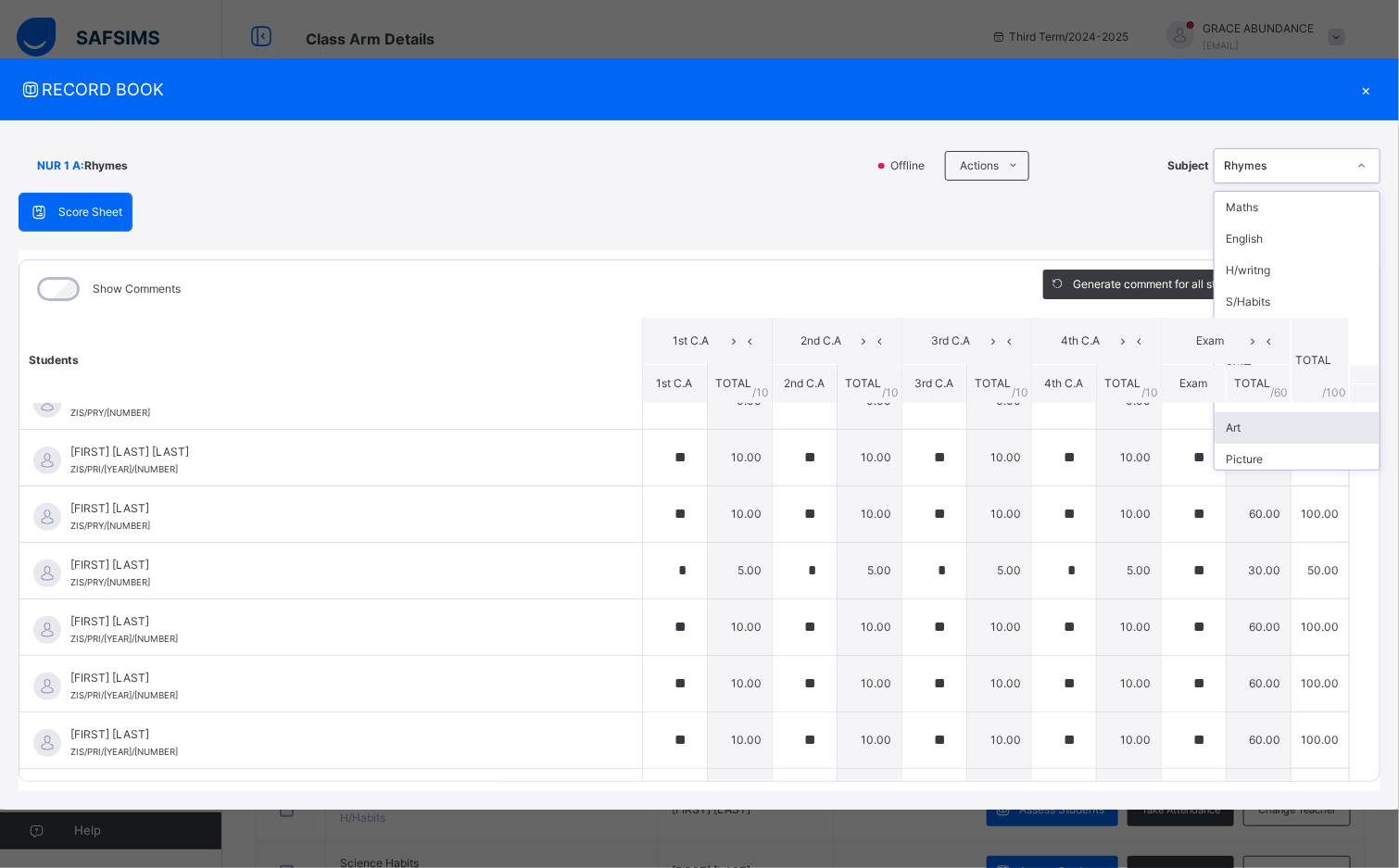 click on "Art" at bounding box center (1297, 428) 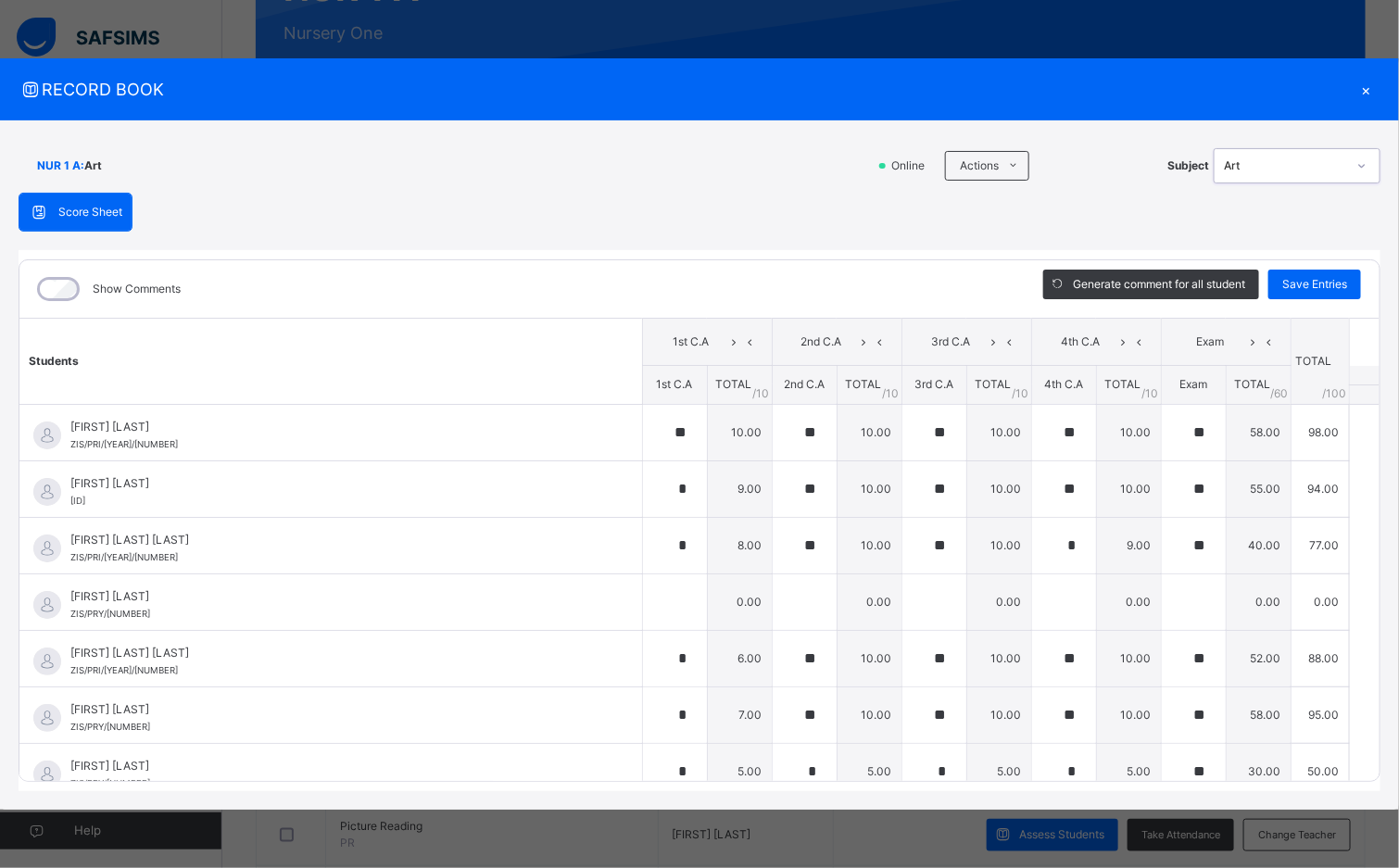 scroll, scrollTop: 278, scrollLeft: 0, axis: vertical 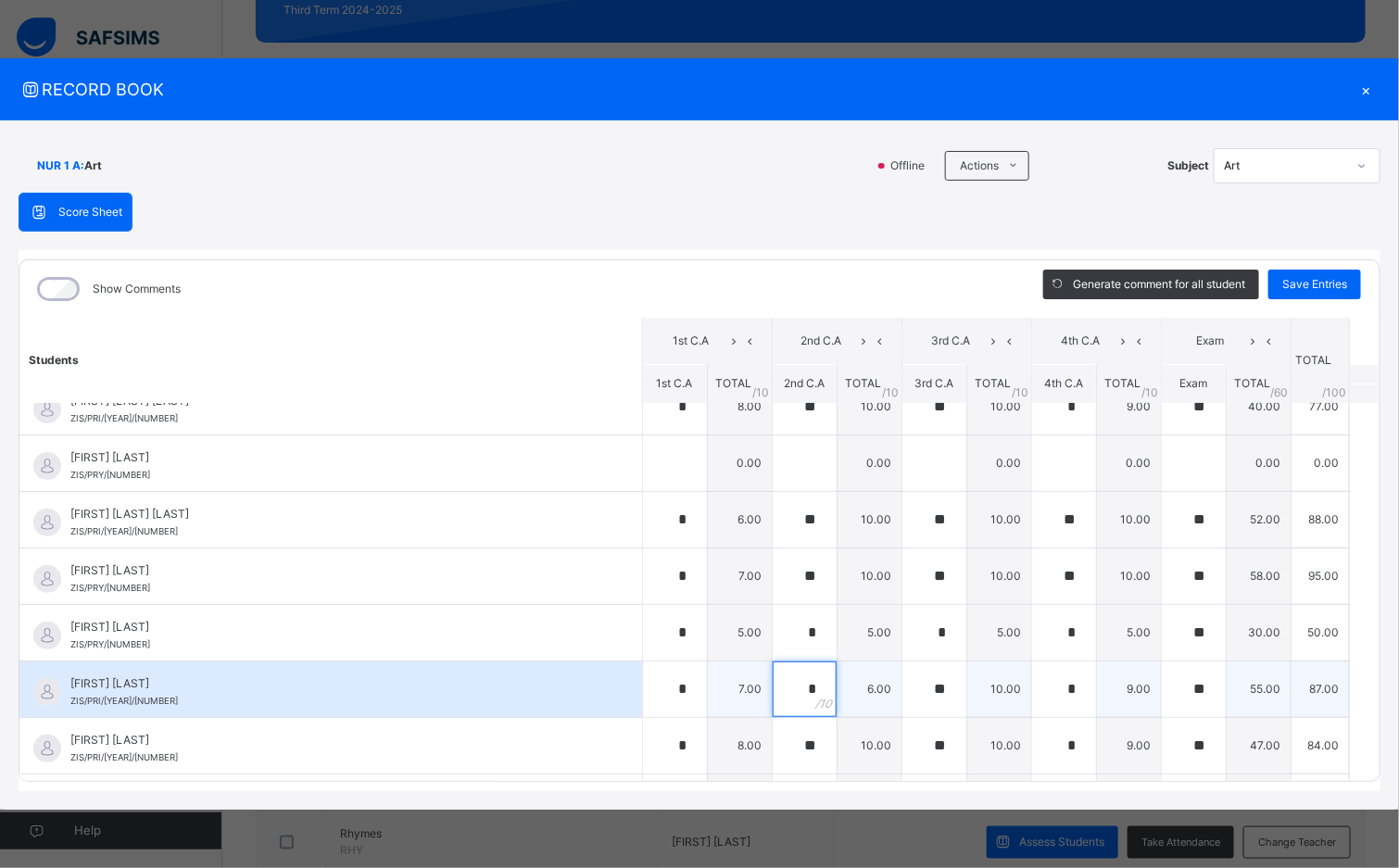 click on "*" at bounding box center (804, 689) 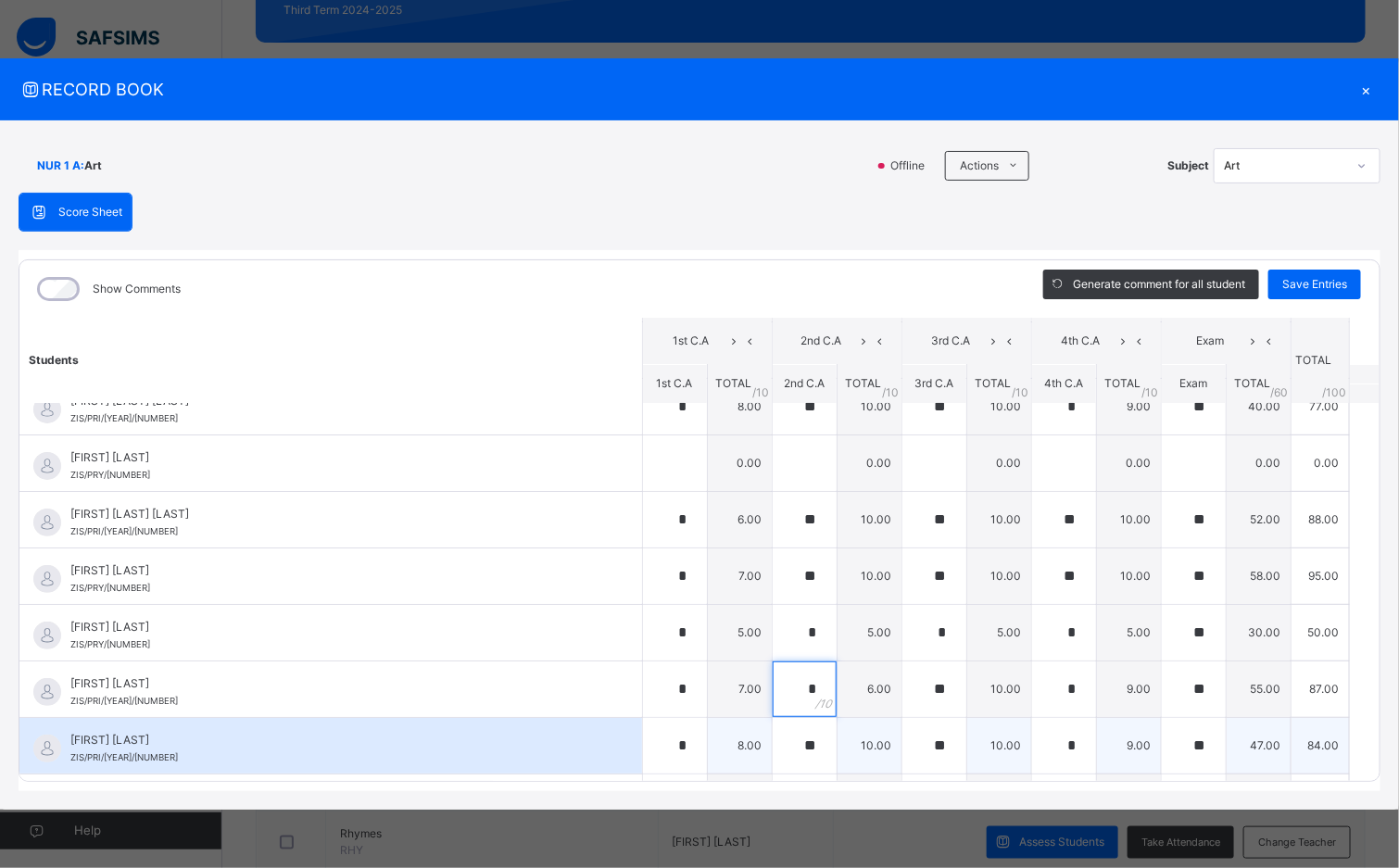scroll, scrollTop: 397, scrollLeft: 0, axis: vertical 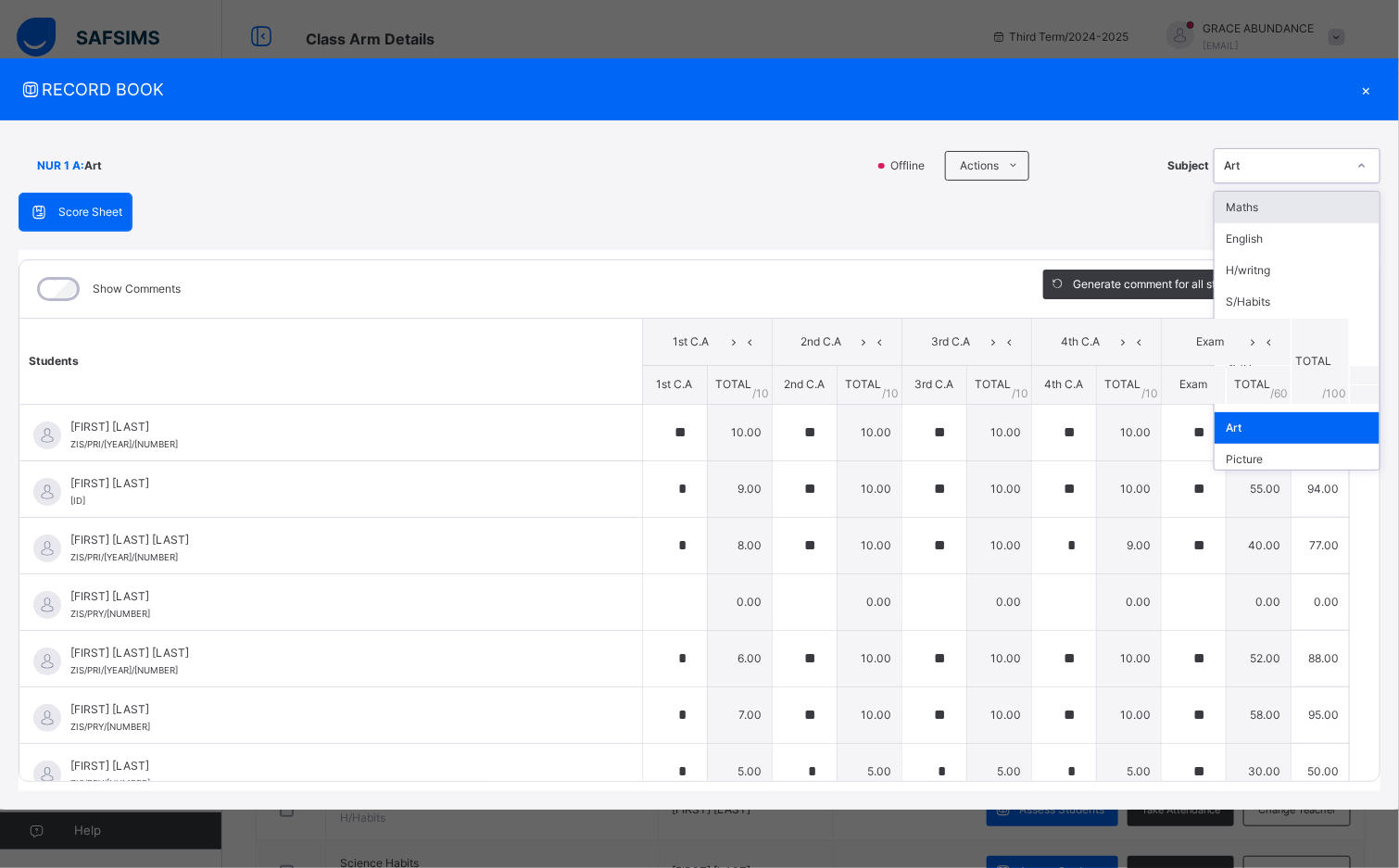 click on "Art" at bounding box center [1285, 166] 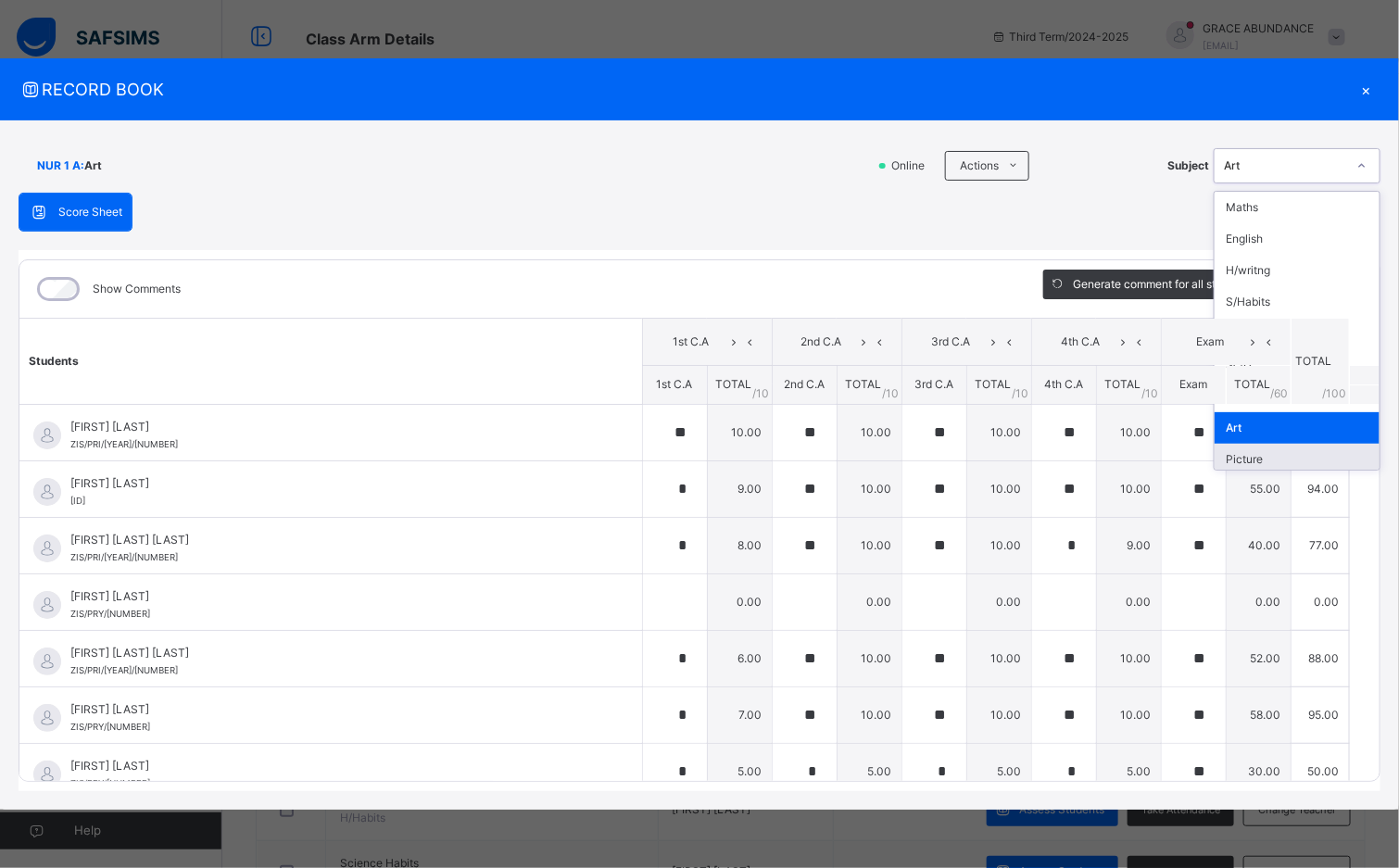 click on "Picture" at bounding box center (1297, 459) 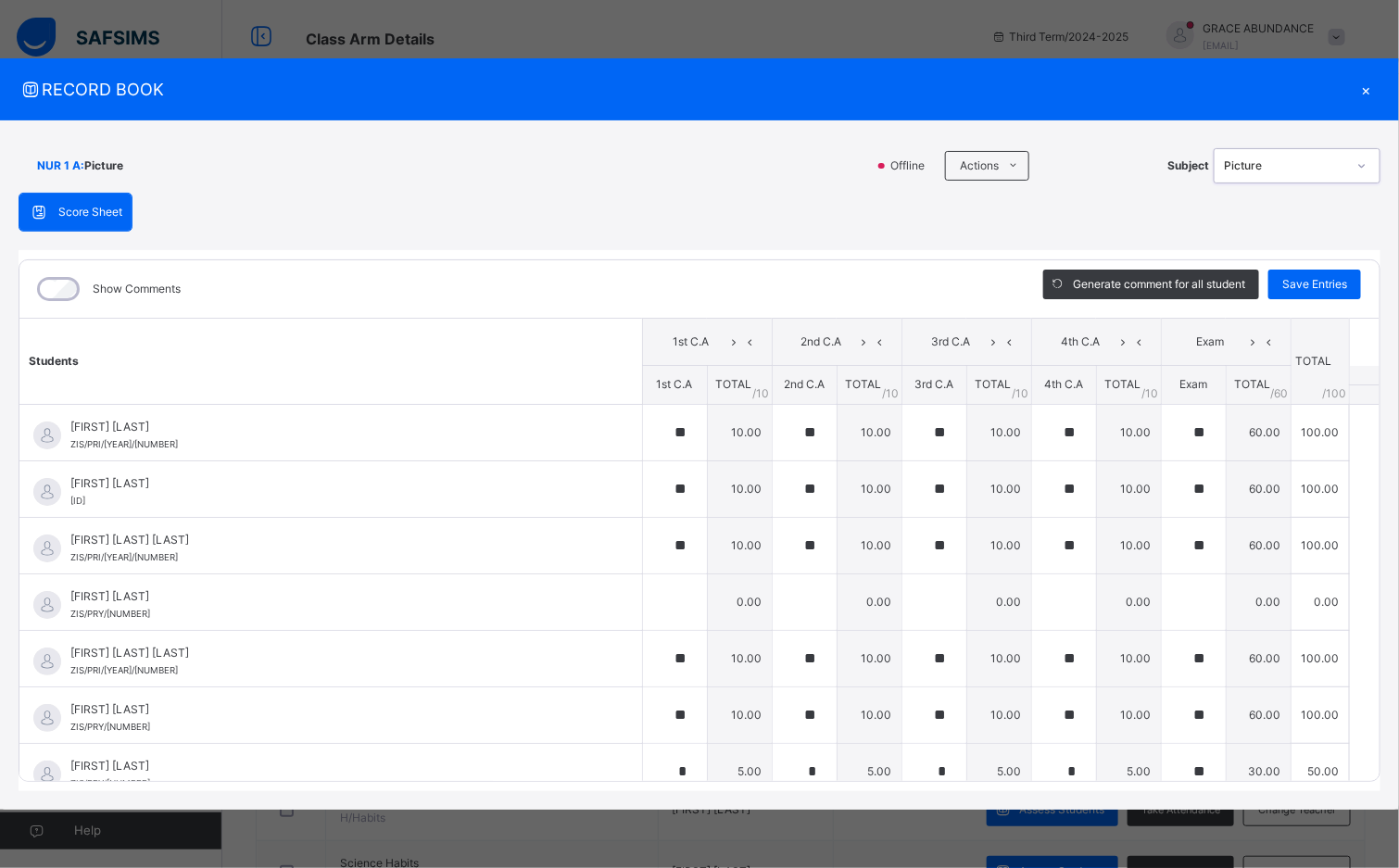scroll, scrollTop: 0, scrollLeft: 0, axis: both 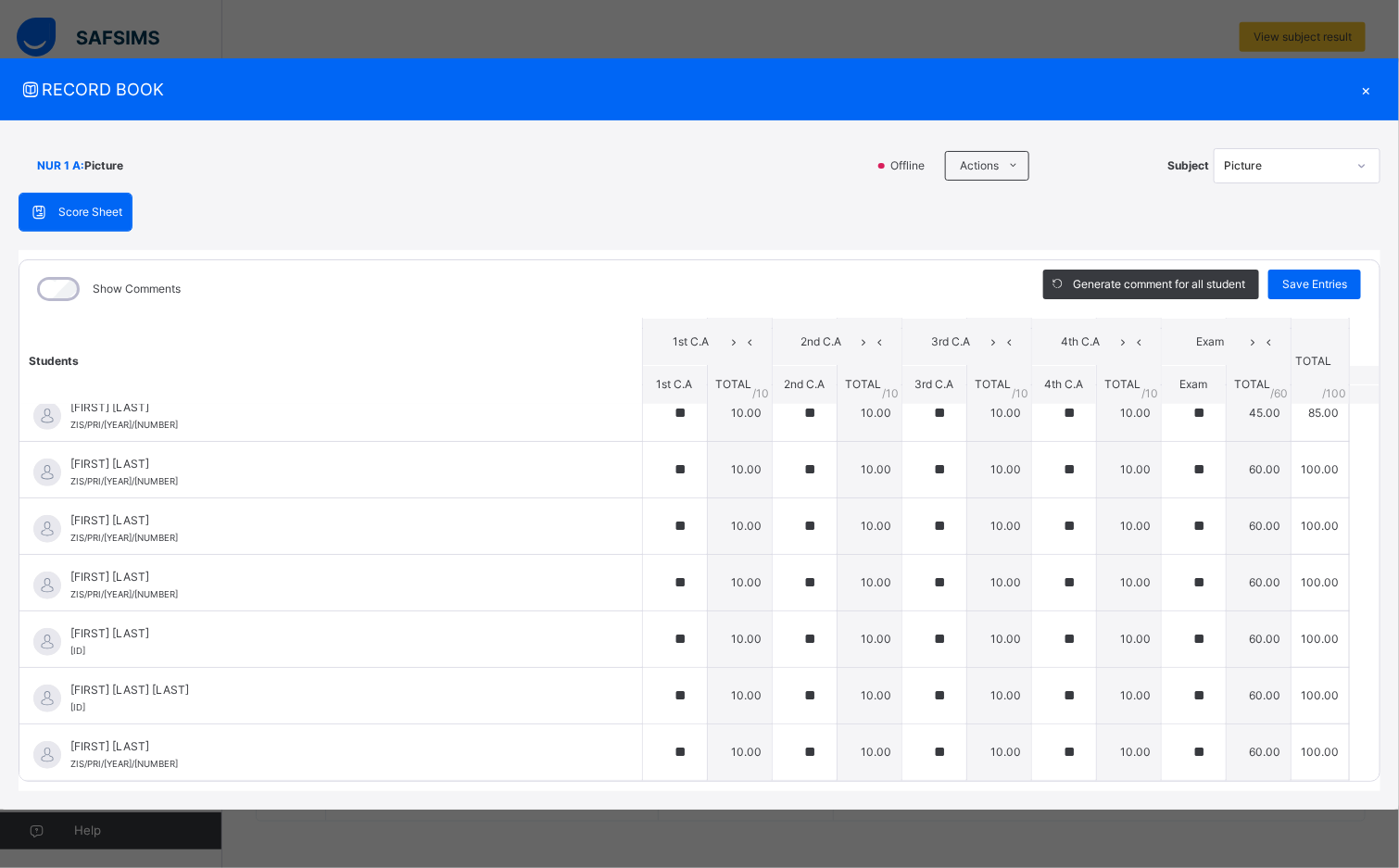 click on "Picture" at bounding box center (1285, 166) 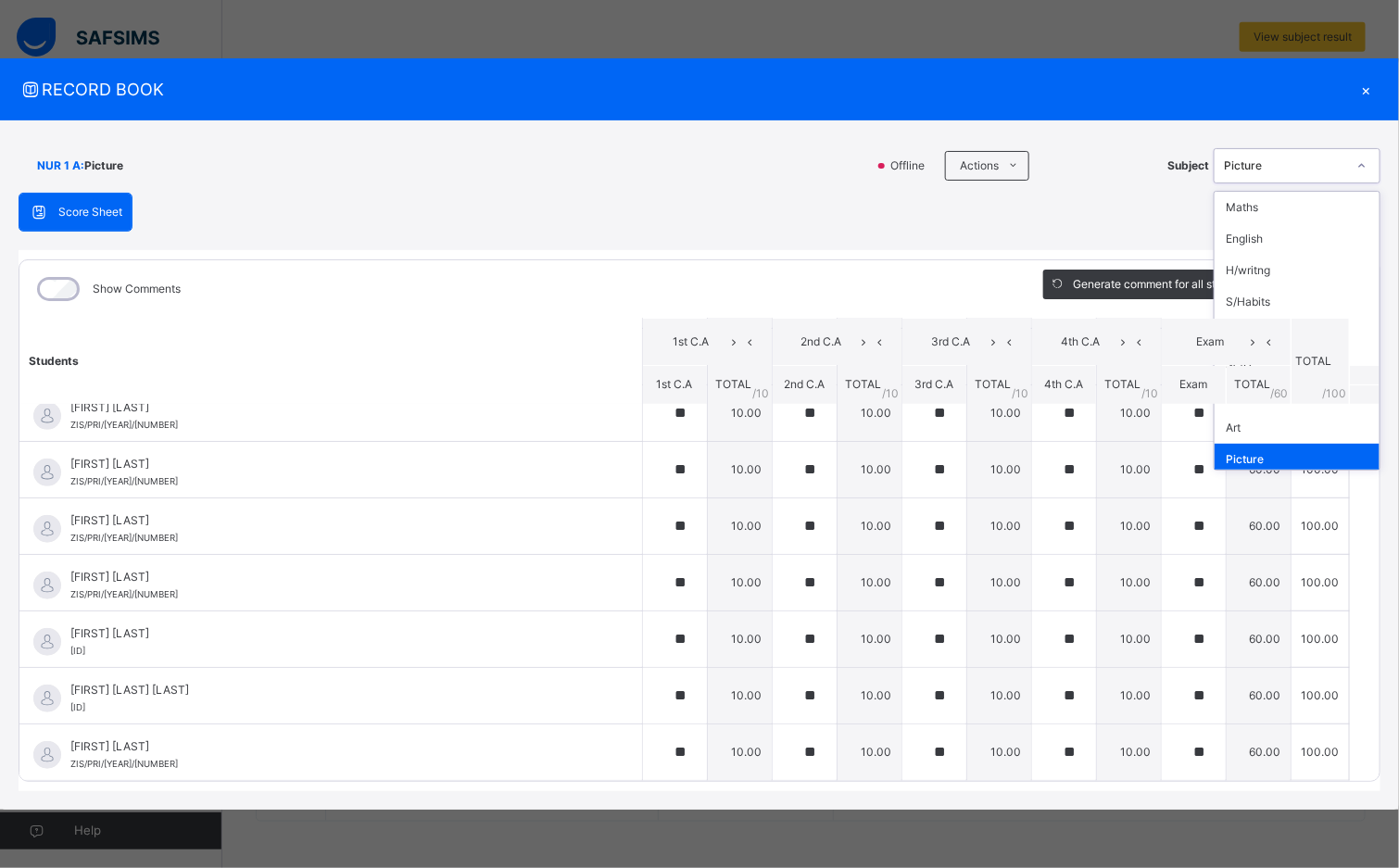 scroll, scrollTop: 68, scrollLeft: 0, axis: vertical 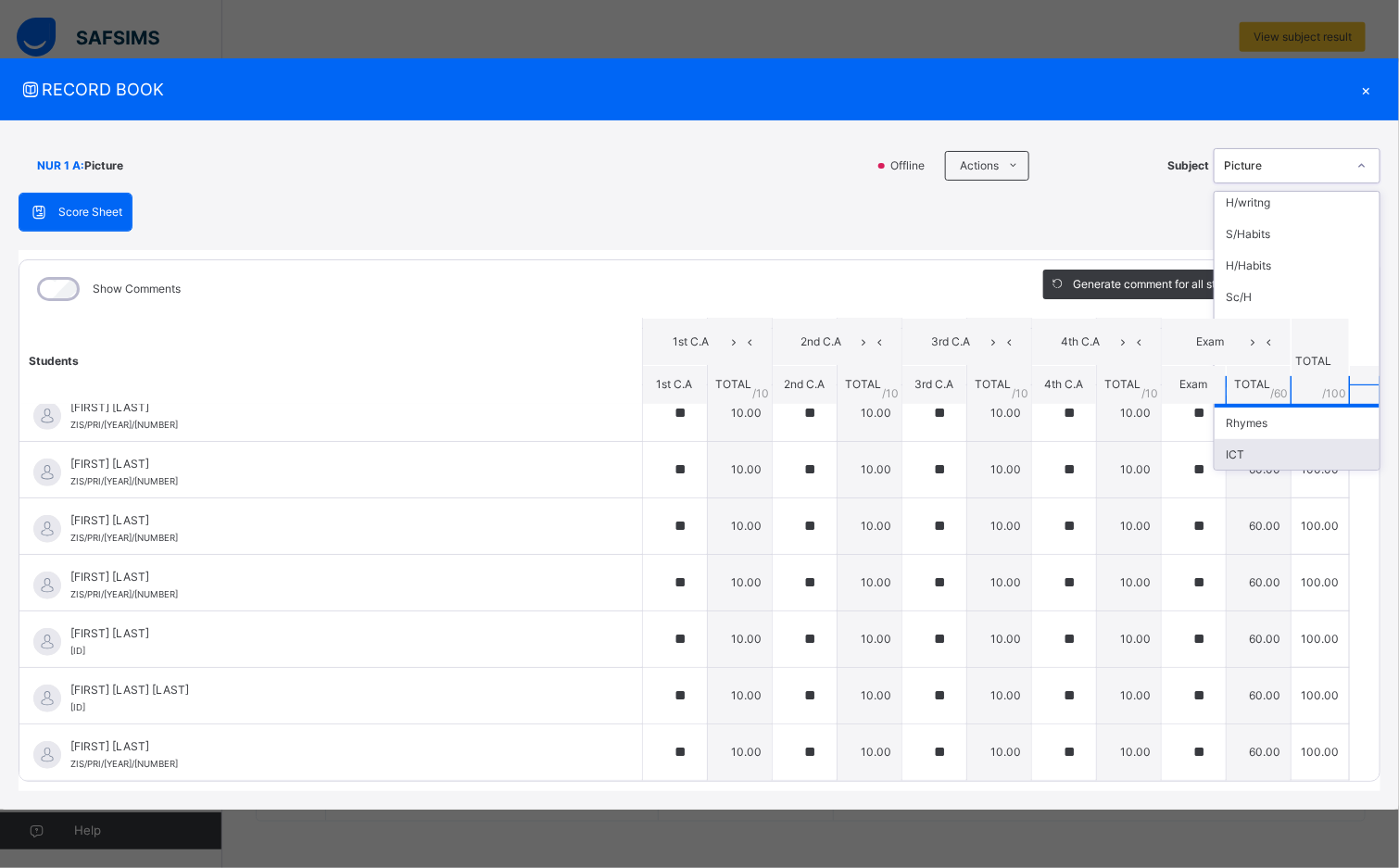 click on "ICT" at bounding box center [1297, 455] 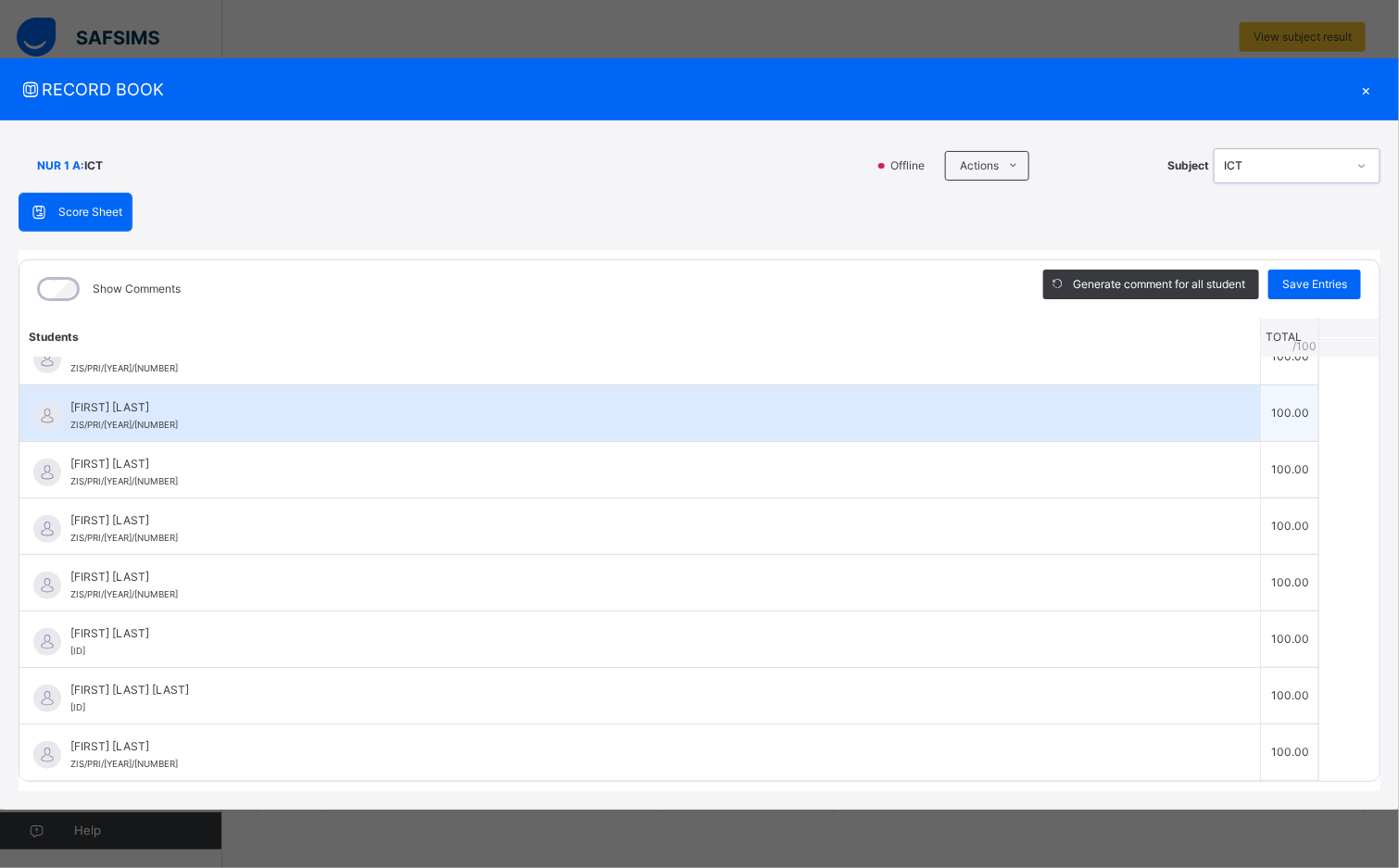 scroll, scrollTop: 431, scrollLeft: 0, axis: vertical 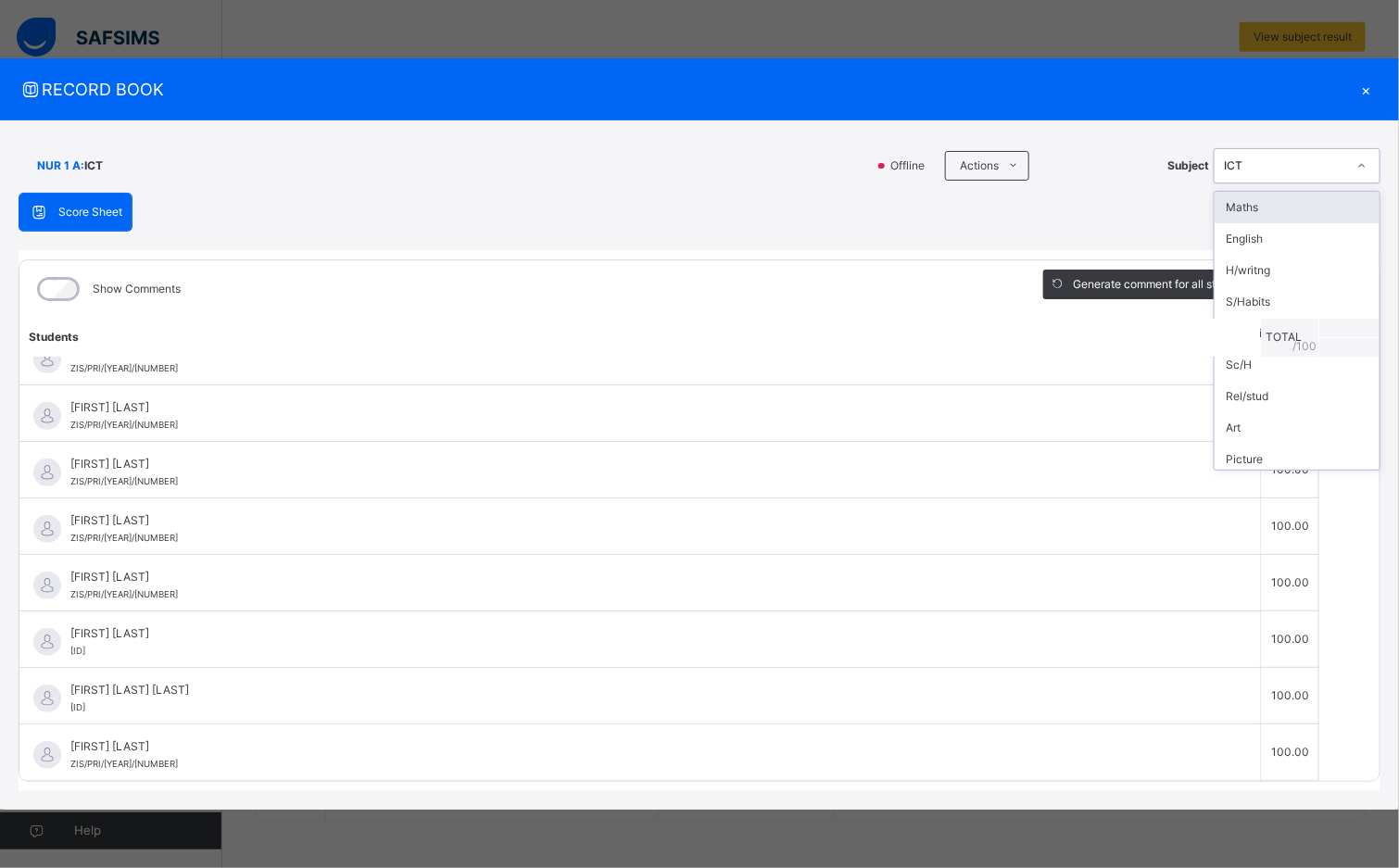click on "ICT" at bounding box center [1285, 166] 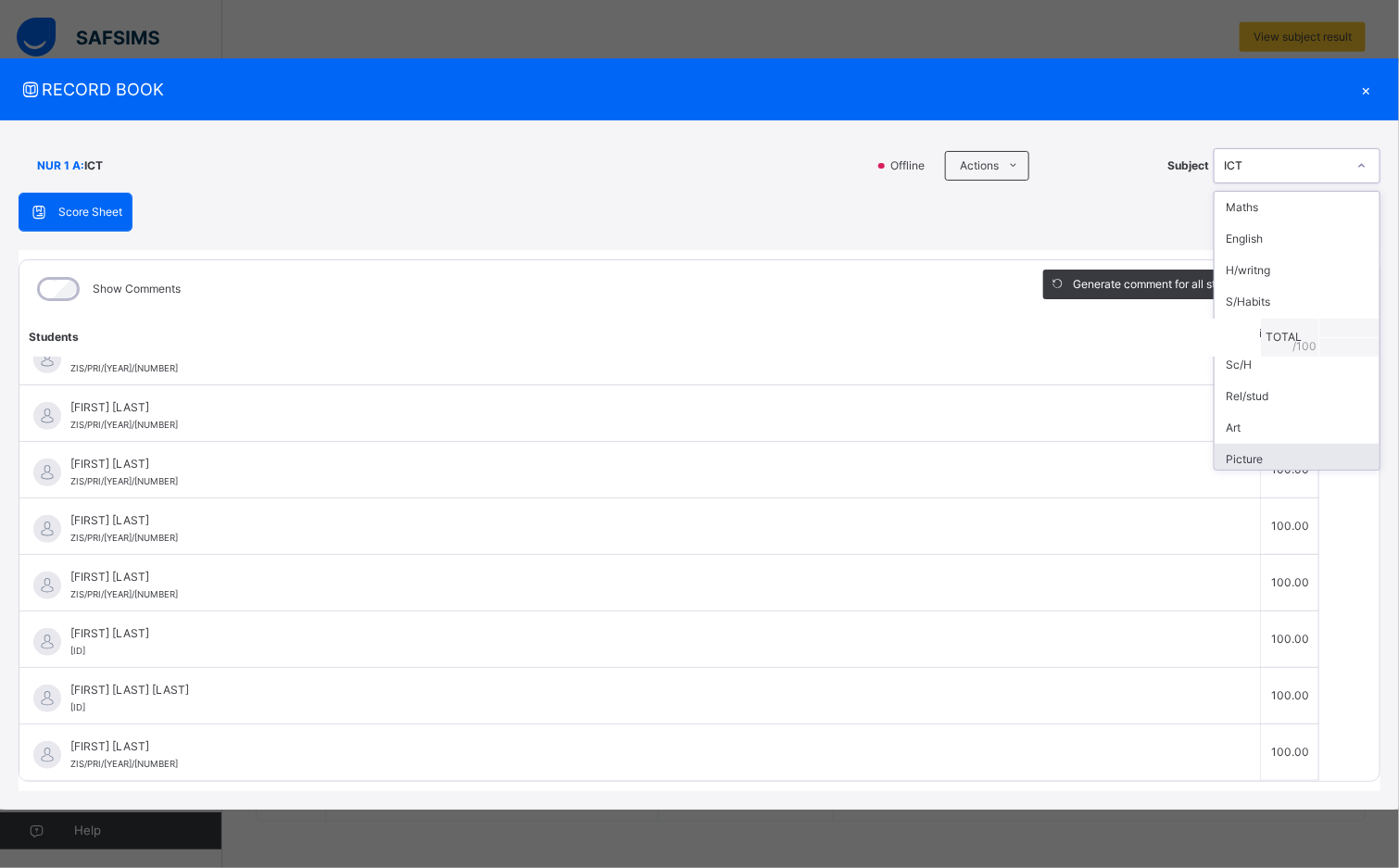 click on "Picture" at bounding box center (1297, 459) 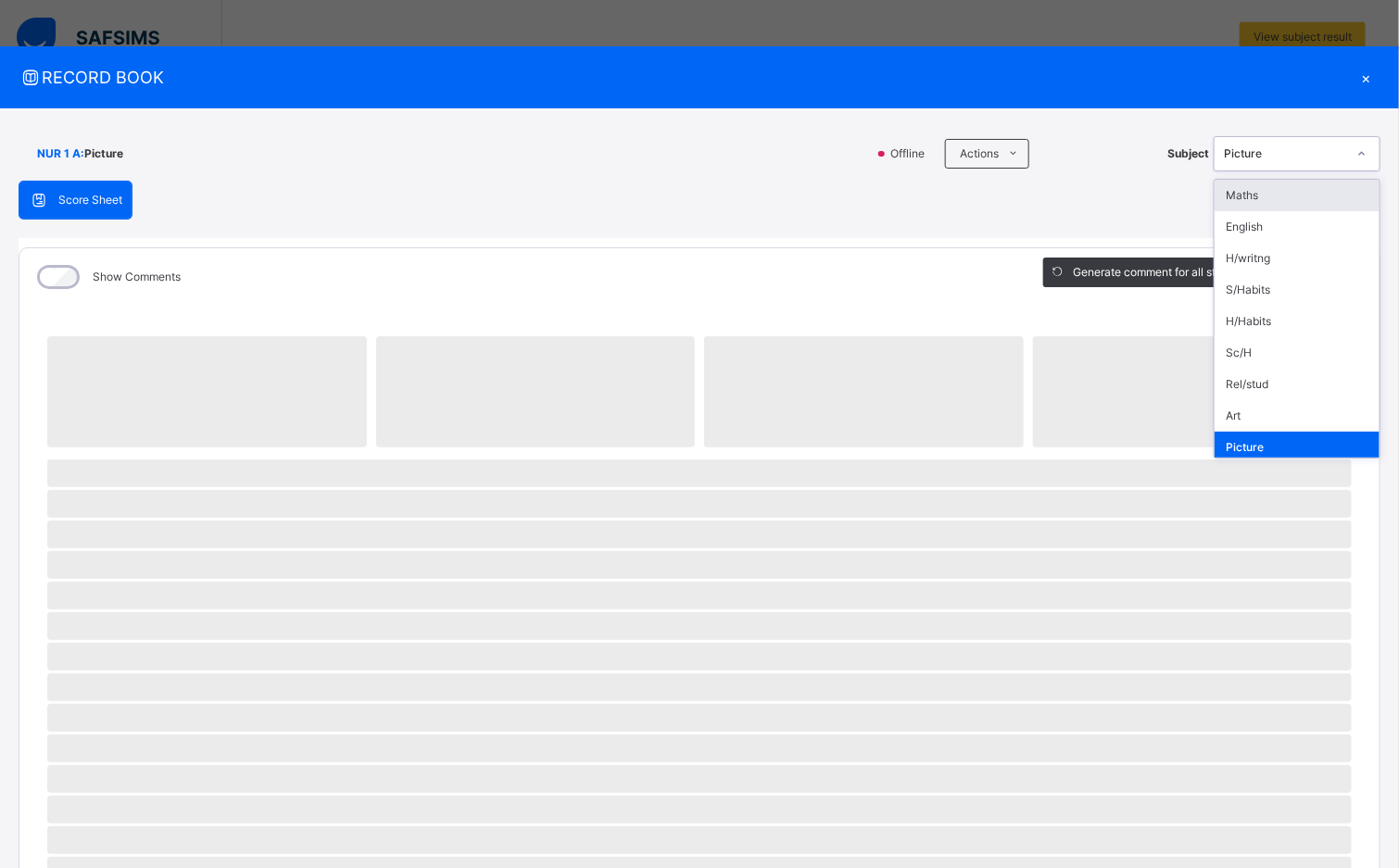 click on "Picture" at bounding box center (1285, 154) 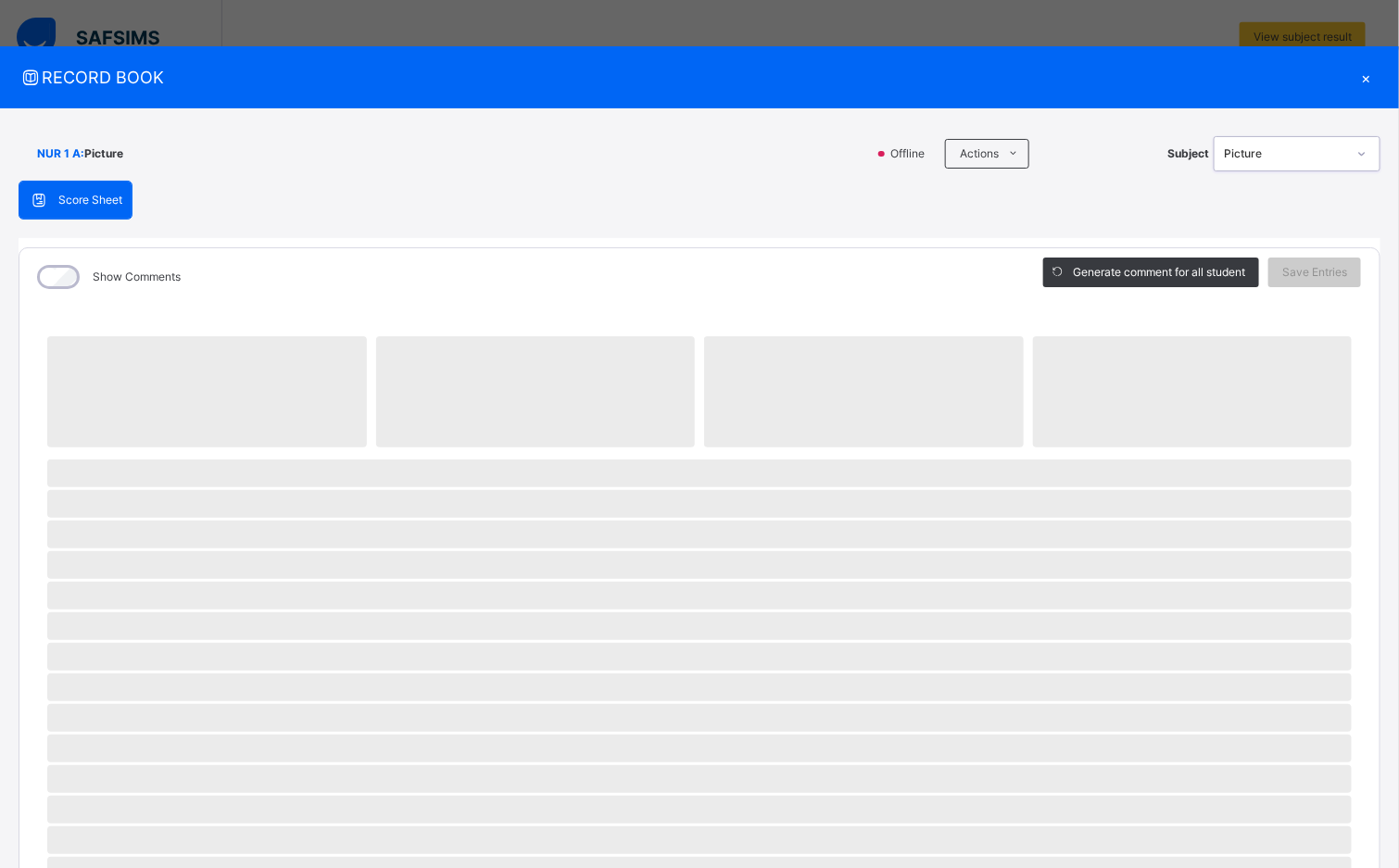 click on "Picture" at bounding box center [1279, 154] 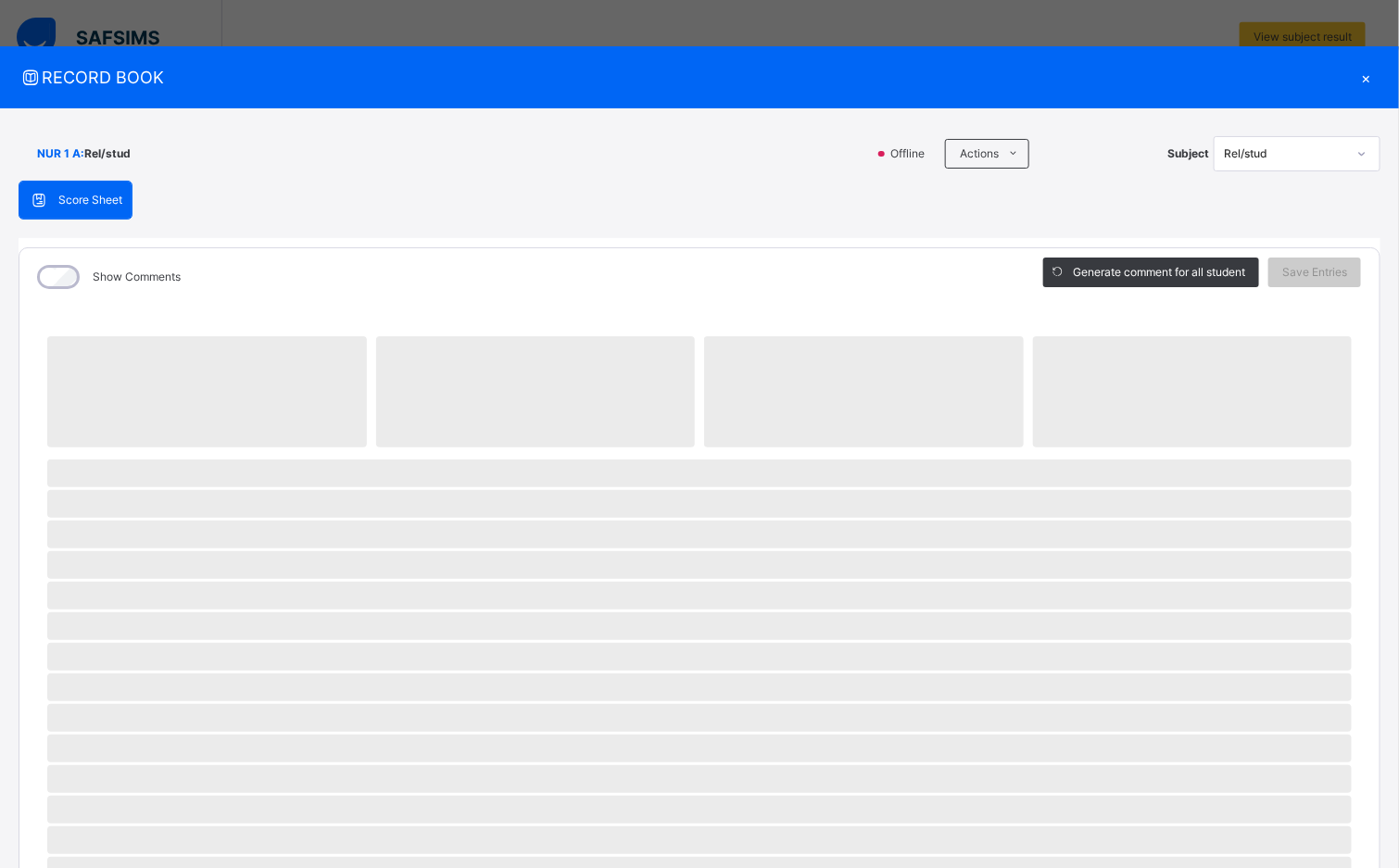 click on "RECORD BOOK × NUR 1   A :   Rel/stud Offline Actions  Download Empty Score Sheet  Upload/map score sheet Subject  Rel/stud Zinaria International School Date: 4th Aug 2025, 5:55:19 am Score Sheet Score Sheet Show Comments   Generate comment for all student   Save Entries Class Level:  NUR 1   A Subject:  Rel/stud Session:  2024/2025 Session Session:  Third Term ‌ ‌ ‌ ‌ ‌ ‌ ‌ ‌ ‌ ‌ ‌ ‌ ‌ ‌ ‌ ‌ ‌ ‌ ‌ ‌ ‌ ‌ ‌ ‌ ‌ ‌ ‌ ‌ ‌   ×   Subject Teacher’s Comment Generate and see in full the comment developed by the AI with an option to regenerate the comment Sims Bot Please wait while the Sims Bot generates comments for all your students × How satisfied are you with using SAFSIMS? 😞 🙁 😐 🙂 😄 Very Dissatisfied Very Satisfied Submit Close Import subject assessment score Map your assessment to those on our system Upload excel file used to fill out assessment   This excel file is the empty score sheet you downloaded eariler Drag and Drop files here" at bounding box center (700, 434) 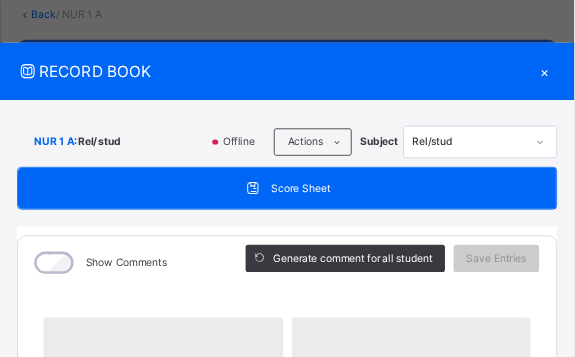 scroll, scrollTop: 122, scrollLeft: 0, axis: vertical 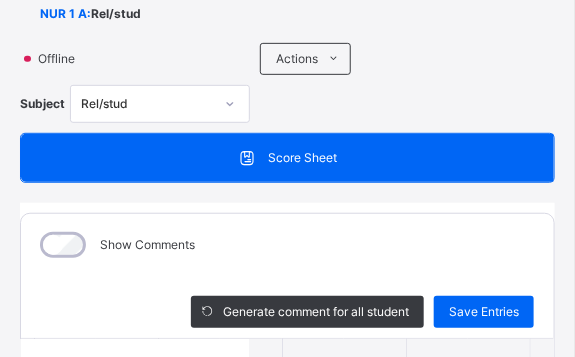 click on "NUR 1   A :   Rel/stud Offline Actions  Download Empty Score Sheet  Upload/map score sheet Subject  Rel/stud Zinaria International School Date: 4th Aug 2025, 5:55:54 am Score Sheet Score Sheet Show Comments   Generate comment for all student   Save Entries Class Level:  NUR 1   A Subject:  Rel/stud Session:  2024/2025 Session Session:  Third Term Students 1st C.A 2nd C.A 3rd C.A 4th C.A Exam TOTAL /100 Comment 1st C.A TOTAL / 10 2nd C.A TOTAL / 10 3rd C.A TOTAL / 10 4th C.A TOTAL / 10 Exam TOTAL / 60 ABDULJALIL  BOUBAKAR ZIS/PRI/2025/1156 ABDULJALIL  BOUBAKAR ZIS/PRI/2025/1156 ** 10.00 ** 10.00 ** 10.00 ** 10.00 ** 60.00 100.00 Generate comment 0 / 250   ×   Subject Teacher’s Comment Generate and see in full the comment developed by the AI with an option to regenerate the comment JS ABDULJALIL  BOUBAKAR   ZIS/PRI/2025/1156   Total 100.00  / 100.00 Sims Bot   Regenerate     Use this comment   AISHA SANI ABUBAKAR ZIS/PRI/2025/1140 AISHA SANI ABUBAKAR ZIS/PRI/2025/1140 ** 10.00 ** 10.00 ** 10.00 ** 10.00 ** 0" at bounding box center [287, 417] 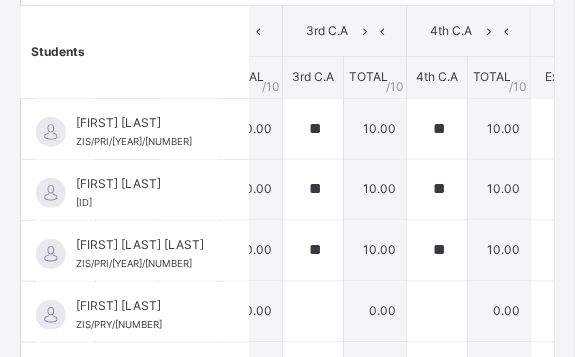 scroll, scrollTop: 497, scrollLeft: 19, axis: both 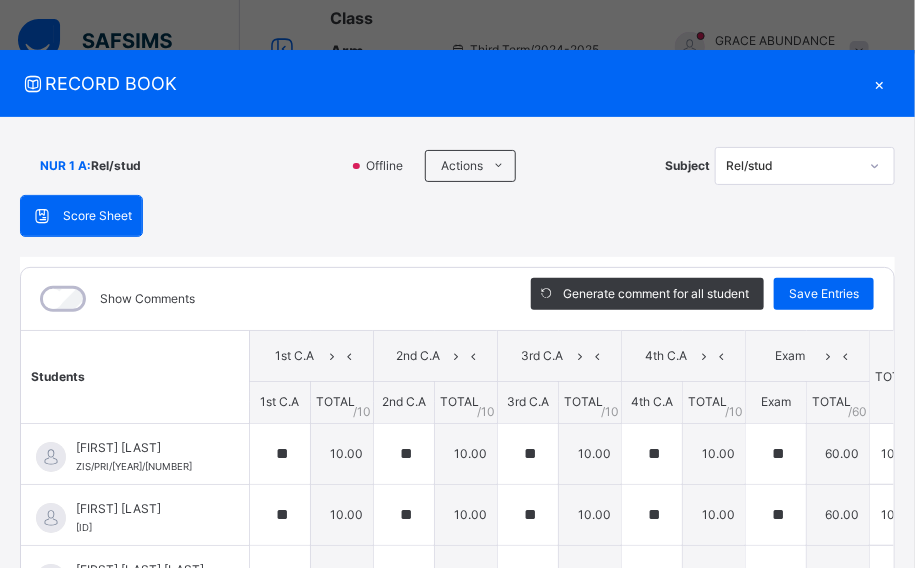 click on "×" at bounding box center [880, 83] 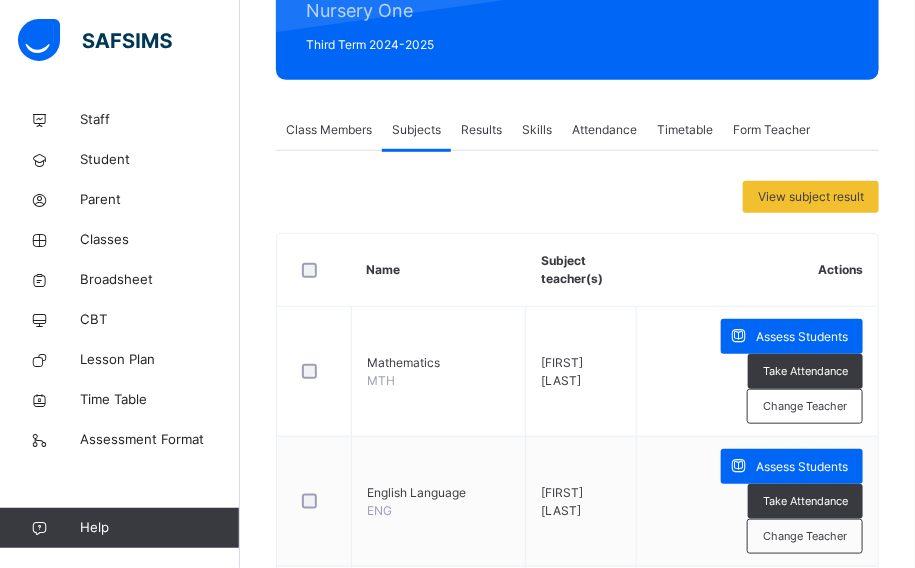 scroll, scrollTop: 181, scrollLeft: 0, axis: vertical 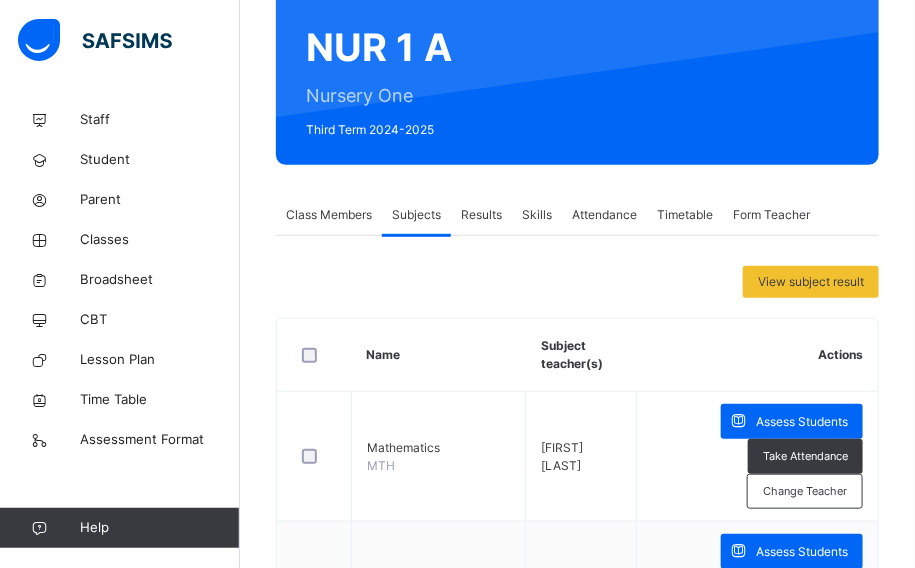click on "Results" at bounding box center (481, 215) 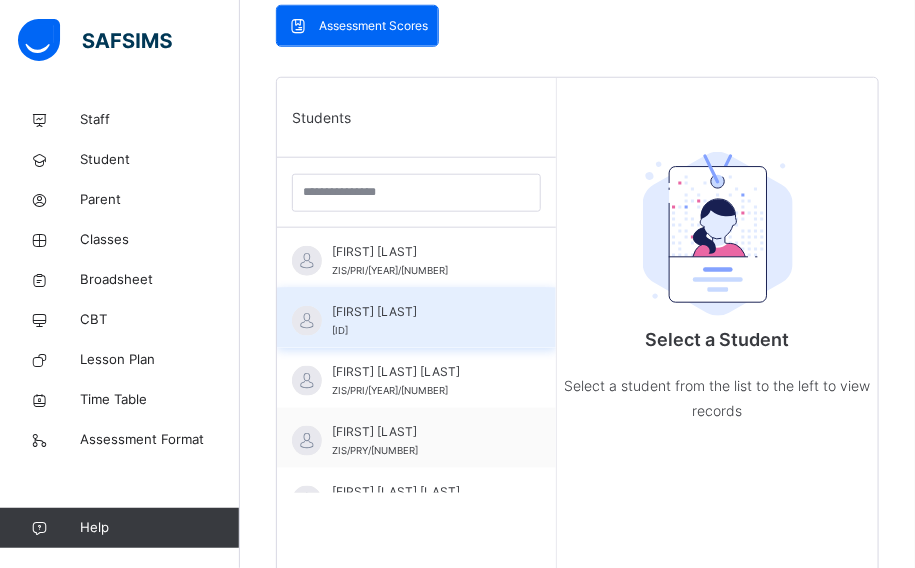 scroll, scrollTop: 454, scrollLeft: 0, axis: vertical 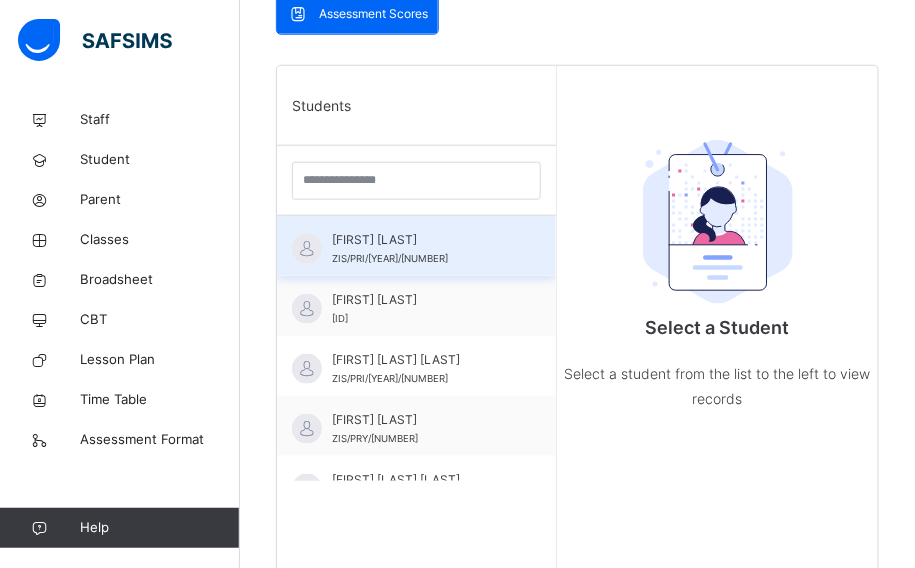 click on "ABDULJALIL  BOUBAKAR" at bounding box center [421, 240] 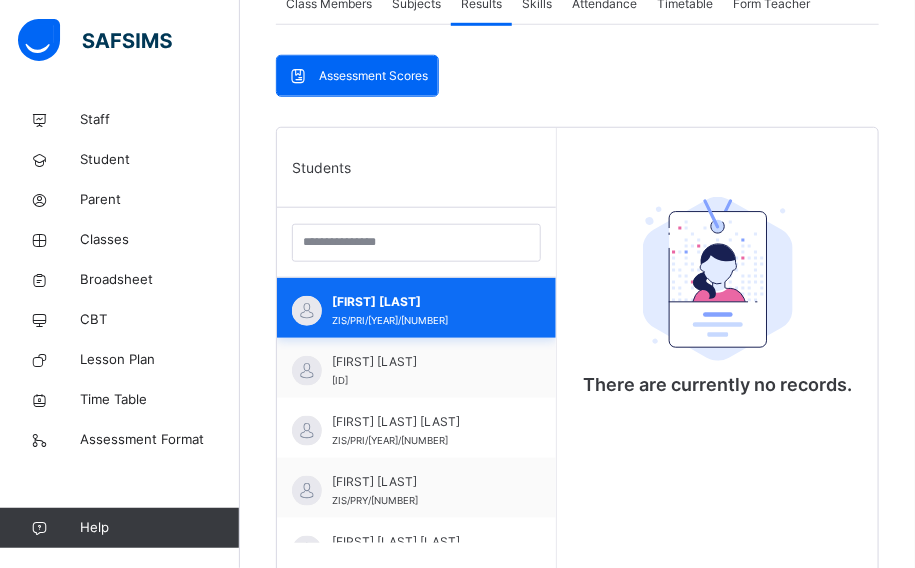 scroll, scrollTop: 399, scrollLeft: 0, axis: vertical 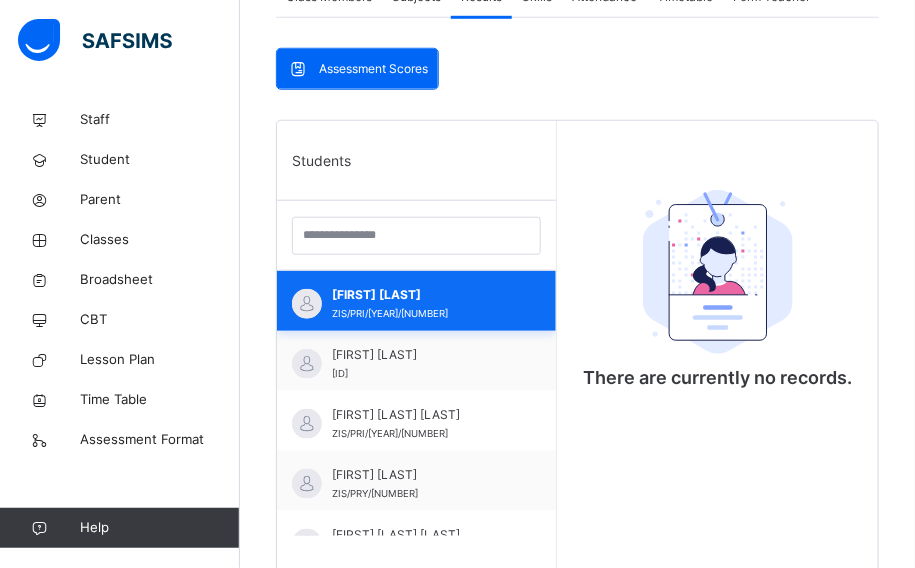 click on "ABDULJALIL  BOUBAKAR ZIS/PRI/2025/1156" at bounding box center [416, 301] 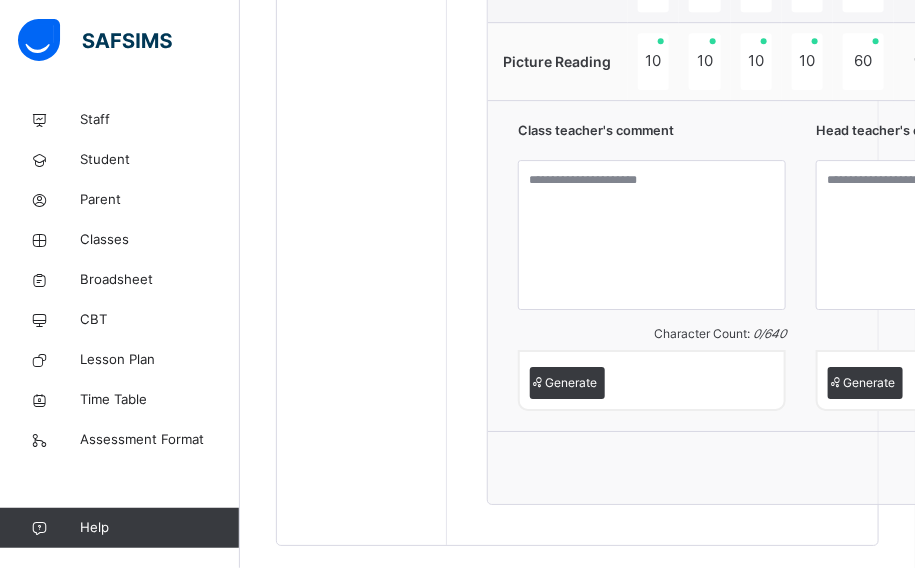 scroll, scrollTop: 1723, scrollLeft: 0, axis: vertical 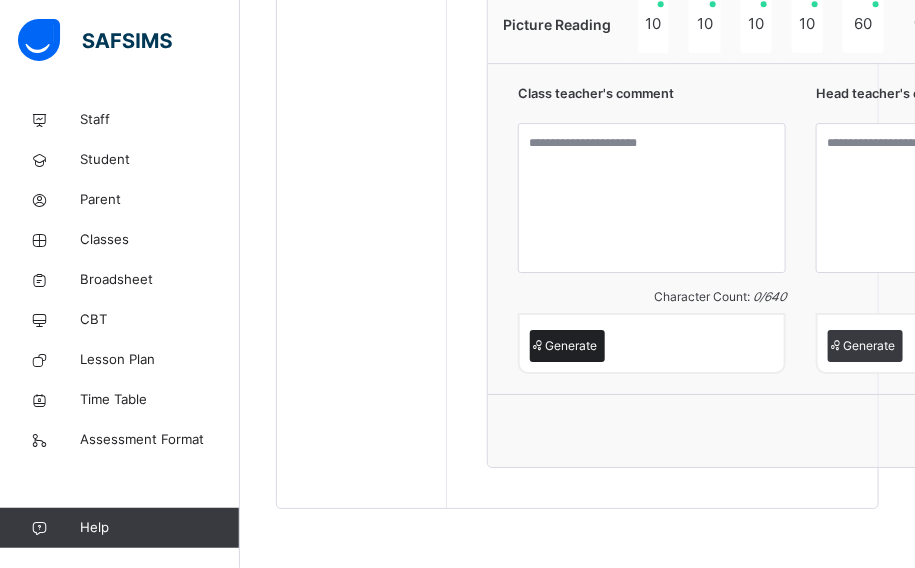 click on "Generate" at bounding box center [571, 346] 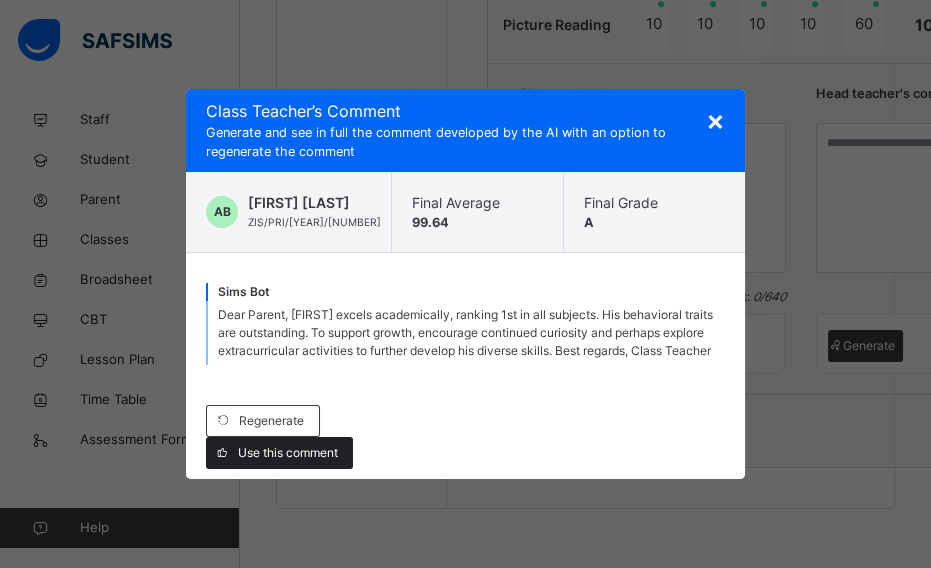 click on "Use this comment" at bounding box center (288, 453) 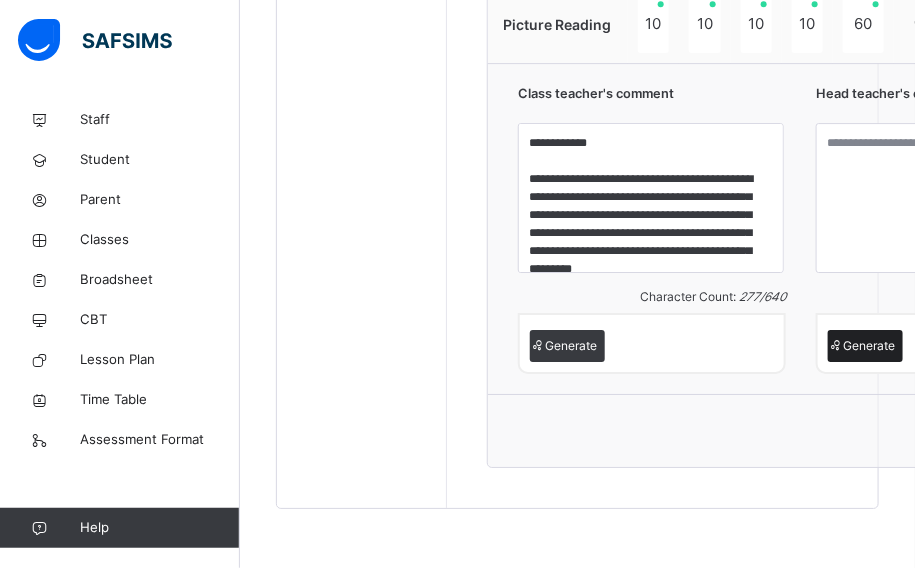 click on "Generate" at bounding box center [869, 346] 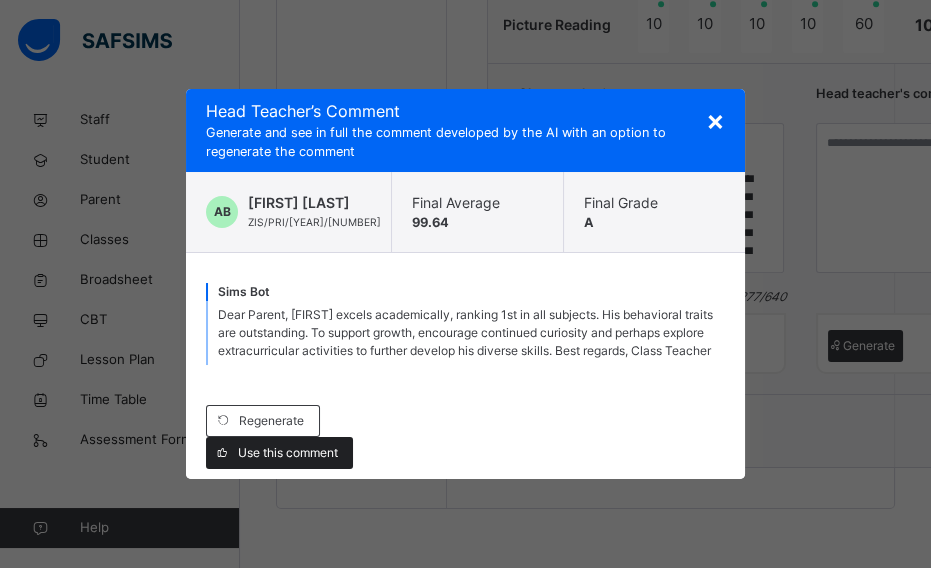 click on "Use this comment" at bounding box center (288, 453) 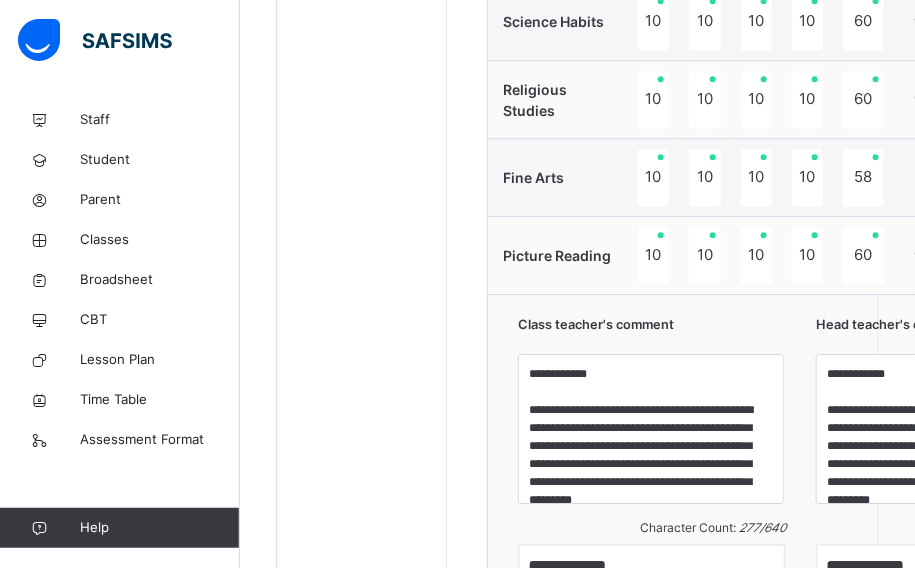 scroll, scrollTop: 1632, scrollLeft: 0, axis: vertical 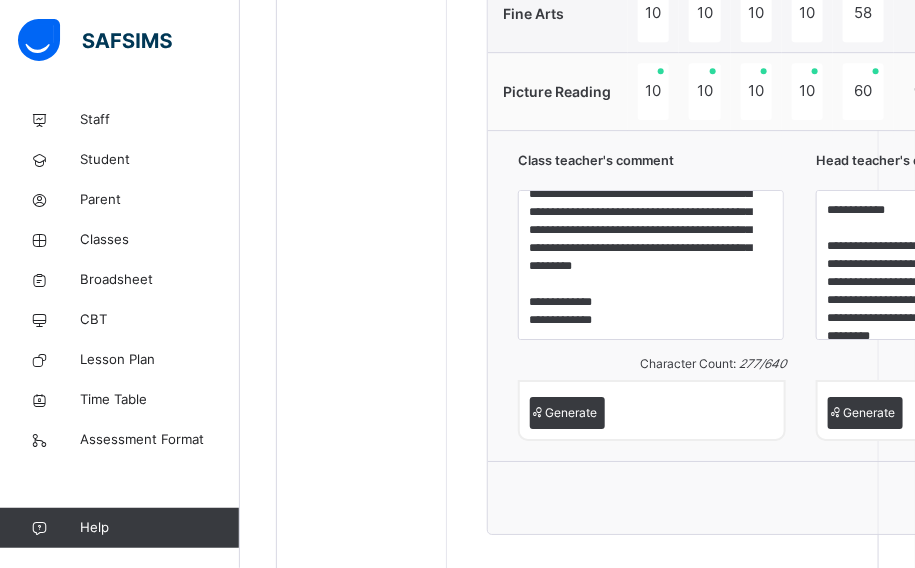 click on "Save Comment" at bounding box center (801, 498) 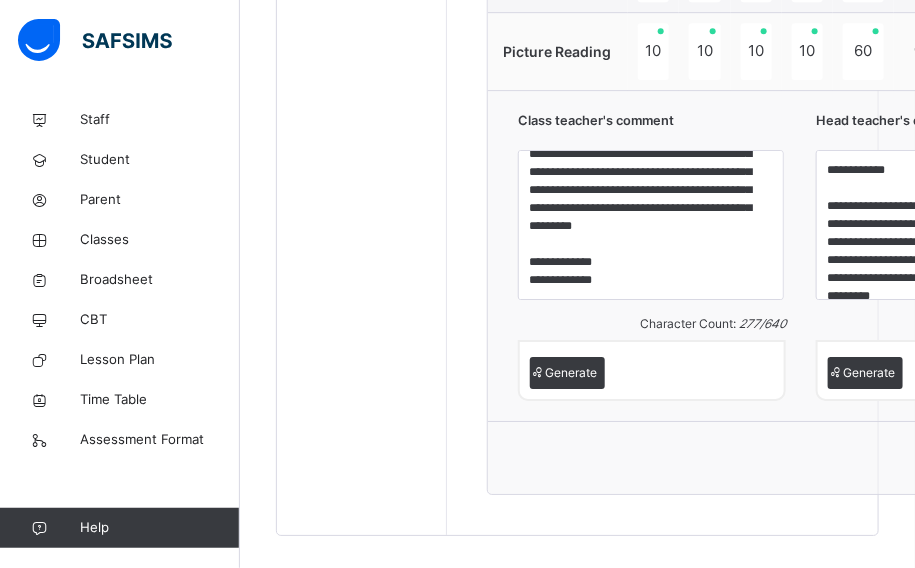 scroll, scrollTop: 1723, scrollLeft: 0, axis: vertical 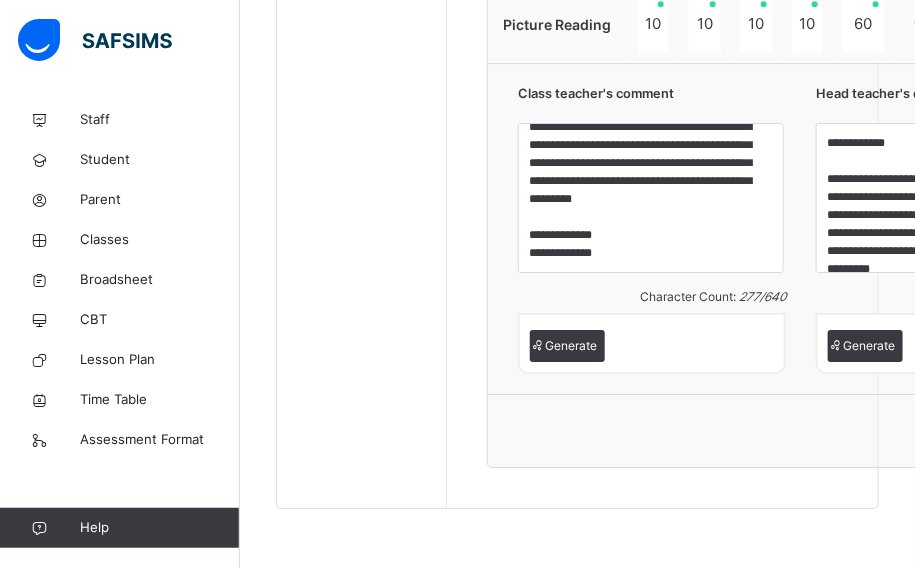 drag, startPoint x: 557, startPoint y: 538, endPoint x: 877, endPoint y: 538, distance: 320 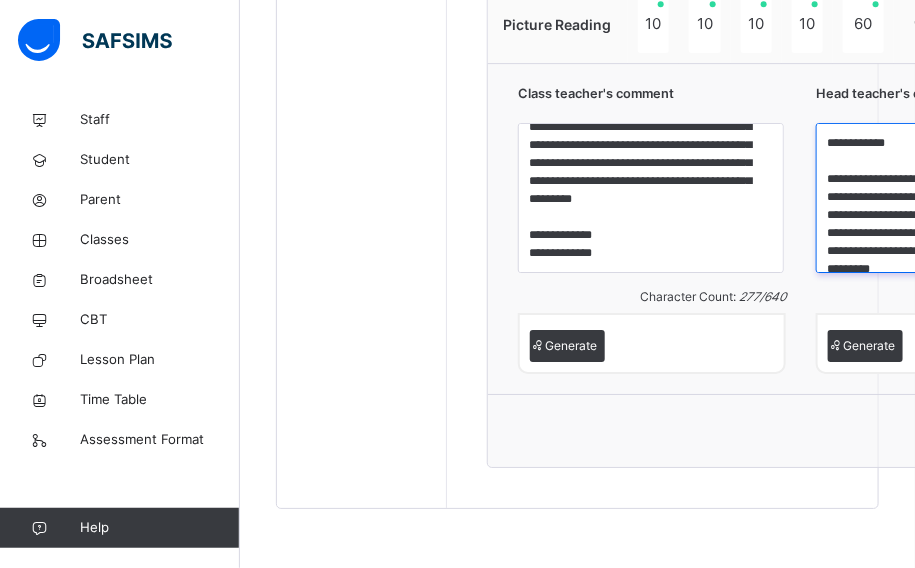 click on "**********" at bounding box center (949, 198) 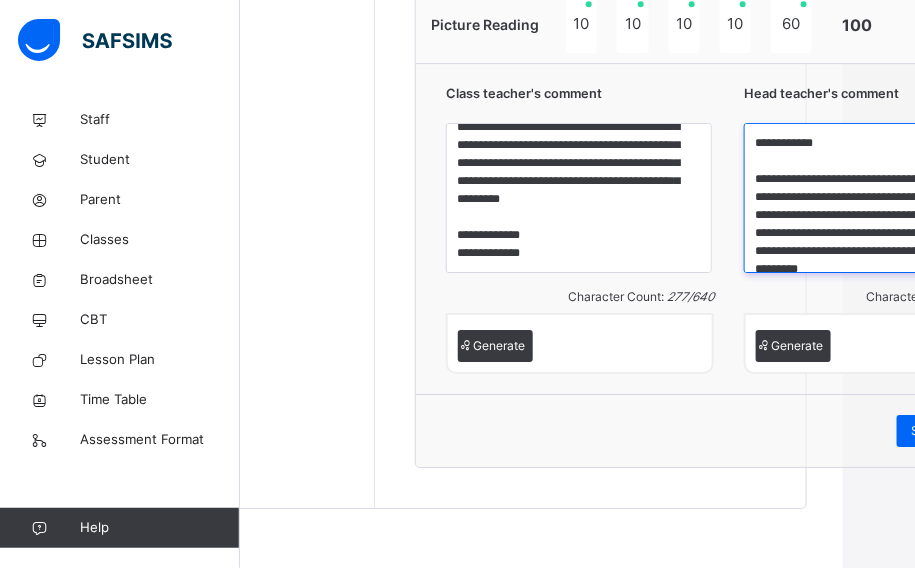 scroll, scrollTop: 1723, scrollLeft: 86, axis: both 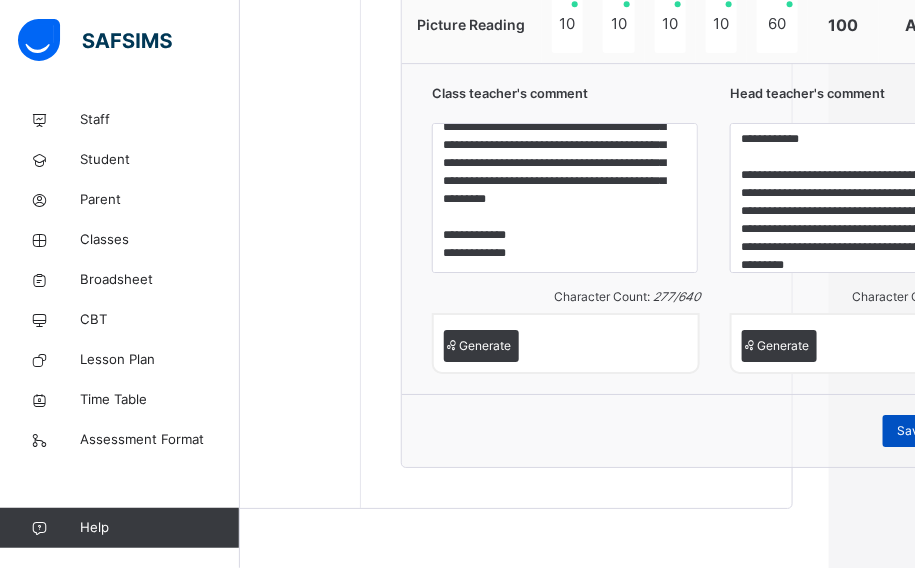 drag, startPoint x: 902, startPoint y: 421, endPoint x: 891, endPoint y: 427, distance: 12.529964 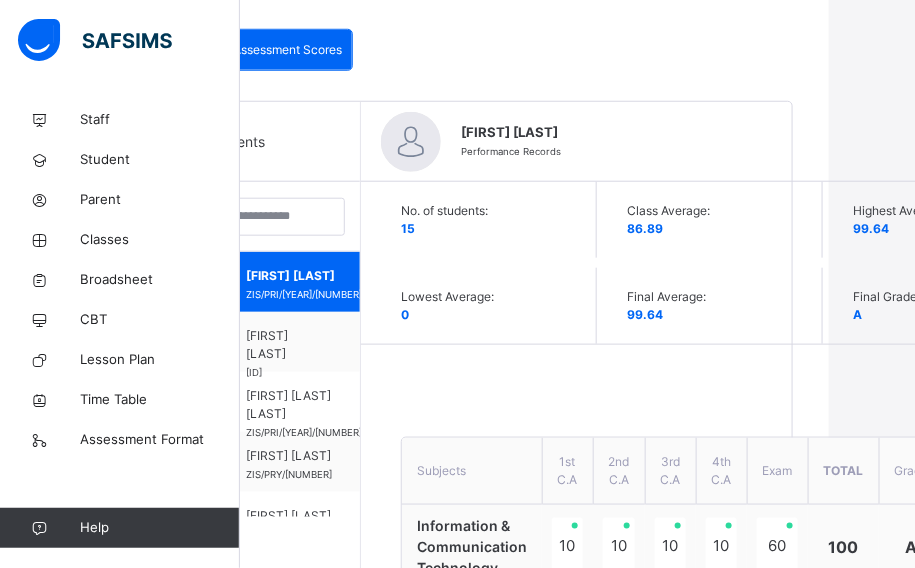 scroll, scrollTop: 454, scrollLeft: 86, axis: both 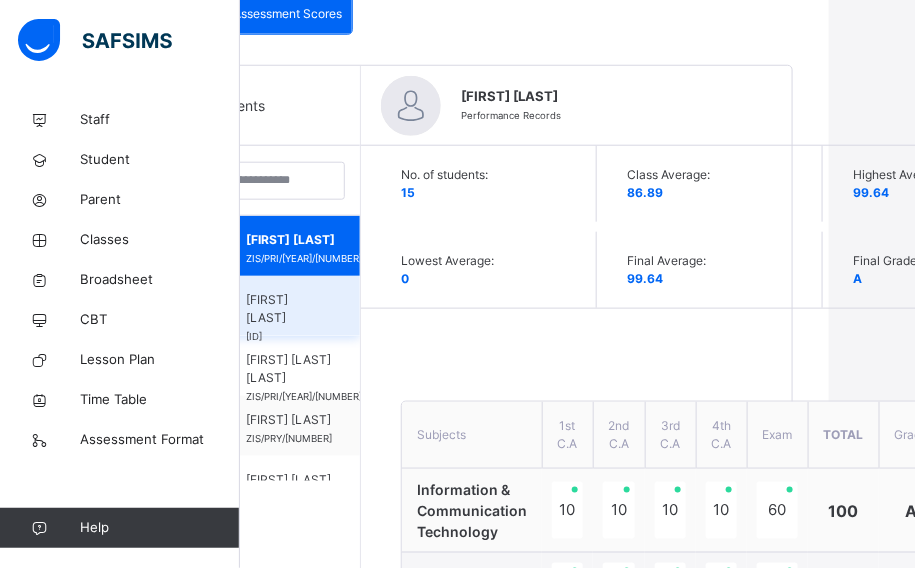 click on "AISHA SANI ABUBAKAR" at bounding box center [280, 309] 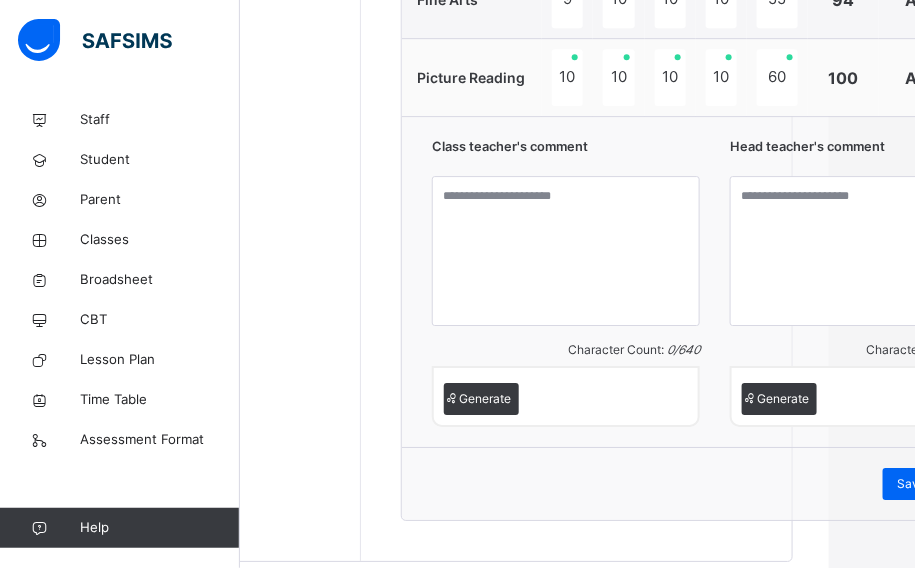 scroll, scrollTop: 1671, scrollLeft: 86, axis: both 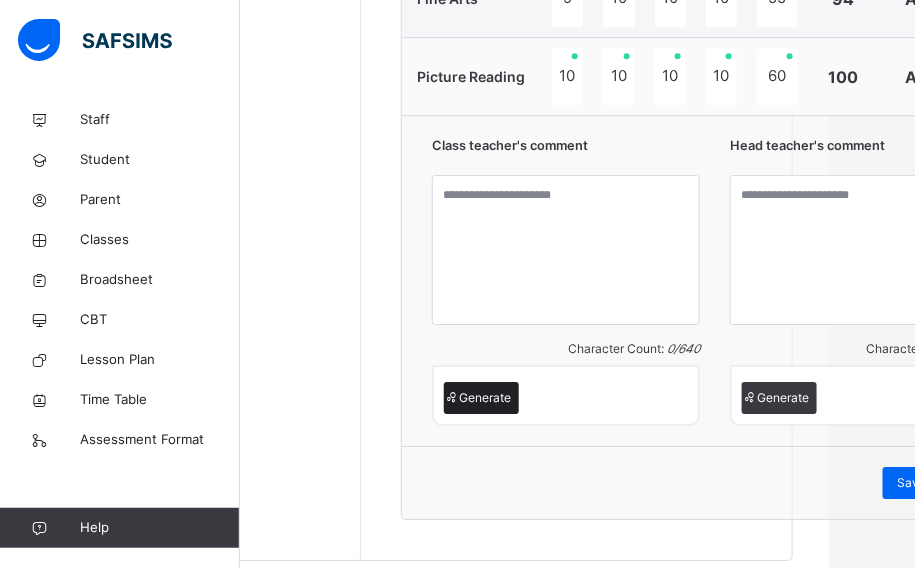 click on "Generate" at bounding box center [485, 398] 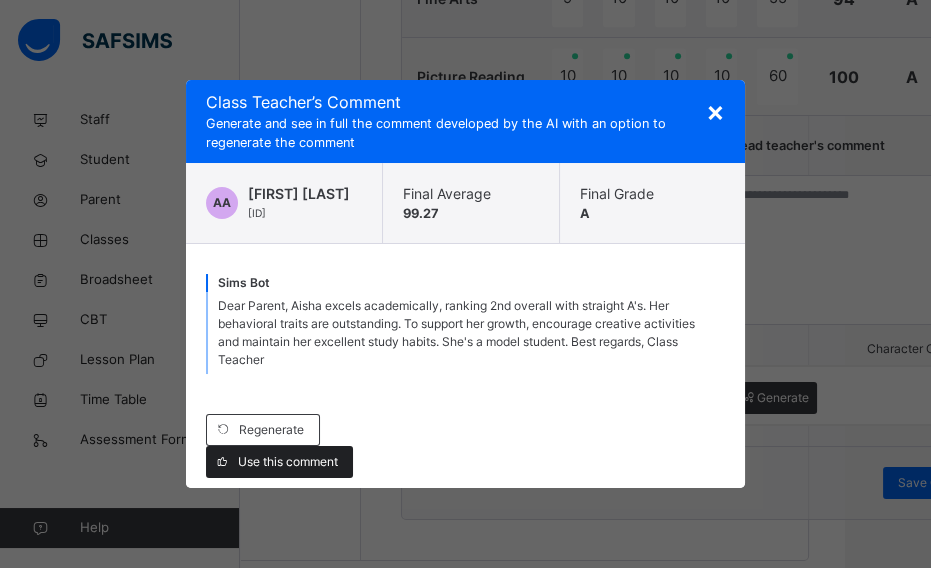click on "Use this comment" at bounding box center (288, 462) 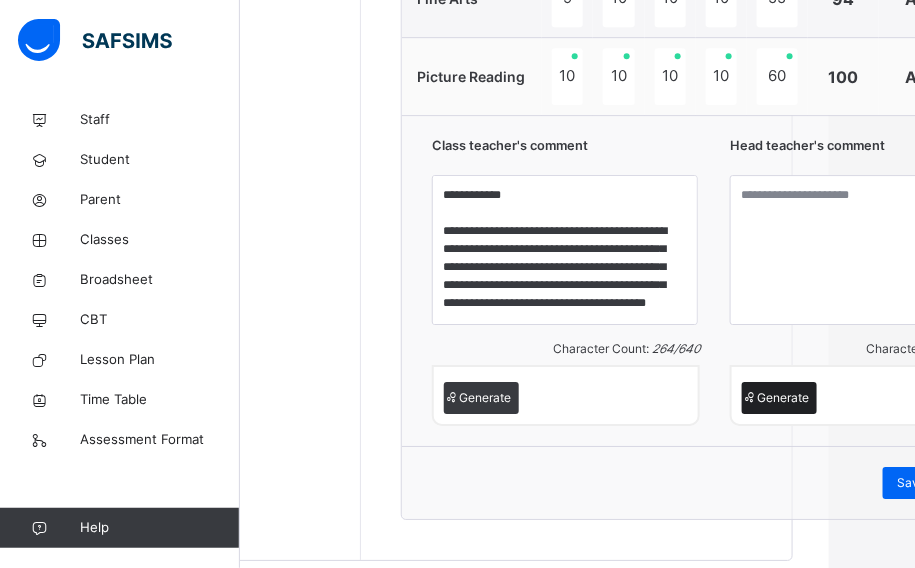 click on "Generate" at bounding box center (779, 398) 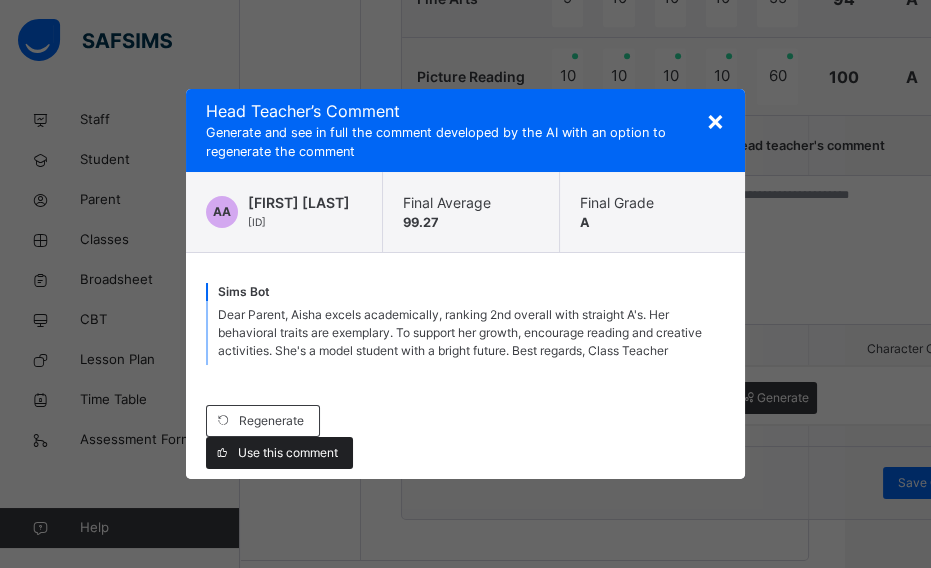 click on "Use this comment" at bounding box center (279, 453) 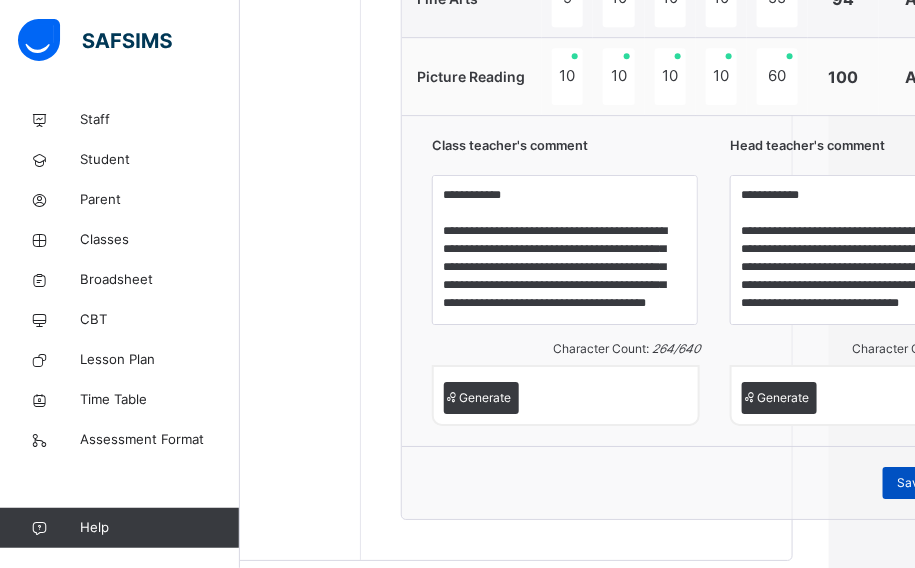 click on "Save Comment" at bounding box center (941, 483) 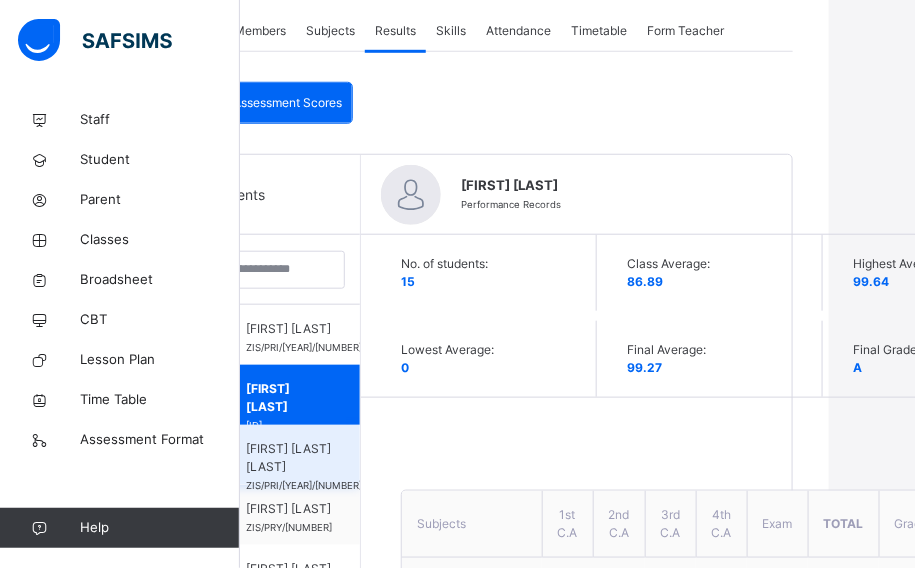 scroll, scrollTop: 450, scrollLeft: 86, axis: both 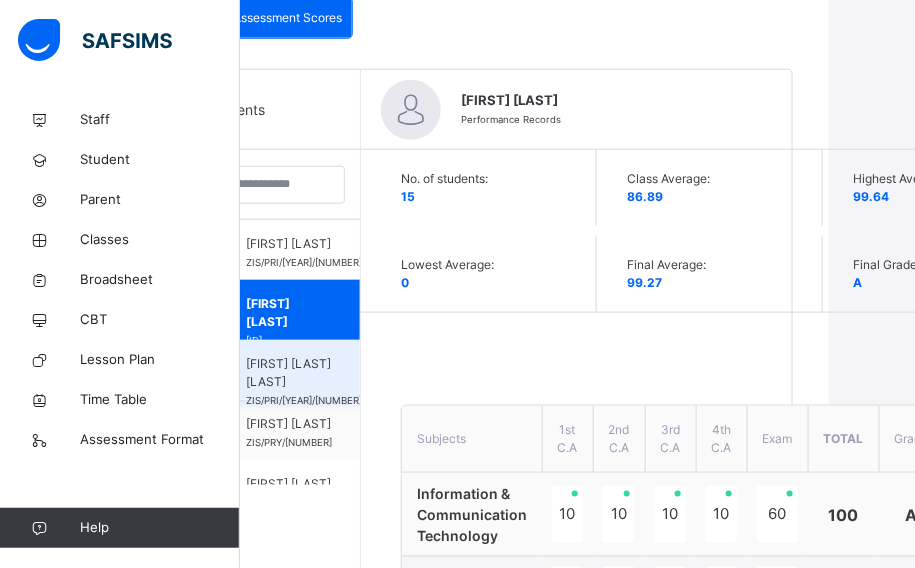 click on "AL MAHMUD KHALIFA ADAMU" at bounding box center [304, 373] 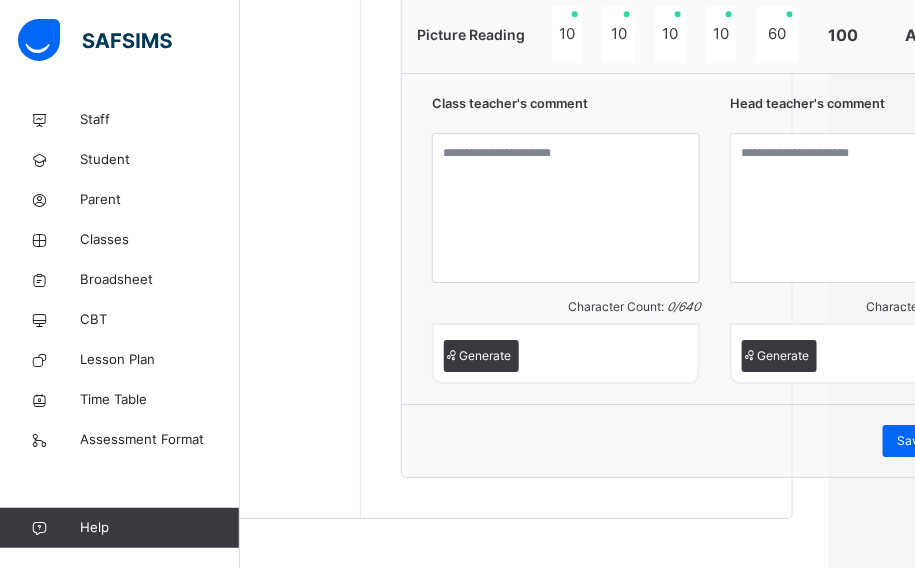 scroll, scrollTop: 1723, scrollLeft: 86, axis: both 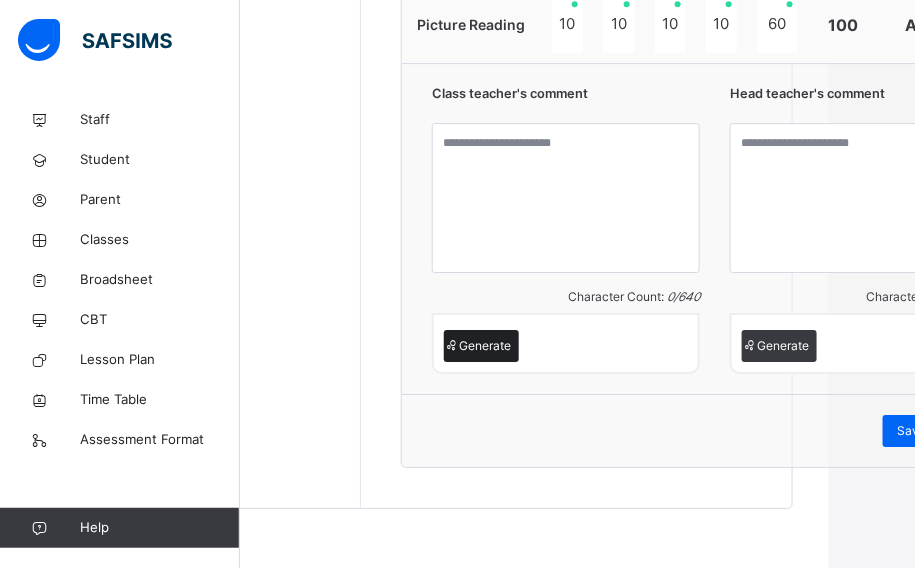 click on "Generate" at bounding box center [485, 346] 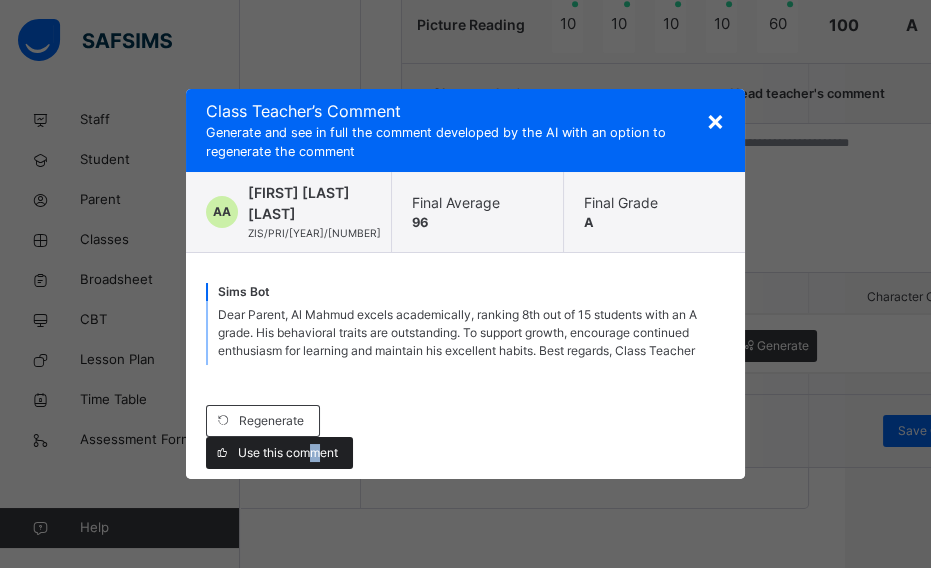 click on "Use this comment" at bounding box center (288, 453) 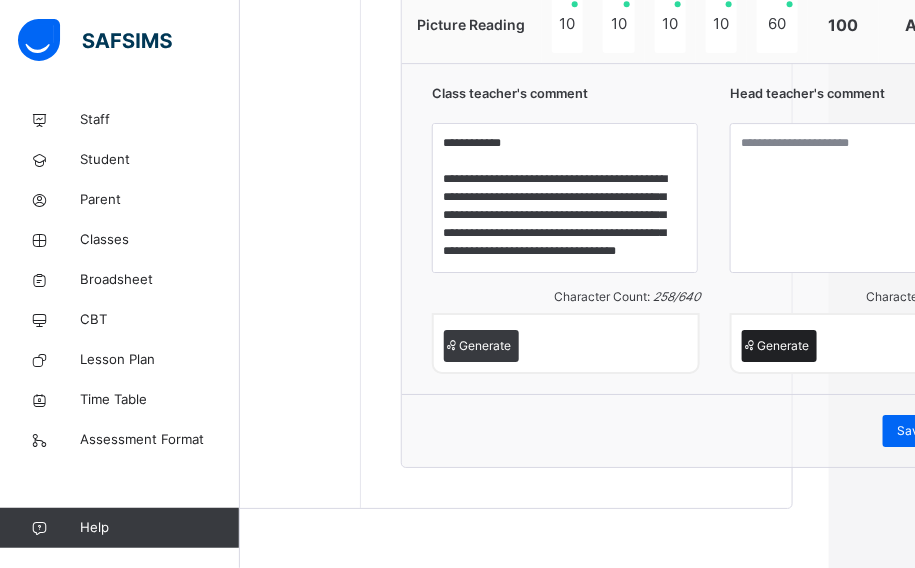 click on "Generate" at bounding box center [783, 346] 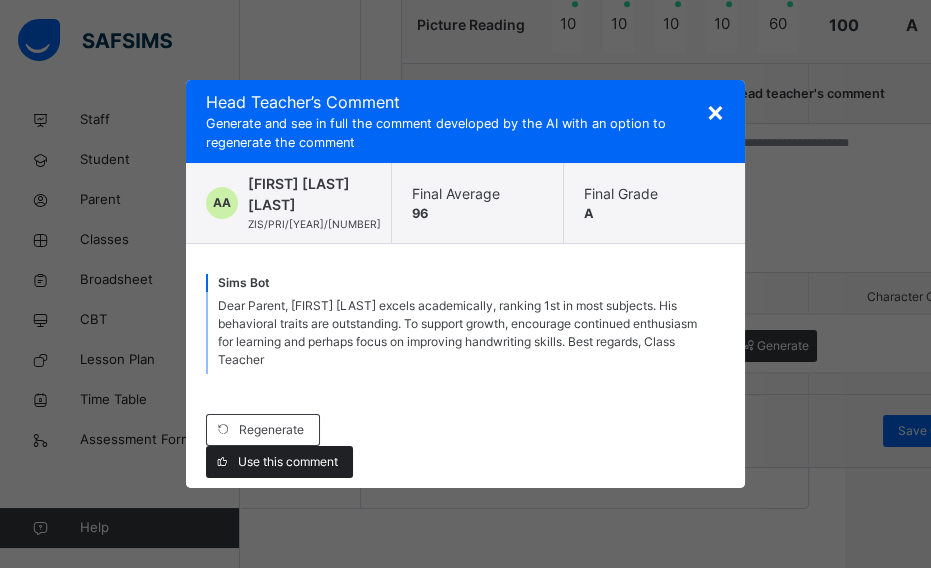 click on "Use this comment" at bounding box center (288, 462) 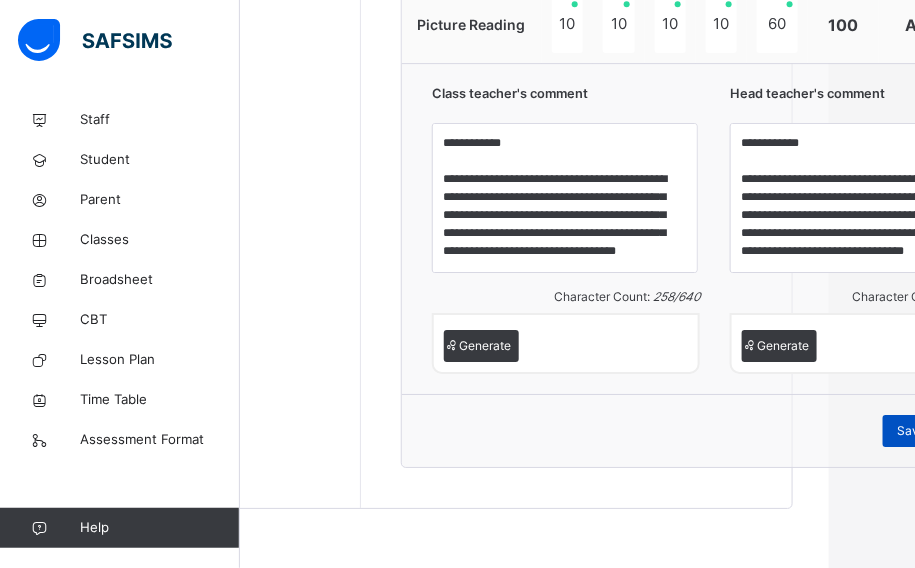 click on "Save Comment" at bounding box center [941, 431] 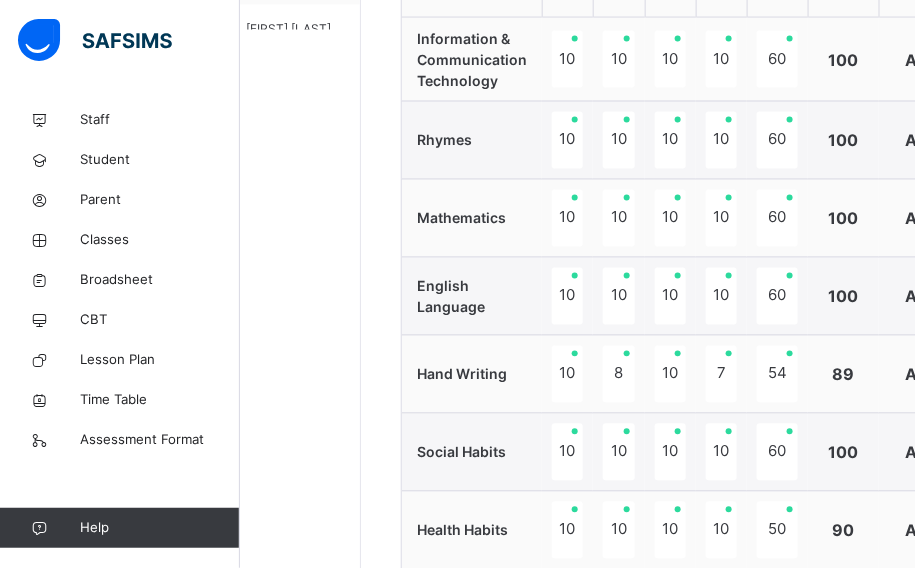 scroll, scrollTop: 632, scrollLeft: 86, axis: both 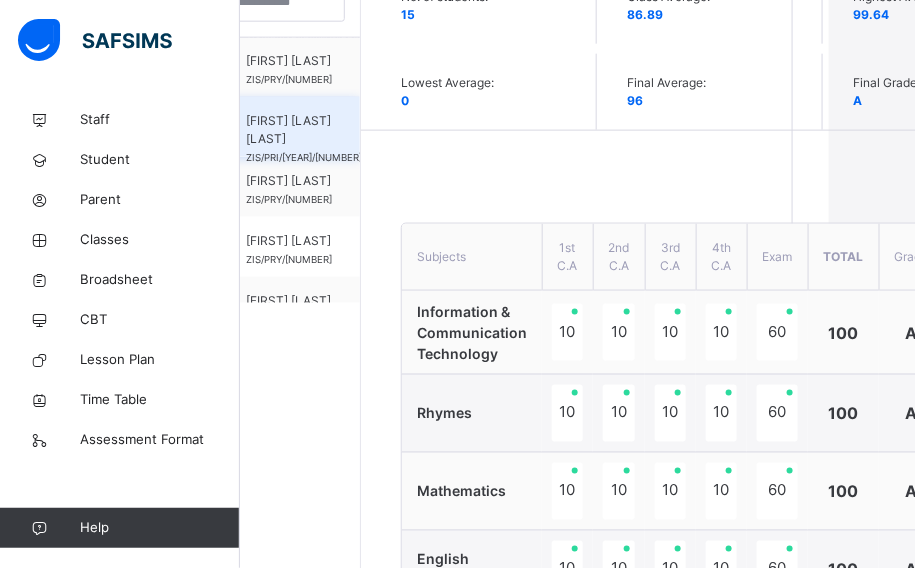 click on "Asiya chidinma Harun" at bounding box center [304, 130] 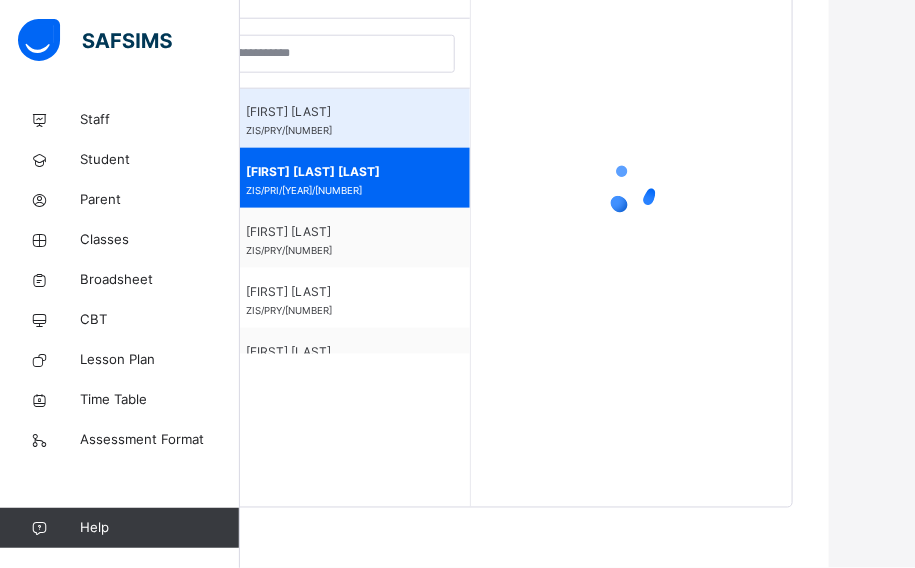 scroll, scrollTop: 580, scrollLeft: 86, axis: both 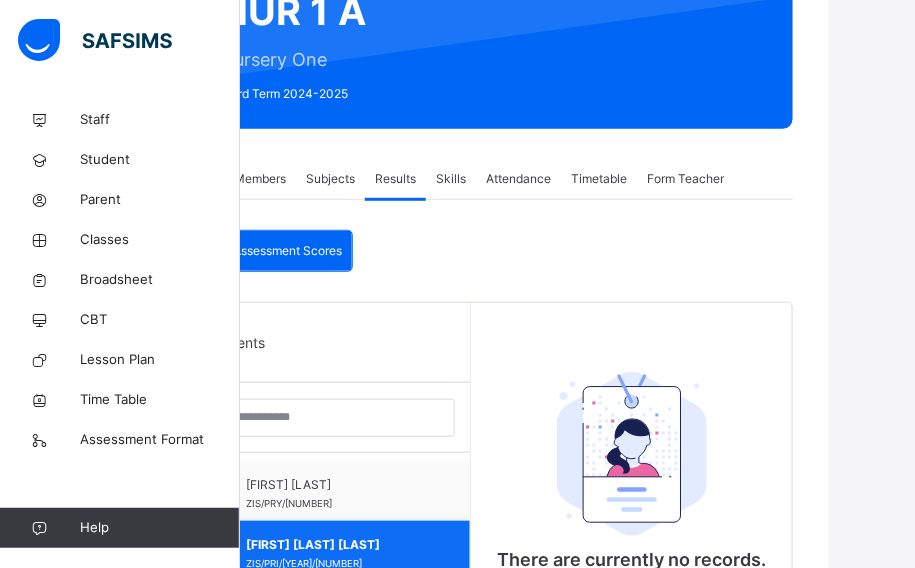 click on "Asiya chidinma Harun" at bounding box center [335, 545] 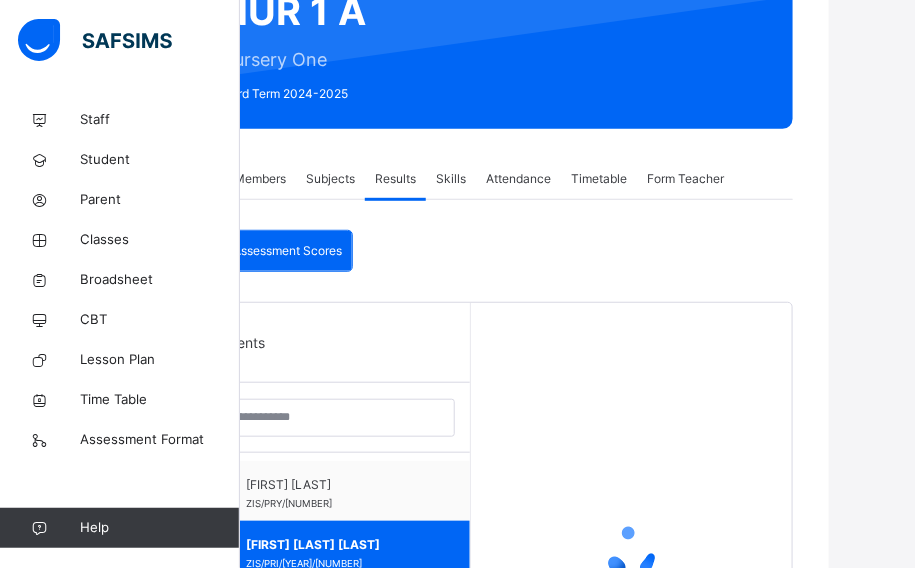 scroll, scrollTop: 308, scrollLeft: 86, axis: both 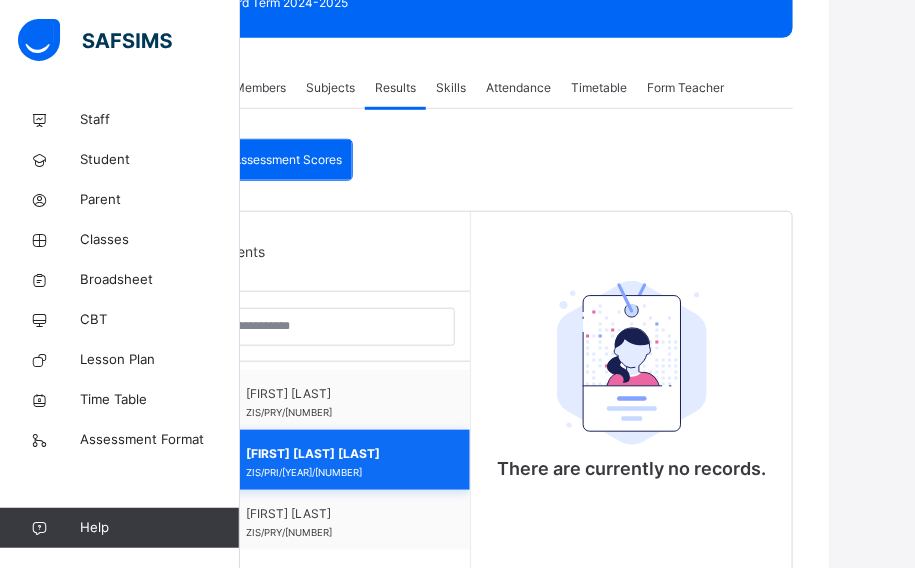 click on "Asiya chidinma Harun" at bounding box center (335, 454) 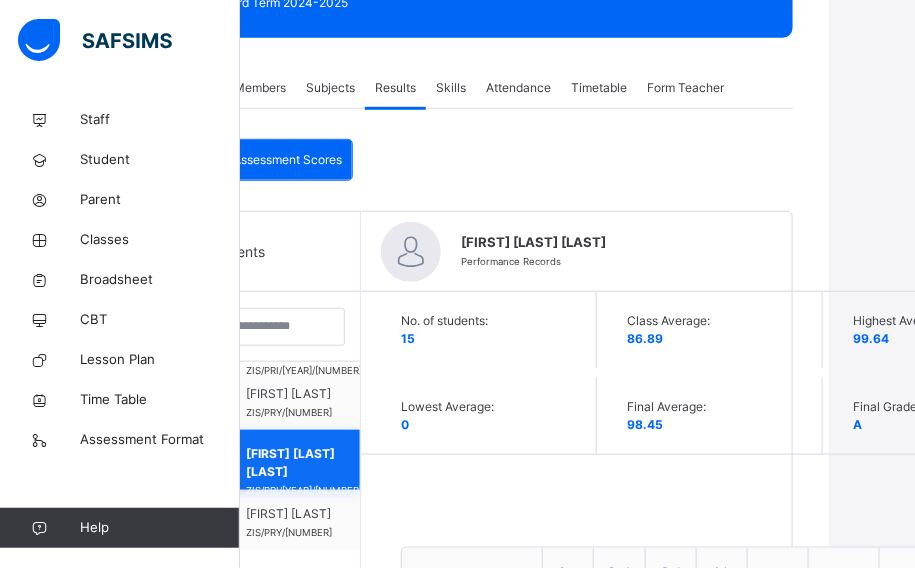 scroll, scrollTop: 181, scrollLeft: 0, axis: vertical 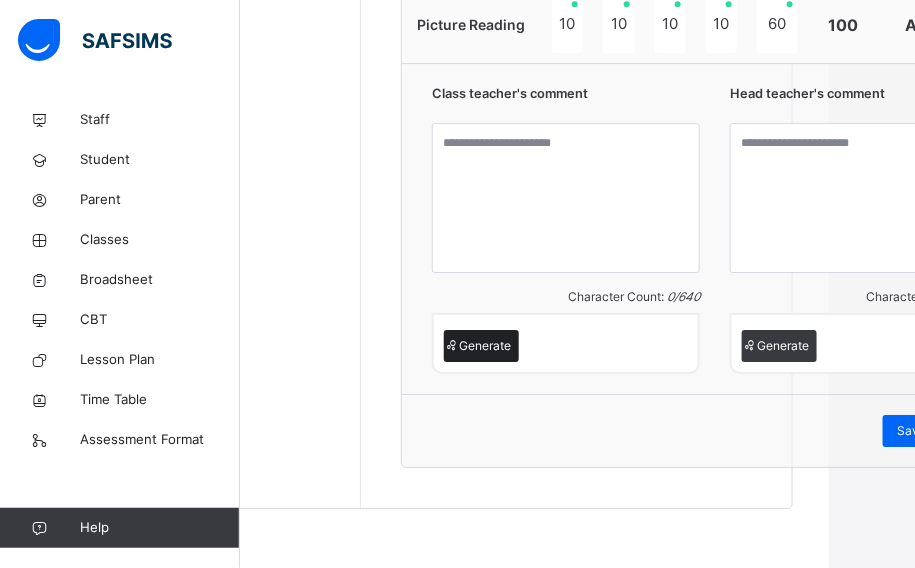 click on "Generate" at bounding box center (485, 346) 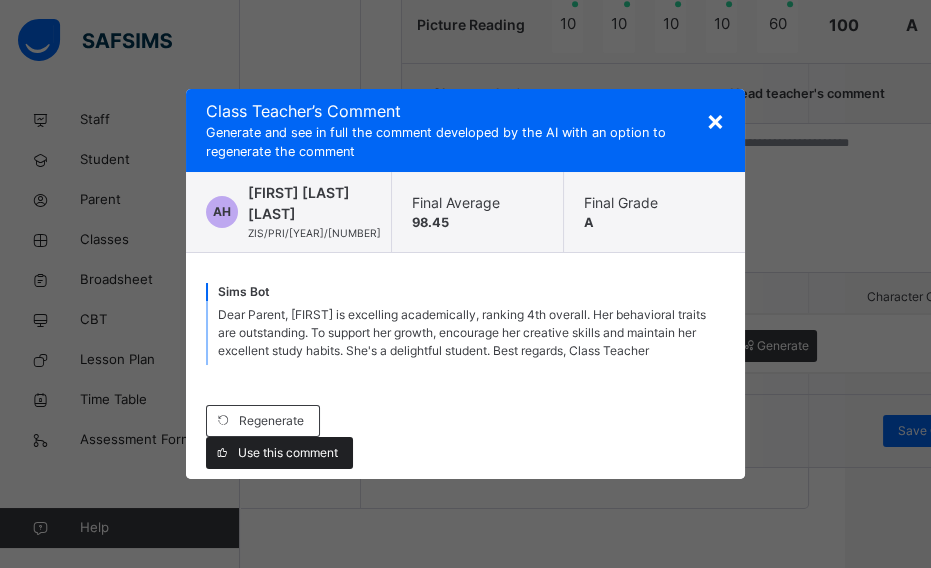 click on "Use this comment" at bounding box center (288, 453) 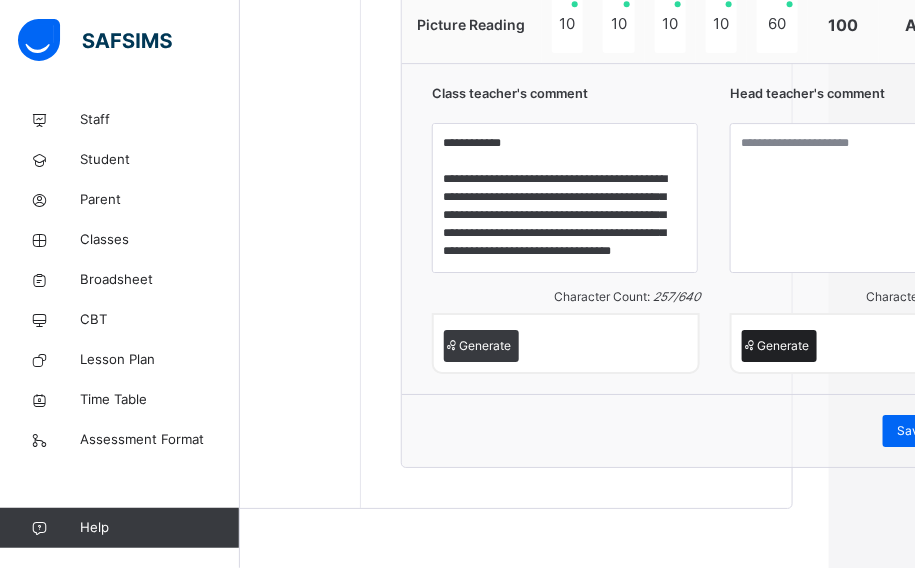 click on "Generate" at bounding box center [783, 346] 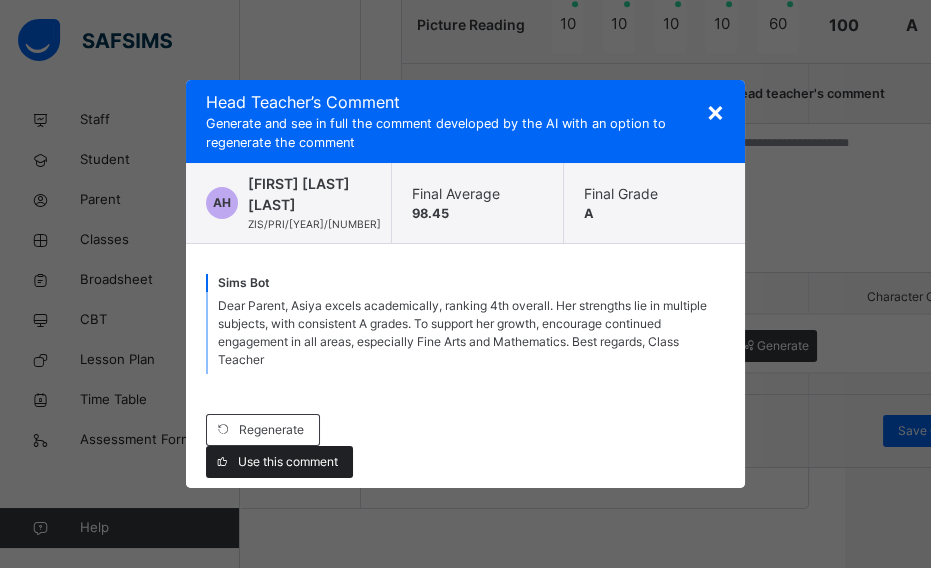 click on "Use this comment" at bounding box center (288, 462) 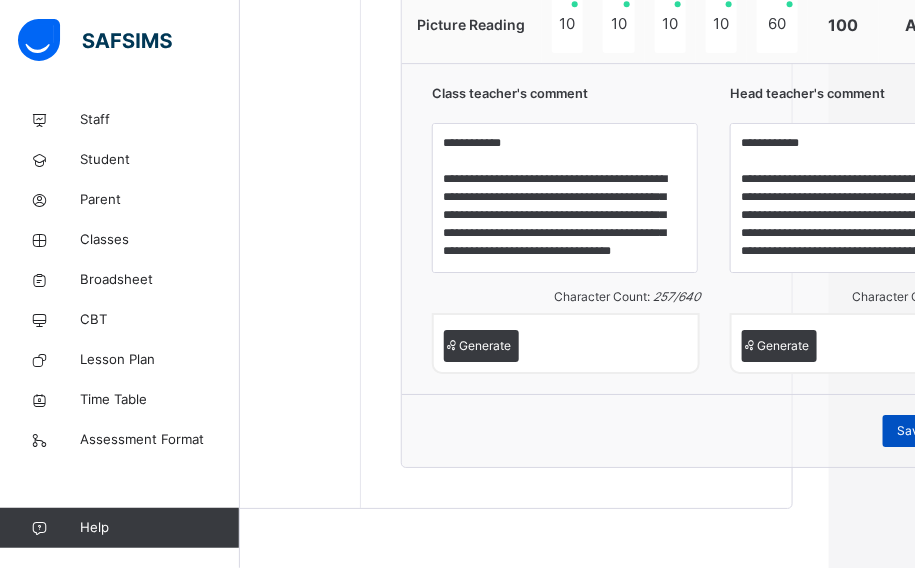 click on "Save Comment" at bounding box center [941, 431] 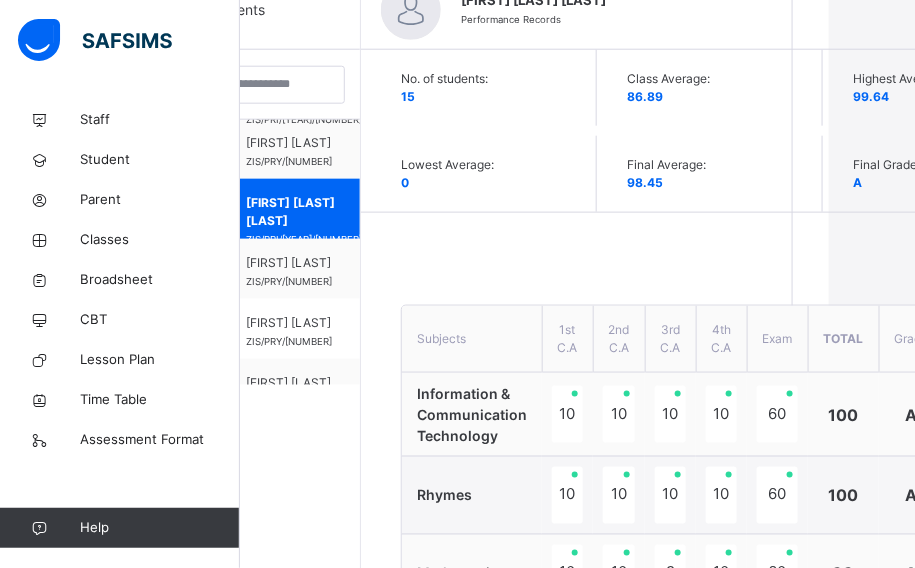 scroll, scrollTop: 541, scrollLeft: 86, axis: both 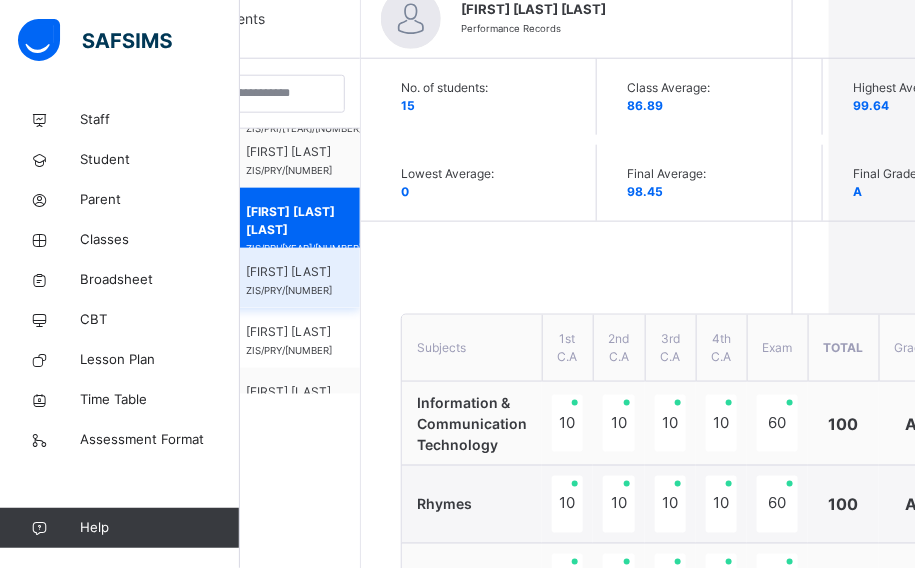 click on "FATEEMA ADEKEMI ABIMBOLA ADEMOLA" at bounding box center [289, 272] 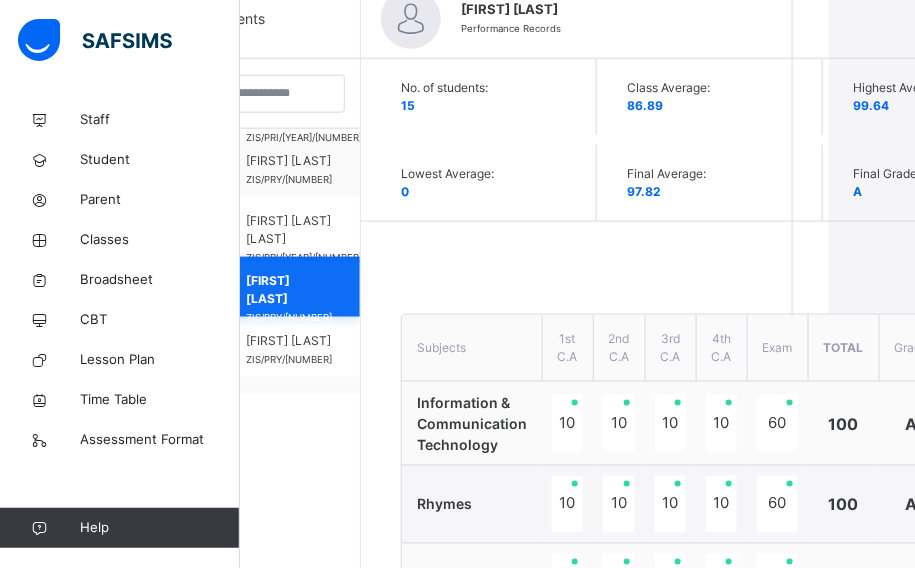scroll, scrollTop: 181, scrollLeft: 0, axis: vertical 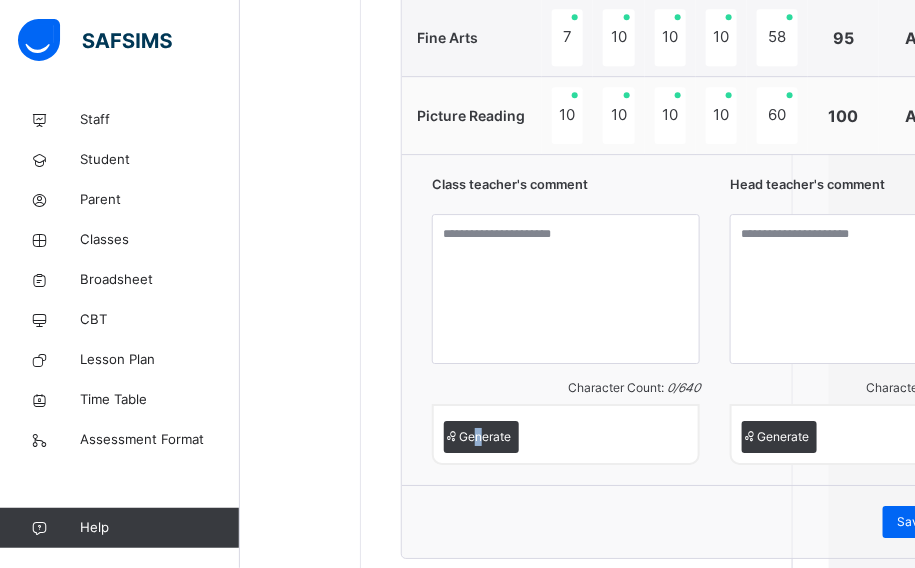 click on "Generate" at bounding box center [485, 437] 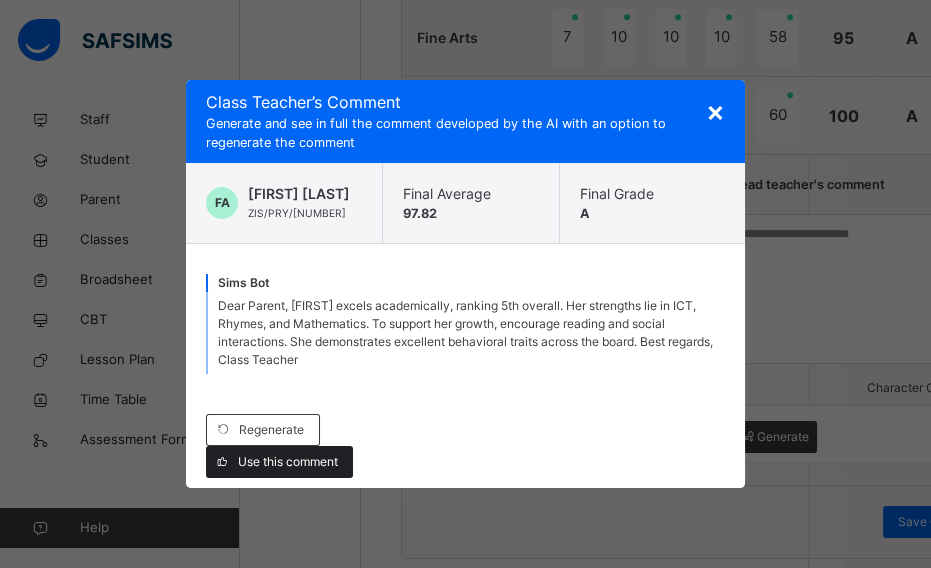 click on "Use this comment" at bounding box center [288, 462] 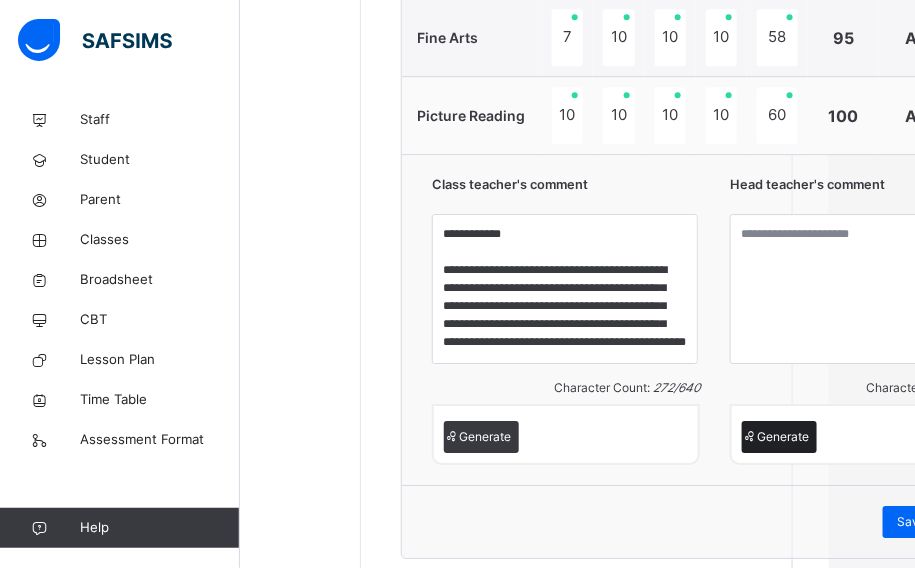 click on "Generate" at bounding box center (783, 437) 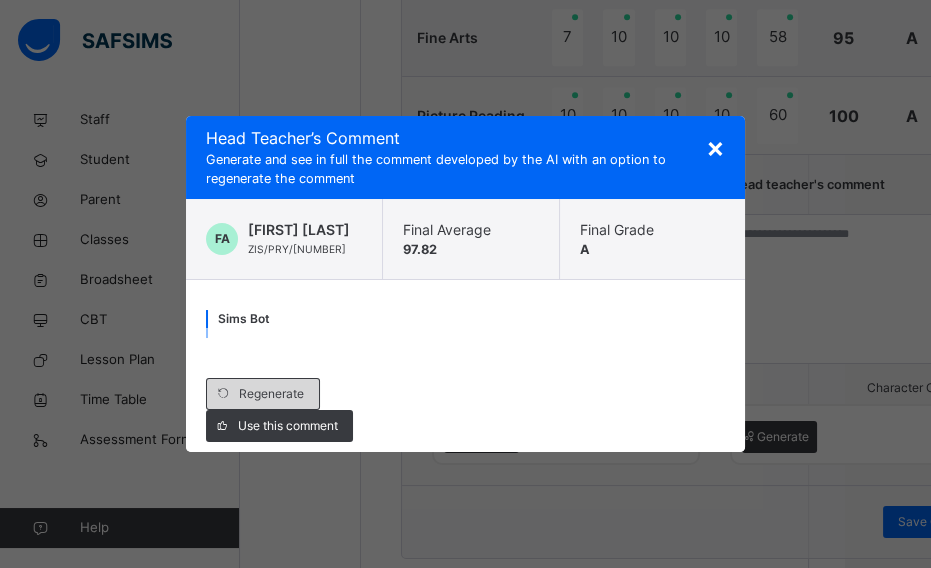 click on "Regenerate" at bounding box center [271, 394] 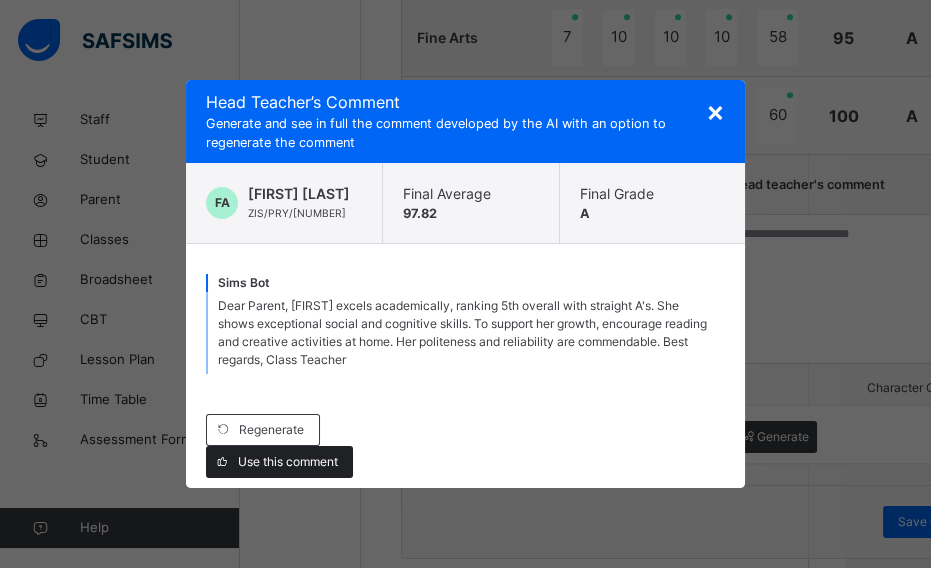 click on "Use this comment" at bounding box center (288, 462) 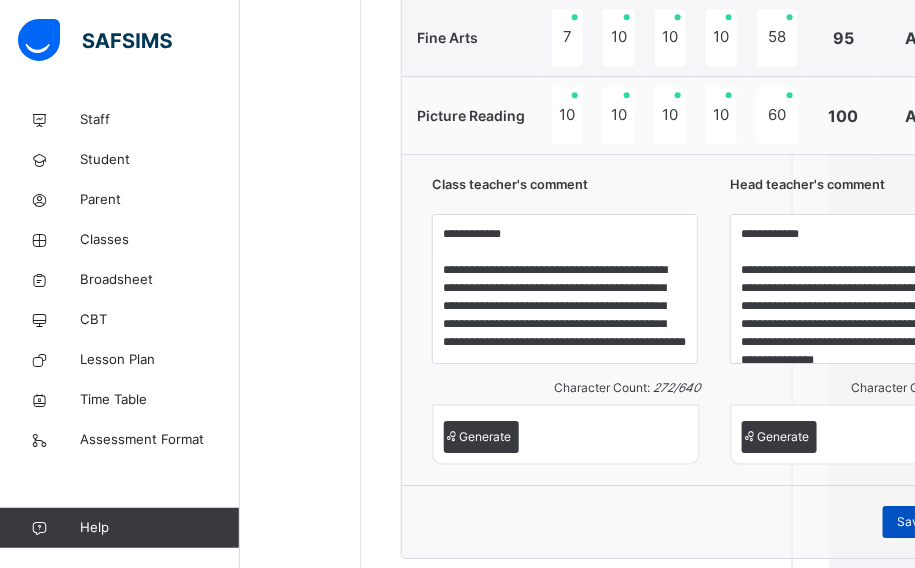 click on "Save Comment" at bounding box center (941, 522) 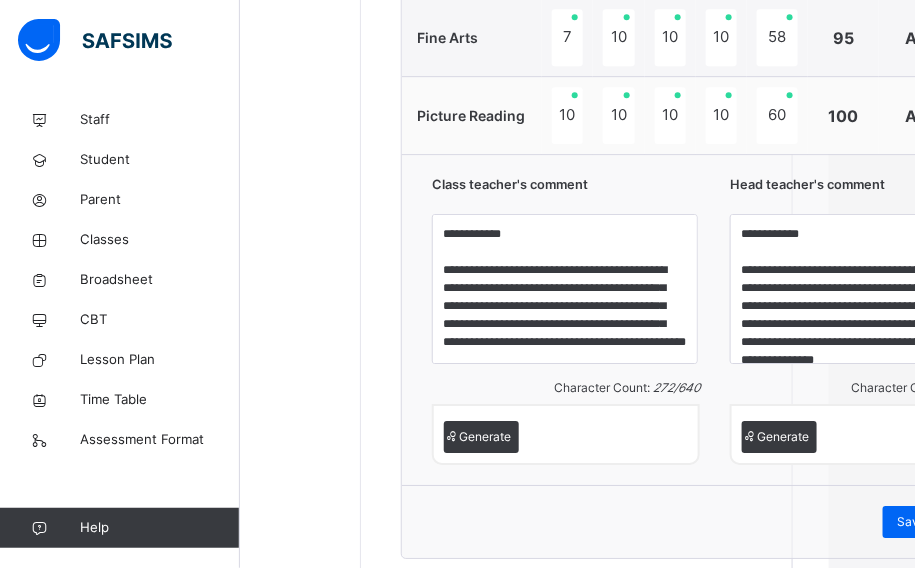 click on "Students ABDULJALIL  BOUBAKAR ZIS/PRI/2025/1156 AISHA SANI ABUBAKAR ZIS/PRI/2025/1140 AL MAHMUD KHALIFA ADAMU ZIS/PRI/2025/1129 ASHRAF ABDULLAHI .M. ZIS/PRY/951 Asiya chidinma Harun ZIS/PRI/2022/916 FATEEMA ADEKEMI ABIMBOLA ADEMOLA ZIS/PRY/958 IDOIOZEGYA ADAMU HUSAINE ZIS/PRY/953 IKILIMA  MUSA ZIS/PRI/2024/1007 JIBRIN  IDRIS ZIS/PRI/2022/807 KHADIJA  ALHASSAN ZIS/PRI/2022/902 KHALID ERAGBAI OGBO ZIS/PRI/2025/1166 MUHAMMED SABO HAFIZ .S. ZIS/PRI/2023/999 RAHAMA M. MOHAMMED ZIS/2019/PRI/650 RUKAYYA USMAN ABUBAKAR ZIS/PRI/2023/101 Usman Abdullahi Bumsa Aliyu ZIS/PRI/2022/919" at bounding box center [276, -257] 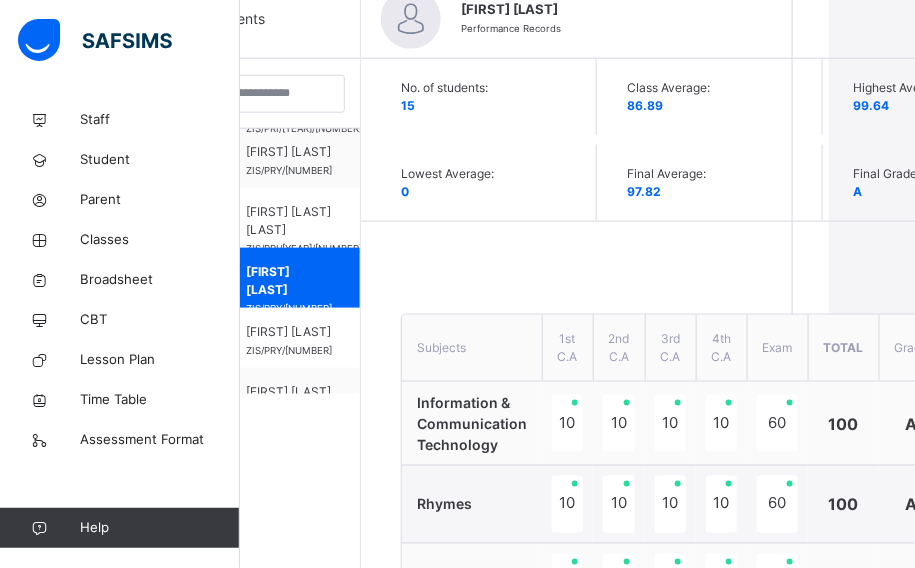 click on "Students ABDULJALIL  BOUBAKAR ZIS/PRI/2025/1156 AISHA SANI ABUBAKAR ZIS/PRI/2025/1140 AL MAHMUD KHALIFA ADAMU ZIS/PRI/2025/1129 ASHRAF ABDULLAHI .M. ZIS/PRY/951 Asiya chidinma Harun ZIS/PRI/2022/916 FATEEMA ADEKEMI ABIMBOLA ADEMOLA ZIS/PRY/958 IDOIOZEGYA ADAMU HUSAINE ZIS/PRY/953 IKILIMA  MUSA ZIS/PRI/2024/1007 JIBRIN  IDRIS ZIS/PRI/2022/807 KHADIJA  ALHASSAN ZIS/PRI/2022/902 KHALID ERAGBAI OGBO ZIS/PRI/2025/1166 MUHAMMED SABO HAFIZ .S. ZIS/PRI/2023/999 RAHAMA M. MOHAMMED ZIS/2019/PRI/650 RUKAYYA USMAN ABUBAKAR ZIS/PRI/2023/101 Usman Abdullahi Bumsa Aliyu ZIS/PRI/2022/919" at bounding box center (276, 834) 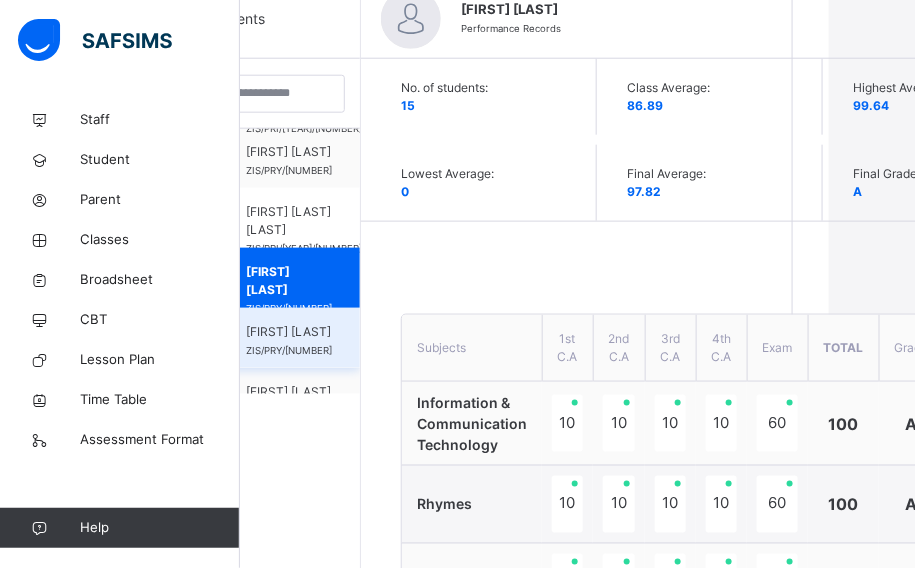 scroll, scrollTop: 632, scrollLeft: 86, axis: both 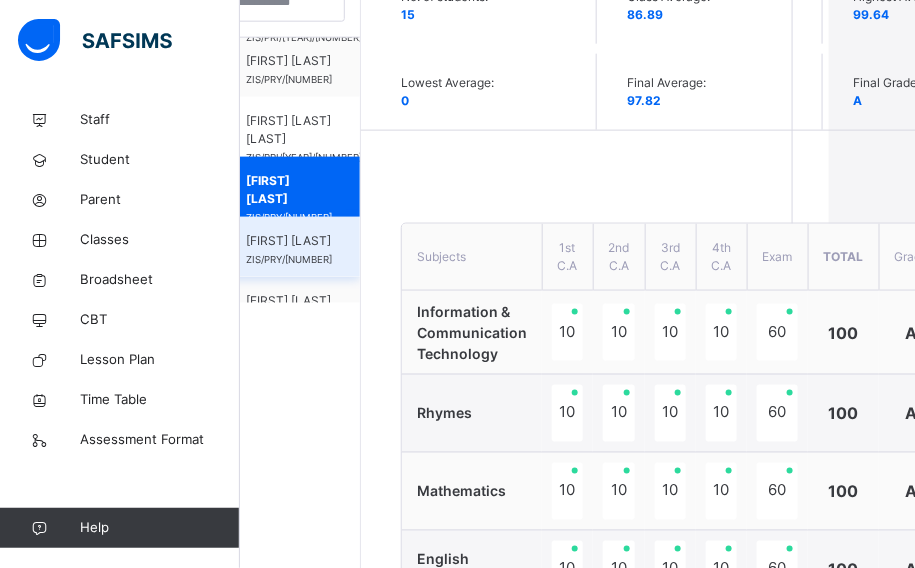 click on "IDOIOZEGYA ADAMU HUSAINE" at bounding box center (289, 241) 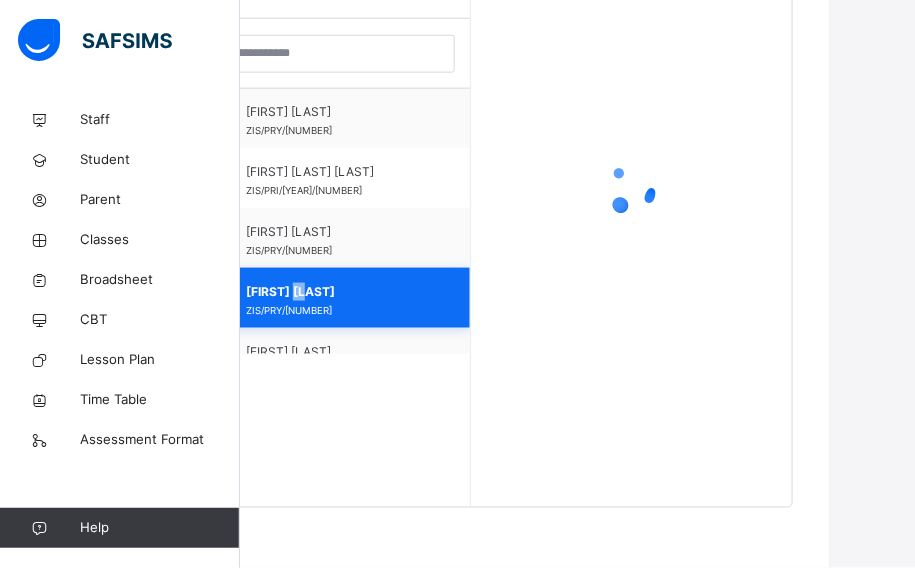 scroll, scrollTop: 580, scrollLeft: 86, axis: both 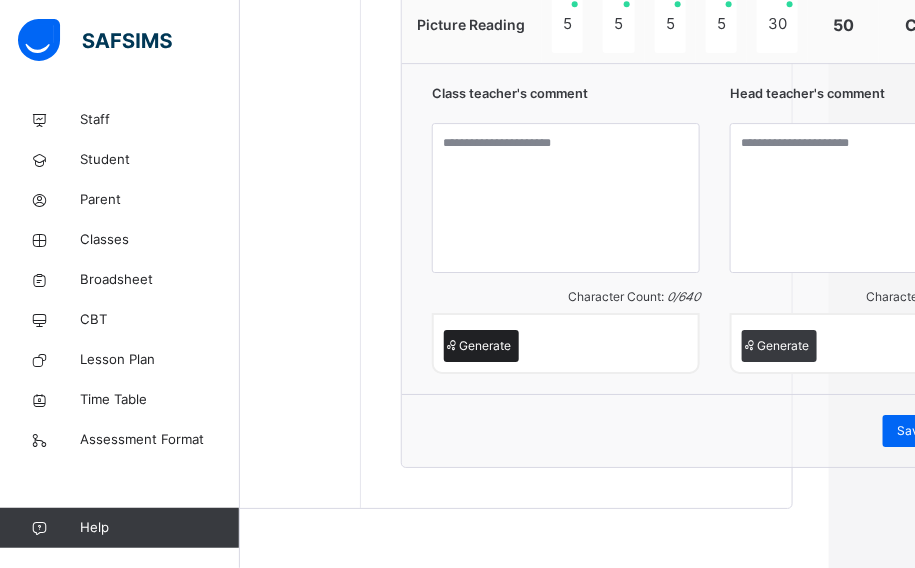 click on "Generate" at bounding box center (485, 346) 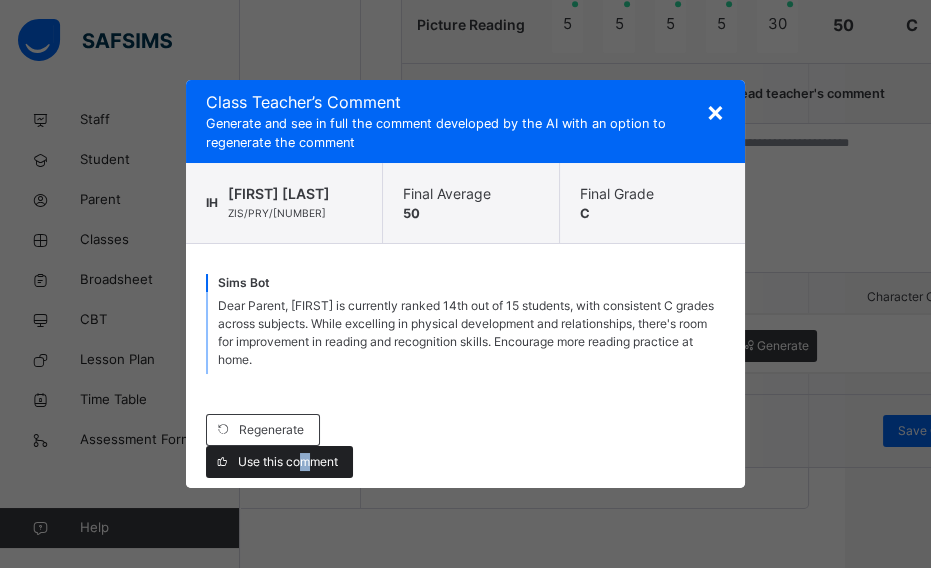 click on "Use this comment" at bounding box center [279, 462] 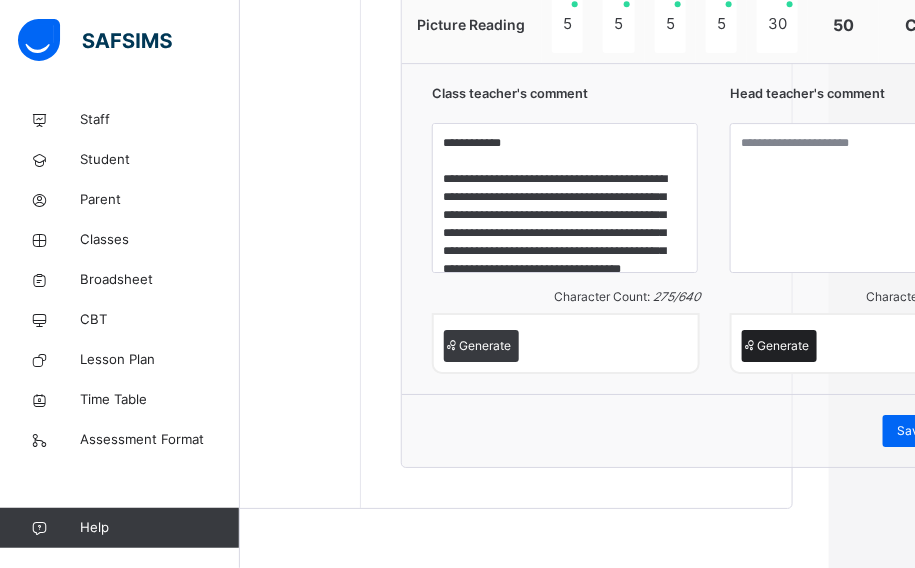 click on "Generate" at bounding box center (779, 346) 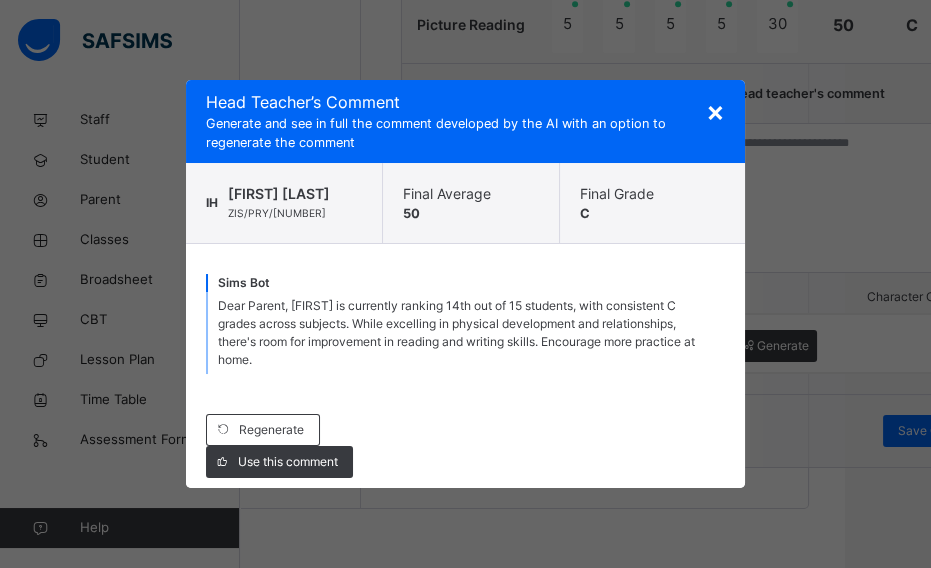 click on "Use this comment" at bounding box center (279, 462) 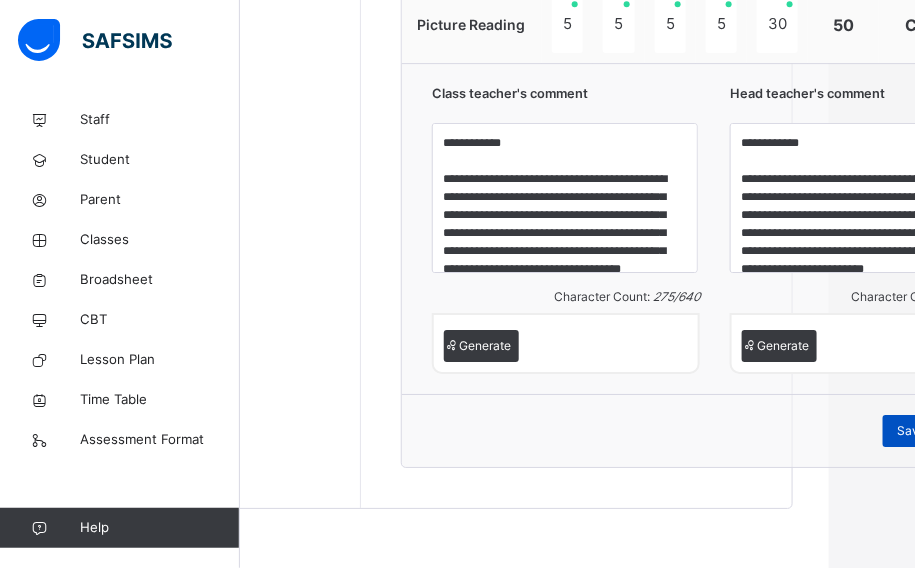 click on "Save Comment" at bounding box center (941, 431) 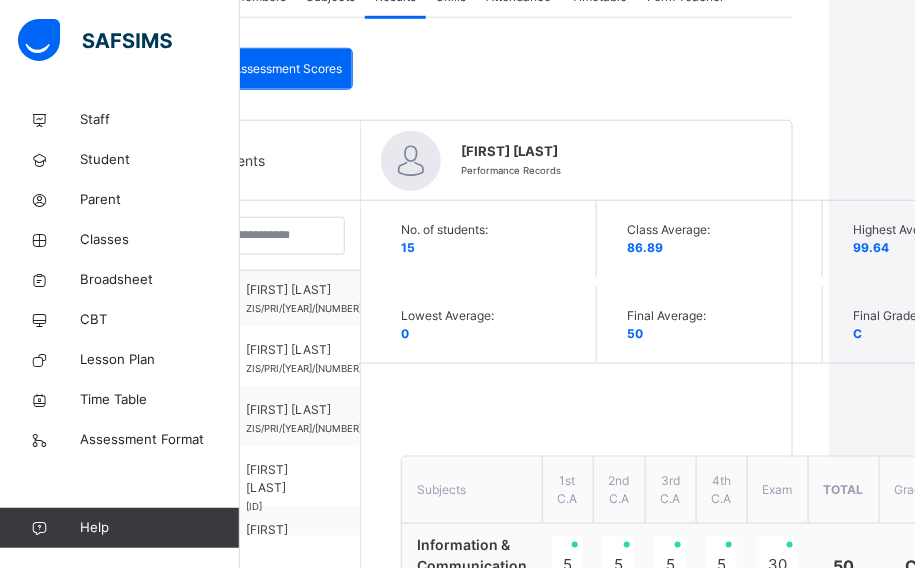 scroll, scrollTop: 360, scrollLeft: 86, axis: both 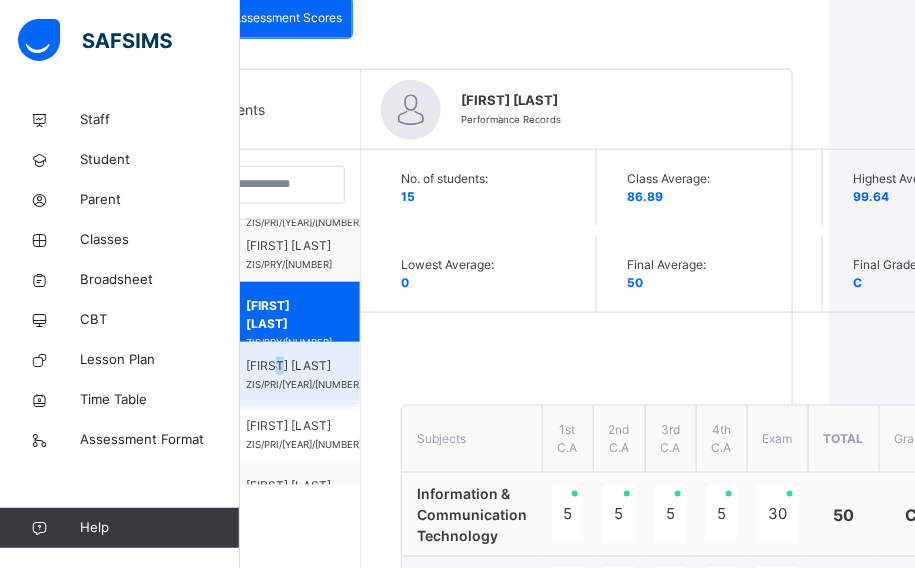 click on "IKILIMA  MUSA" at bounding box center (304, 366) 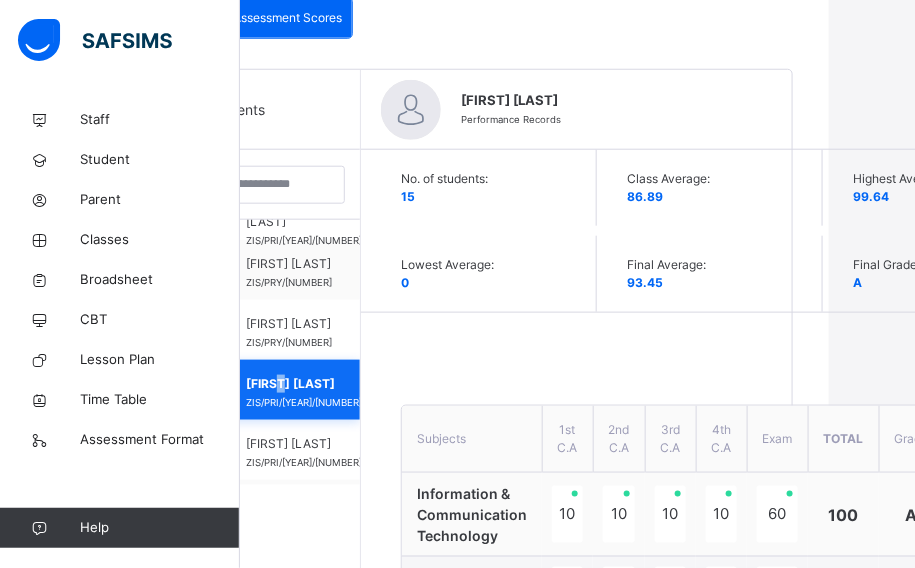 scroll, scrollTop: 298, scrollLeft: 0, axis: vertical 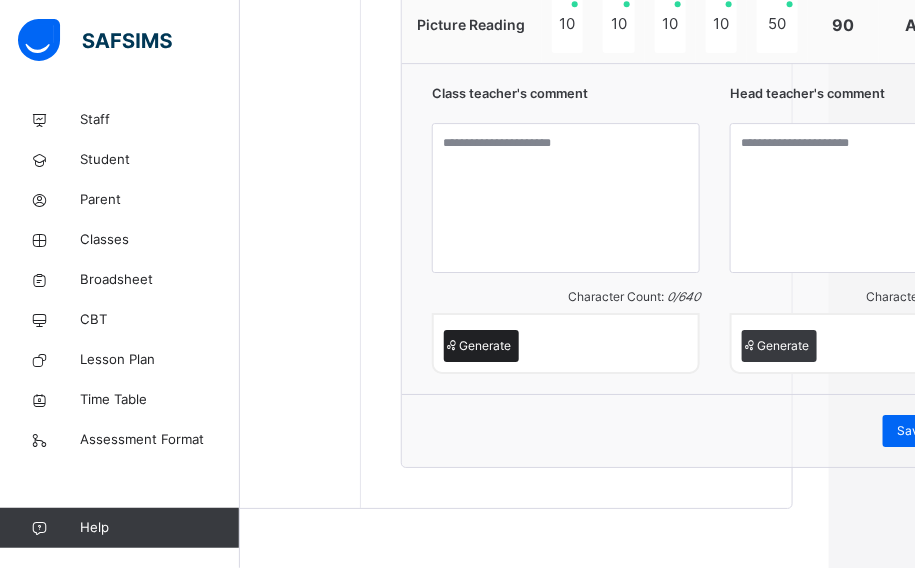 click on "Generate" at bounding box center (485, 346) 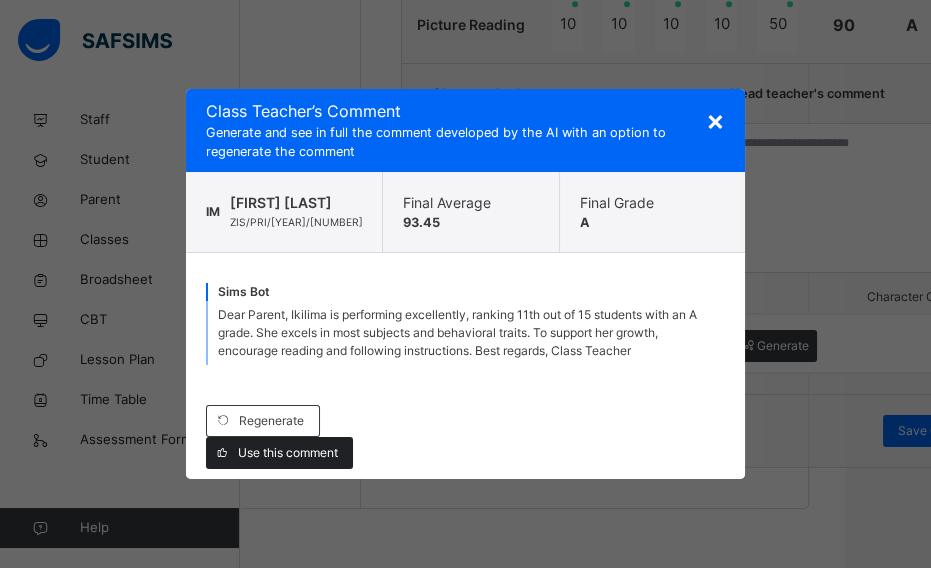 click on "Use this comment" at bounding box center [288, 453] 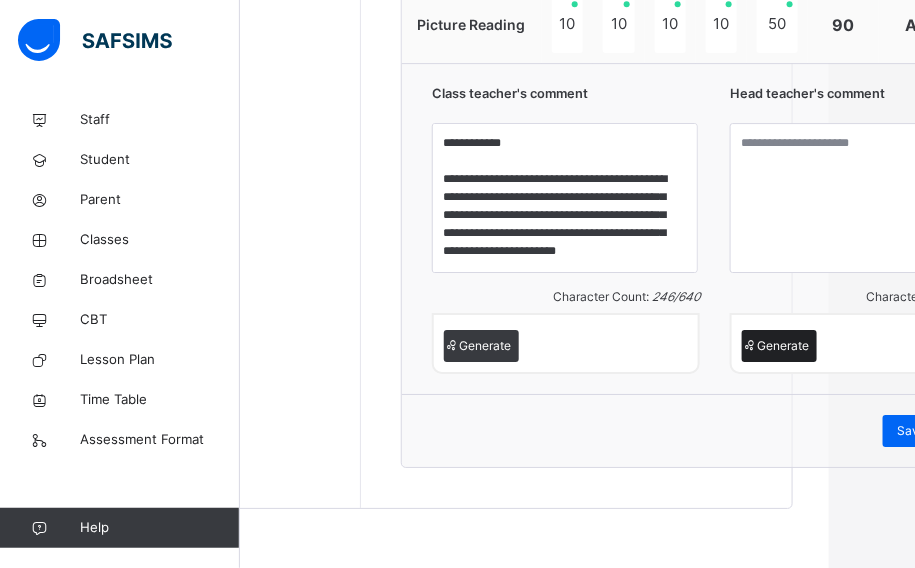 click on "Generate" at bounding box center (783, 346) 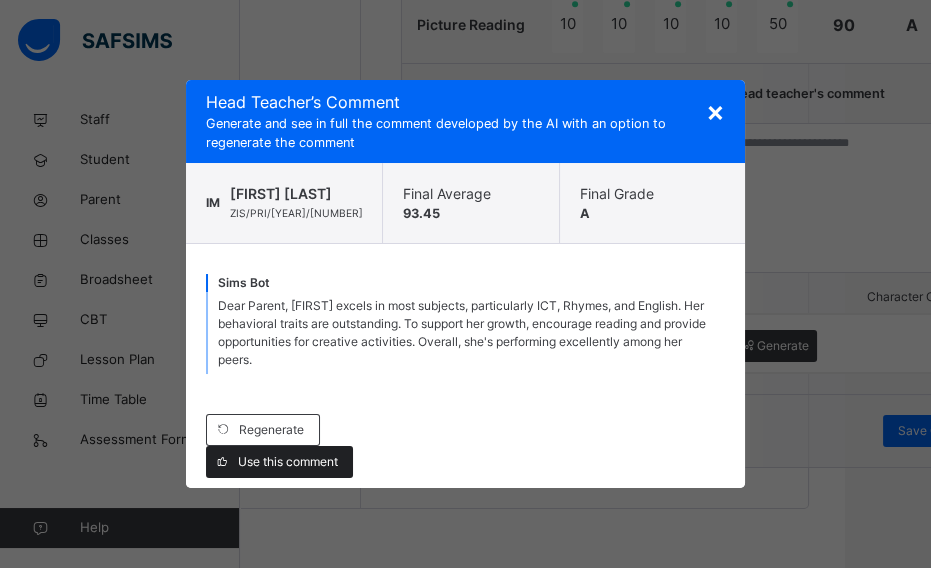 click on "Use this comment" at bounding box center (288, 462) 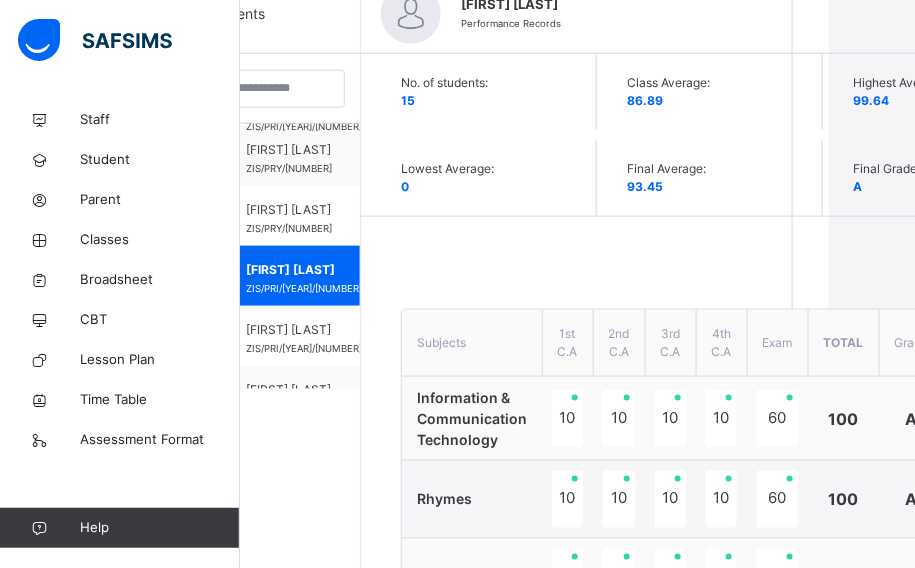 scroll, scrollTop: 541, scrollLeft: 86, axis: both 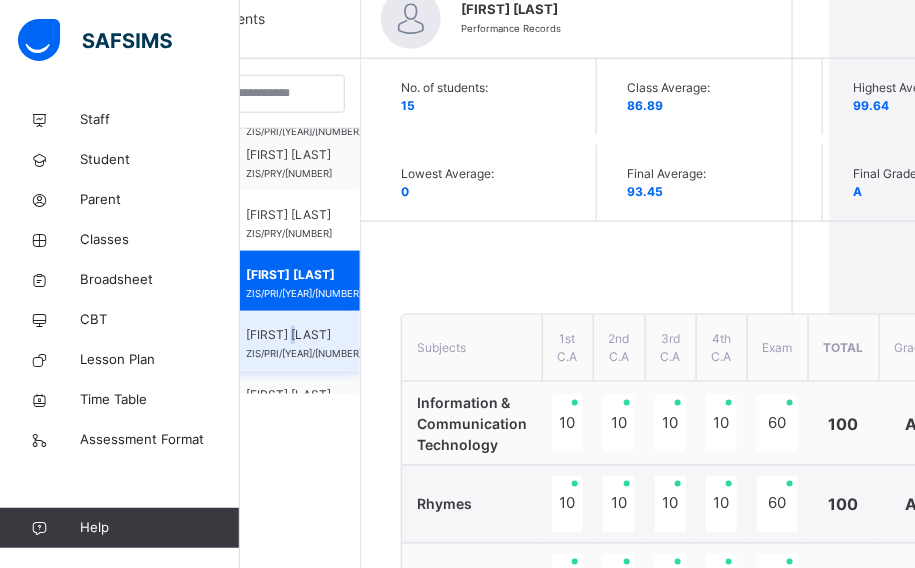 click on "JIBRIN  IDRIS ZIS/PRI/2022/807" at bounding box center (275, 341) 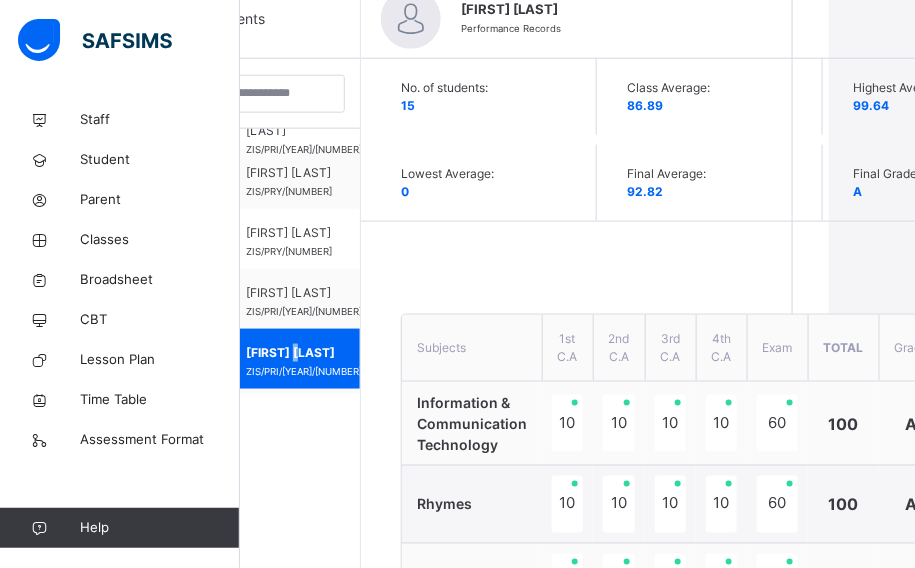 scroll, scrollTop: 298, scrollLeft: 0, axis: vertical 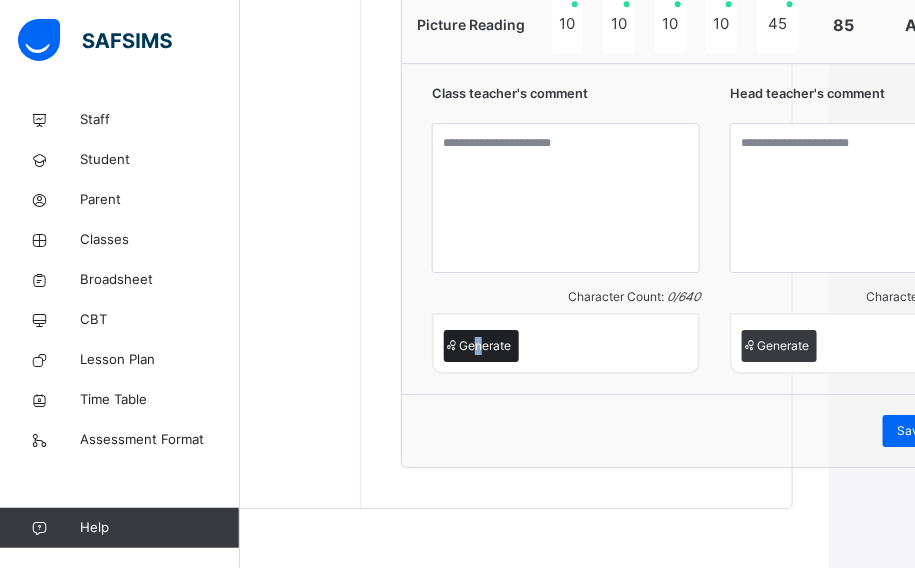 click on "Generate" at bounding box center [485, 346] 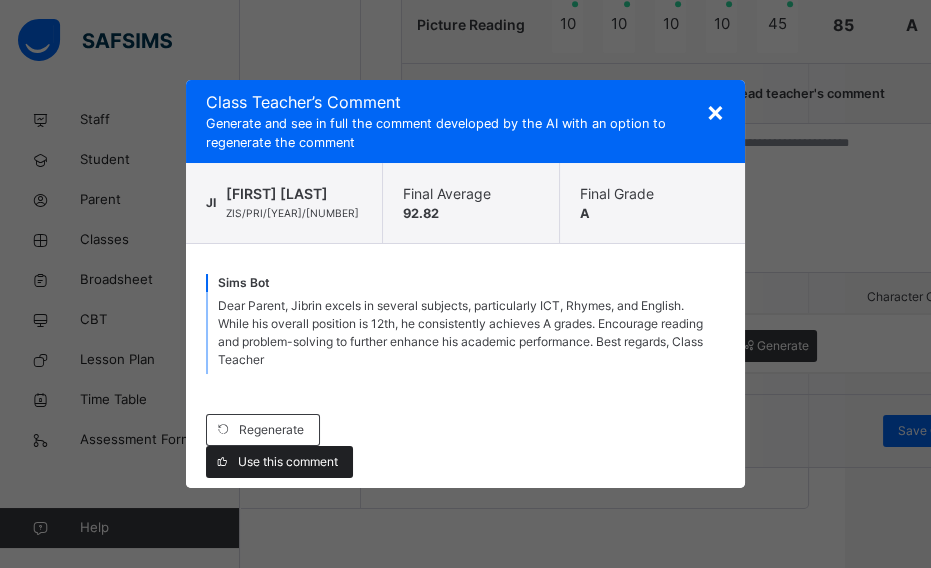 click on "Use this comment" at bounding box center (288, 462) 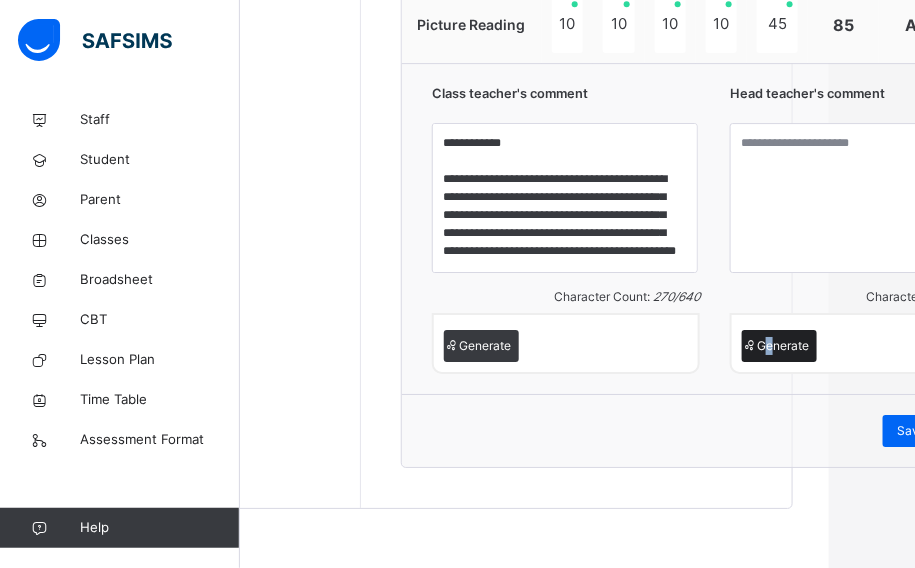 click on "Generate" at bounding box center (783, 346) 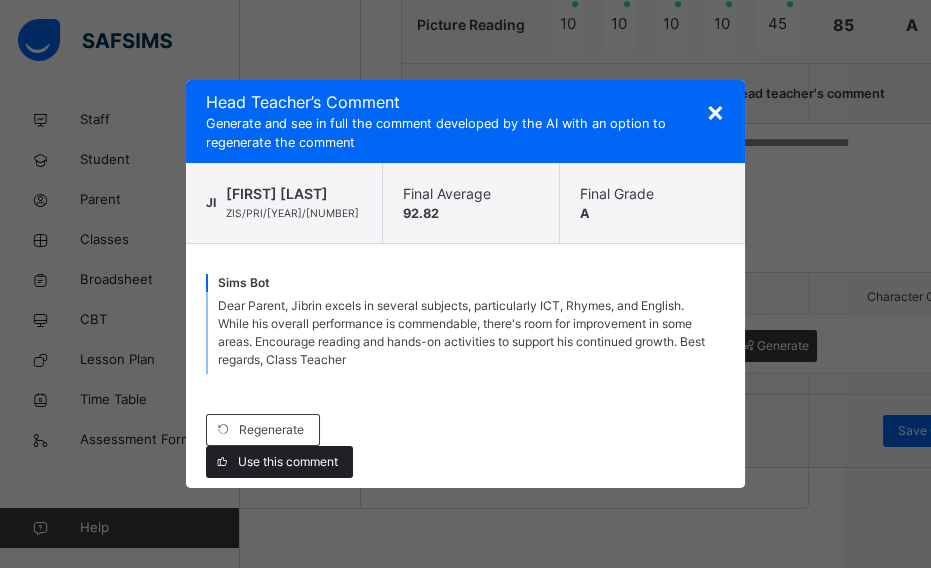 click on "Use this comment" at bounding box center [288, 462] 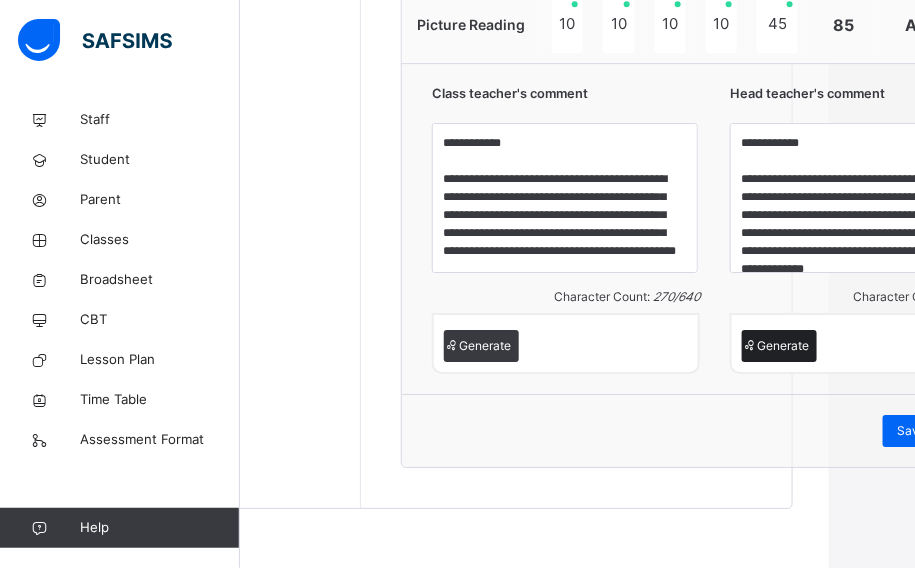 click on "Generate" at bounding box center (783, 346) 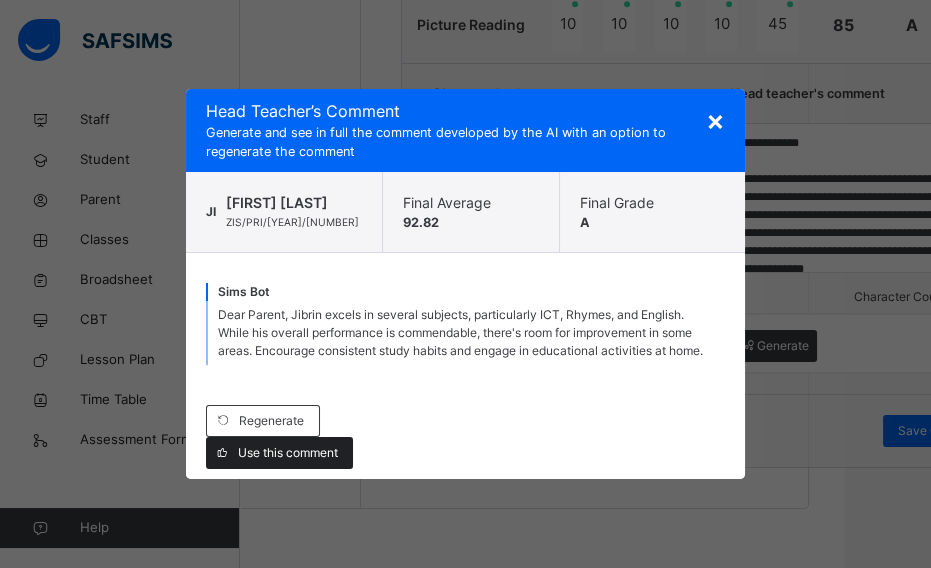 click on "Use this comment" at bounding box center (288, 453) 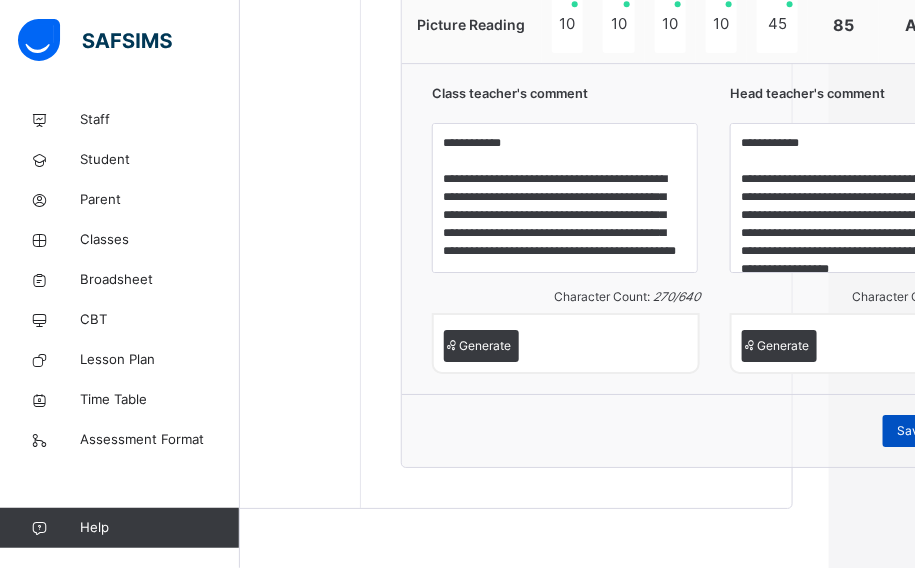 click on "Save Comment" at bounding box center (941, 431) 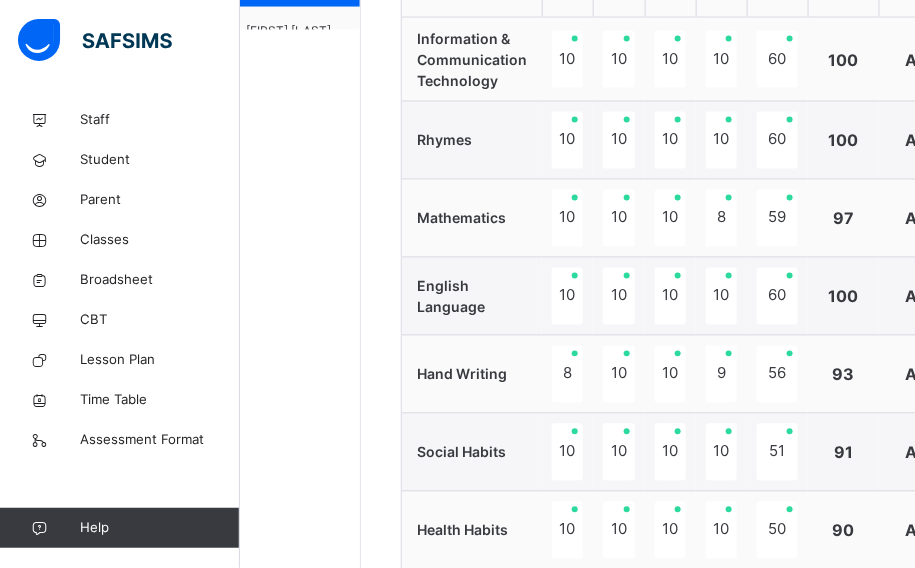 scroll, scrollTop: 632, scrollLeft: 86, axis: both 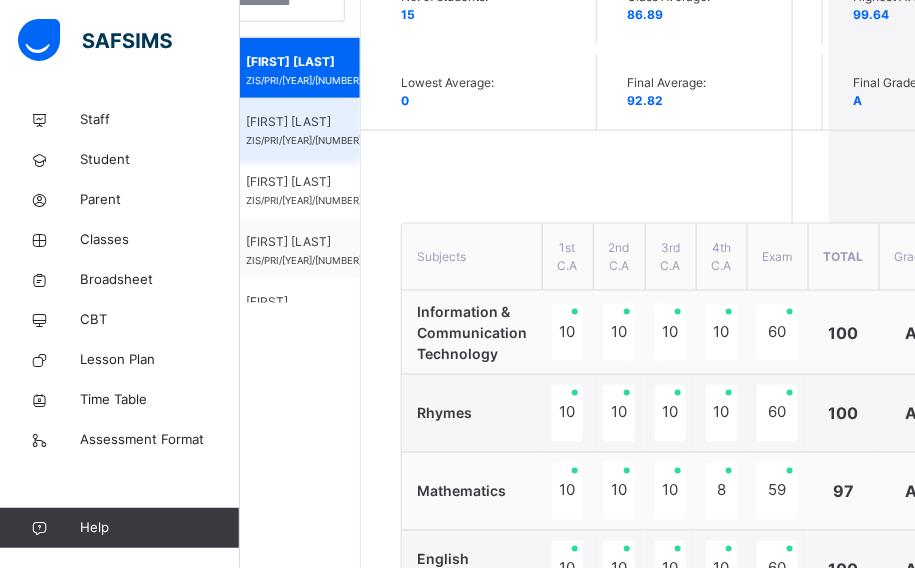 click on "KHADIJA  ALHASSAN" at bounding box center [304, 122] 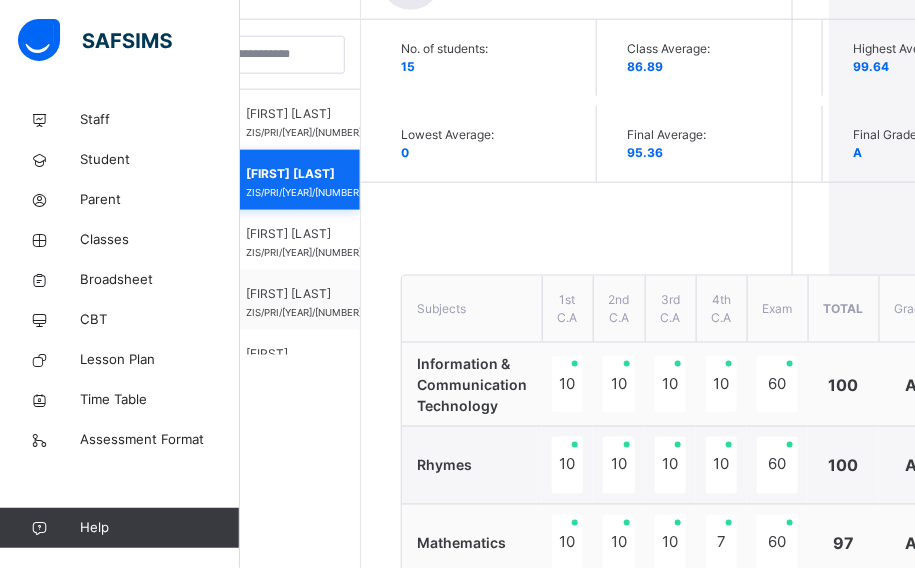 scroll, scrollTop: 632, scrollLeft: 86, axis: both 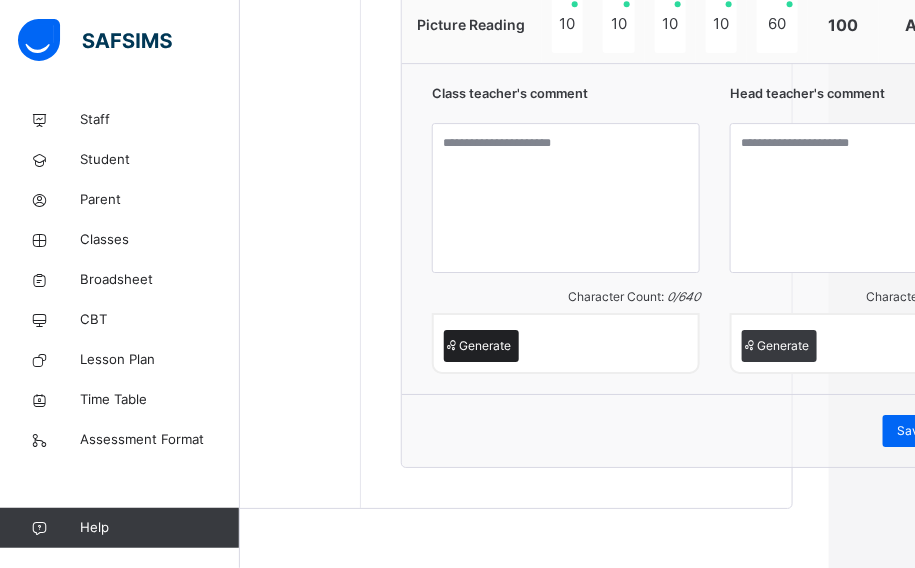 click on "Generate" at bounding box center (485, 346) 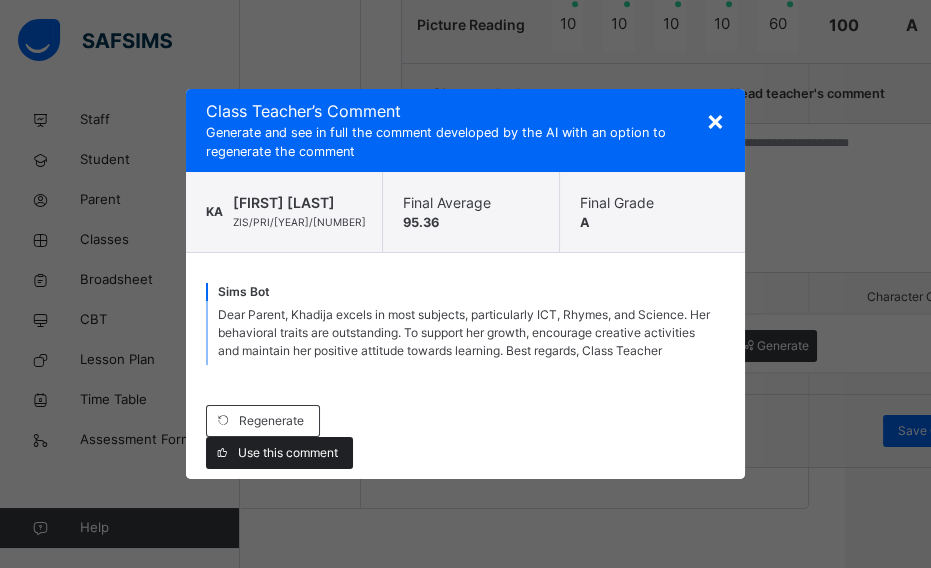 click on "Use this comment" at bounding box center [288, 453] 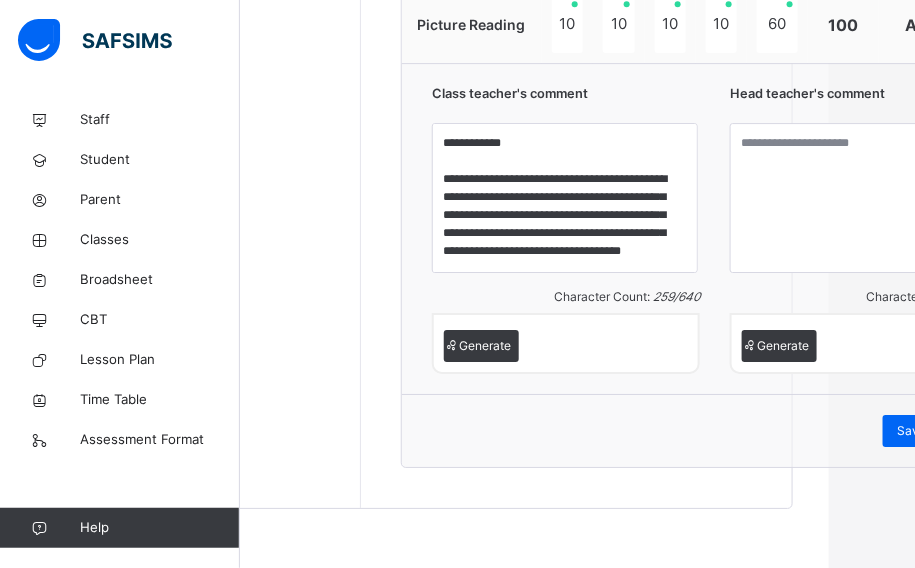 click on "Generate" at bounding box center (783, 346) 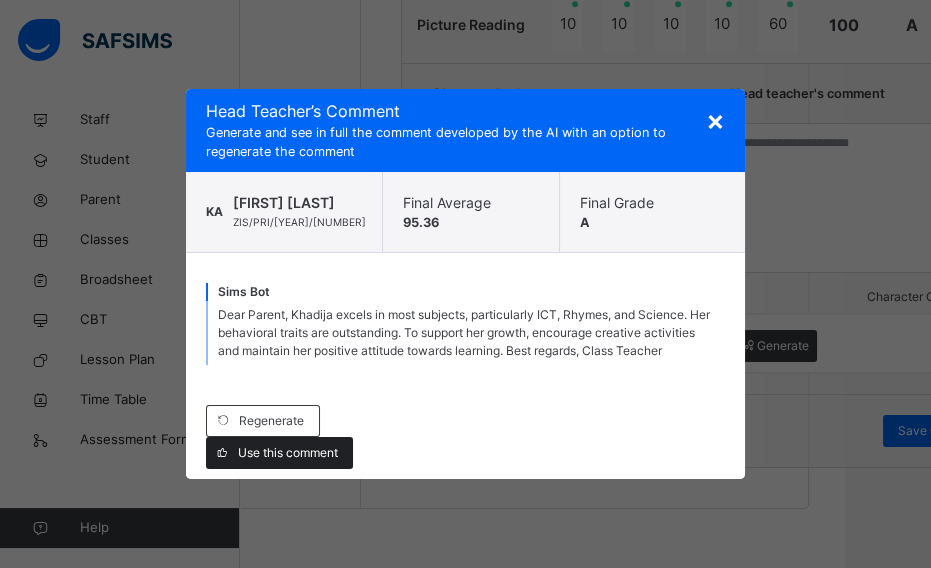 click on "Use this comment" at bounding box center [288, 453] 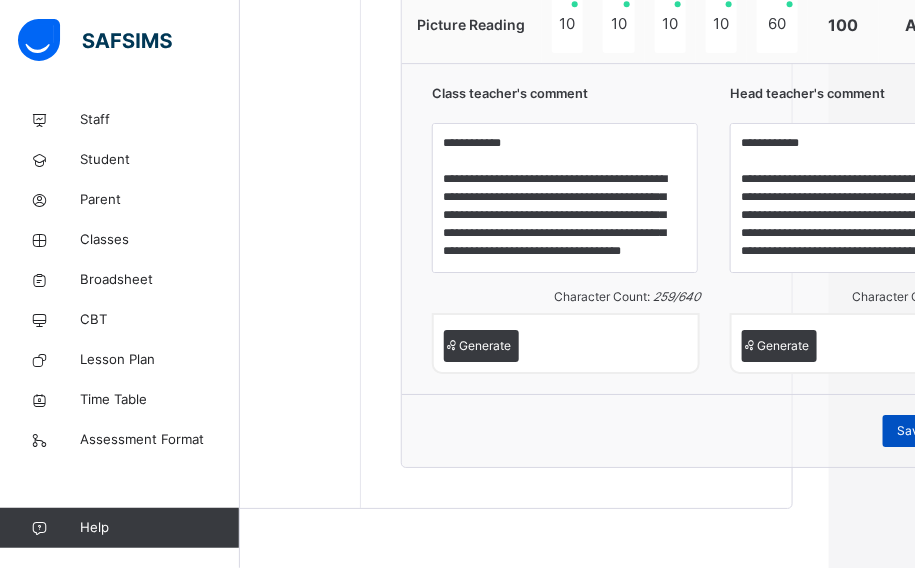 click on "Save Comment" at bounding box center [941, 431] 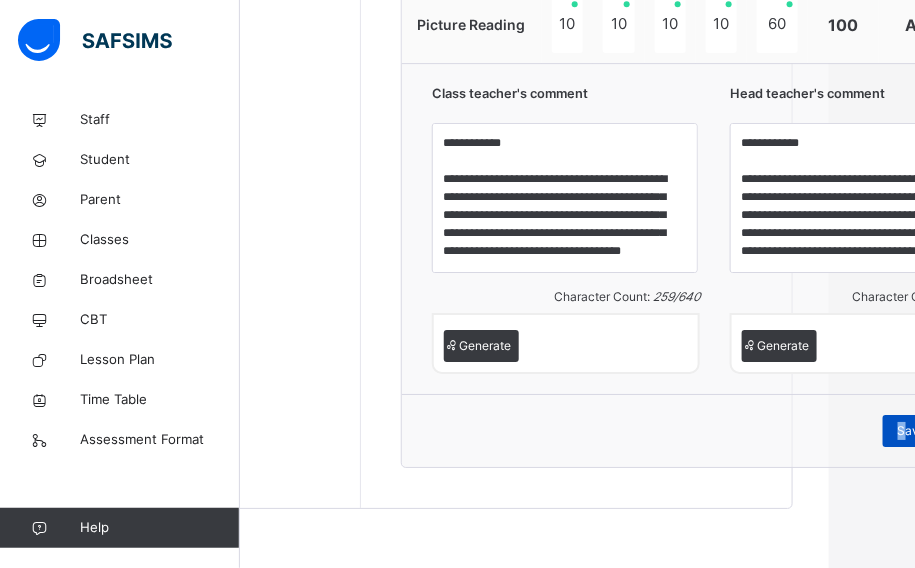 click on "Save Comment" at bounding box center (941, 431) 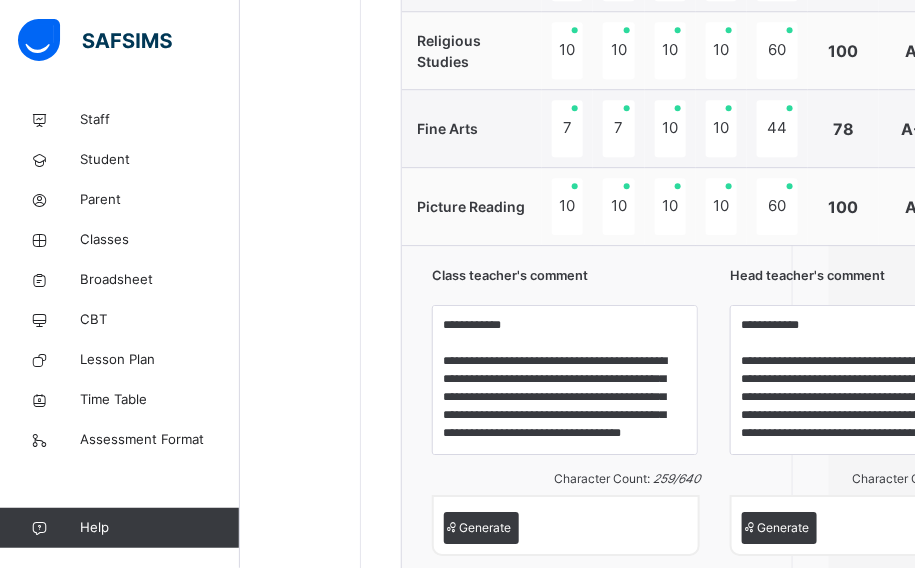 scroll, scrollTop: 1383, scrollLeft: 86, axis: both 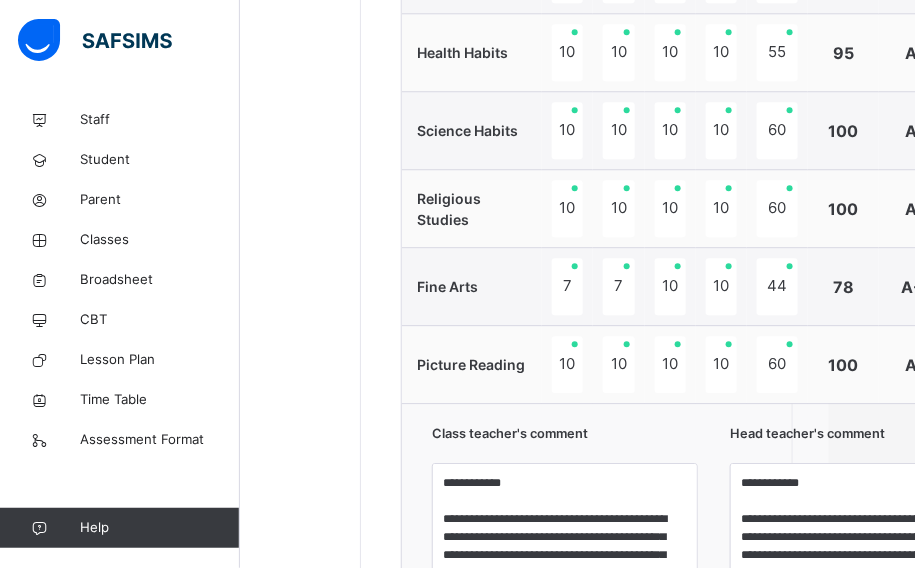 click on "KHALID ERAGBAI OGBO" at bounding box center (304, -724) 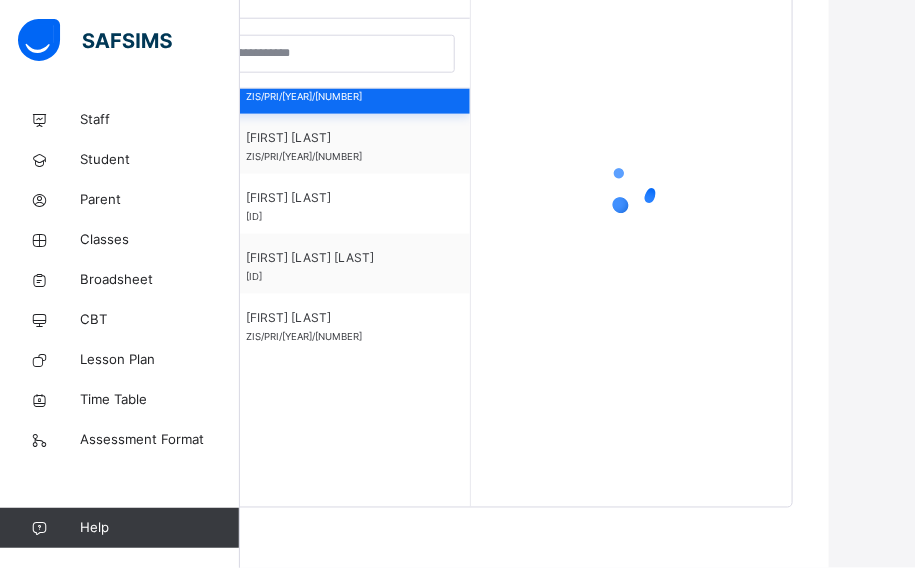 scroll, scrollTop: 460, scrollLeft: 86, axis: both 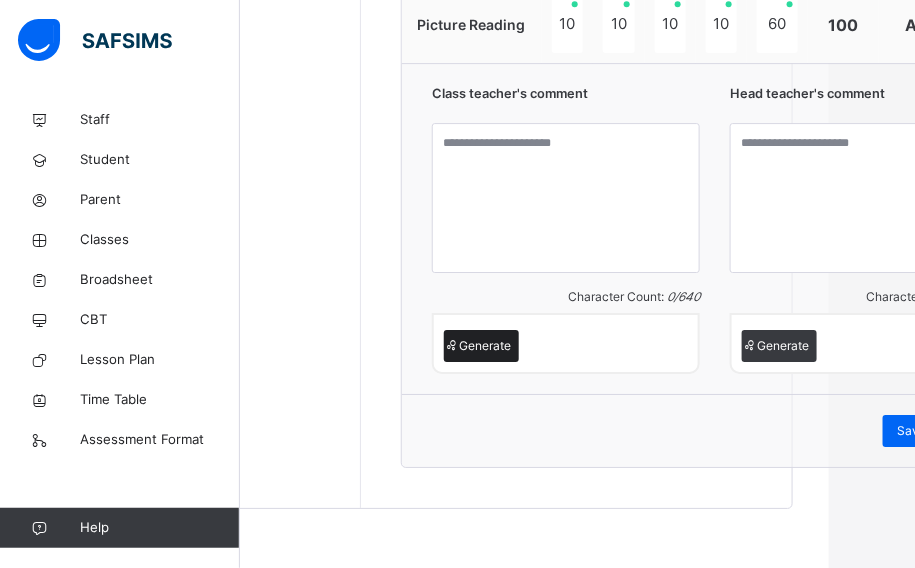 click on "Generate" at bounding box center [485, 346] 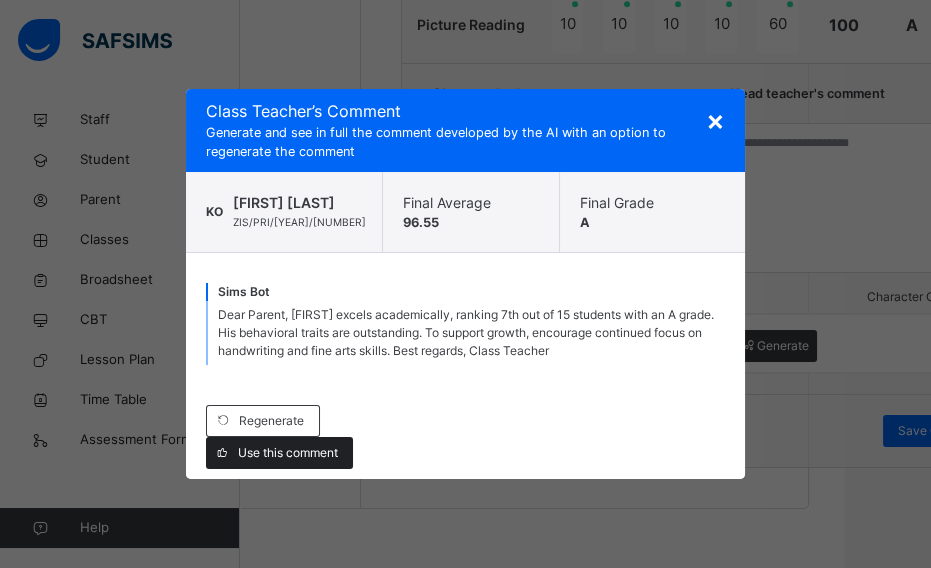 click on "Use this comment" at bounding box center (288, 453) 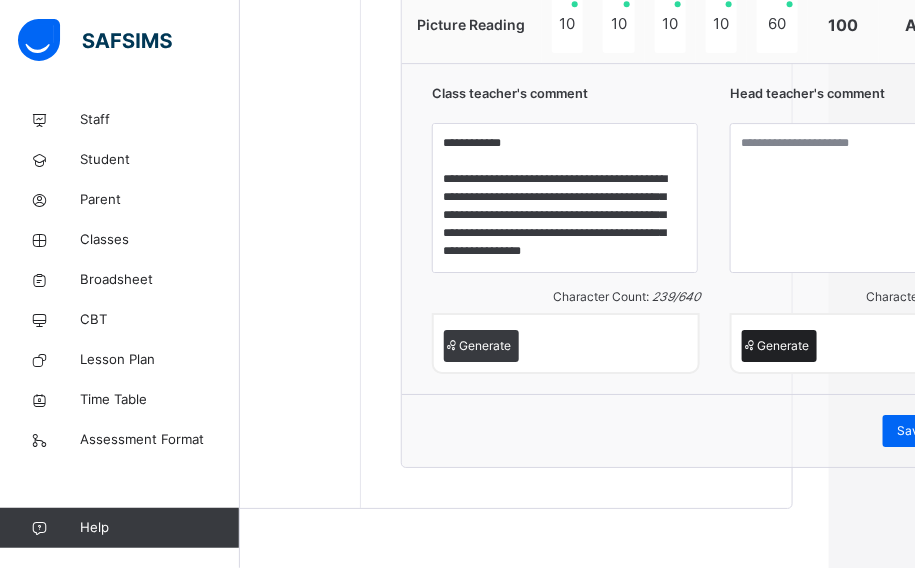 click on "Generate" at bounding box center (783, 346) 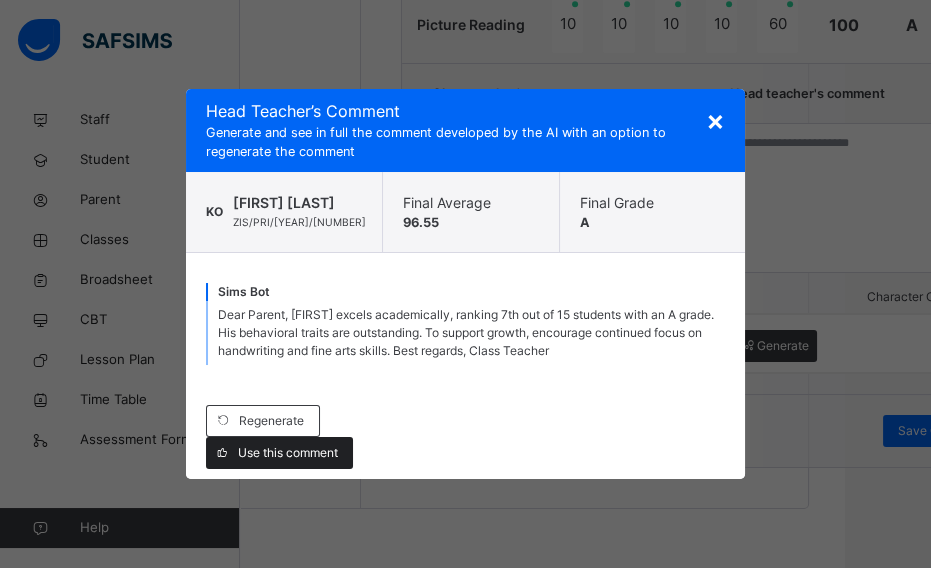 click on "Use this comment" at bounding box center [288, 453] 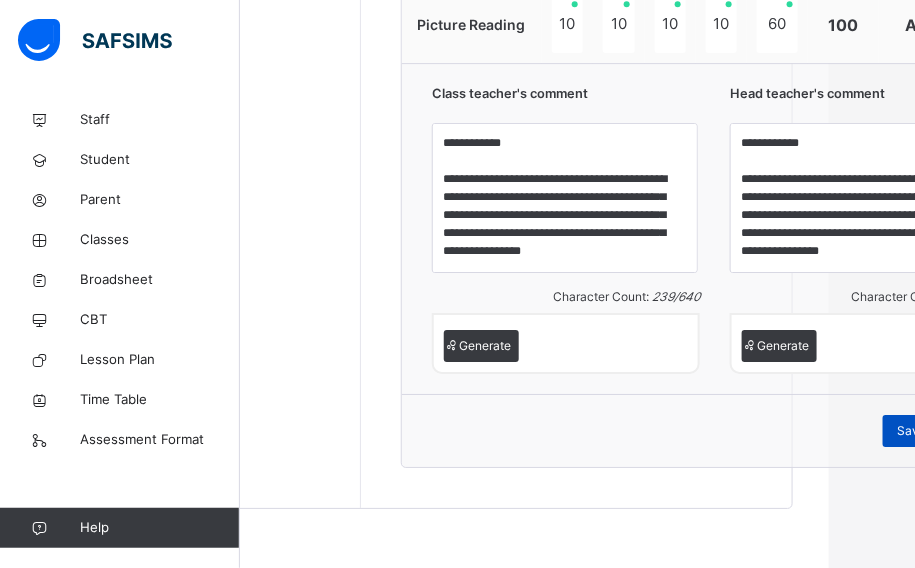 click on "Save Comment" at bounding box center (941, 431) 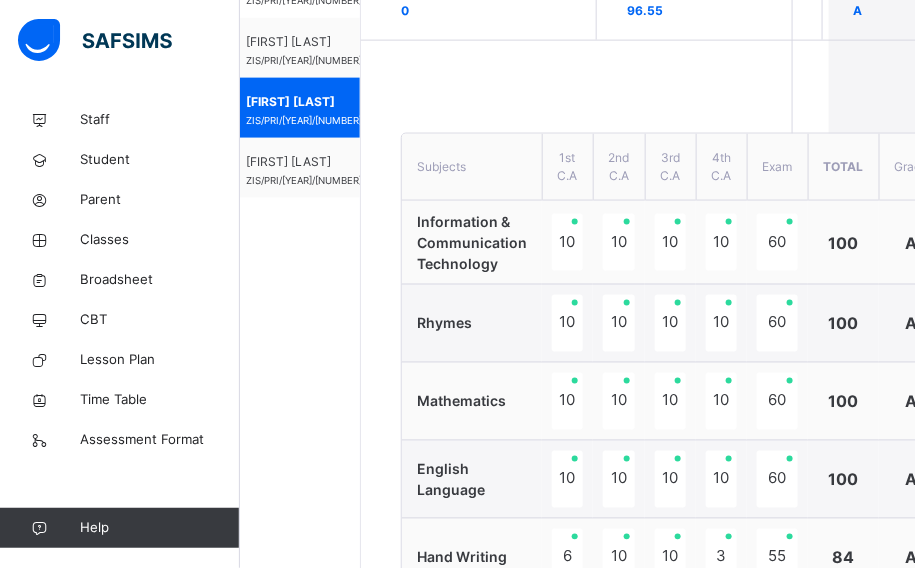 scroll, scrollTop: 632, scrollLeft: 86, axis: both 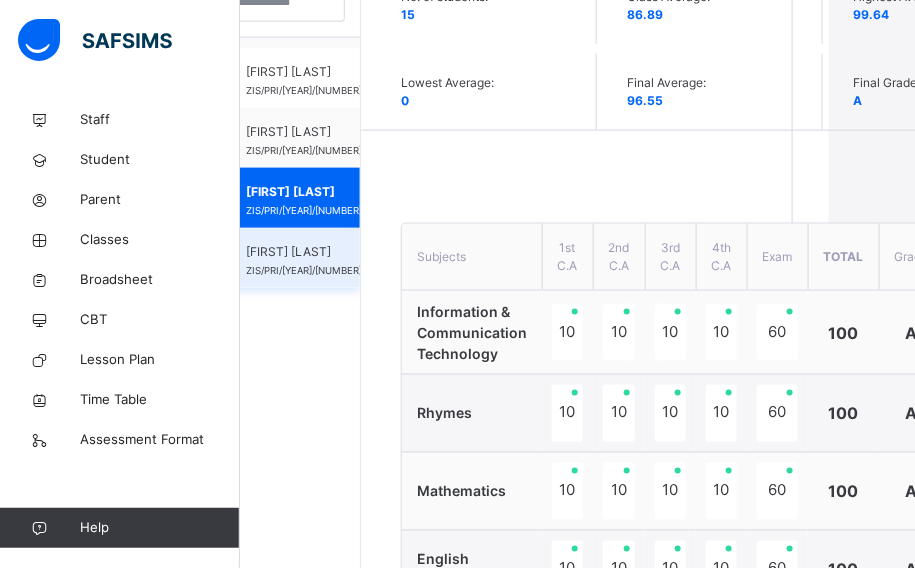 click on "MUHAMMED SABO HAFIZ .S." at bounding box center [304, 252] 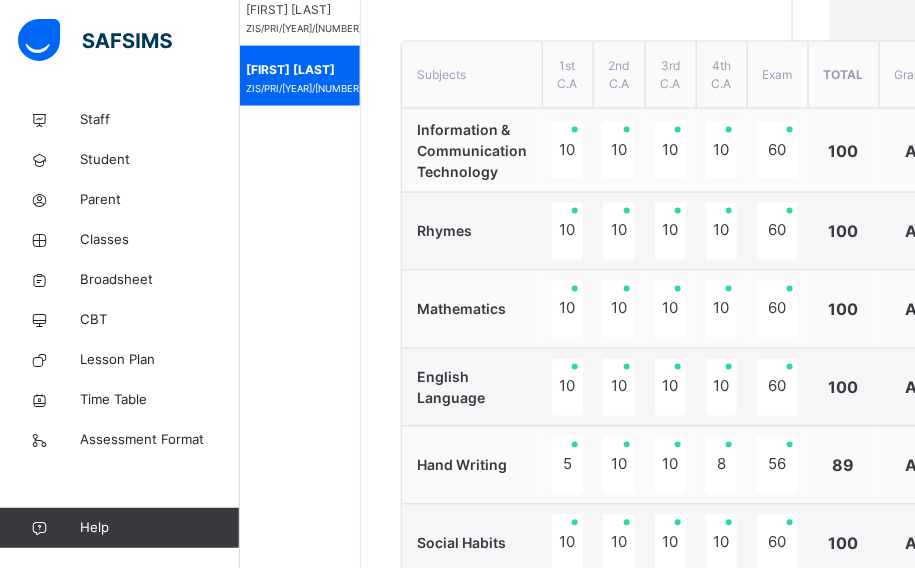 scroll, scrollTop: 541, scrollLeft: 86, axis: both 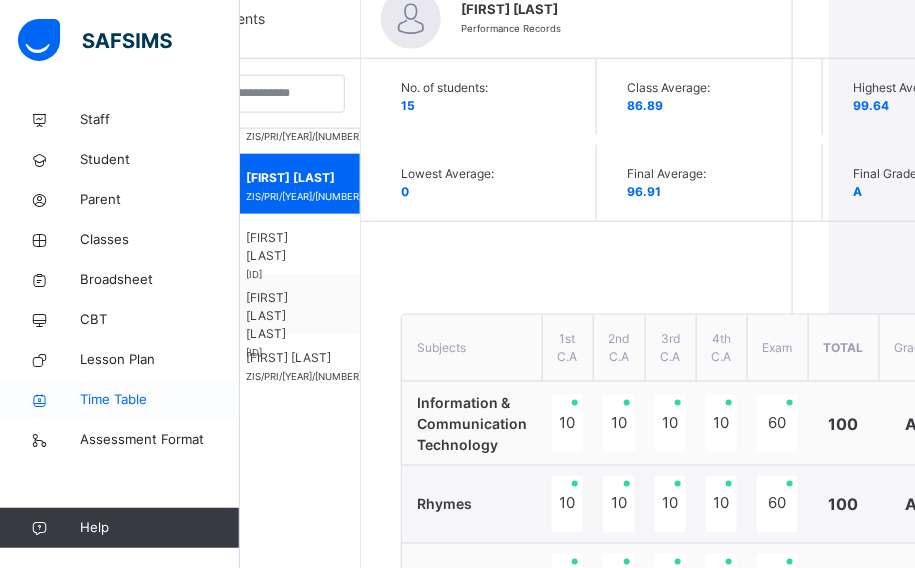 drag, startPoint x: 270, startPoint y: 234, endPoint x: 224, endPoint y: 386, distance: 158.80806 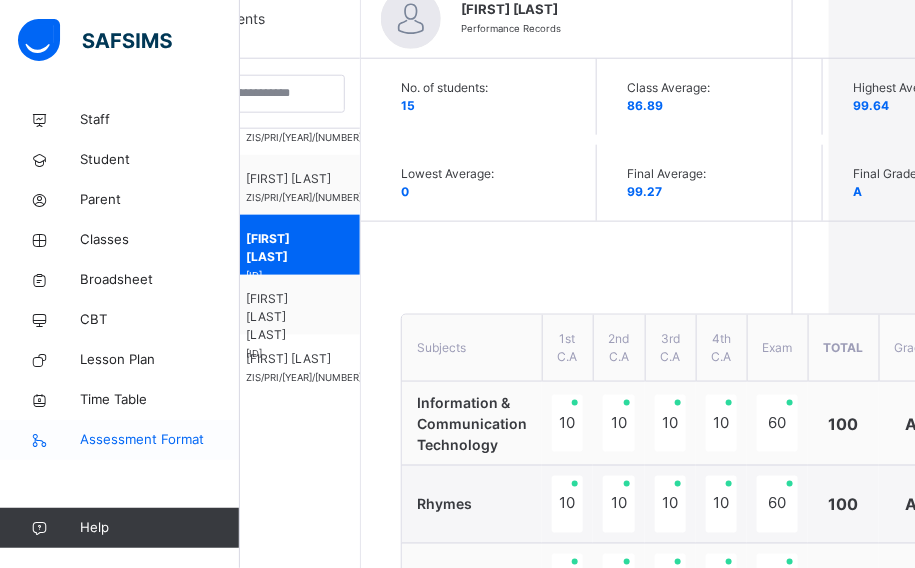 scroll, scrollTop: 652, scrollLeft: 0, axis: vertical 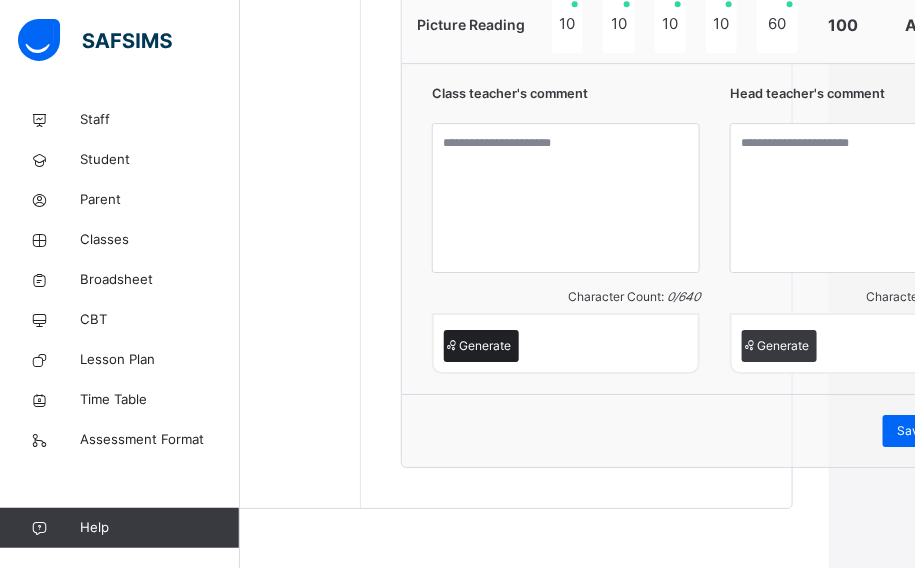 click on "Generate" at bounding box center [485, 346] 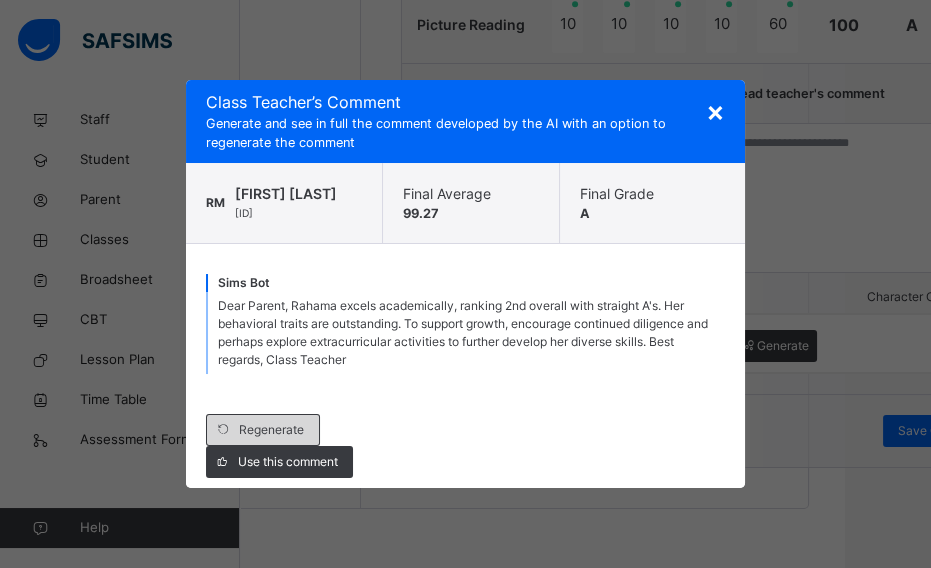 click on "Regenerate" at bounding box center [271, 430] 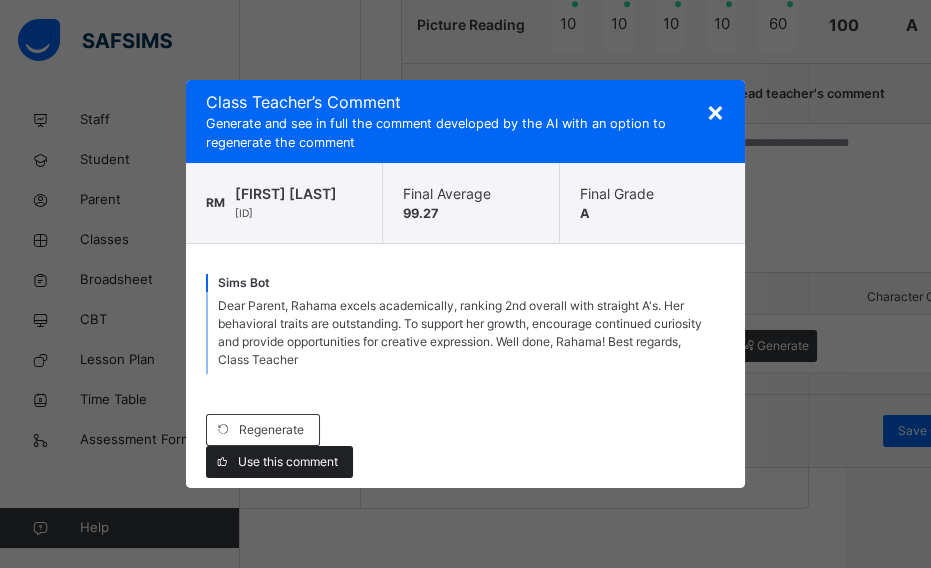 click on "Use this comment" at bounding box center [288, 462] 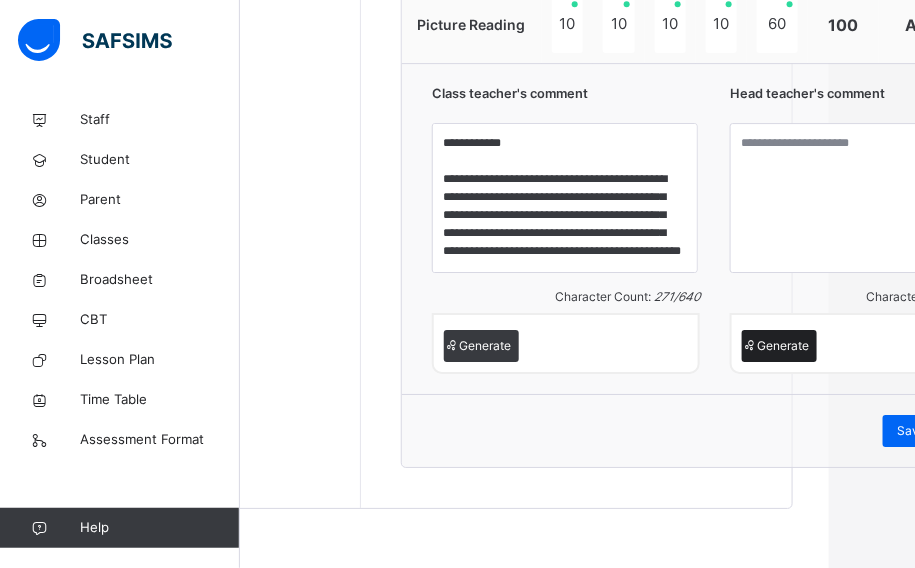 click on "Generate" at bounding box center [783, 346] 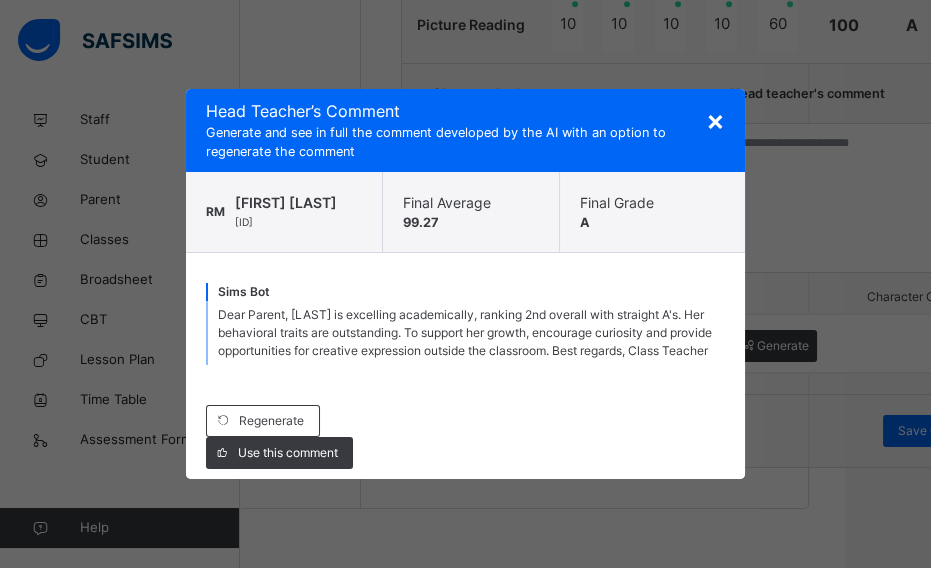 click on "Use this comment" at bounding box center (288, 453) 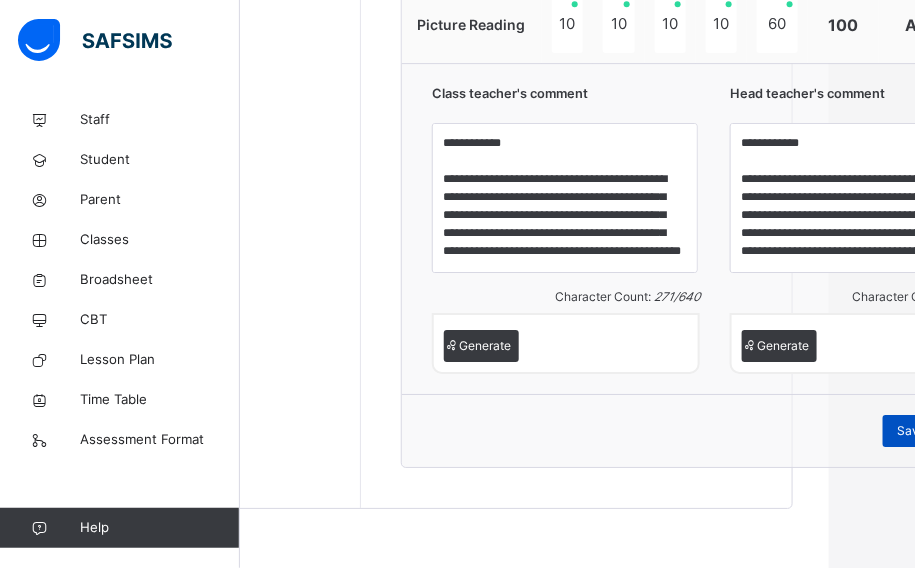 click on "Save Comment" at bounding box center [941, 431] 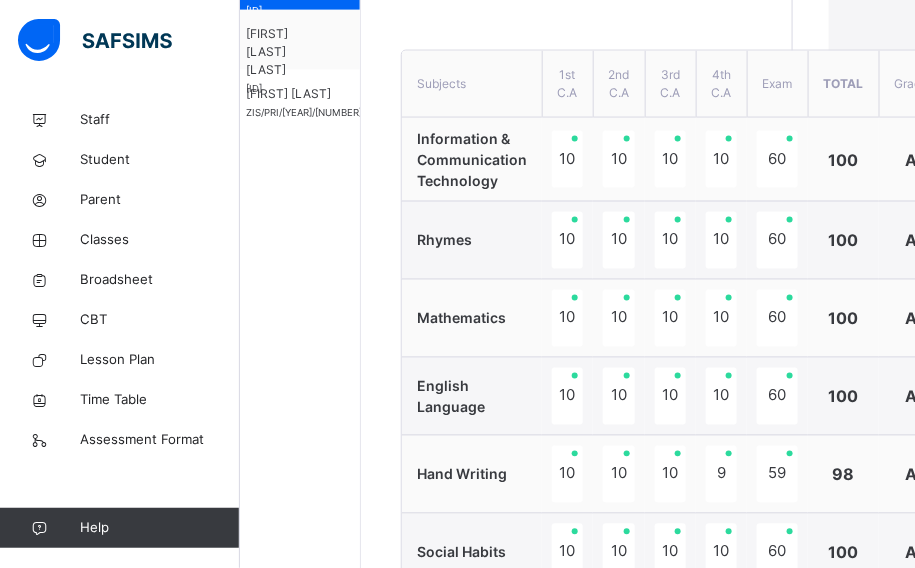 scroll, scrollTop: 723, scrollLeft: 86, axis: both 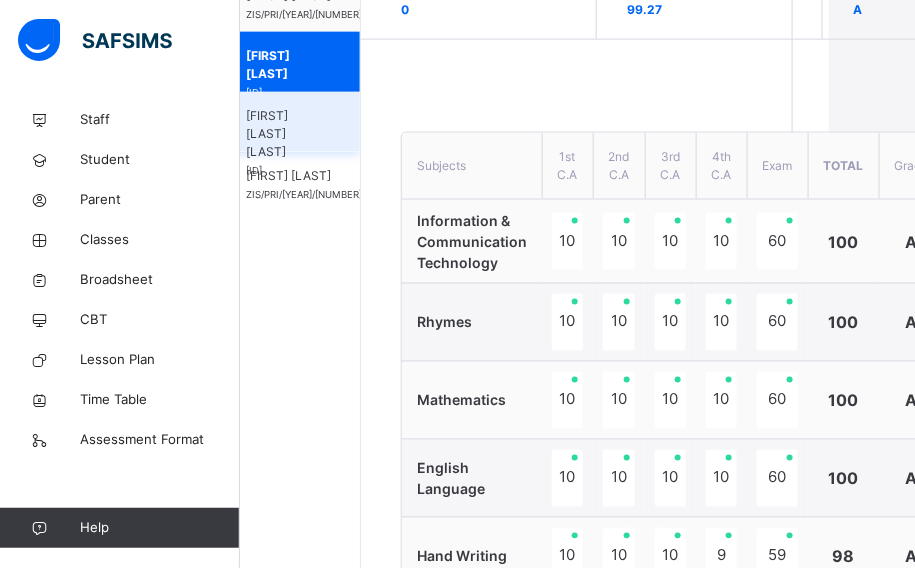 click on "RUKAYYA USMAN ABUBAKAR" at bounding box center (280, 134) 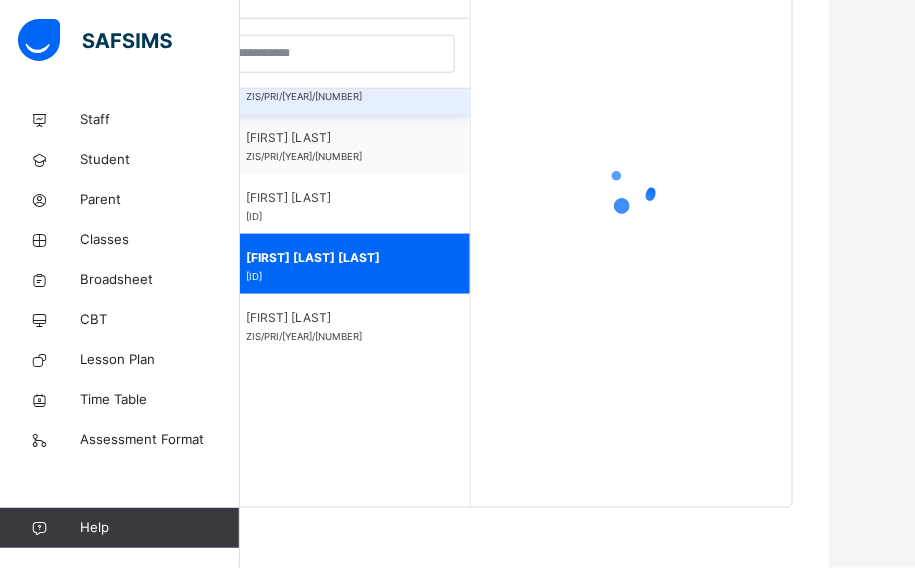 scroll, scrollTop: 580, scrollLeft: 86, axis: both 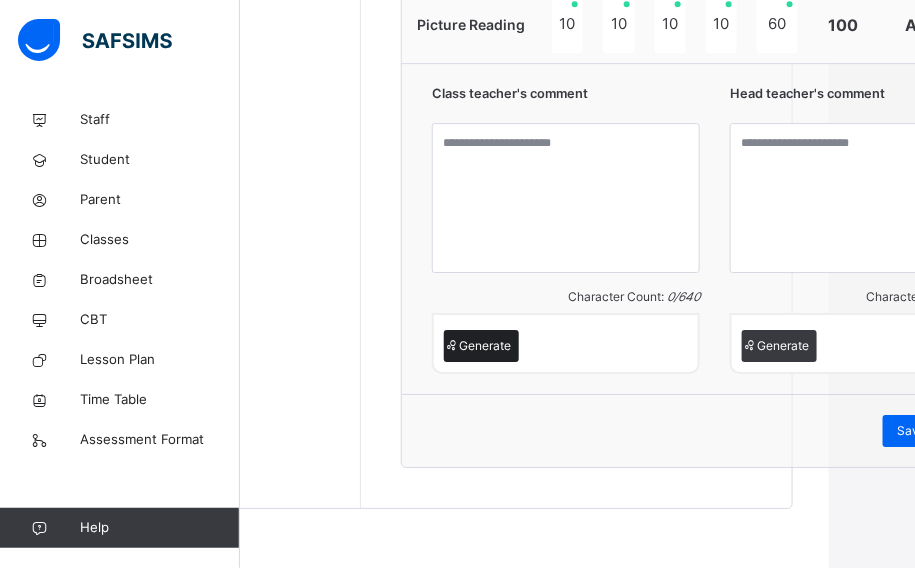click on "Generate" at bounding box center (481, 346) 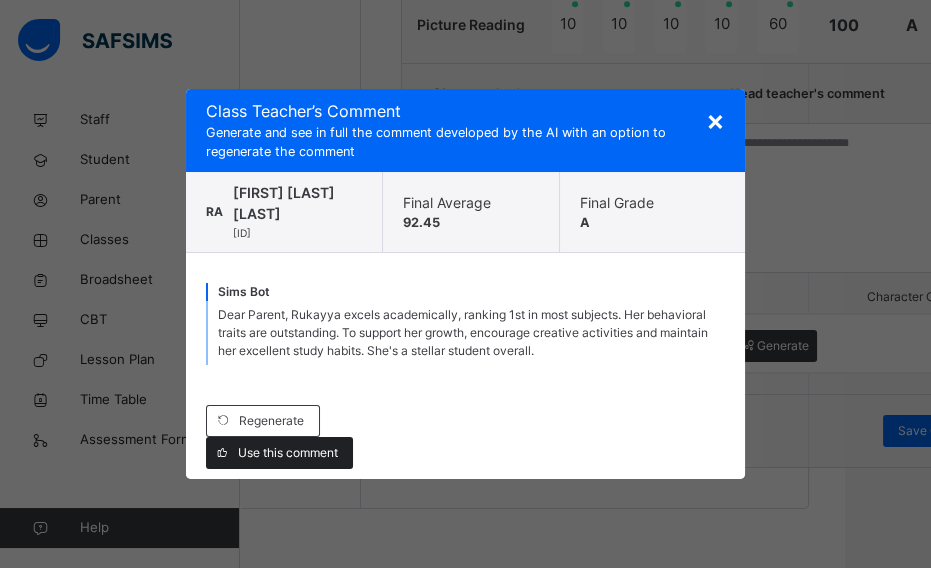 click on "Use this comment" at bounding box center (288, 453) 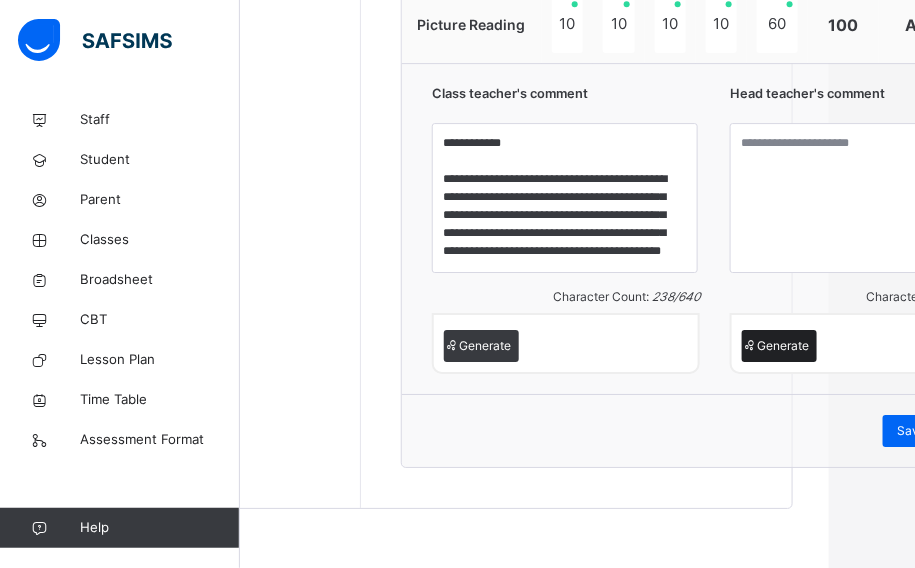 click on "Generate" at bounding box center (783, 346) 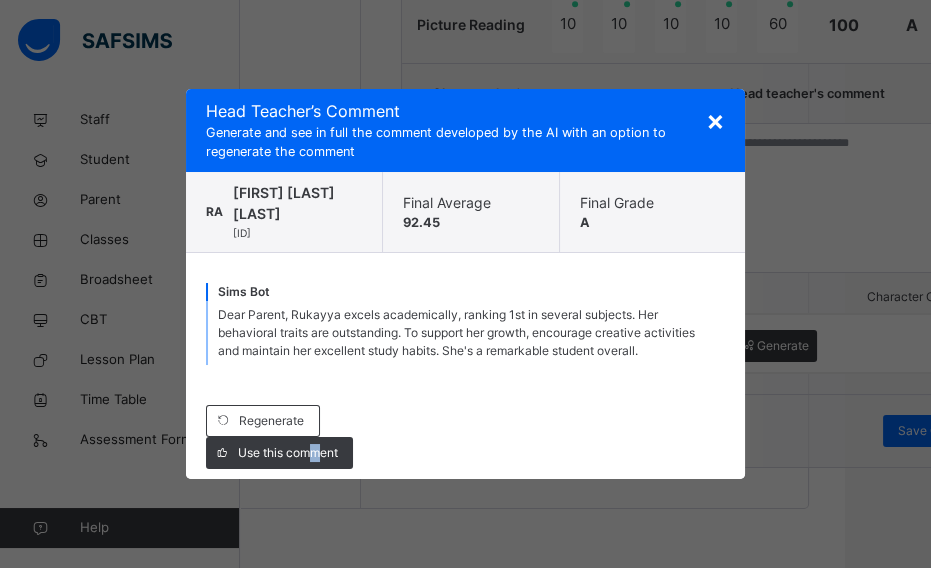 click on "Use this comment" at bounding box center [288, 453] 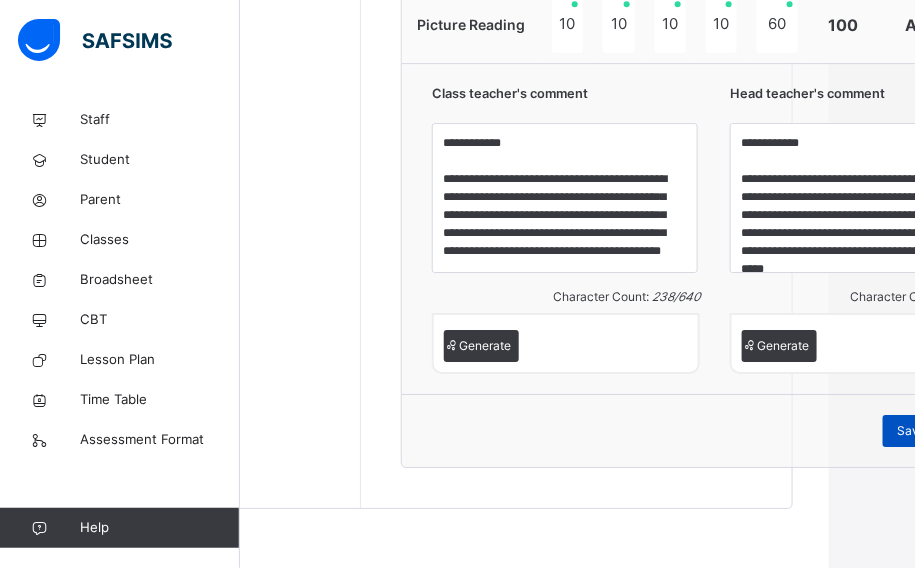 click on "Save Comment" at bounding box center [941, 431] 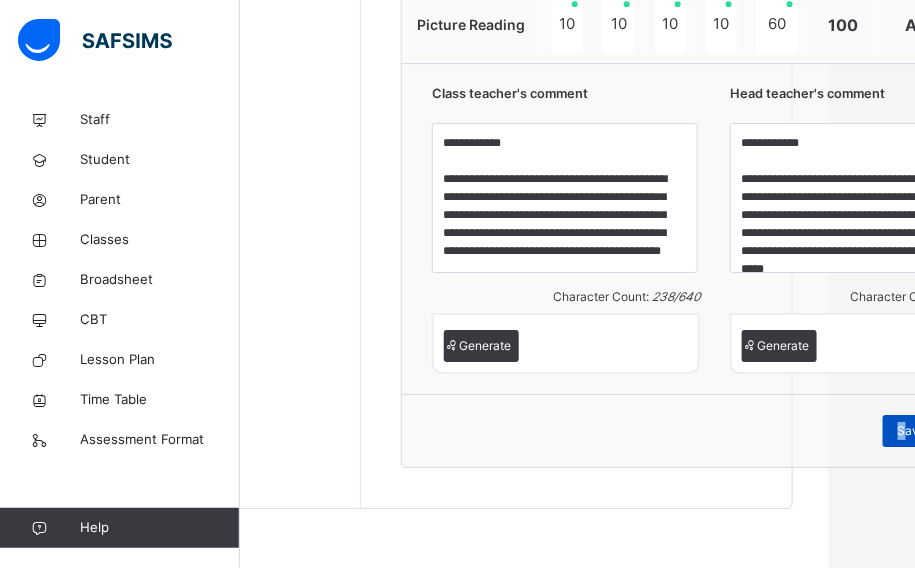 click on "Save Comment" at bounding box center (941, 431) 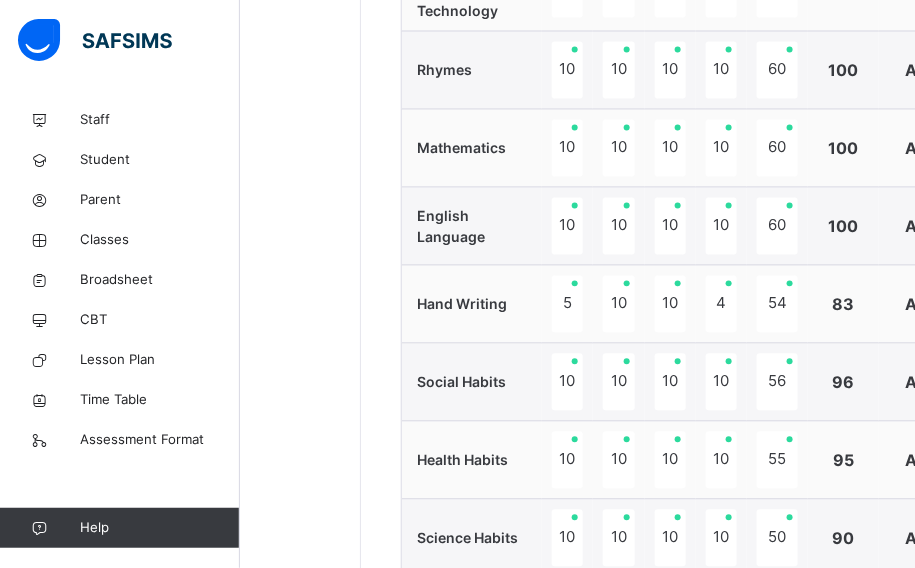 scroll, scrollTop: 632, scrollLeft: 86, axis: both 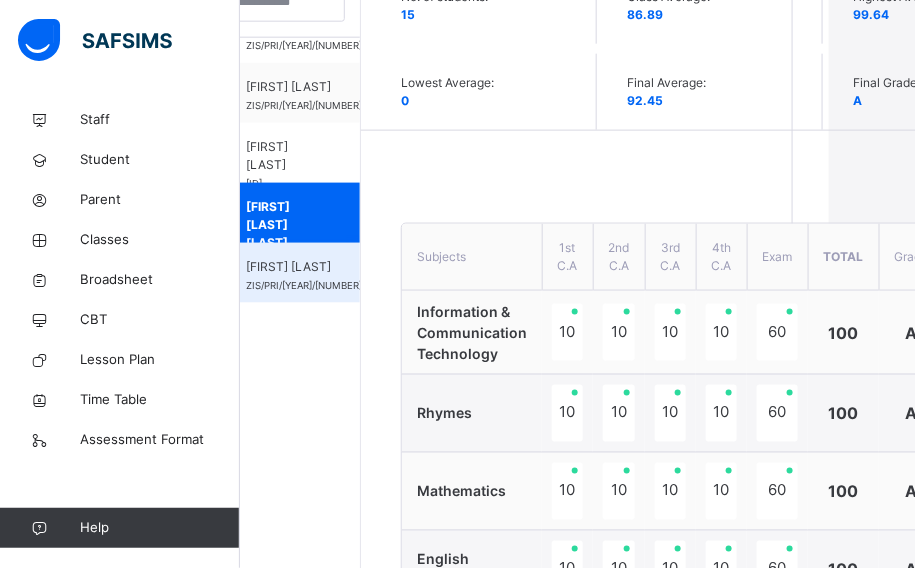 click on "Usman Abdullahi Bumsa Aliyu" at bounding box center (304, 267) 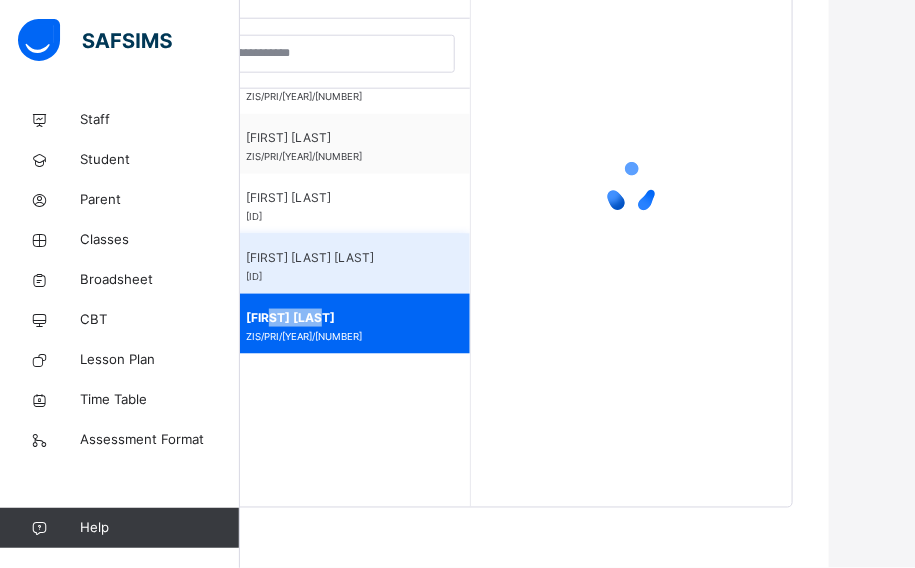 scroll, scrollTop: 580, scrollLeft: 86, axis: both 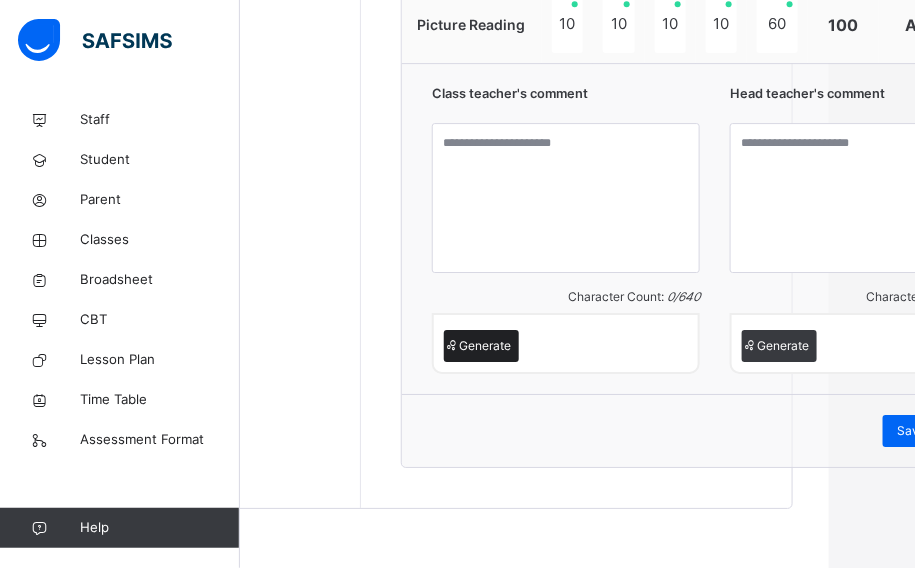 click on "Generate" at bounding box center [485, 346] 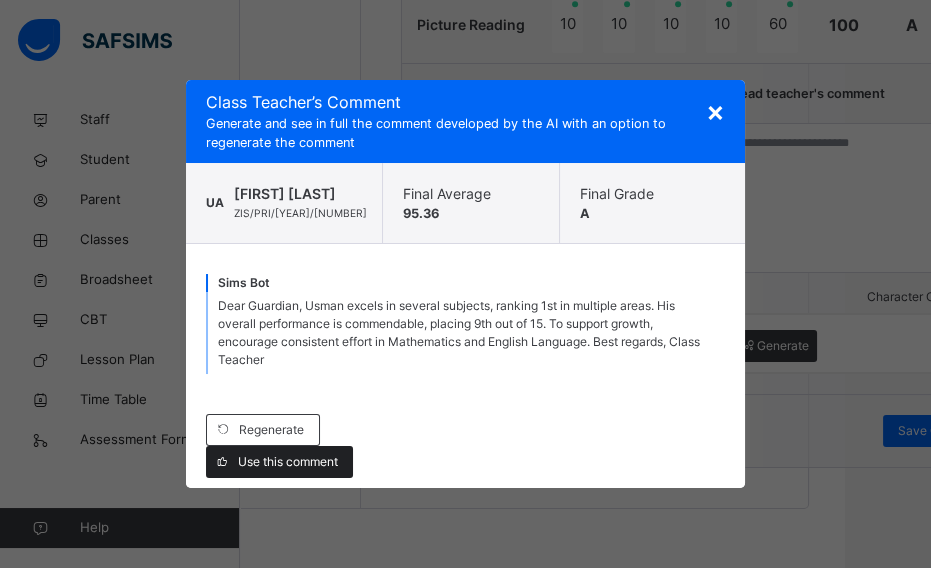 click on "Use this comment" at bounding box center [288, 462] 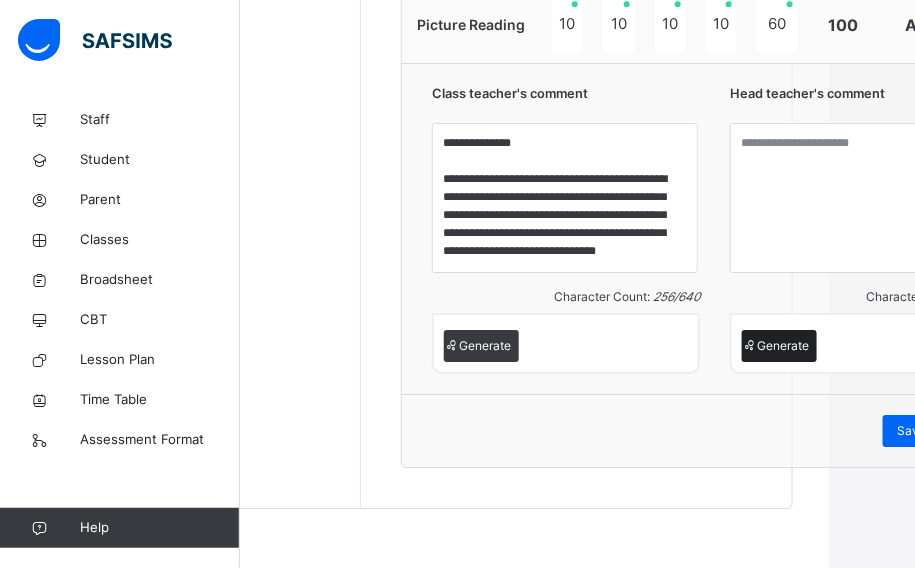 click on "Generate" at bounding box center (783, 346) 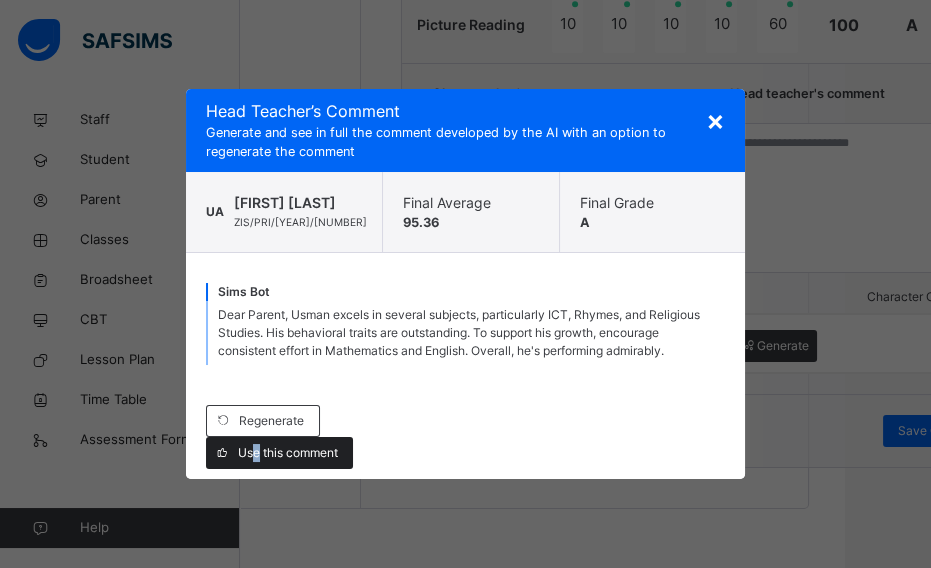 click on "Use this comment" at bounding box center (288, 453) 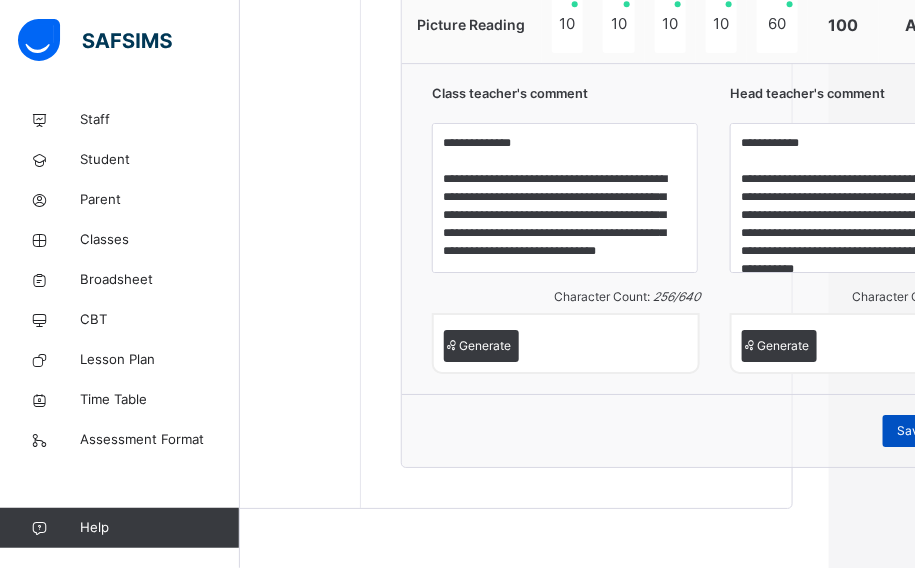 click on "Save Comment" at bounding box center (941, 431) 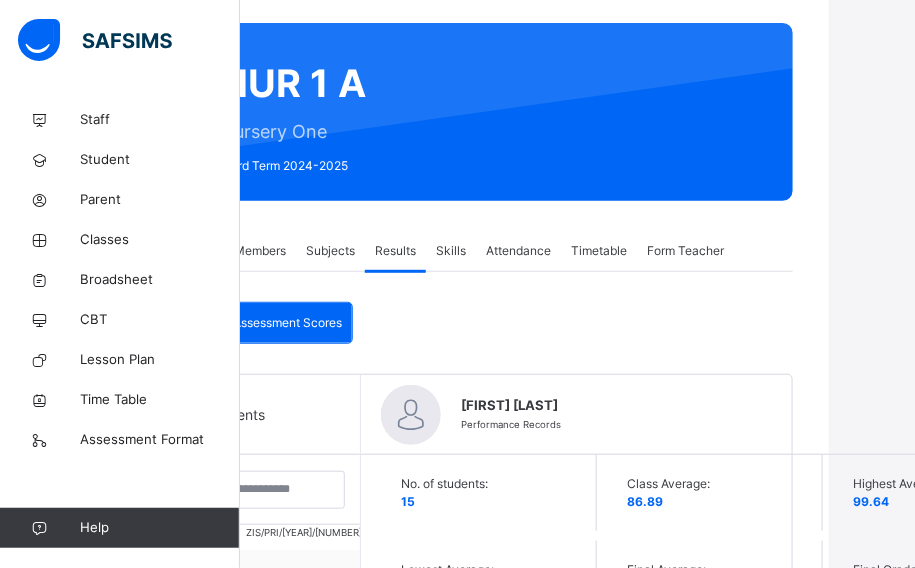 scroll, scrollTop: 181, scrollLeft: 86, axis: both 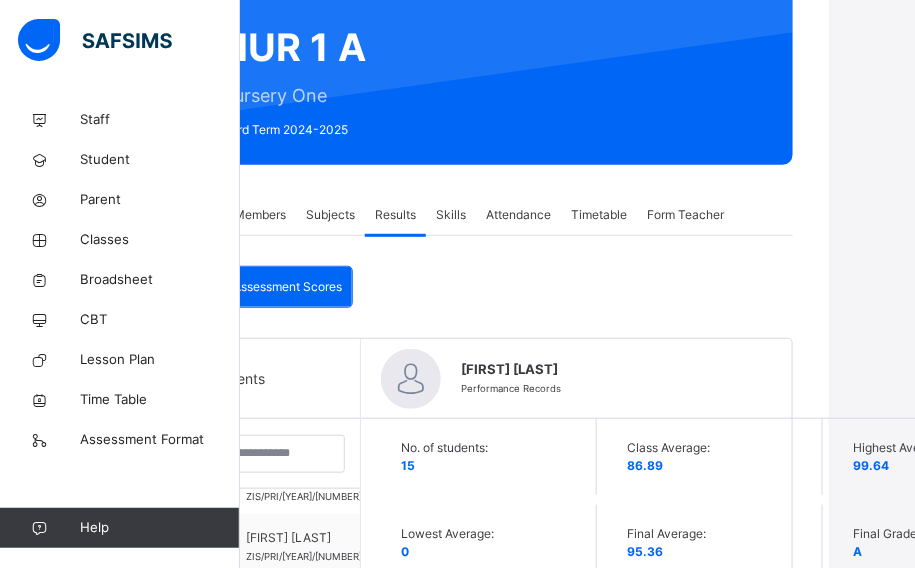 click on "Attendance" at bounding box center (518, 215) 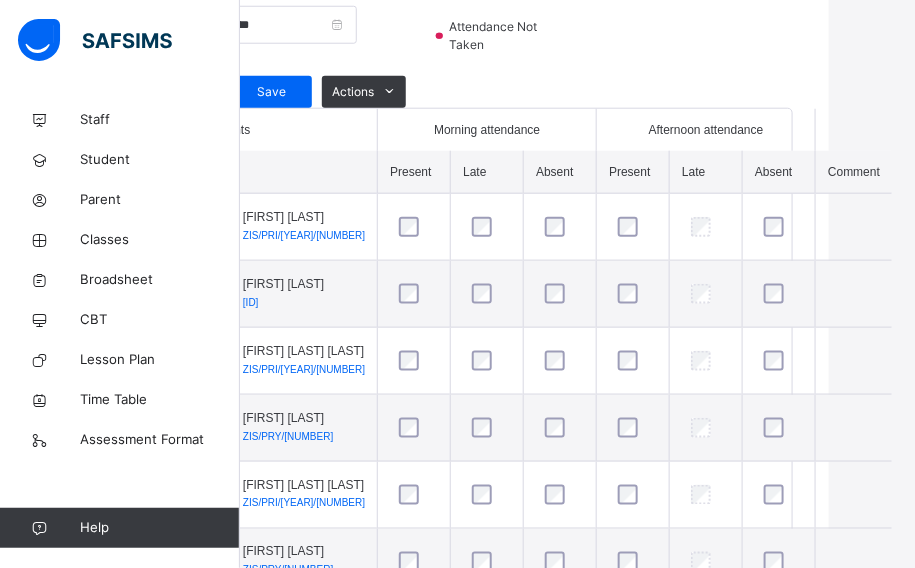 scroll, scrollTop: 545, scrollLeft: 86, axis: both 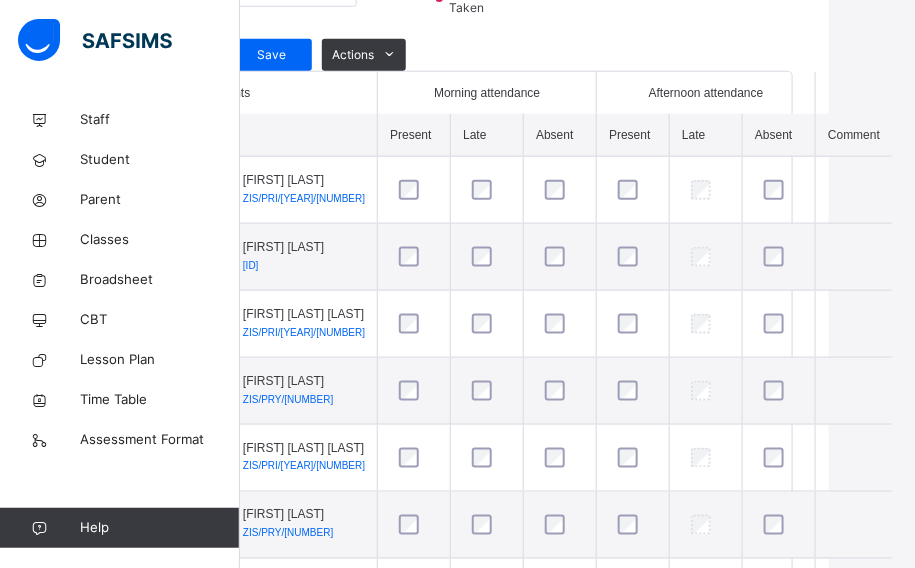 click on "Comment" at bounding box center (854, 135) 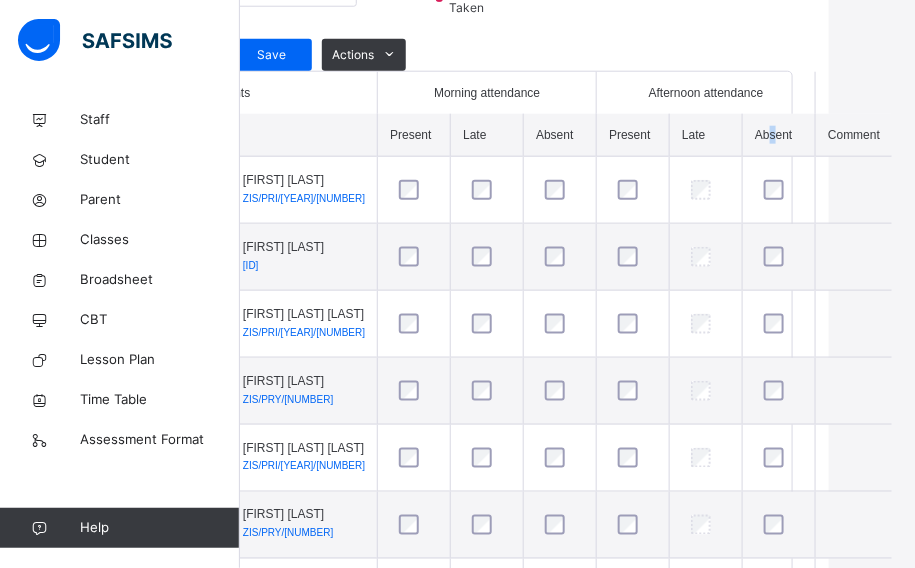 click on "Absent" at bounding box center (779, 135) 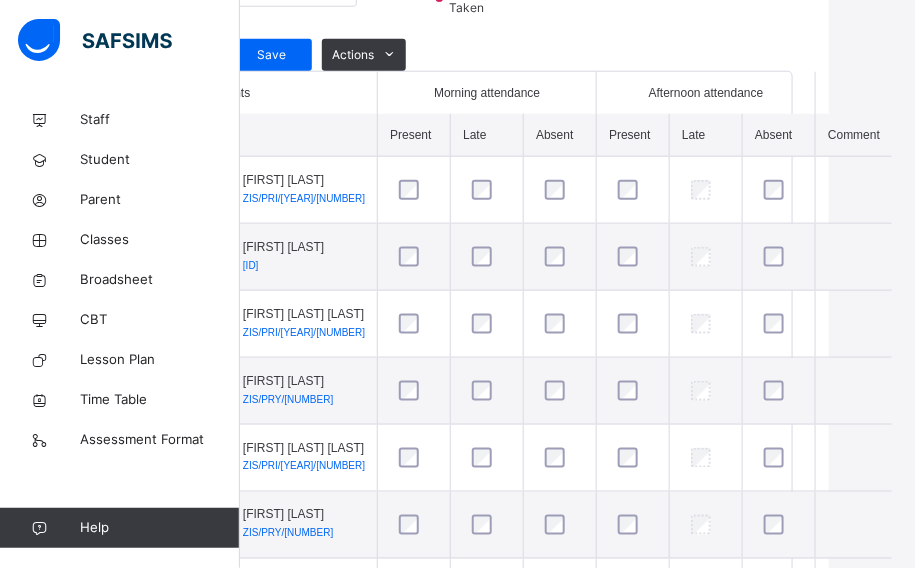 click on "Absent" at bounding box center [560, 135] 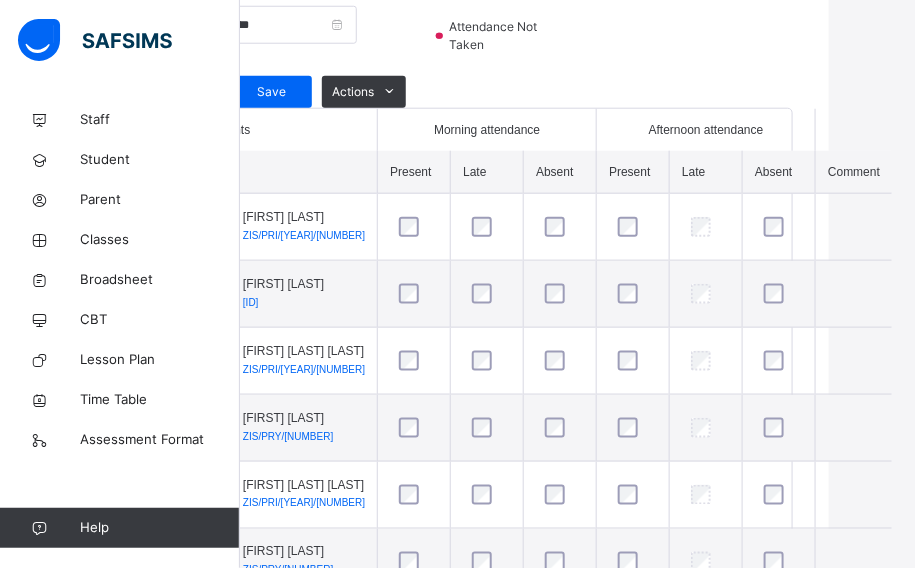 scroll, scrollTop: 545, scrollLeft: 86, axis: both 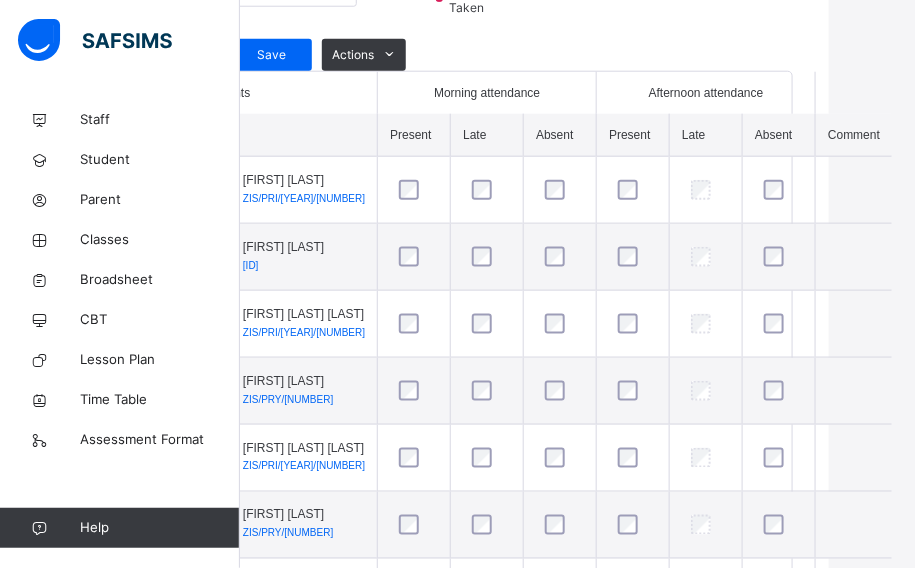 click on "Morning attendance" at bounding box center [487, 93] 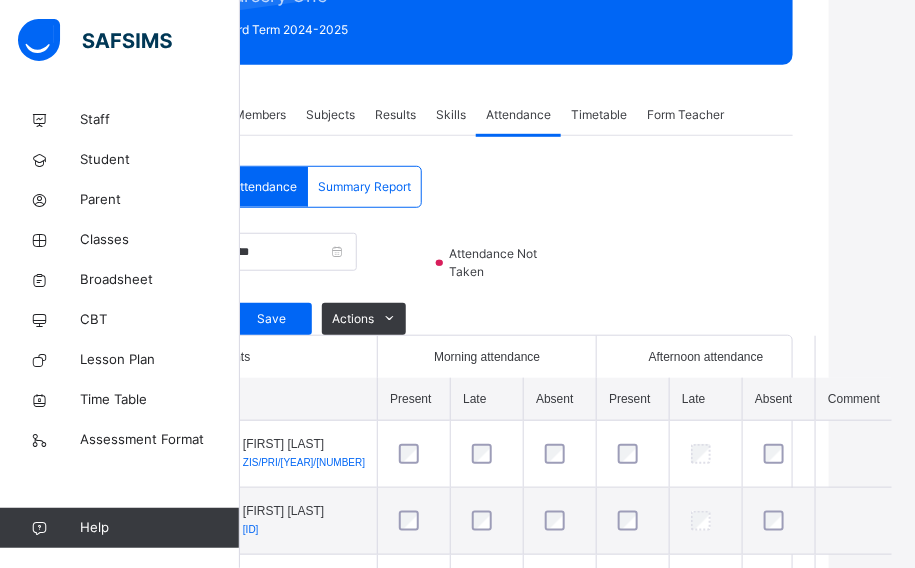 scroll, scrollTop: 272, scrollLeft: 86, axis: both 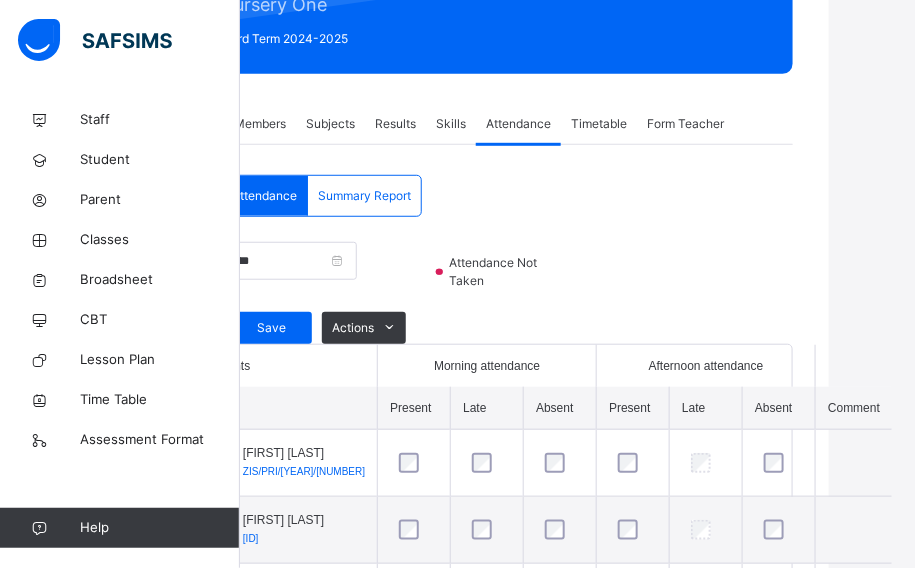 click on "Form Teacher" at bounding box center (685, 124) 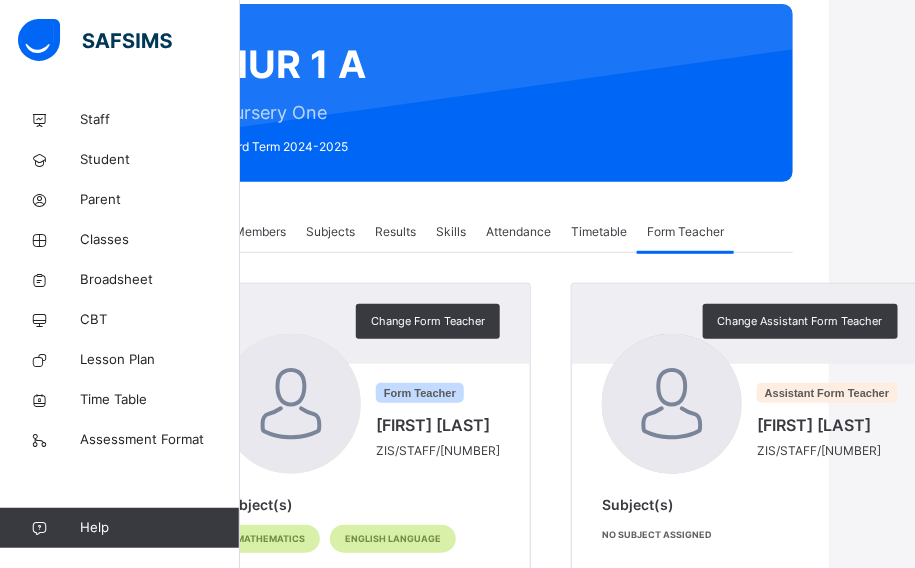 scroll, scrollTop: 177, scrollLeft: 86, axis: both 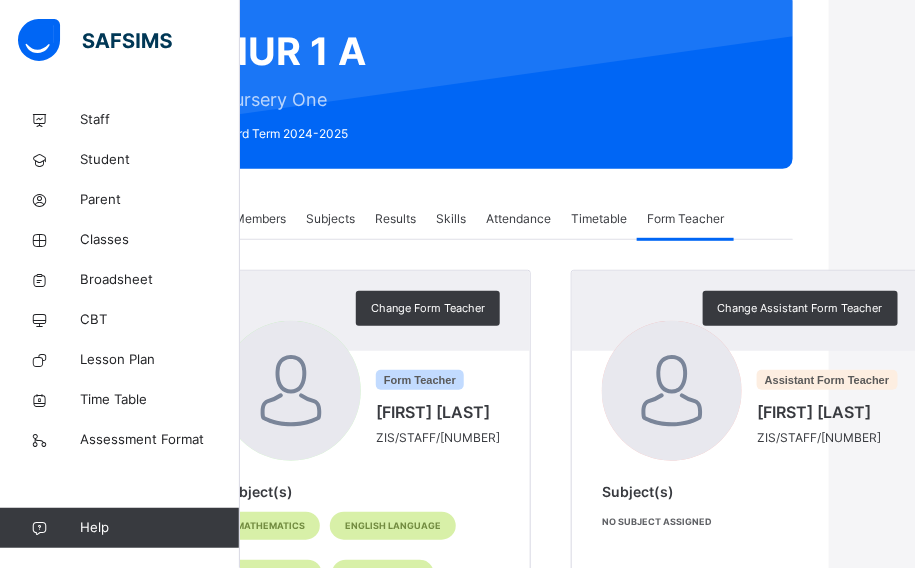 click on "Attendance" at bounding box center [518, 219] 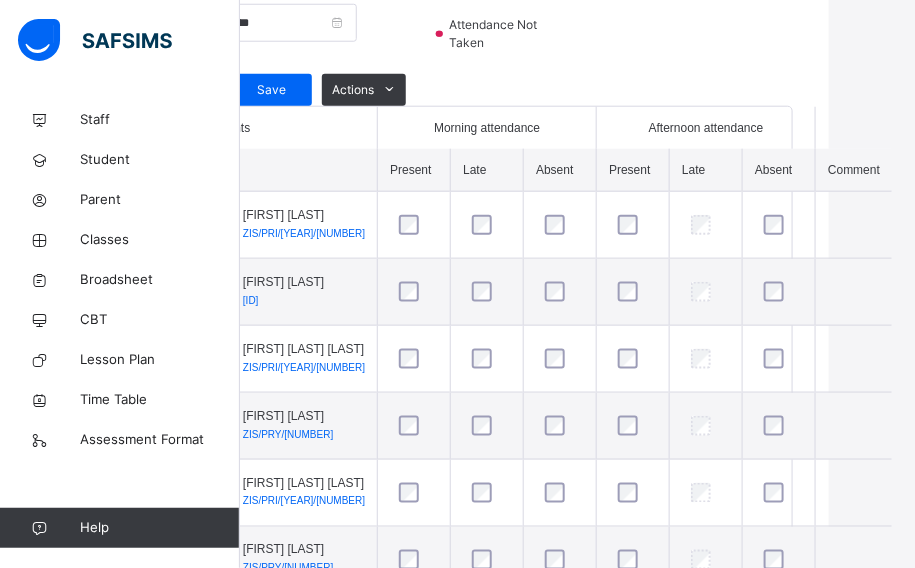 scroll, scrollTop: 540, scrollLeft: 86, axis: both 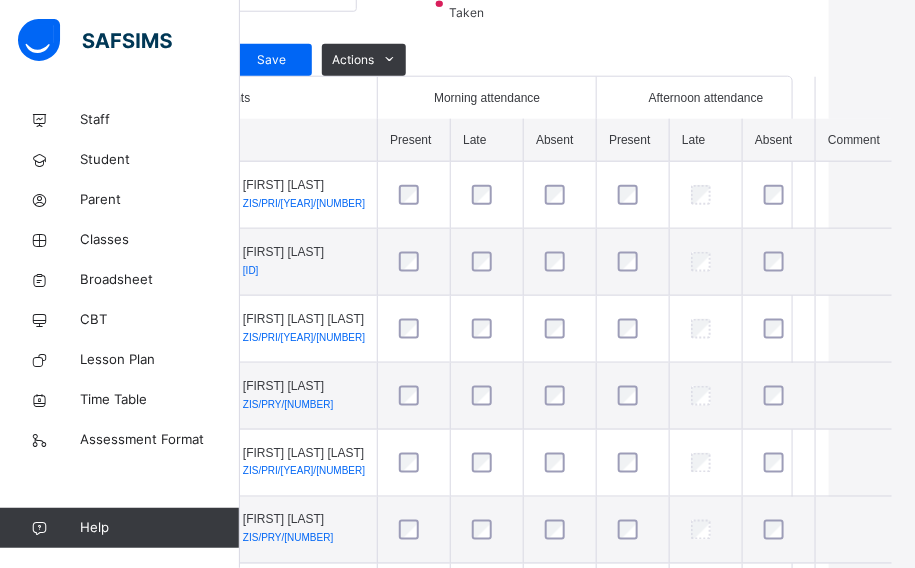 click on "Absent" at bounding box center (779, 140) 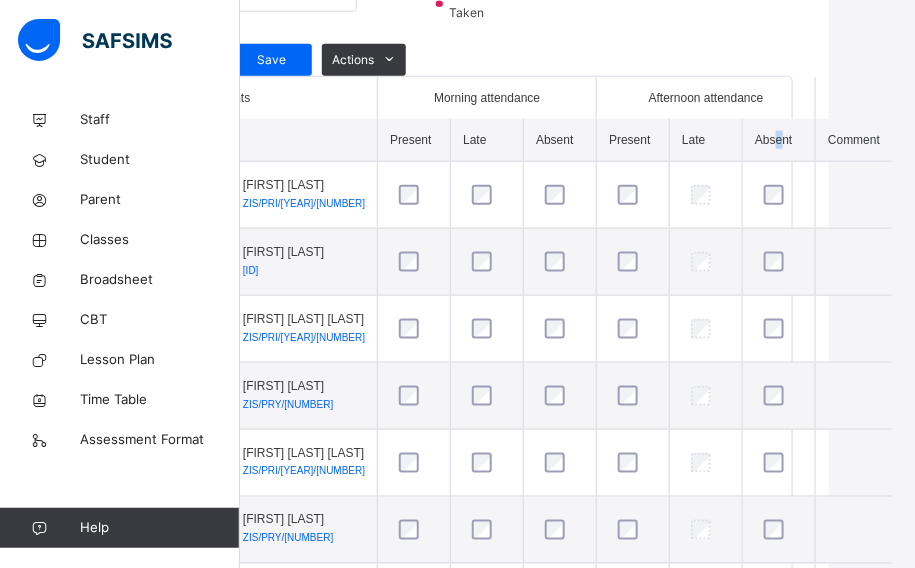 drag, startPoint x: 741, startPoint y: 141, endPoint x: 797, endPoint y: 141, distance: 56 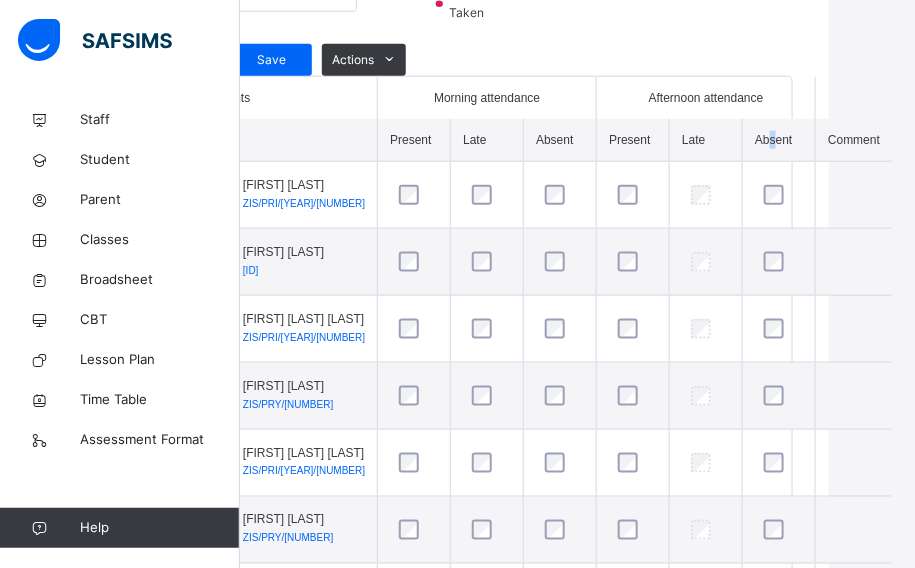 click on "Absent" at bounding box center (779, 140) 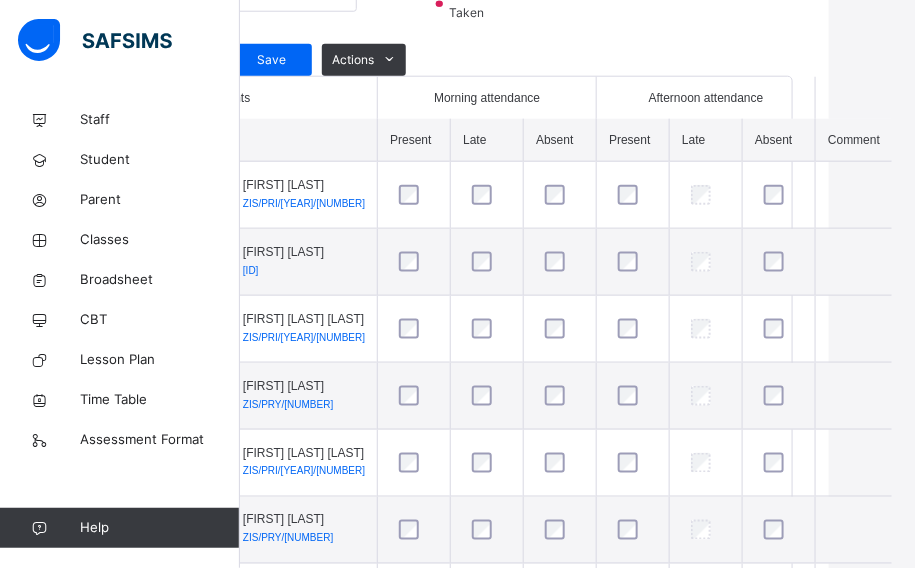 click on "Comment" at bounding box center (854, 140) 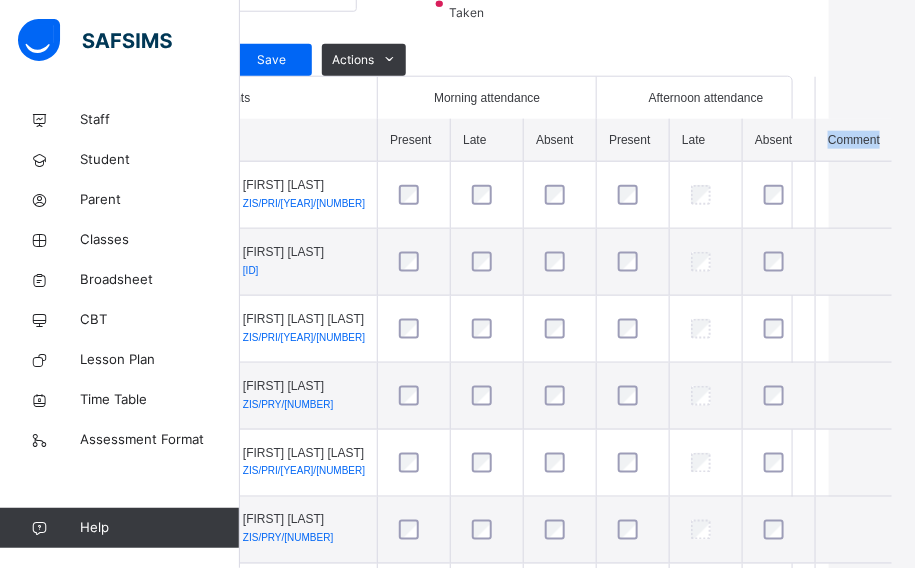click on "Comment" at bounding box center (854, 140) 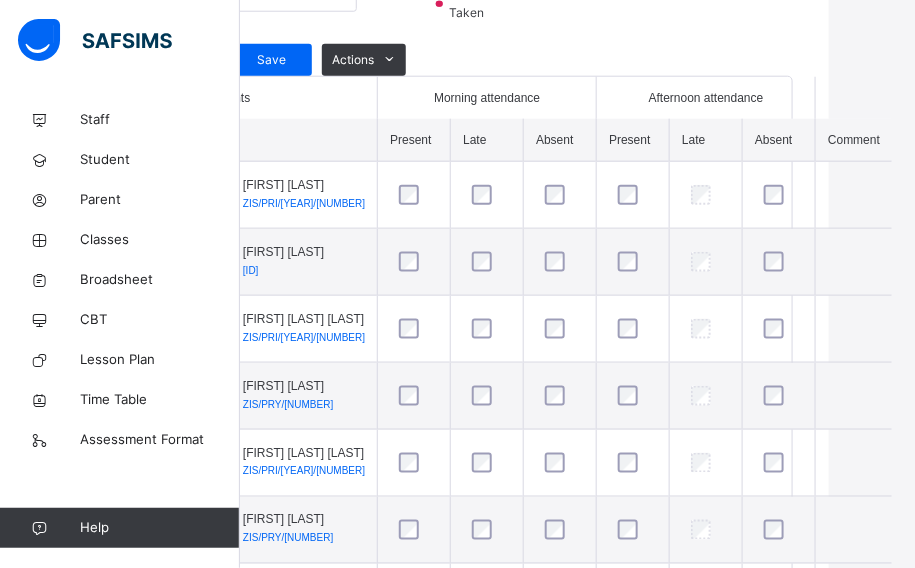 click on "Comment" at bounding box center (854, 140) 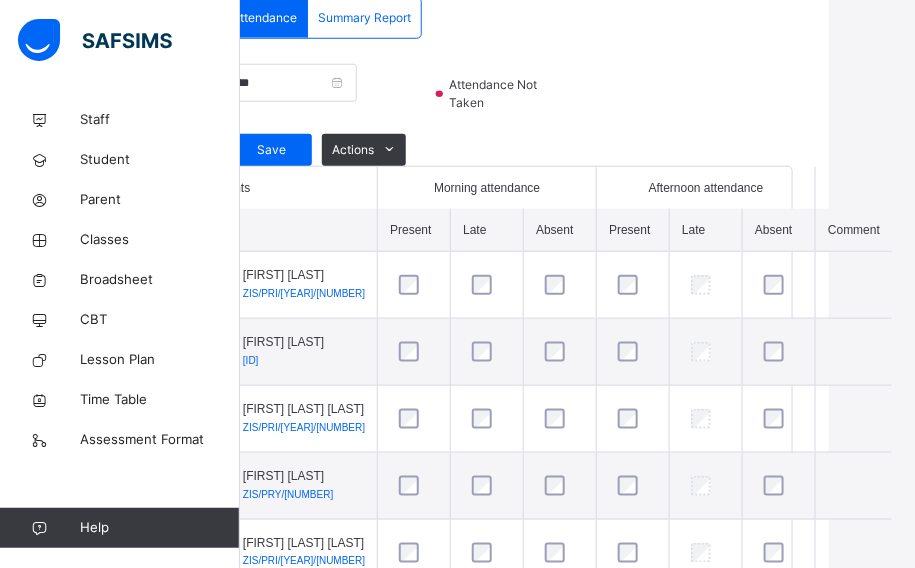 click on "Absent" at bounding box center (779, 230) 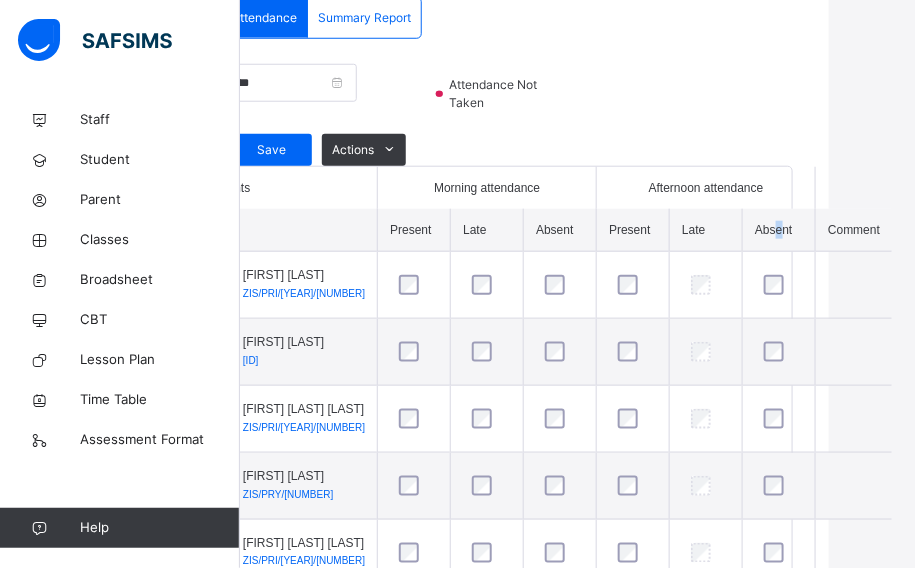 click on "Absent" at bounding box center [779, 230] 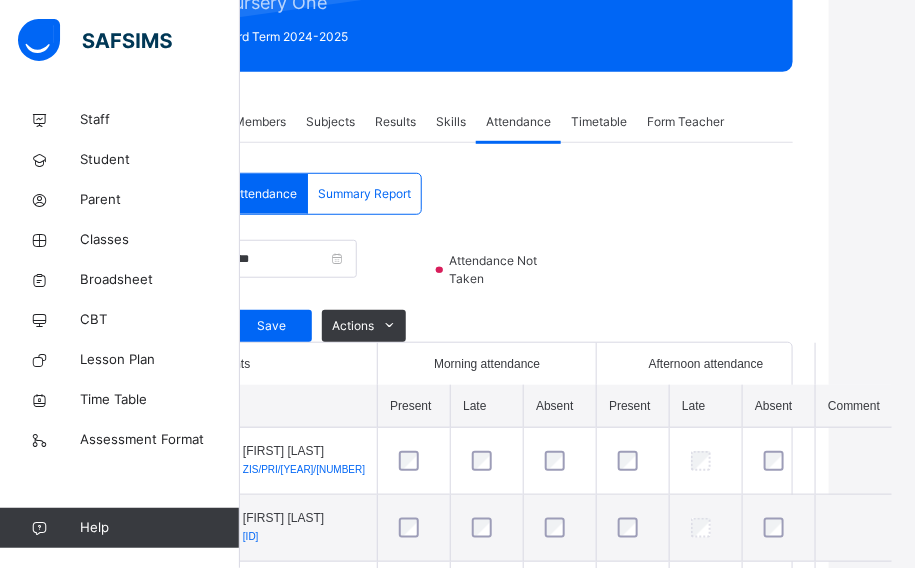 scroll, scrollTop: 268, scrollLeft: 86, axis: both 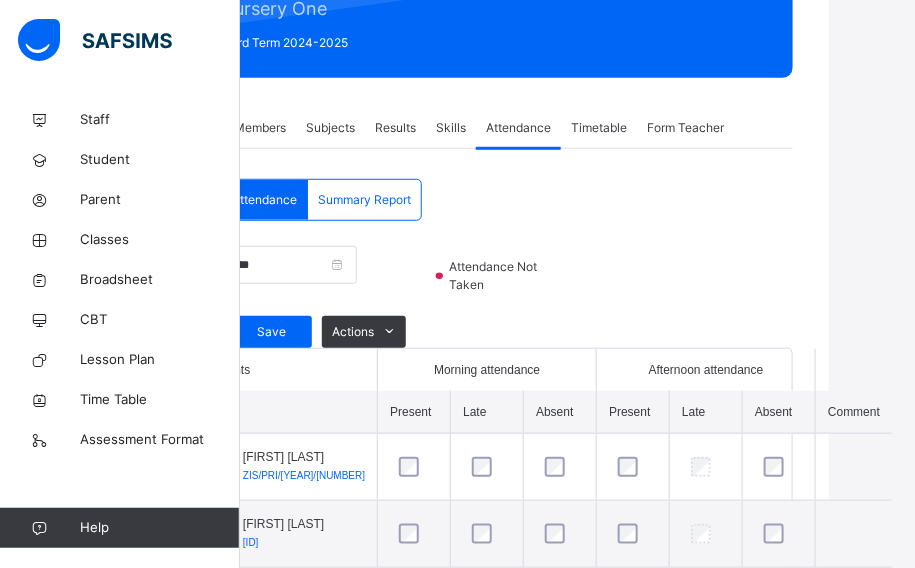 click on "Comment" at bounding box center (854, 412) 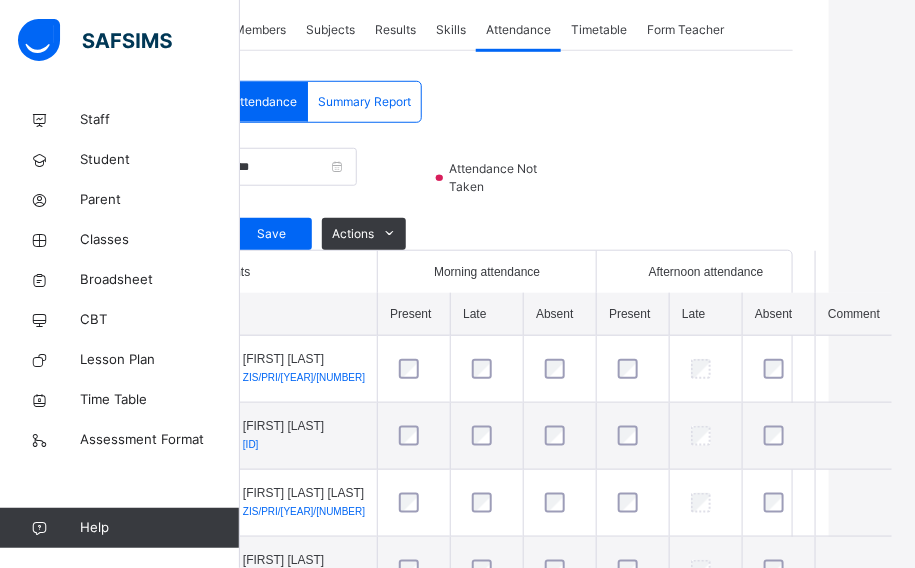 scroll, scrollTop: 238, scrollLeft: 86, axis: both 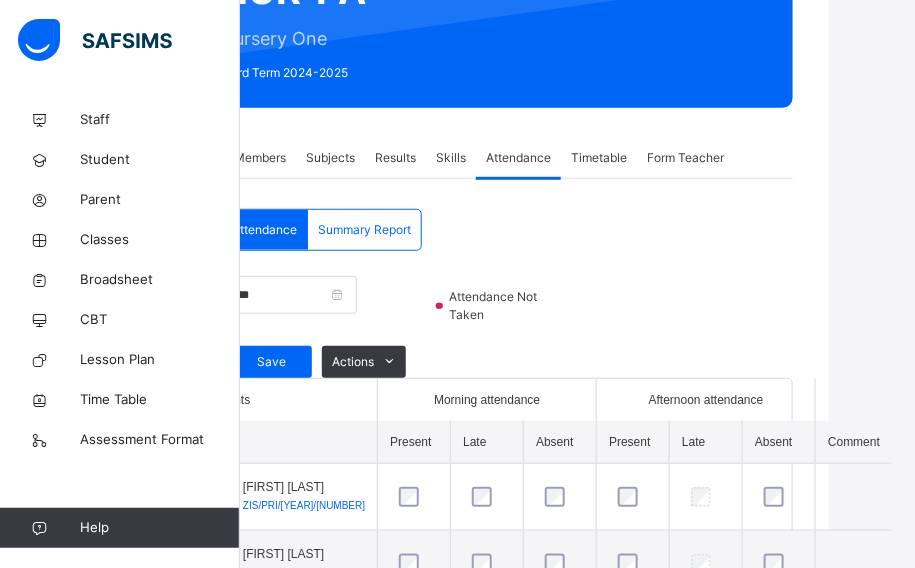 click on "Comment" at bounding box center [854, 442] 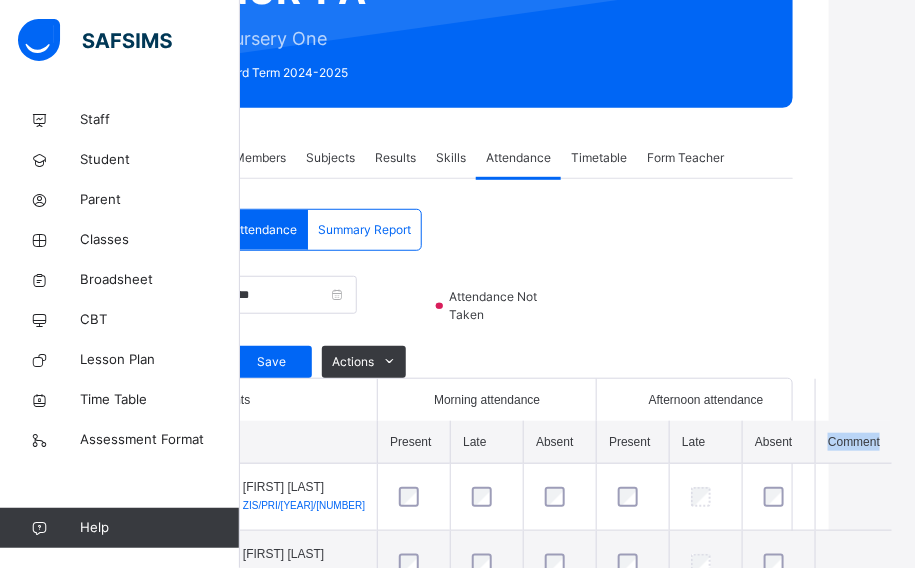 click on "Comment" at bounding box center [854, 442] 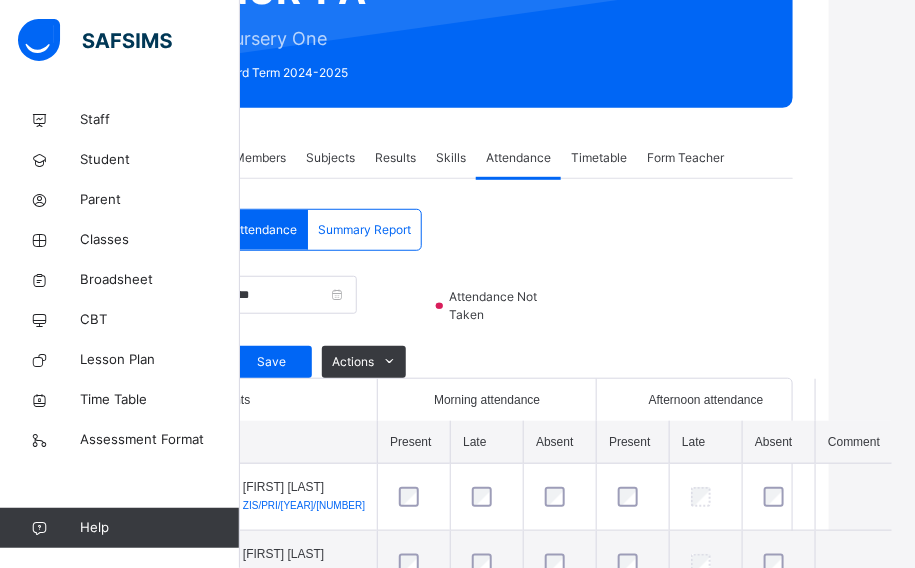 click on "Comment" at bounding box center [854, 442] 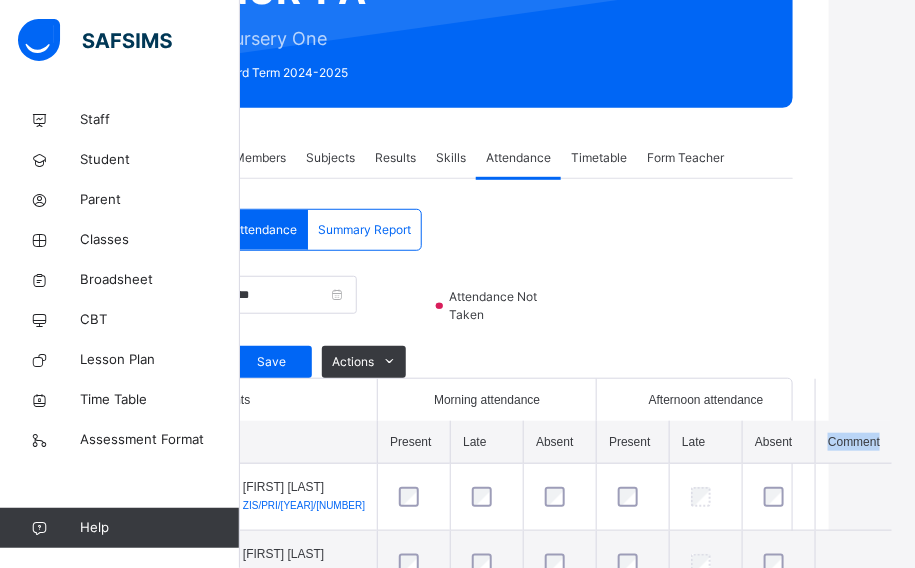 click on "Comment" at bounding box center (854, 442) 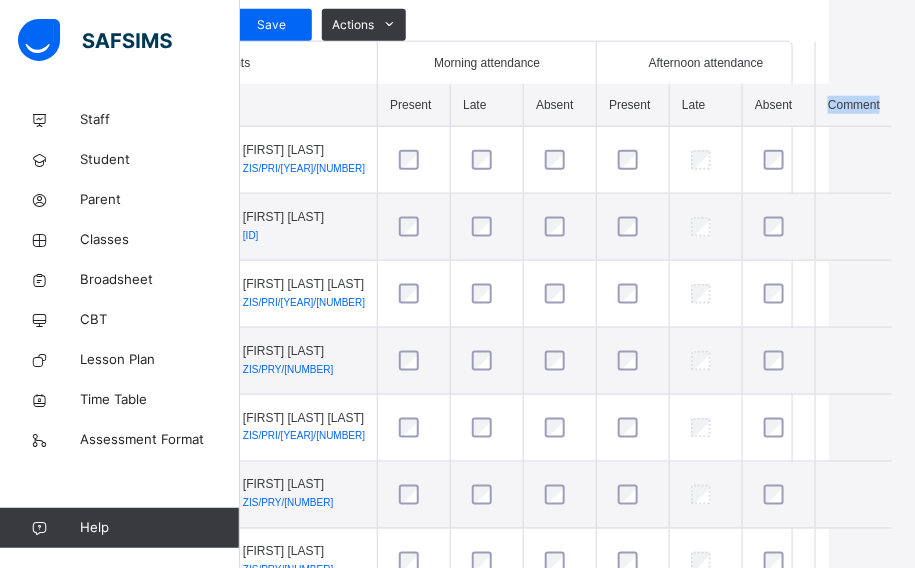 scroll, scrollTop: 510, scrollLeft: 86, axis: both 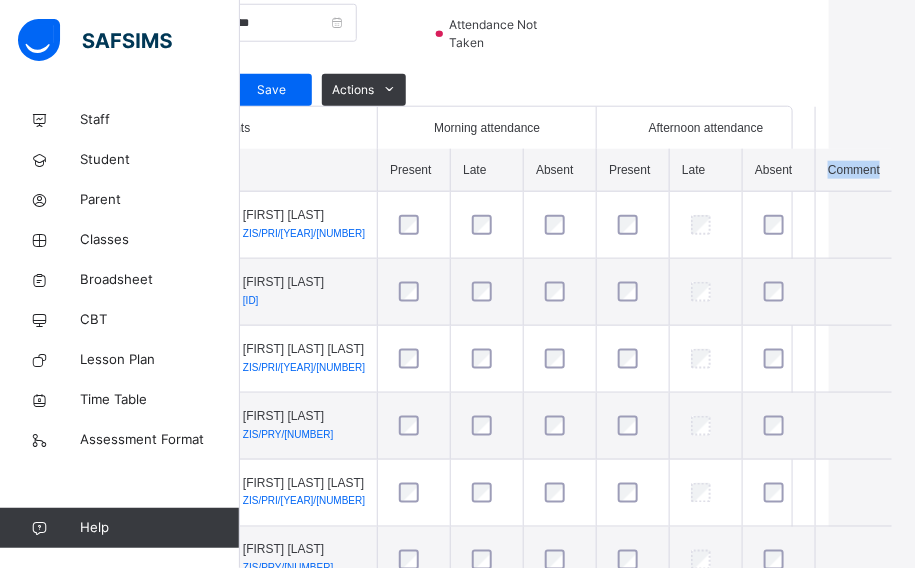 click on "ABDULJALIL  BOUBAKAR" at bounding box center (304, 215) 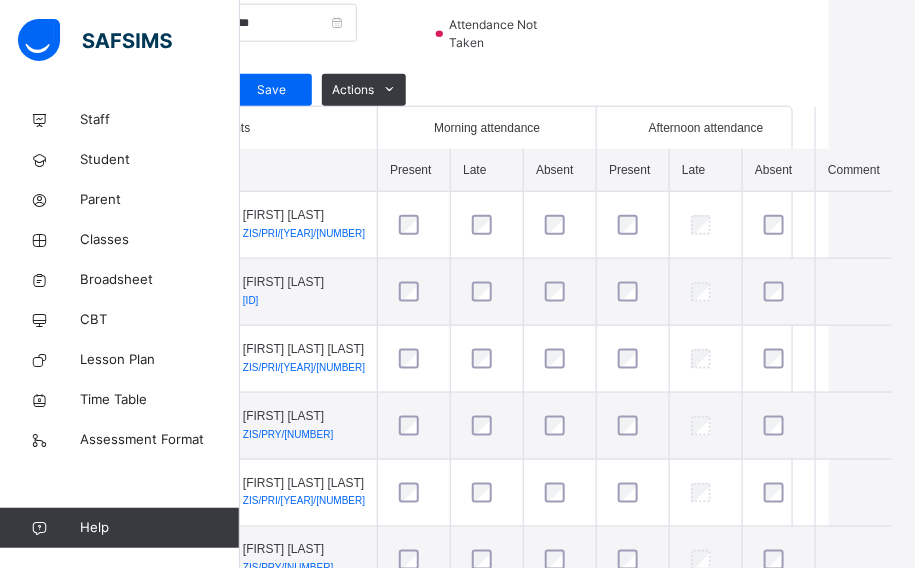 click on "Comment" at bounding box center (854, 170) 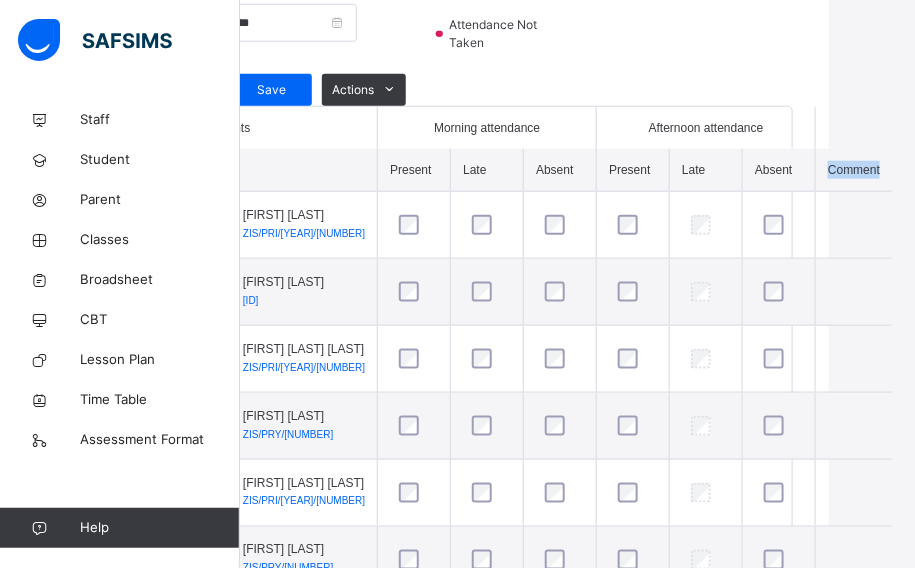 click on "Comment" at bounding box center [854, 170] 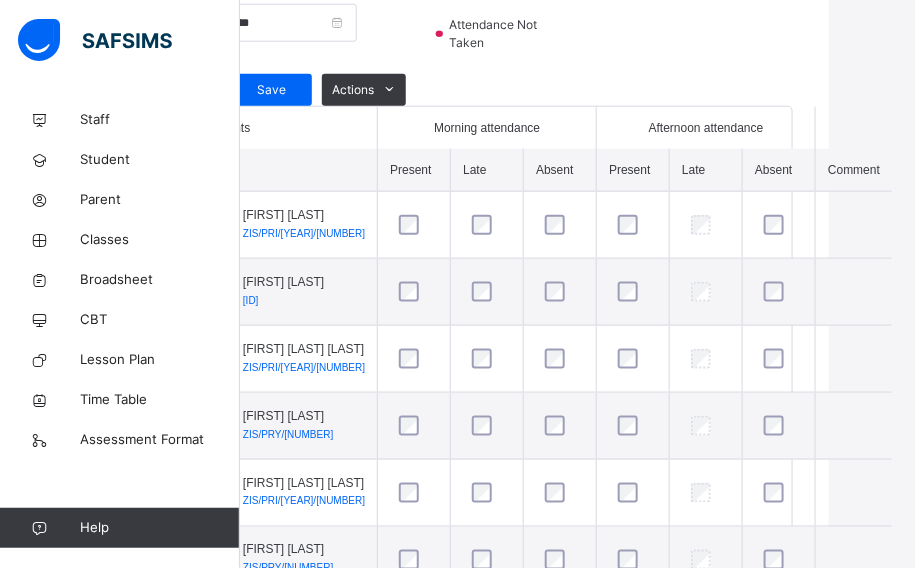 click on "Comment" at bounding box center [854, 170] 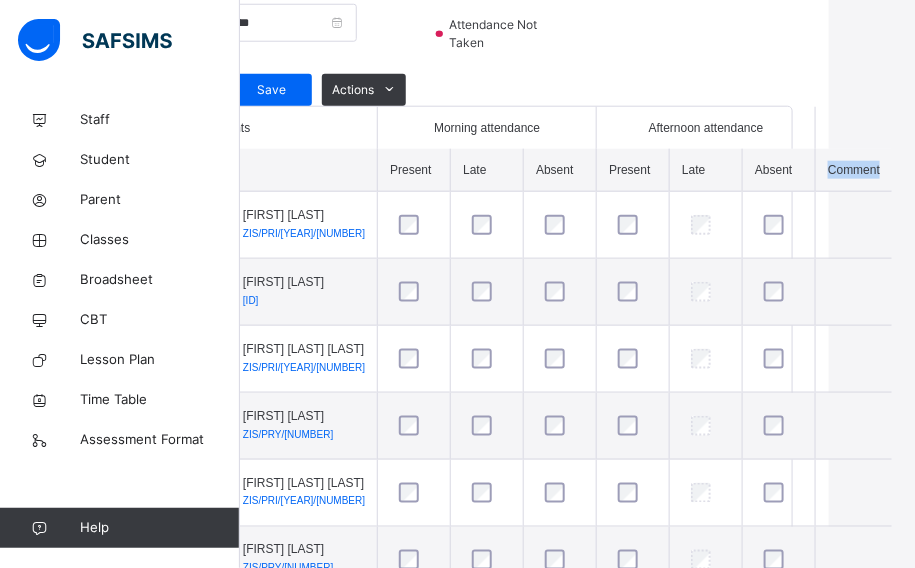 click on "Comment" at bounding box center [854, 170] 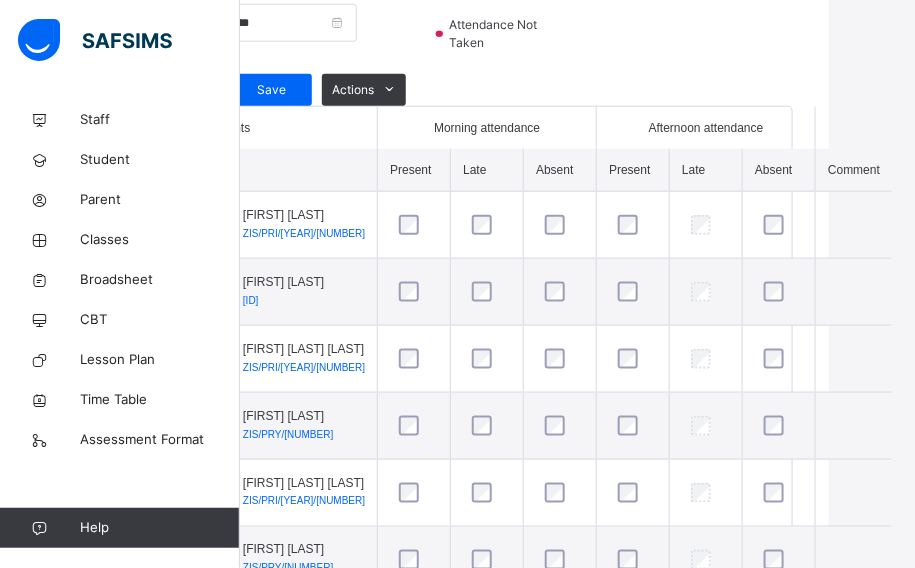 click on "Comment" at bounding box center [854, 170] 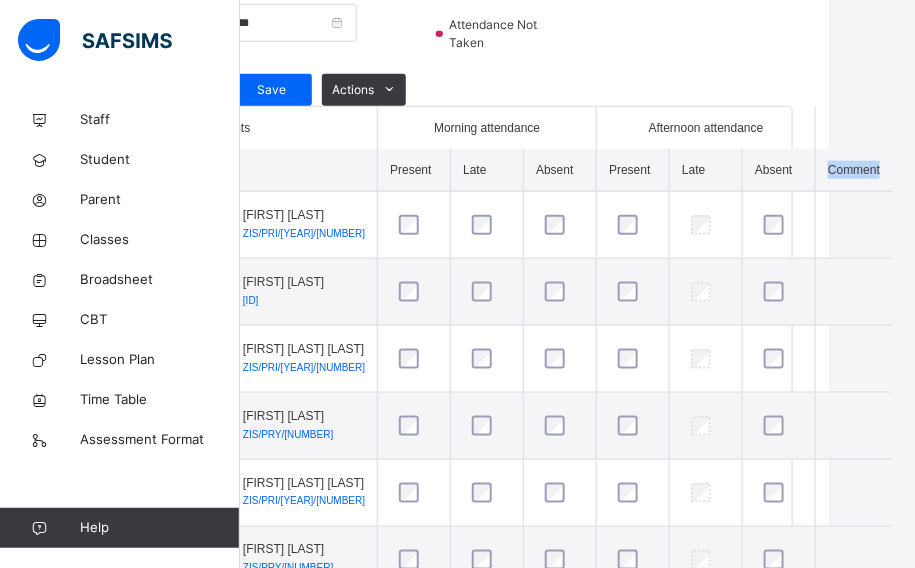 click on "Comment" at bounding box center (854, 170) 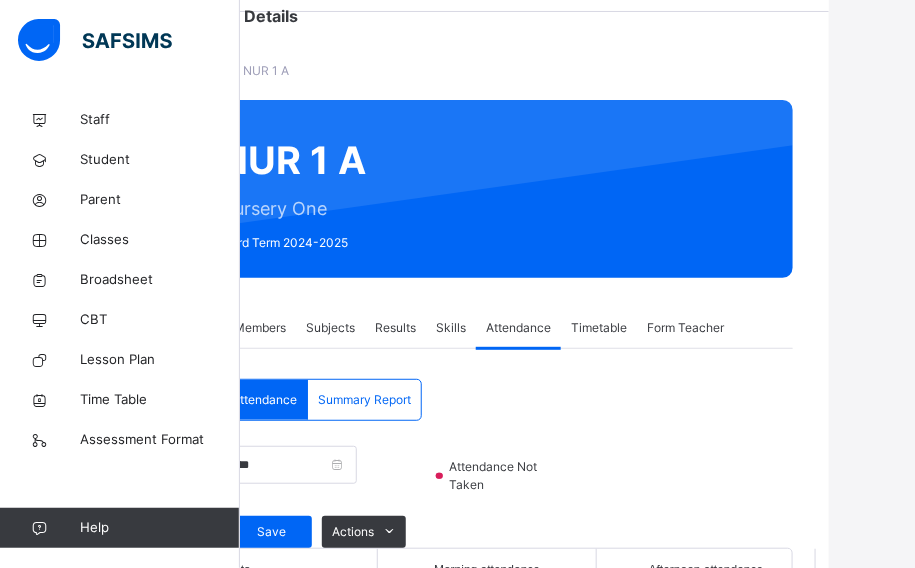 scroll, scrollTop: 56, scrollLeft: 86, axis: both 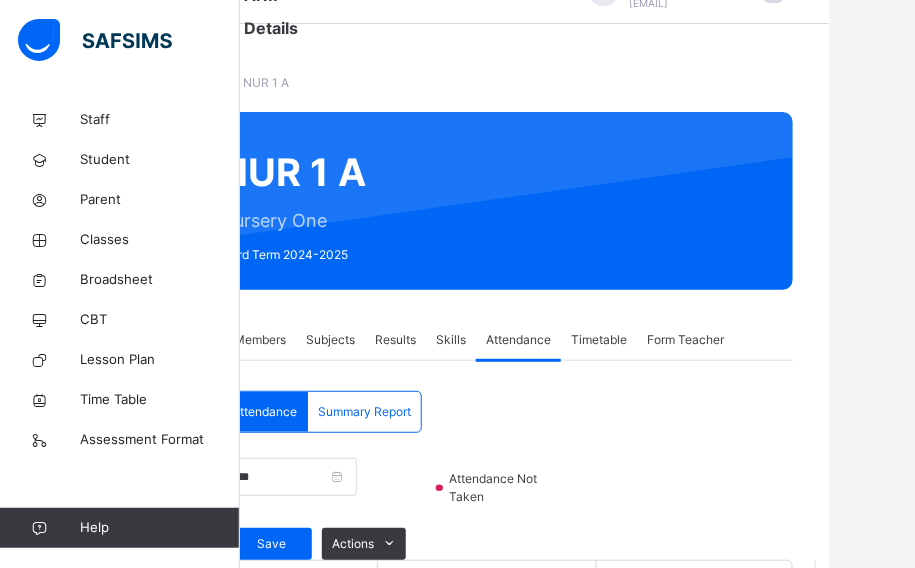 drag, startPoint x: 523, startPoint y: 350, endPoint x: 524, endPoint y: 330, distance: 20.024984 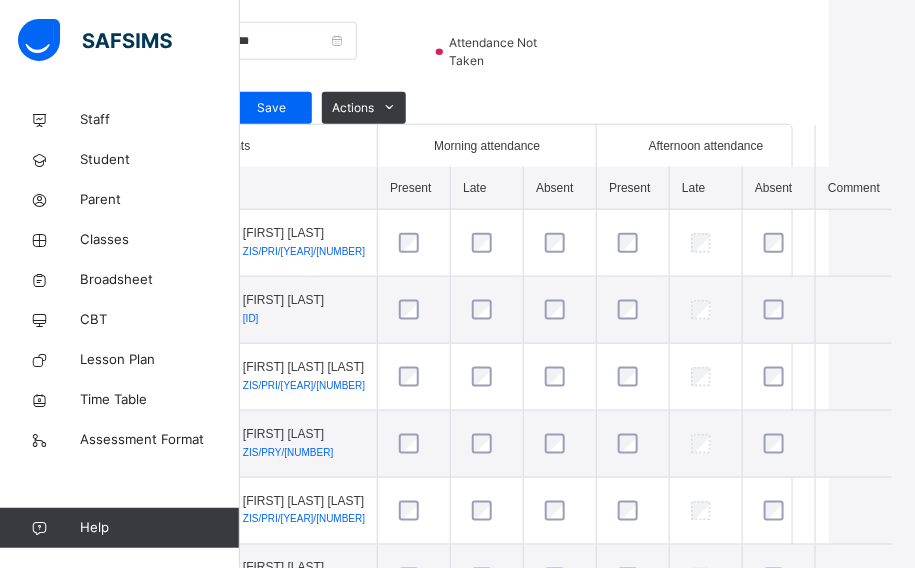 scroll, scrollTop: 510, scrollLeft: 86, axis: both 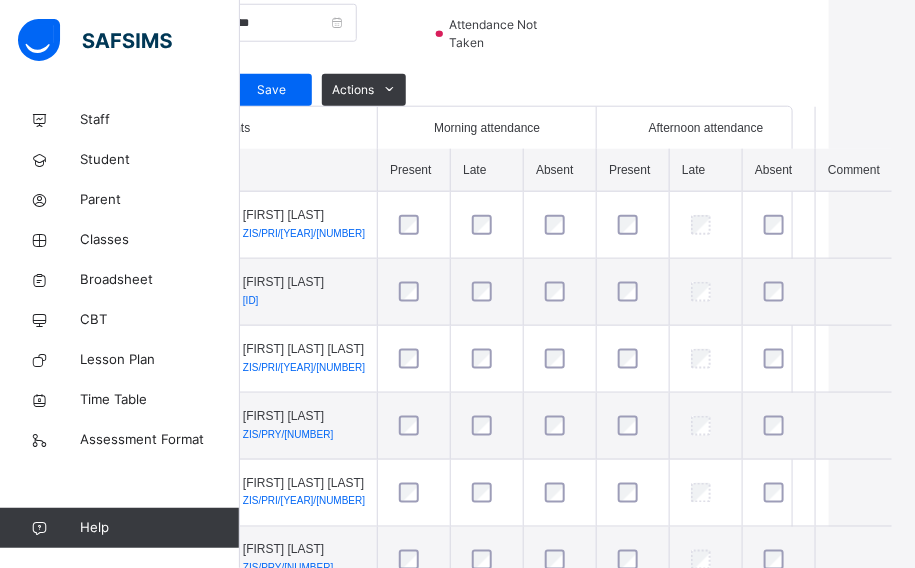 click on "Comment" at bounding box center (854, 170) 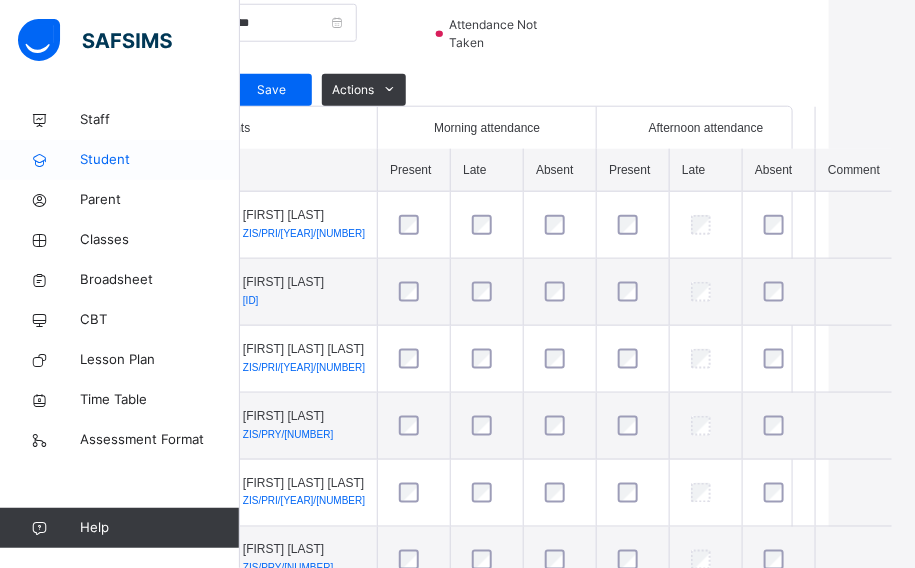scroll, scrollTop: 601, scrollLeft: 86, axis: both 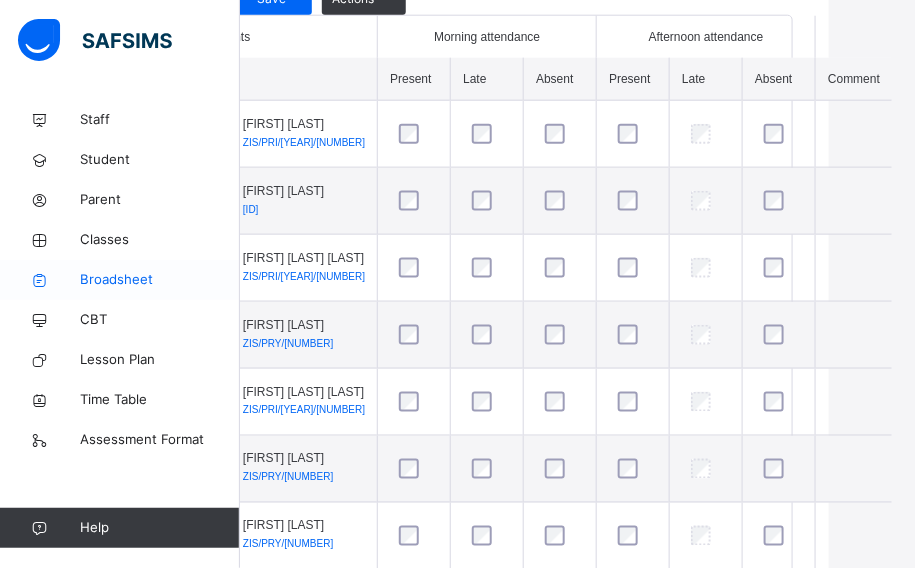 click on "Broadsheet" at bounding box center (160, 280) 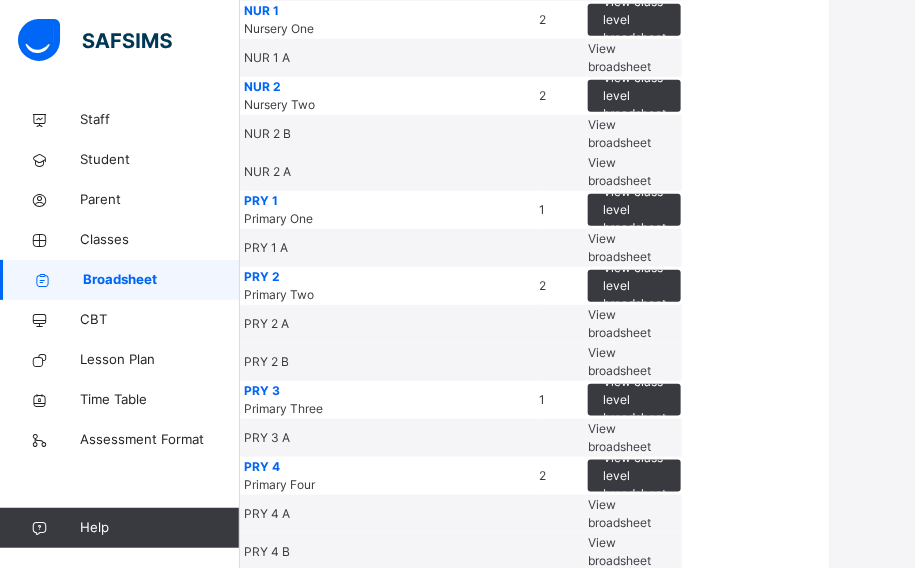 scroll, scrollTop: 363, scrollLeft: 86, axis: both 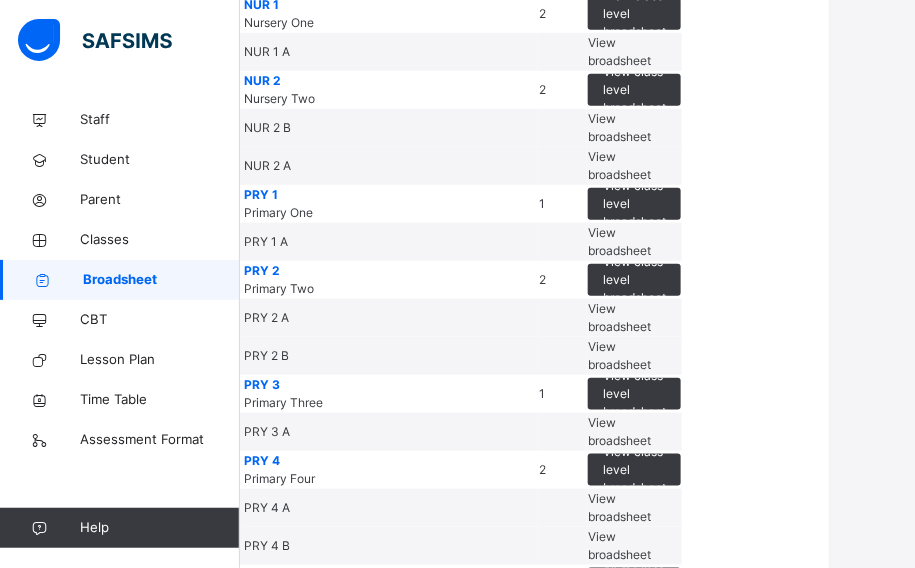 click on "NUR 1" at bounding box center (390, 5) 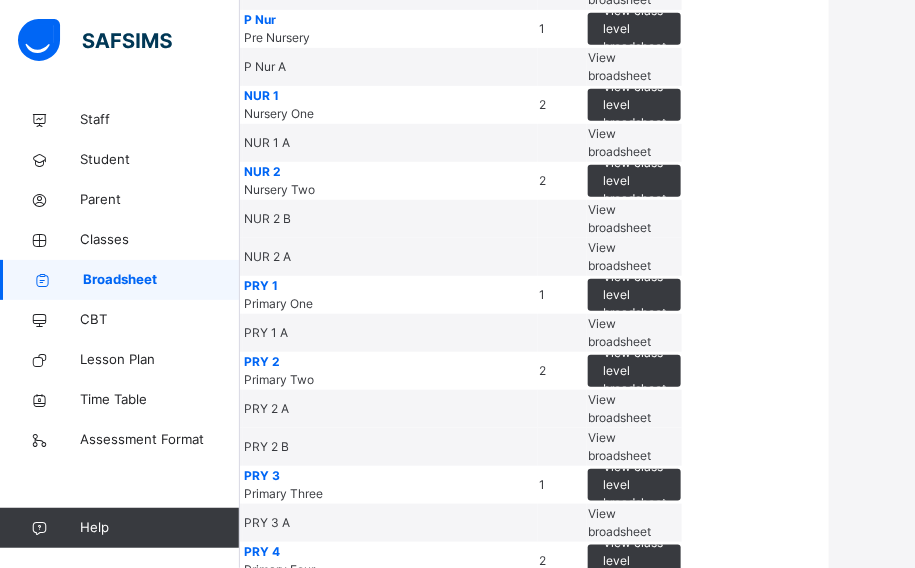 scroll, scrollTop: 363, scrollLeft: 86, axis: both 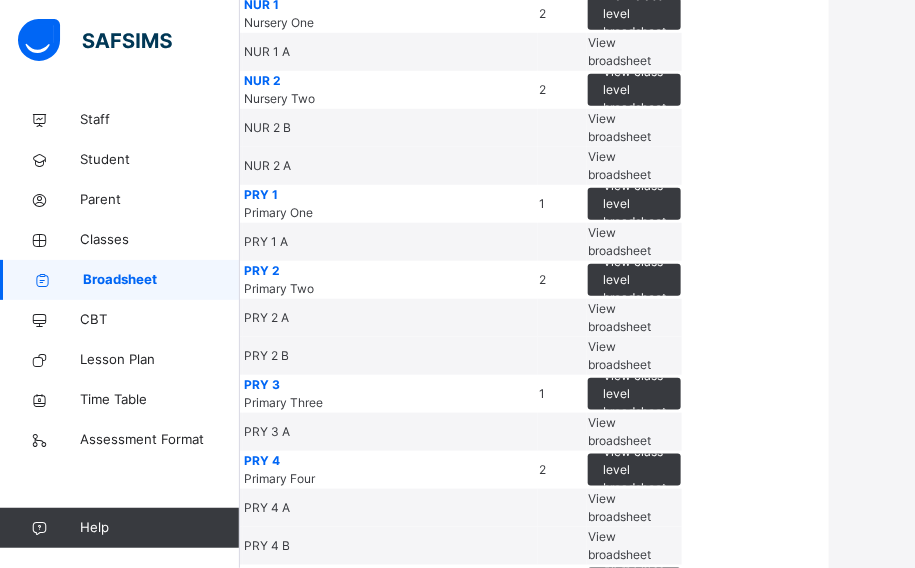 click on "NUR 1" at bounding box center (390, 5) 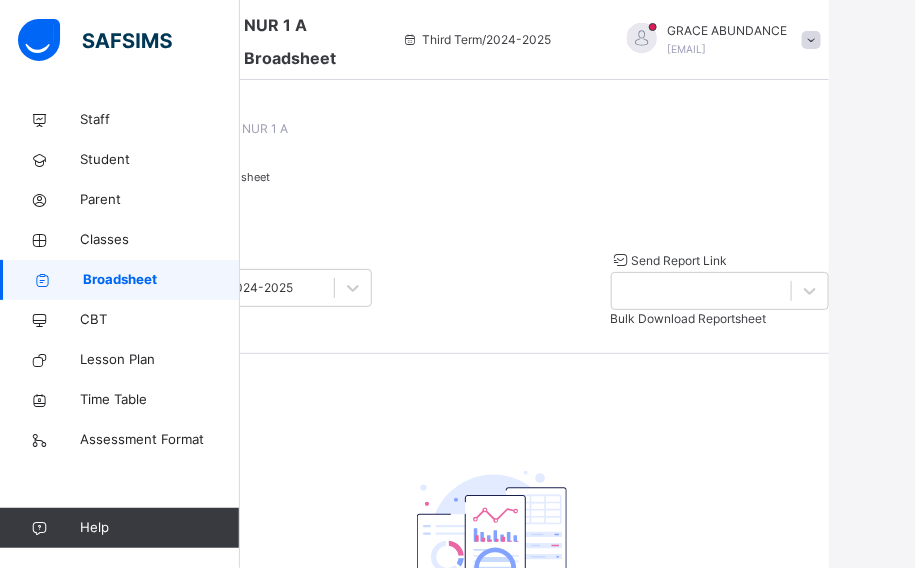 scroll, scrollTop: 90, scrollLeft: 86, axis: both 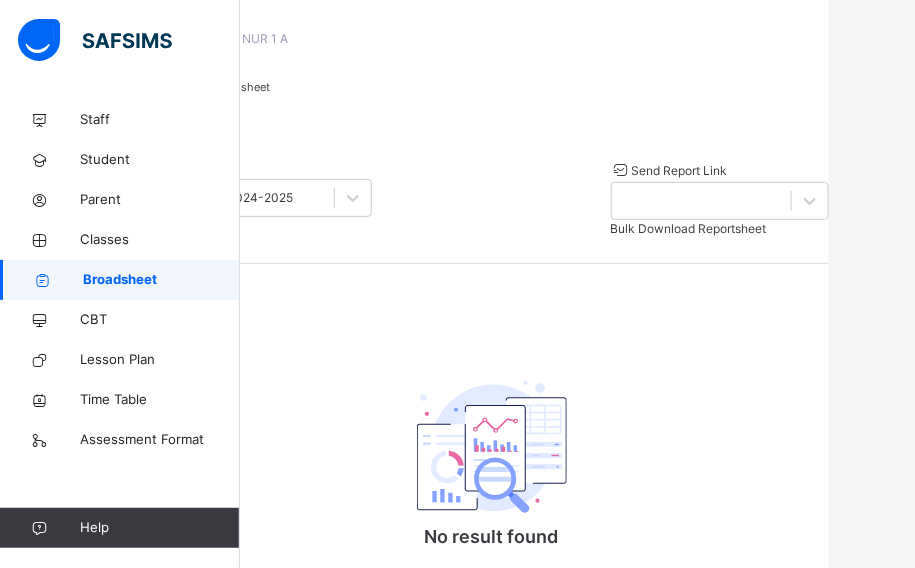 click on "Cumulative" at bounding box center (183, 105) 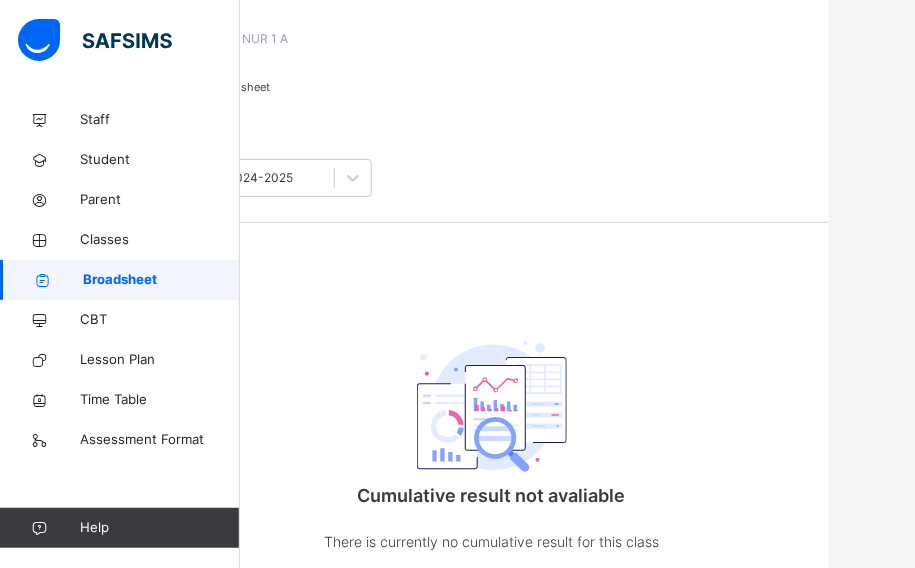 click on "Cumulative" at bounding box center [183, 105] 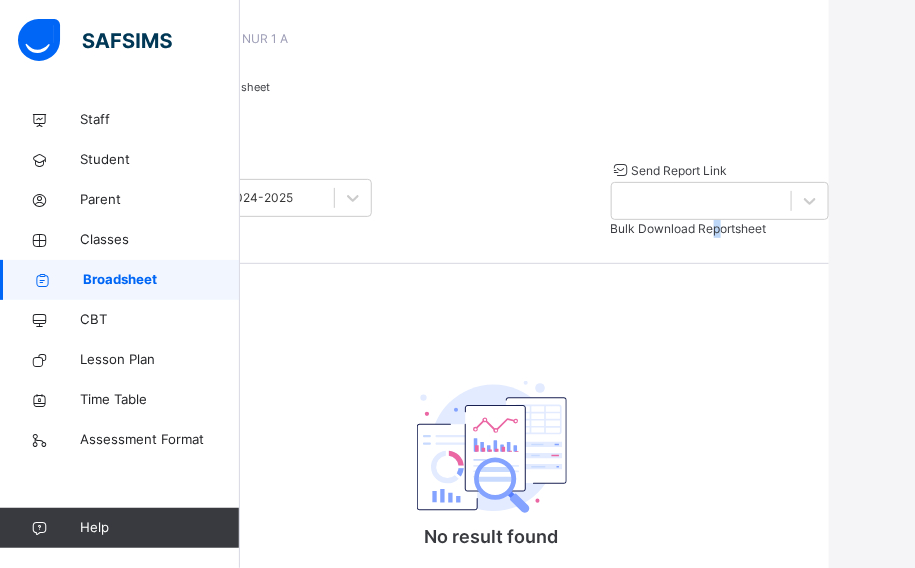 click on "Bulk Download Reportsheet" at bounding box center (689, 228) 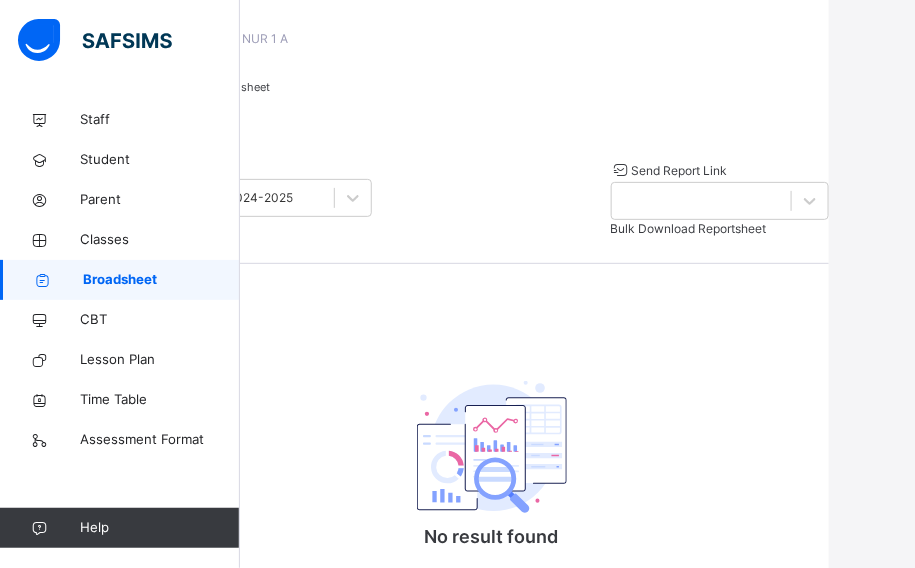 click on "Bulk Download Reportsheet" at bounding box center (689, 228) 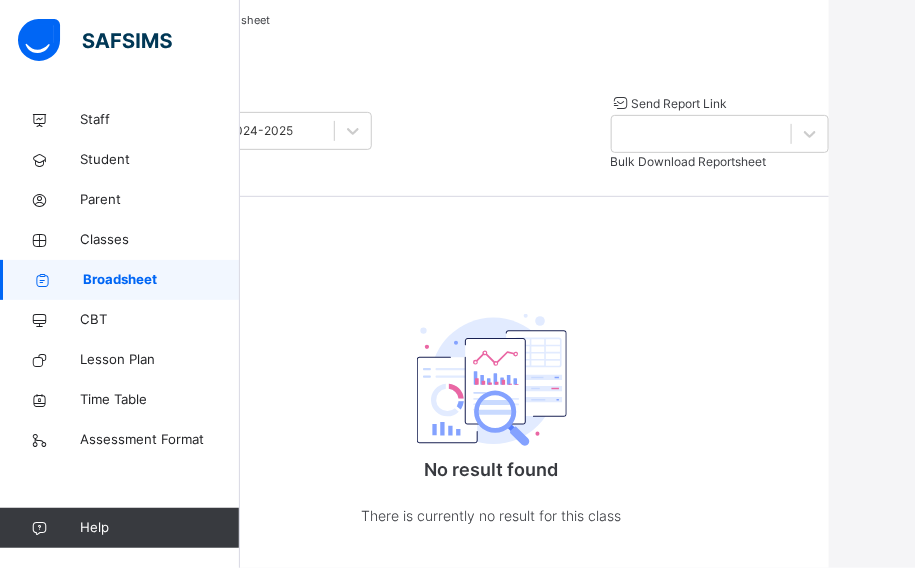 click on "Class Arm Broadsheet" at bounding box center (212, 20) 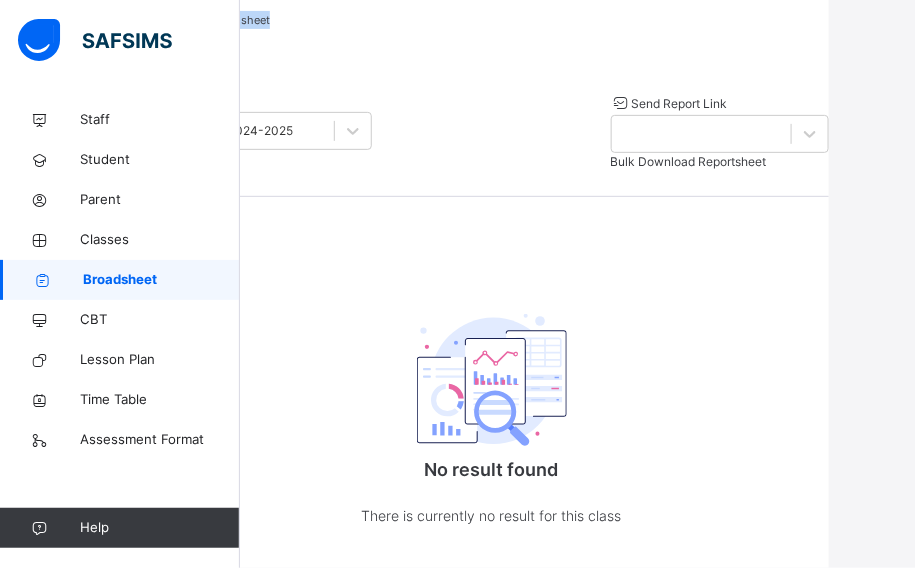 click on "Class Arm Broadsheet" at bounding box center (212, 20) 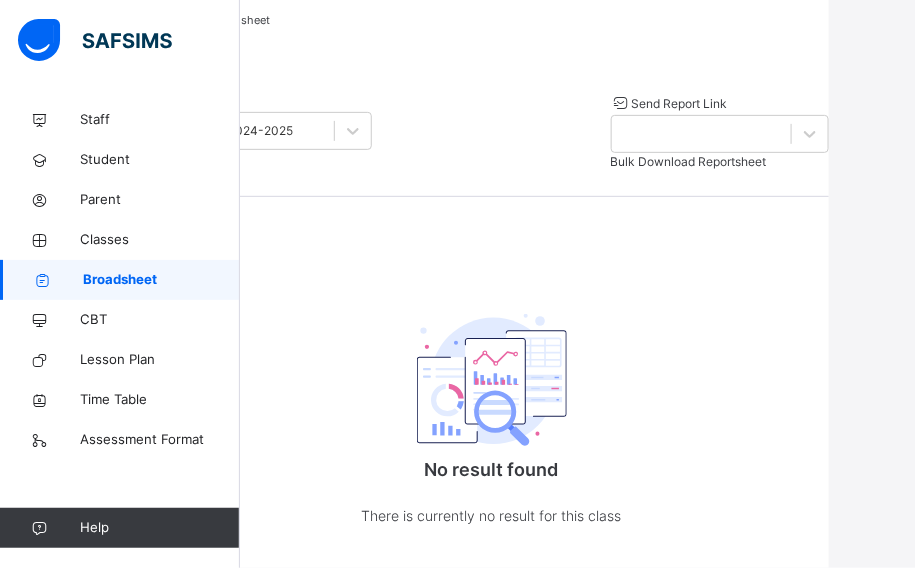 click on "Cumulative" at bounding box center [183, 38] 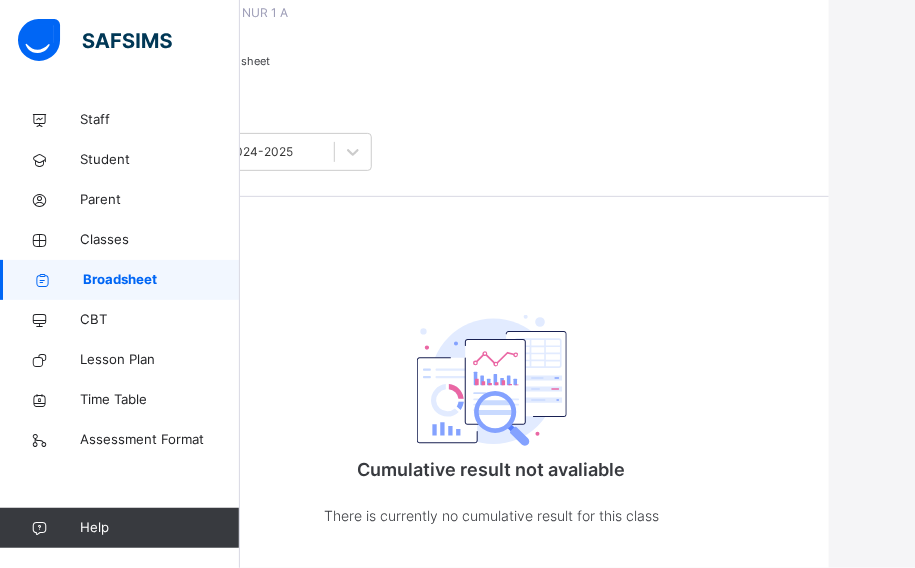 click on "Cumulative" at bounding box center (183, 79) 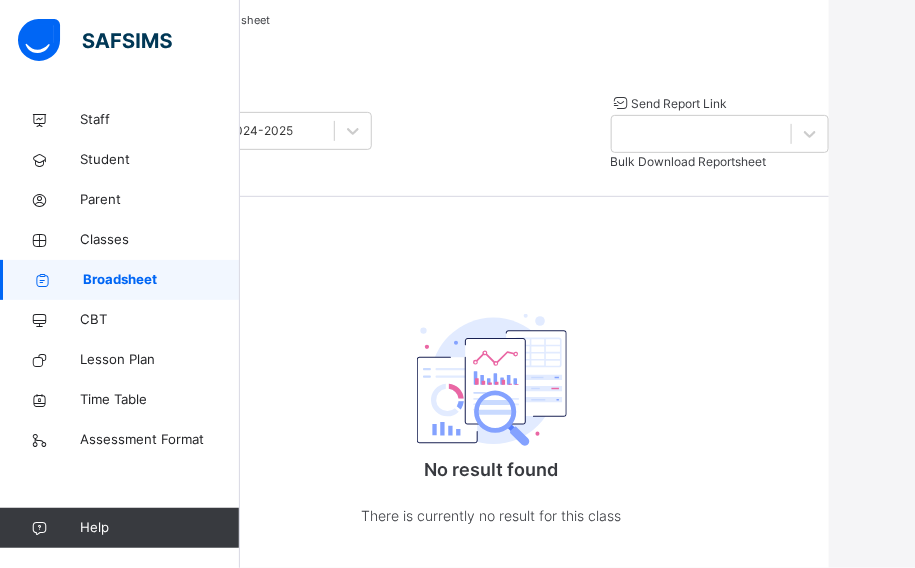 scroll, scrollTop: 0, scrollLeft: 86, axis: horizontal 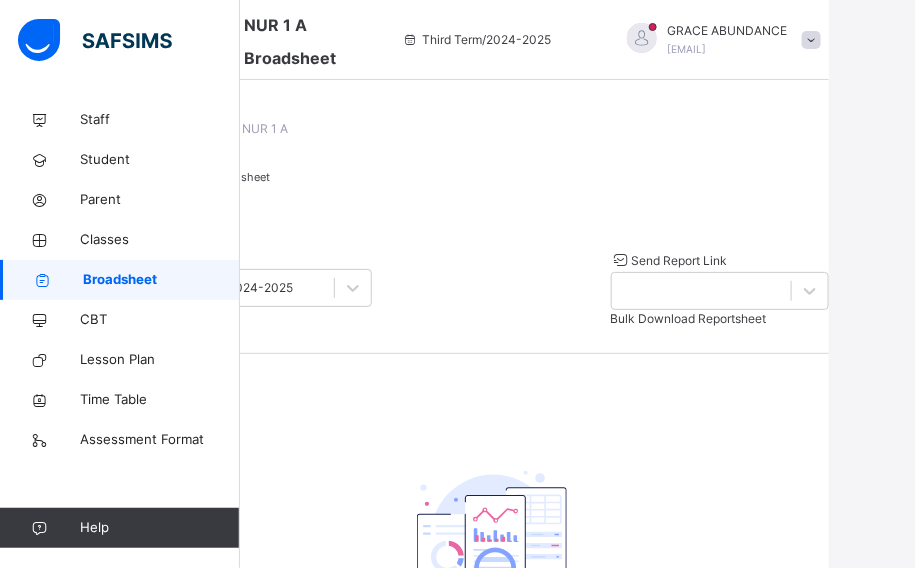click on "Cumulative" at bounding box center (183, 195) 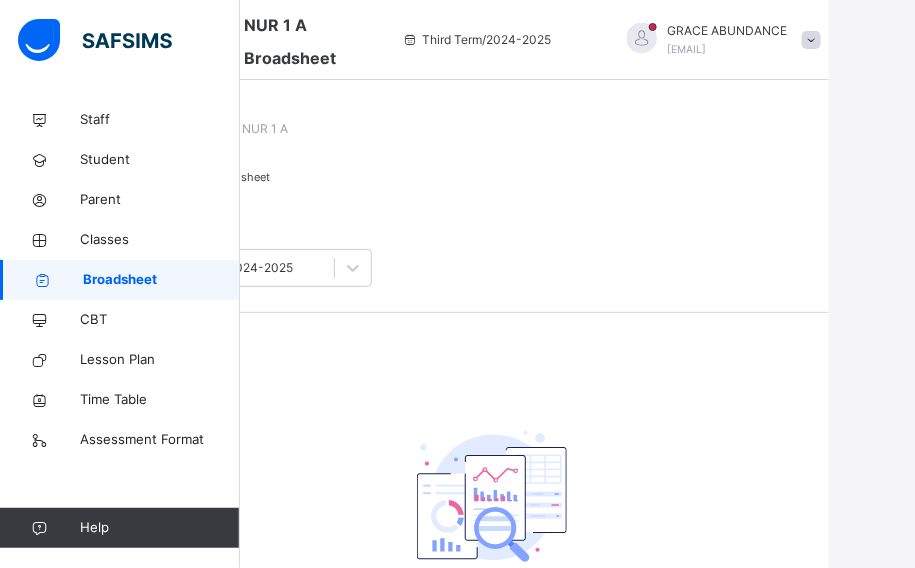click on "Cumulative" at bounding box center (183, 195) 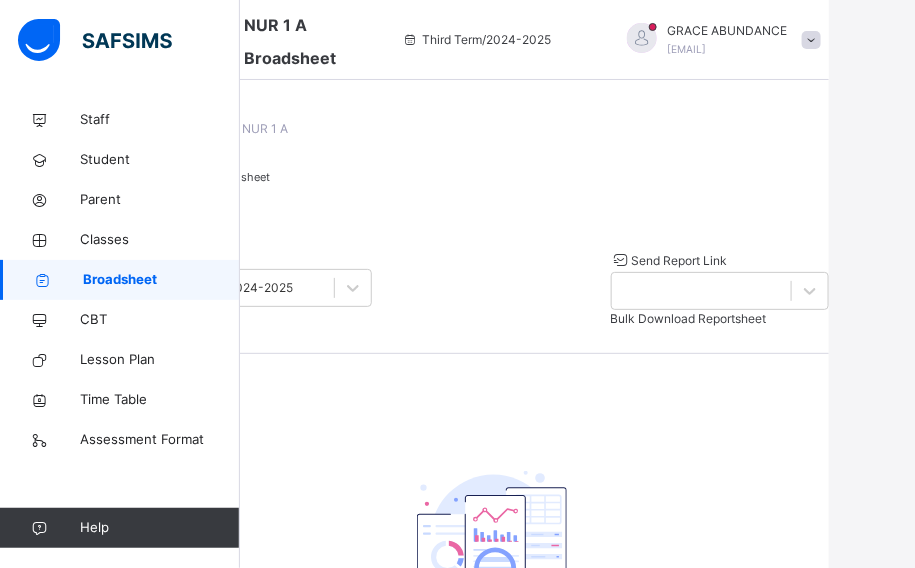 click on "Third Term  /  2024-2025" at bounding box center (476, 40) 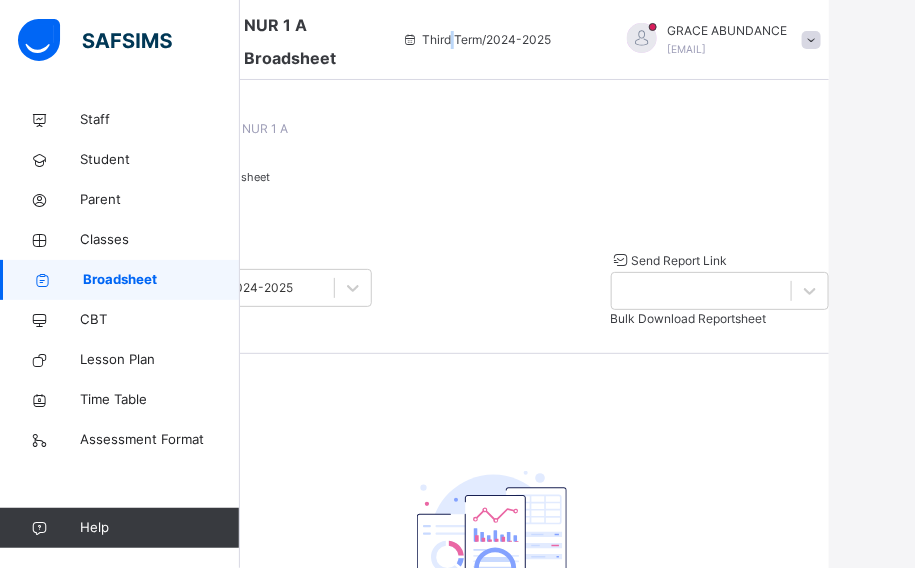 click on "Third Term  /  2024-2025" at bounding box center (476, 40) 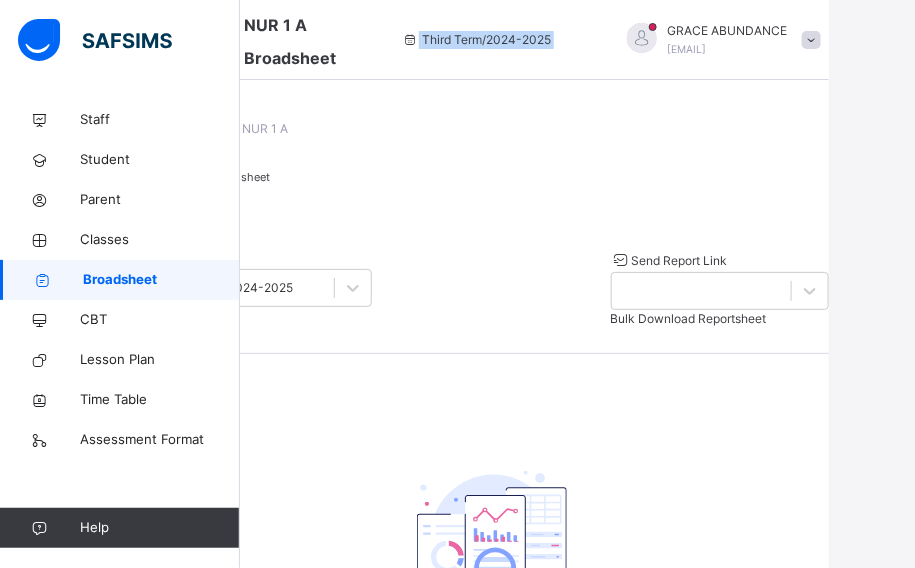 click on "Third Term  /  2024-2025" at bounding box center (476, 40) 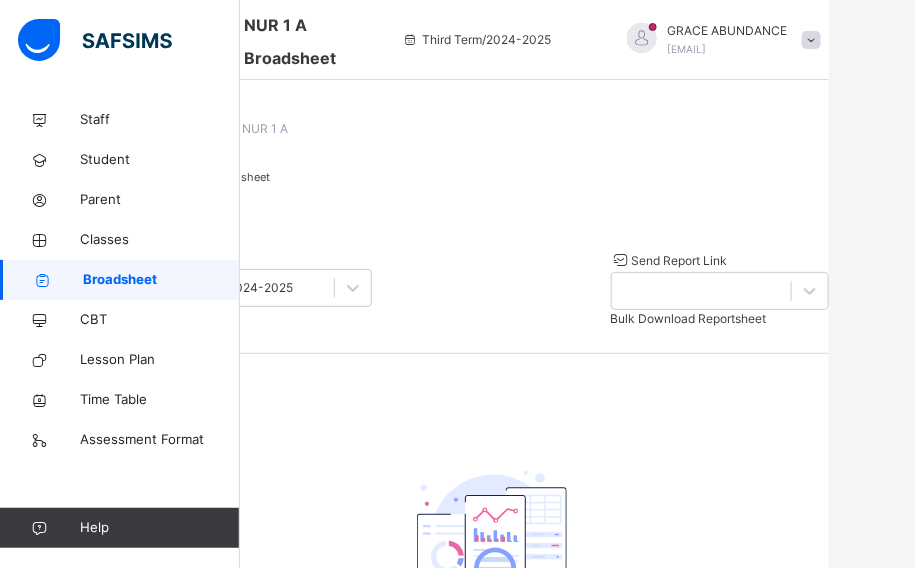 drag, startPoint x: 405, startPoint y: 62, endPoint x: 435, endPoint y: 74, distance: 32.31099 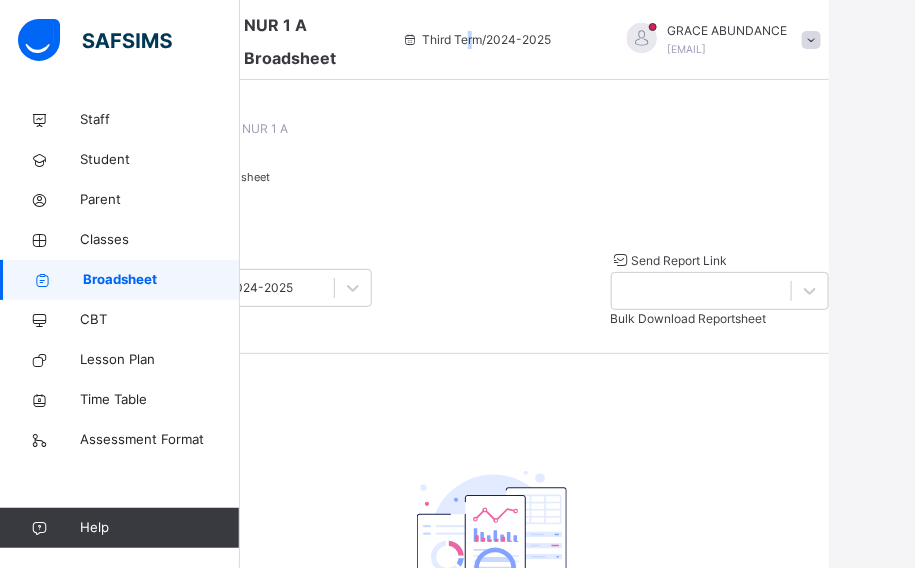 click on "Third Term  /  2024-2025" at bounding box center (476, 40) 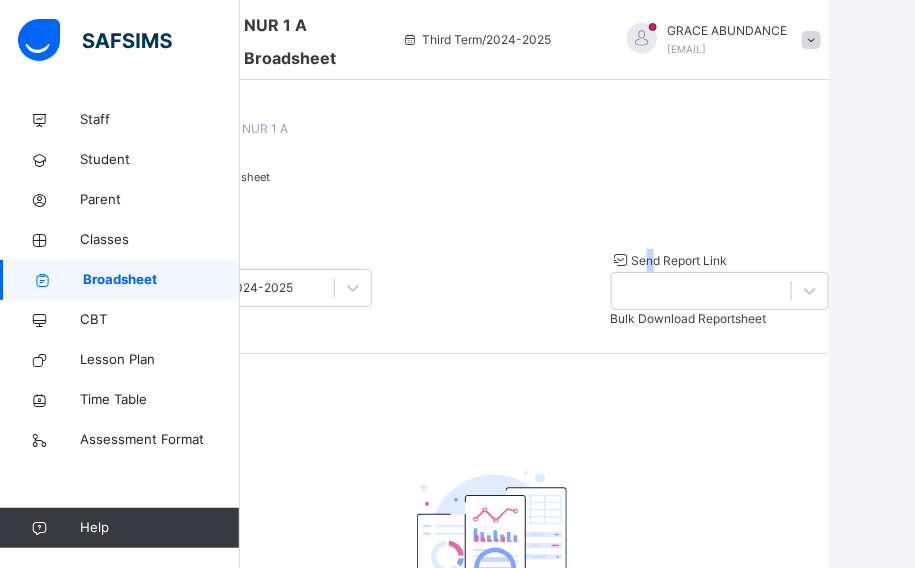 click on "Send Report Link" at bounding box center (680, 260) 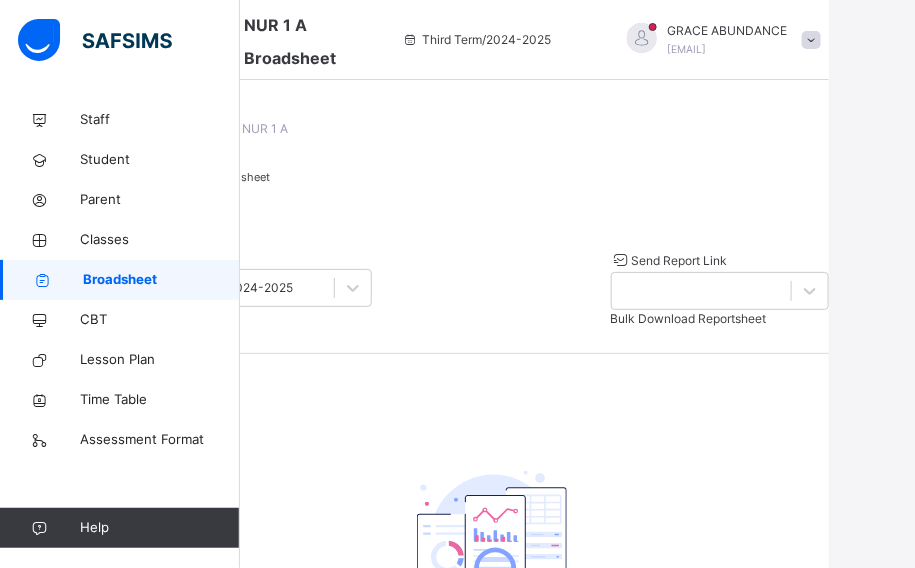 click at bounding box center [621, 259] 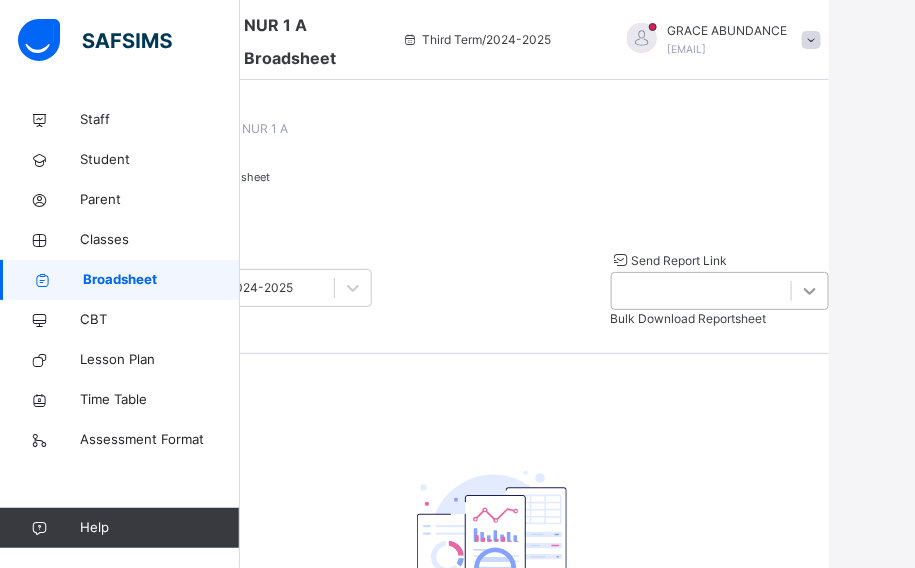 click 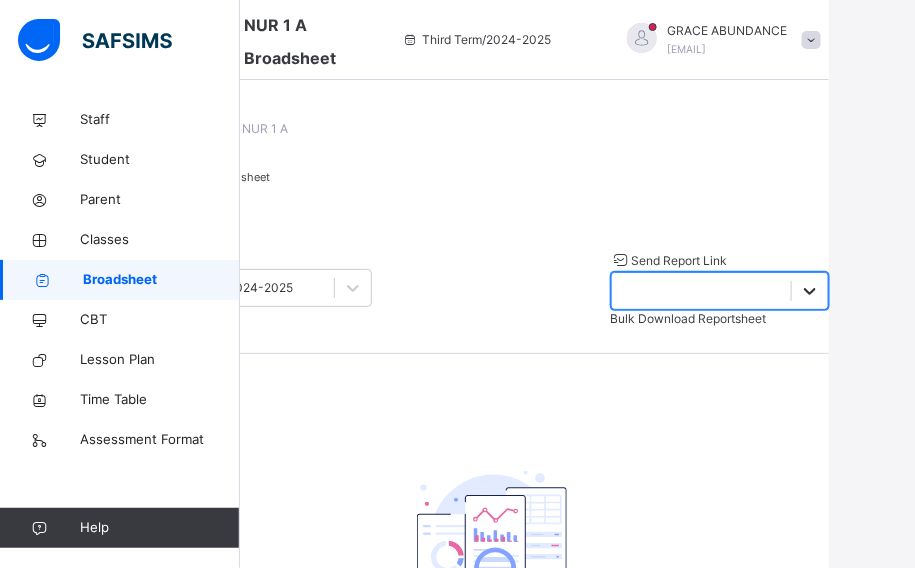 click 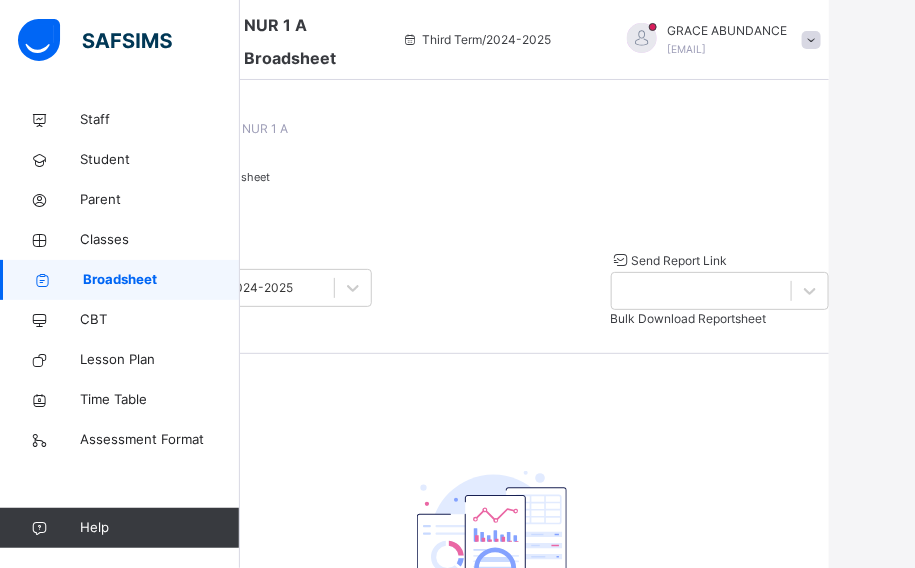 click on "Third Term 2024-2025 Send Report Link Bulk Download Reportsheet" at bounding box center (491, 289) 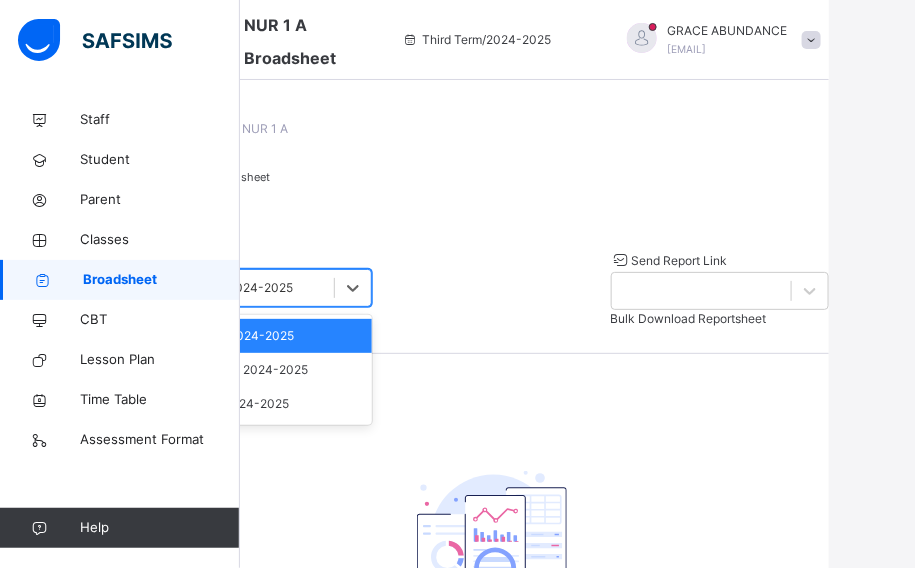 click on "Third Term 2024-2025" at bounding box center [244, 288] 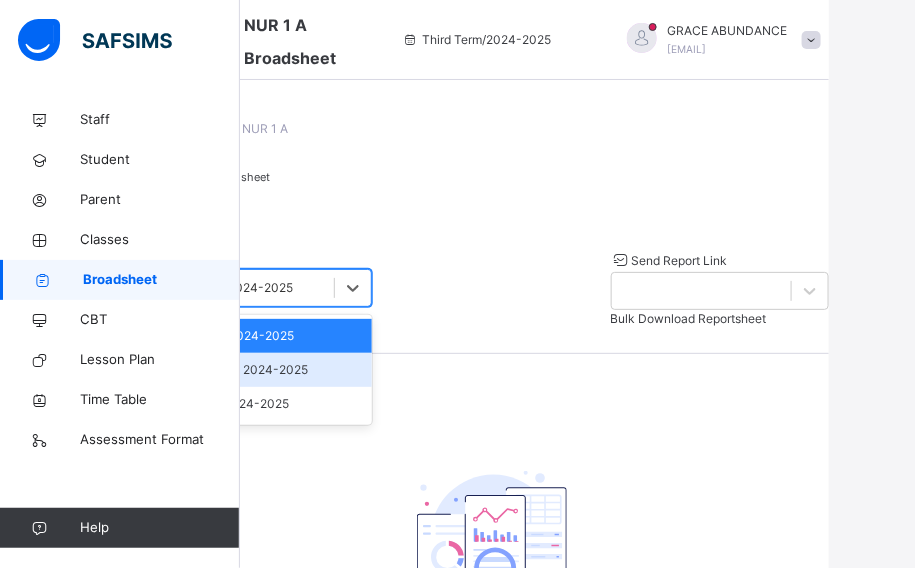 click on "Second Term 2024-2025" at bounding box center [263, 370] 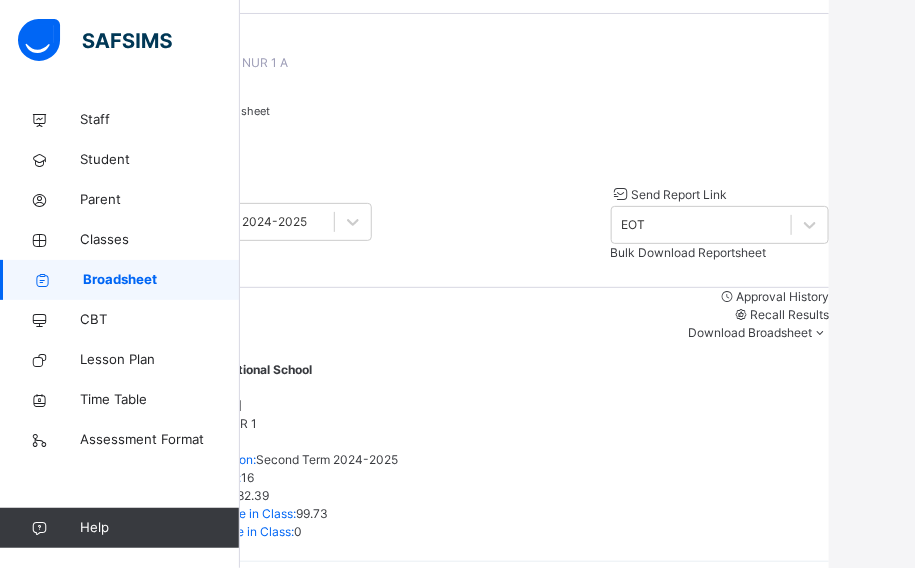 scroll, scrollTop: 181, scrollLeft: 86, axis: both 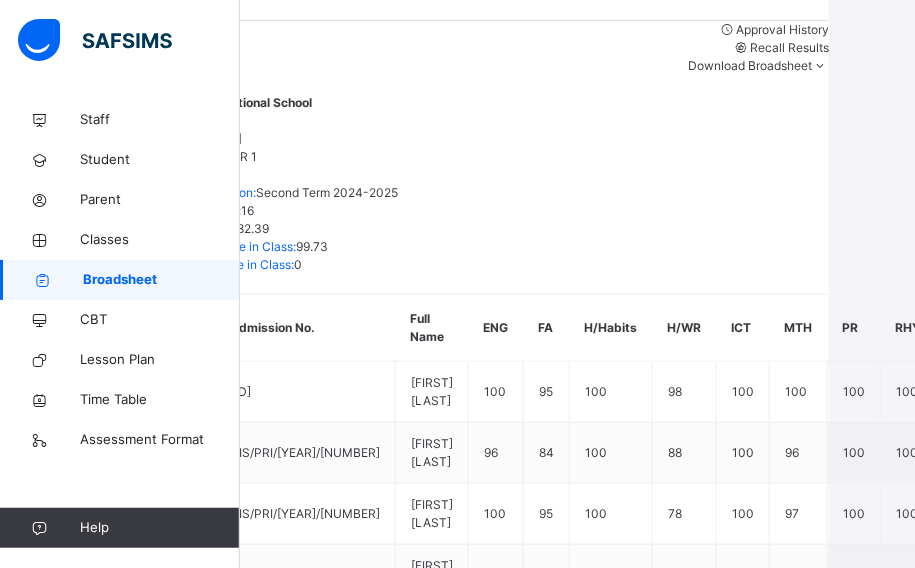click on "RAHAMA M. MOHAMMED" at bounding box center (263, 851) 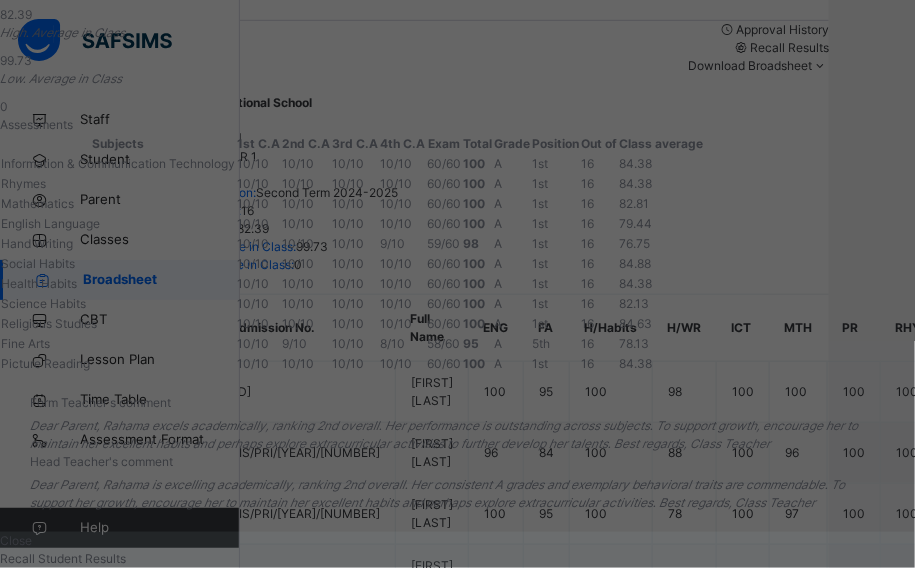 scroll, scrollTop: 636, scrollLeft: 0, axis: vertical 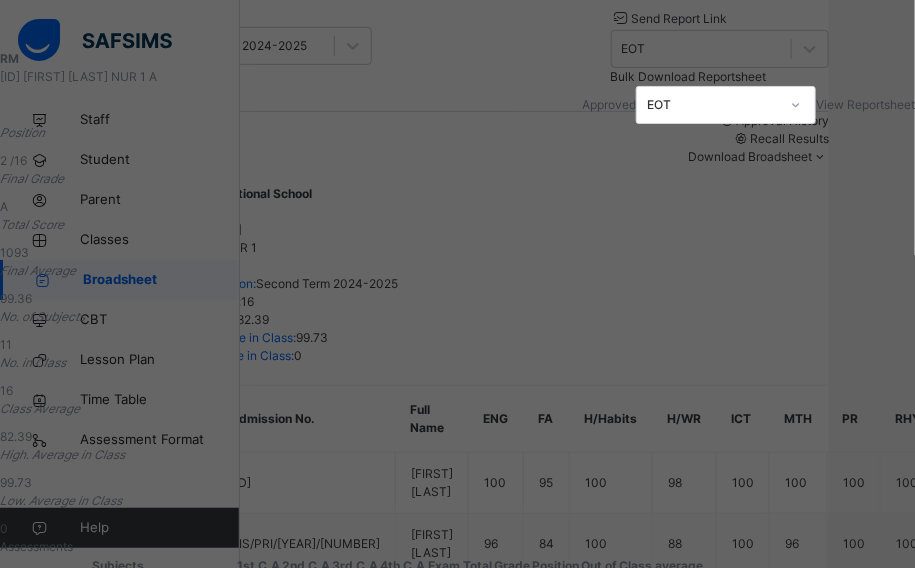 click on "RAHAMA M. MOHAMMED" at bounding box center (67, 76) 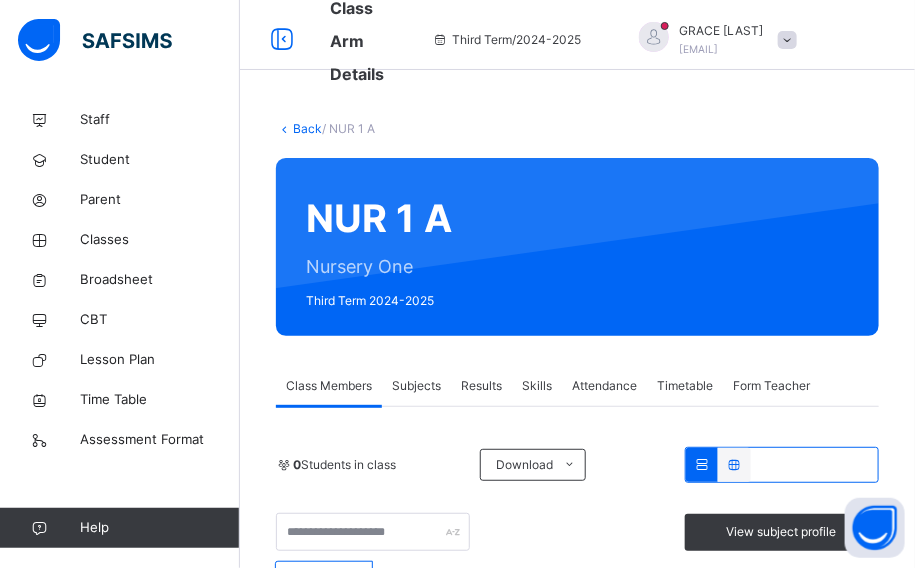 scroll, scrollTop: 181, scrollLeft: 0, axis: vertical 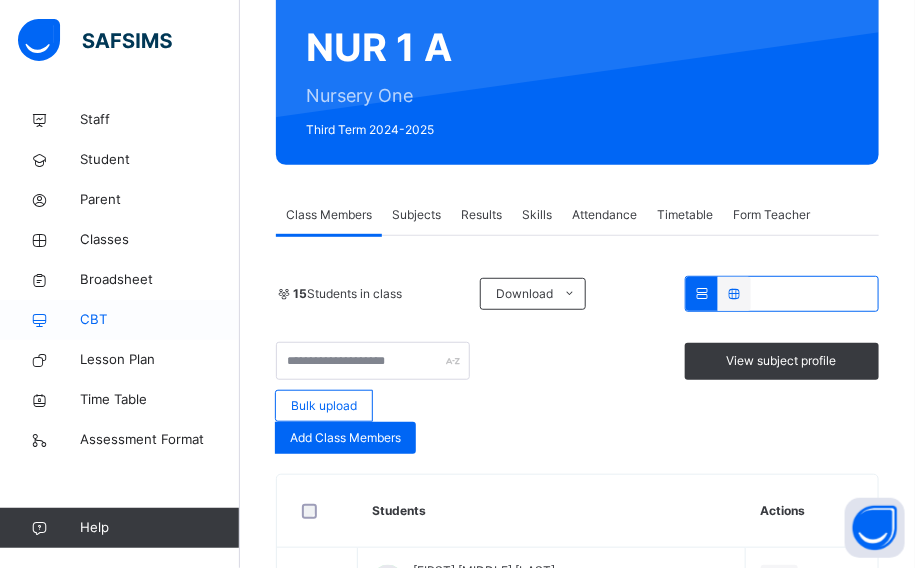 drag, startPoint x: 102, startPoint y: 284, endPoint x: 138, endPoint y: 318, distance: 49.517673 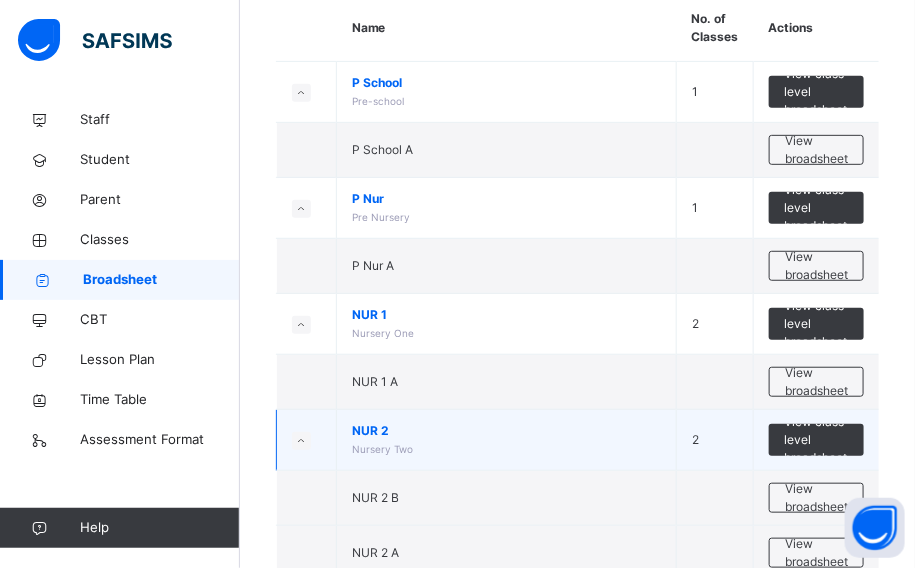 scroll, scrollTop: 272, scrollLeft: 0, axis: vertical 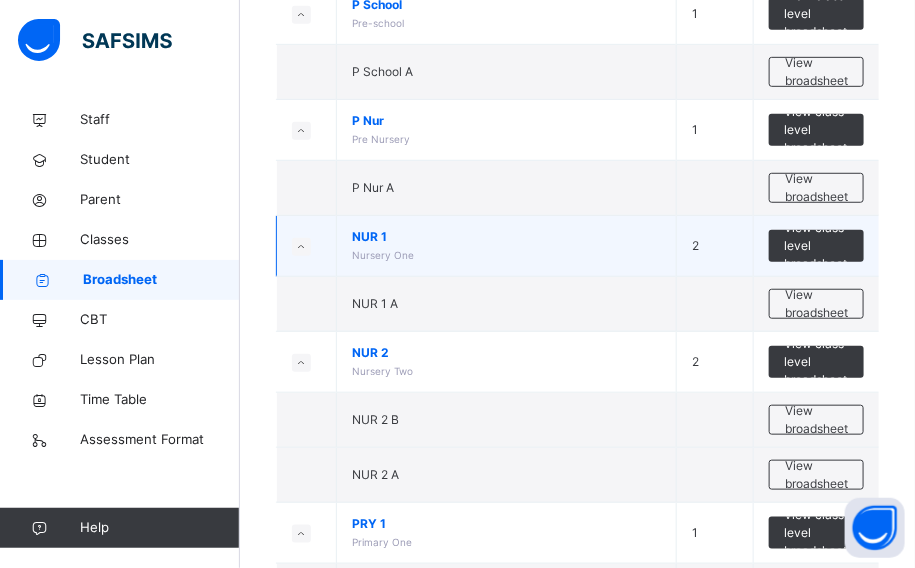 click on "NUR 1" at bounding box center [506, 237] 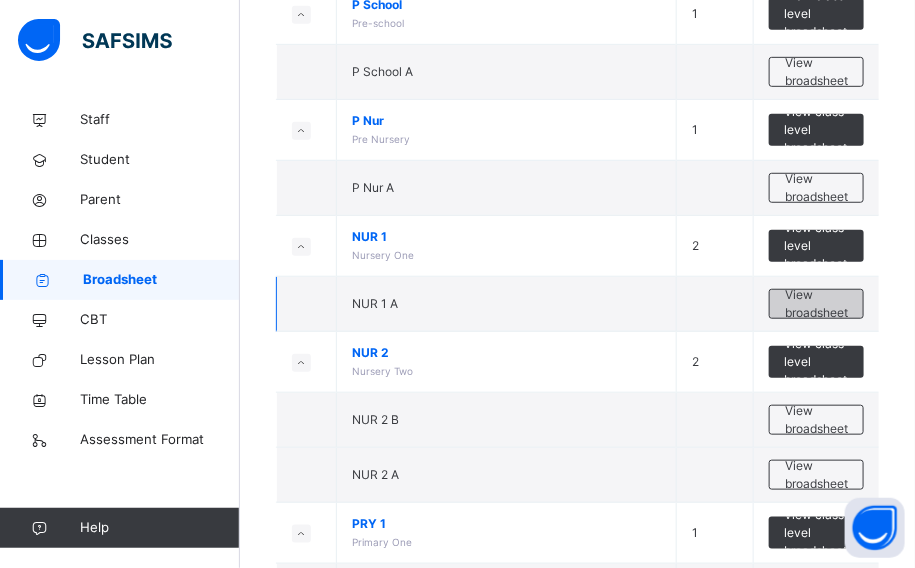 click on "View broadsheet" at bounding box center [816, 304] 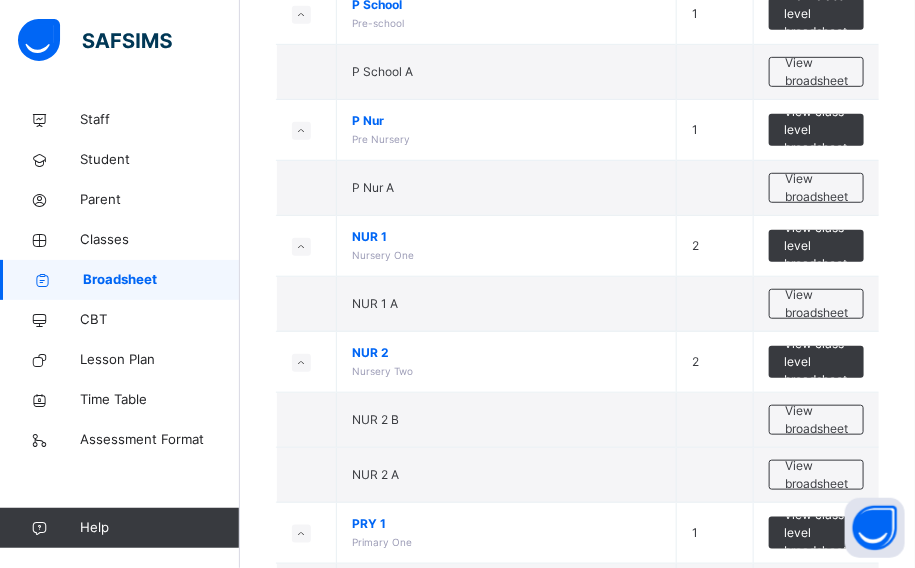 scroll, scrollTop: 0, scrollLeft: 0, axis: both 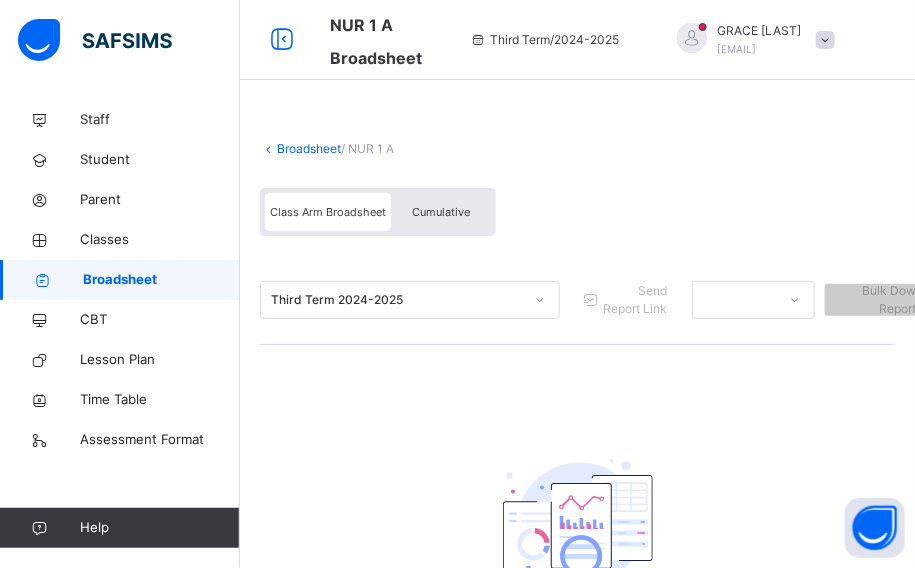 click on "Cumulative" at bounding box center (441, 212) 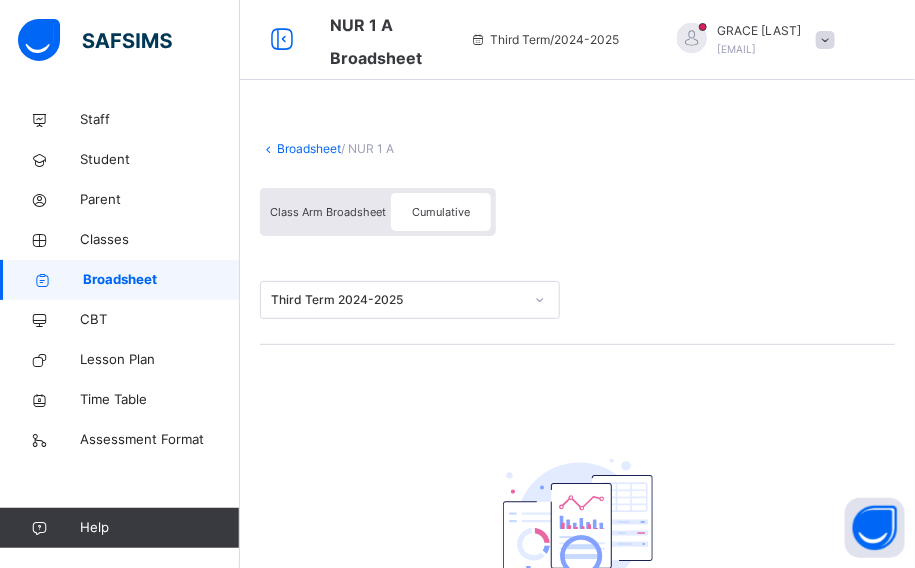 scroll, scrollTop: 90, scrollLeft: 0, axis: vertical 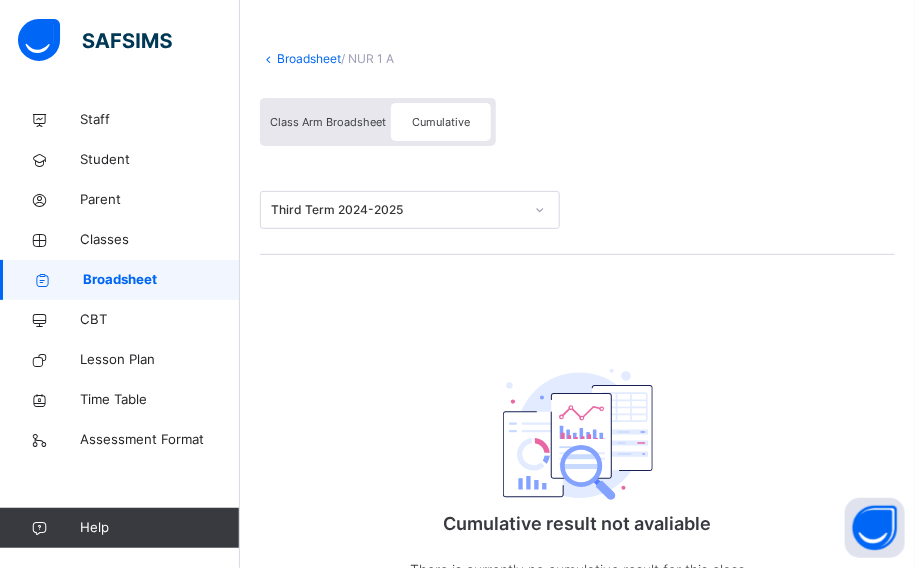 click on "Cumulative" at bounding box center [441, 122] 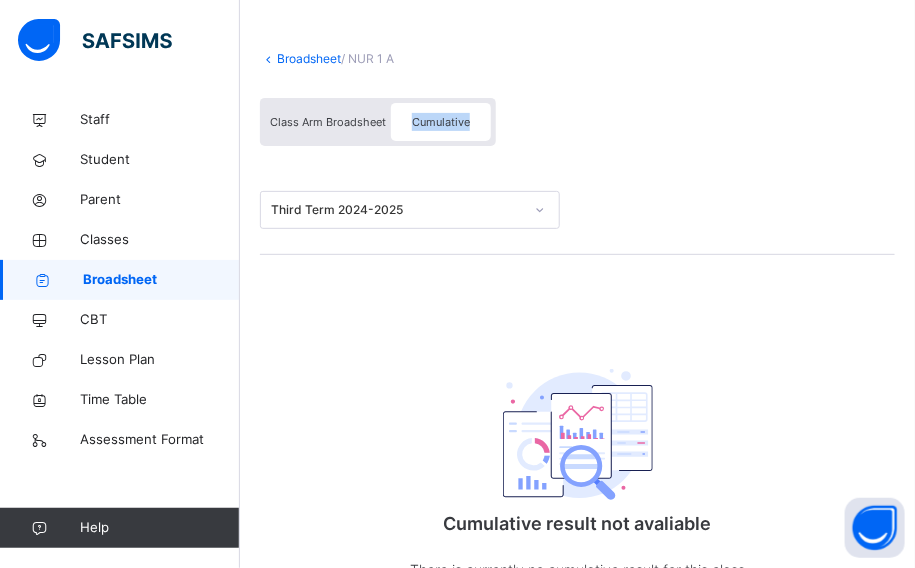 click on "Cumulative" at bounding box center (441, 122) 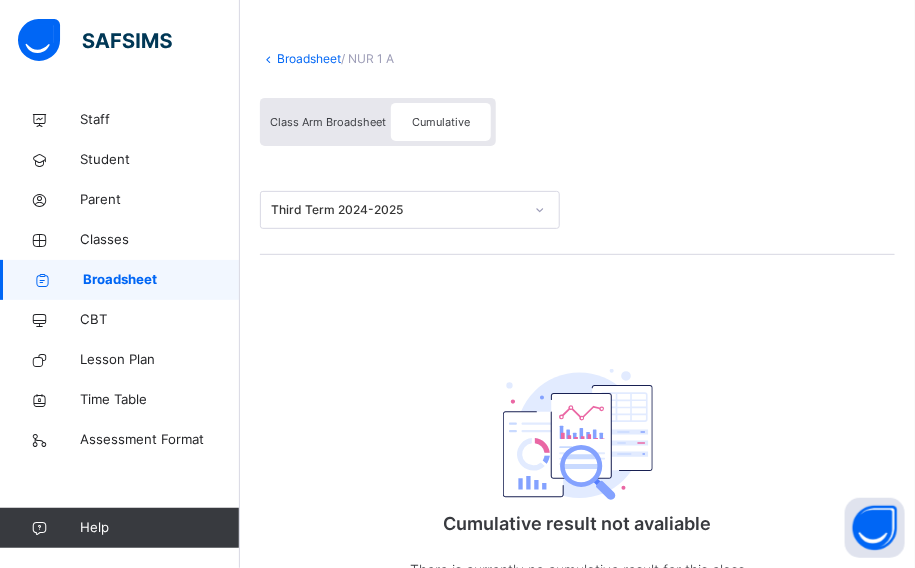 click on "Cumulative" at bounding box center [441, 122] 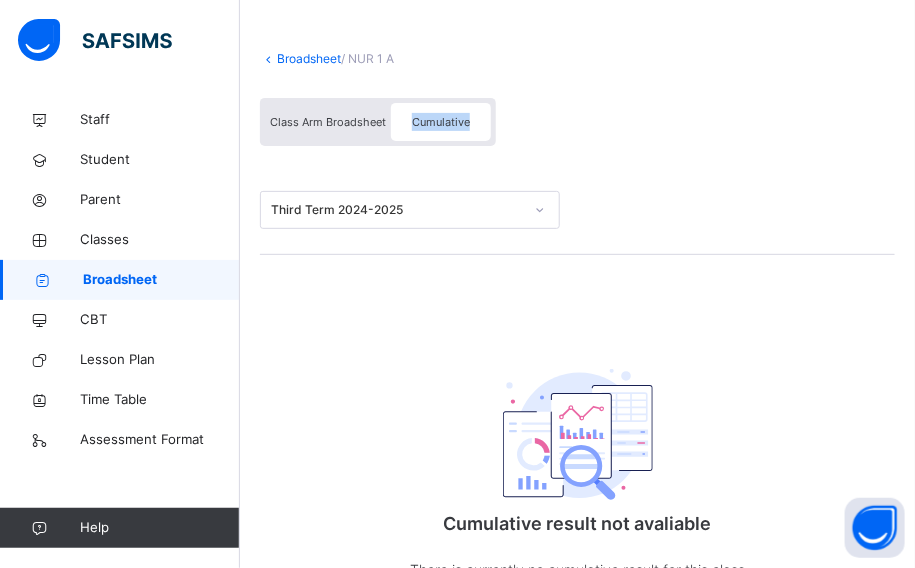 click on "Cumulative" at bounding box center (441, 122) 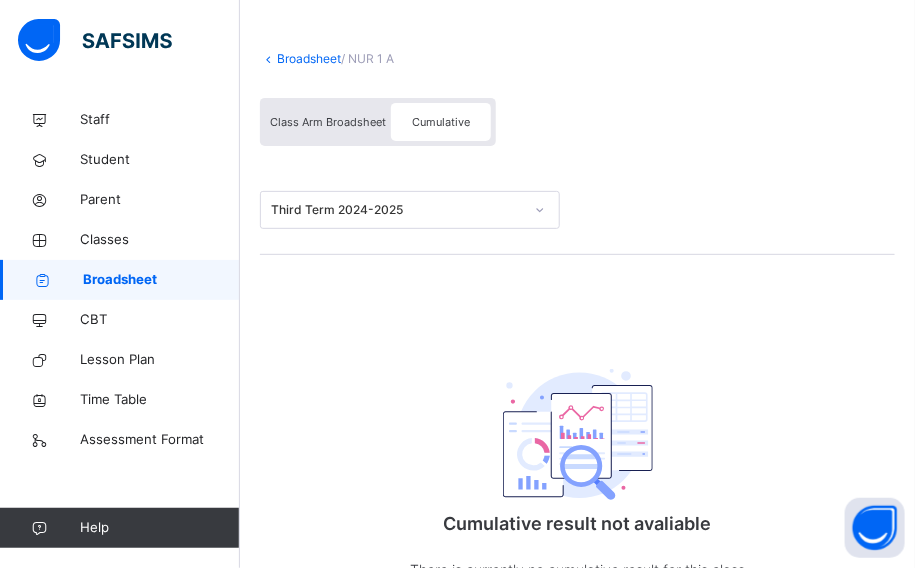 click on "Cumulative" at bounding box center [441, 122] 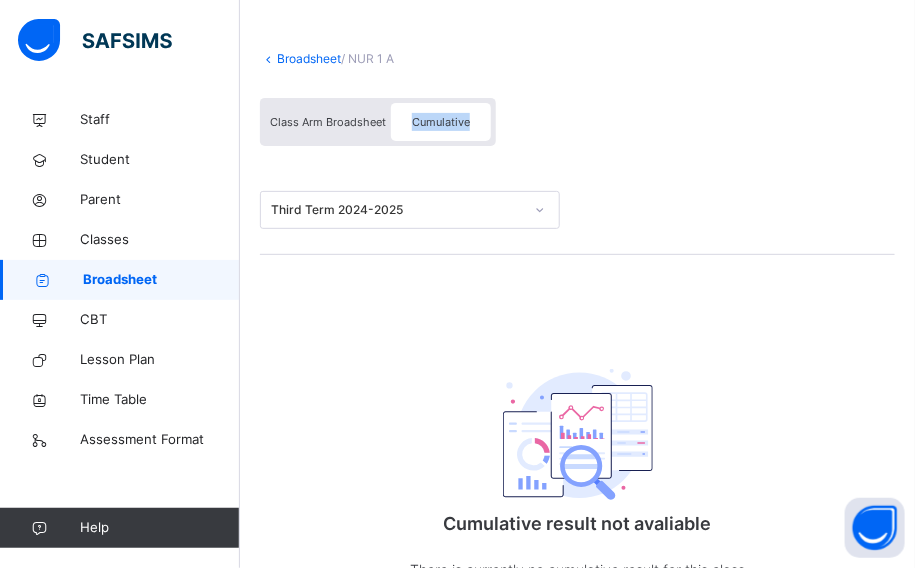 click on "Cumulative" at bounding box center [441, 122] 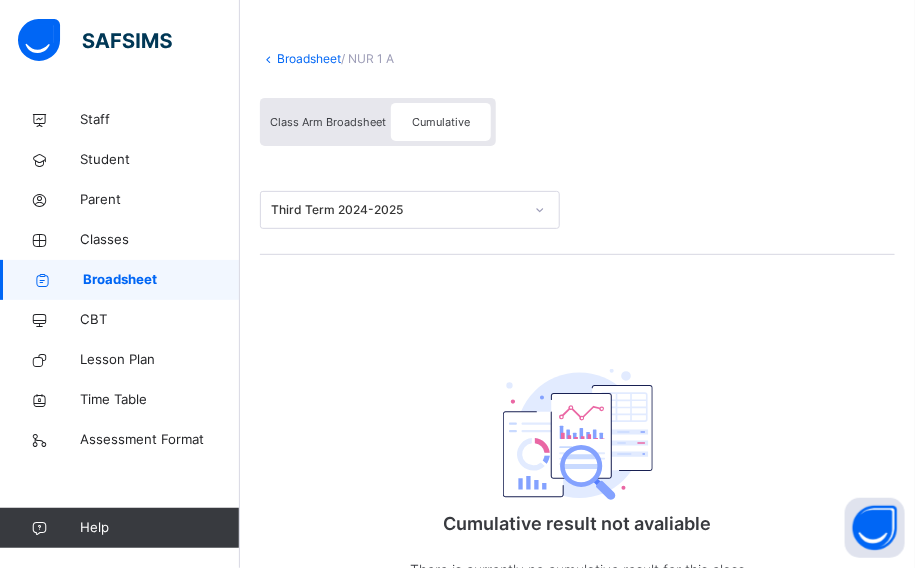 click on "Cumulative" at bounding box center [441, 122] 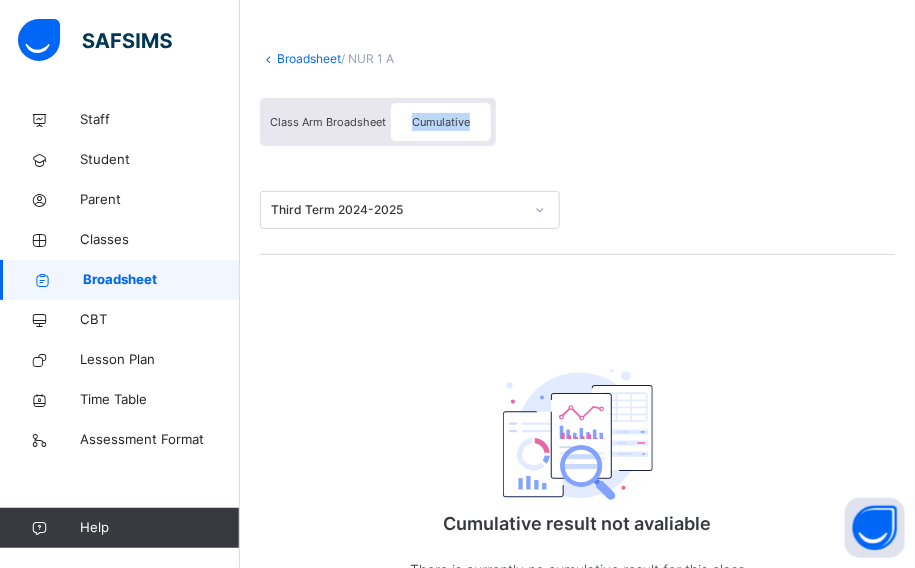 click on "Cumulative" at bounding box center (441, 122) 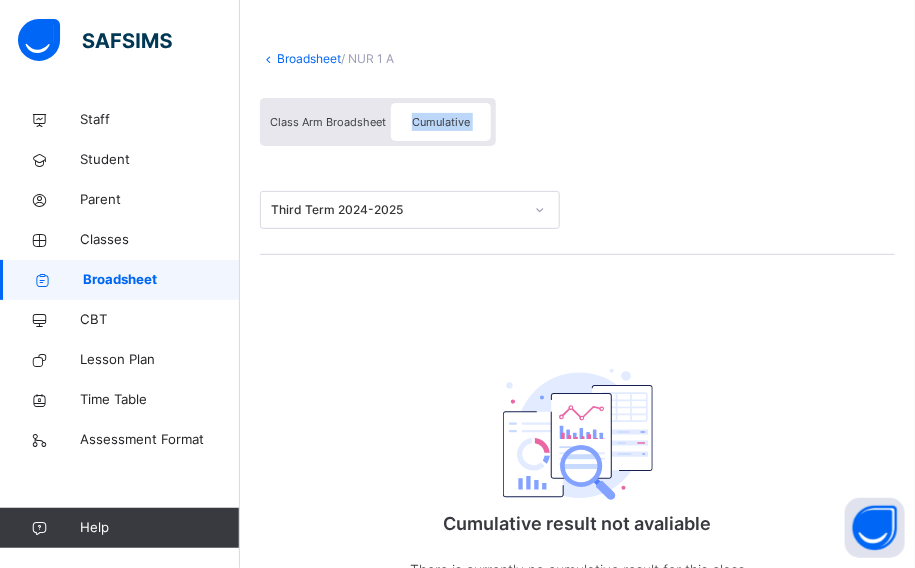 click on "Cumulative" at bounding box center [441, 122] 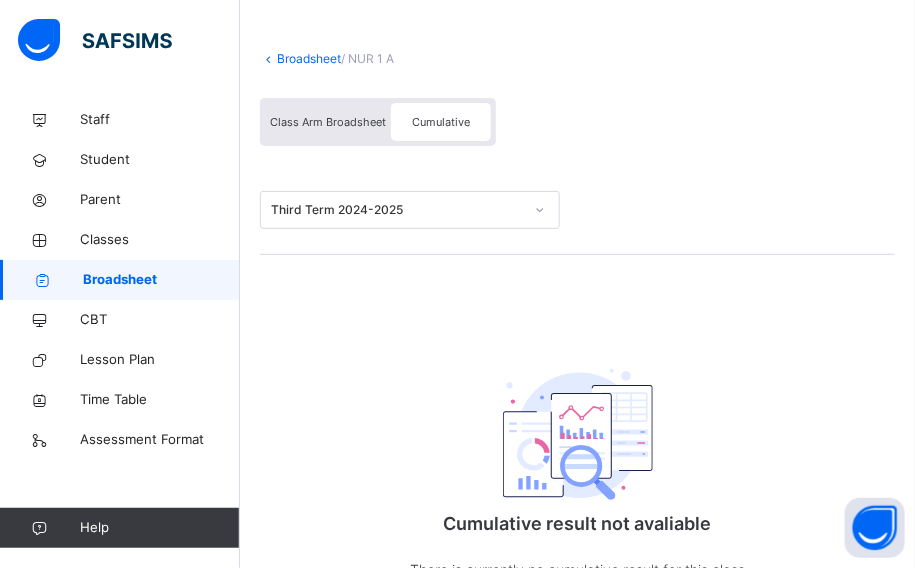 click on "Class Arm Broadsheet" at bounding box center [328, 122] 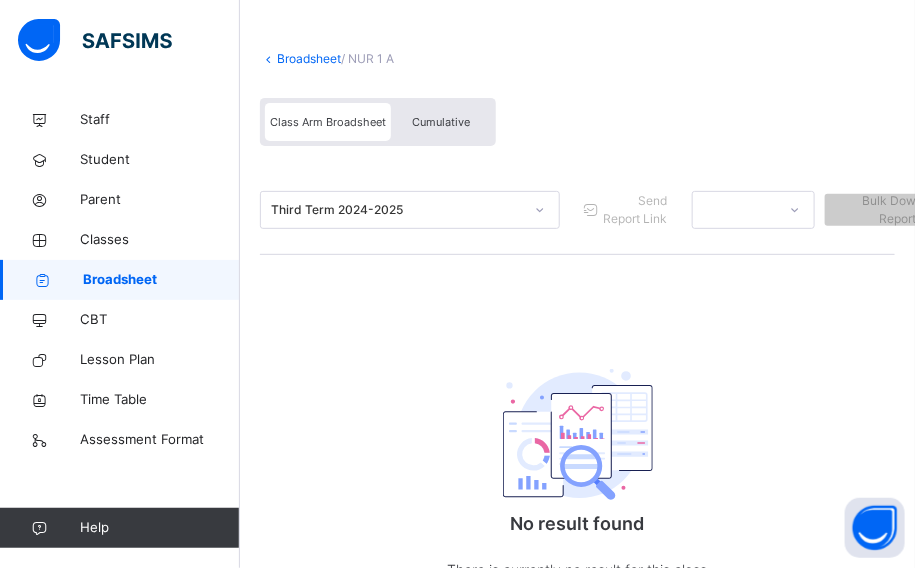 click on "Cumulative" at bounding box center [441, 122] 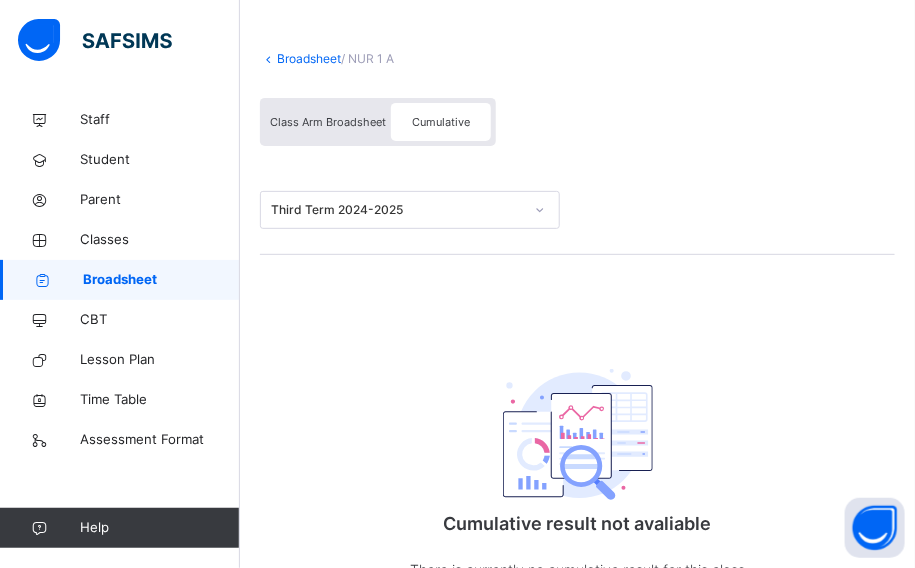 click on "Cumulative" at bounding box center [441, 122] 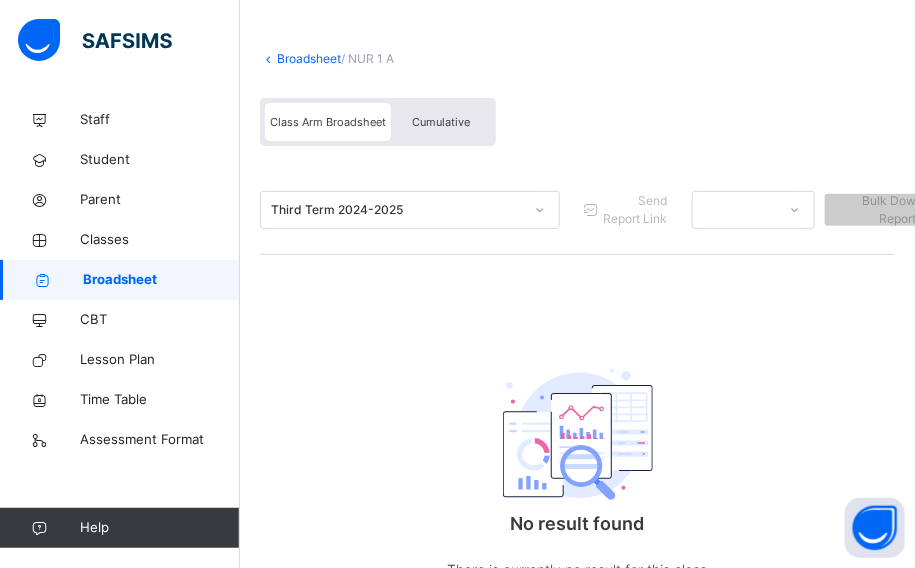 click on "Third Term 2024-2025" at bounding box center [391, 210] 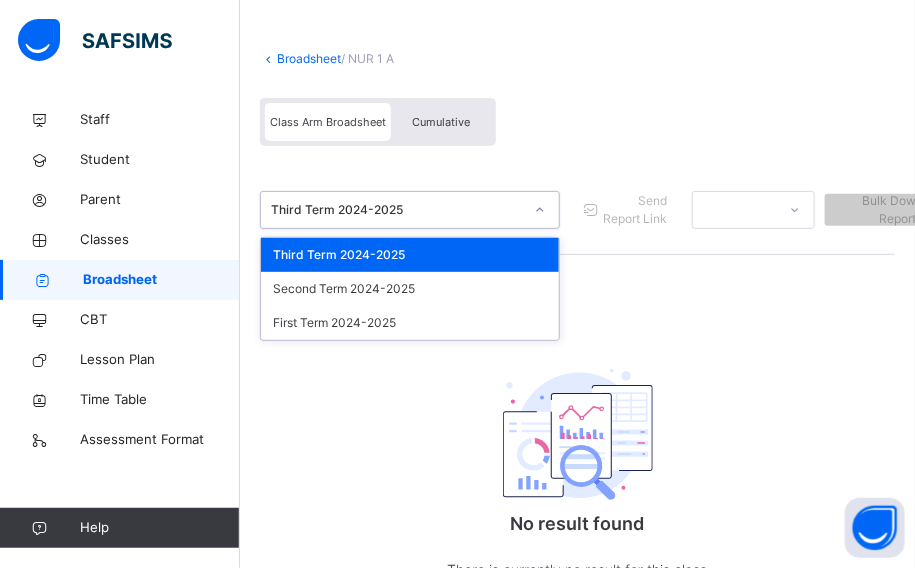 click on "Third Term 2024-2025" at bounding box center [410, 255] 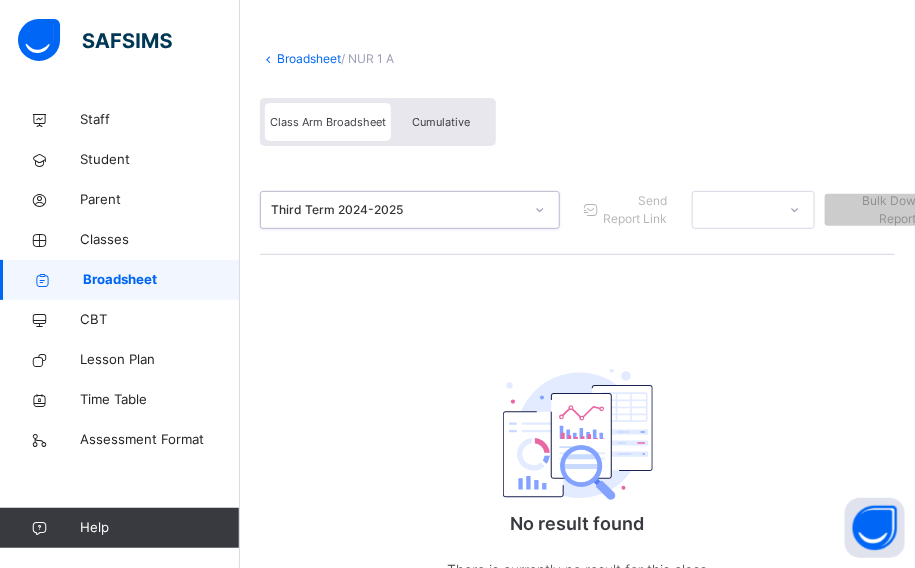 click on "Third Term 2024-2025" at bounding box center [397, 210] 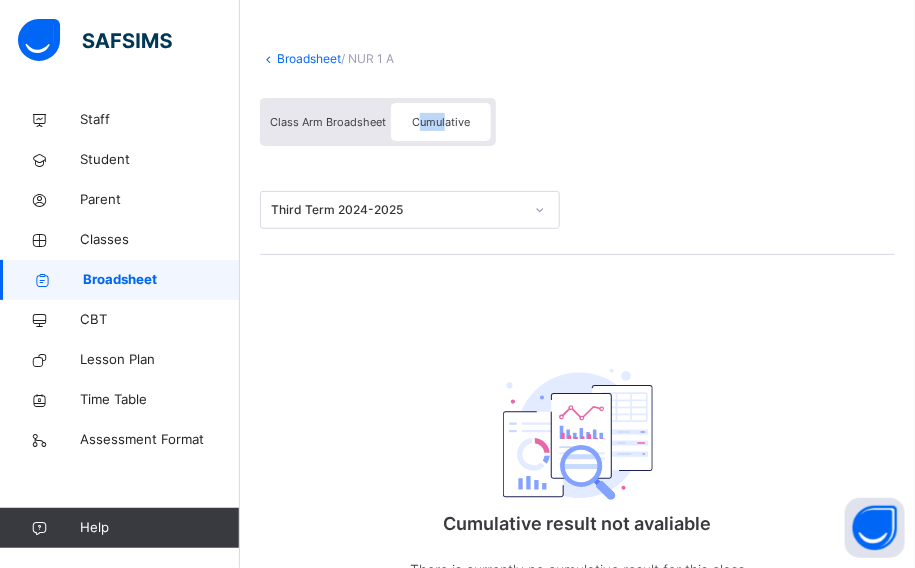 drag, startPoint x: 440, startPoint y: 110, endPoint x: 447, endPoint y: 96, distance: 15.652476 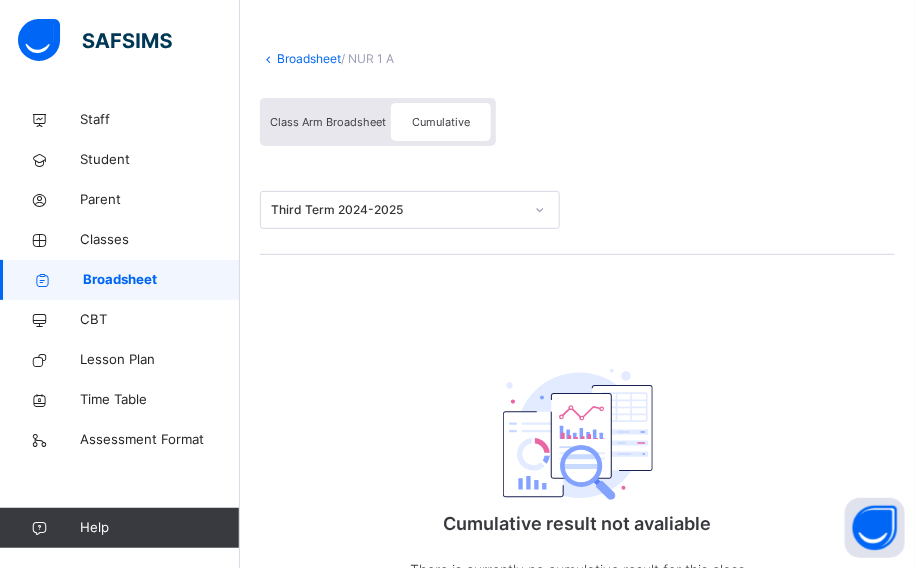 click on "Cumulative" at bounding box center [441, 122] 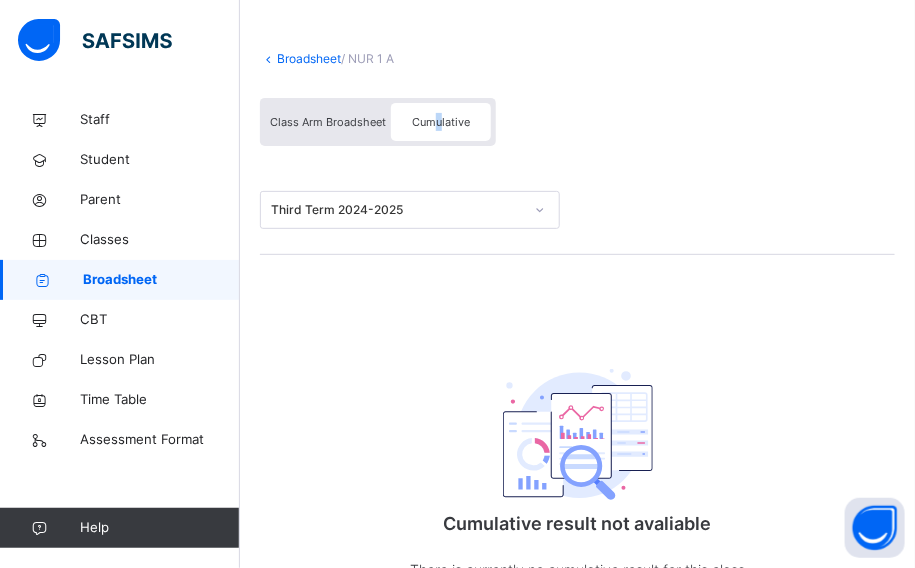 click on "Cumulative" at bounding box center (441, 122) 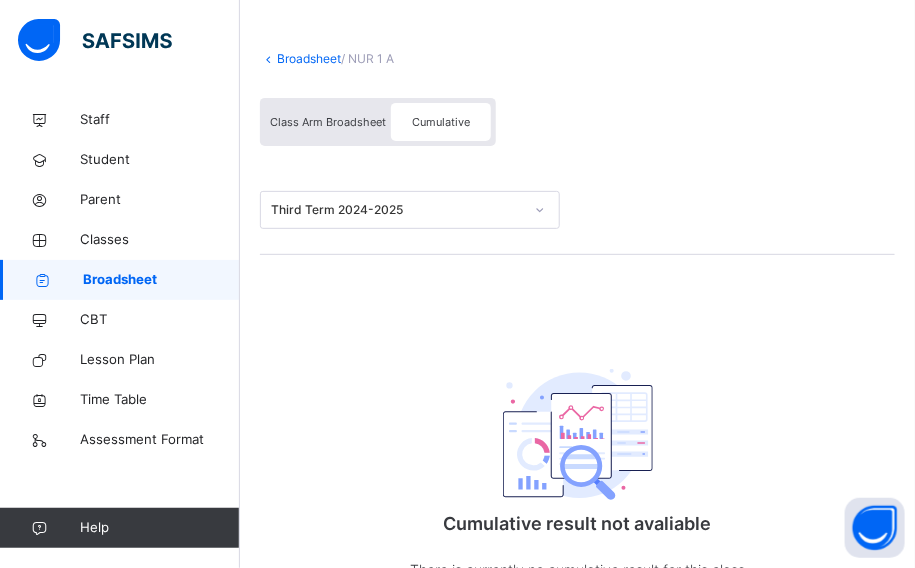 click on "Class Arm Broadsheet" at bounding box center (328, 122) 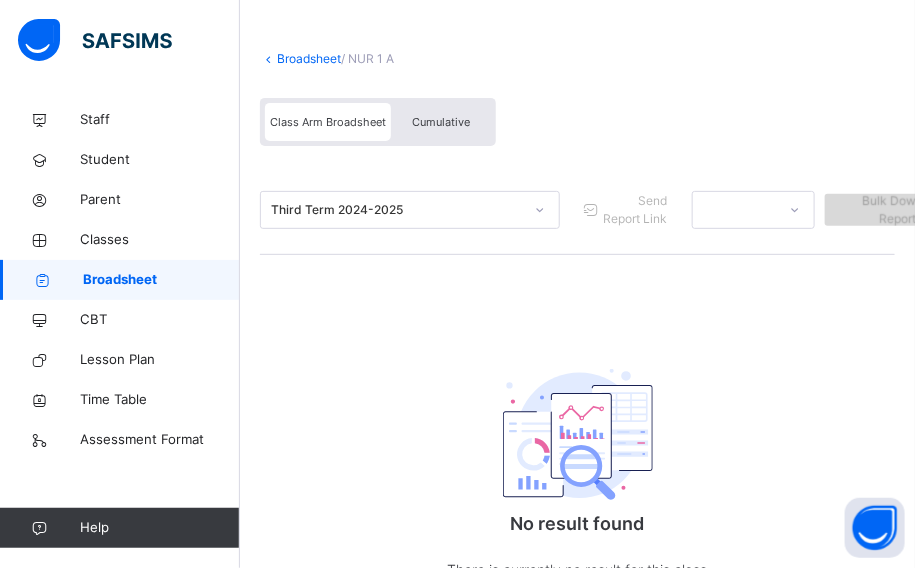 click on "Bulk Download Reportsheet" at bounding box center (893, 210) 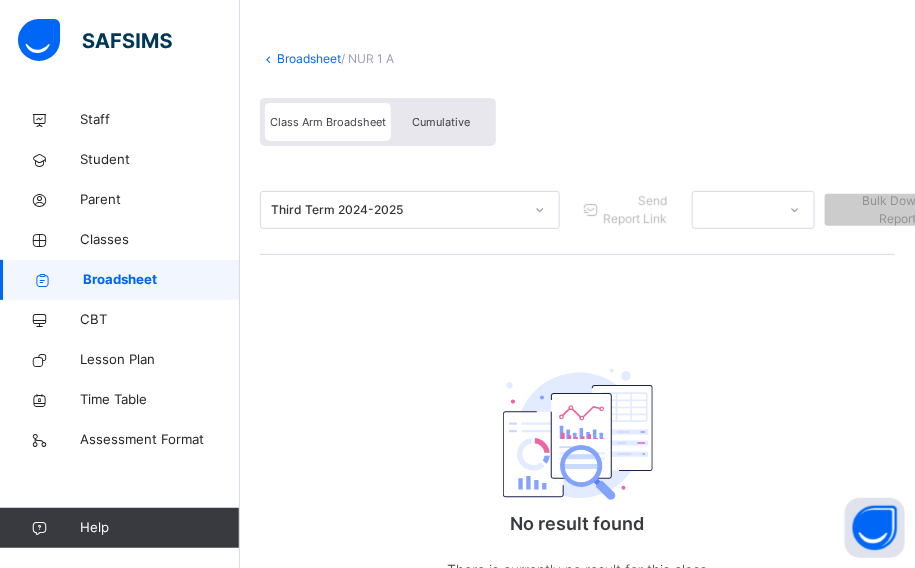 click on "Send Report Link" at bounding box center [635, 210] 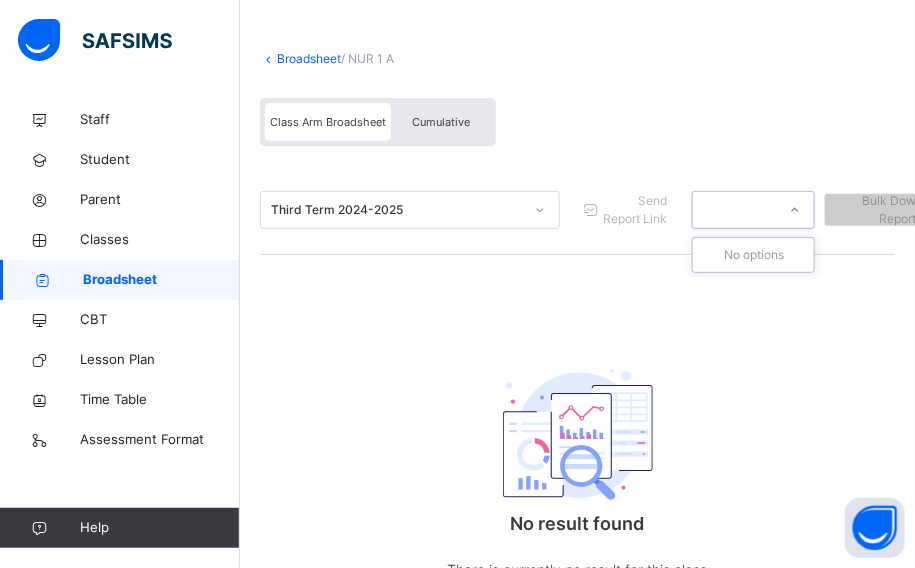 click 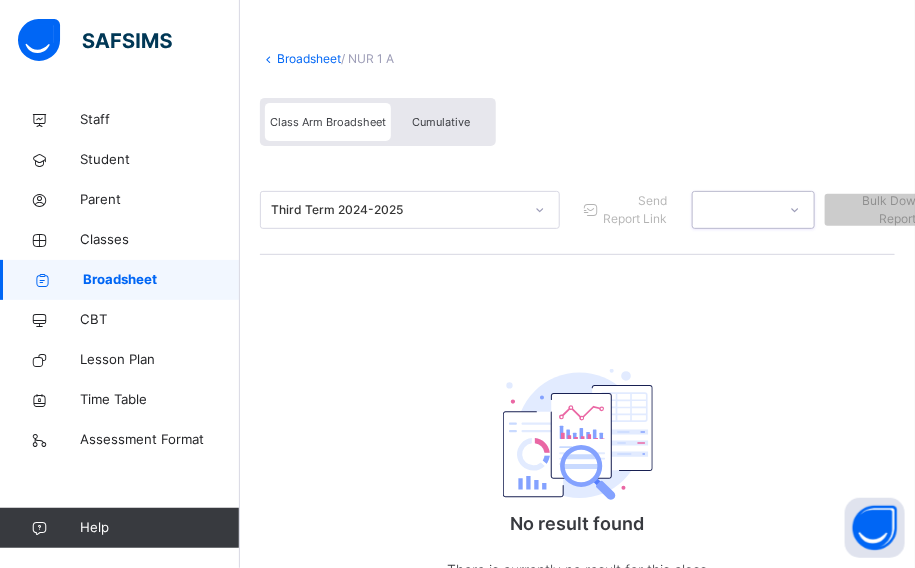 click 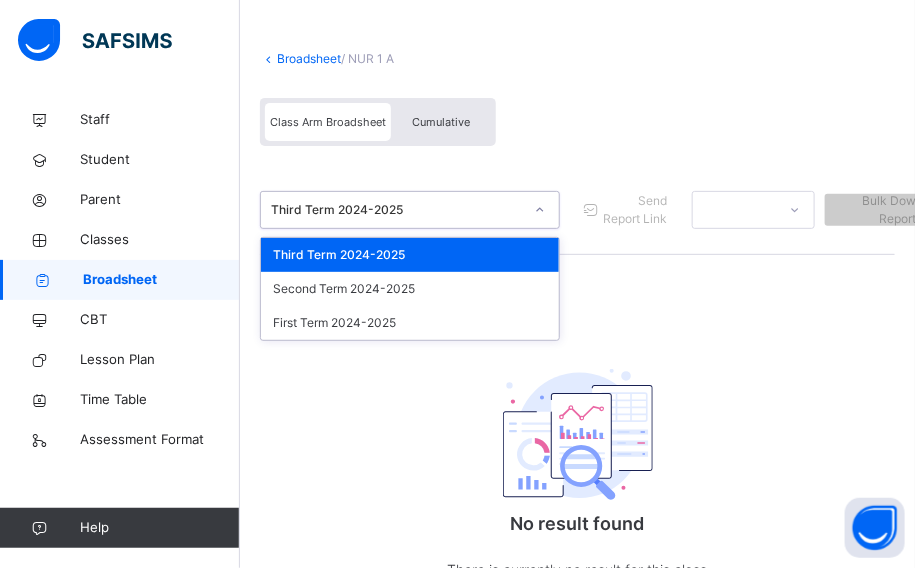 click on "Third Term 2024-2025" at bounding box center [397, 210] 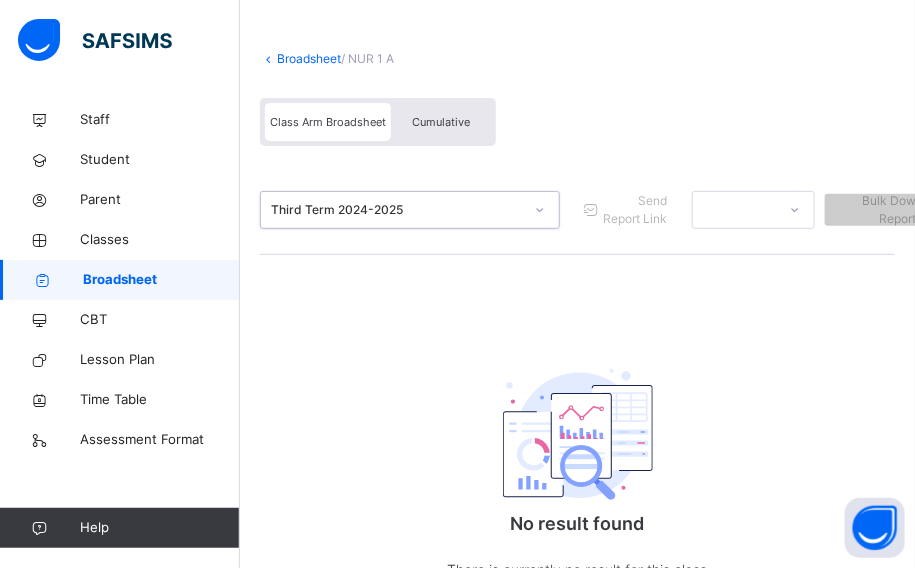 click on "Third Term 2024-2025" at bounding box center (397, 210) 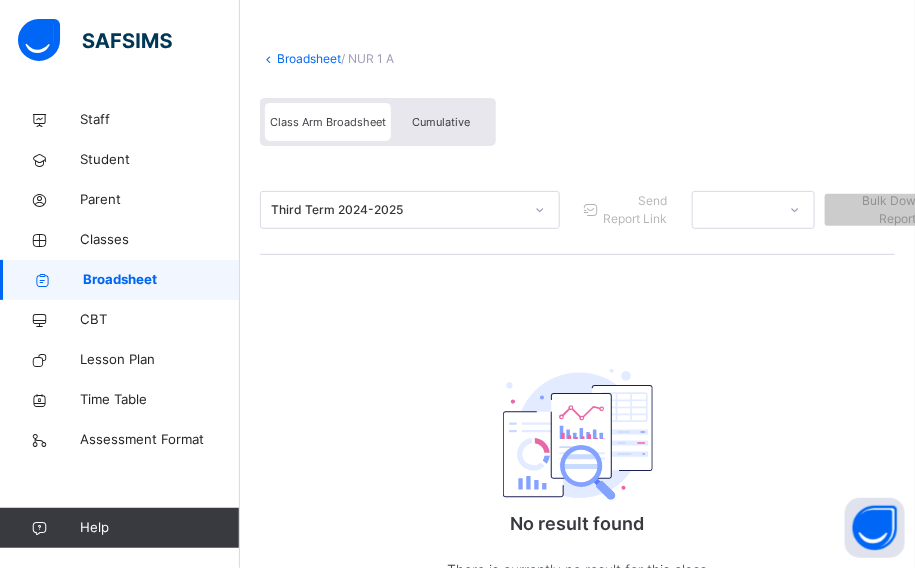 click on "Cumulative" at bounding box center [441, 122] 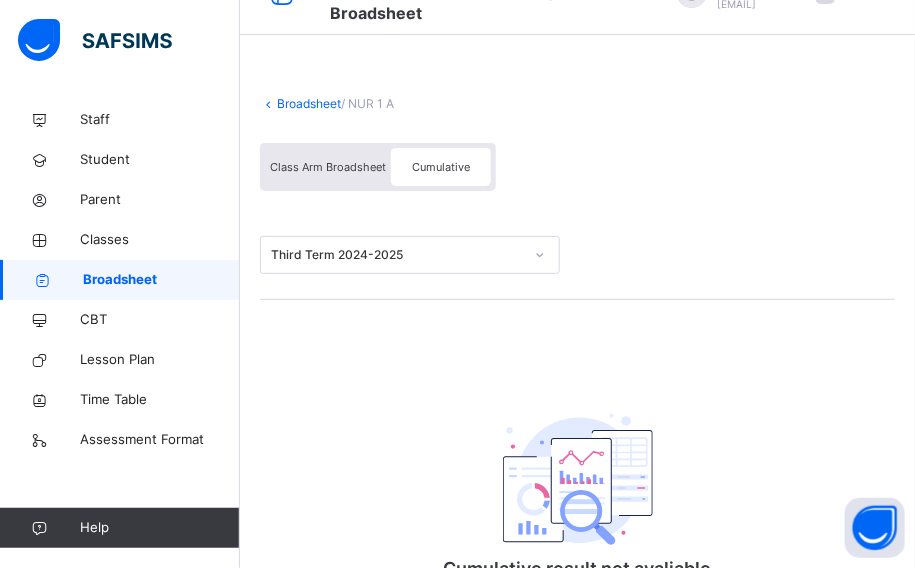 scroll, scrollTop: 3, scrollLeft: 0, axis: vertical 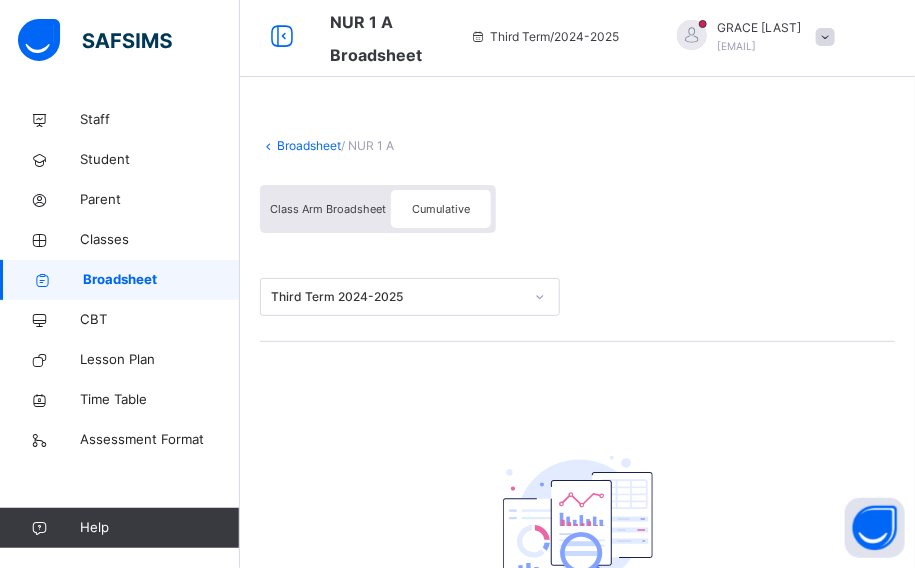 click on "Cumulative" at bounding box center [441, 209] 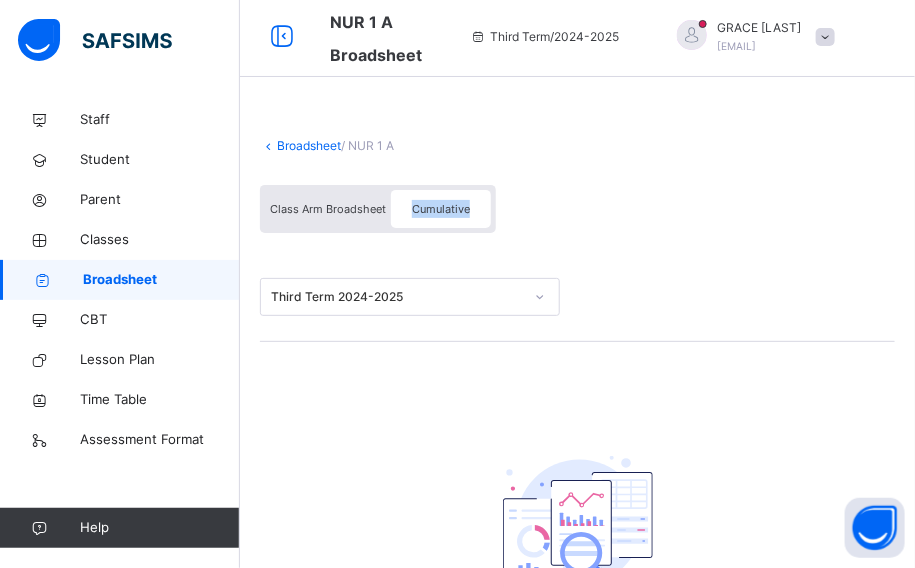 click on "Cumulative" at bounding box center [441, 209] 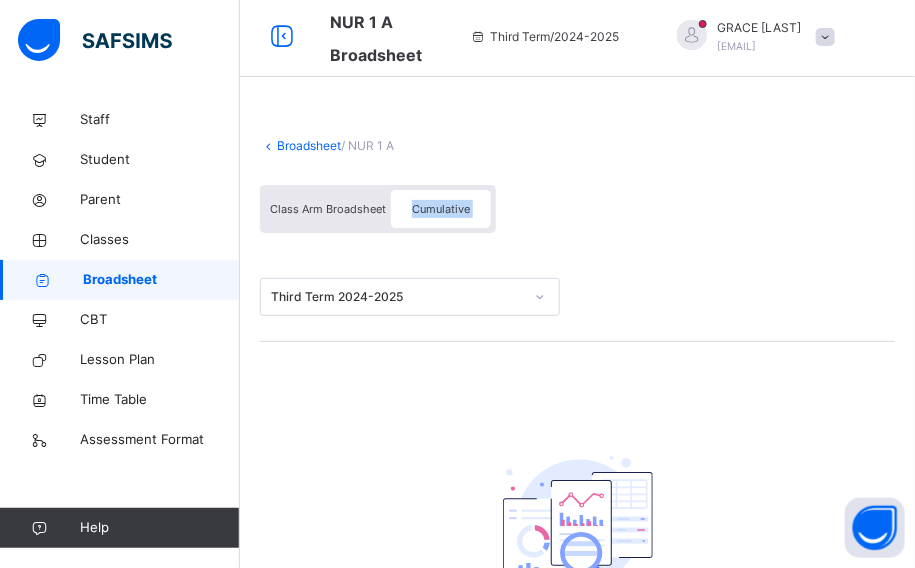 click on "Cumulative" at bounding box center [441, 209] 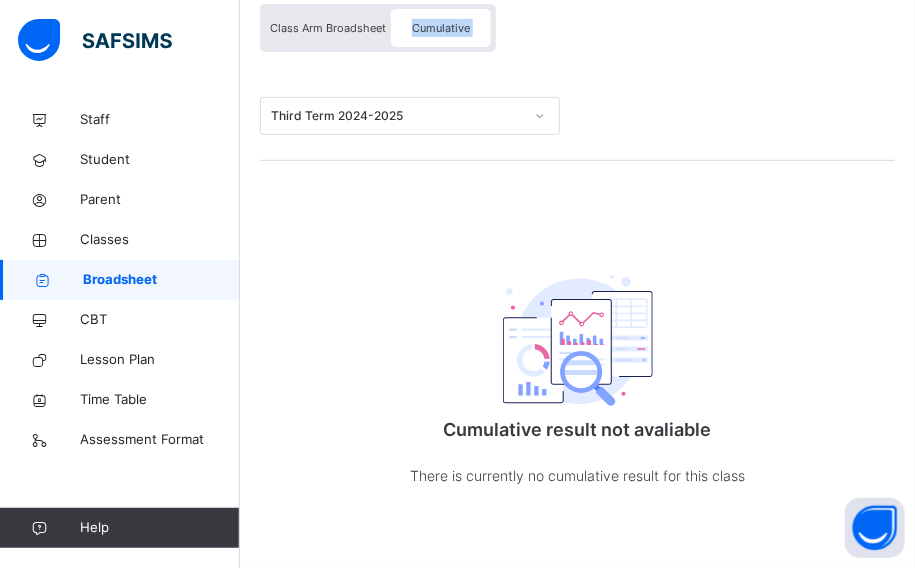 scroll, scrollTop: 3, scrollLeft: 0, axis: vertical 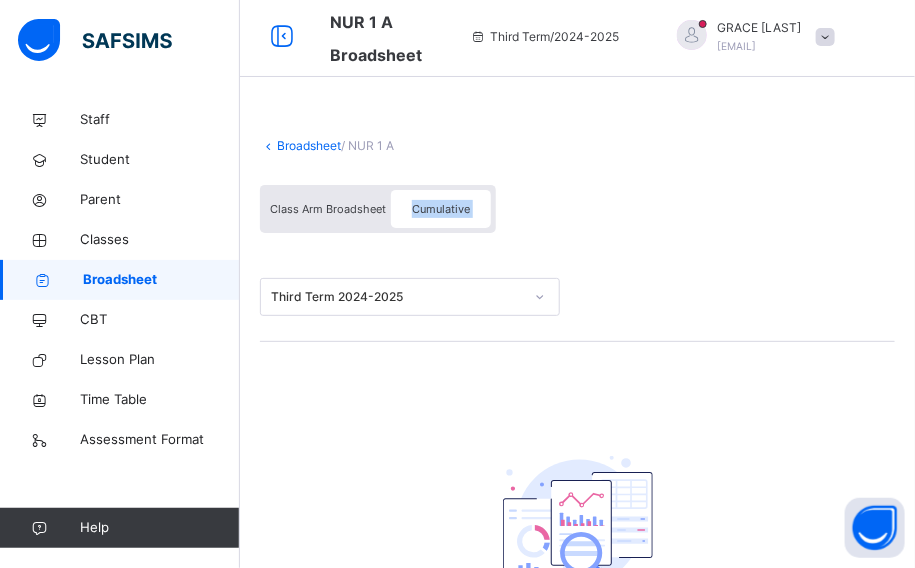 click on "Cumulative" at bounding box center [441, 209] 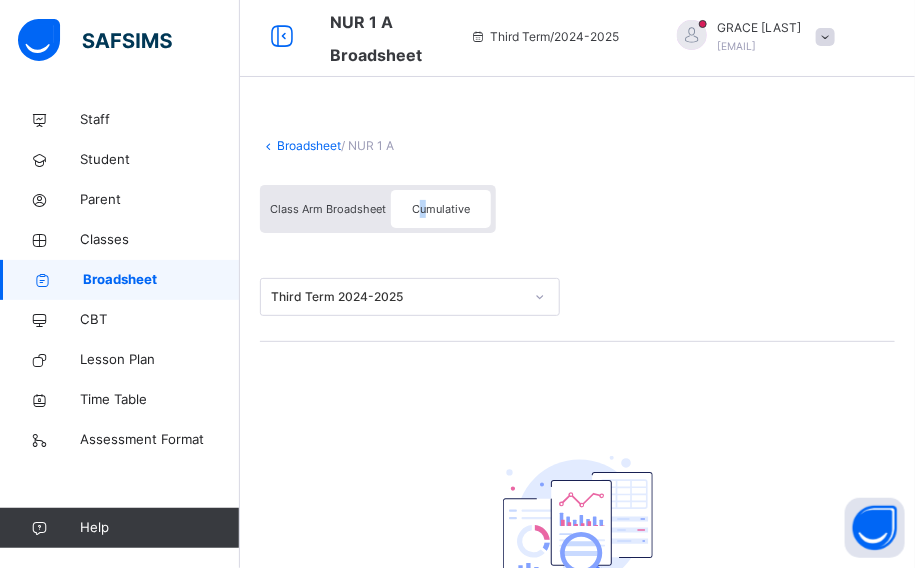 click on "Cumulative" at bounding box center (441, 209) 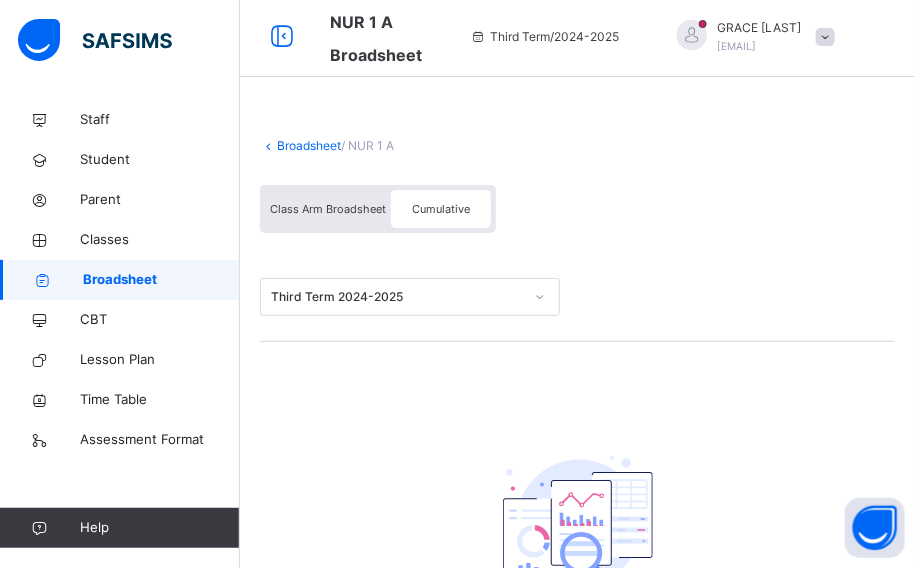 click on "Cumulative" at bounding box center [441, 209] 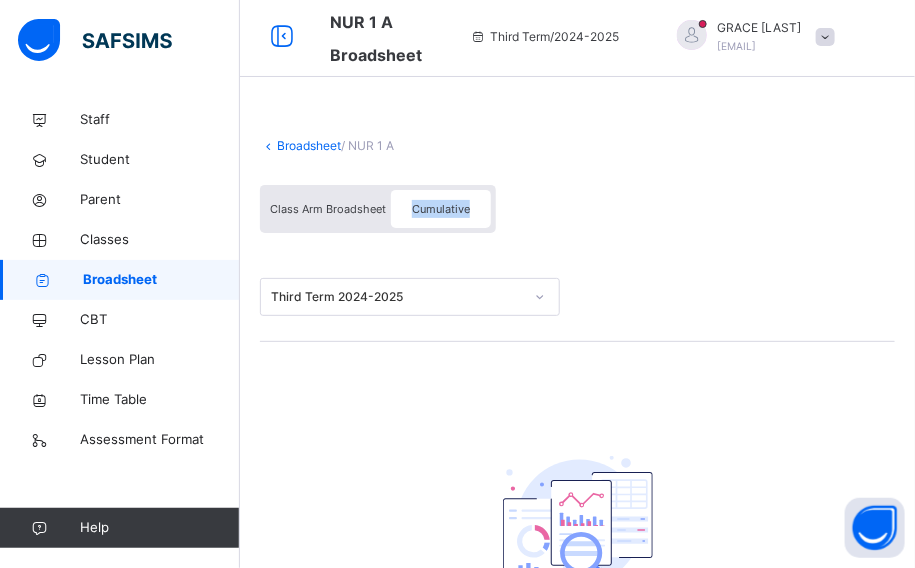 click on "Cumulative" at bounding box center (441, 209) 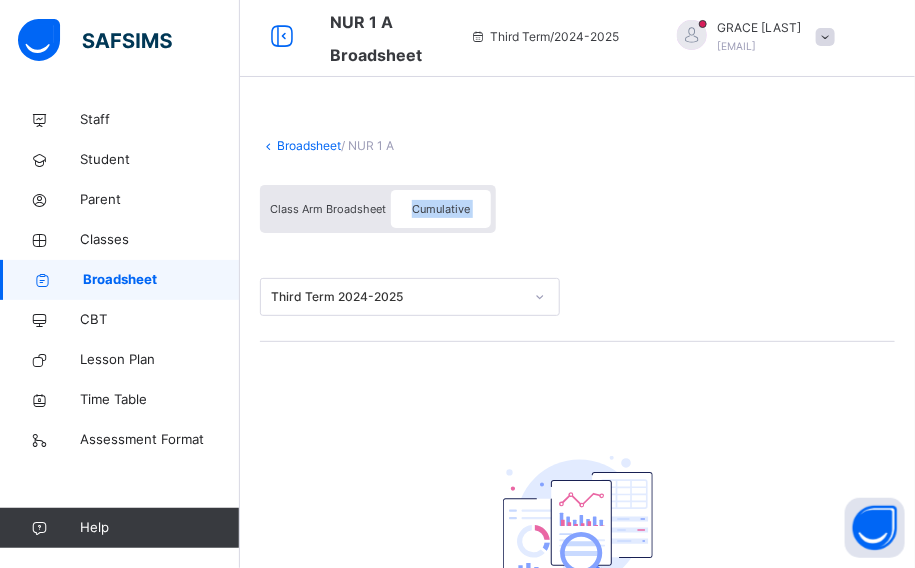 click on "Cumulative" at bounding box center (441, 209) 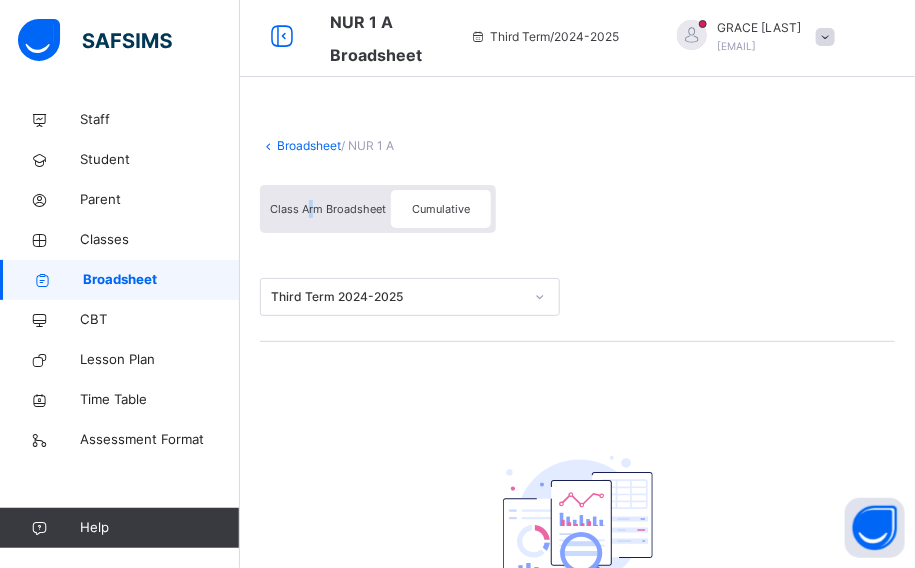 click on "Class Arm Broadsheet" at bounding box center [328, 209] 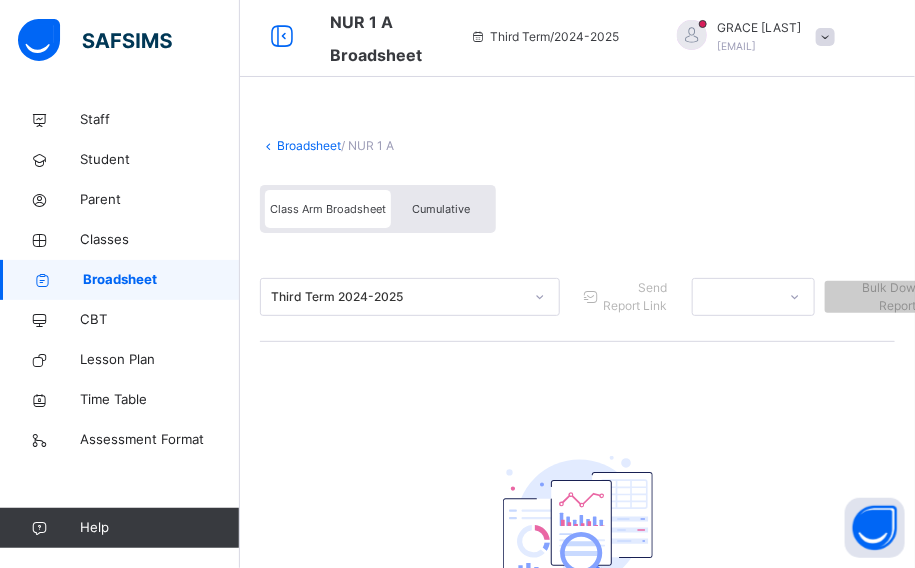 click on "Class Arm Broadsheet" at bounding box center [328, 209] 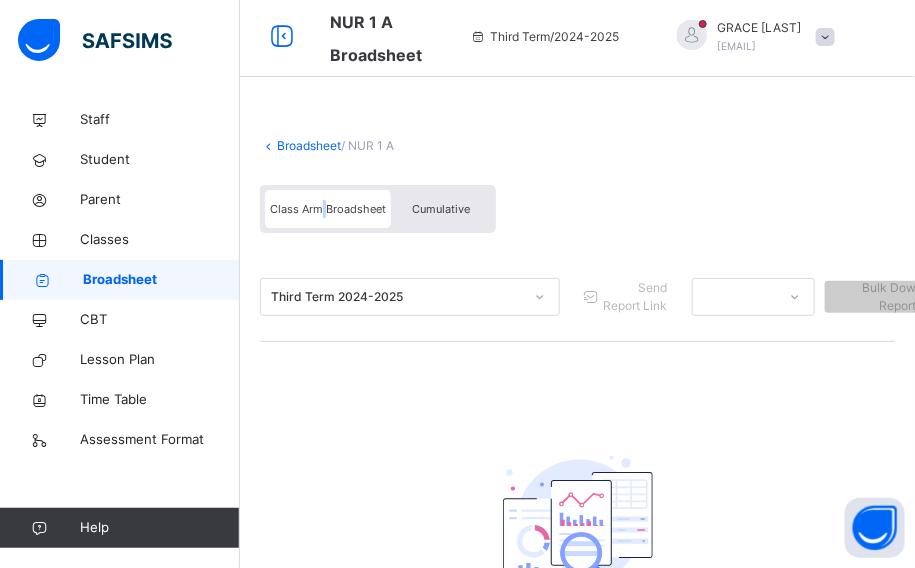 click on "Class Arm Broadsheet" at bounding box center (328, 209) 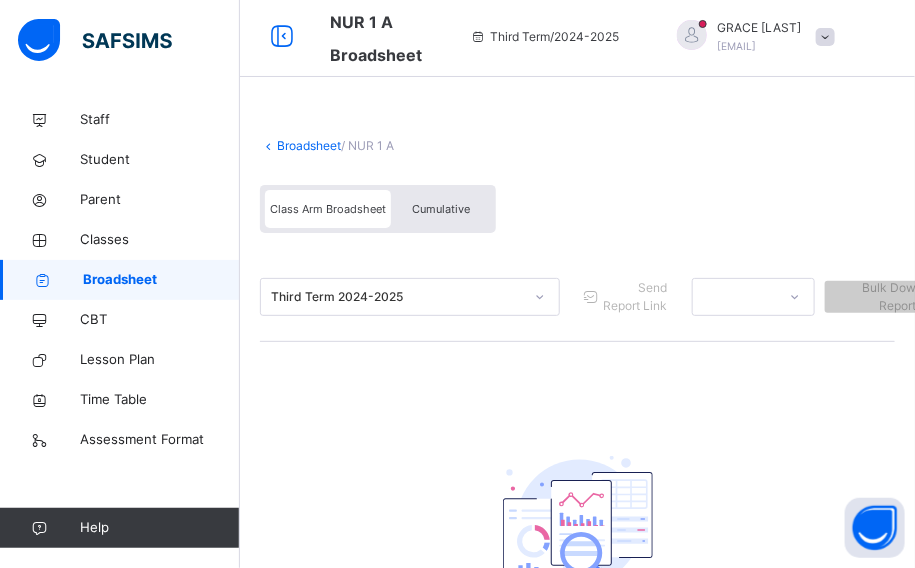 click on "Cumulative" at bounding box center (441, 209) 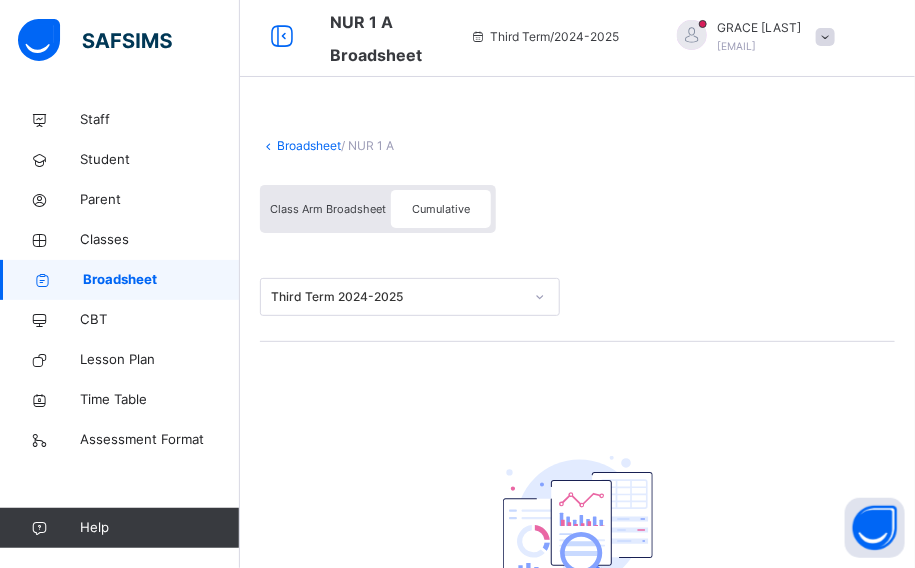 click on "Cumulative" at bounding box center [441, 209] 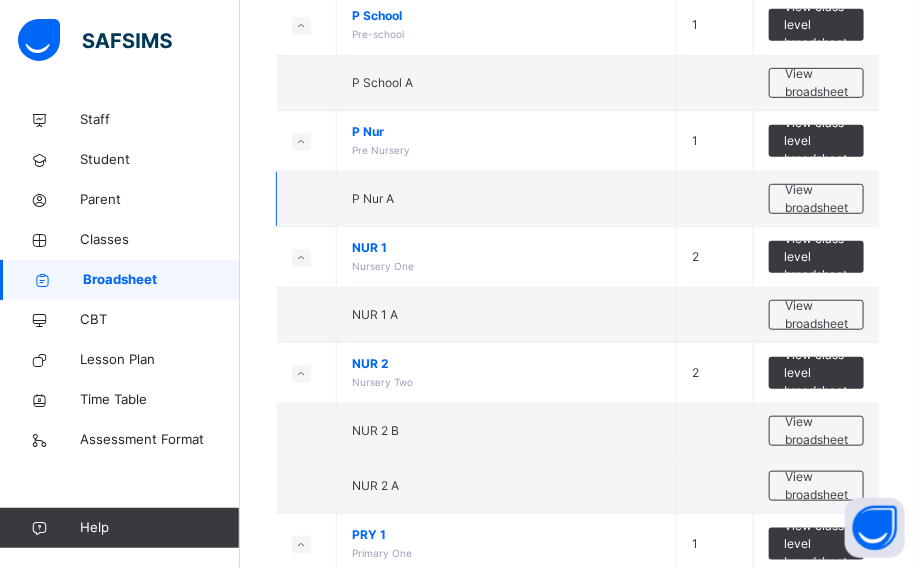 scroll, scrollTop: 272, scrollLeft: 0, axis: vertical 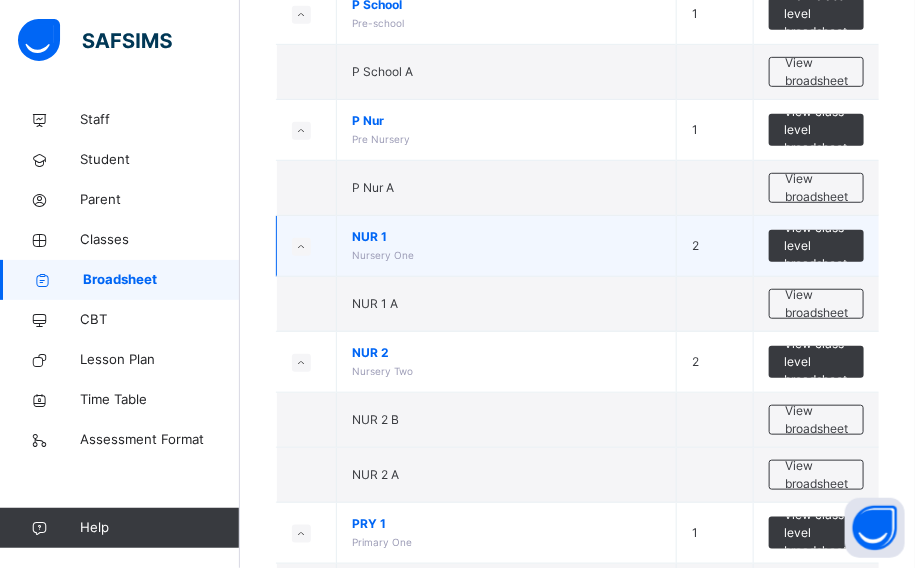 click on "NUR 1" at bounding box center (506, 237) 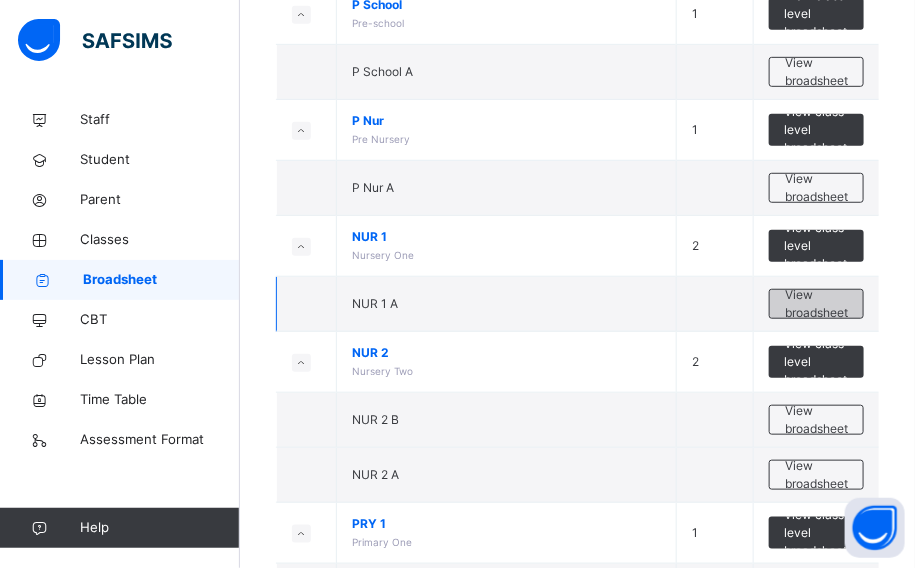 click on "View broadsheet" at bounding box center [816, 304] 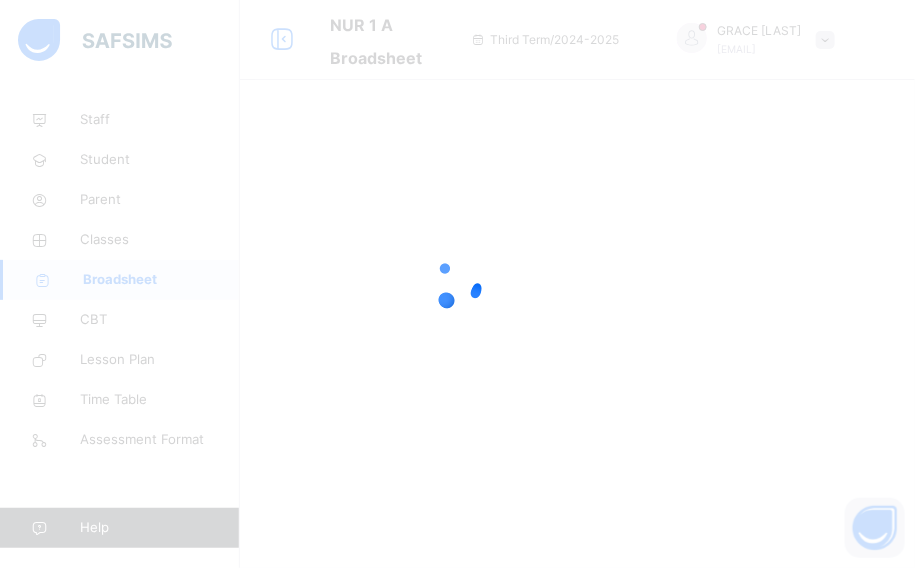 scroll, scrollTop: 0, scrollLeft: 0, axis: both 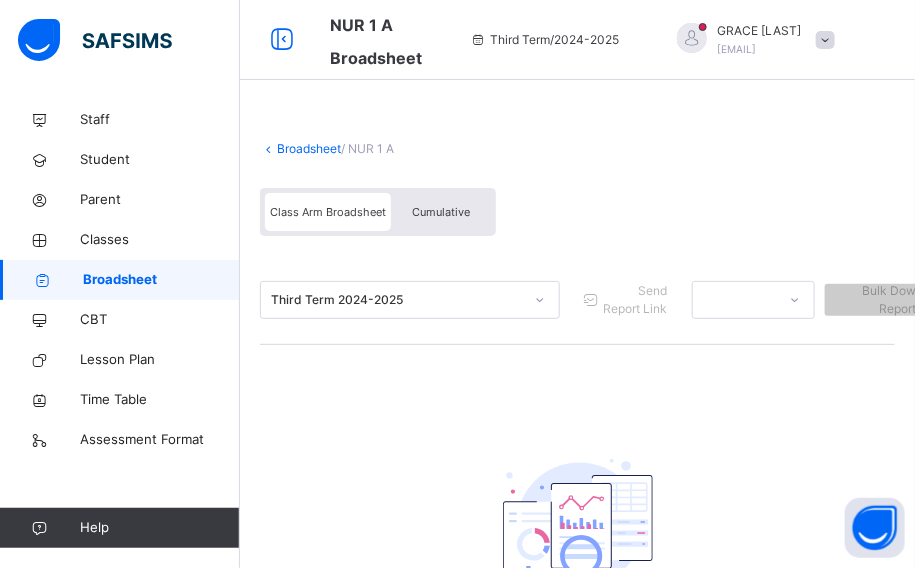 click on "Cumulative" at bounding box center [441, 212] 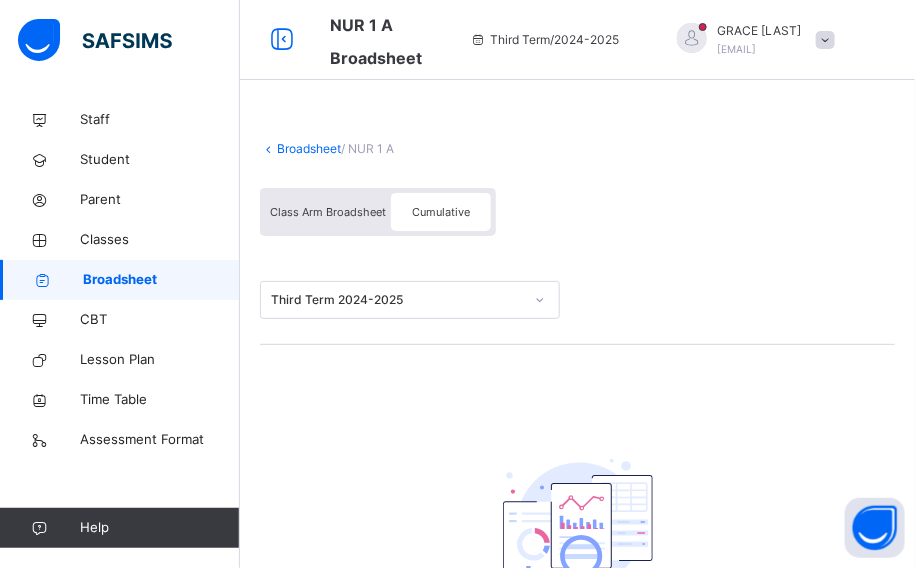 click on "Cumulative" at bounding box center [441, 212] 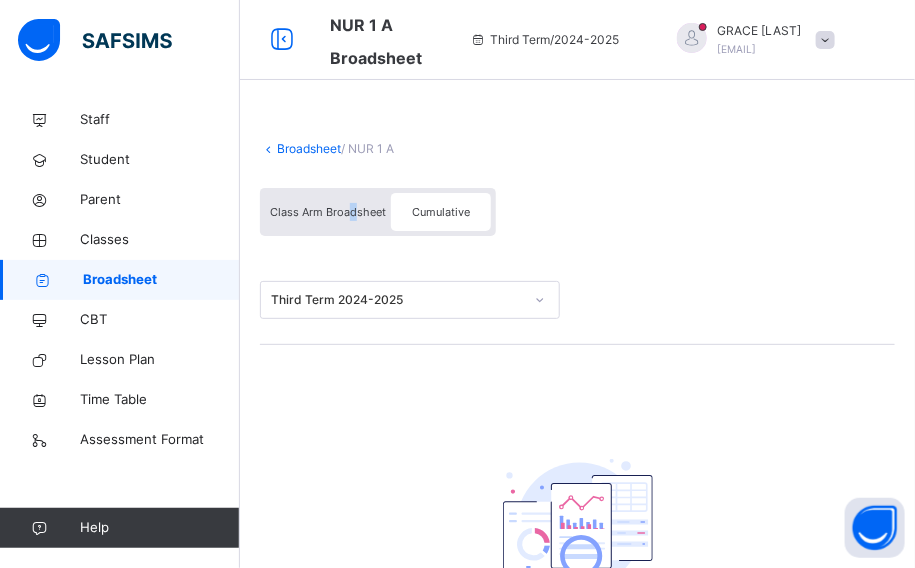 click on "Class Arm Broadsheet" at bounding box center [328, 212] 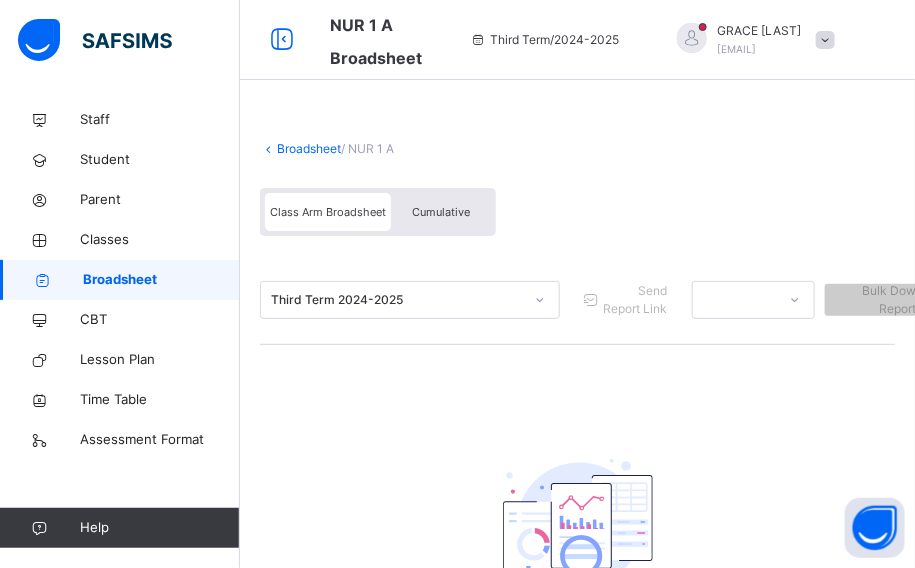 click on "Cumulative" at bounding box center (441, 212) 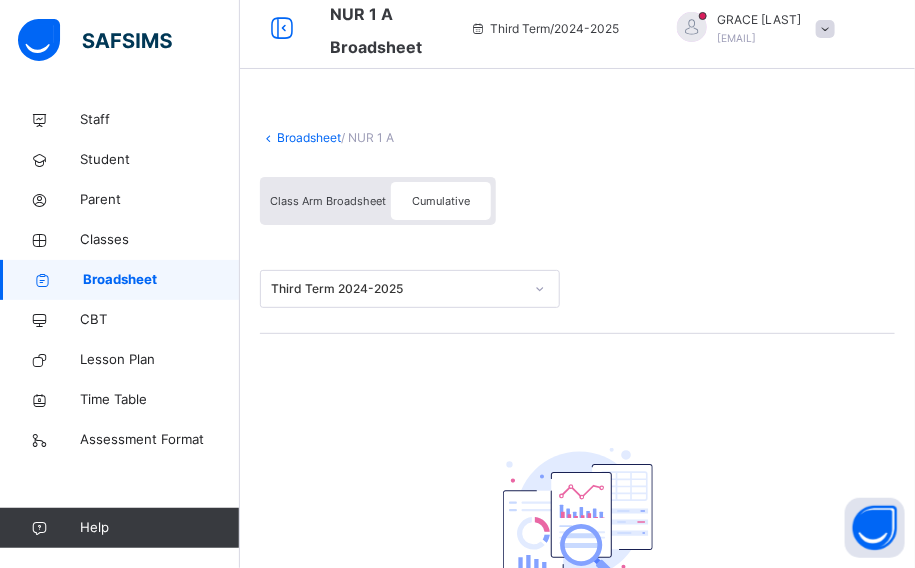 scroll, scrollTop: 0, scrollLeft: 0, axis: both 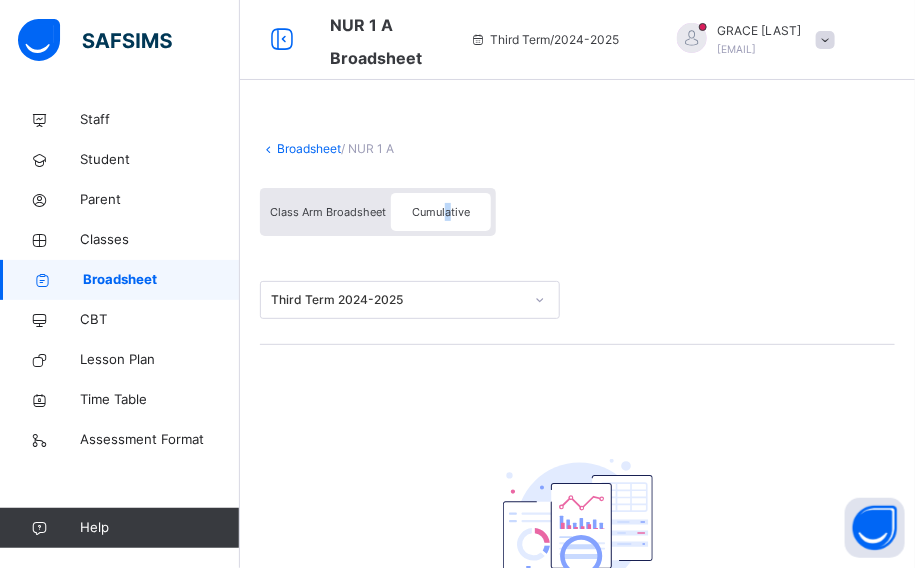 click on "Cumulative" at bounding box center [441, 212] 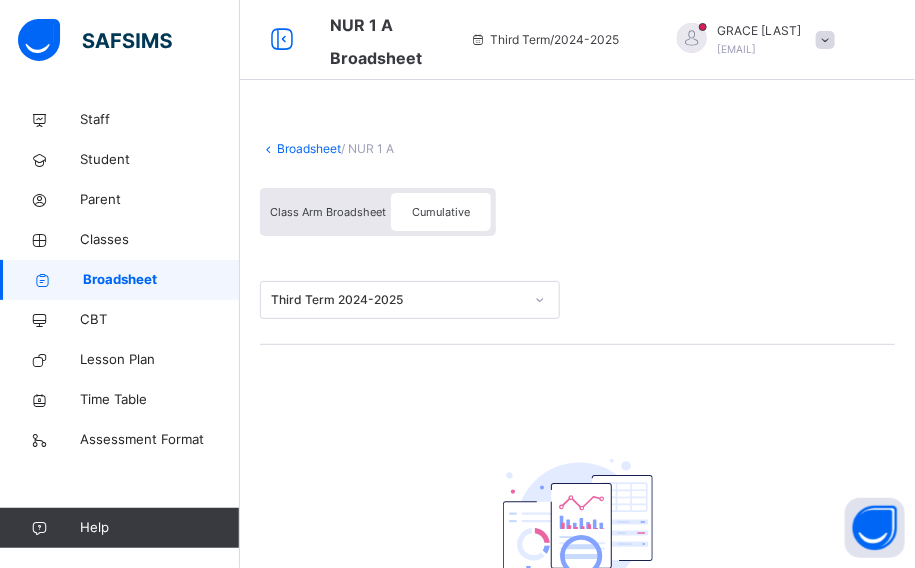 click on "Cumulative" at bounding box center [441, 212] 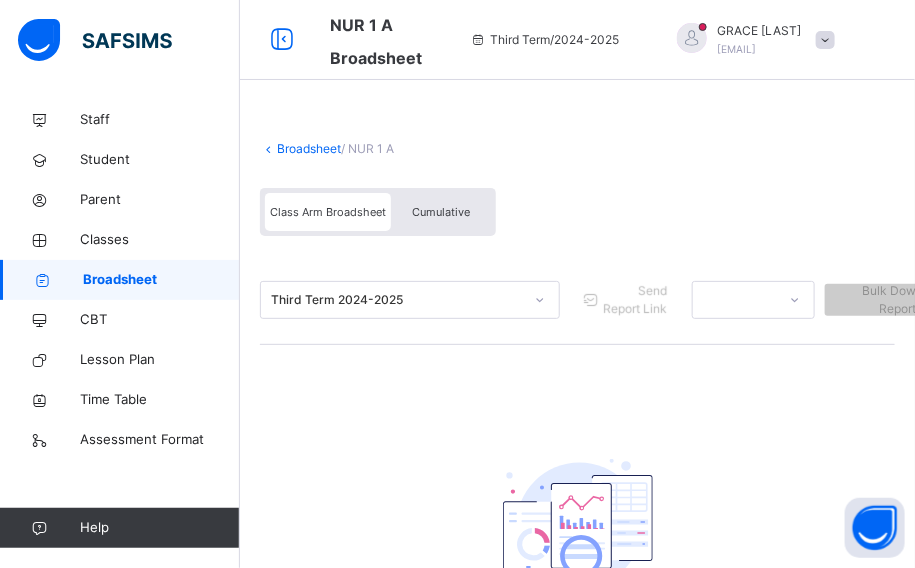 click on "Send Report Link" at bounding box center (631, 300) 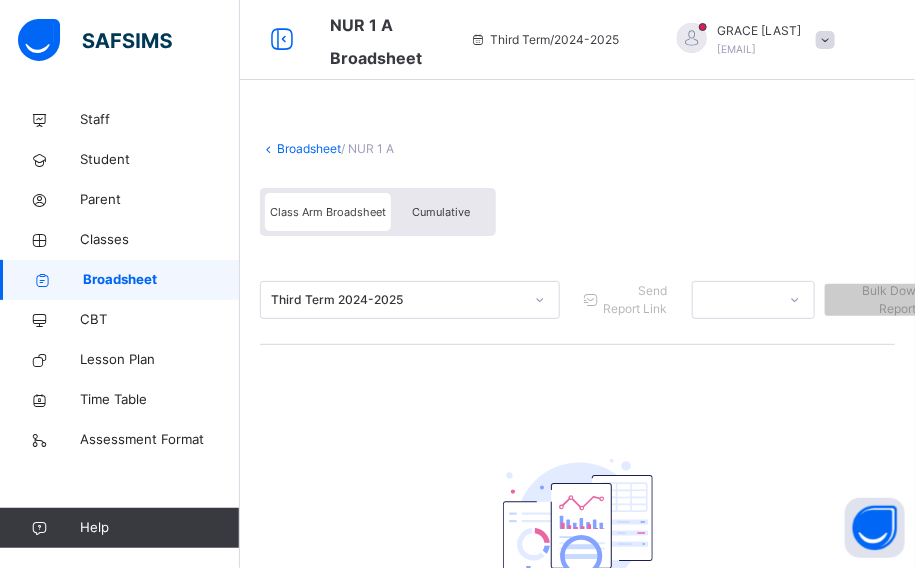 click on "Third Term 2024-2025" at bounding box center [397, 300] 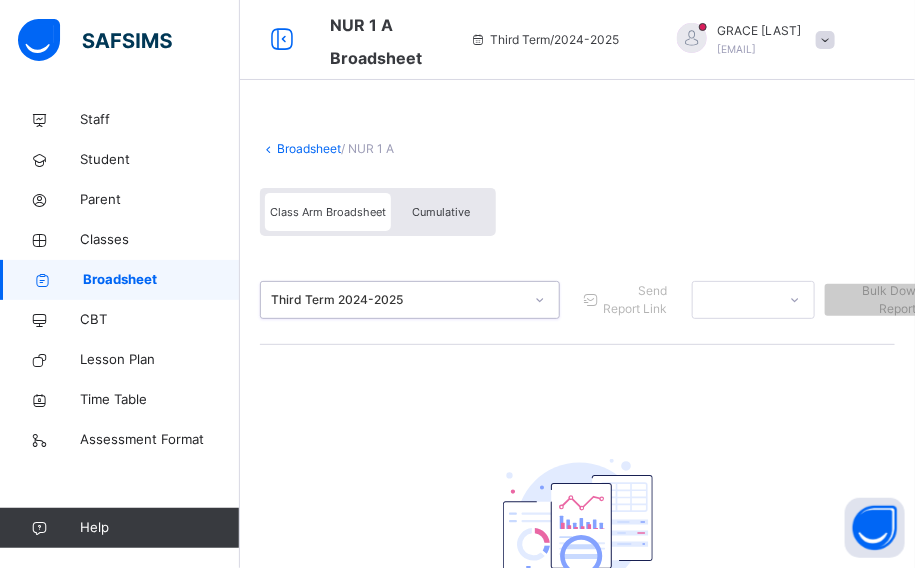 click on "Third Term 2024-2025" at bounding box center [397, 300] 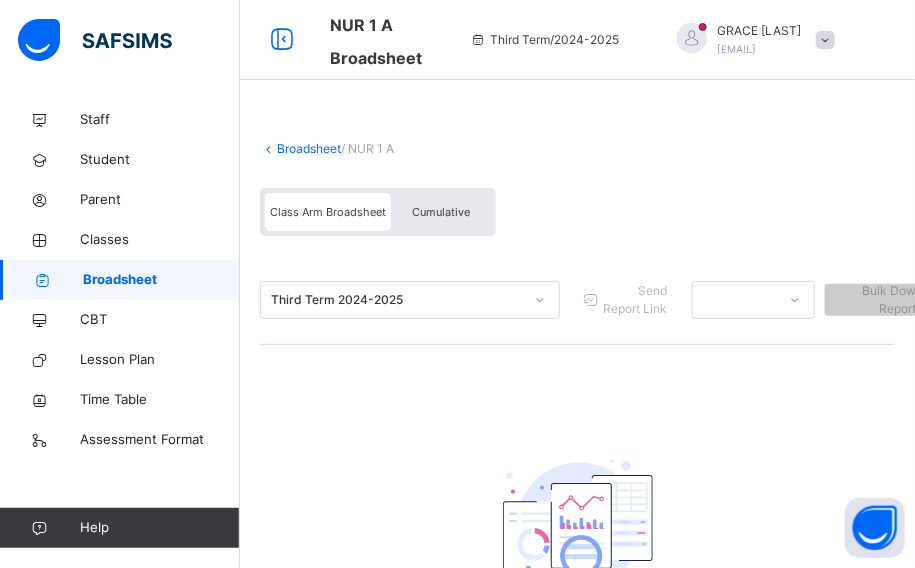 click on "Cumulative" at bounding box center [441, 212] 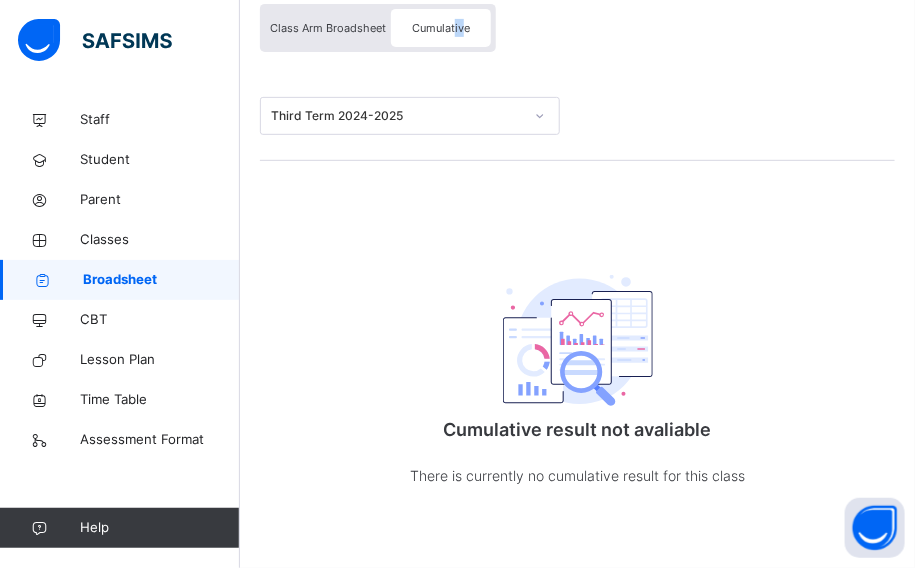 scroll, scrollTop: 0, scrollLeft: 0, axis: both 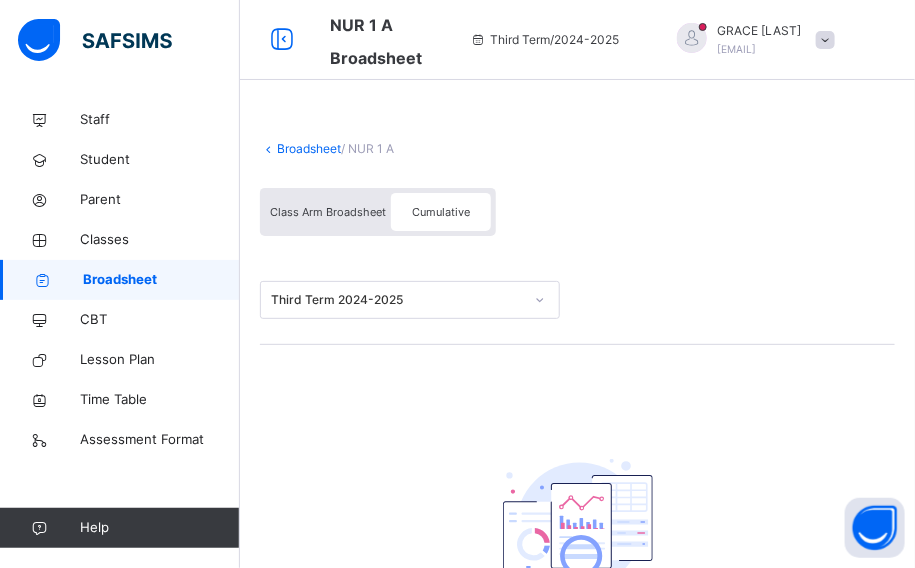 click on "Cumulative" at bounding box center (441, 212) 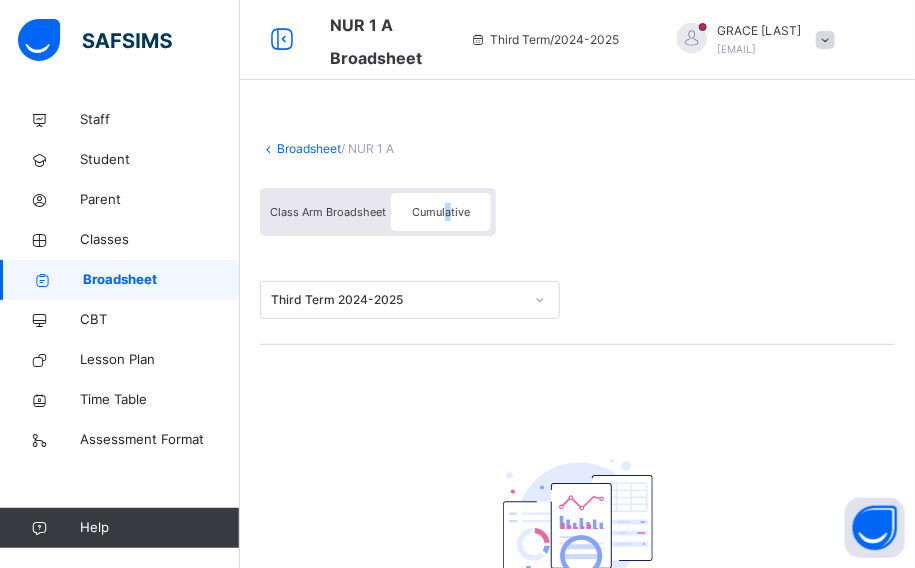 click on "Cumulative" at bounding box center [441, 212] 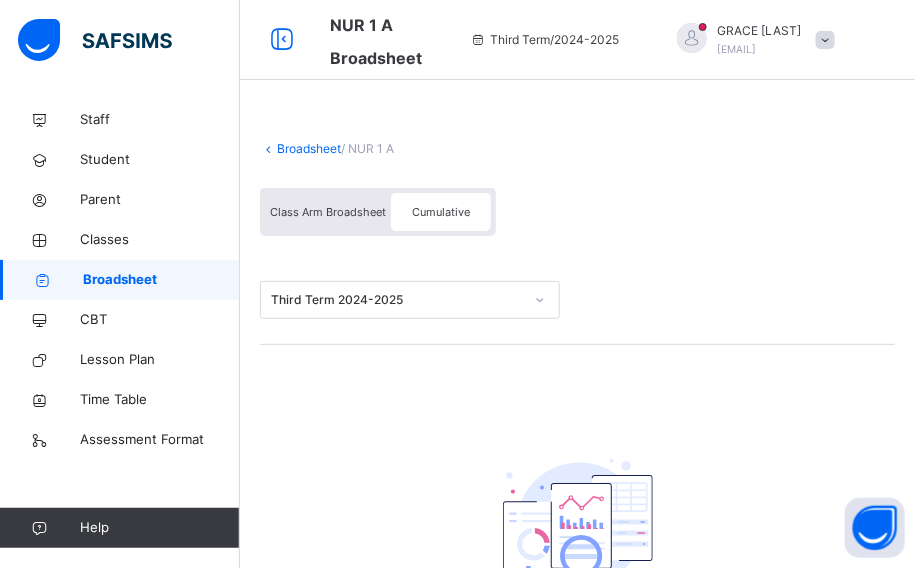 drag, startPoint x: 437, startPoint y: 211, endPoint x: 382, endPoint y: 64, distance: 156.95222 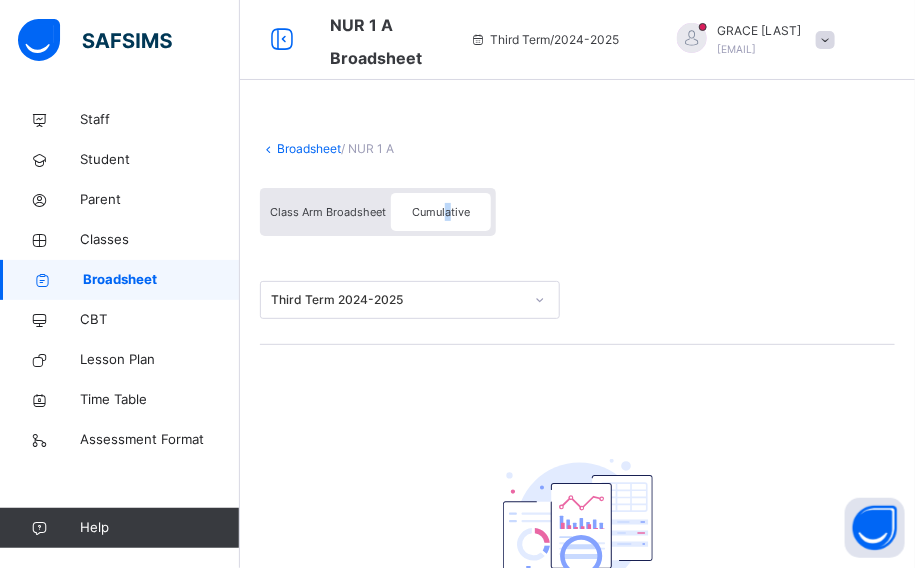 click on "Cumulative" at bounding box center (441, 212) 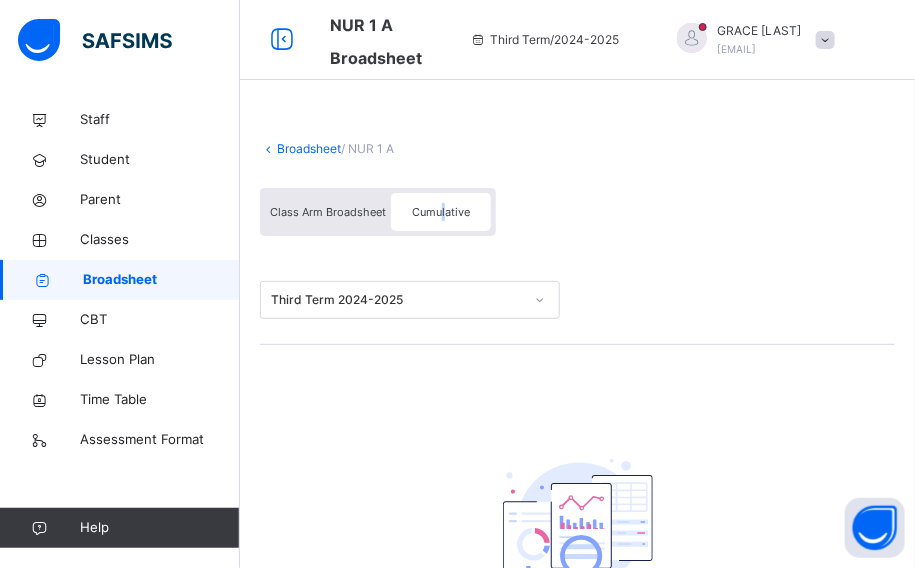 click on "Cumulative" at bounding box center [441, 212] 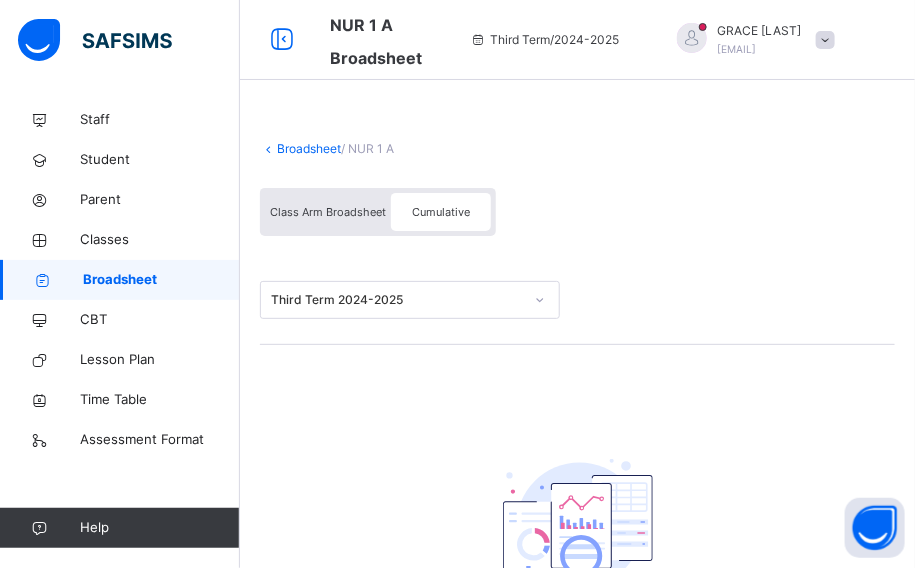 click on "Cumulative" at bounding box center (441, 212) 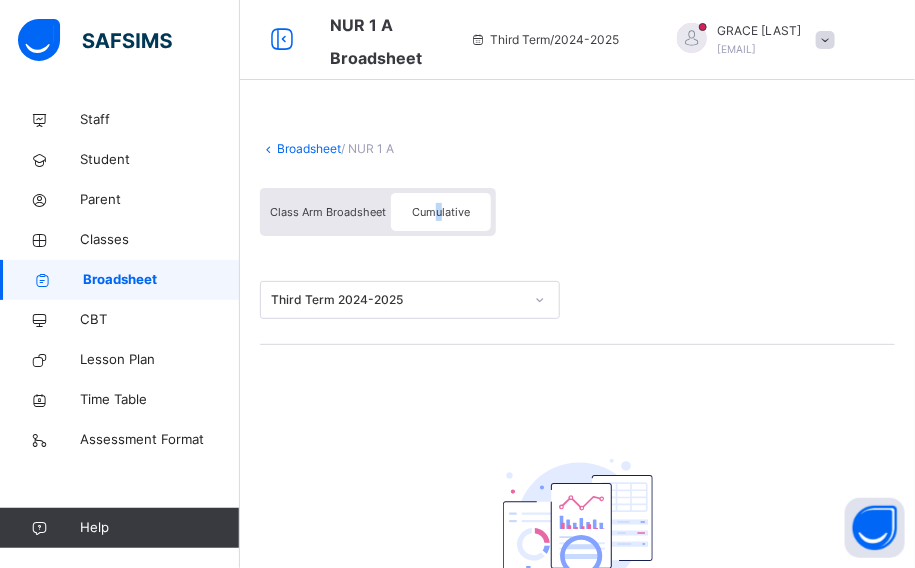 click on "Cumulative" at bounding box center (441, 212) 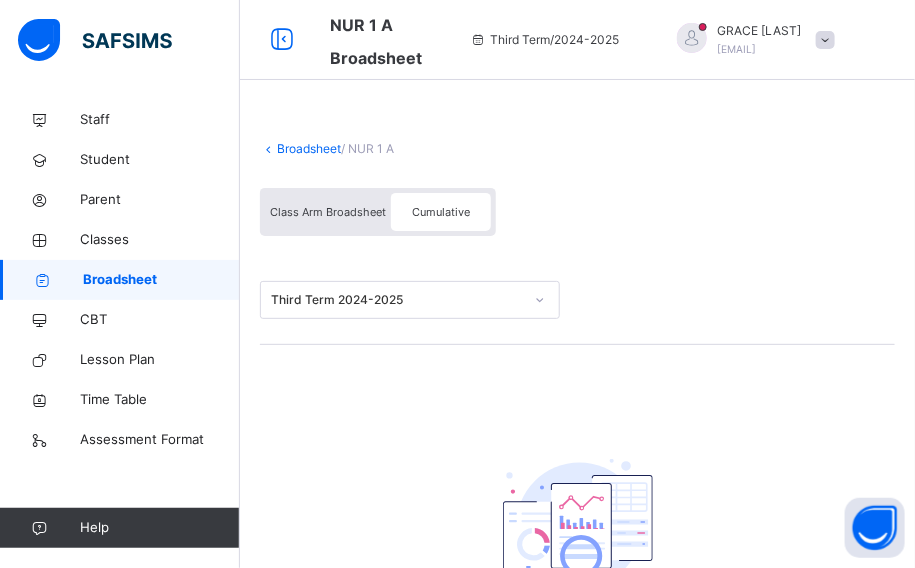 click on "Cumulative" at bounding box center (441, 212) 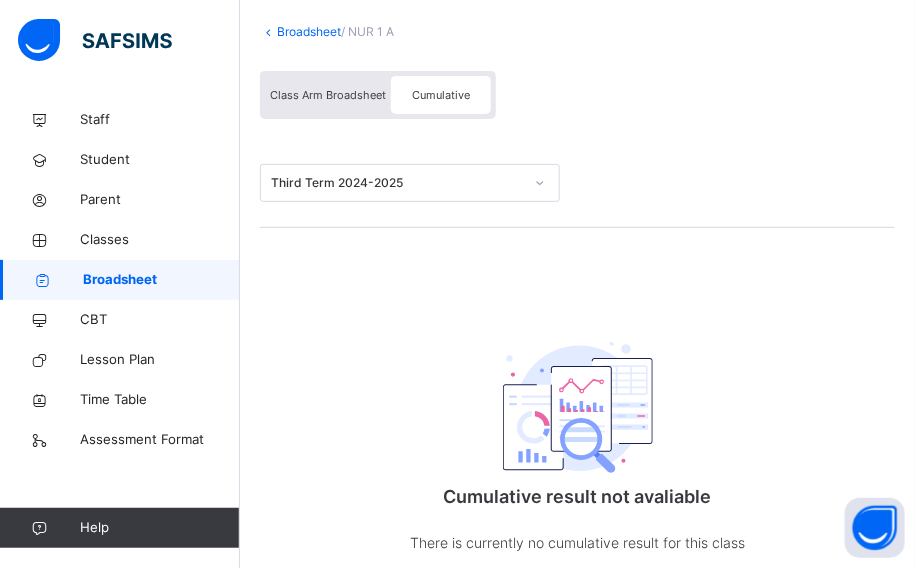 scroll, scrollTop: 3, scrollLeft: 0, axis: vertical 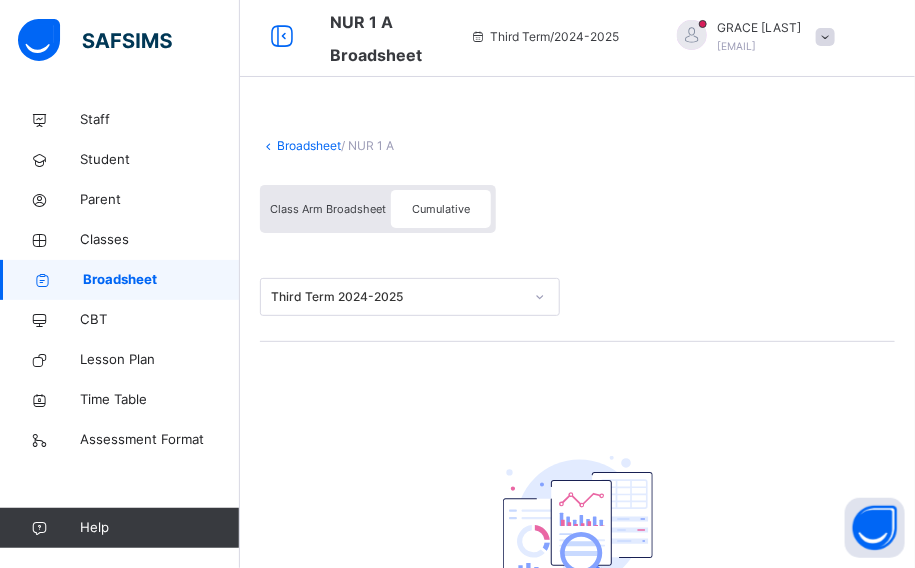 click on "Third Term  /  2024-2025" at bounding box center [544, 37] 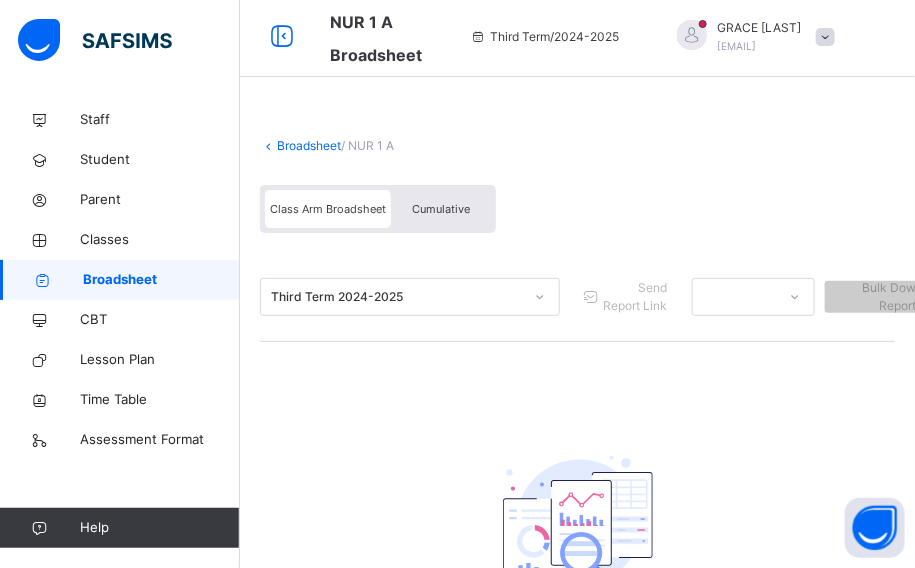 click on "Class Arm Broadsheet" at bounding box center (328, 209) 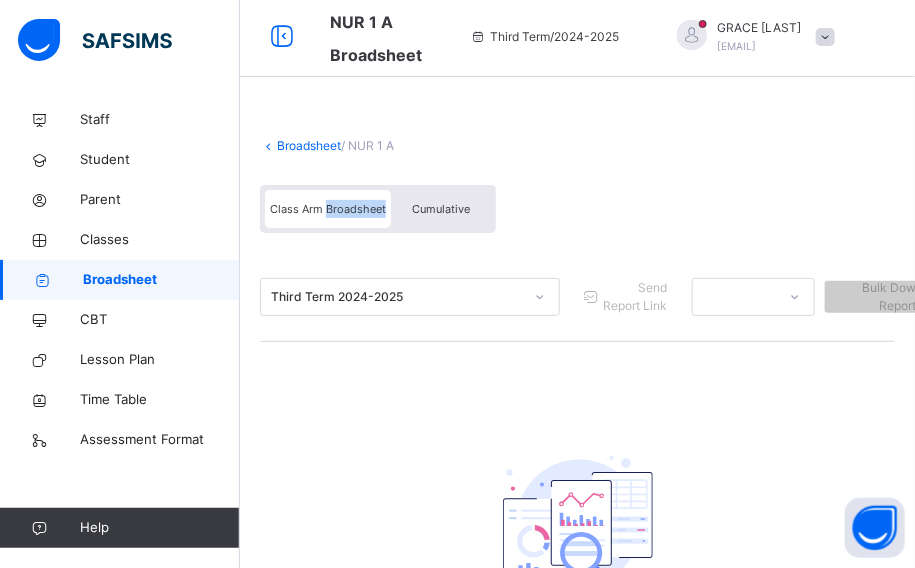 click on "Class Arm Broadsheet" at bounding box center (328, 209) 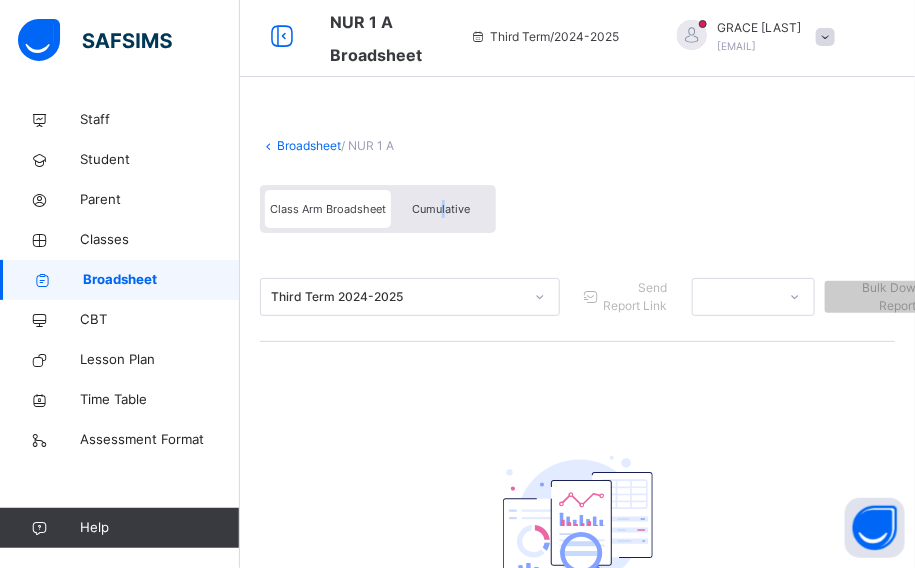 click on "Cumulative" at bounding box center (441, 209) 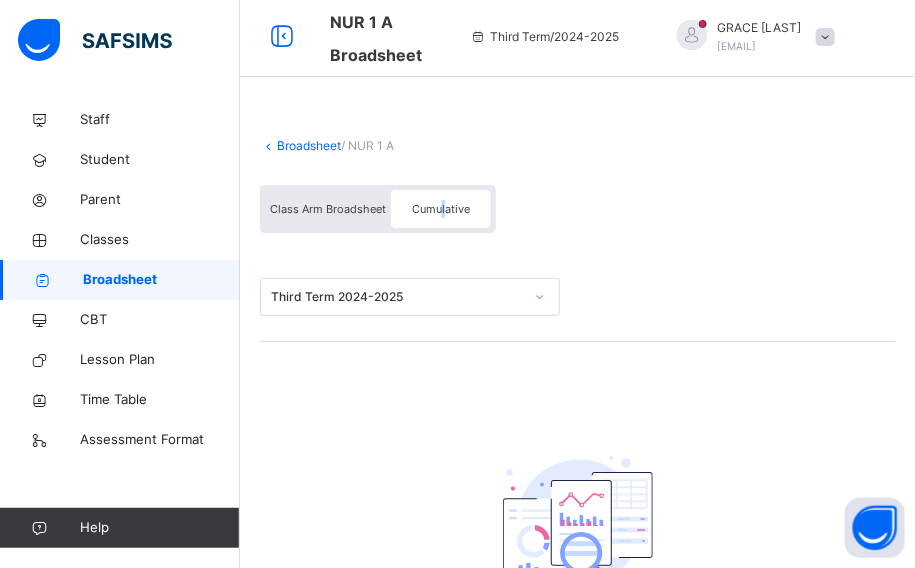 click on "Cumulative" at bounding box center [441, 209] 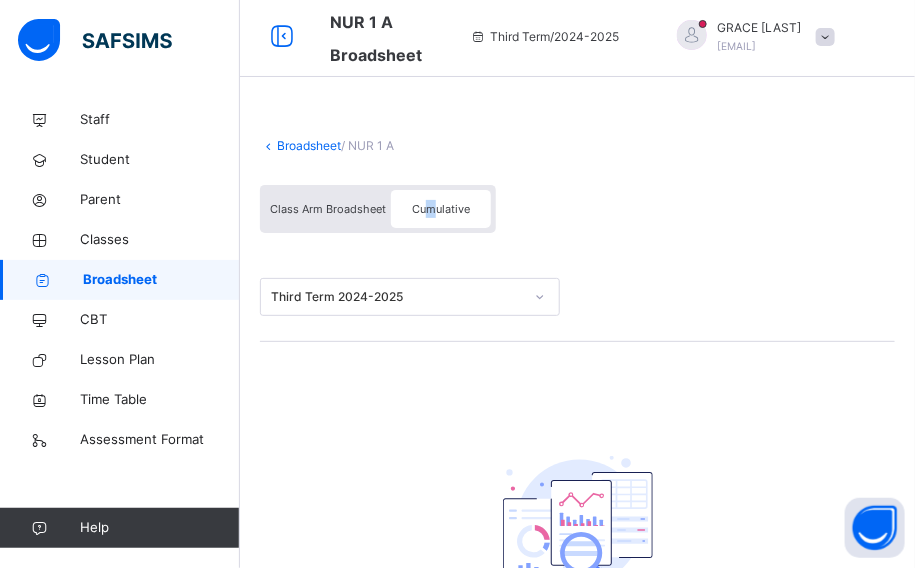 click on "Cumulative" at bounding box center [441, 209] 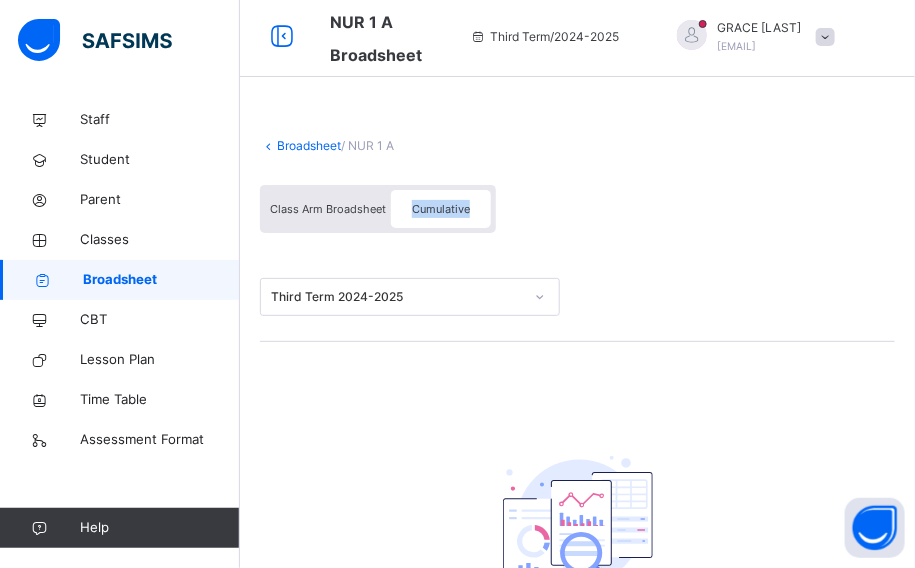 click on "Cumulative" at bounding box center [441, 209] 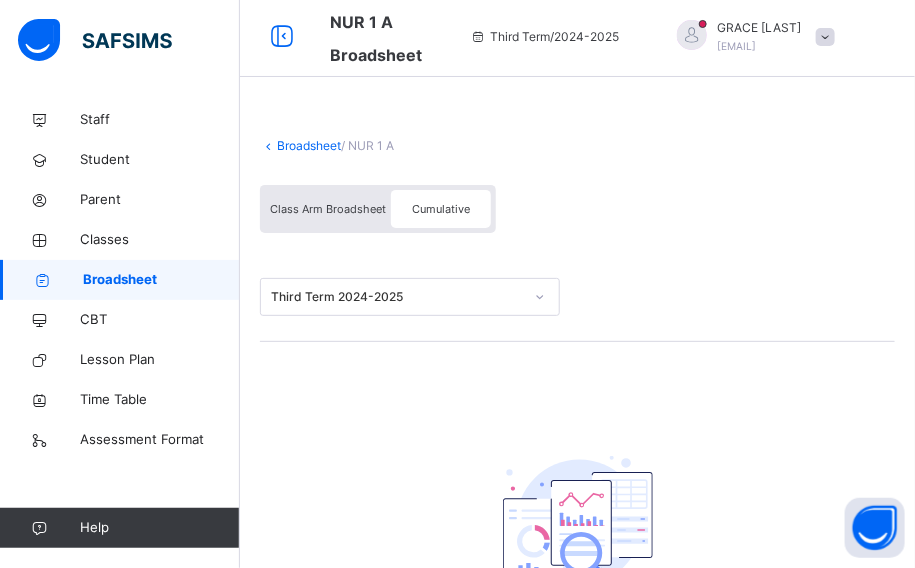 click on "Cumulative" at bounding box center [441, 209] 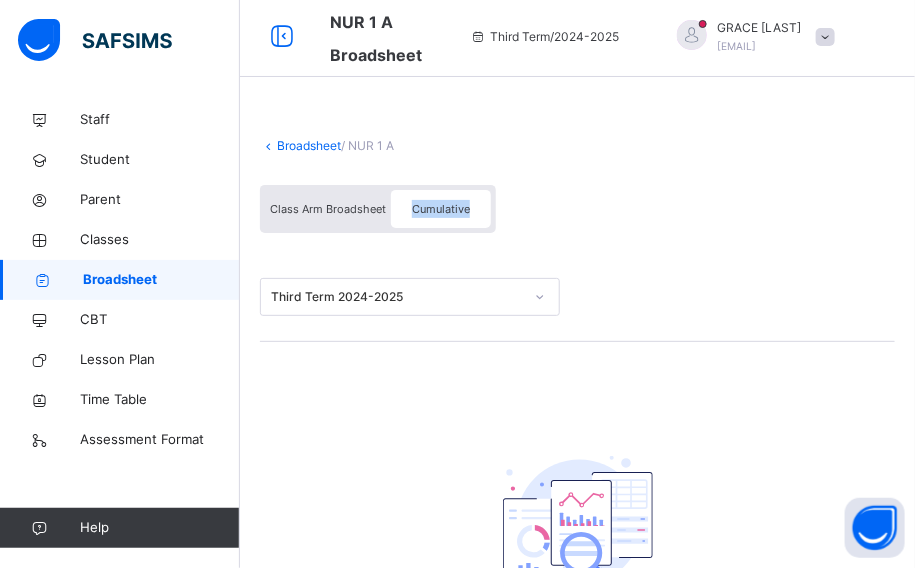 click on "Cumulative" at bounding box center [441, 209] 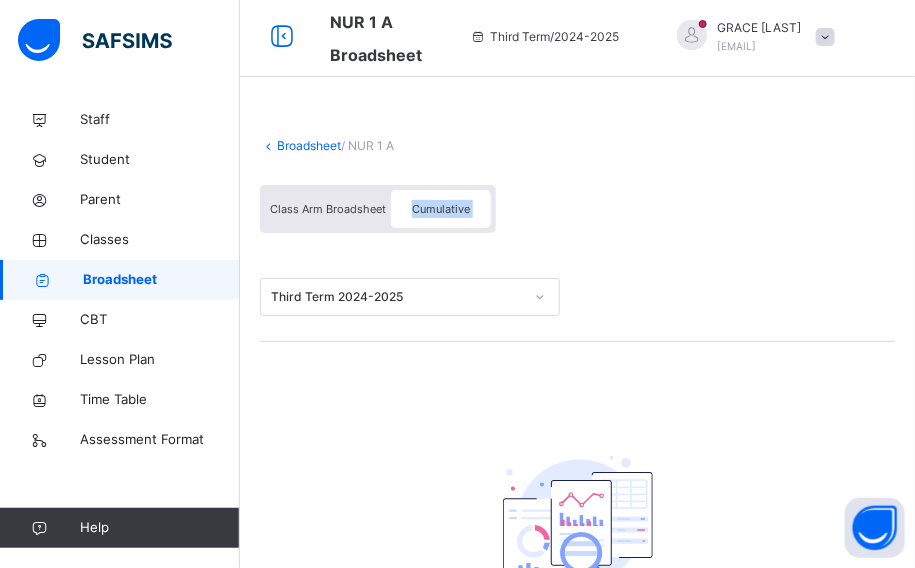 click on "Cumulative" at bounding box center (441, 209) 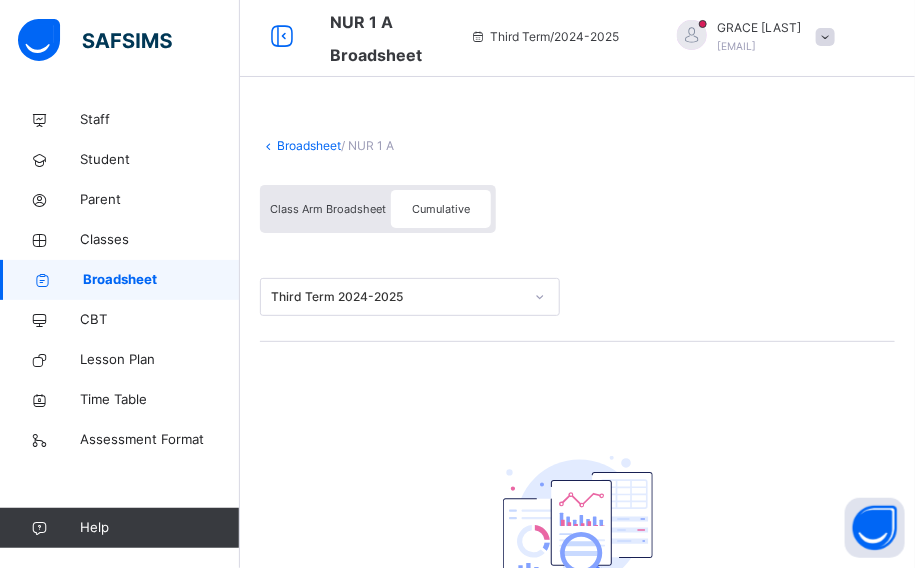 click on "Class Arm Broadsheet" at bounding box center (328, 209) 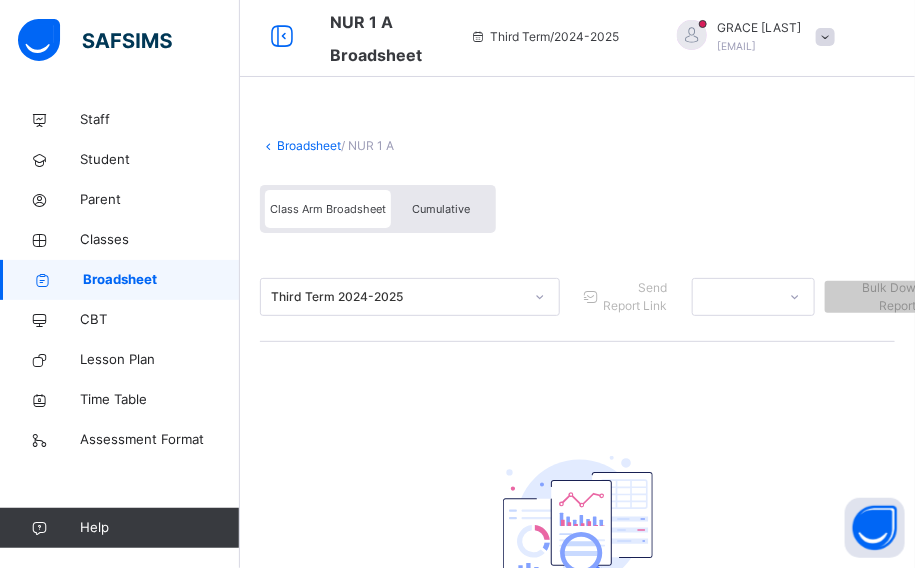click on "Class Arm Broadsheet" at bounding box center [328, 209] 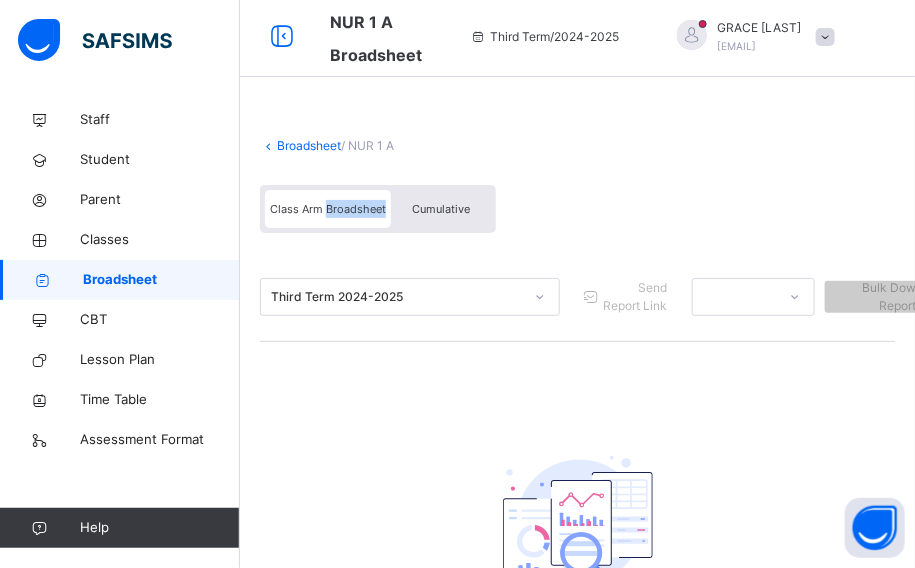 click on "Class Arm Broadsheet" at bounding box center (328, 209) 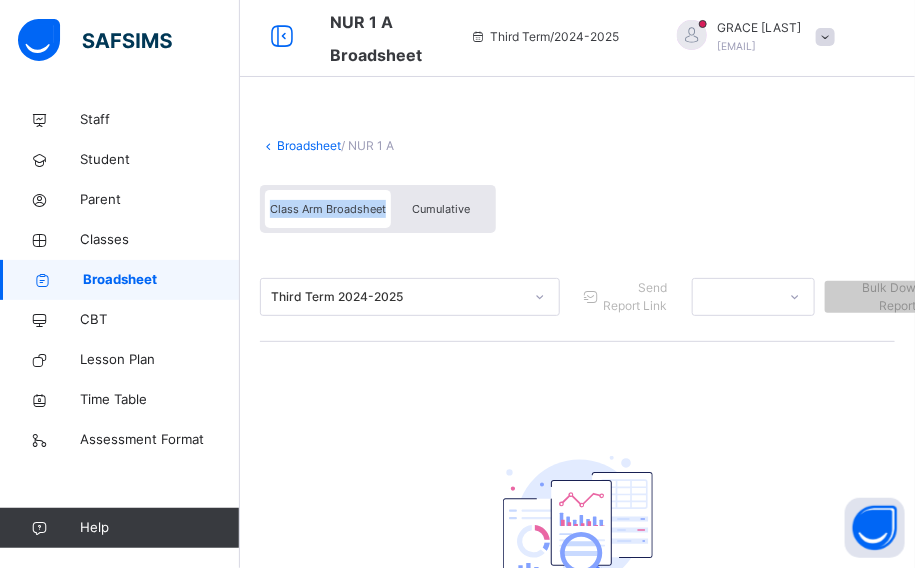 click on "Class Arm Broadsheet" at bounding box center (328, 209) 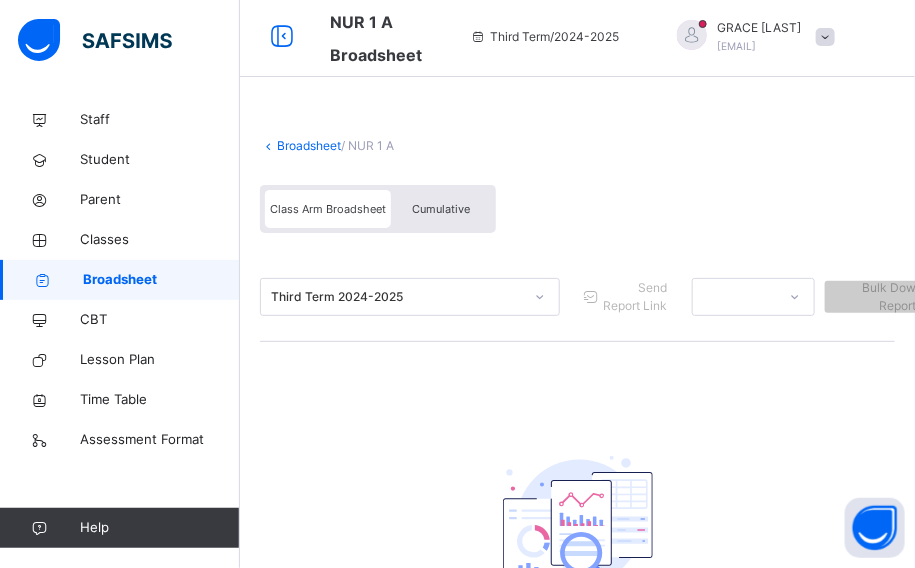click on "Class Arm Broadsheet" at bounding box center (328, 209) 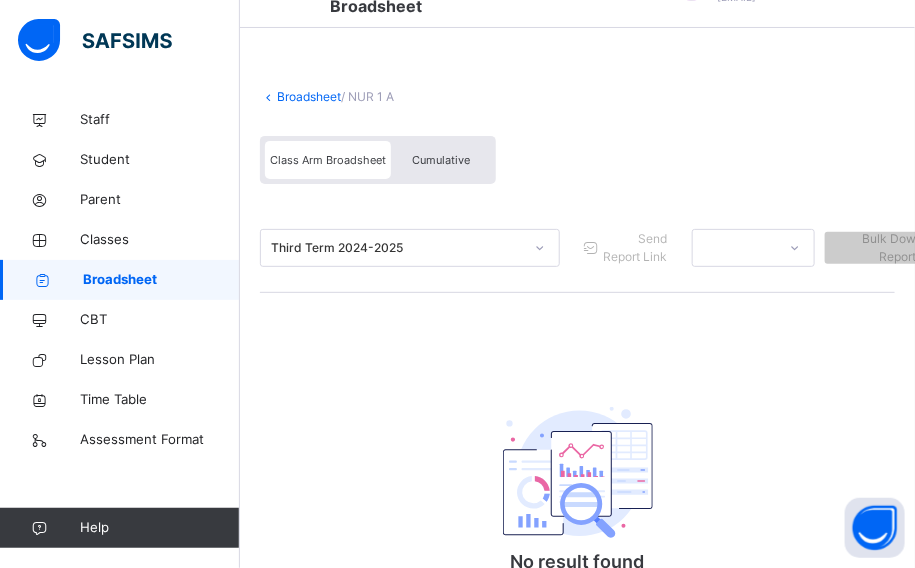 scroll, scrollTop: 0, scrollLeft: 0, axis: both 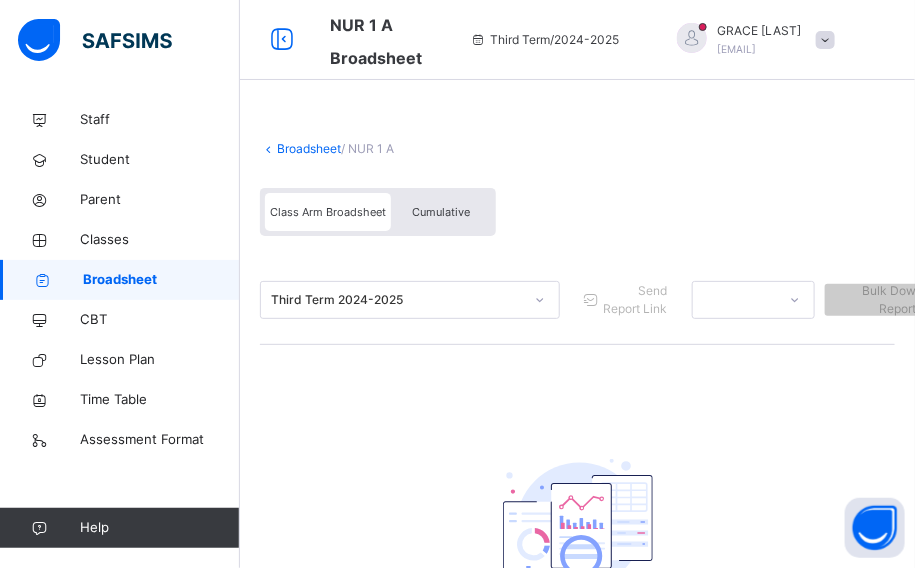 click on "Cumulative" at bounding box center [441, 212] 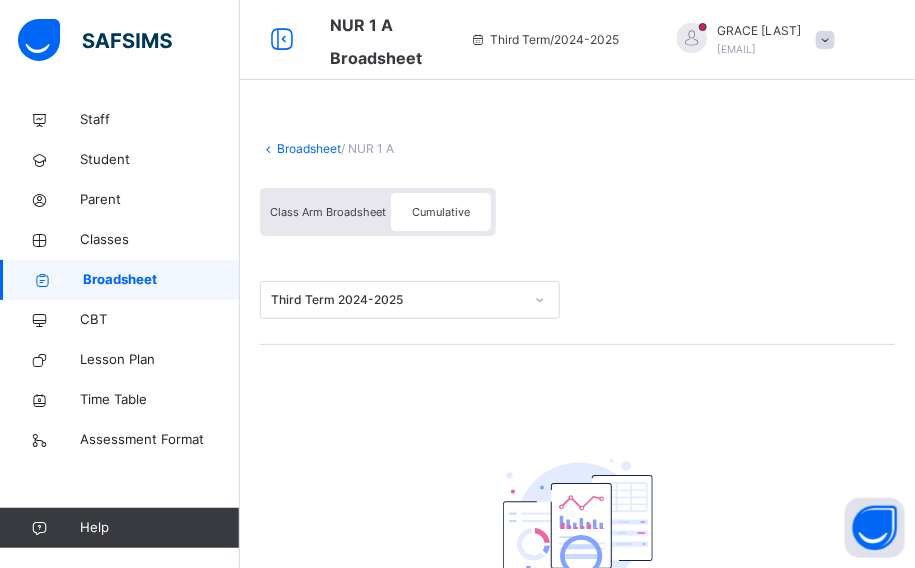 click on "Cumulative" at bounding box center [441, 212] 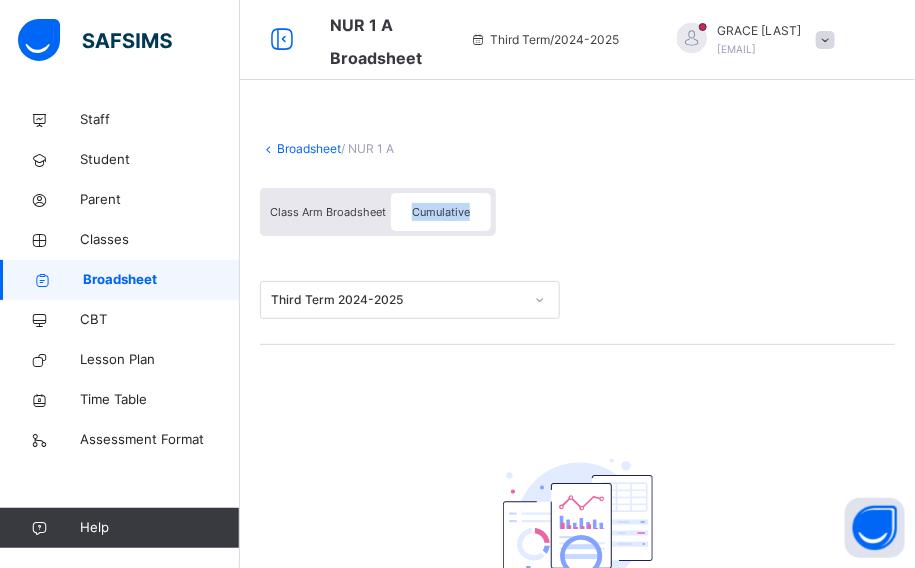 click on "Cumulative" at bounding box center [441, 212] 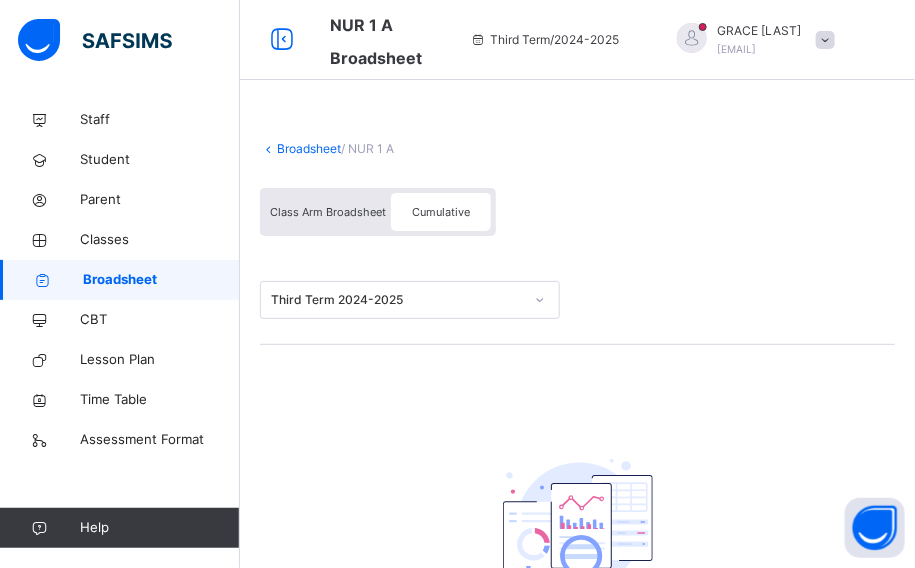 click on "Cumulative" at bounding box center (441, 212) 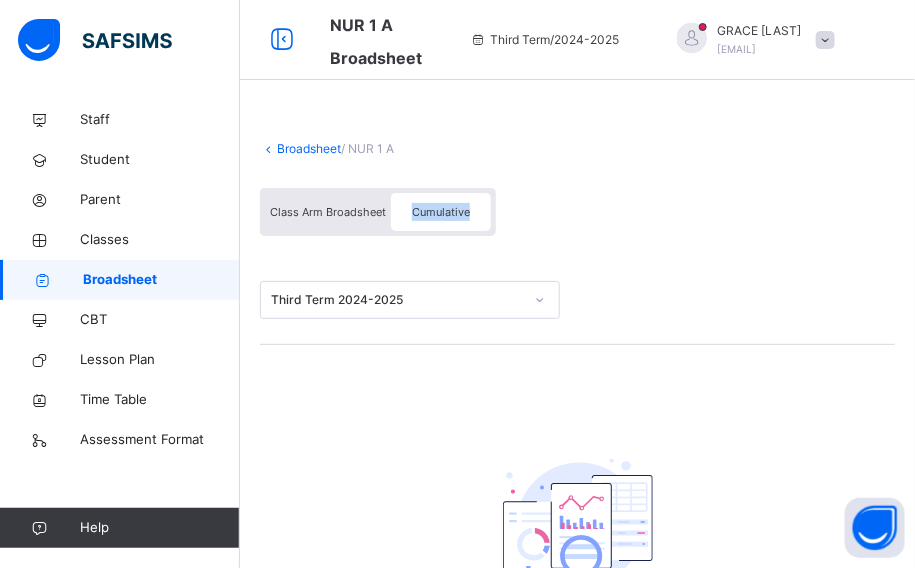 click on "Cumulative" at bounding box center (441, 212) 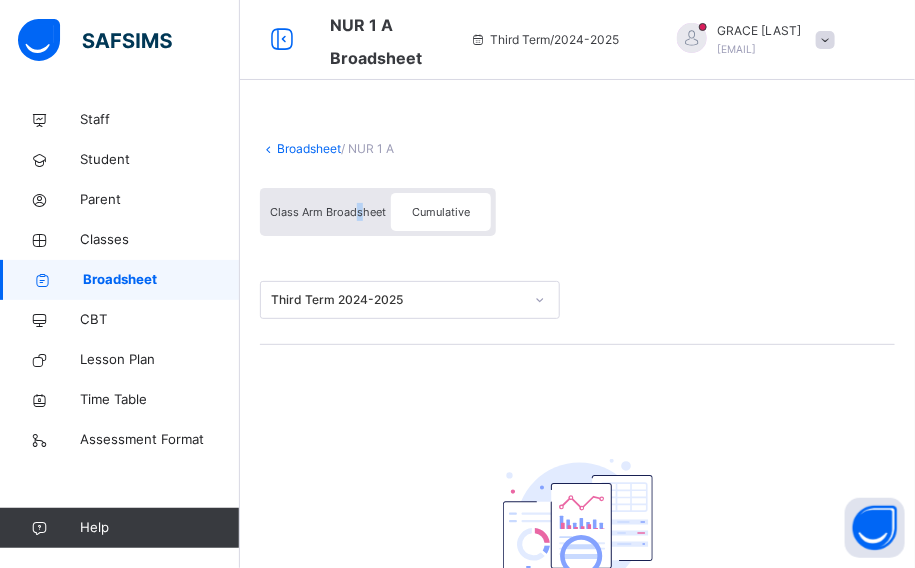 click on "Class Arm Broadsheet" at bounding box center [328, 212] 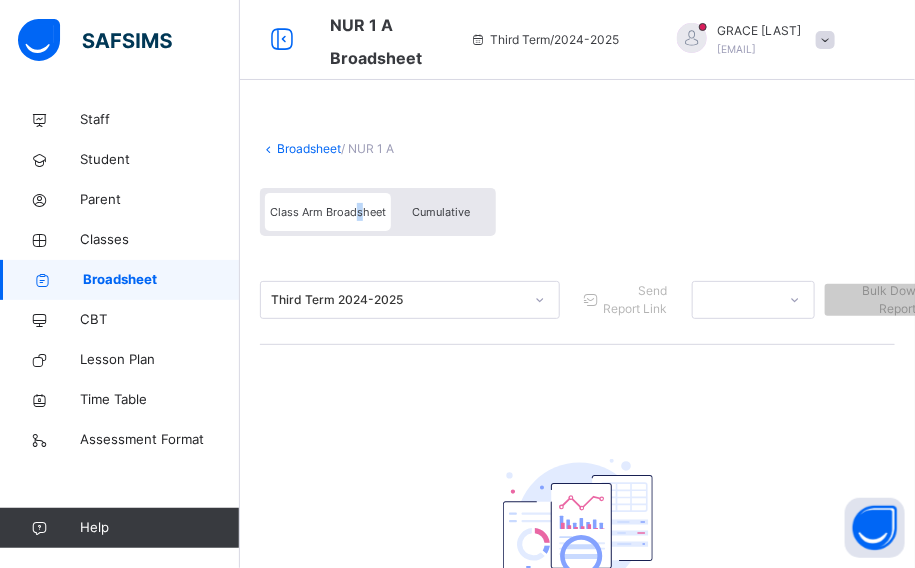click on "Class Arm Broadsheet" at bounding box center [328, 212] 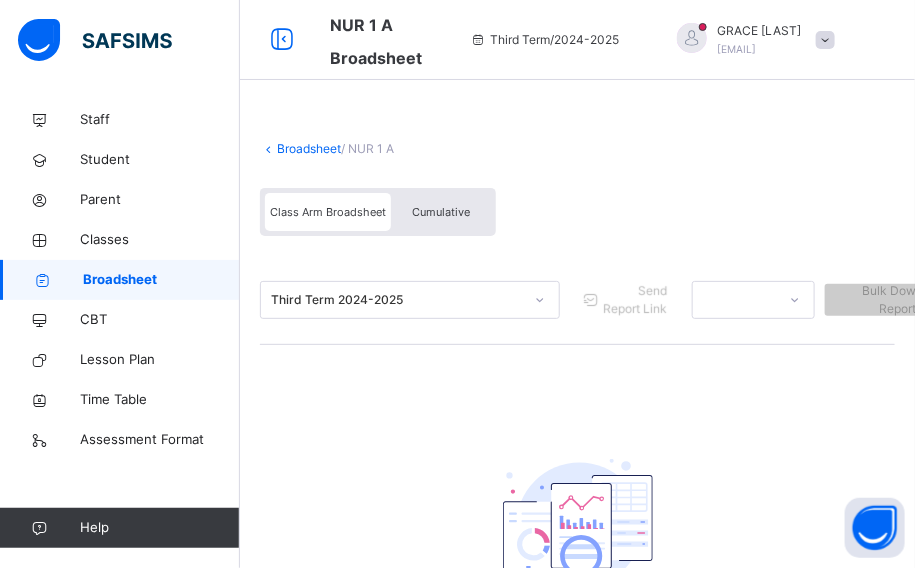 click on "Send Report Link" at bounding box center (635, 300) 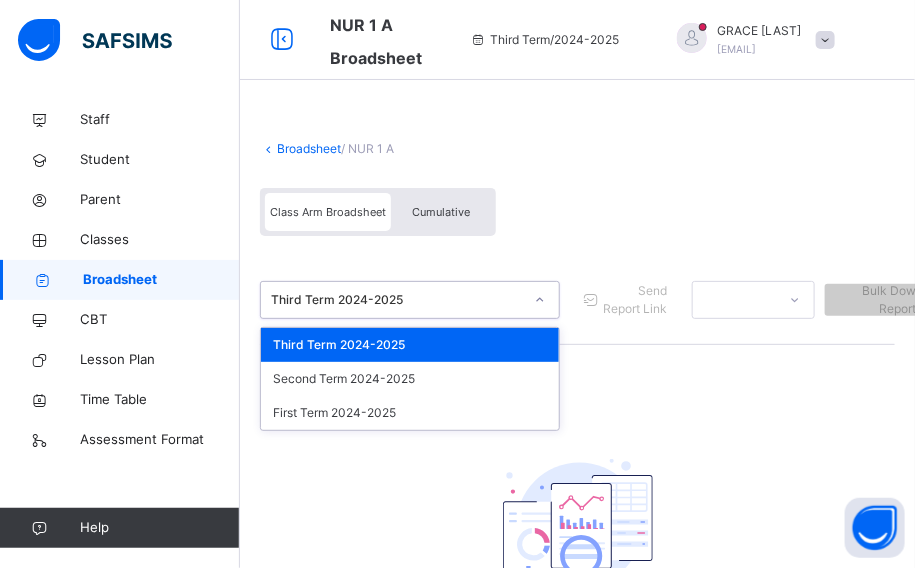 click on "Third Term 2024-2025" at bounding box center [391, 300] 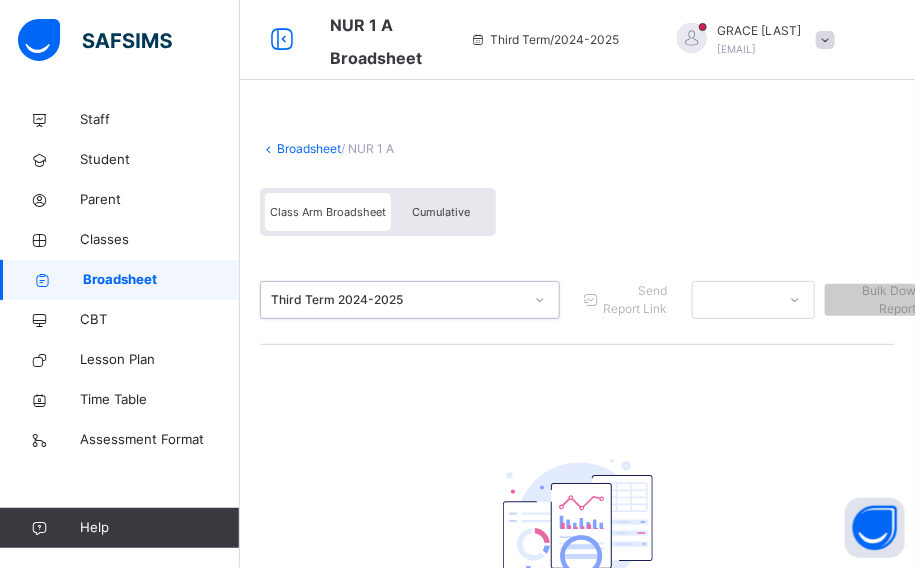 click on "Third Term 2024-2025" at bounding box center [397, 300] 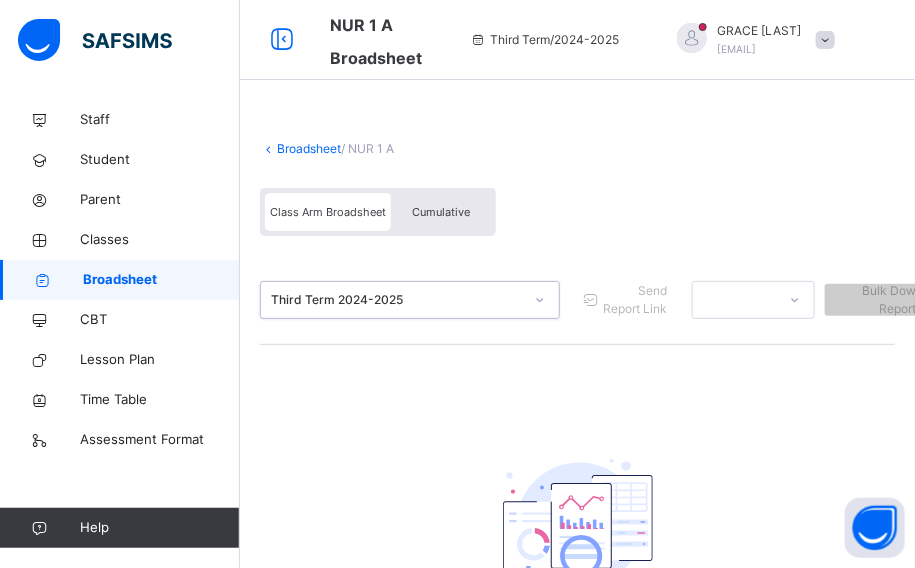 click 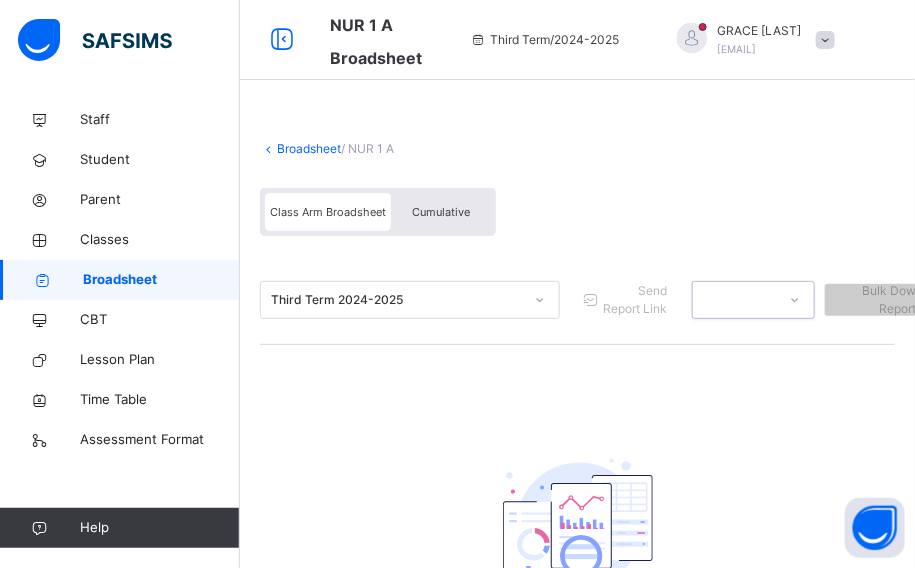 click 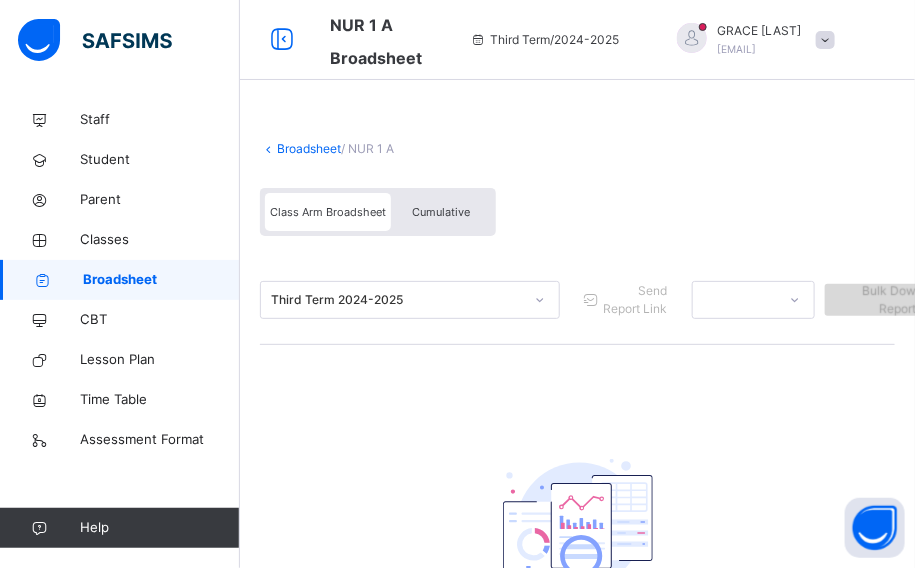 click on "Bulk Download Reportsheet" at bounding box center (893, 300) 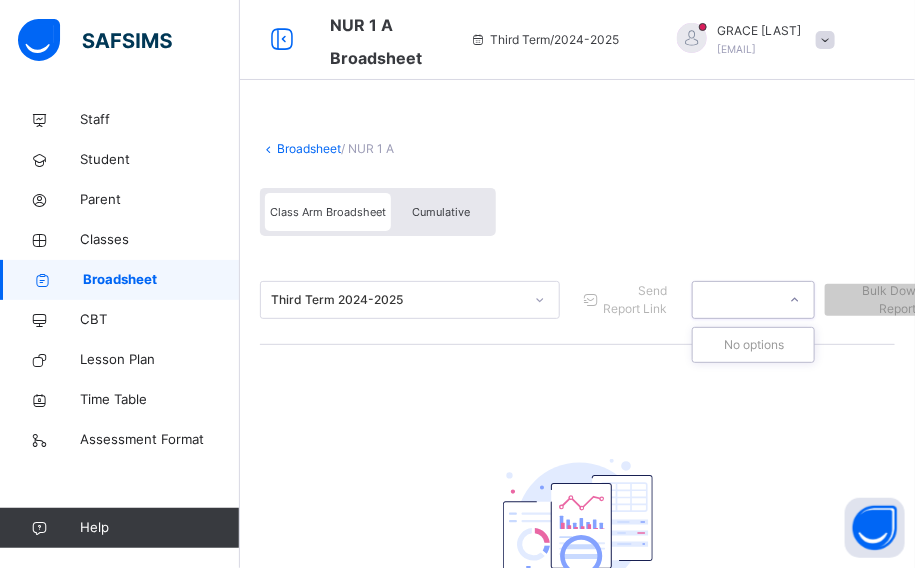 click 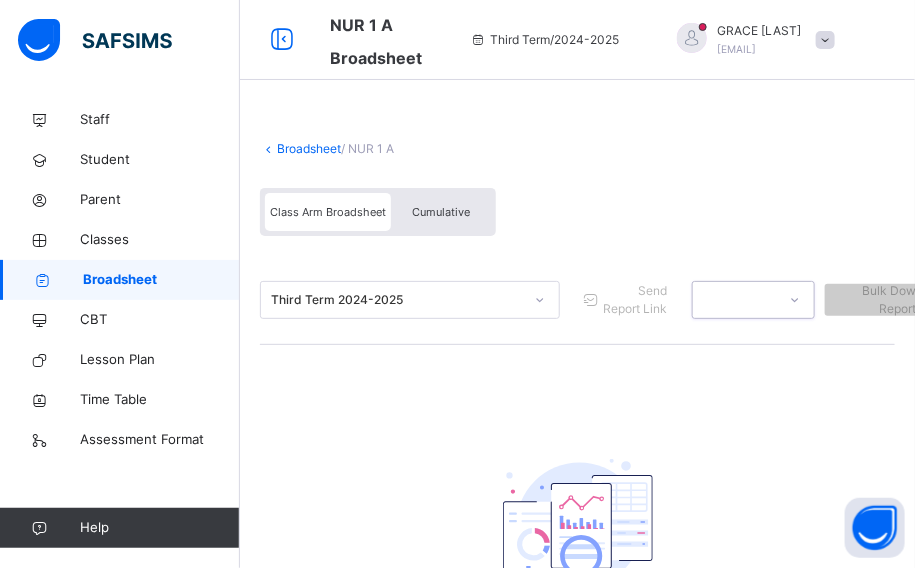 click at bounding box center [734, 300] 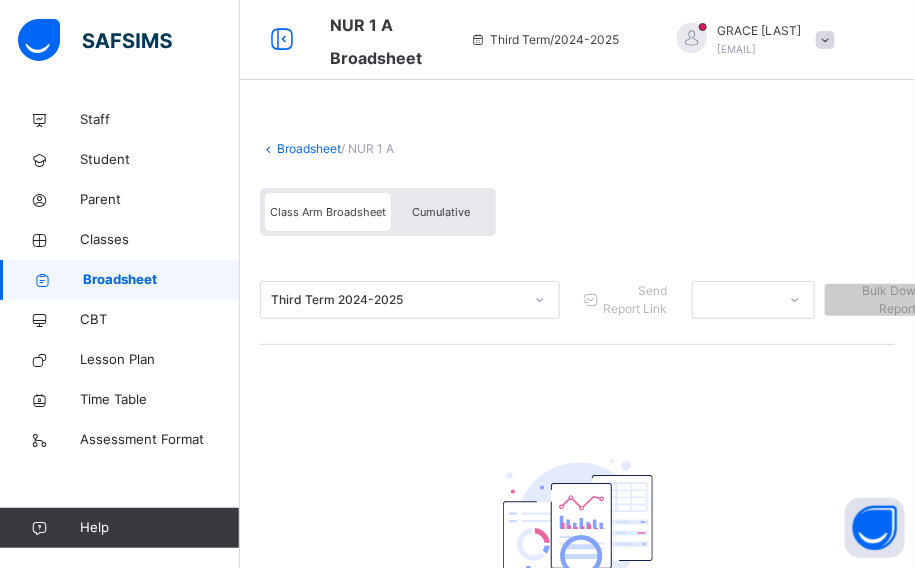 click on "Cumulative" at bounding box center (441, 212) 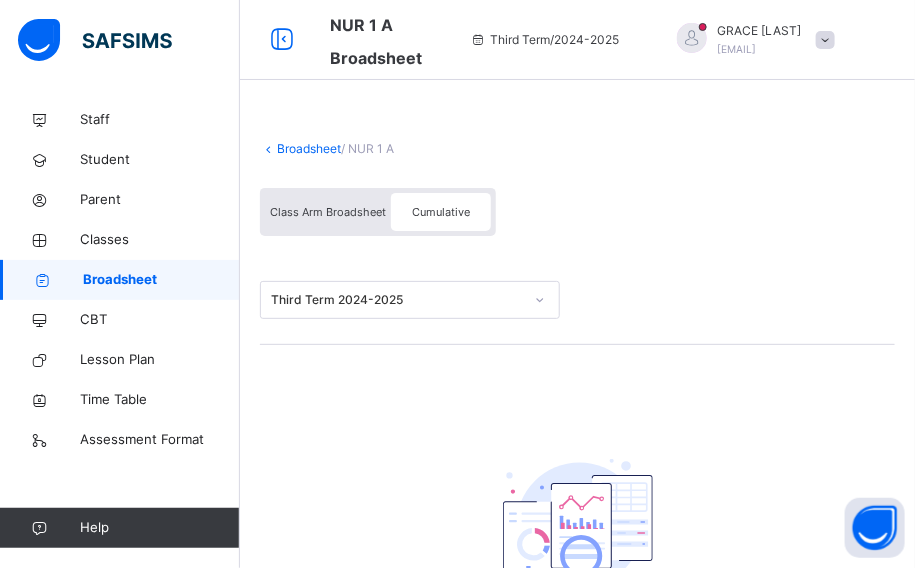click on "Cumulative" at bounding box center (441, 212) 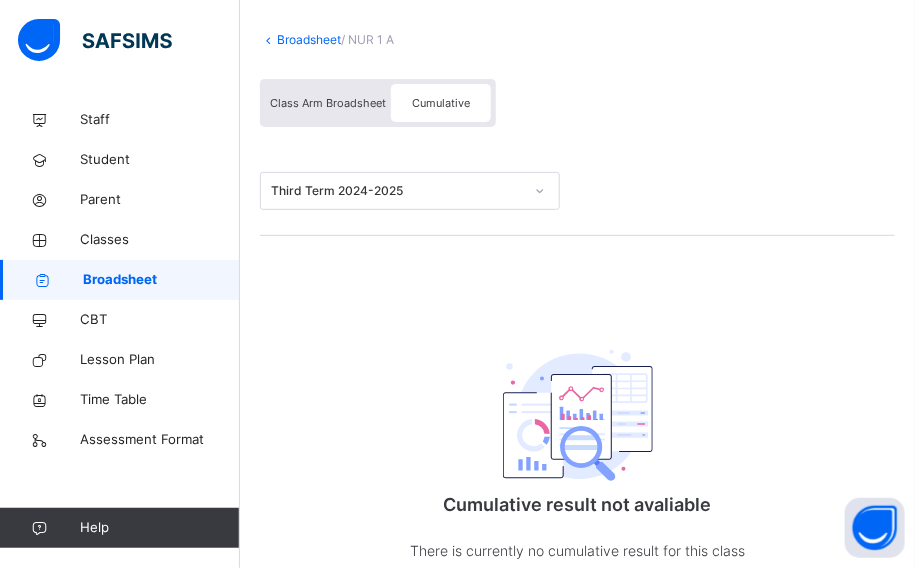 scroll, scrollTop: 0, scrollLeft: 0, axis: both 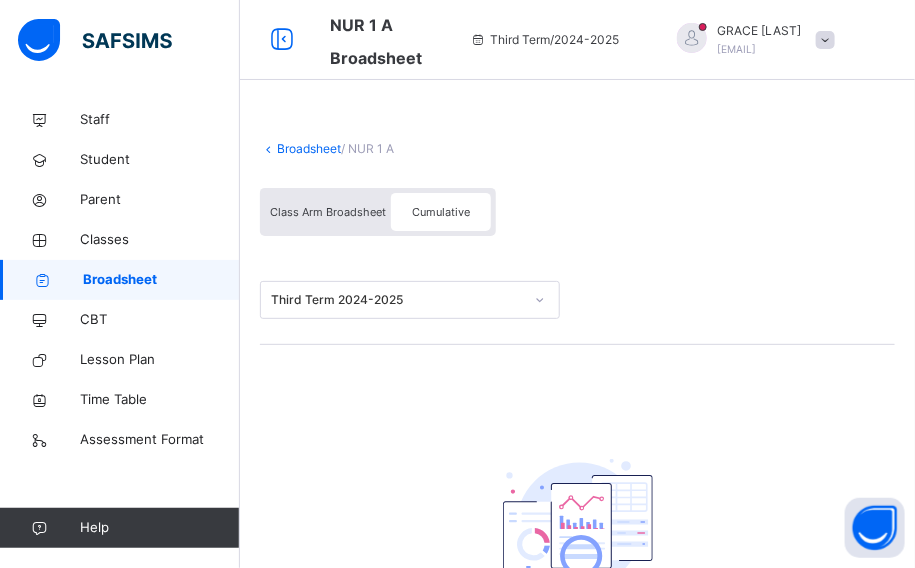 click on "Class Arm Broadsheet" at bounding box center (328, 212) 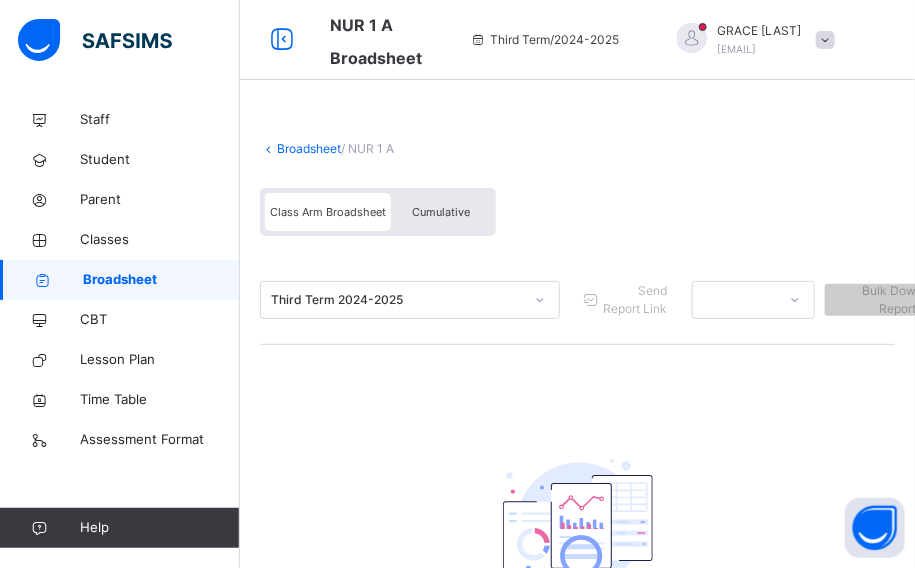 click on "Cumulative" at bounding box center [441, 212] 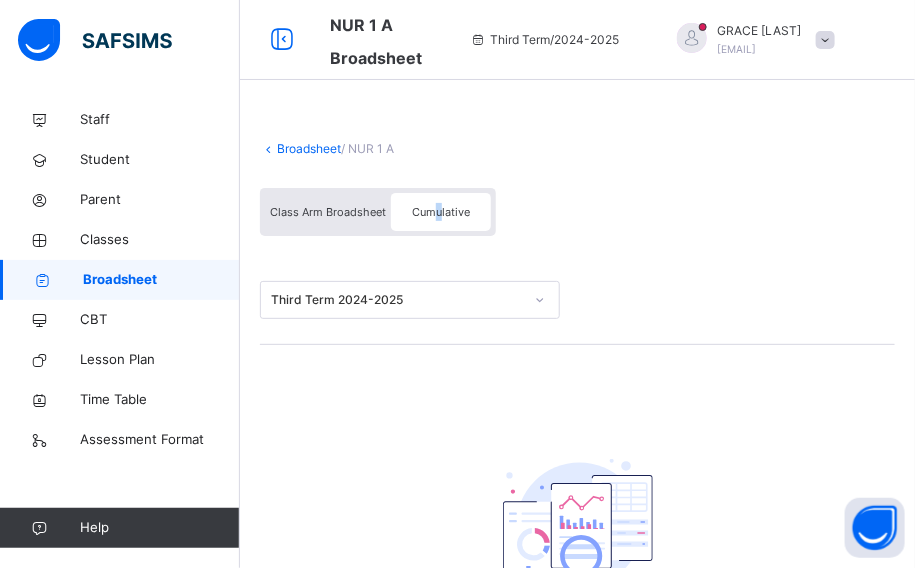 click on "Cumulative" at bounding box center [441, 212] 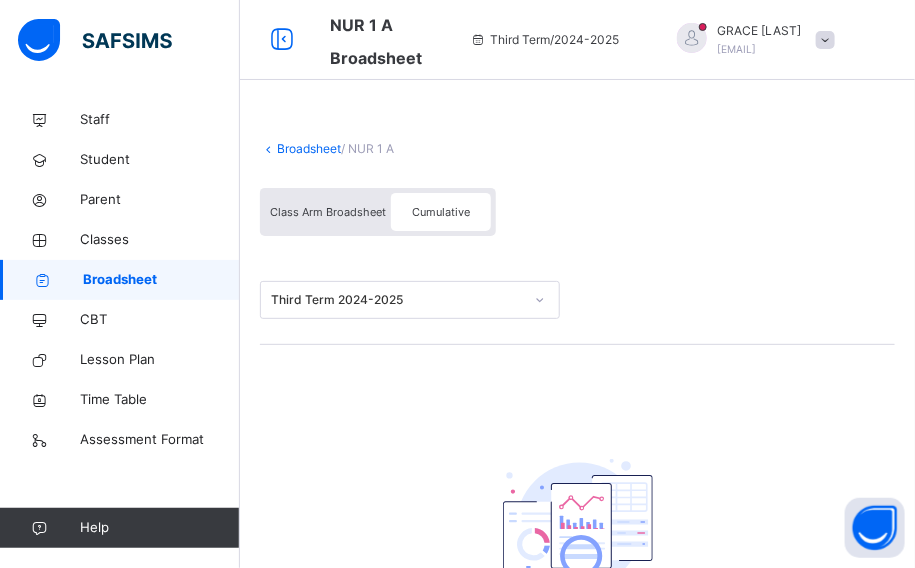 click on "Cumulative" at bounding box center (441, 212) 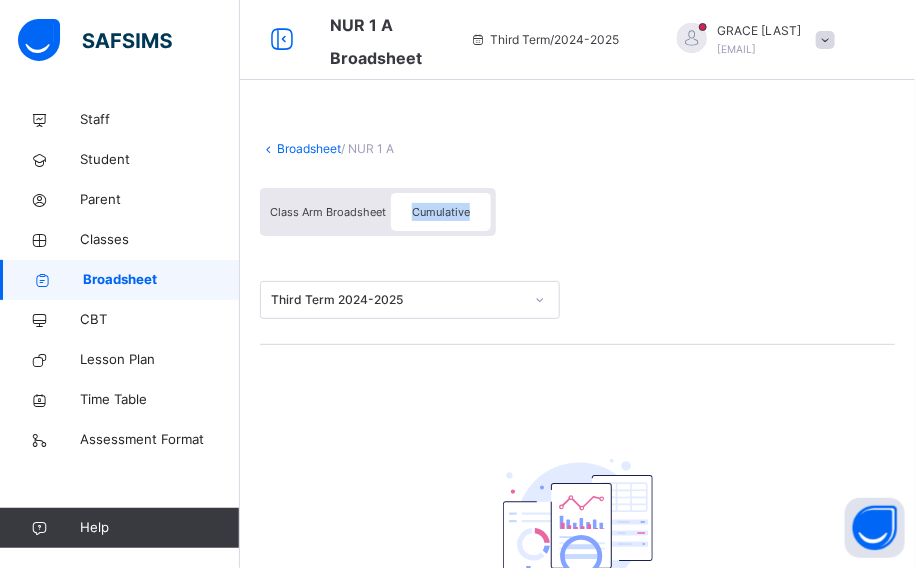 click on "Cumulative" at bounding box center [441, 212] 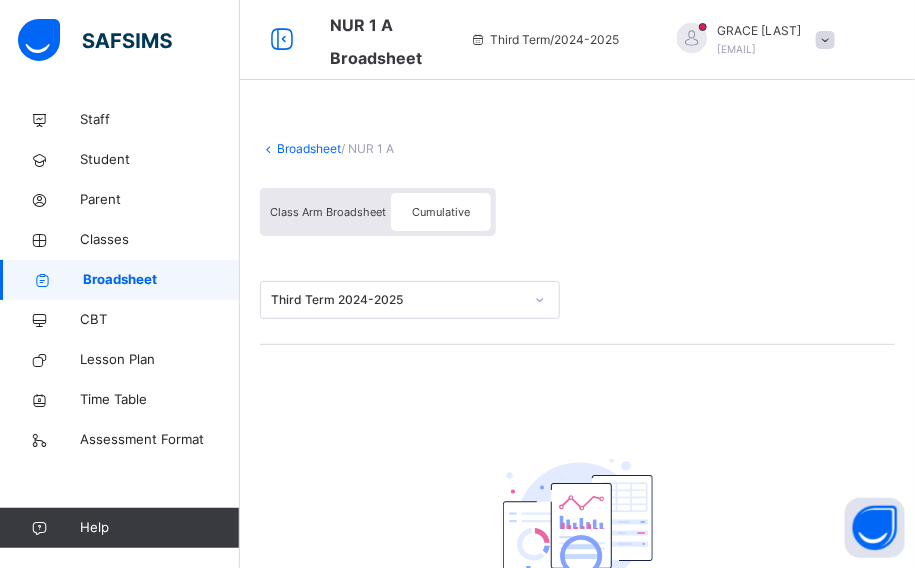 click on "Class Arm Broadsheet Cumulative" at bounding box center (378, 212) 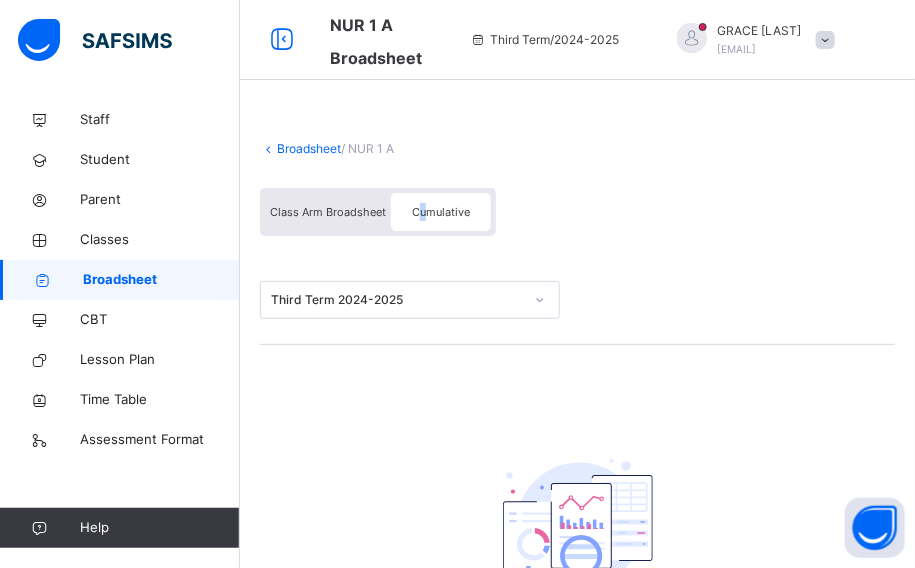 click on "Cumulative" at bounding box center (441, 212) 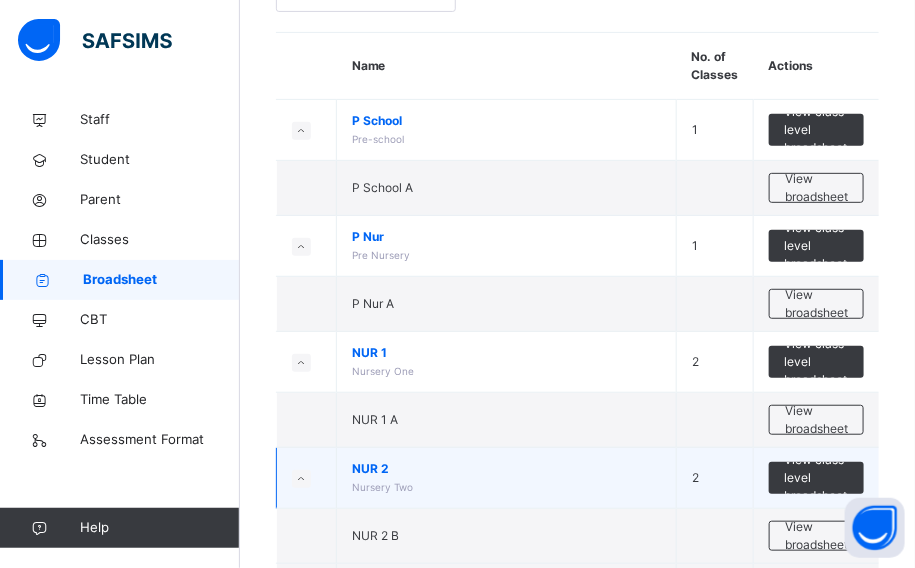 scroll, scrollTop: 181, scrollLeft: 0, axis: vertical 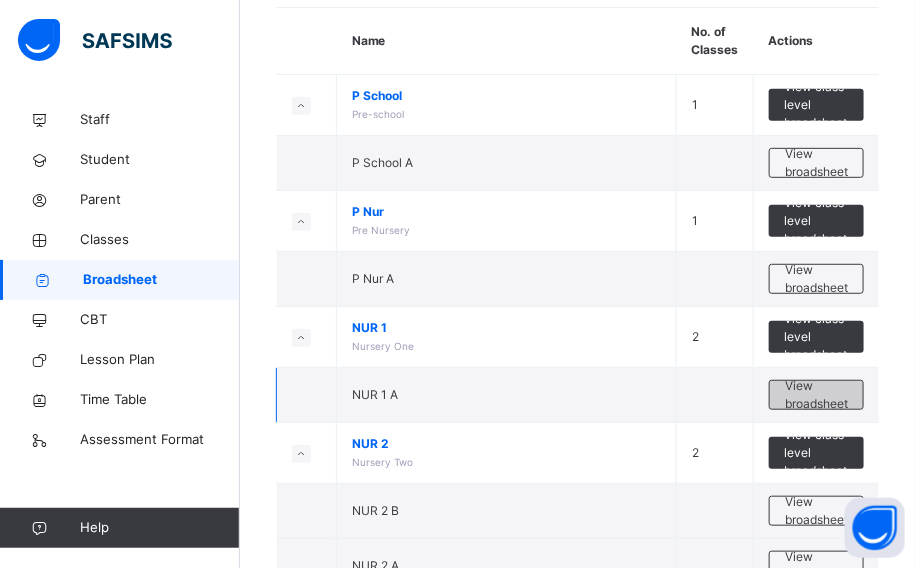 click on "View broadsheet" at bounding box center [816, 395] 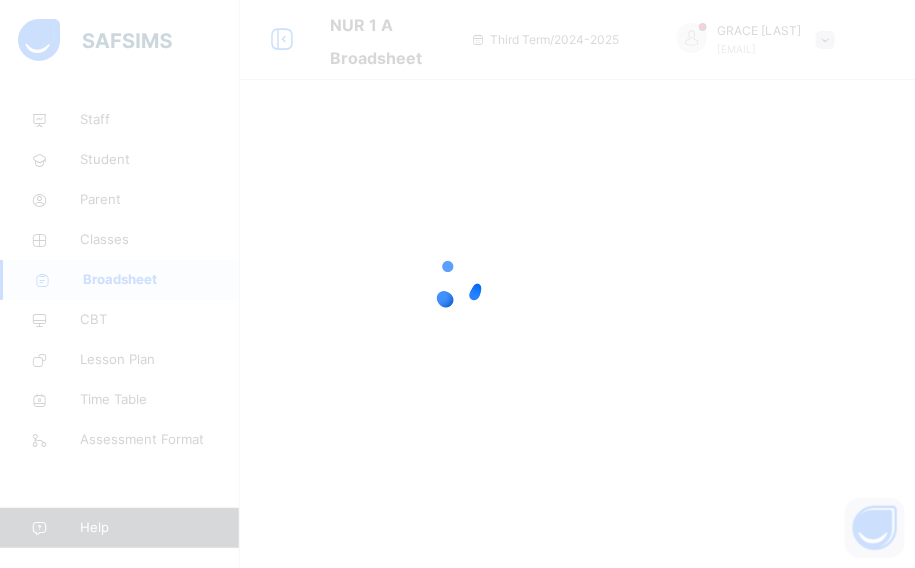 scroll, scrollTop: 0, scrollLeft: 0, axis: both 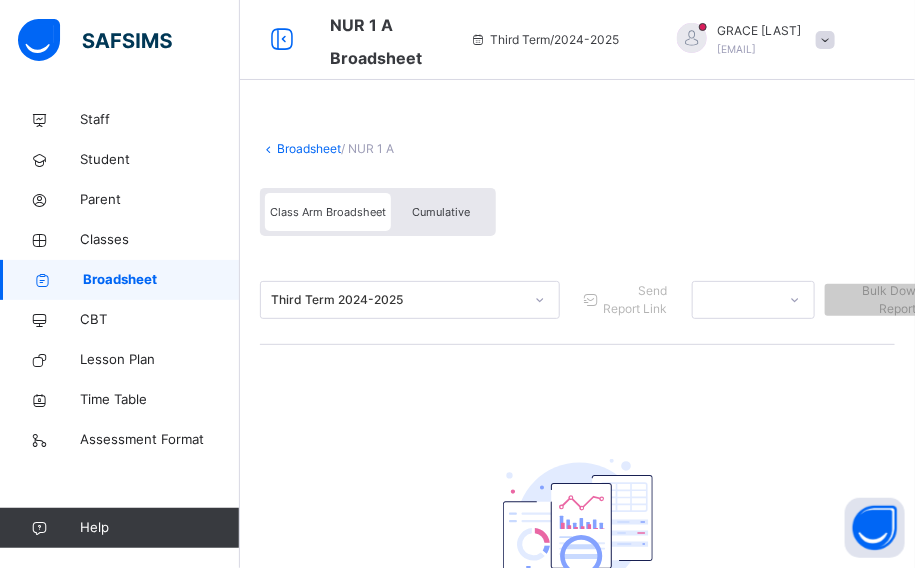 click on "Cumulative" at bounding box center (441, 212) 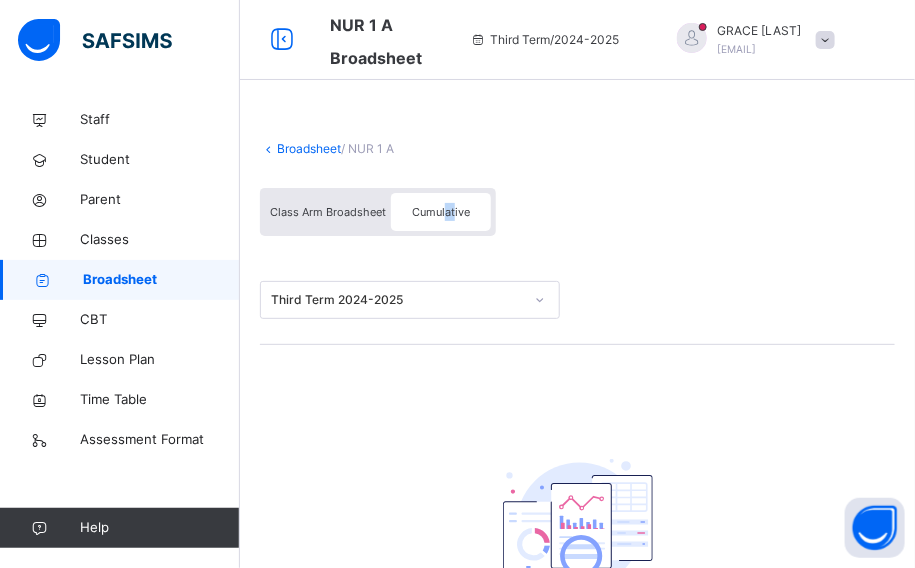click on "Cumulative" at bounding box center (441, 212) 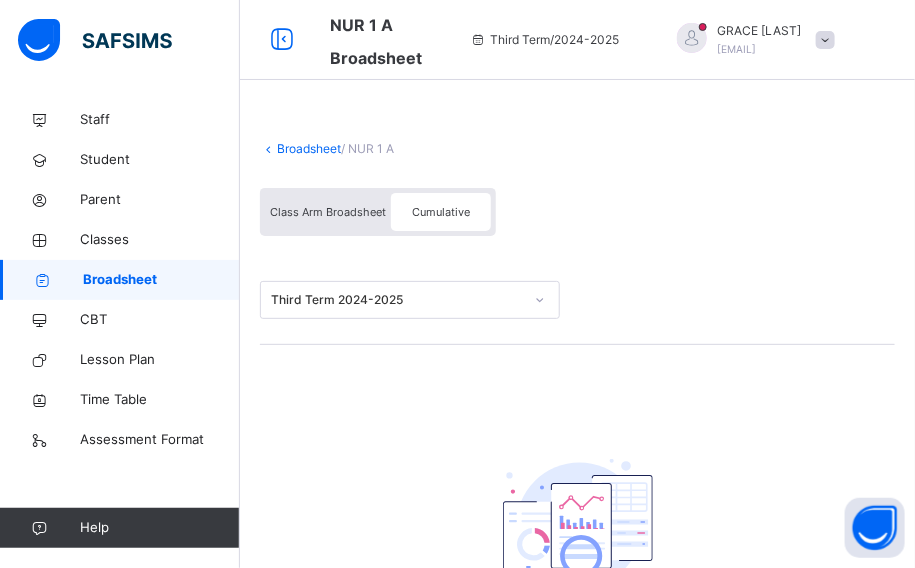 click on "Cumulative" at bounding box center [441, 212] 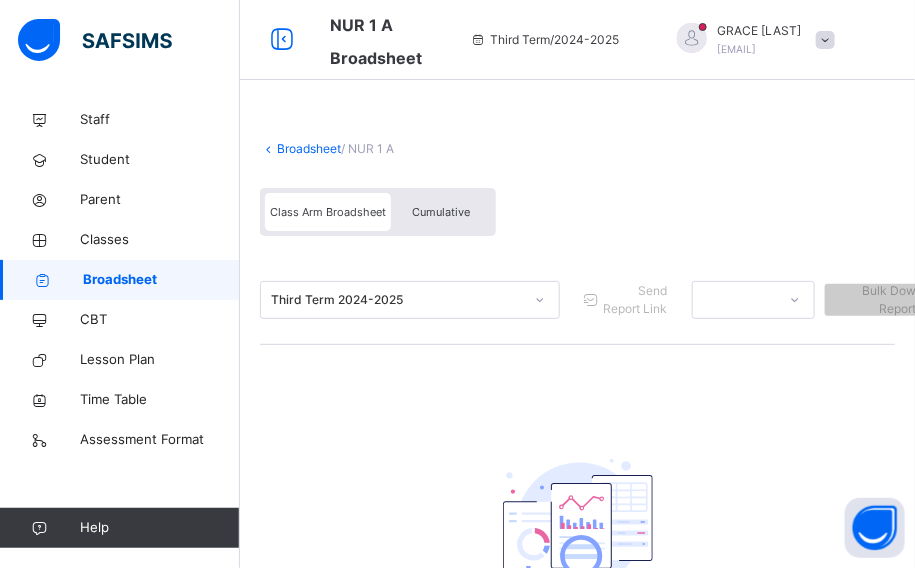 click on "Class Arm Broadsheet" at bounding box center [328, 212] 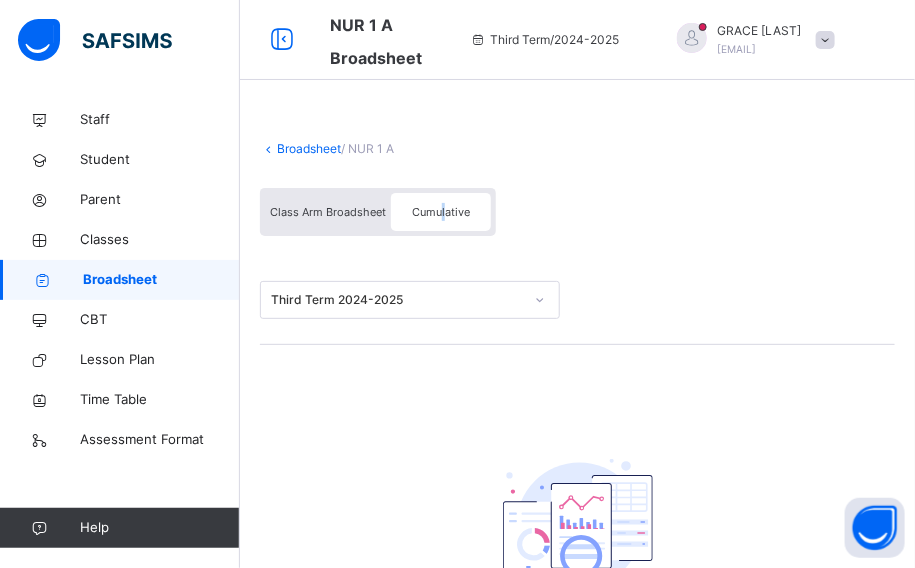 click on "Cumulative" at bounding box center [441, 212] 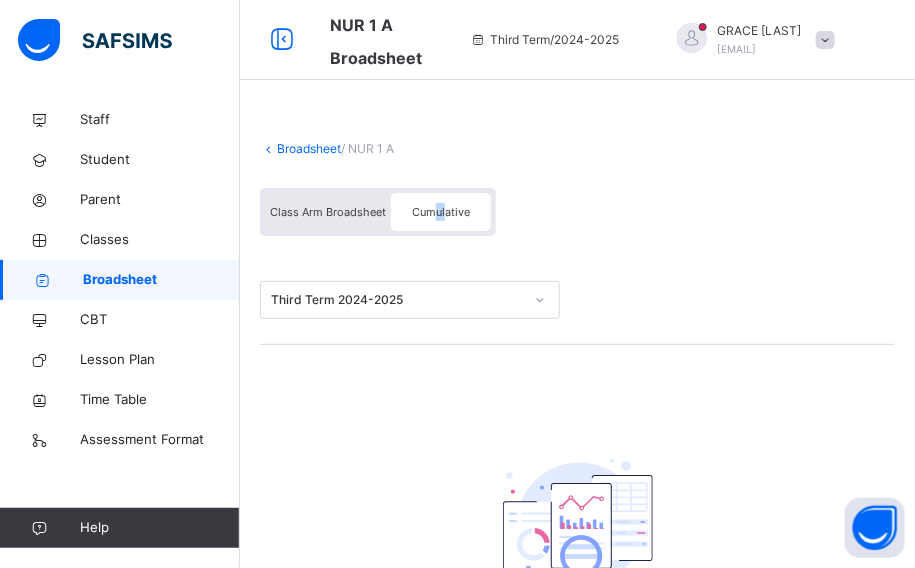 drag, startPoint x: 435, startPoint y: 198, endPoint x: 447, endPoint y: 203, distance: 13 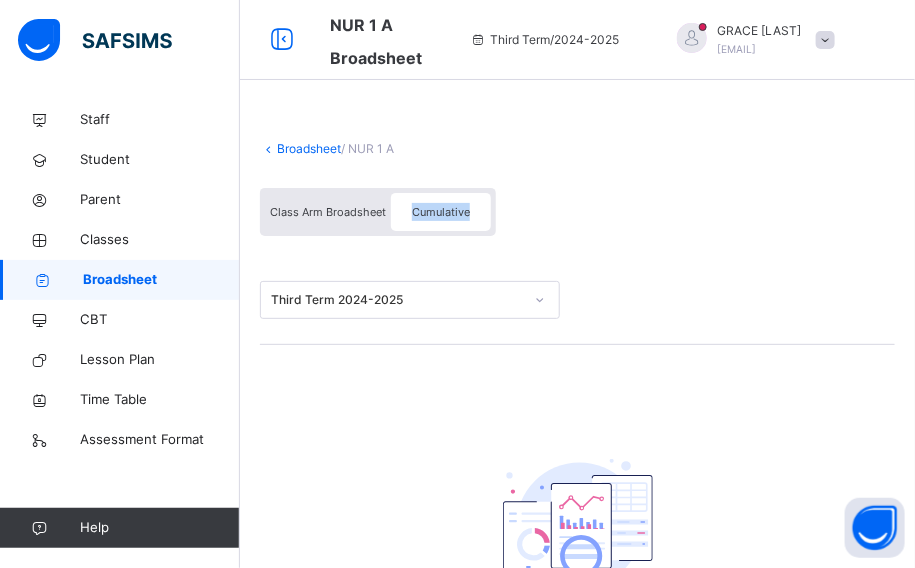 click on "Cumulative" at bounding box center (441, 212) 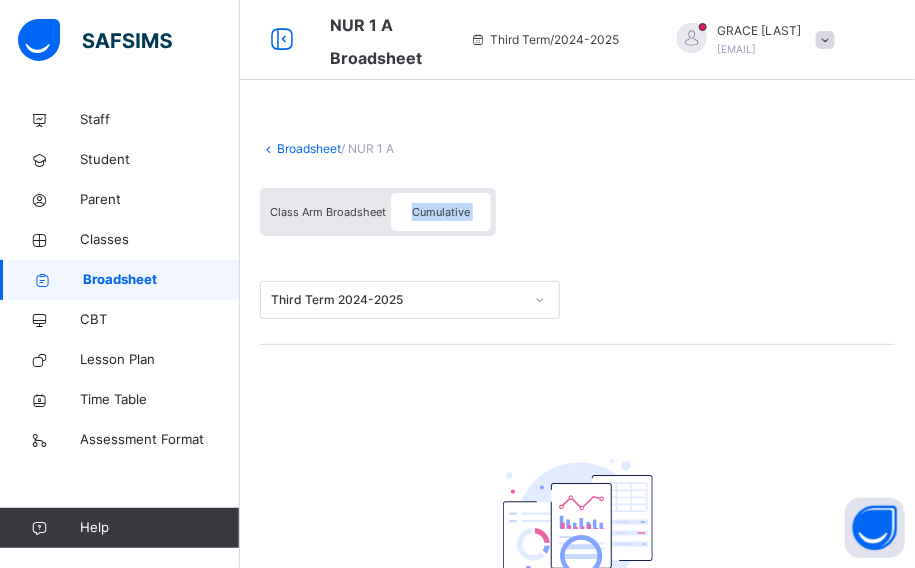 click on "Cumulative" at bounding box center (441, 212) 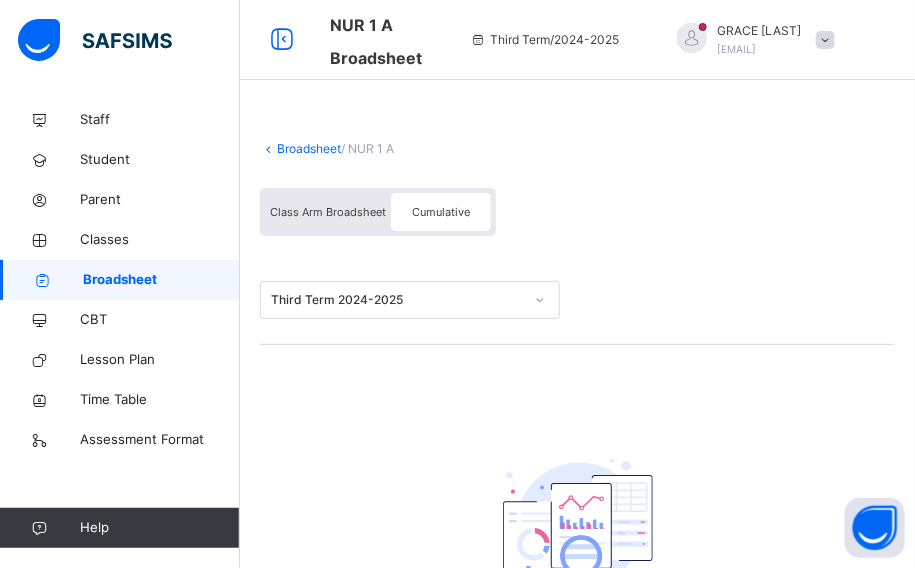 click on "Class Arm Broadsheet Cumulative" at bounding box center [378, 212] 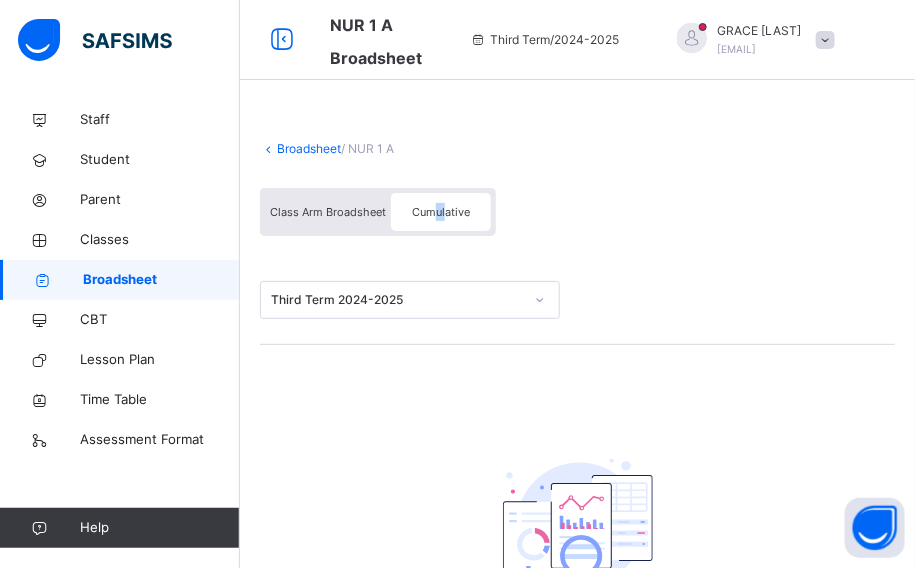 click on "Cumulative" at bounding box center [441, 212] 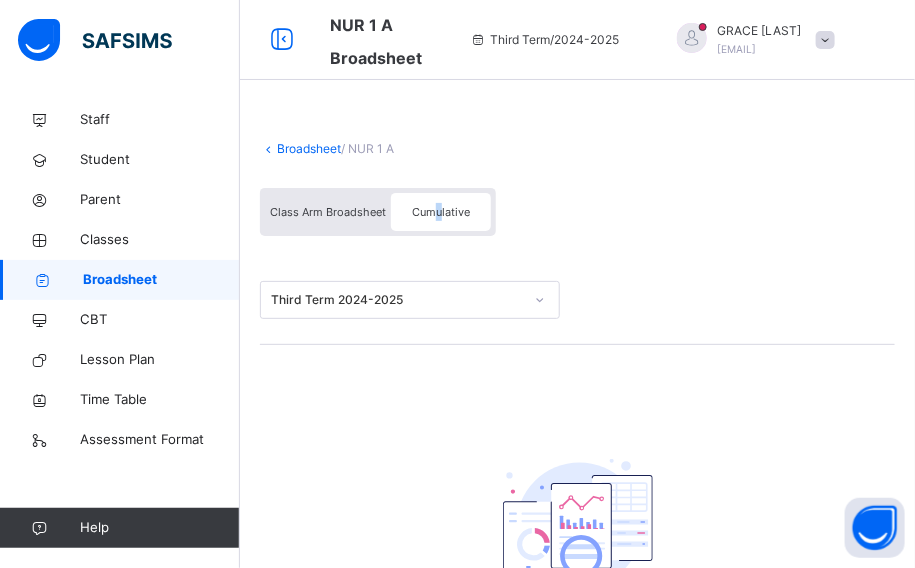 click on "Cumulative" at bounding box center [441, 212] 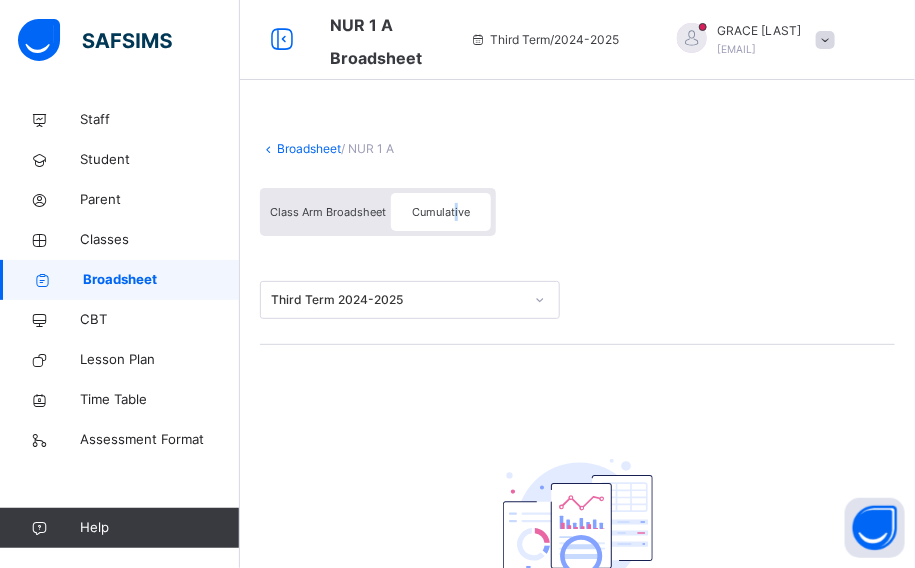 click on "Cumulative" at bounding box center (441, 212) 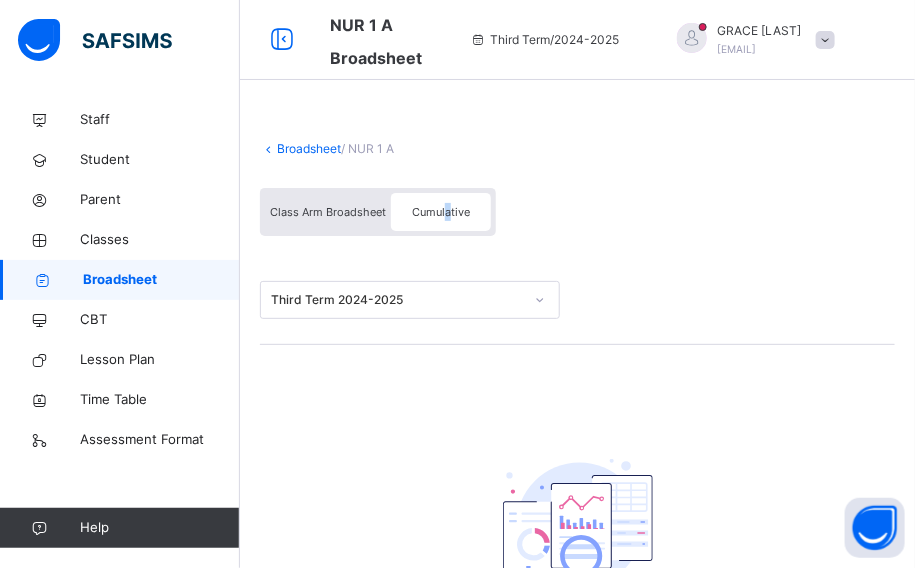 click on "Cumulative" at bounding box center [441, 212] 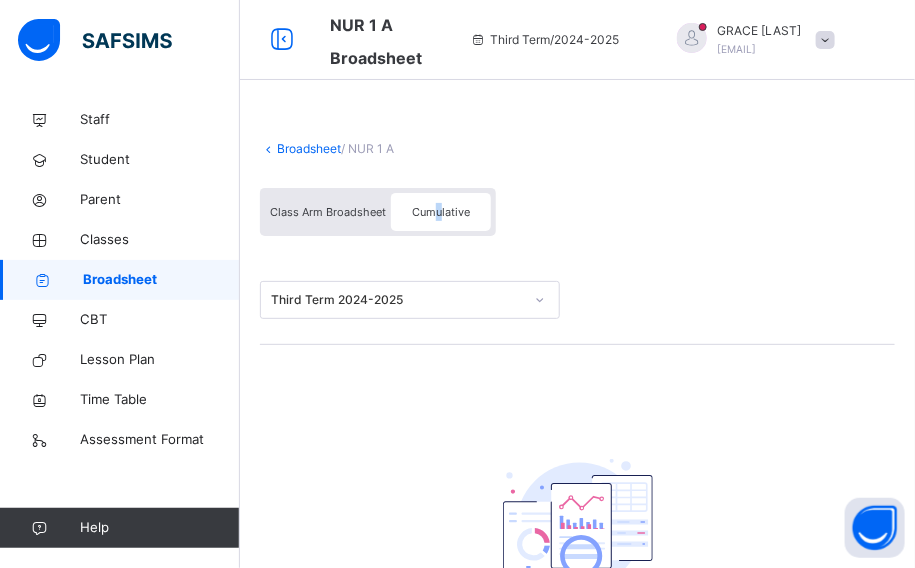 click on "Cumulative" at bounding box center (441, 212) 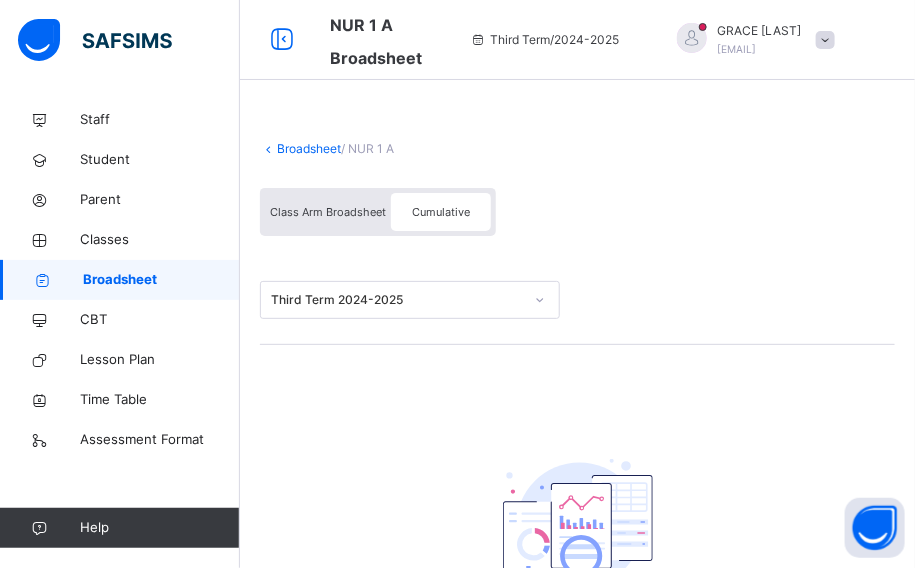 click on "Cumulative" at bounding box center (441, 212) 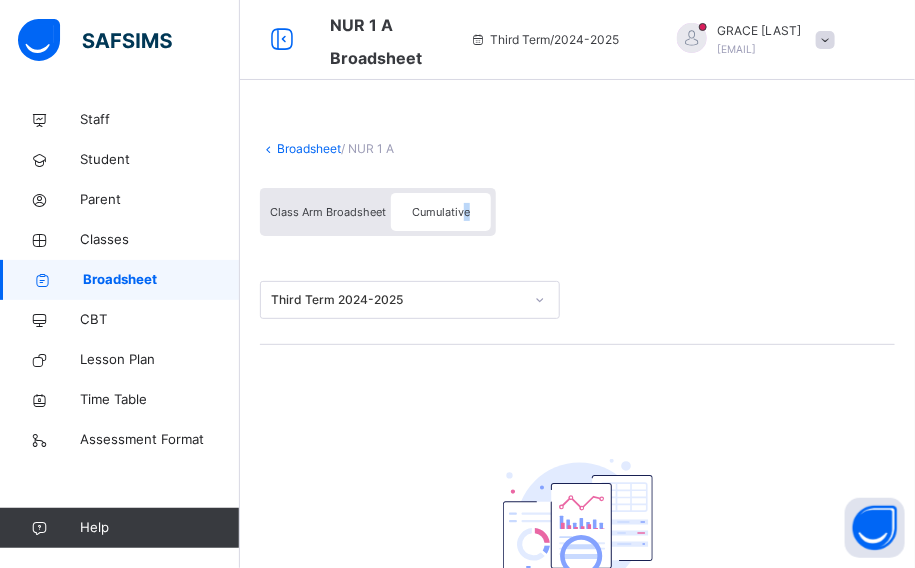 click on "Cumulative" at bounding box center [441, 212] 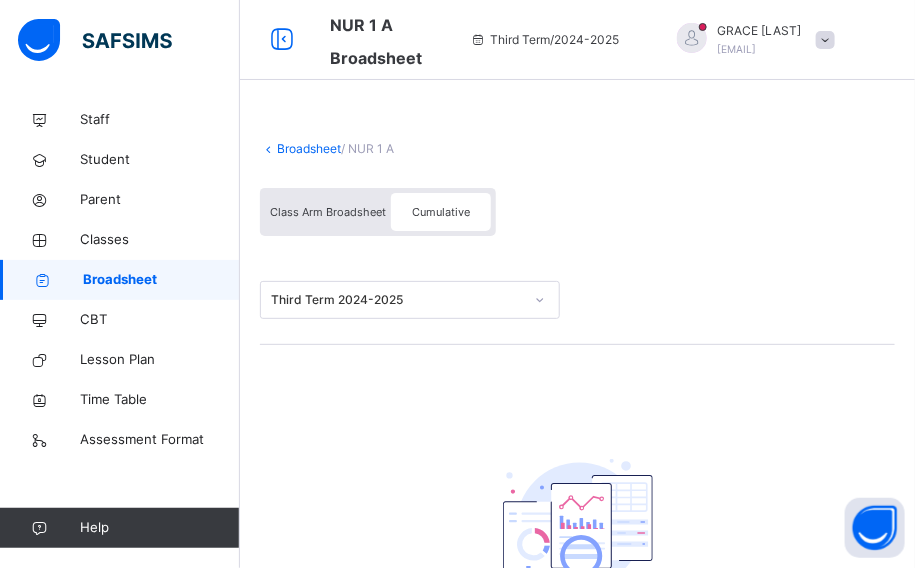 click on "Cumulative" at bounding box center (441, 212) 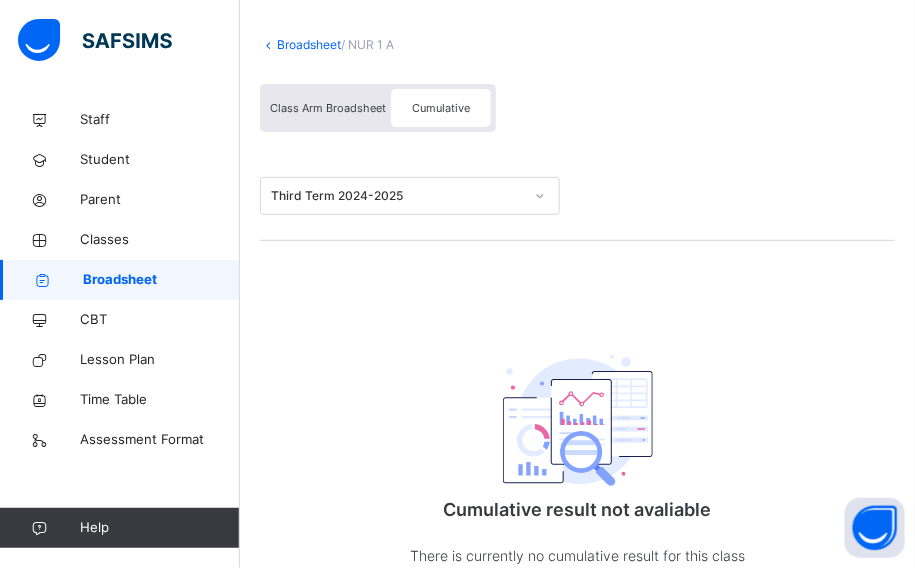 scroll, scrollTop: 103, scrollLeft: 0, axis: vertical 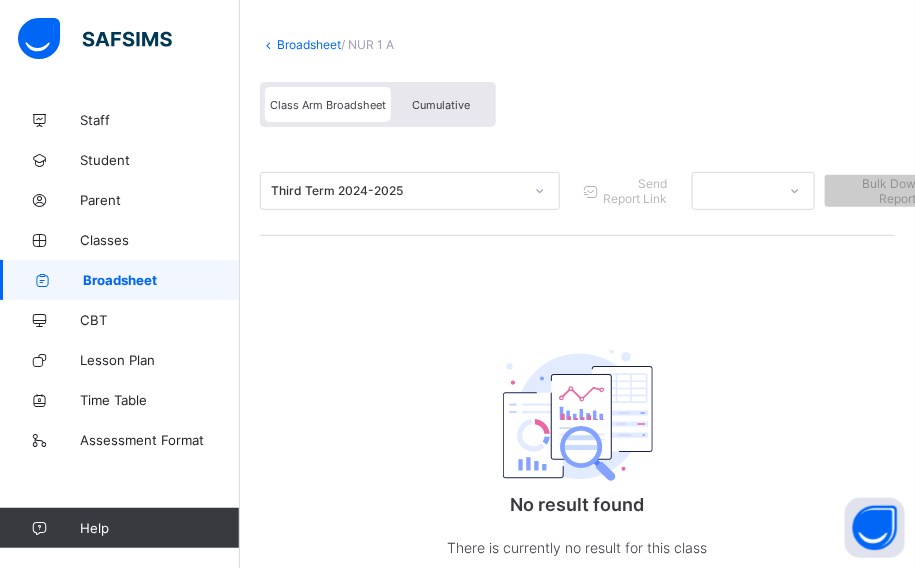 click on "Cumulative" at bounding box center (441, 104) 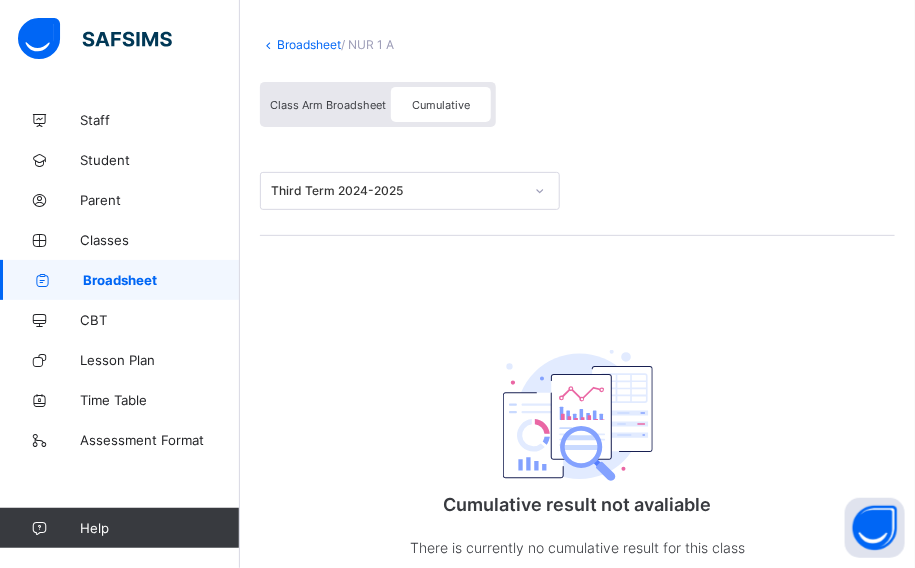 click on "Cumulative" at bounding box center (441, 105) 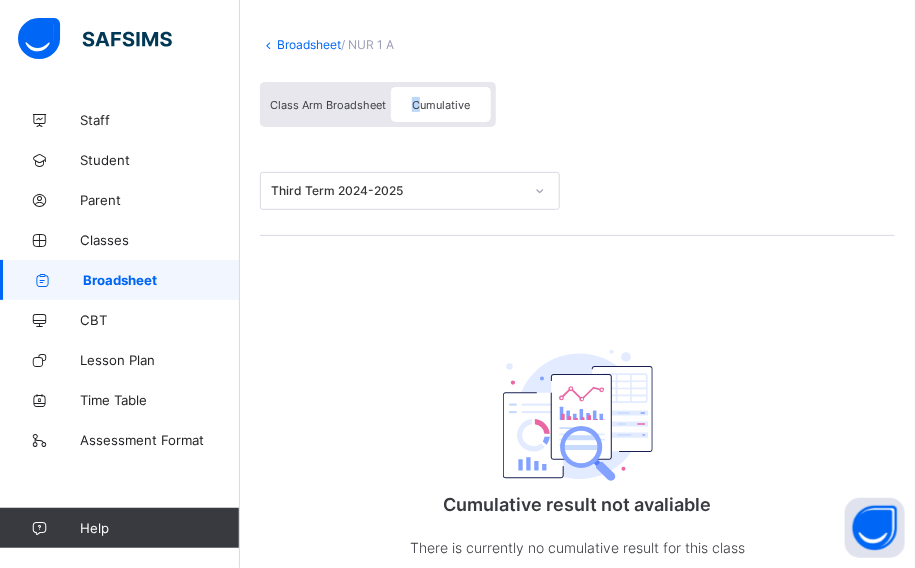 click on "Cumulative" at bounding box center (441, 105) 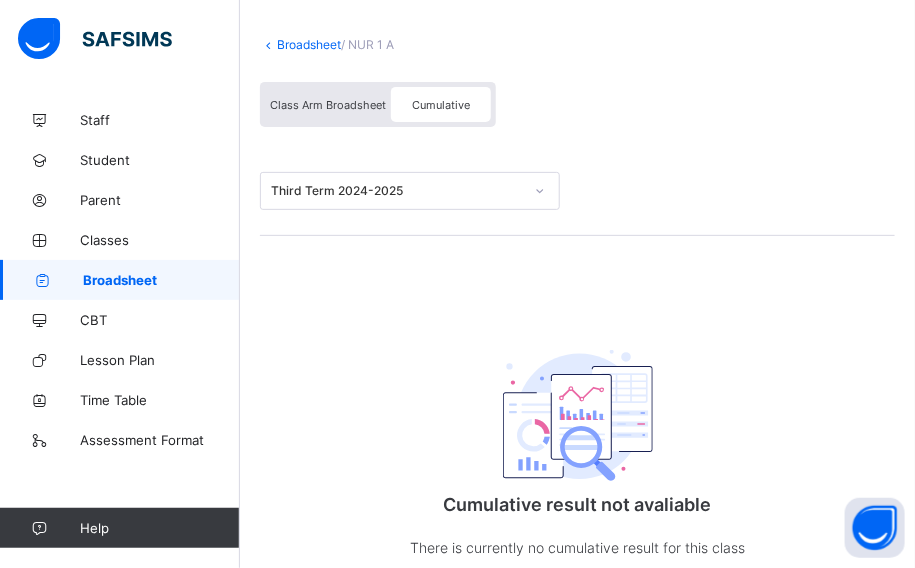 click on "Class Arm Broadsheet" at bounding box center (328, 104) 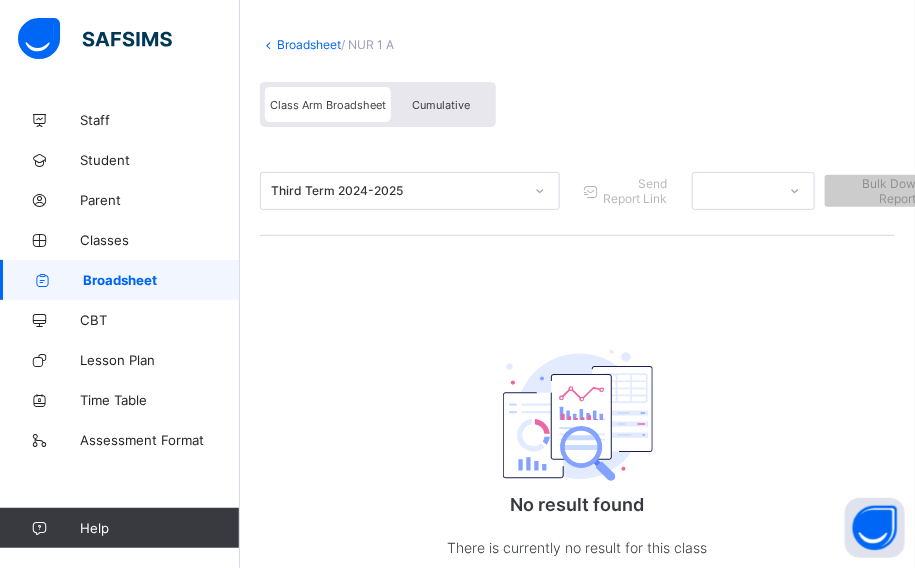 click on "Cumulative" at bounding box center (441, 104) 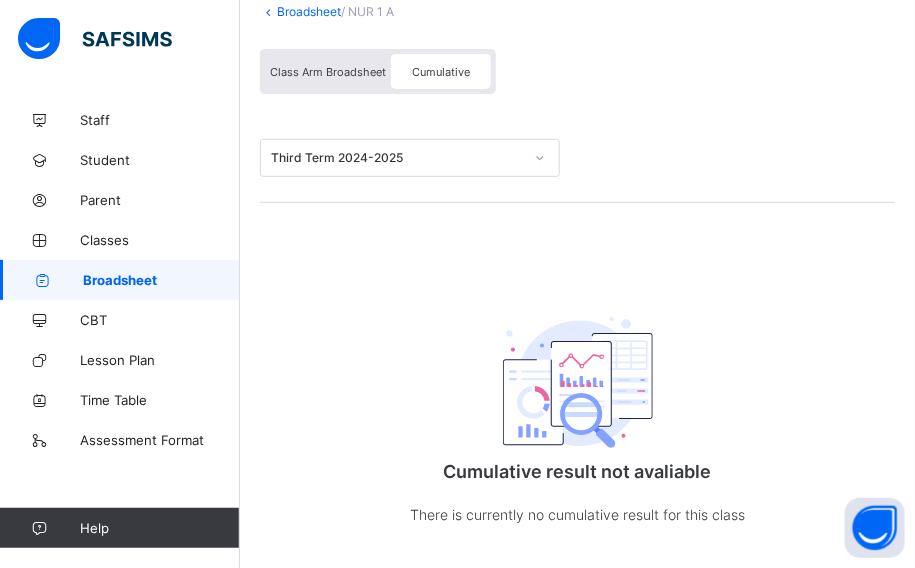 scroll, scrollTop: 176, scrollLeft: 0, axis: vertical 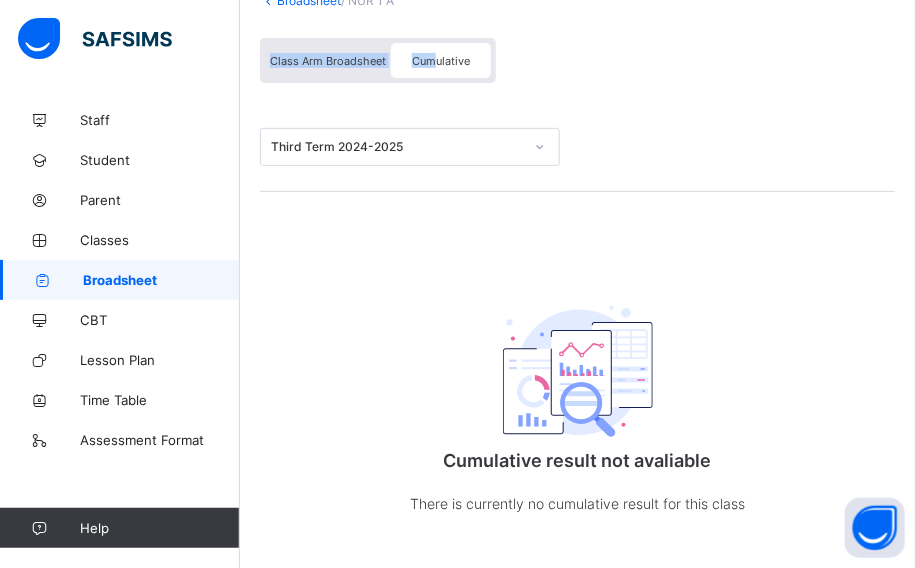 drag, startPoint x: 430, startPoint y: 46, endPoint x: 338, endPoint y: 41, distance: 92.13577 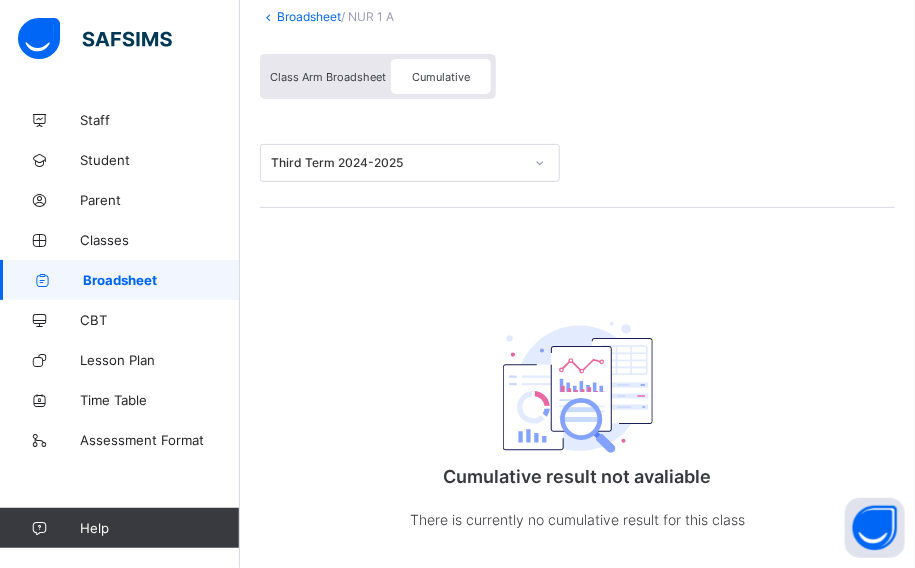 click on "Cumulative" at bounding box center (441, 77) 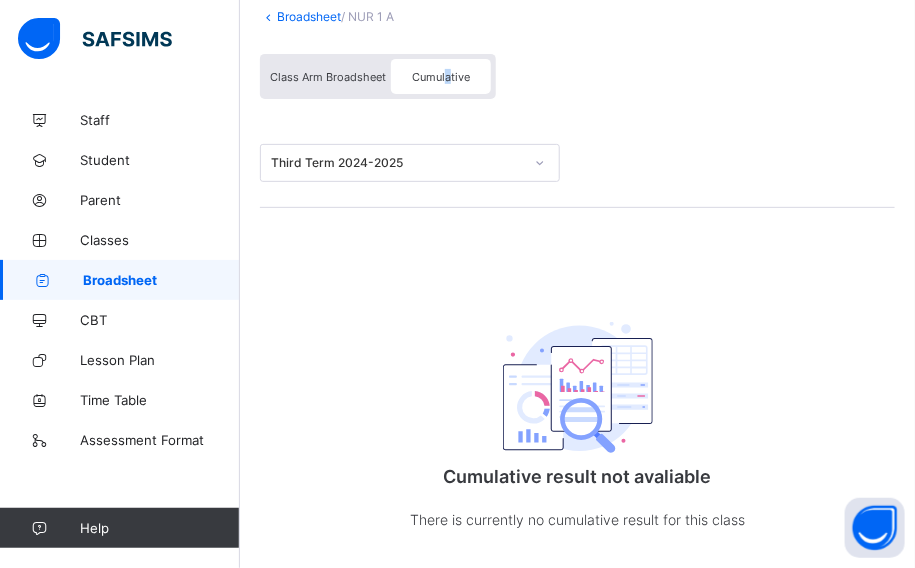 click on "Cumulative" at bounding box center [441, 77] 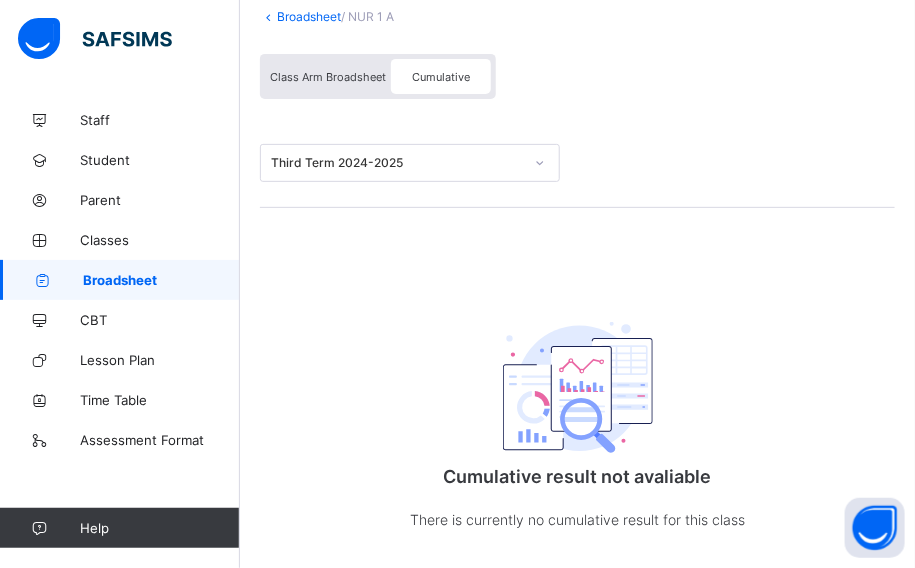 click on "Cumulative" at bounding box center [441, 76] 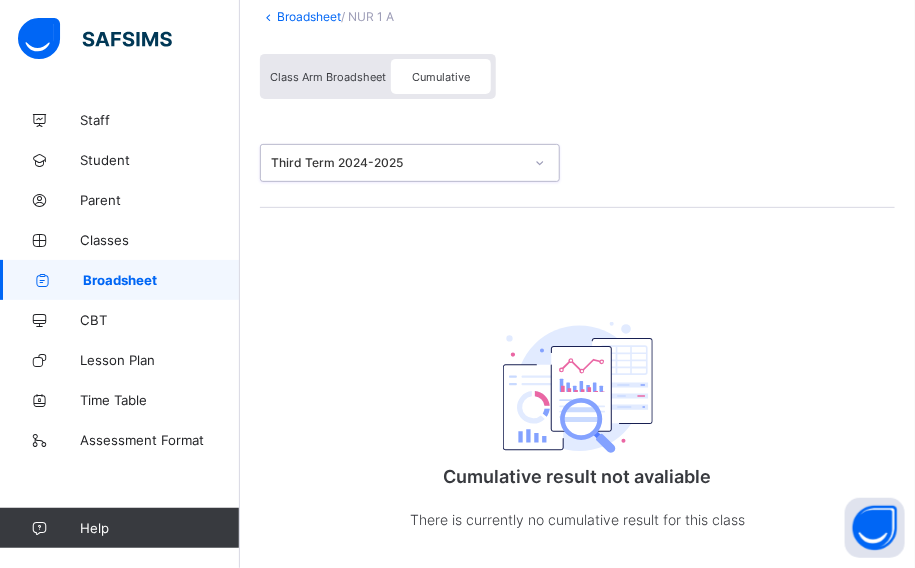 click on "Third Term 2024-2025" at bounding box center (397, 163) 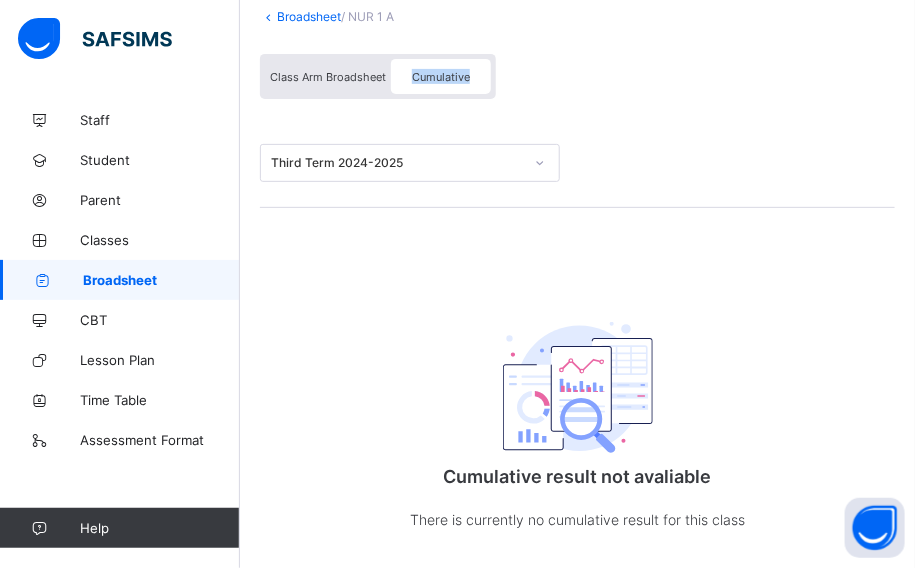 click on "Cumulative" at bounding box center (441, 77) 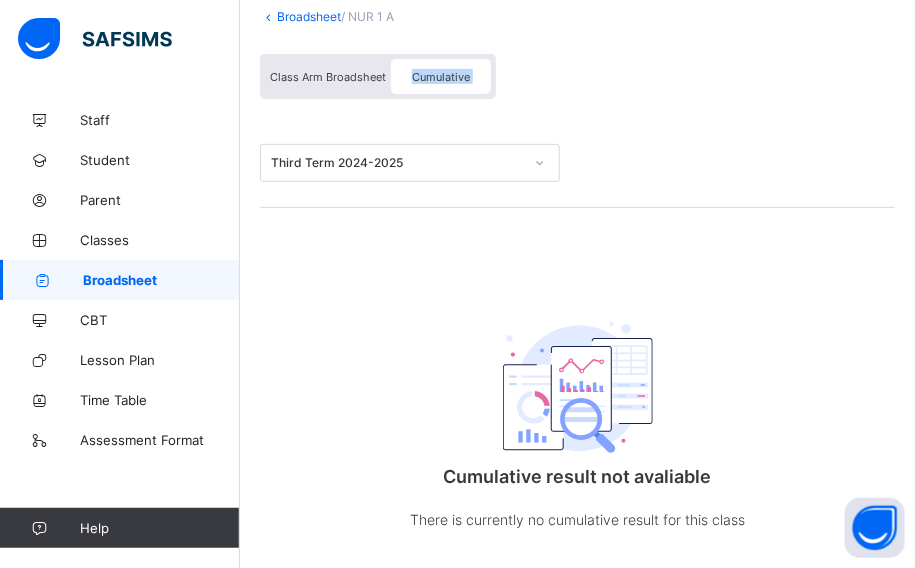 drag, startPoint x: 454, startPoint y: 69, endPoint x: 453, endPoint y: 103, distance: 34.0147 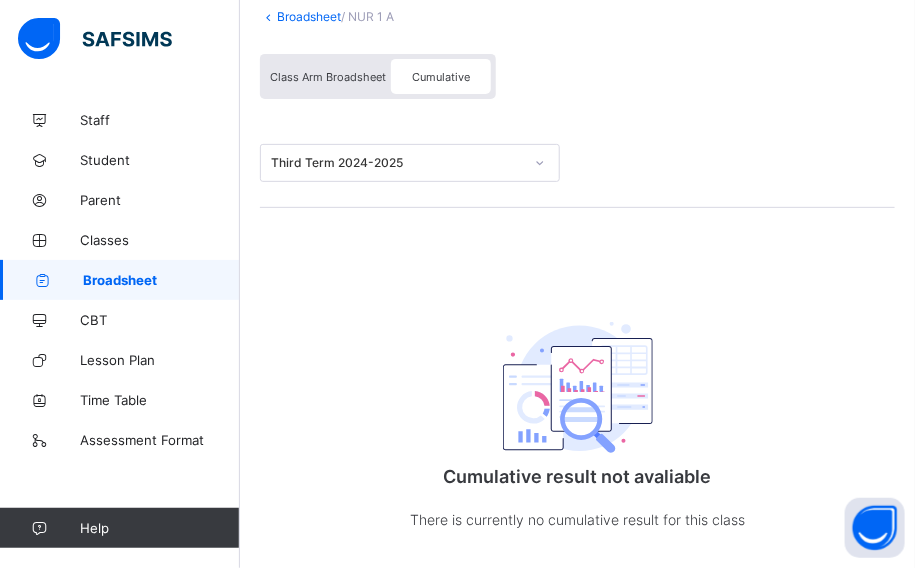 drag, startPoint x: 464, startPoint y: 454, endPoint x: 529, endPoint y: 379, distance: 99.24717 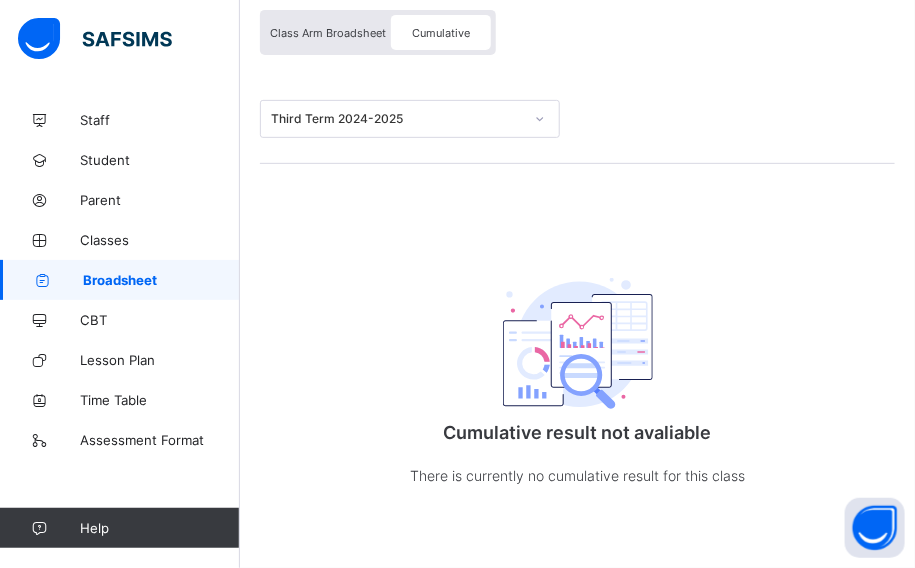 scroll, scrollTop: 85, scrollLeft: 0, axis: vertical 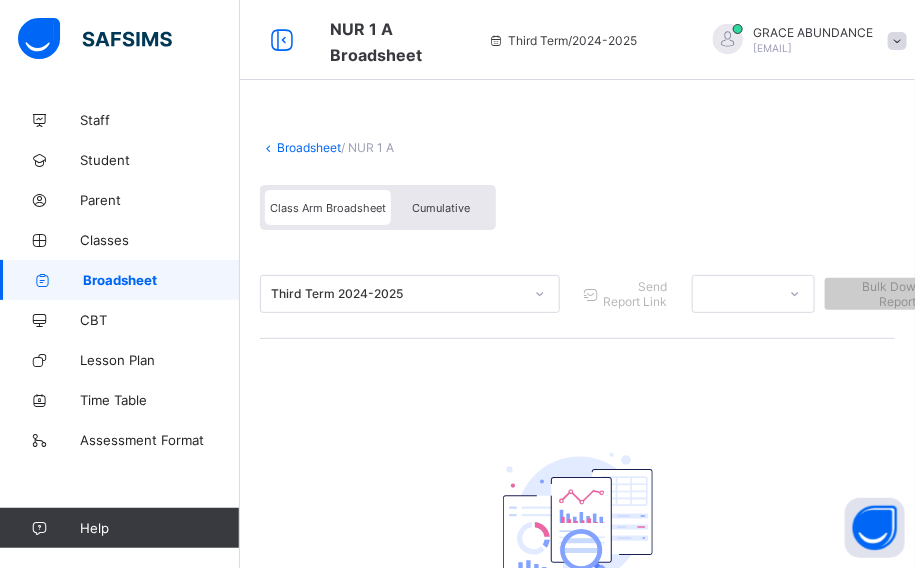 click on "Cumulative" at bounding box center [441, 207] 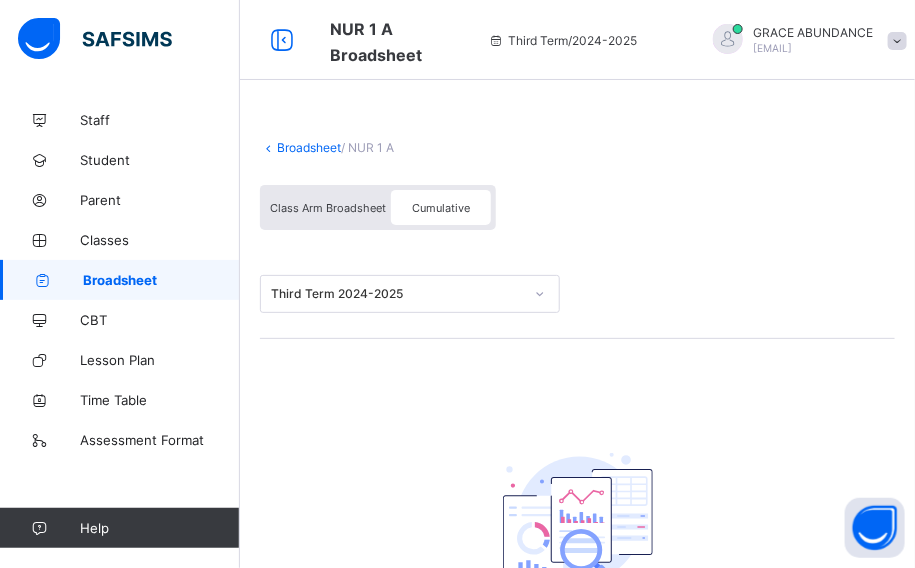 click on "Cumulative" at bounding box center (441, 208) 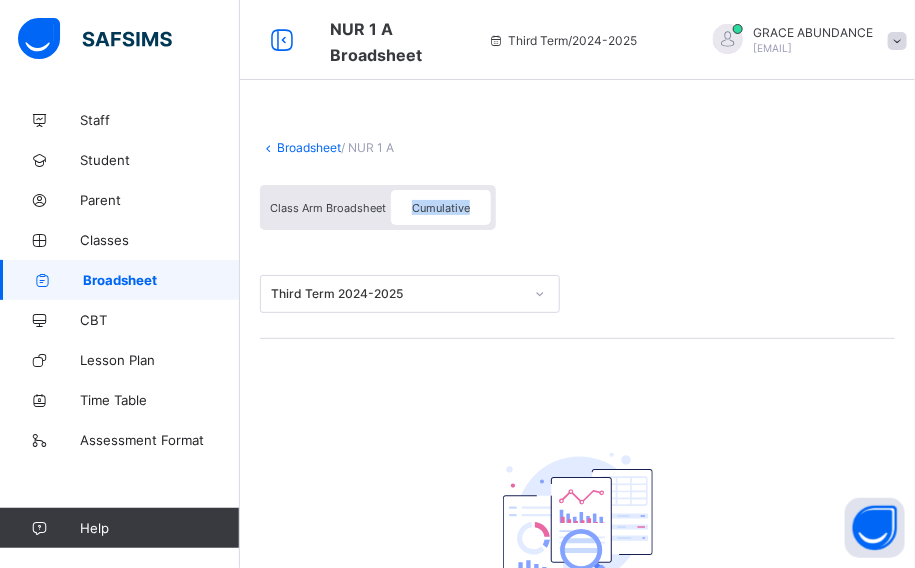 click on "Cumulative" at bounding box center [441, 208] 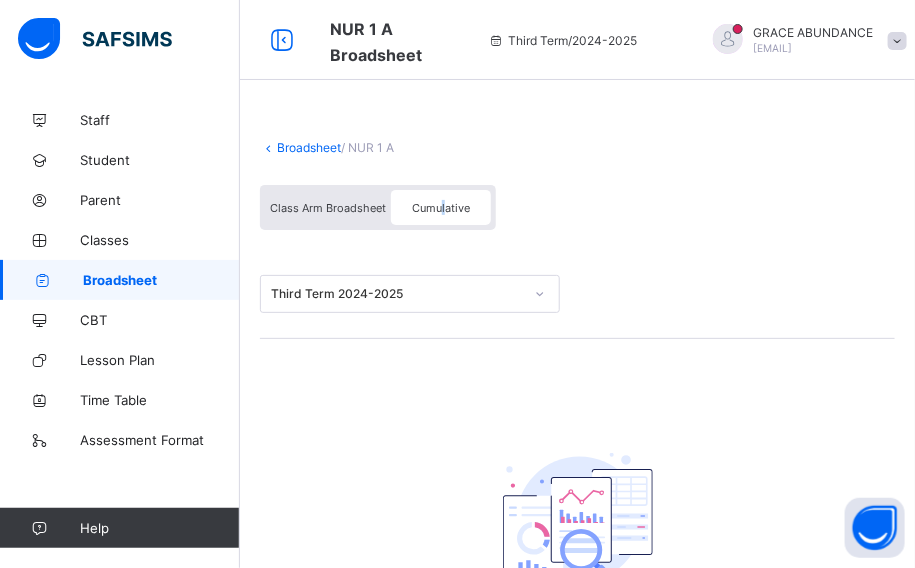 click on "Cumulative" at bounding box center (441, 208) 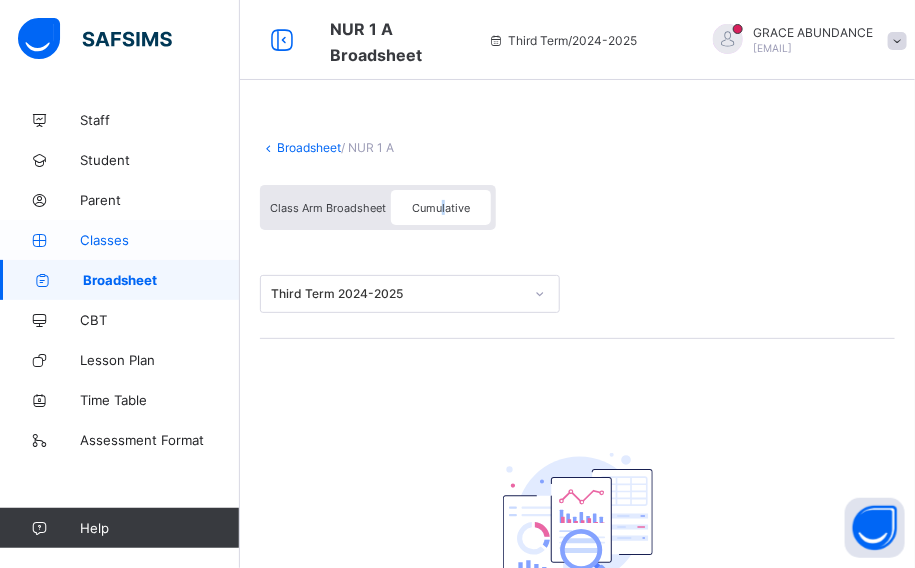 click on "Classes" at bounding box center (160, 240) 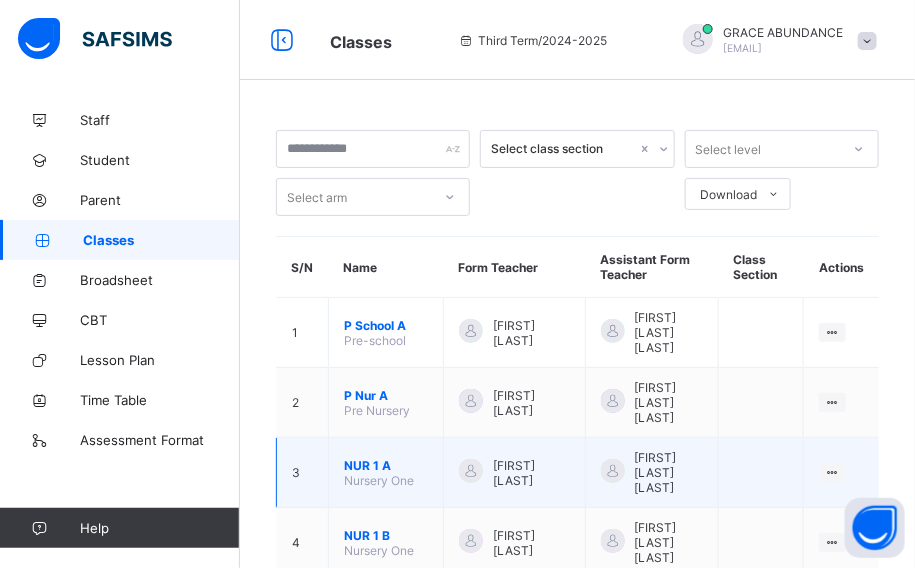scroll, scrollTop: 272, scrollLeft: 0, axis: vertical 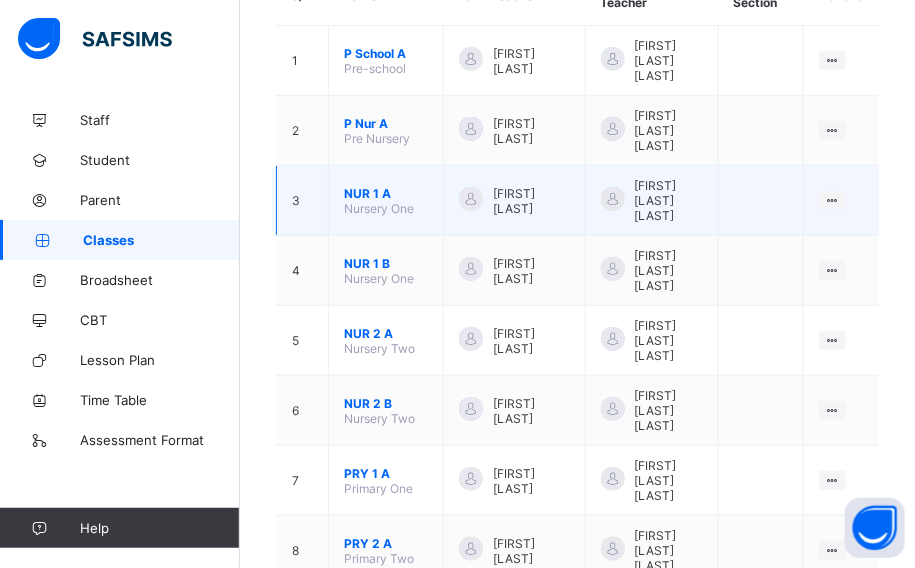 click on "NUR 1   A" at bounding box center (386, 193) 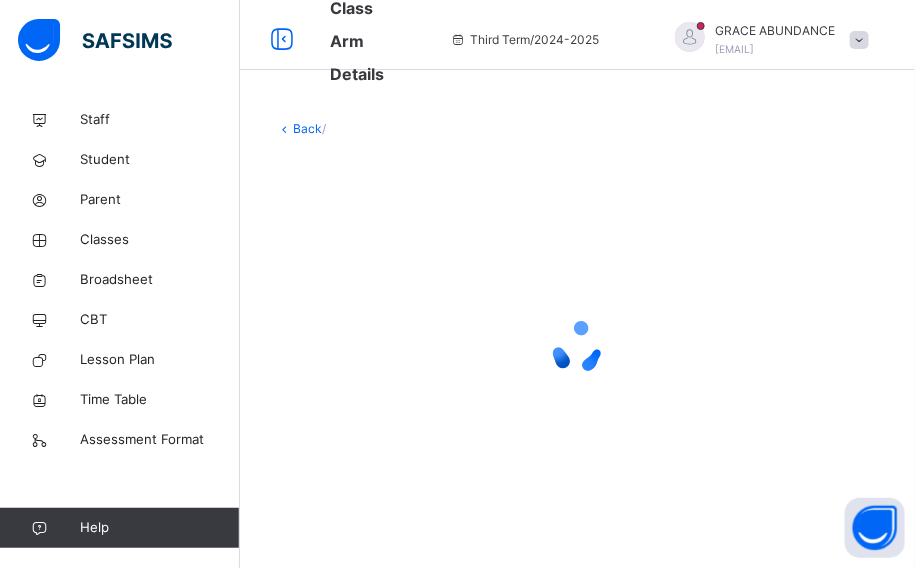 scroll, scrollTop: 10, scrollLeft: 0, axis: vertical 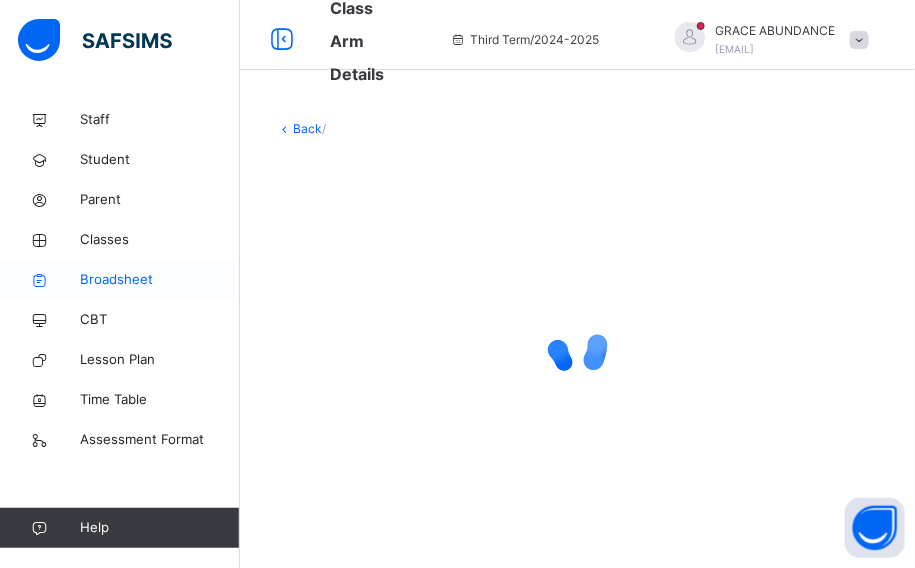 click on "Broadsheet" at bounding box center [160, 280] 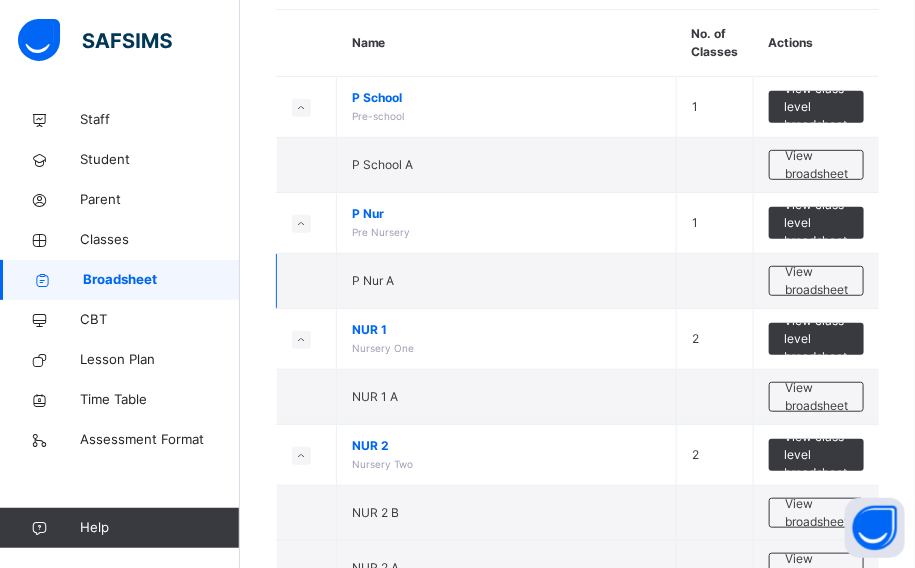 scroll, scrollTop: 181, scrollLeft: 0, axis: vertical 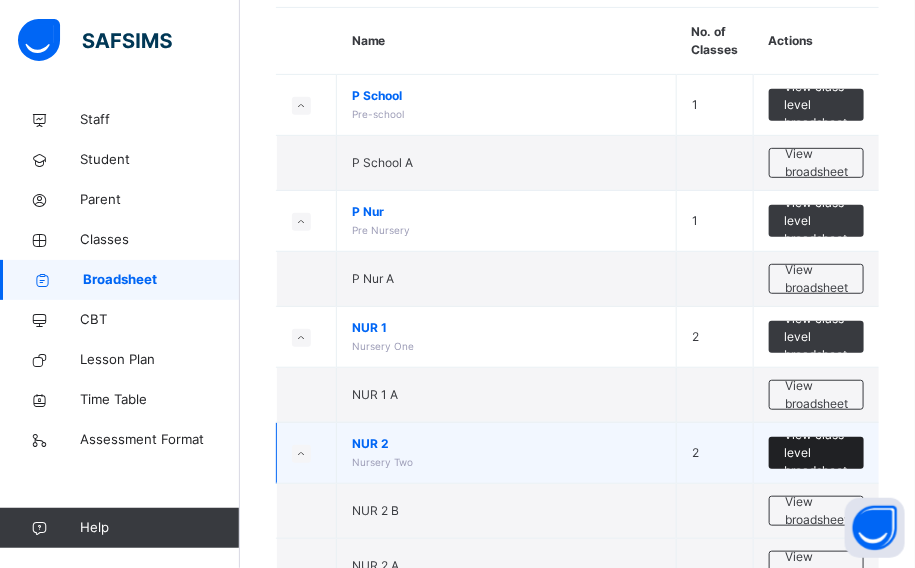 click on "View class level broadsheet" at bounding box center (816, 453) 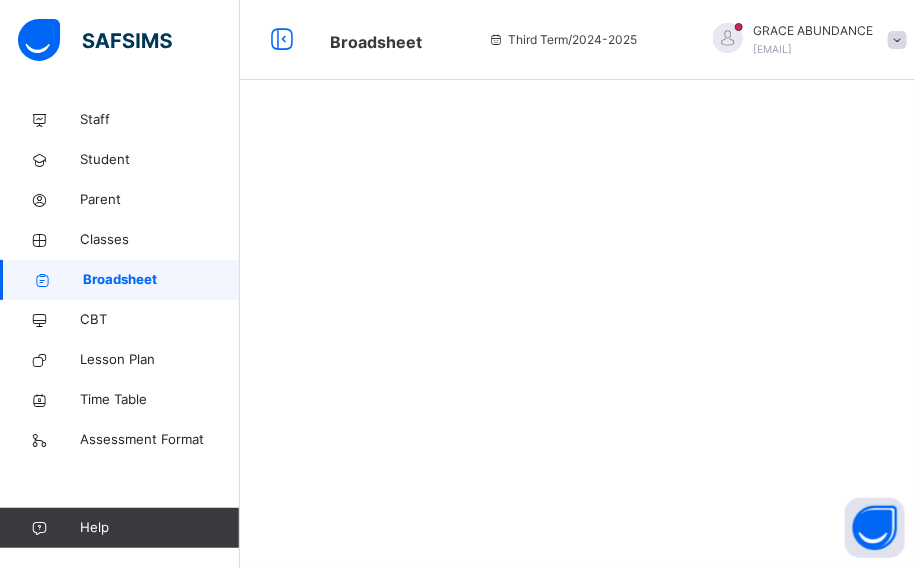 scroll, scrollTop: 0, scrollLeft: 0, axis: both 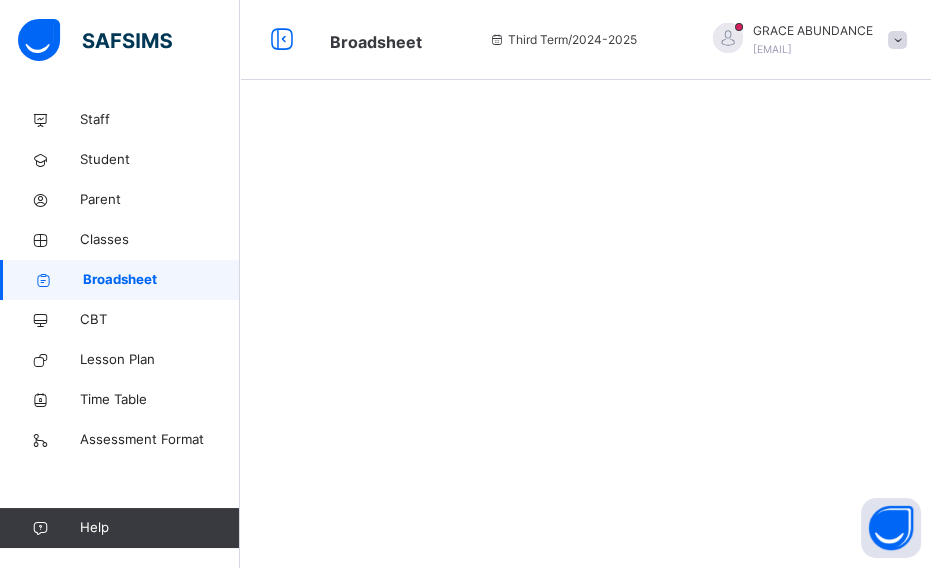 click on "Broadsheet" at bounding box center [161, 280] 